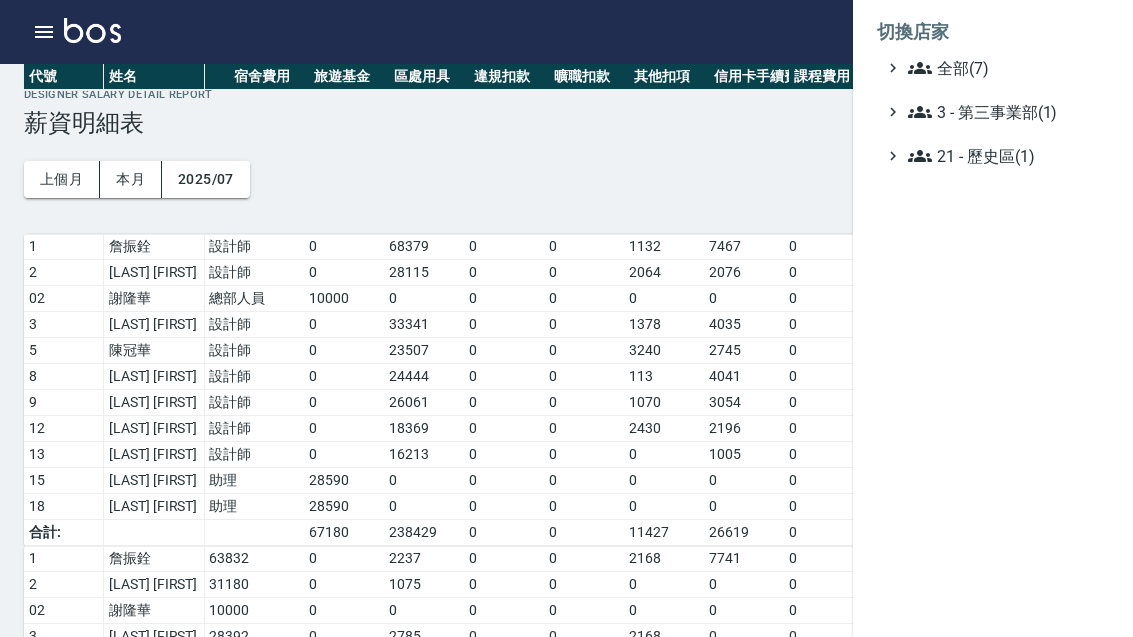 scroll, scrollTop: 244, scrollLeft: 0, axis: vertical 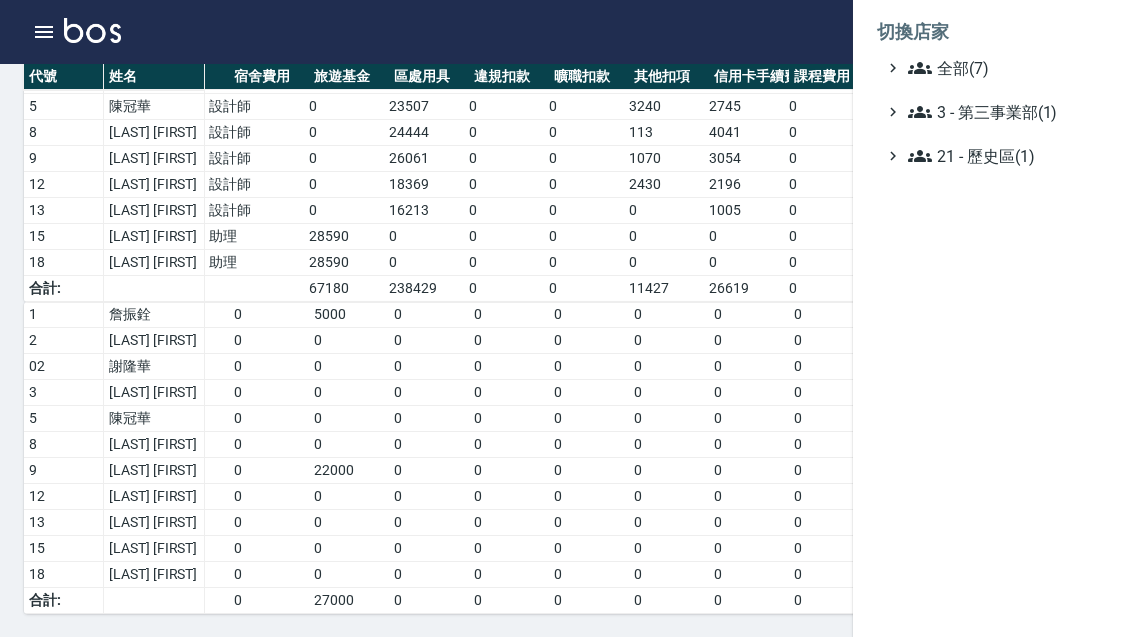 click on "全部(7)" at bounding box center (1004, 68) 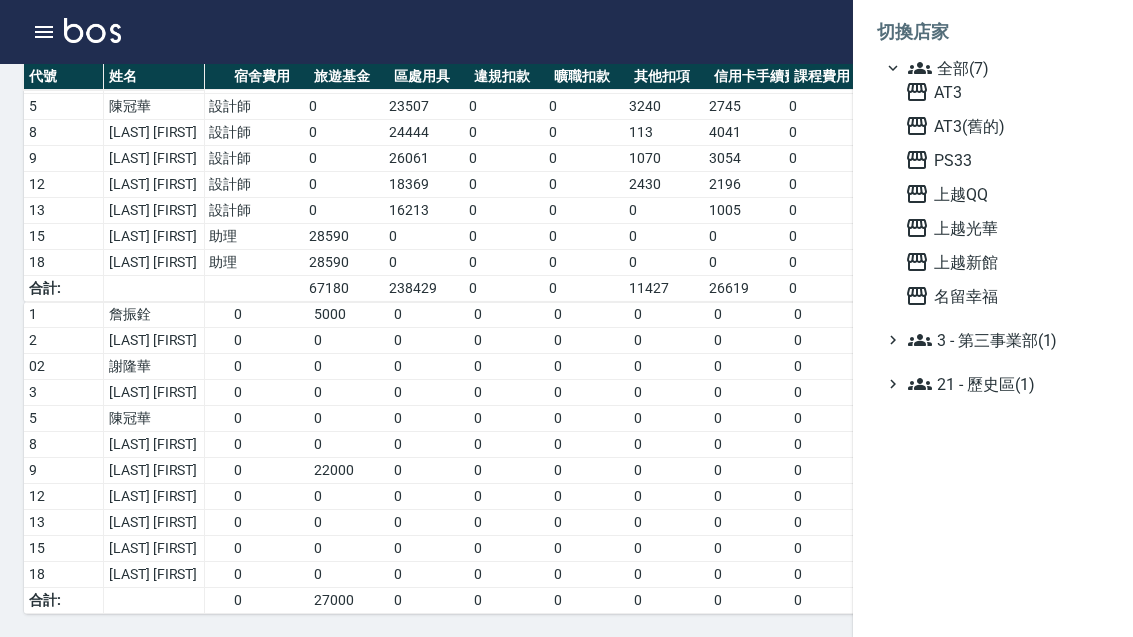 click on "名留幸福" at bounding box center [1003, 296] 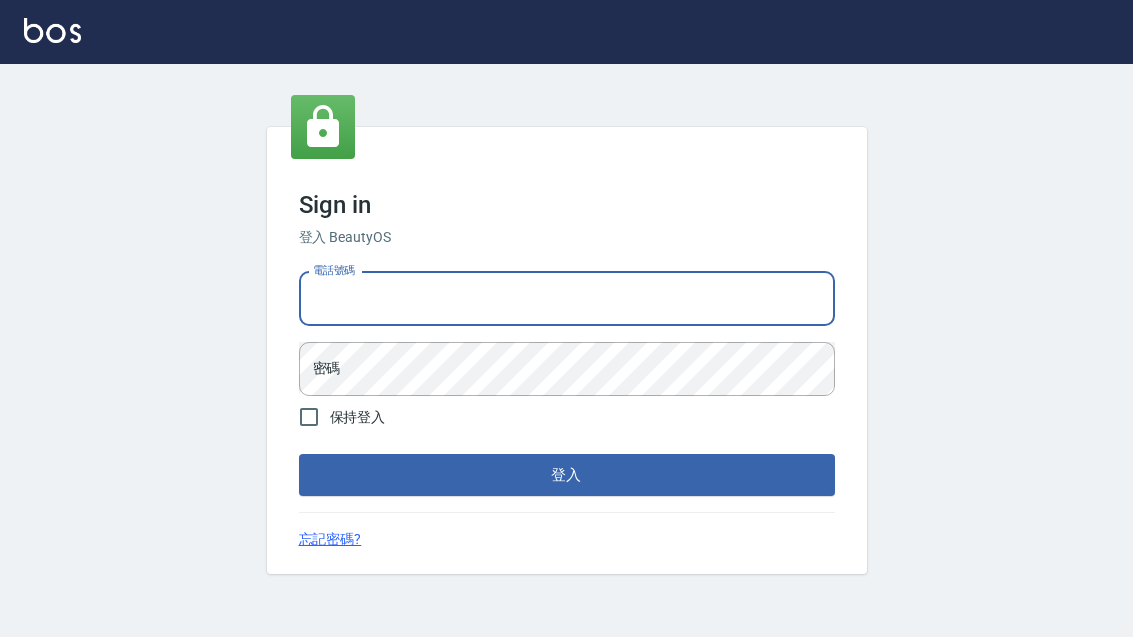 scroll, scrollTop: 226, scrollLeft: 0, axis: vertical 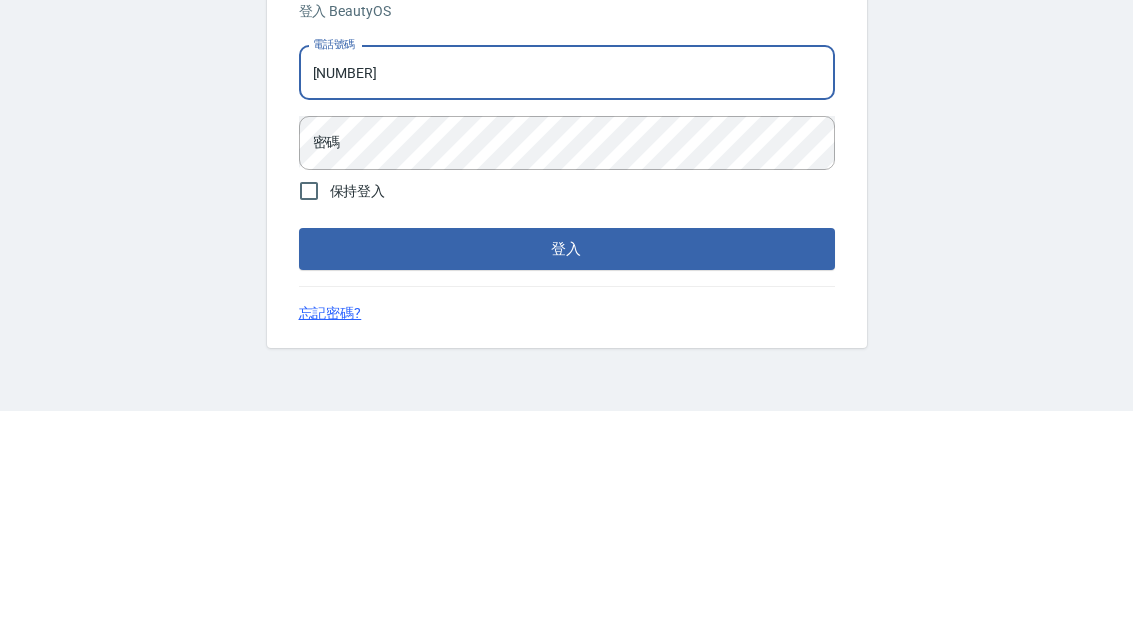 type on "0937215978" 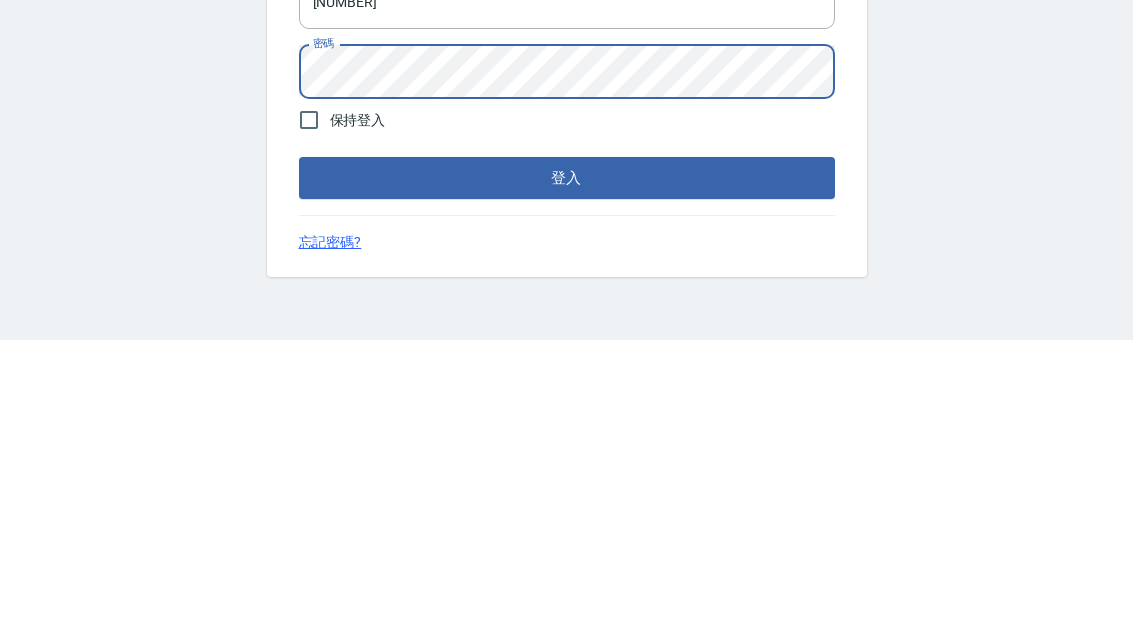 scroll, scrollTop: 64, scrollLeft: 0, axis: vertical 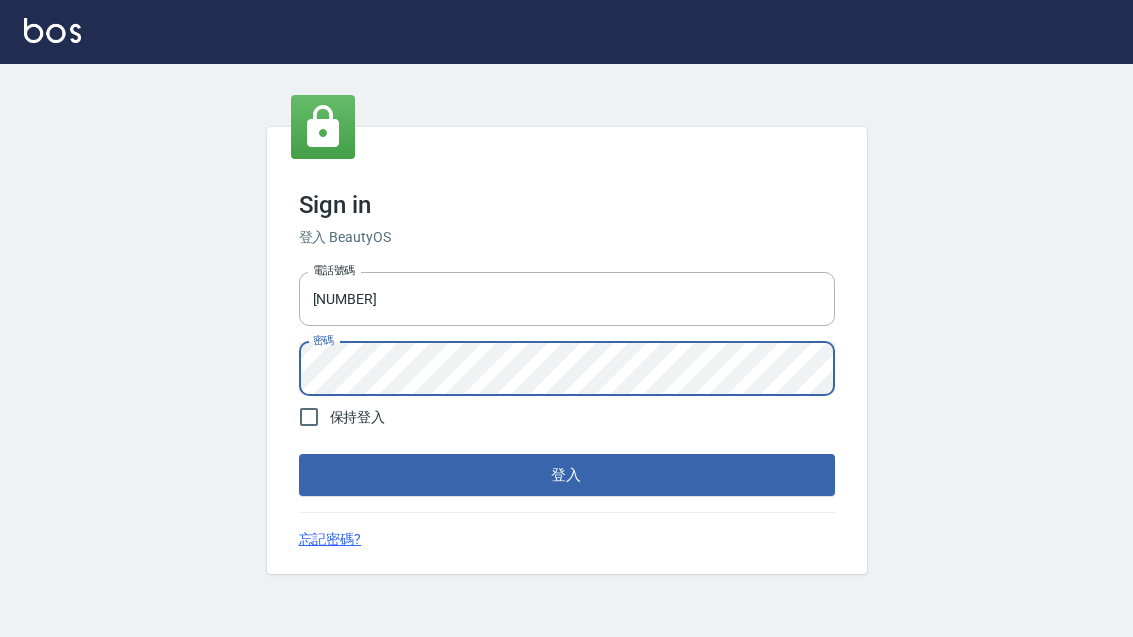 click on "登入" at bounding box center (567, 475) 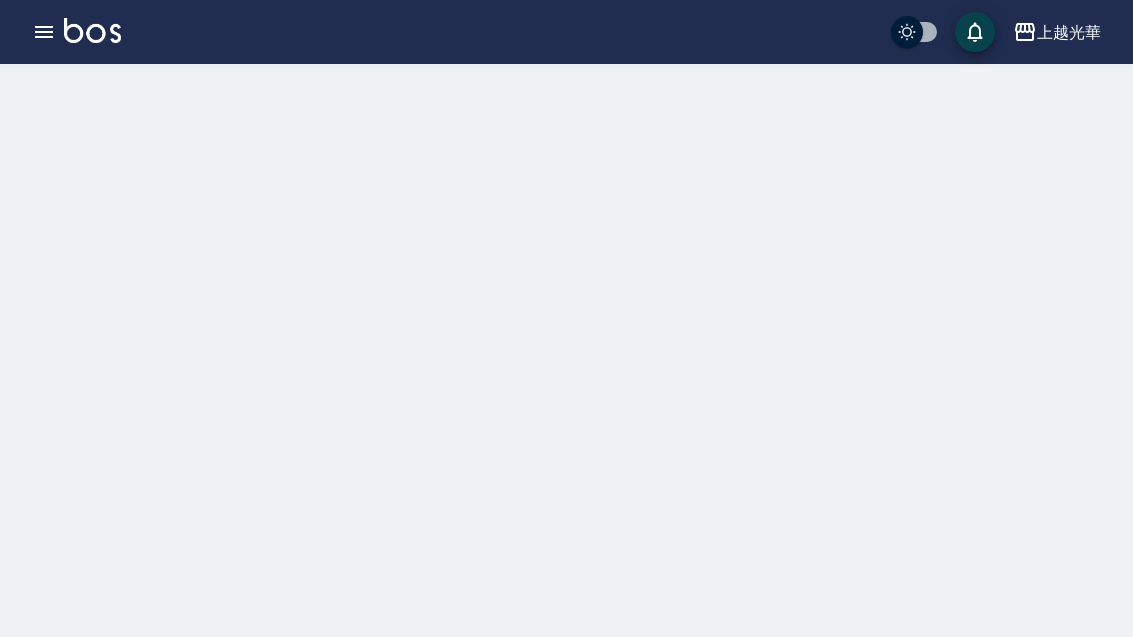 scroll, scrollTop: 0, scrollLeft: 0, axis: both 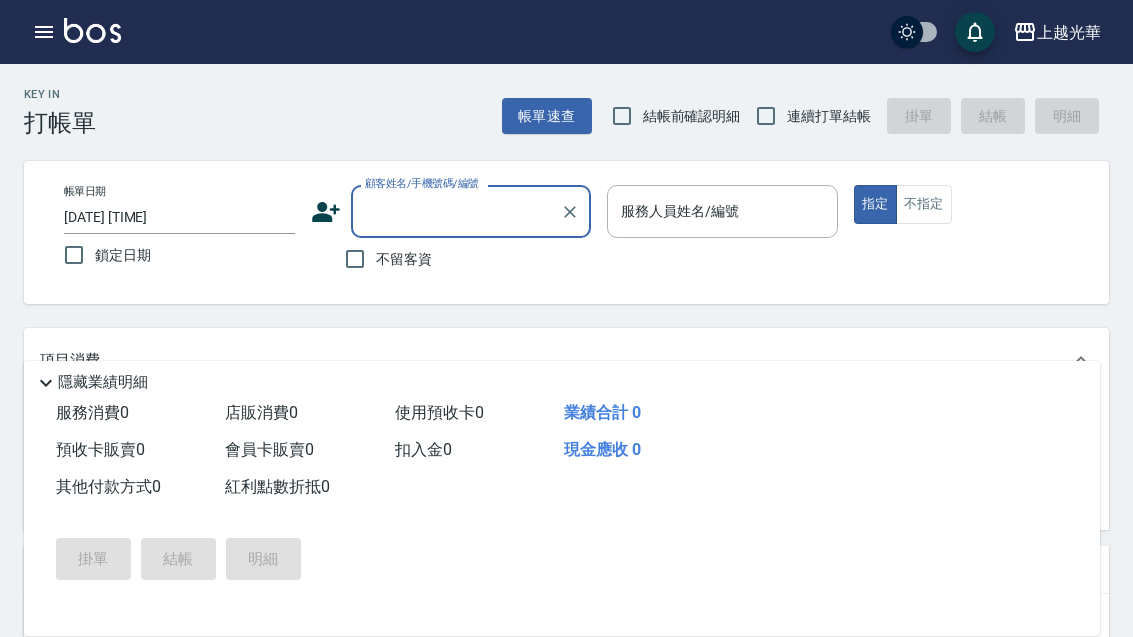 click on "上越光華" at bounding box center [1069, 32] 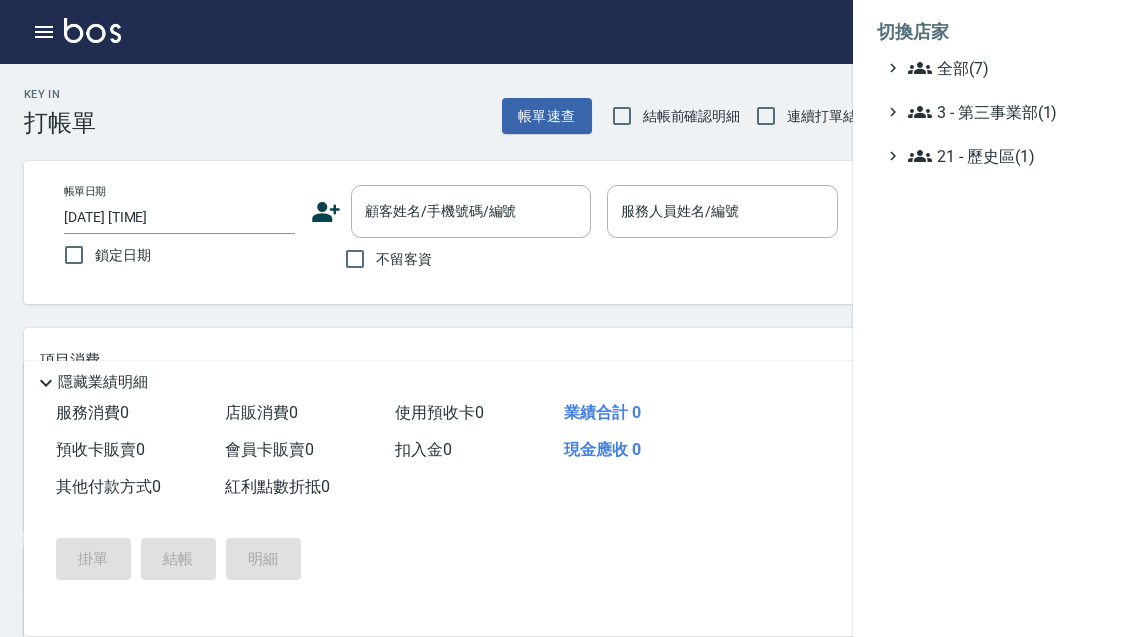 click on "全部(7)" at bounding box center [1004, 68] 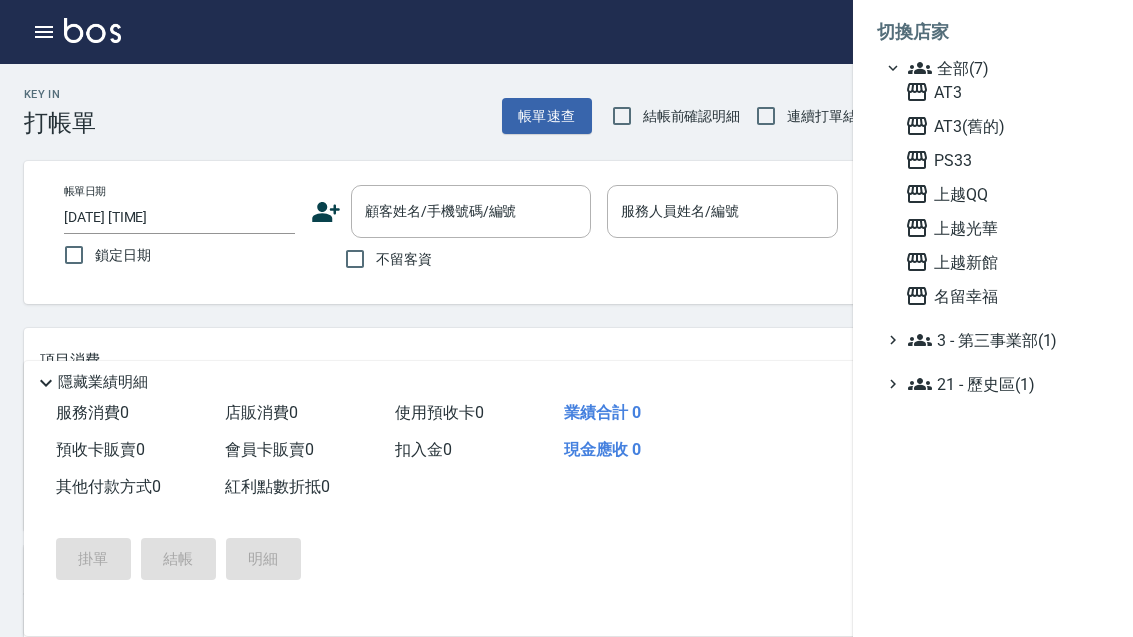 click on "名留幸福" at bounding box center [1003, 296] 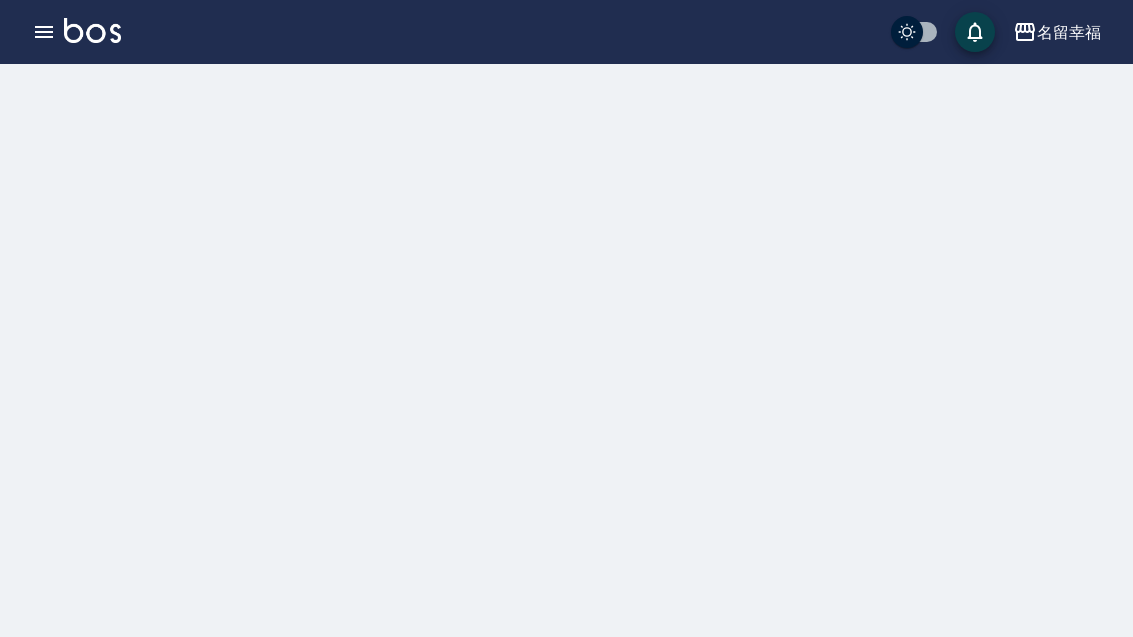 scroll, scrollTop: 0, scrollLeft: 0, axis: both 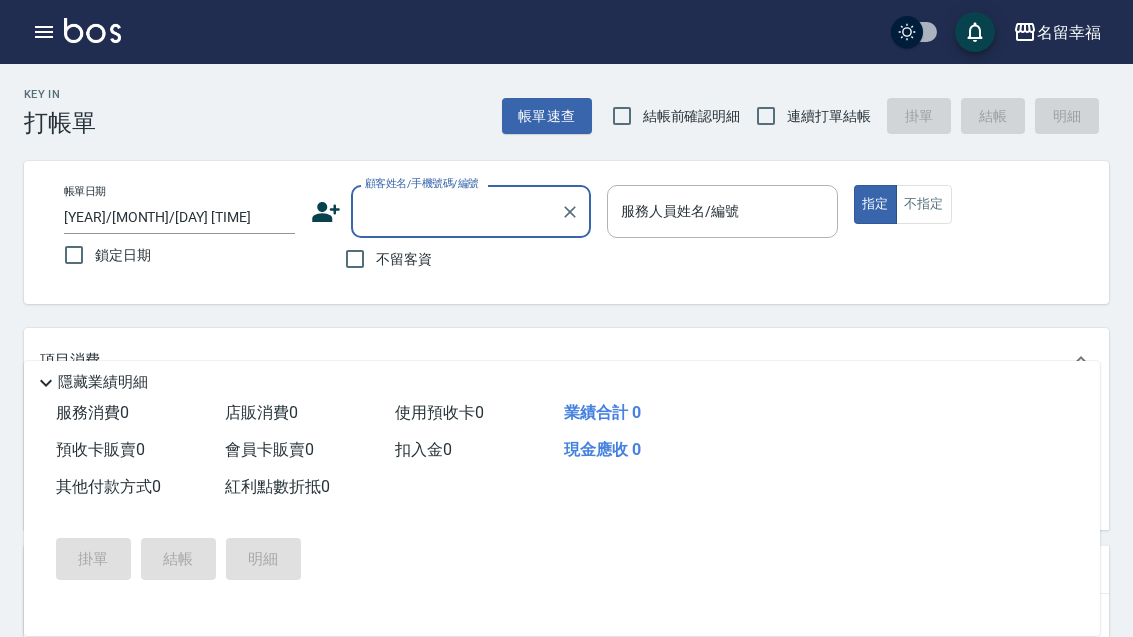 click at bounding box center [92, 30] 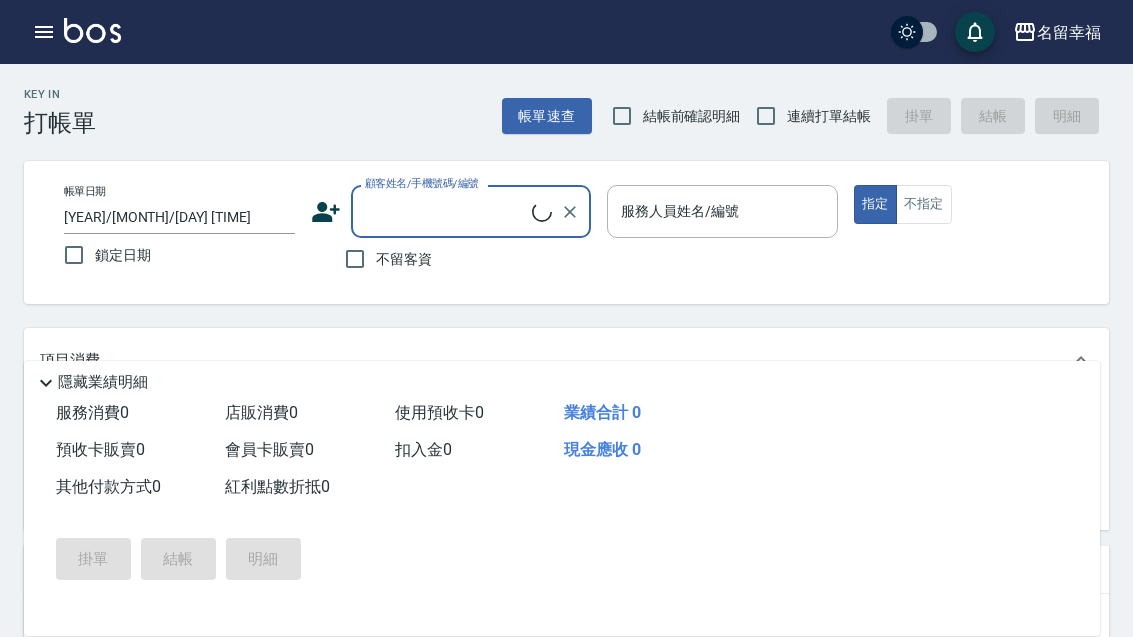 click at bounding box center [44, 32] 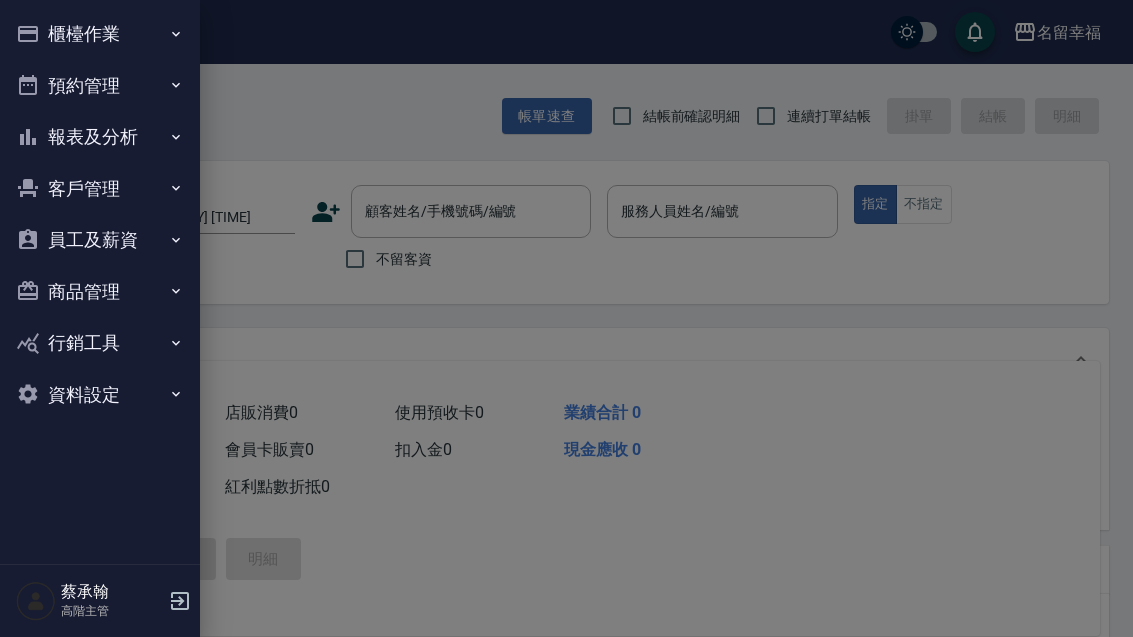 click on "櫃檯作業" at bounding box center [100, 34] 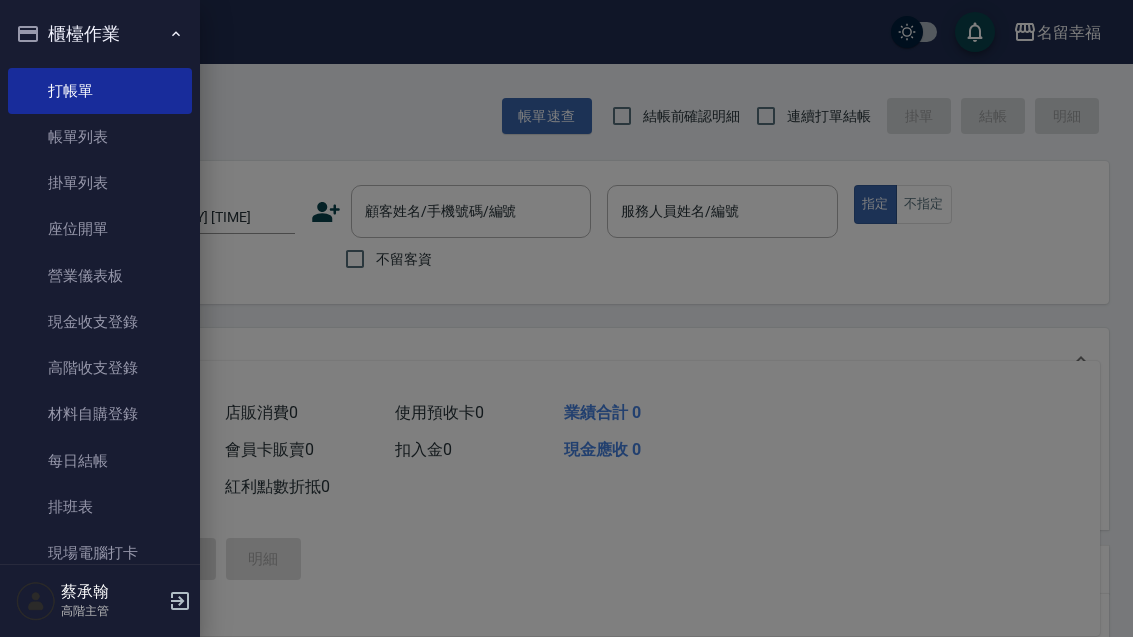 click on "高階收支登錄" at bounding box center [100, 368] 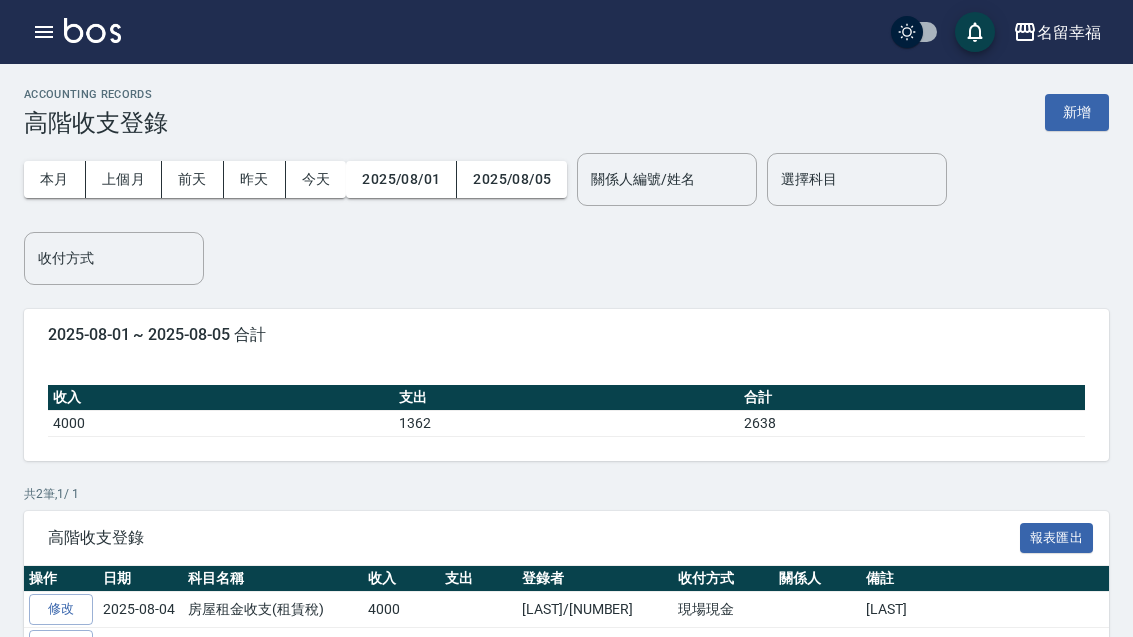 click on "上個月" at bounding box center [124, 179] 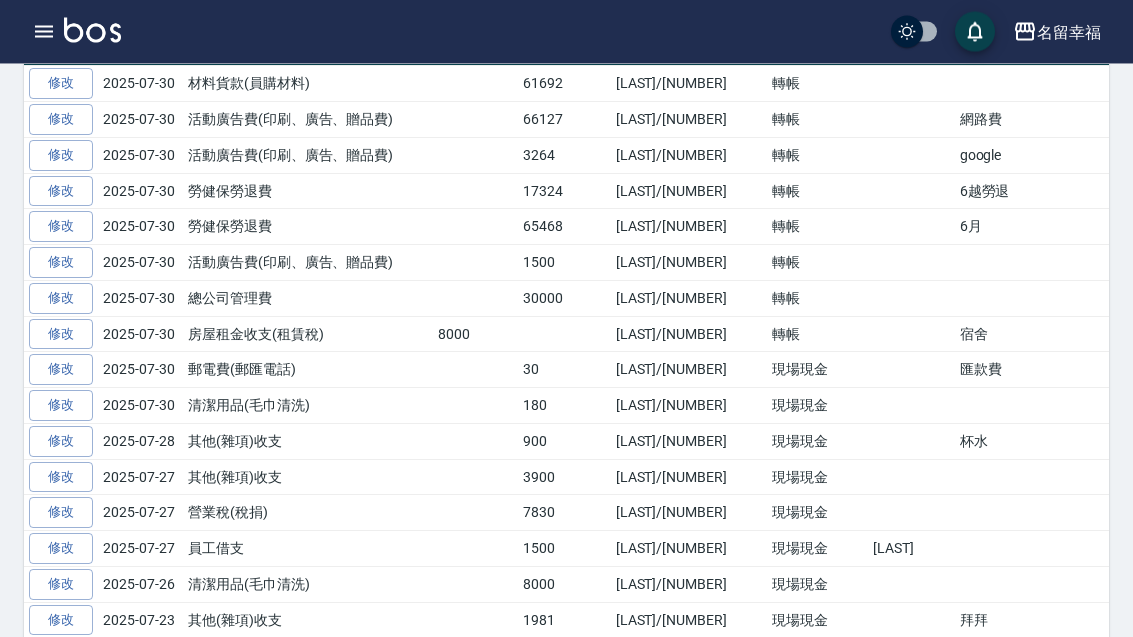 scroll, scrollTop: 502, scrollLeft: 0, axis: vertical 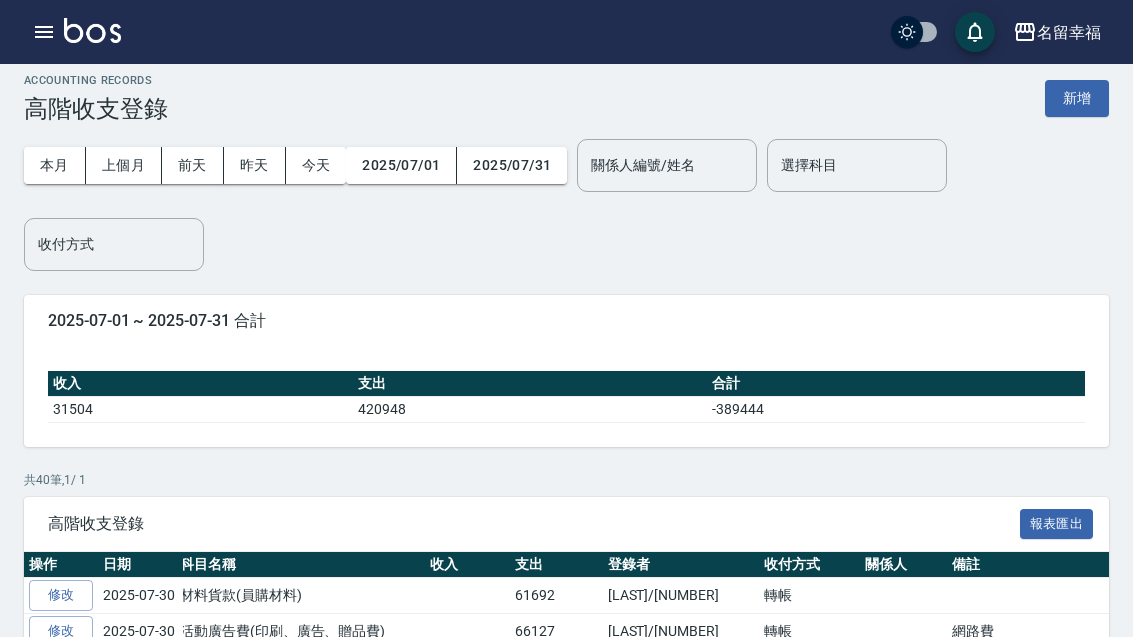 click at bounding box center [44, 32] 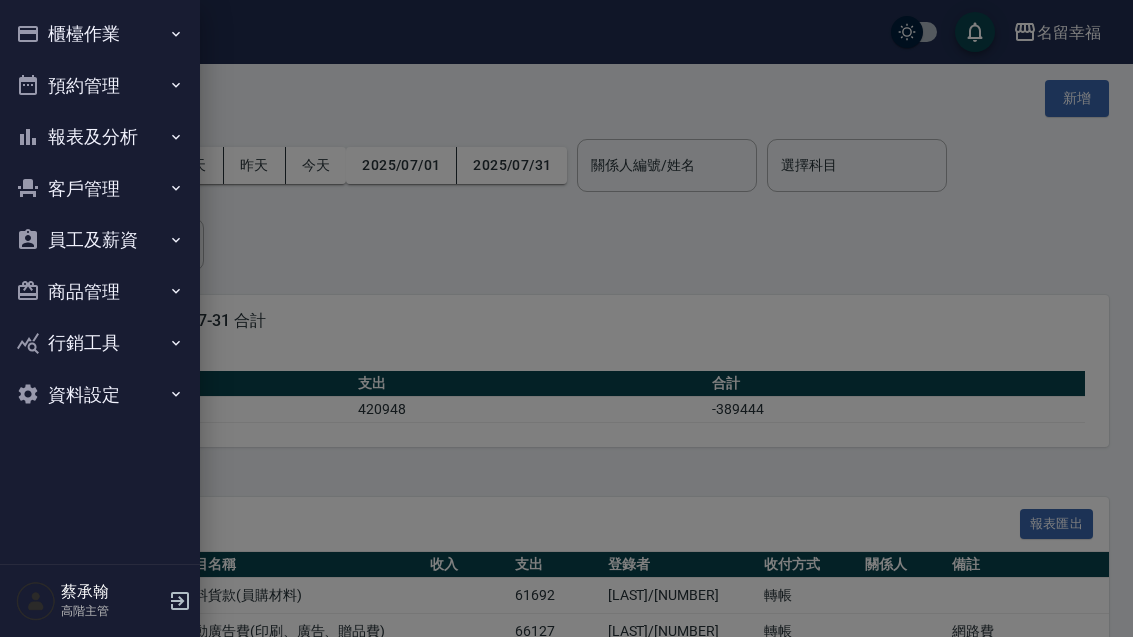 click on "報表及分析" at bounding box center [100, 137] 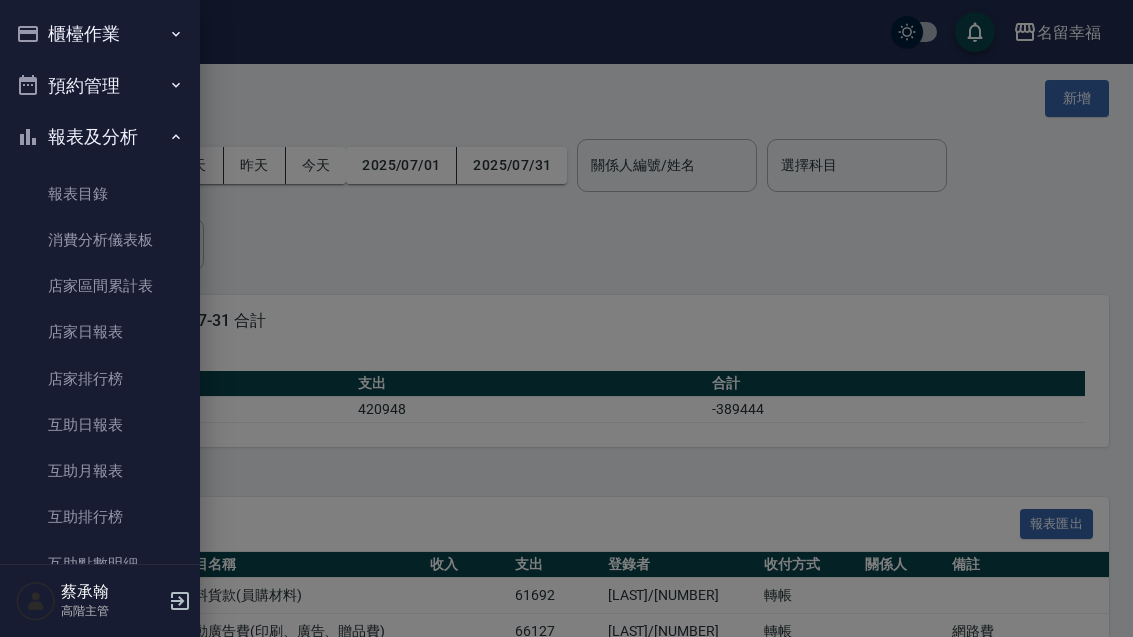 click on "櫃檯作業" at bounding box center (100, 34) 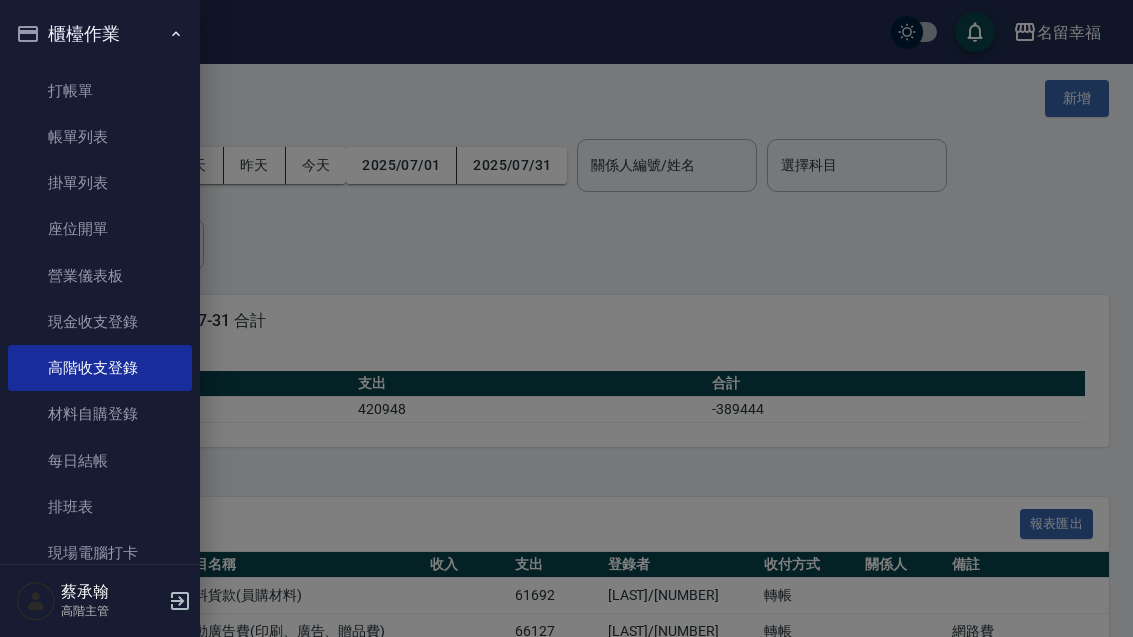 click on "現金收支登錄" at bounding box center [100, 322] 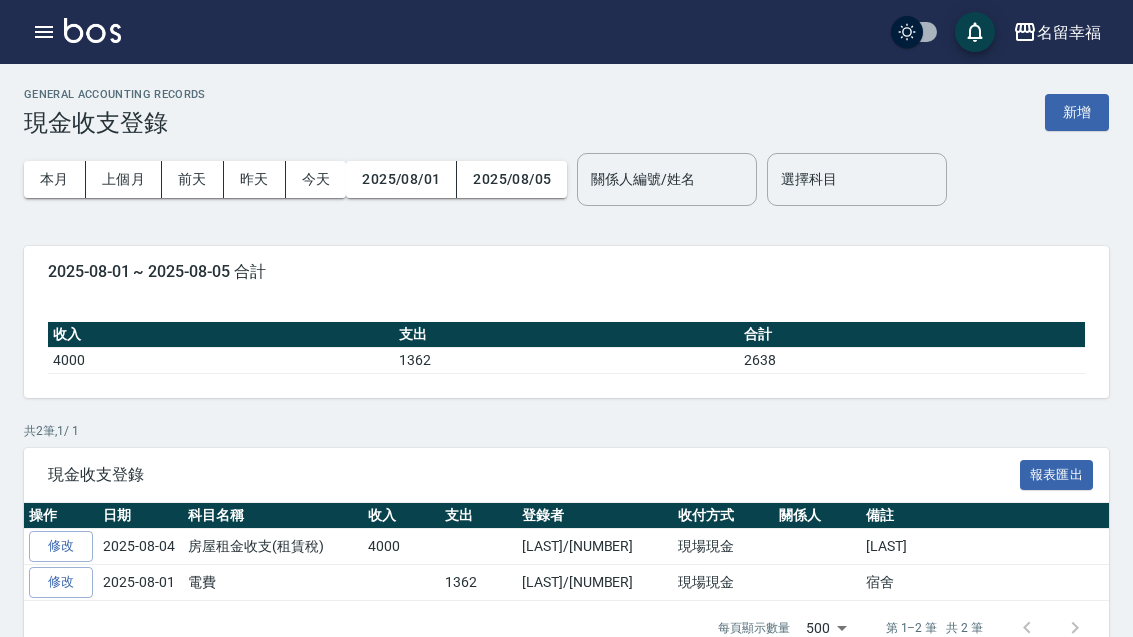 click on "上個月" at bounding box center [124, 179] 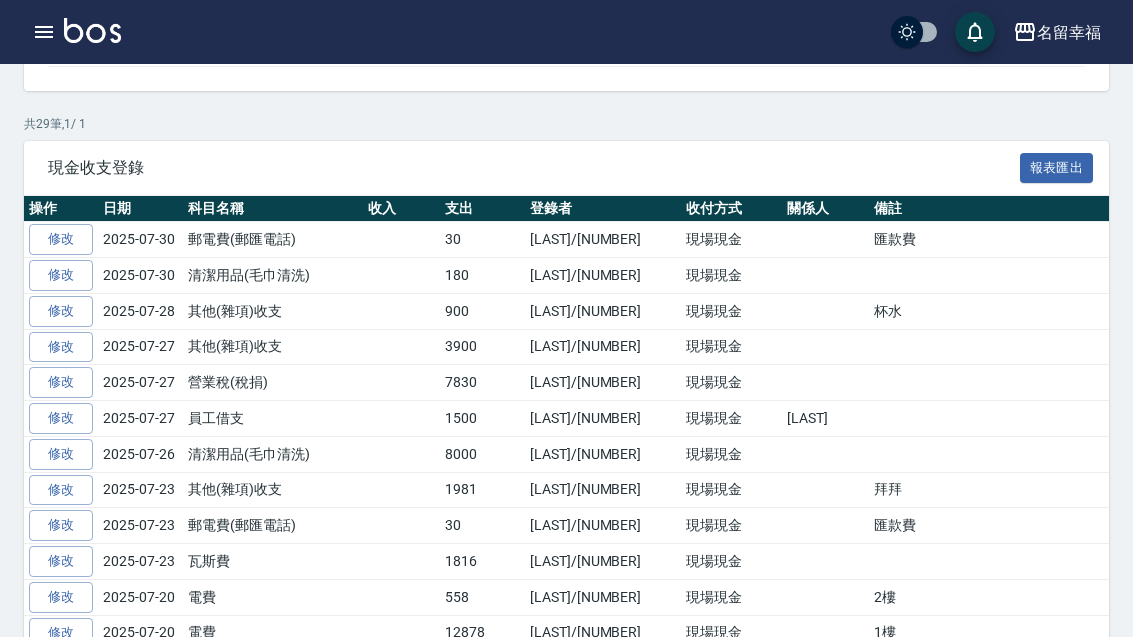 click at bounding box center (44, 32) 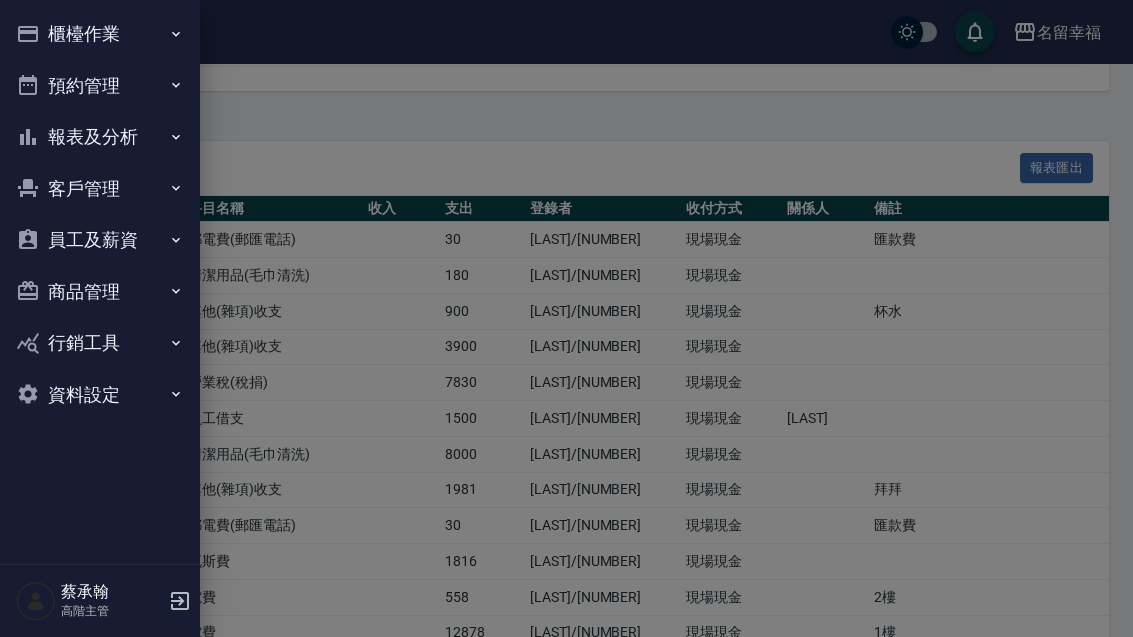 click on "櫃檯作業" at bounding box center (100, 34) 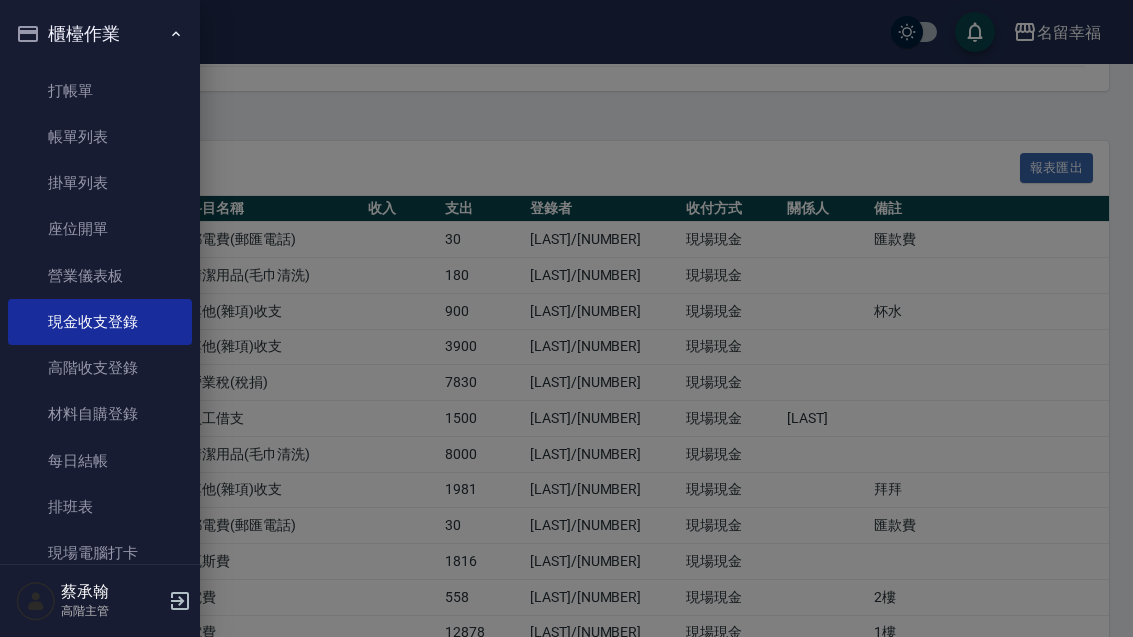 click on "高階收支登錄" at bounding box center [100, 368] 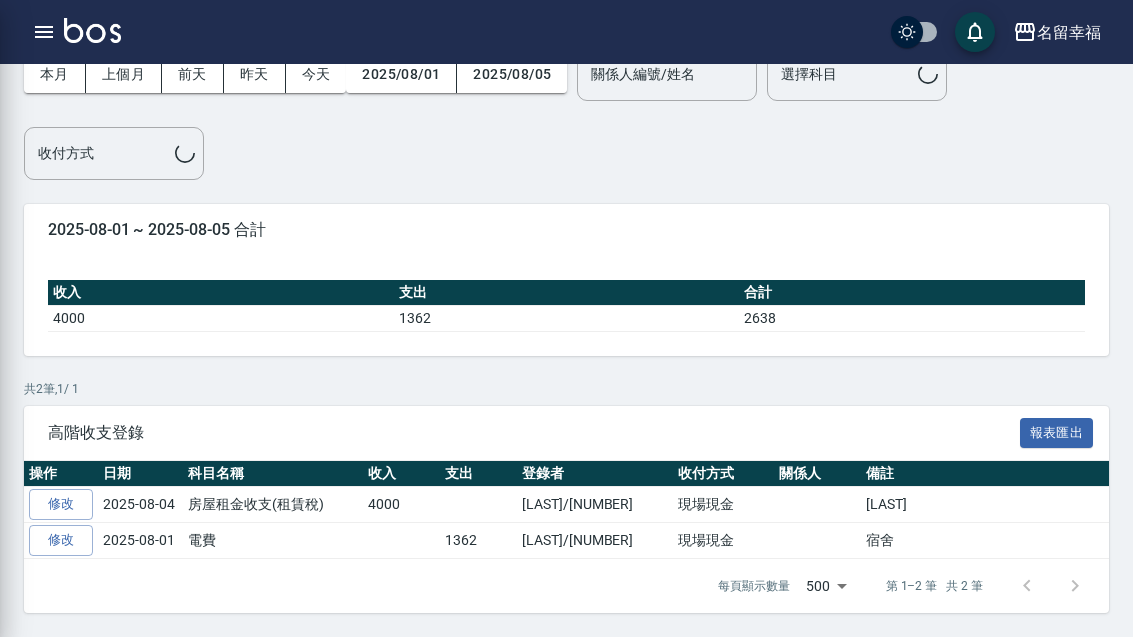 scroll, scrollTop: 38, scrollLeft: 0, axis: vertical 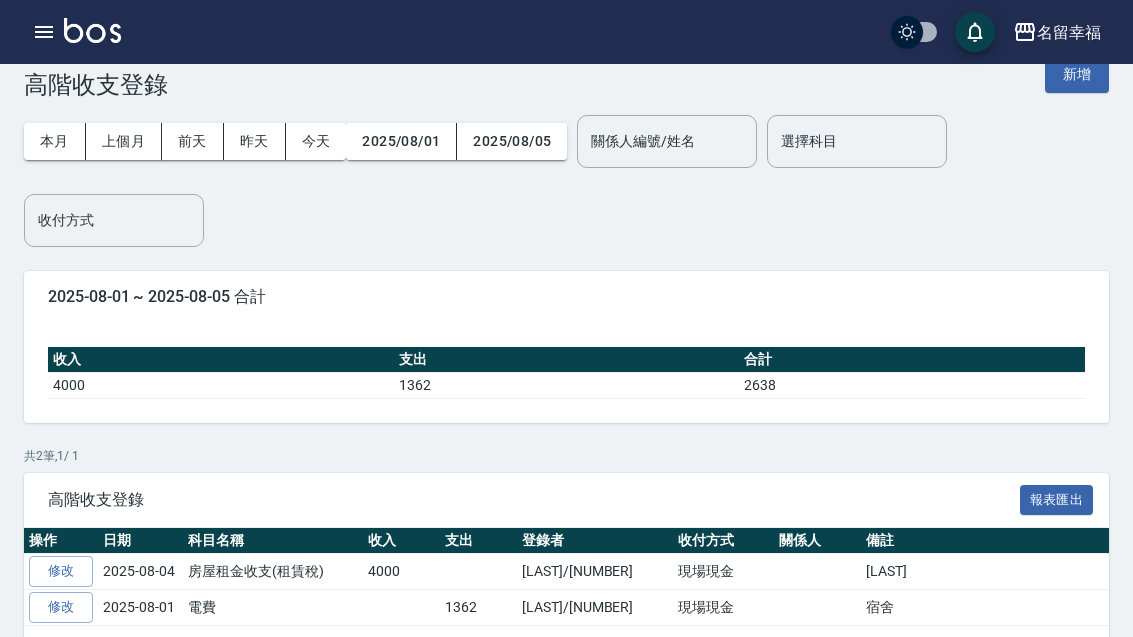 click on "上個月" at bounding box center (124, 141) 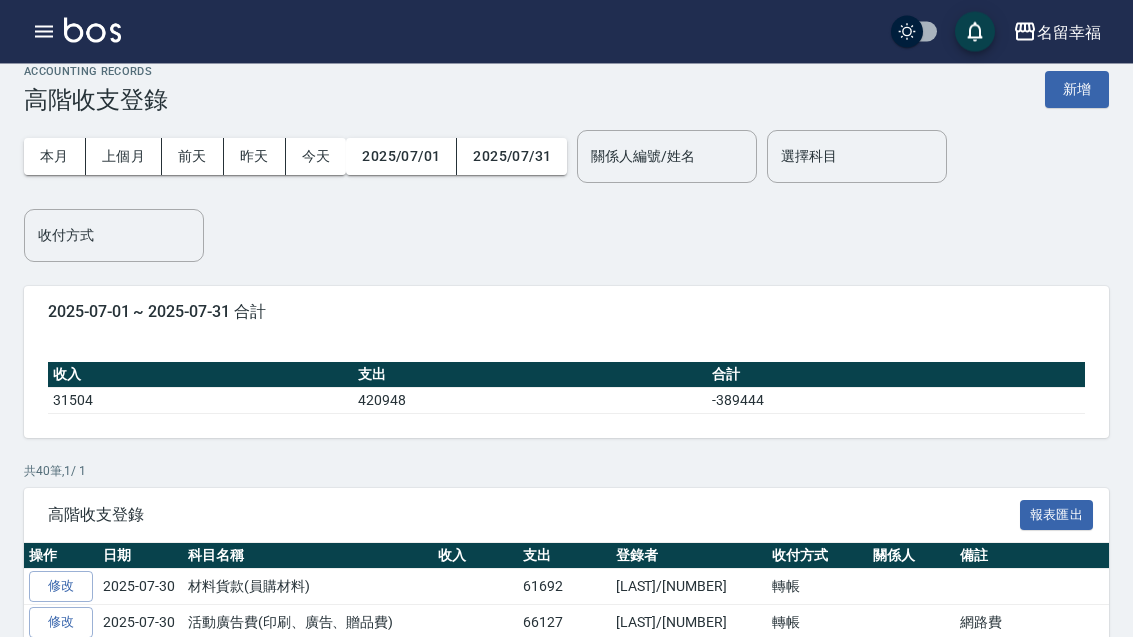 click at bounding box center [92, 30] 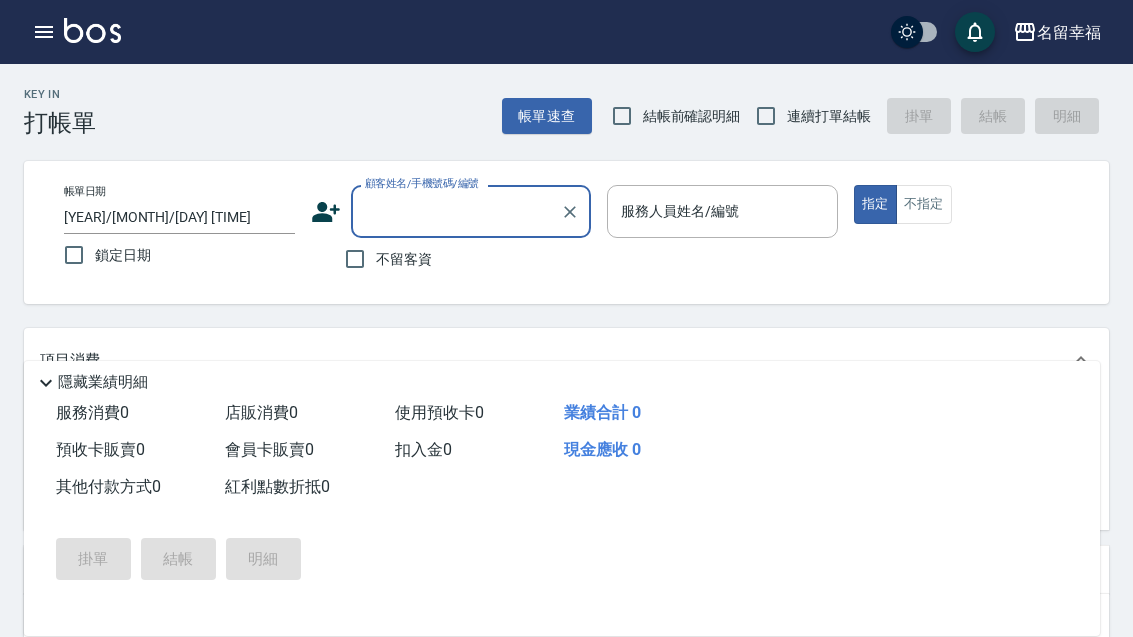 click at bounding box center (44, 32) 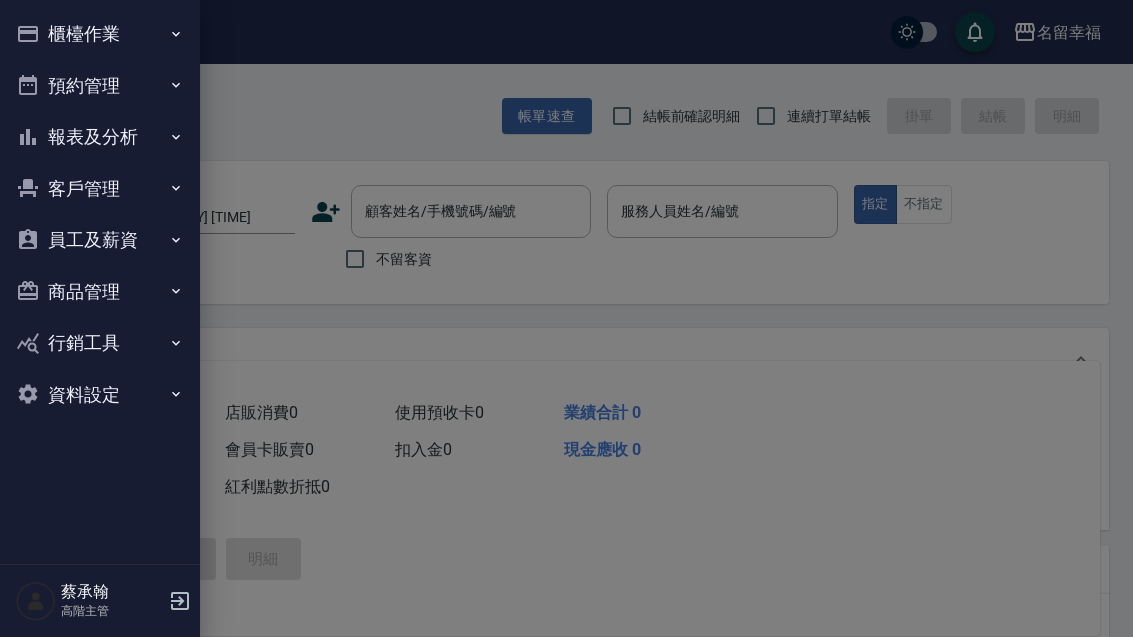 click on "櫃檯作業" at bounding box center [100, 34] 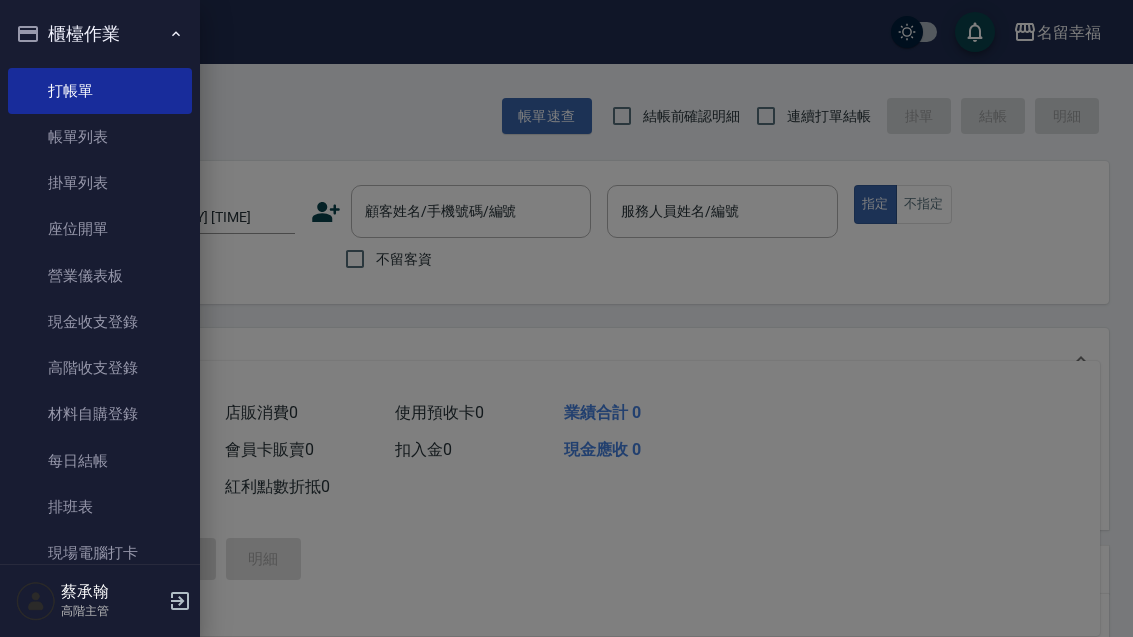 click on "材料自購登錄" at bounding box center (100, 414) 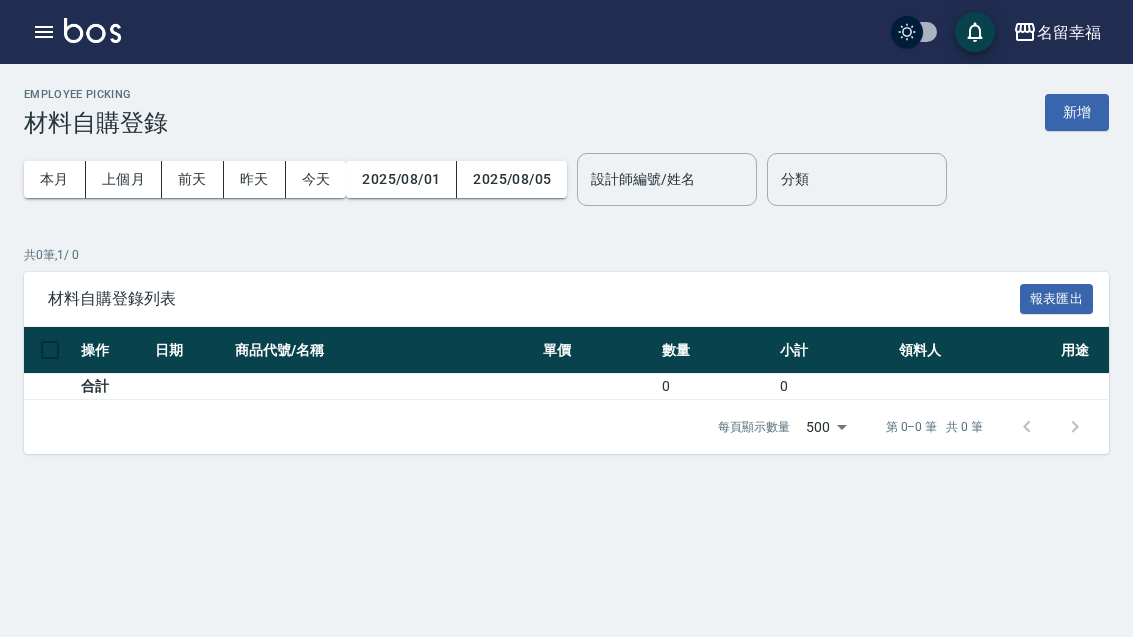 click on "上個月" at bounding box center [124, 179] 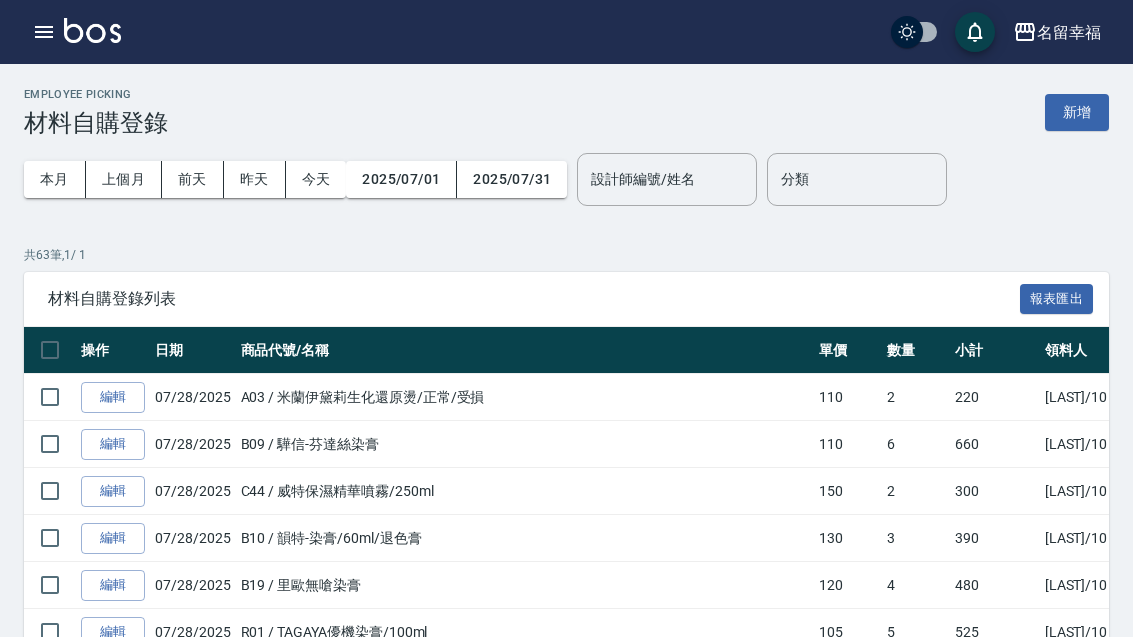 click at bounding box center [44, 32] 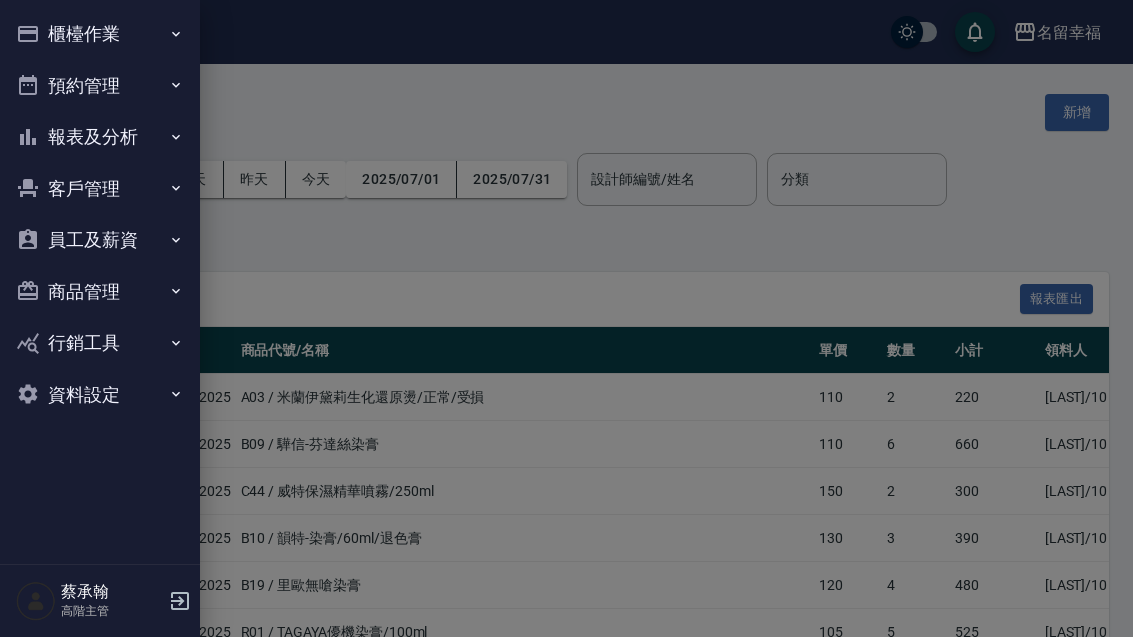 click on "櫃檯作業" at bounding box center (100, 34) 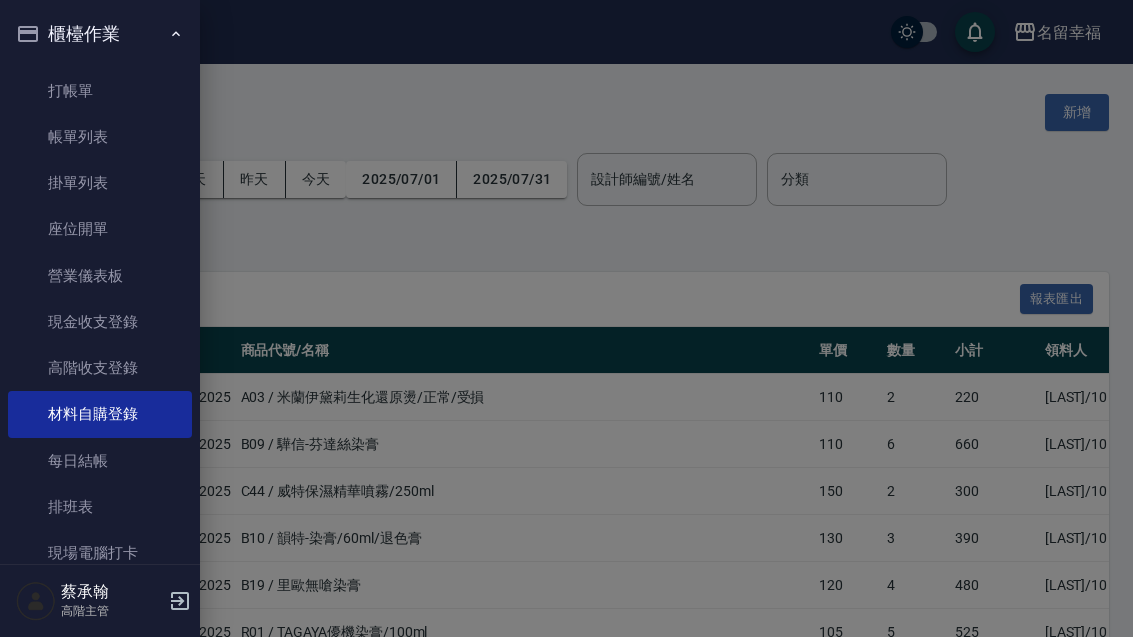 click on "高階收支登錄" at bounding box center [100, 368] 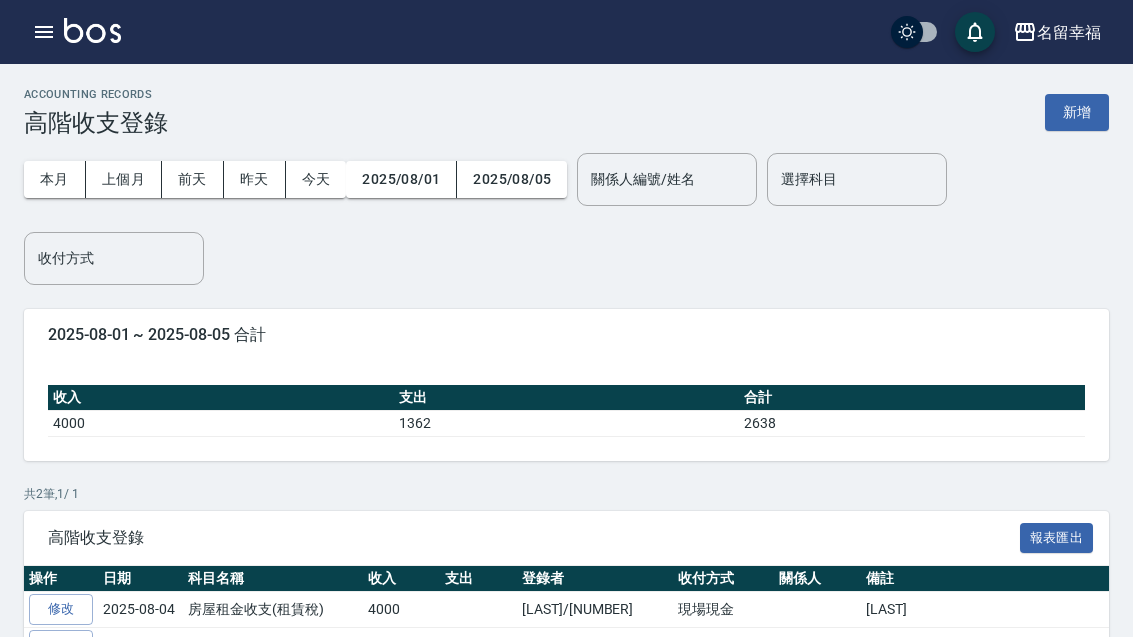 click on "上個月" at bounding box center (124, 179) 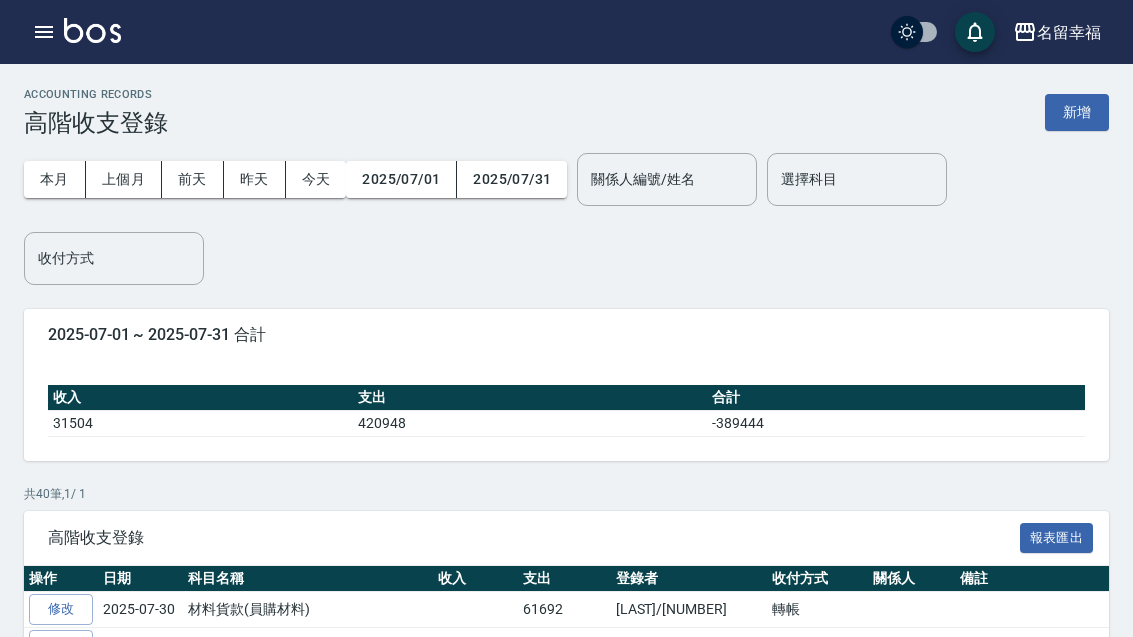 click on "上個月" at bounding box center [124, 179] 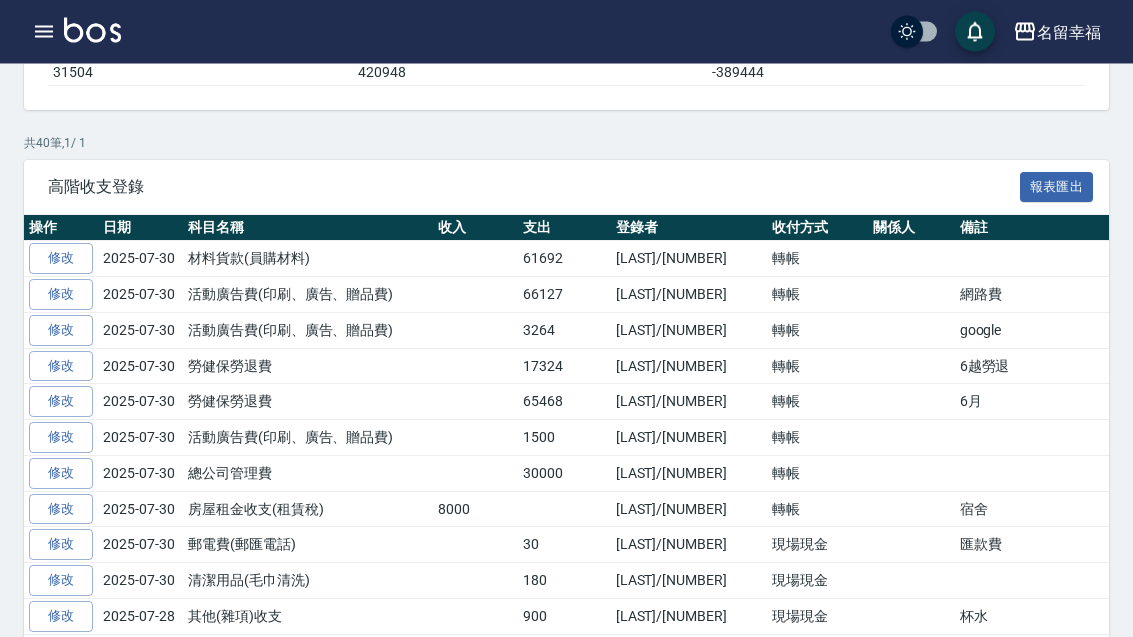 scroll, scrollTop: 396, scrollLeft: 0, axis: vertical 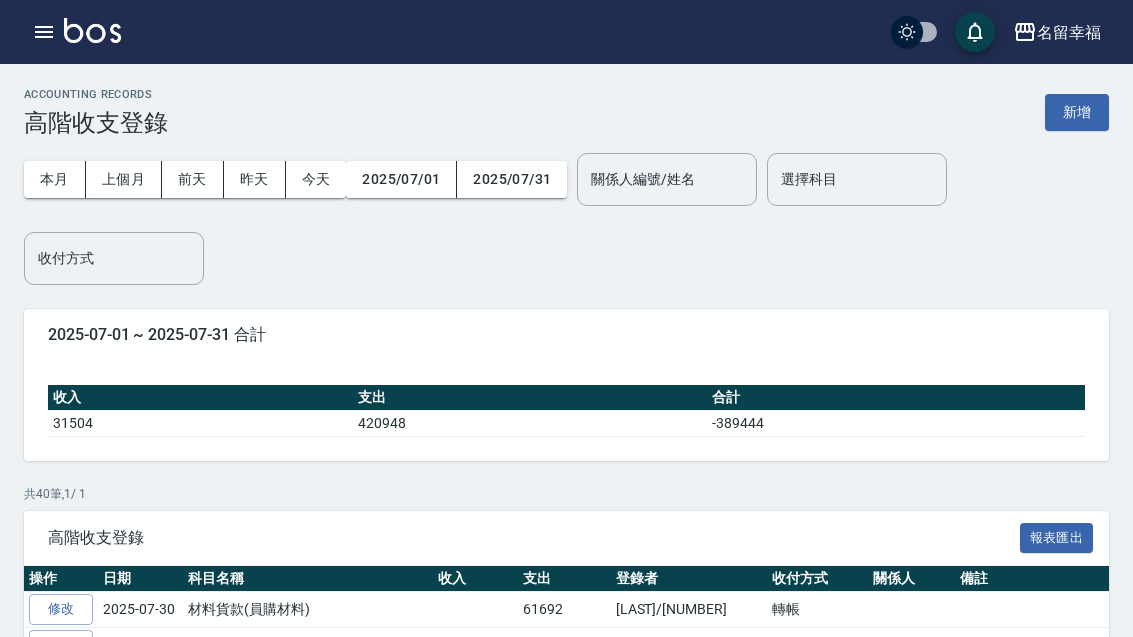 click on "新增" at bounding box center (1077, 112) 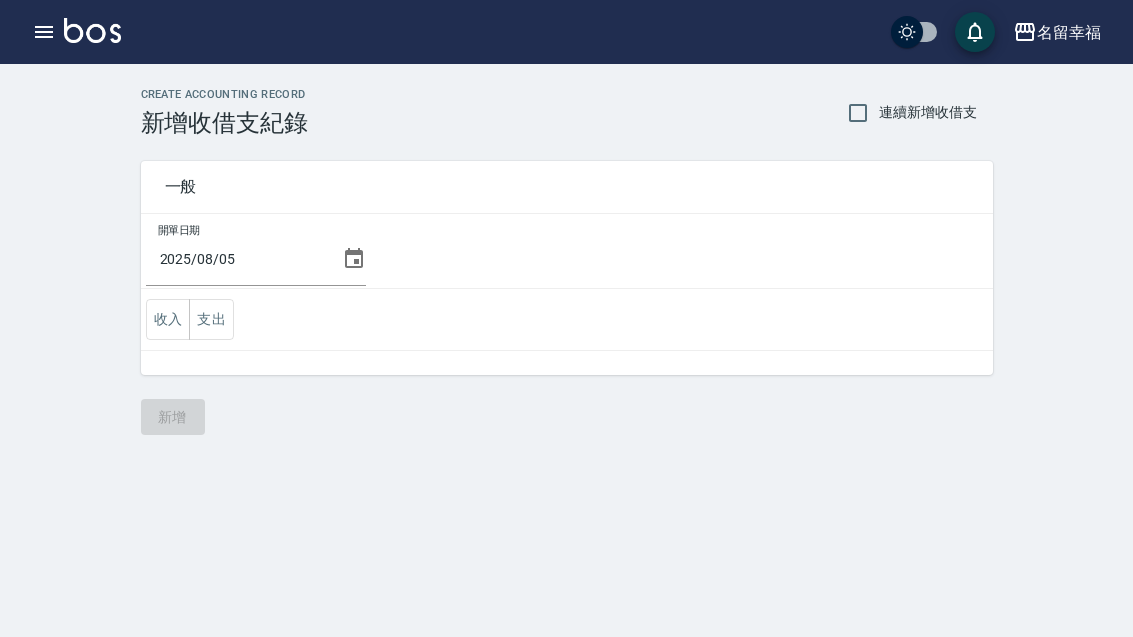 click 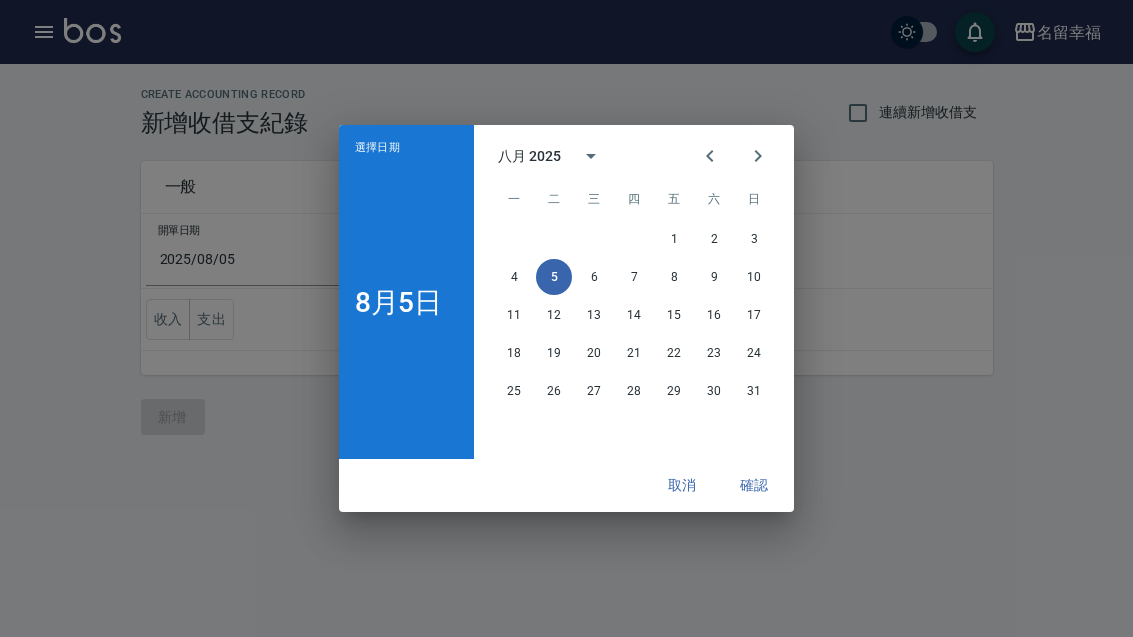 click 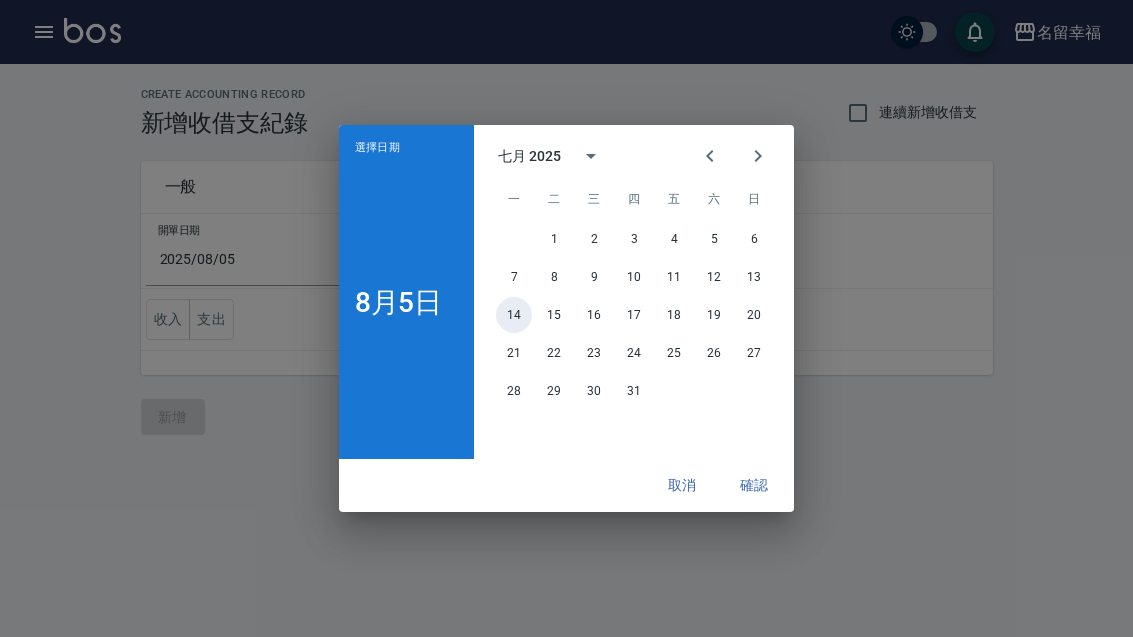 click on "14" at bounding box center (514, 315) 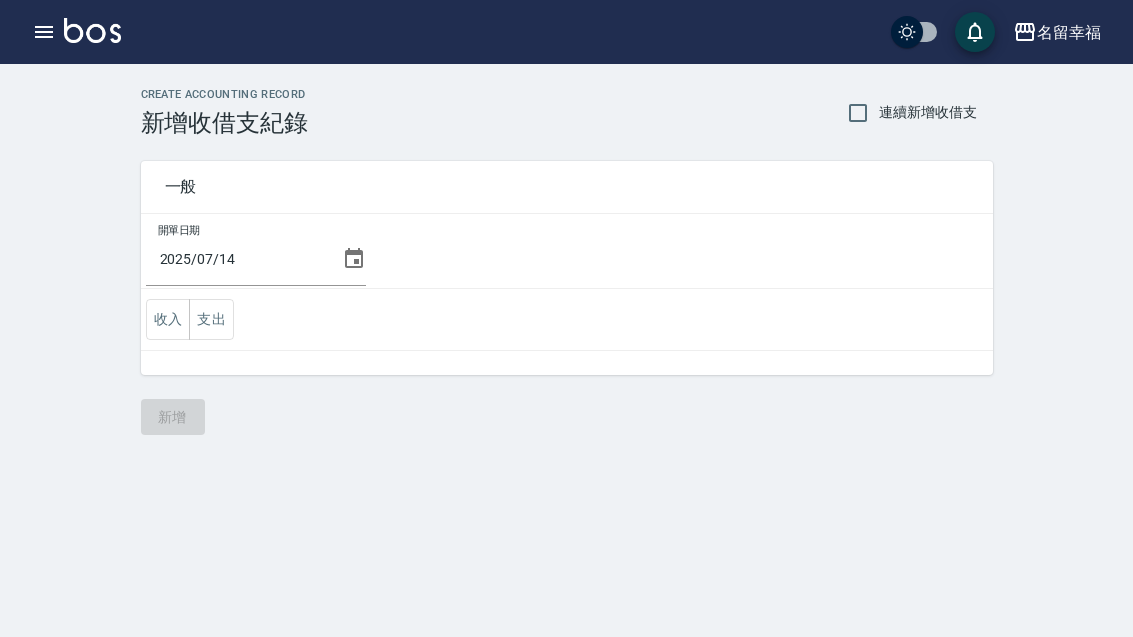 click on "收入" at bounding box center [168, 319] 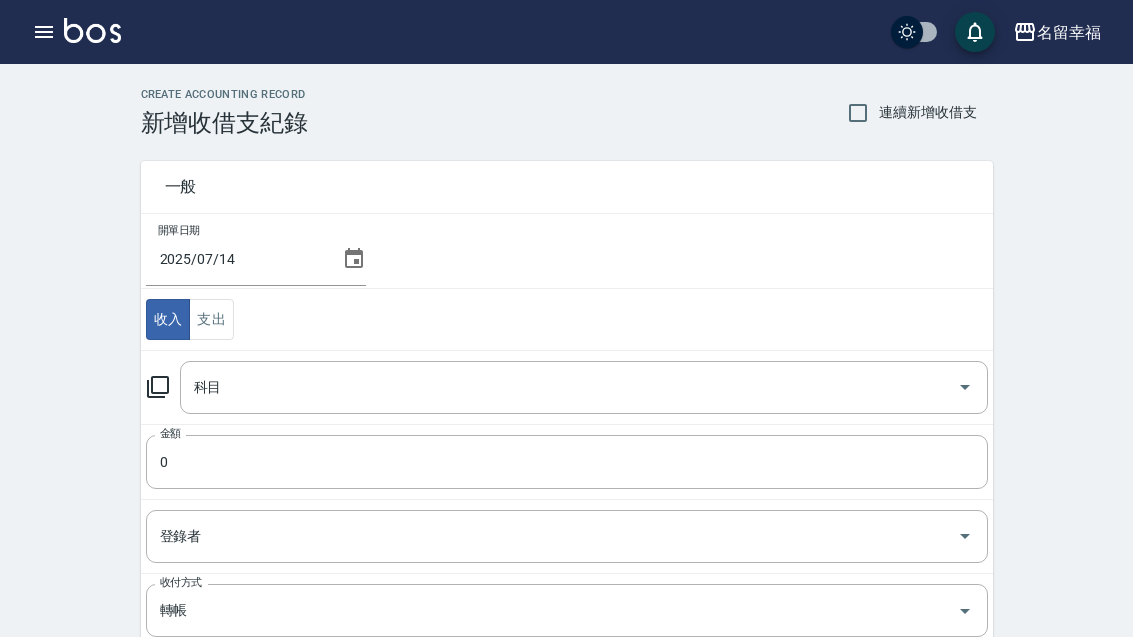 click on "科目" at bounding box center [569, 387] 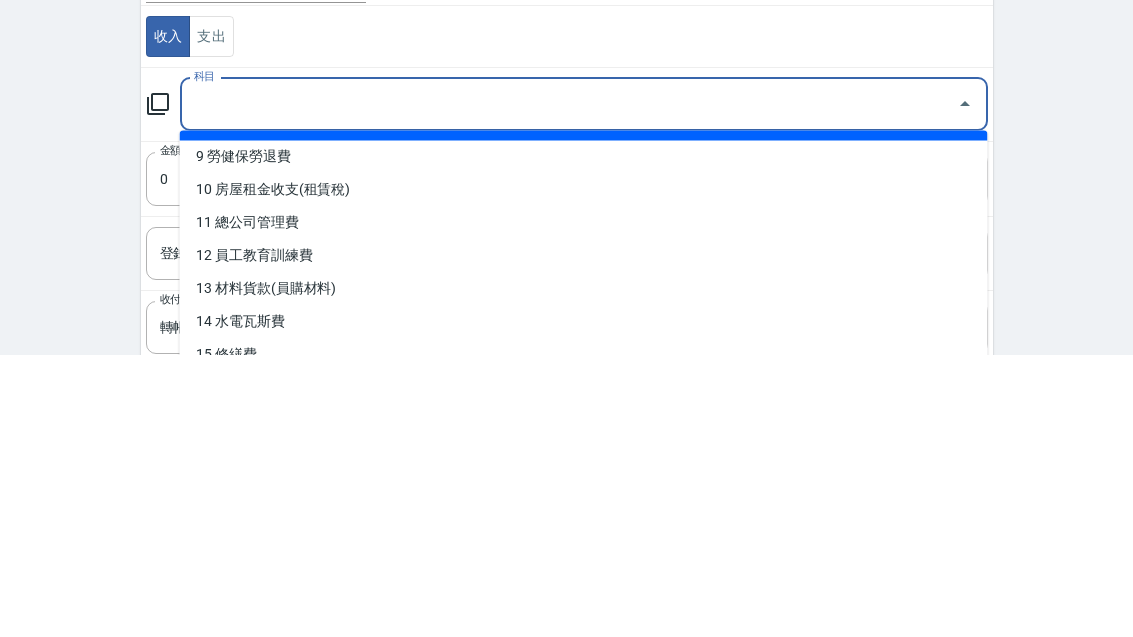 scroll, scrollTop: 296, scrollLeft: 0, axis: vertical 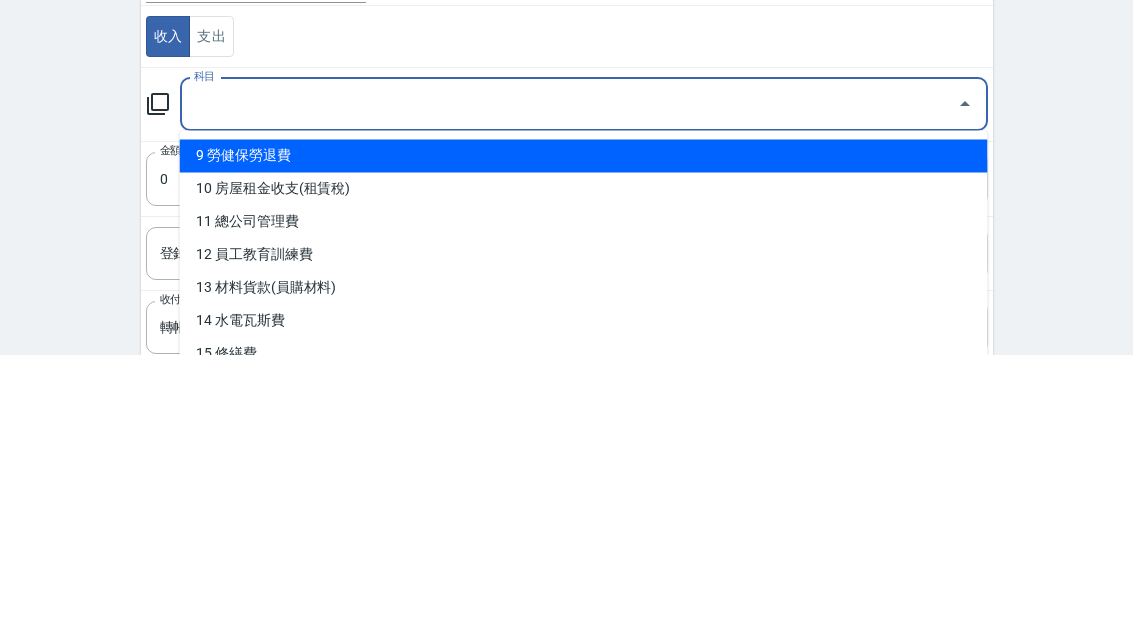click on "9 勞健保勞退費" at bounding box center [584, 439] 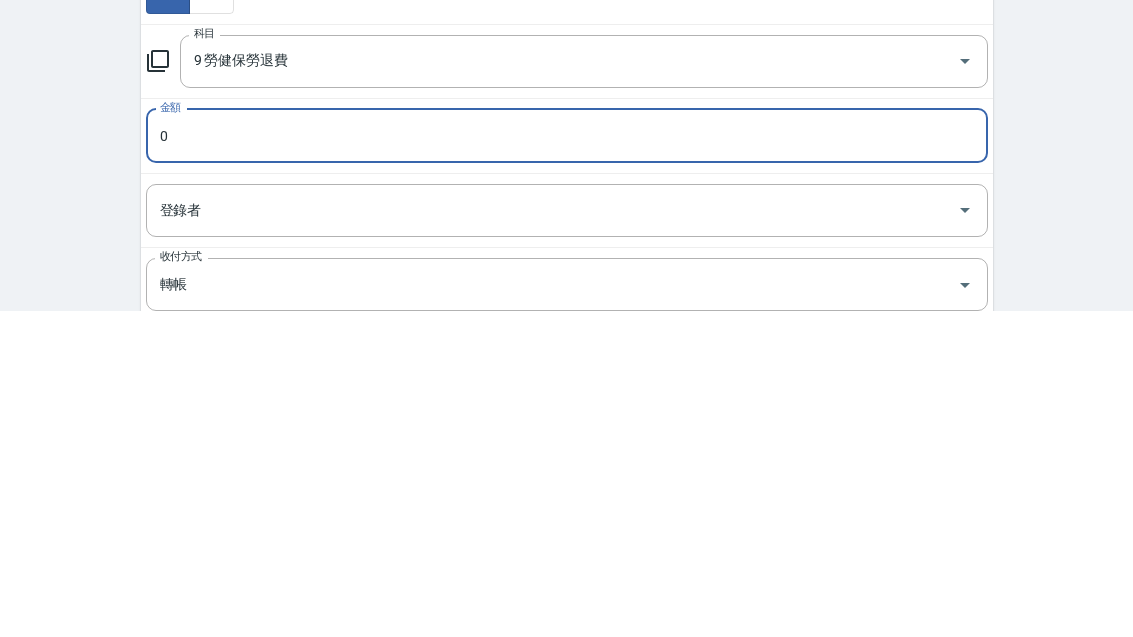 click on "9 勞健保勞退費" at bounding box center [556, 387] 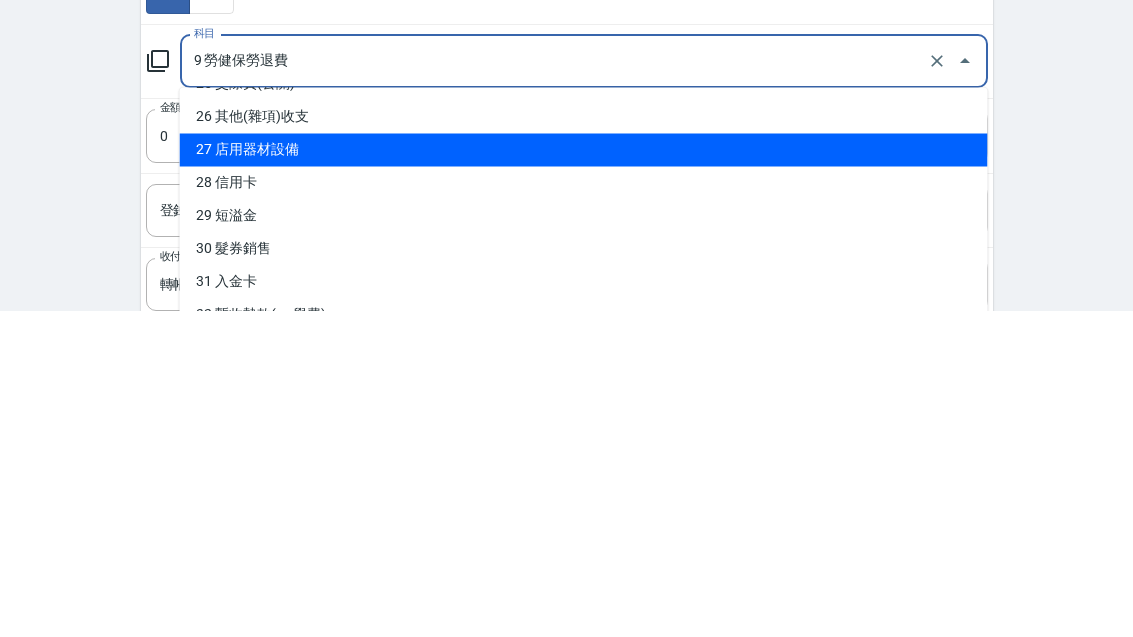 scroll, scrollTop: 854, scrollLeft: 0, axis: vertical 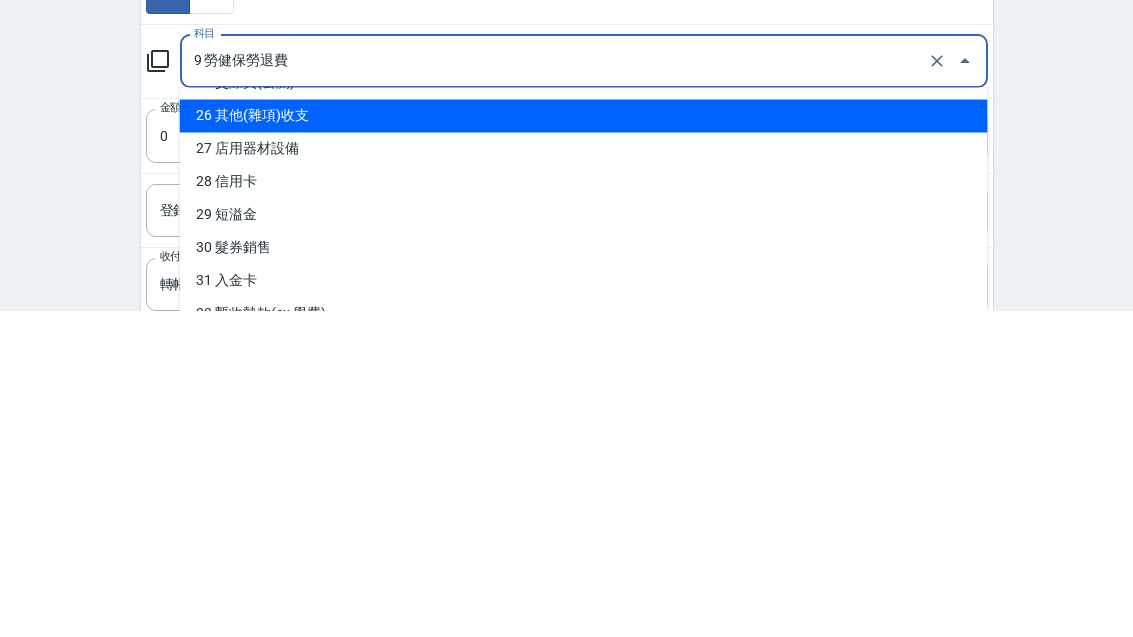 click on "26 其他(雜項)收支" at bounding box center [584, 442] 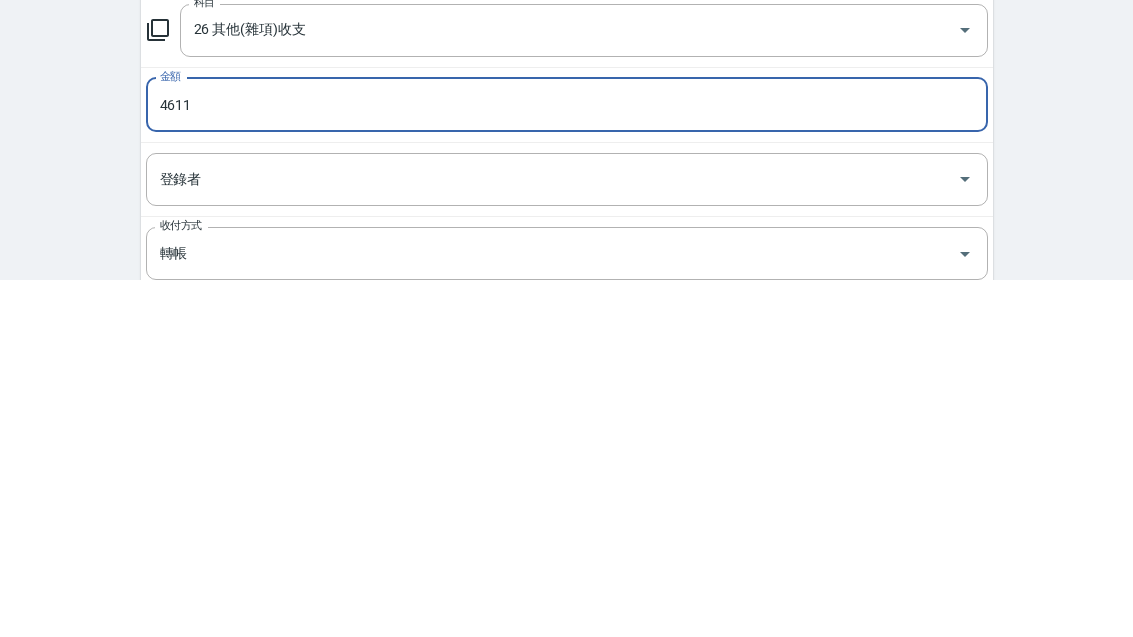 scroll, scrollTop: 312, scrollLeft: 0, axis: vertical 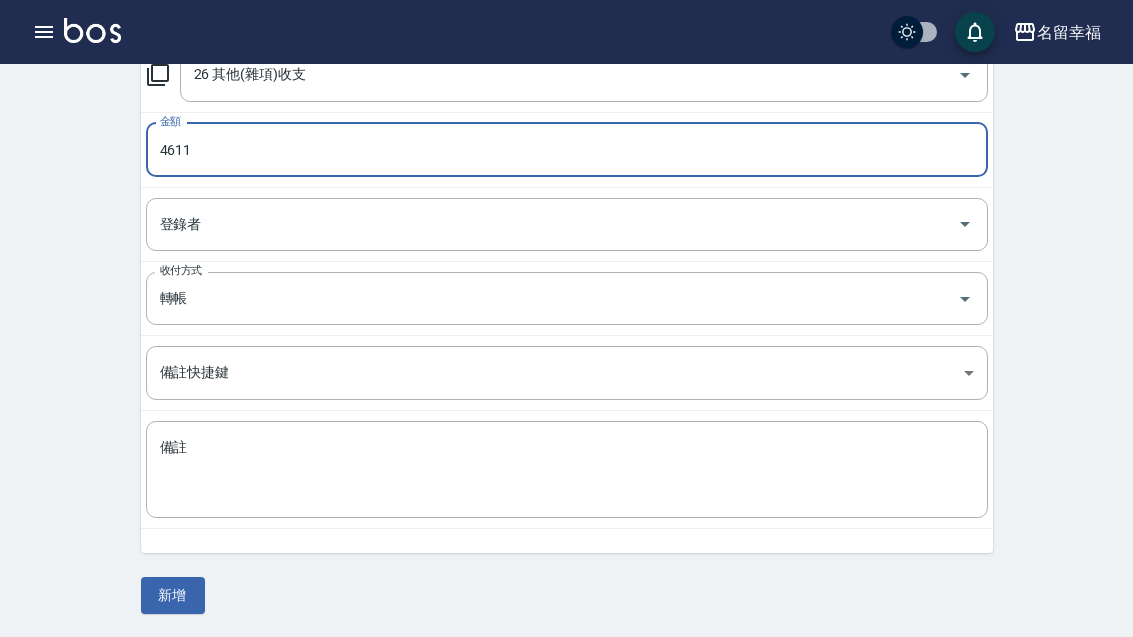 type on "4611" 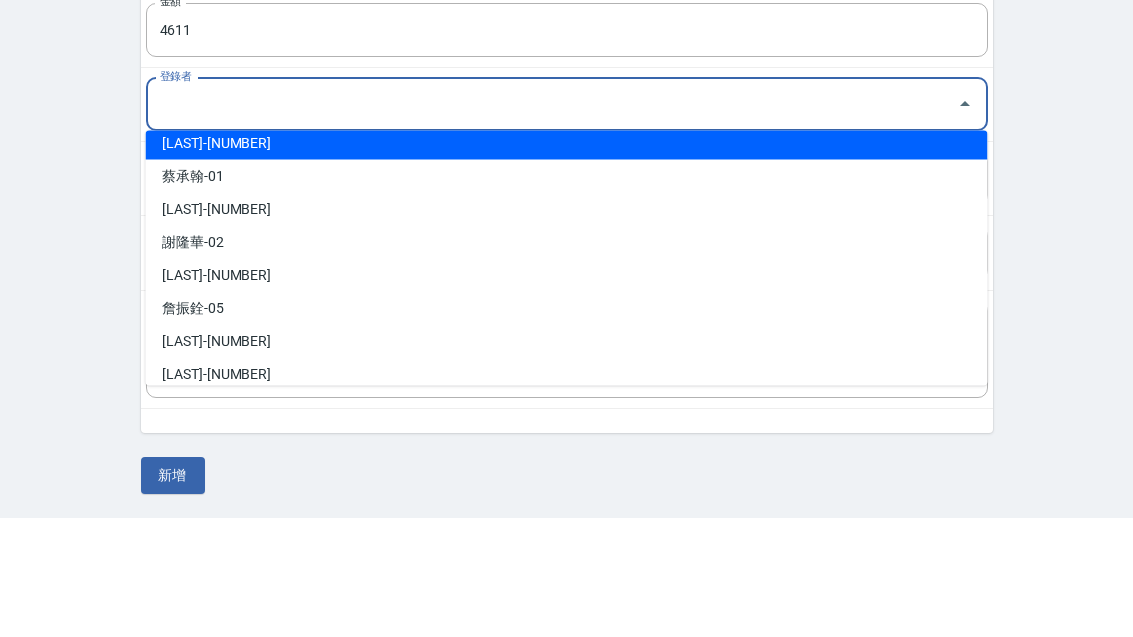 scroll, scrollTop: 49, scrollLeft: 0, axis: vertical 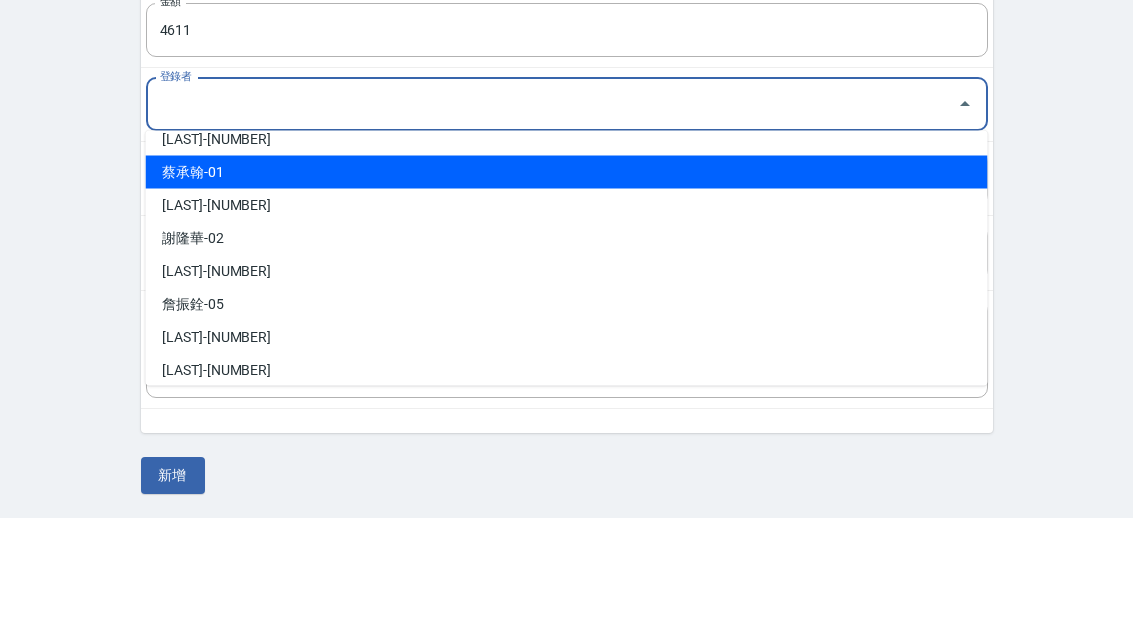 click on "蔡承翰-01" at bounding box center [567, 292] 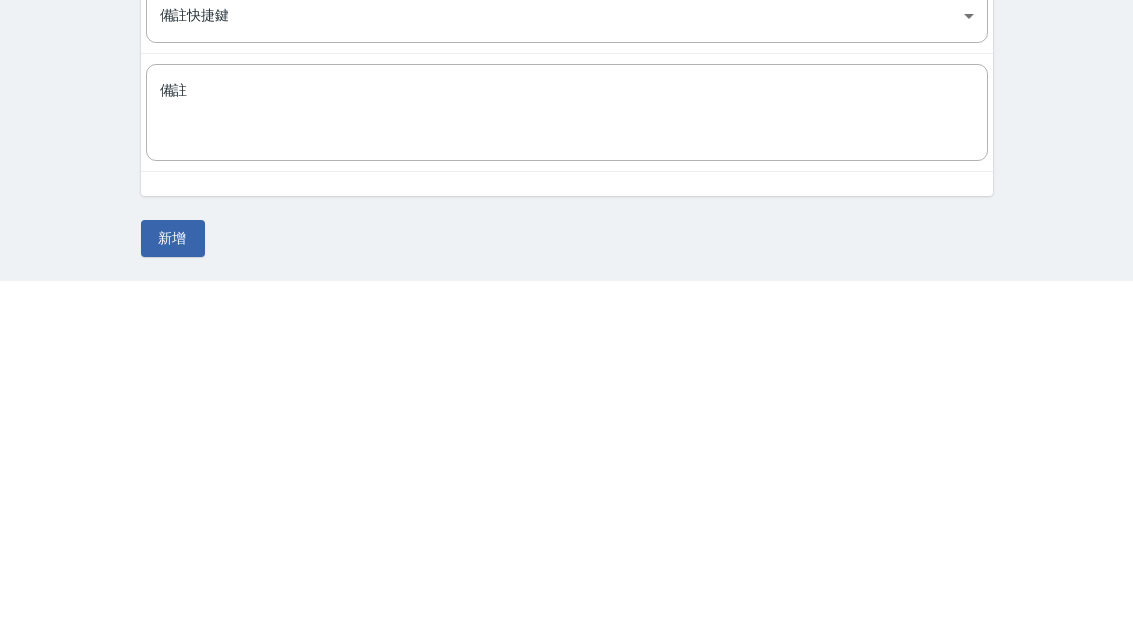 click on "備註" at bounding box center [567, 470] 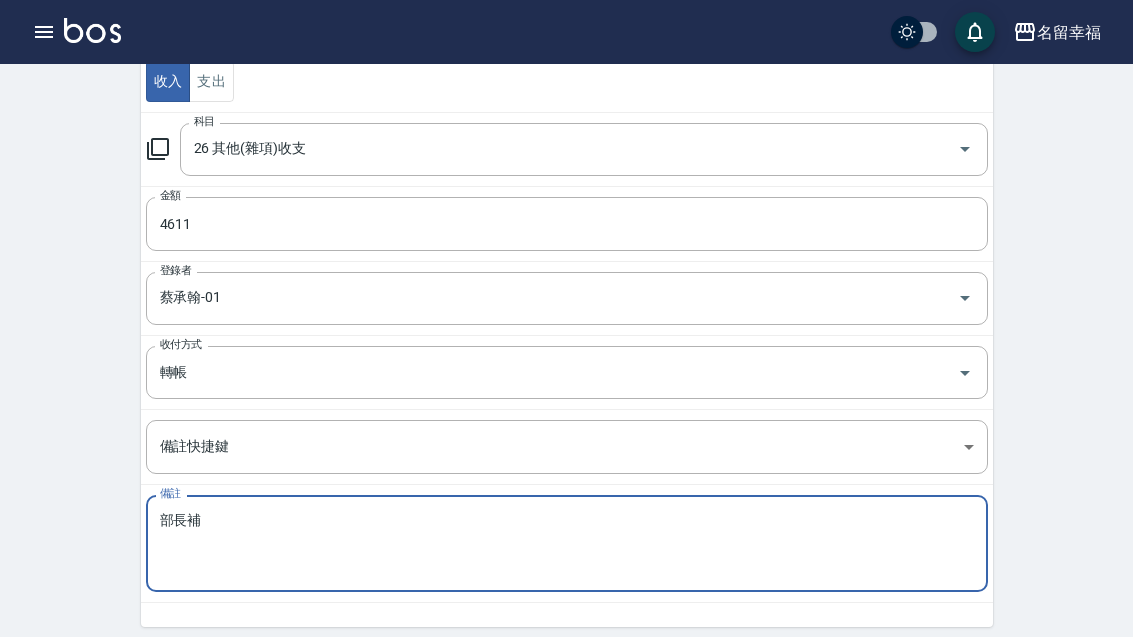 scroll, scrollTop: 248, scrollLeft: 0, axis: vertical 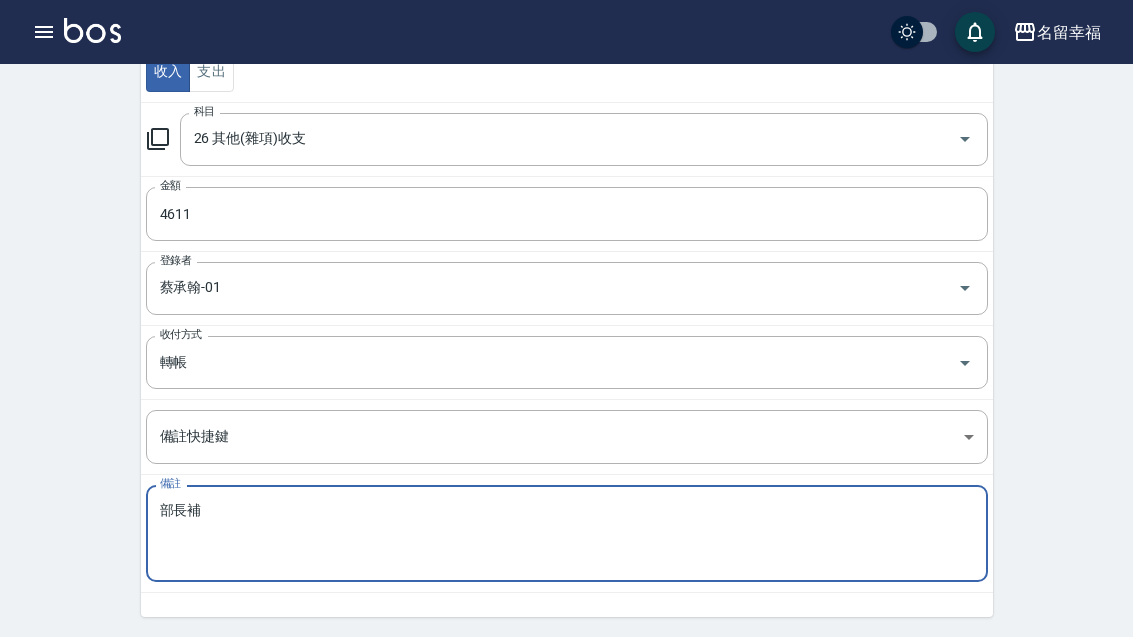 type on "部長補" 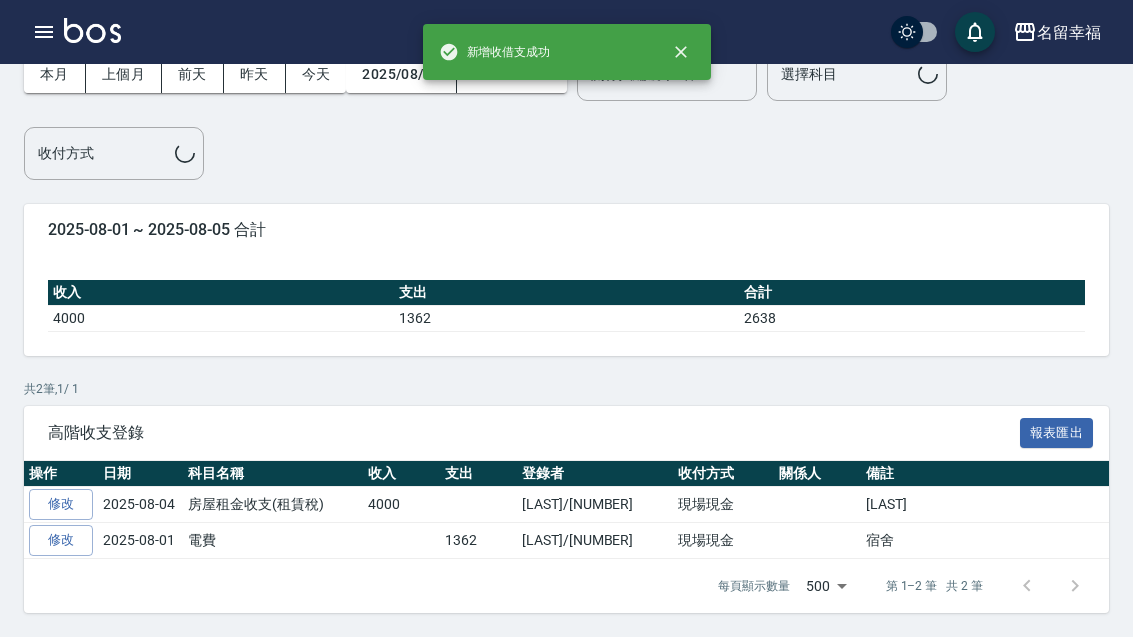 scroll, scrollTop: 38, scrollLeft: 0, axis: vertical 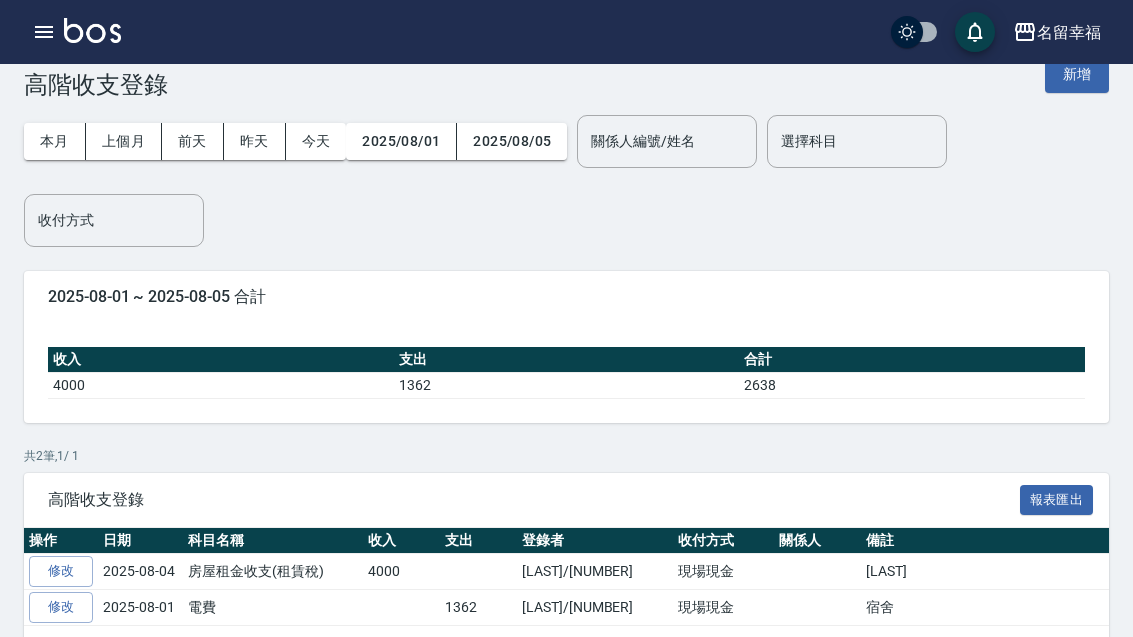 click on "新增" at bounding box center [1077, 74] 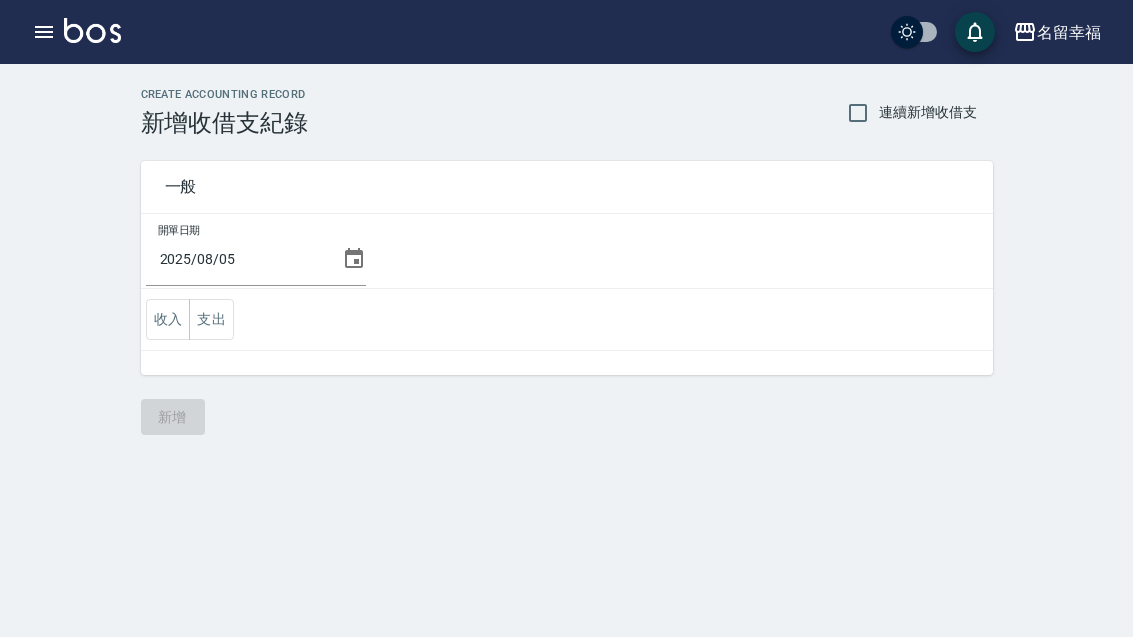 scroll, scrollTop: 0, scrollLeft: 0, axis: both 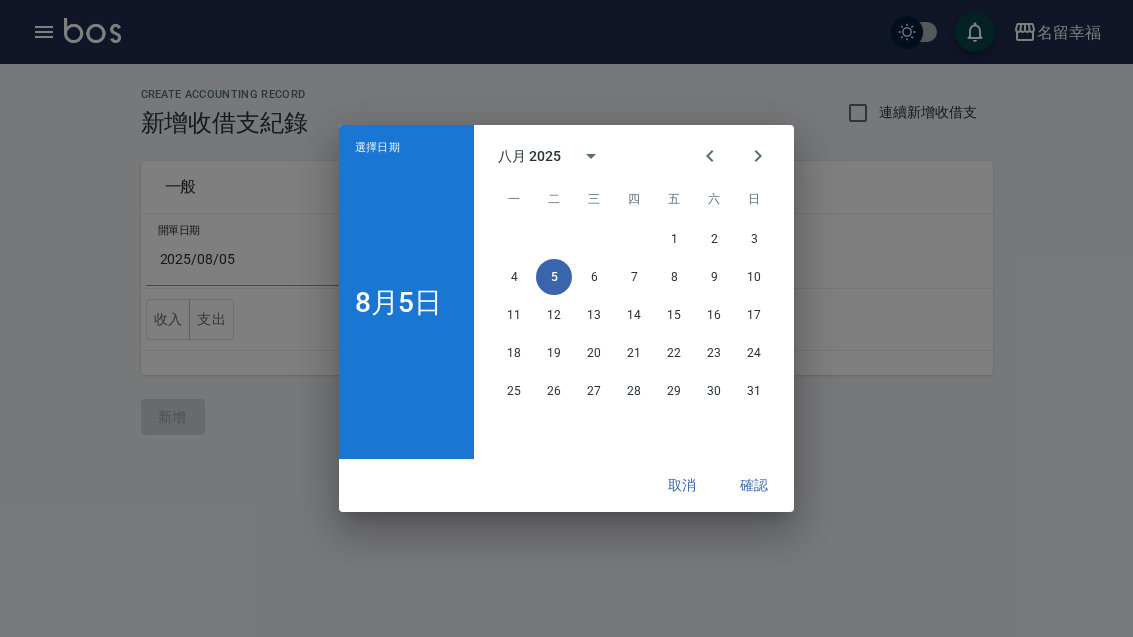 click 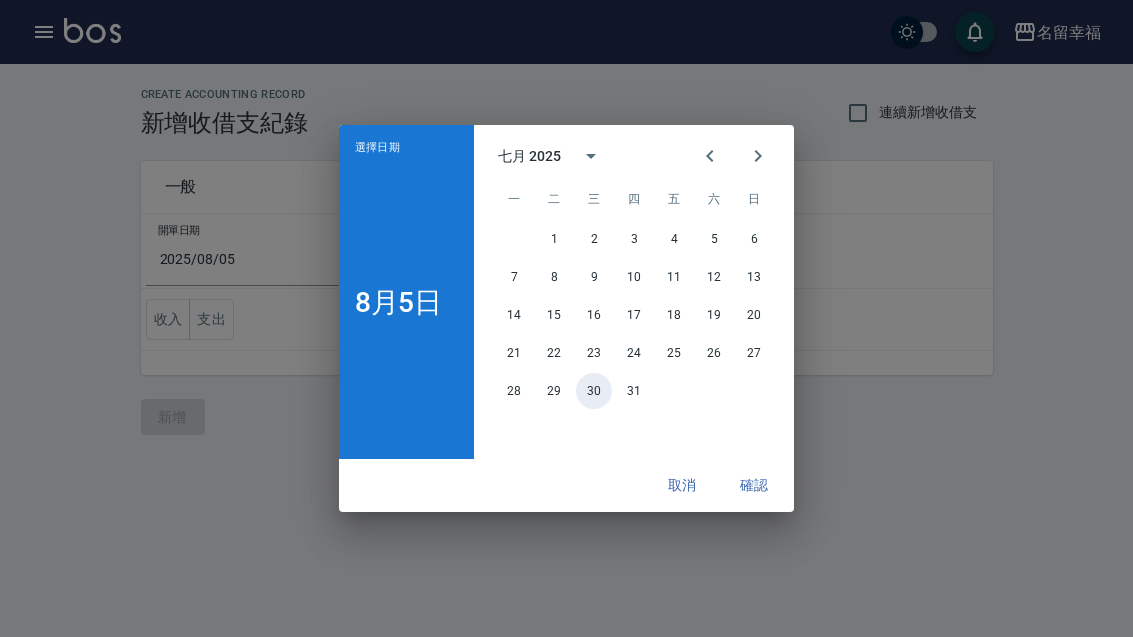 click on "30" at bounding box center [594, 391] 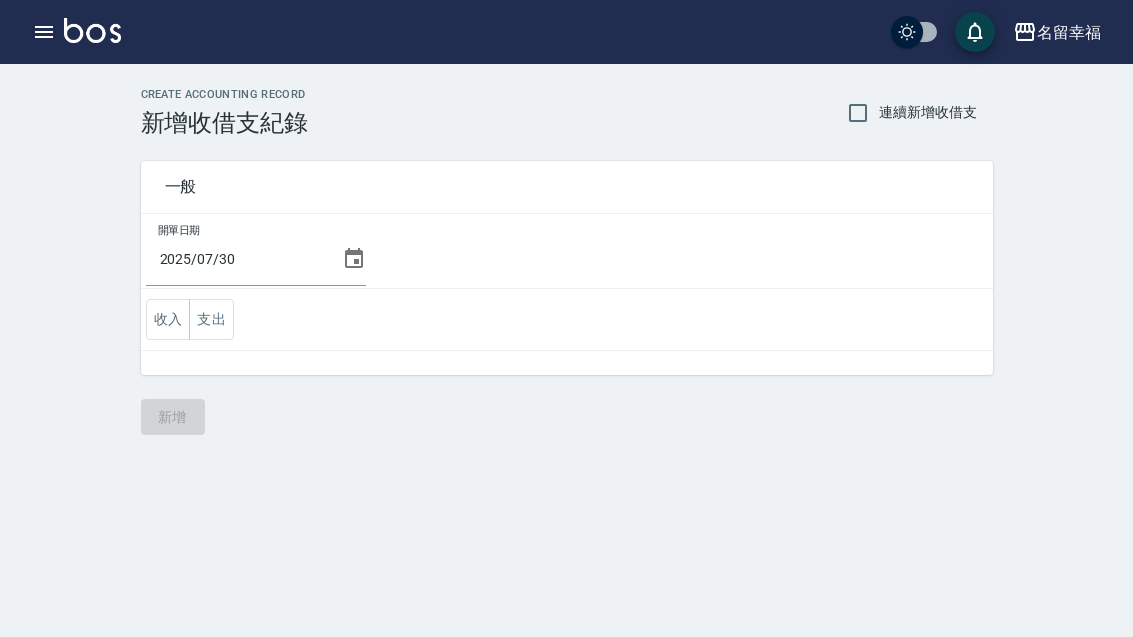 click on "收入" at bounding box center [168, 319] 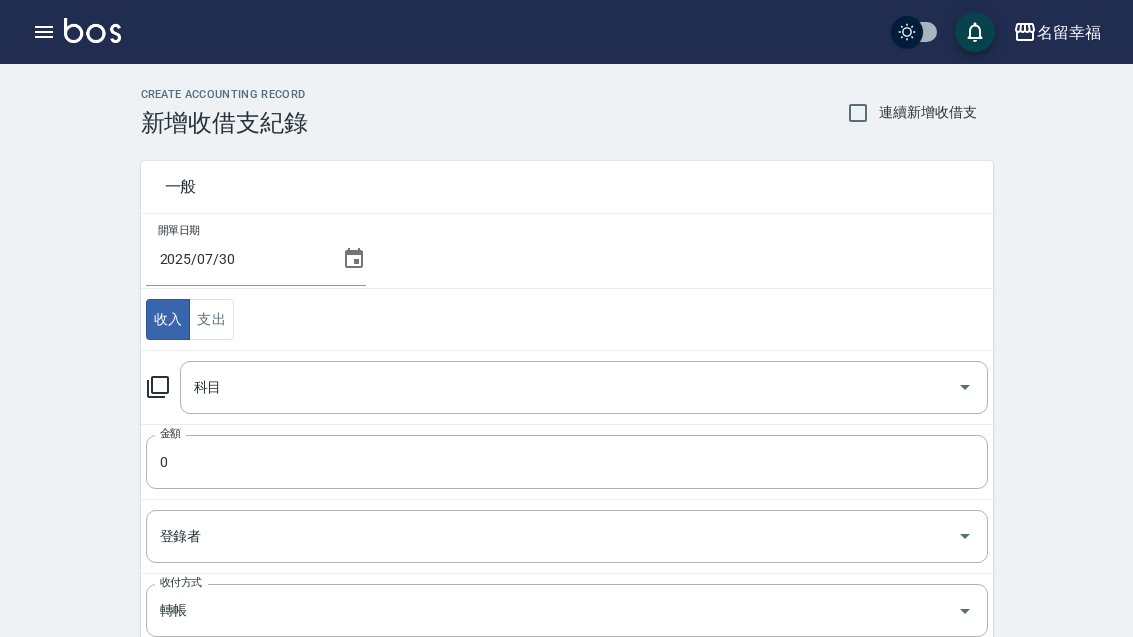 click on "科目" at bounding box center (569, 387) 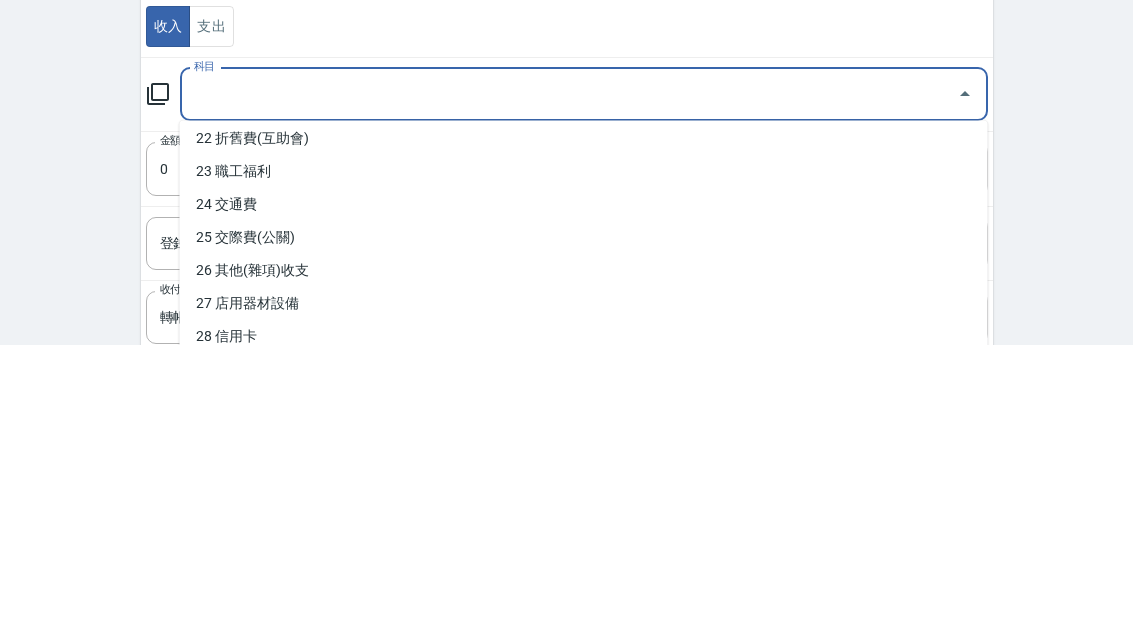 scroll, scrollTop: 733, scrollLeft: 0, axis: vertical 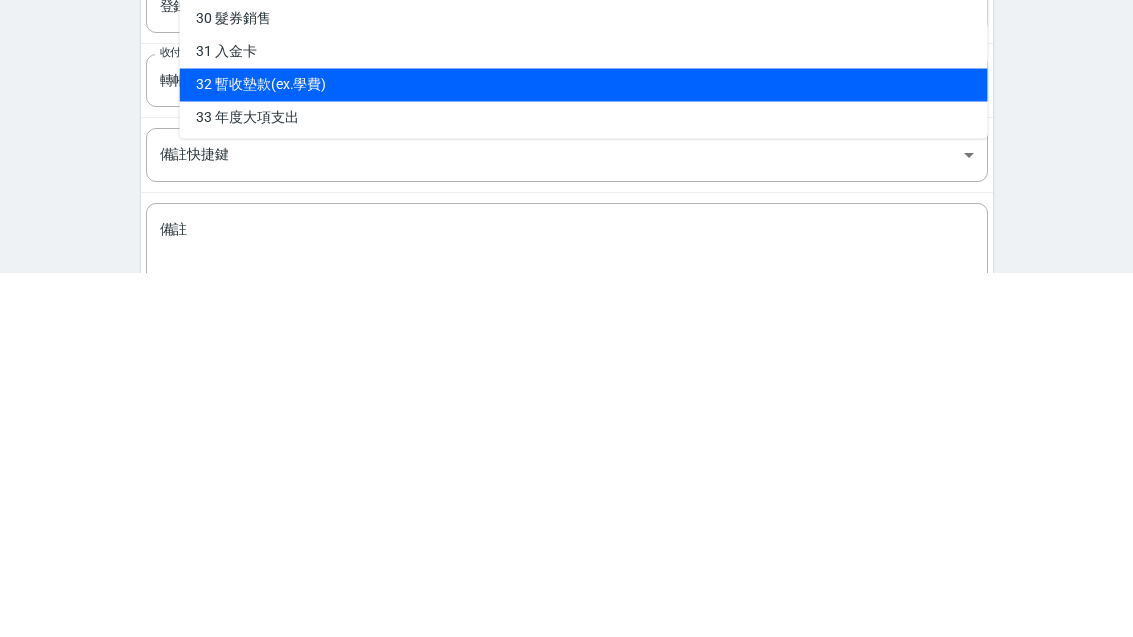 click on "34 顧客欠單" at bounding box center (584, 515) 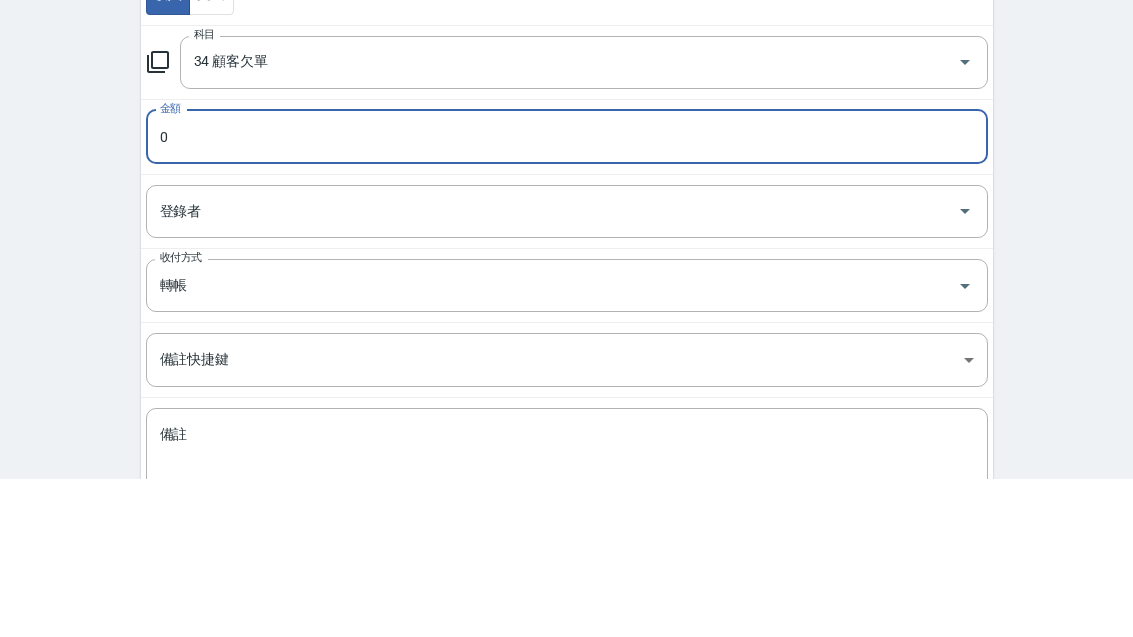 click on "34 顧客欠單" at bounding box center (556, 221) 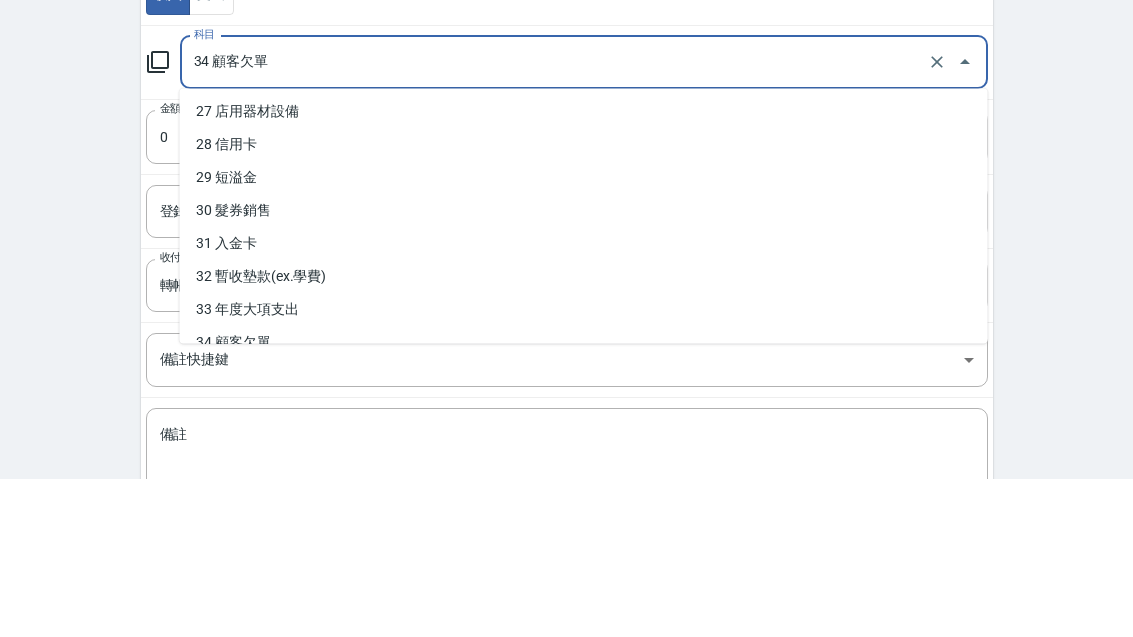 scroll, scrollTop: 891, scrollLeft: 0, axis: vertical 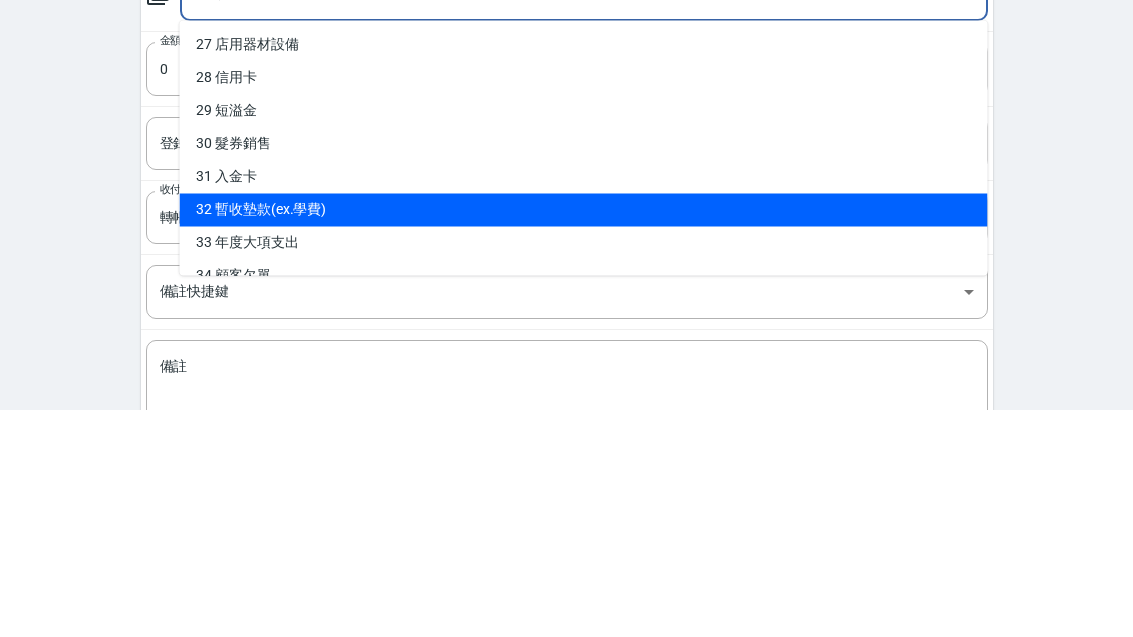 click on "32 暫收墊款(ex.學費)" at bounding box center (584, 437) 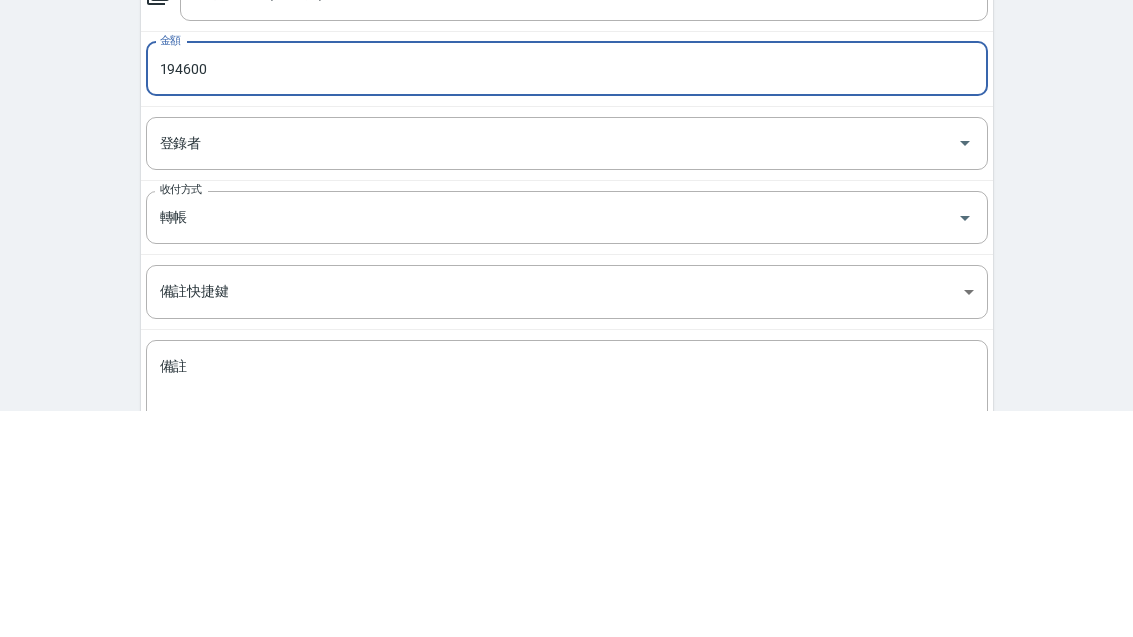 type on "194600" 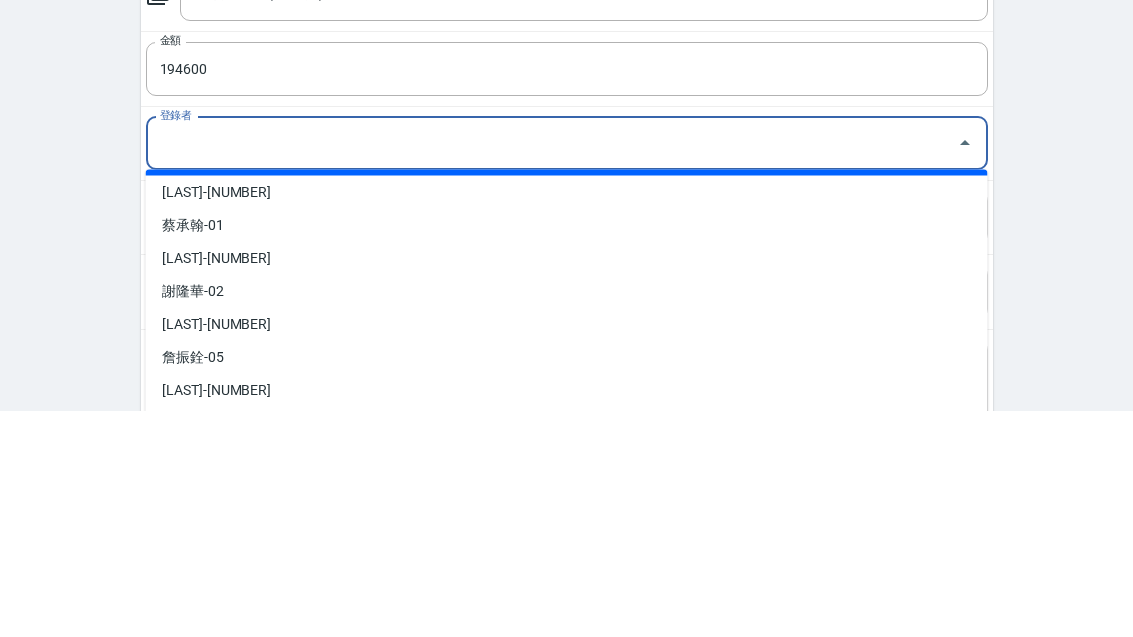 scroll, scrollTop: 40, scrollLeft: 0, axis: vertical 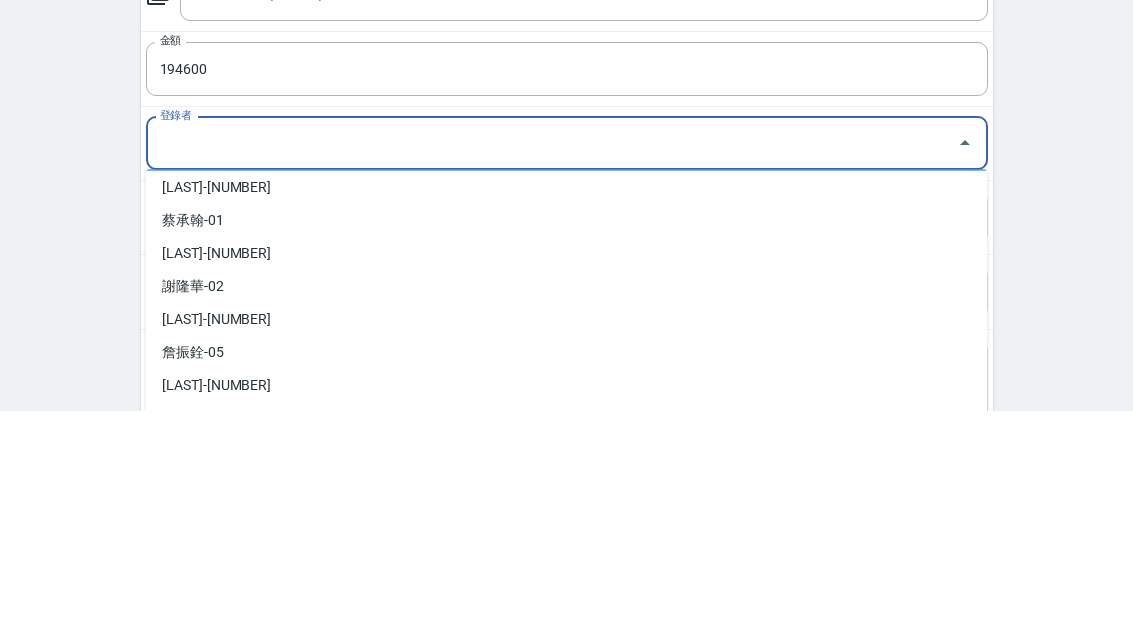 click on "蔡承翰-01" at bounding box center [567, 447] 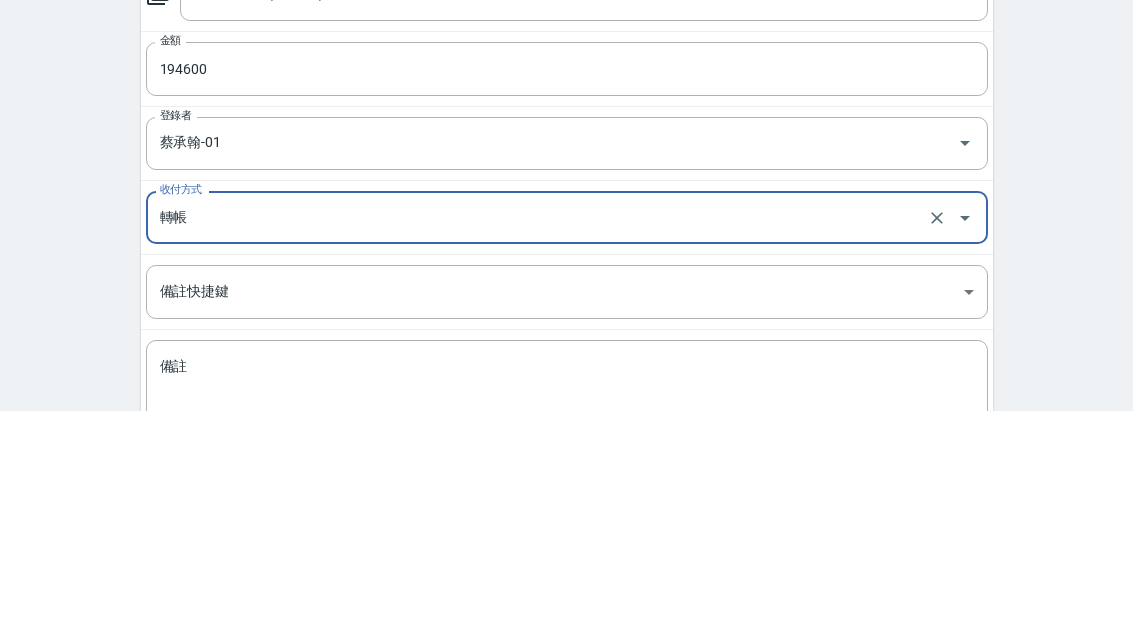 type on "蔡承翰-01" 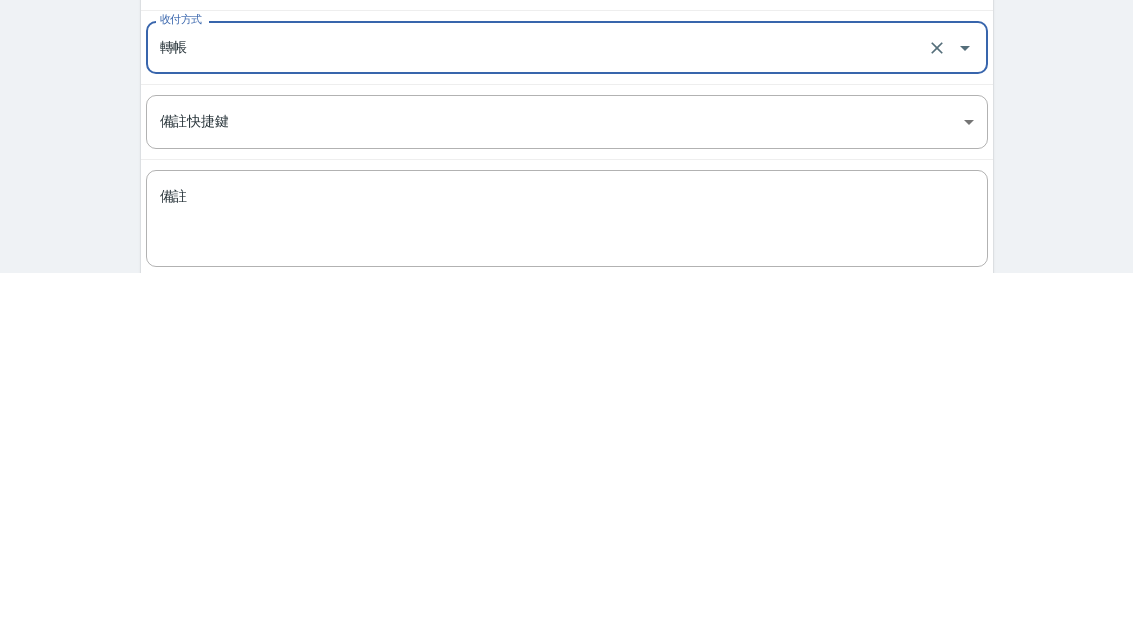 scroll, scrollTop: 200, scrollLeft: 0, axis: vertical 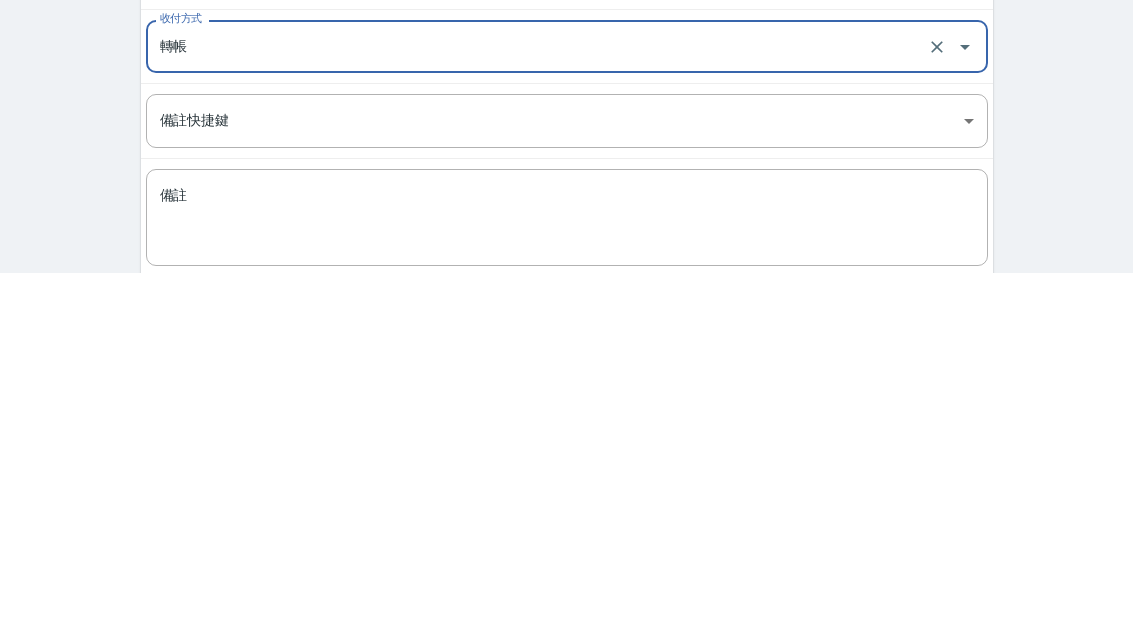 click on "備註" at bounding box center [567, 582] 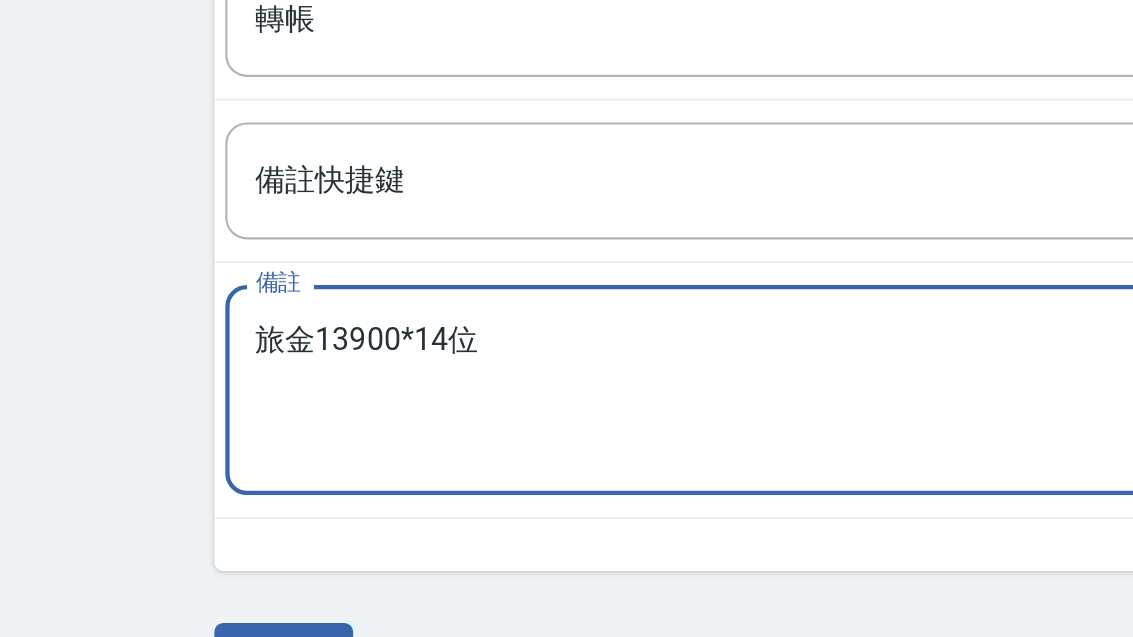 scroll, scrollTop: 289, scrollLeft: 0, axis: vertical 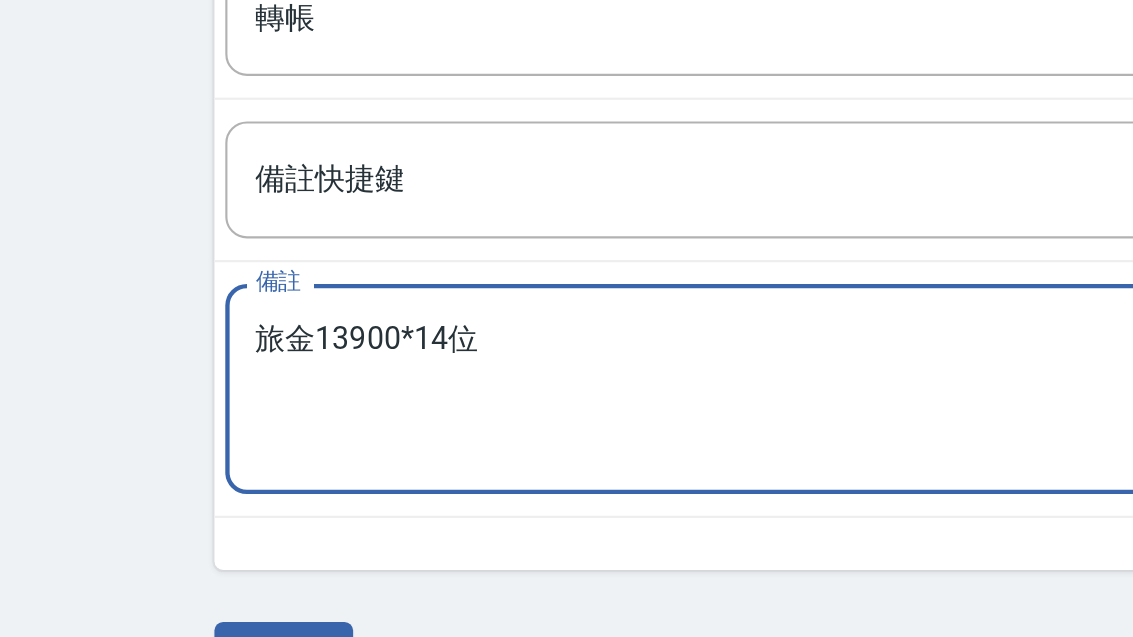 type on "旅金13900*14位" 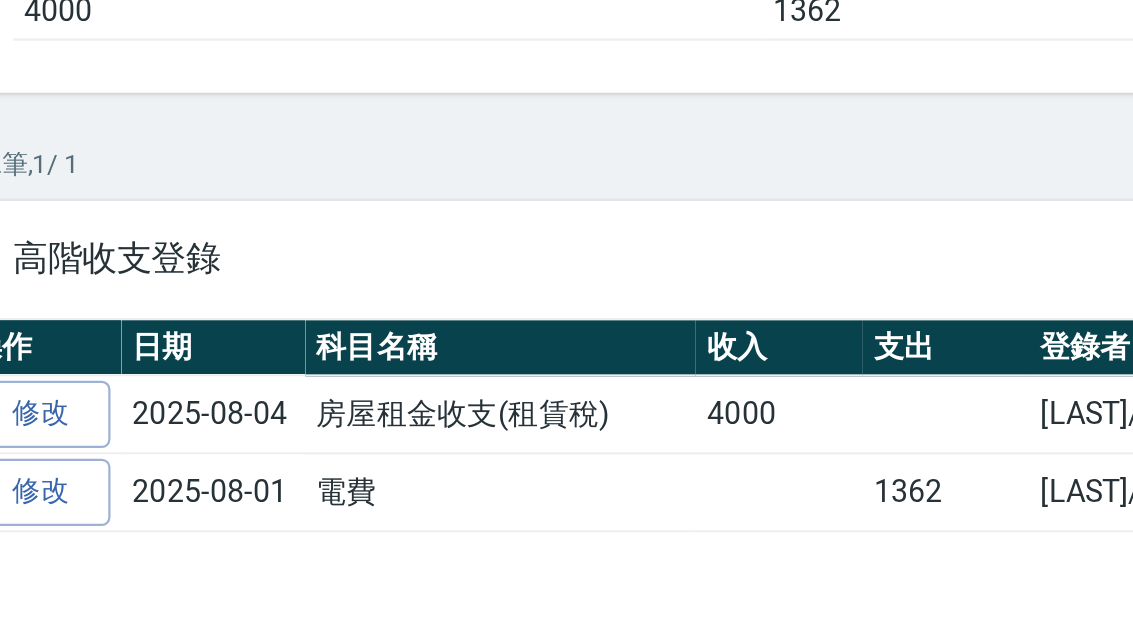 scroll, scrollTop: 0, scrollLeft: 0, axis: both 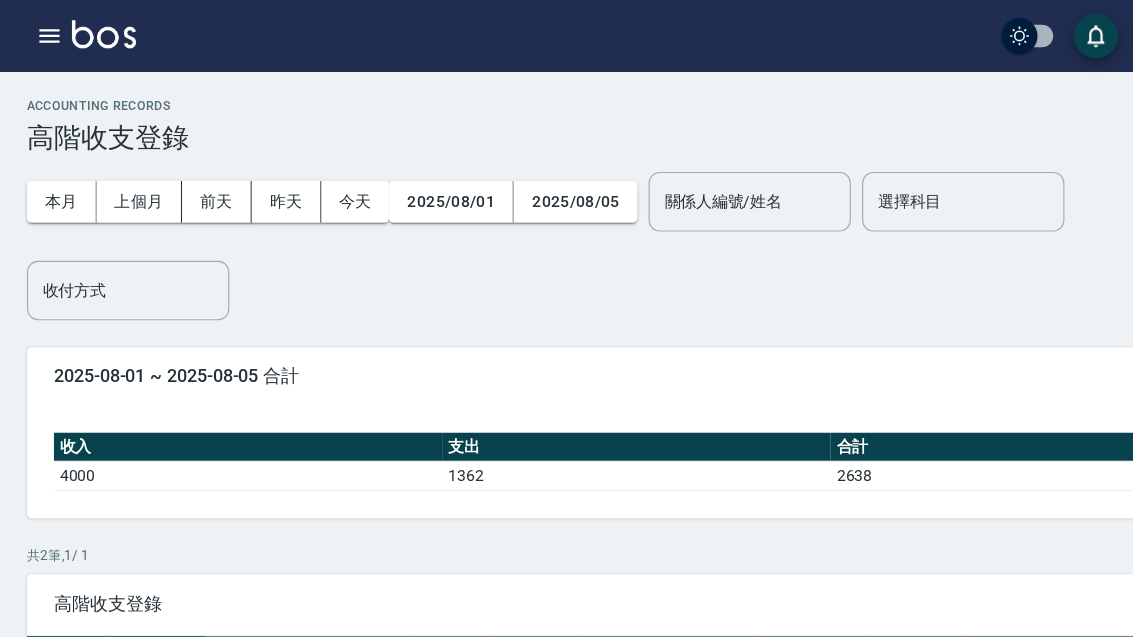 click 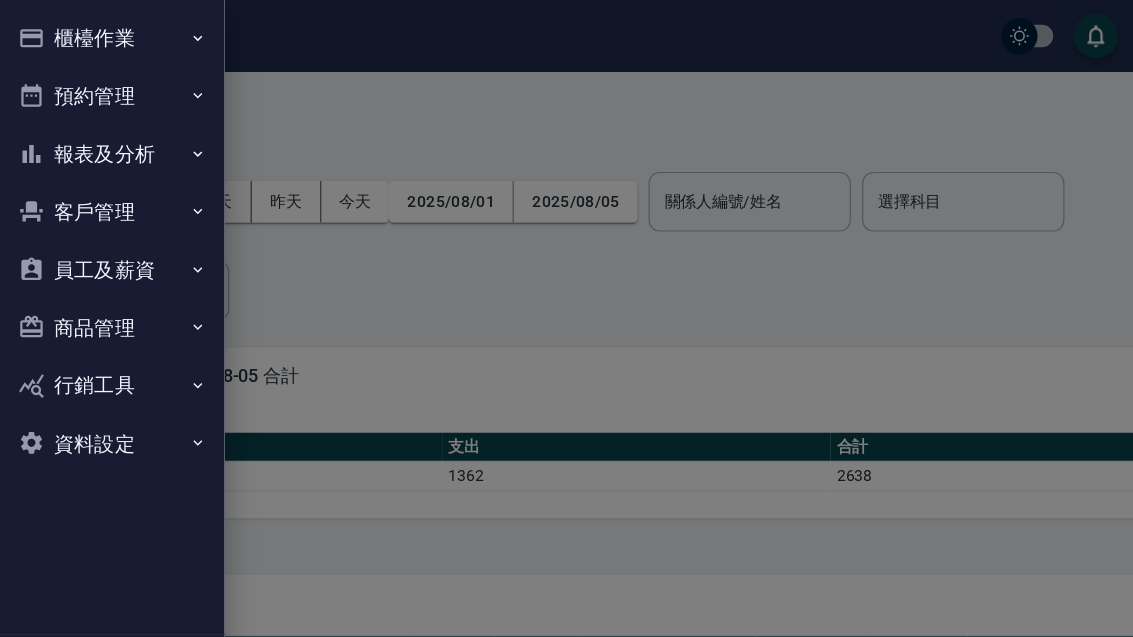click on "報表及分析" at bounding box center [100, 137] 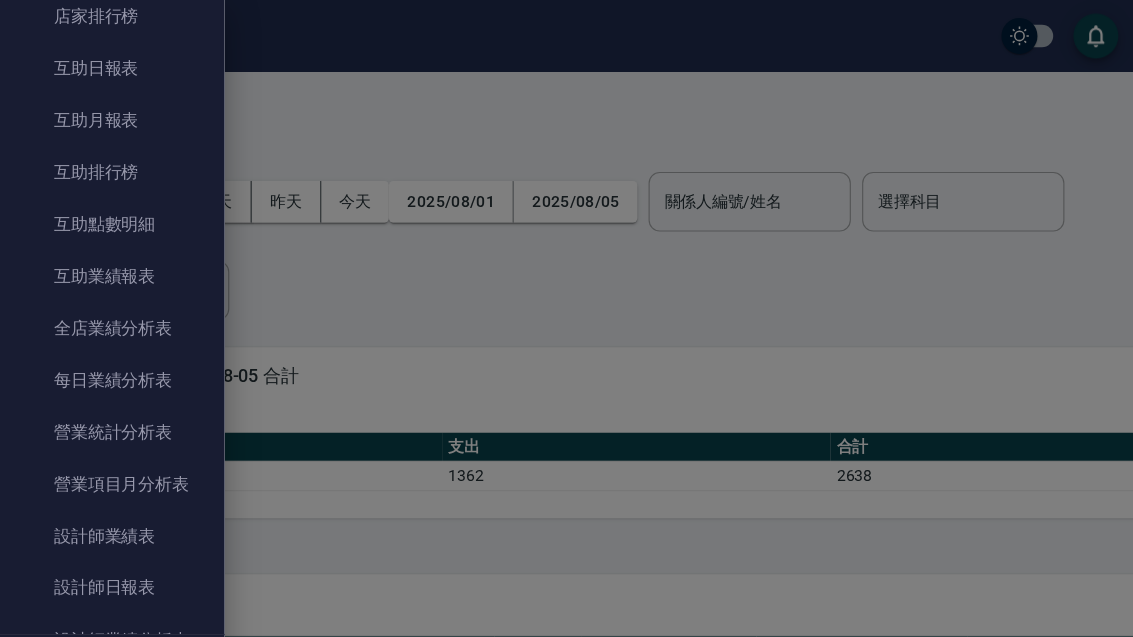 scroll, scrollTop: 371, scrollLeft: 0, axis: vertical 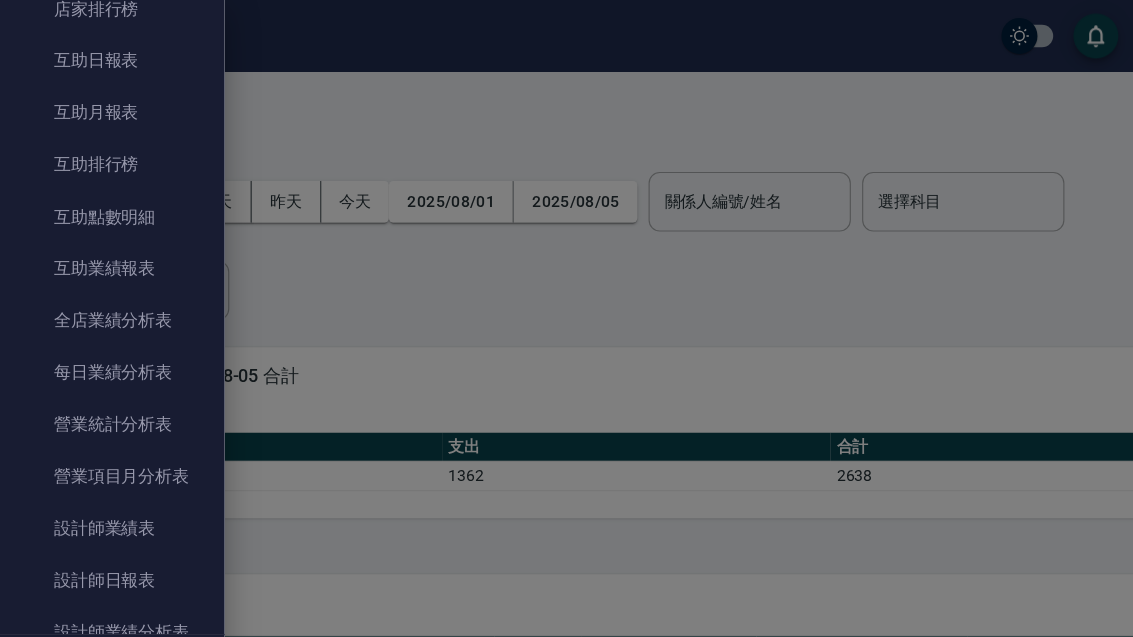 click on "營業統計分析表" at bounding box center [100, 378] 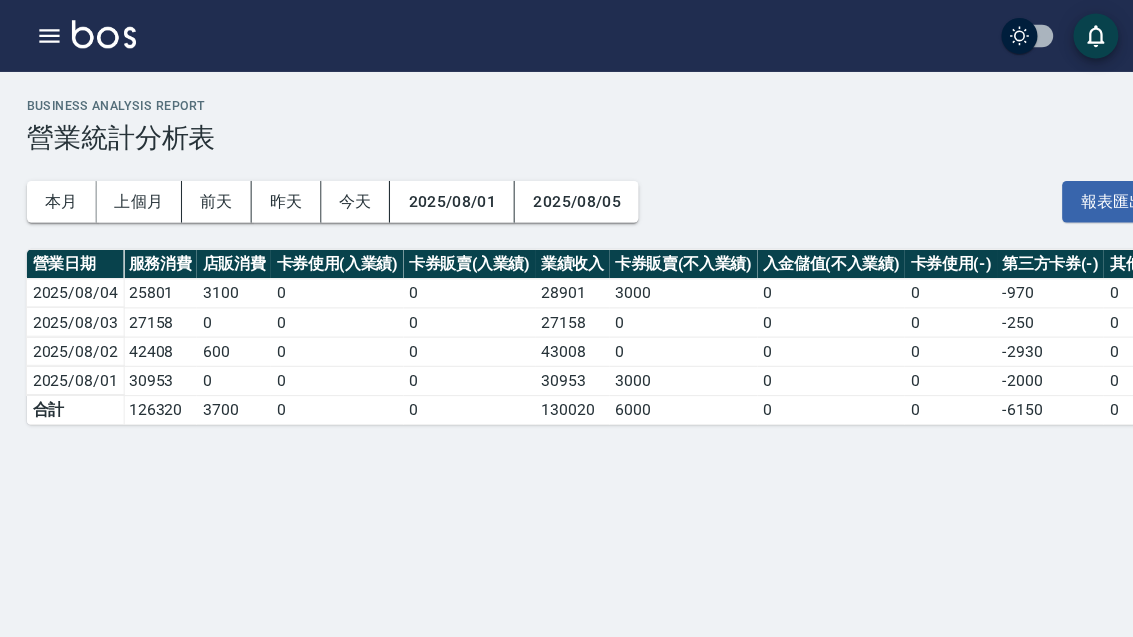 click on "上個月" at bounding box center (124, 179) 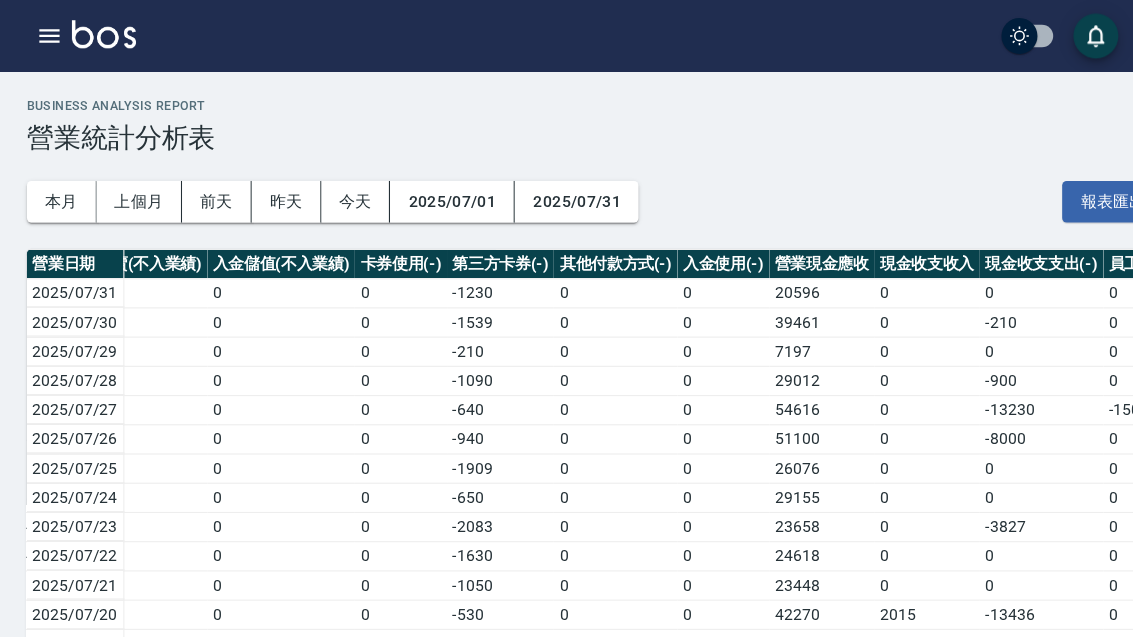 scroll, scrollTop: 0, scrollLeft: 488, axis: horizontal 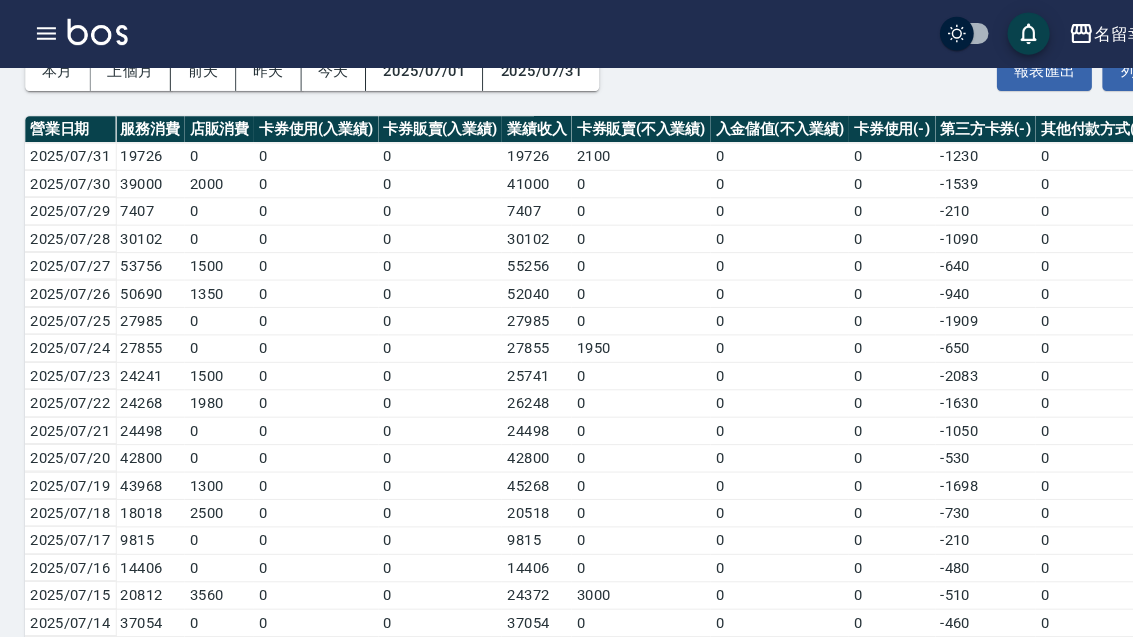 click 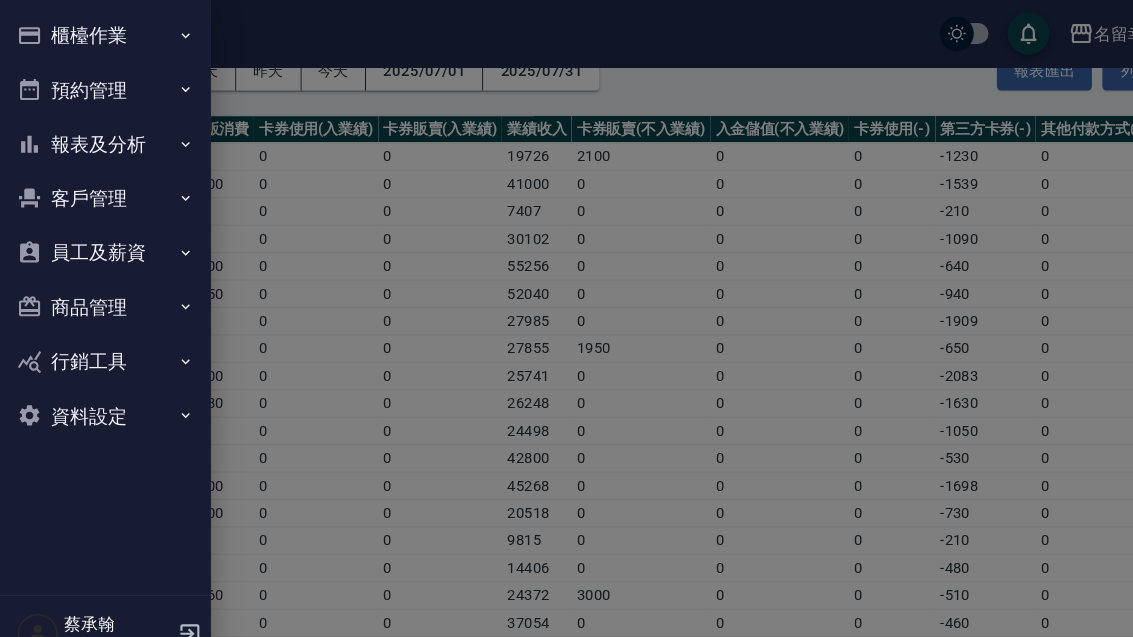 click on "員工及薪資" at bounding box center [100, 240] 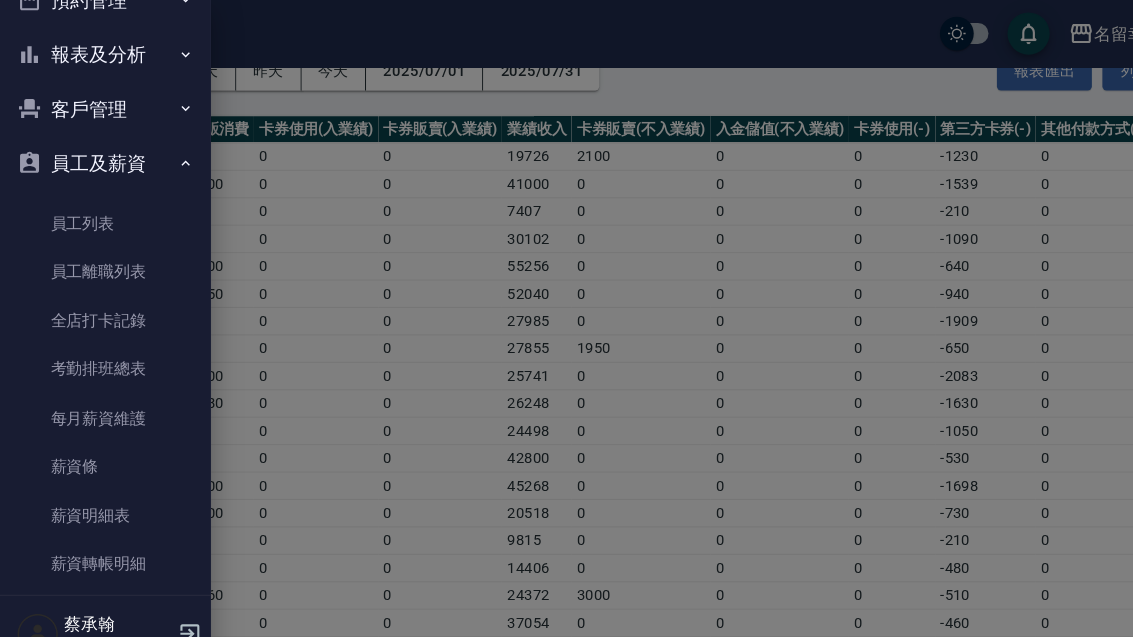 scroll, scrollTop: 88, scrollLeft: 0, axis: vertical 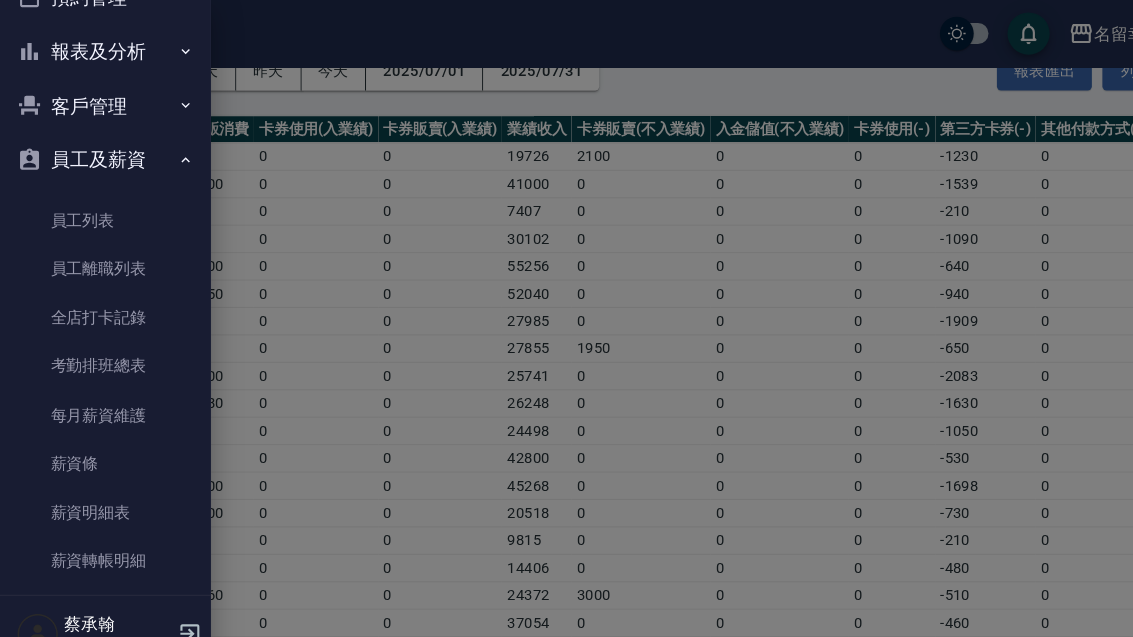 click on "薪資轉帳明細" at bounding box center (100, 532) 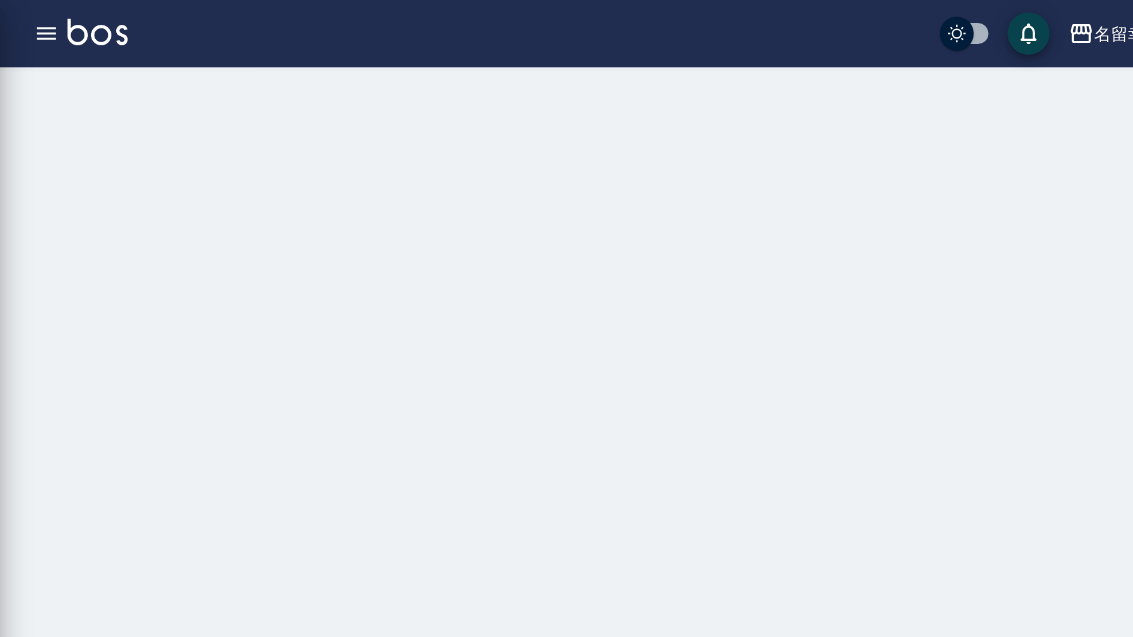 scroll, scrollTop: 36, scrollLeft: 0, axis: vertical 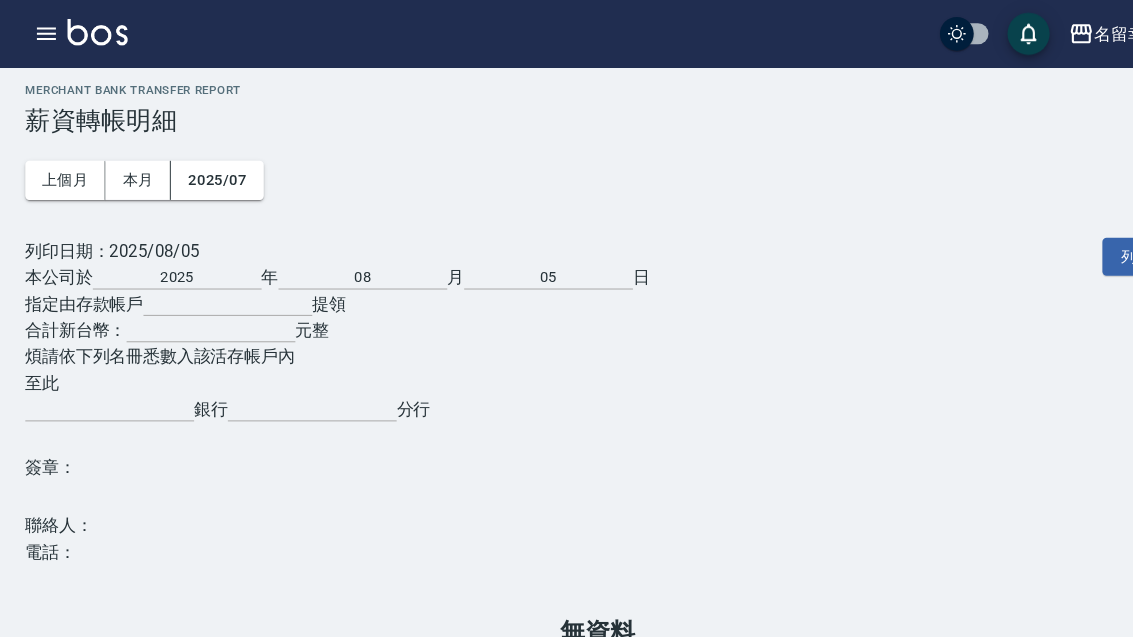 click at bounding box center (92, 30) 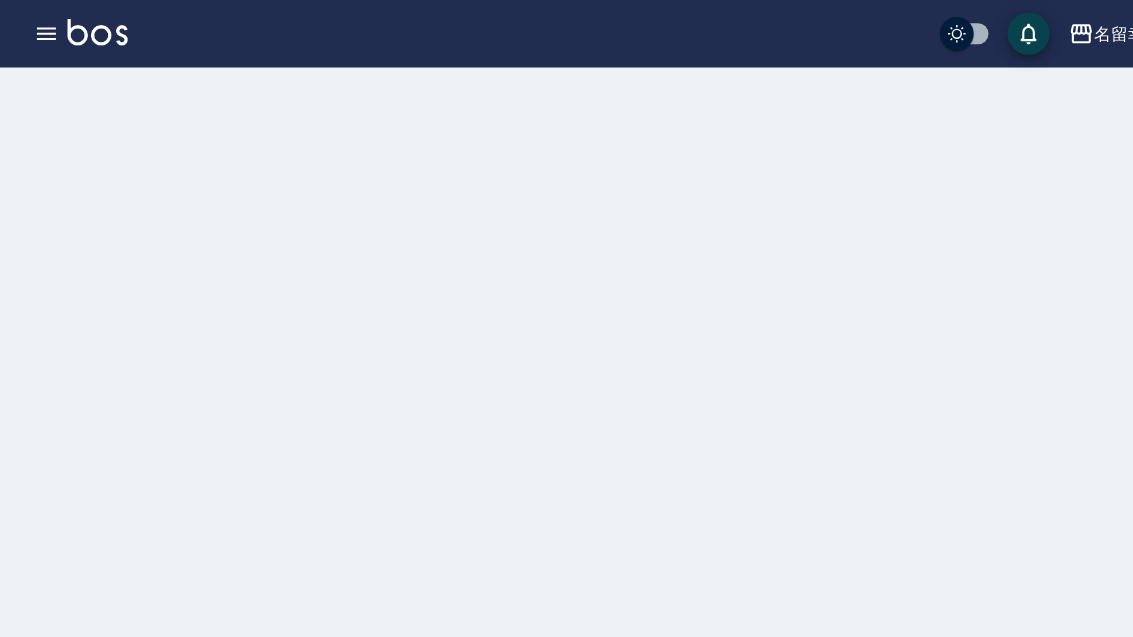 scroll, scrollTop: 0, scrollLeft: 0, axis: both 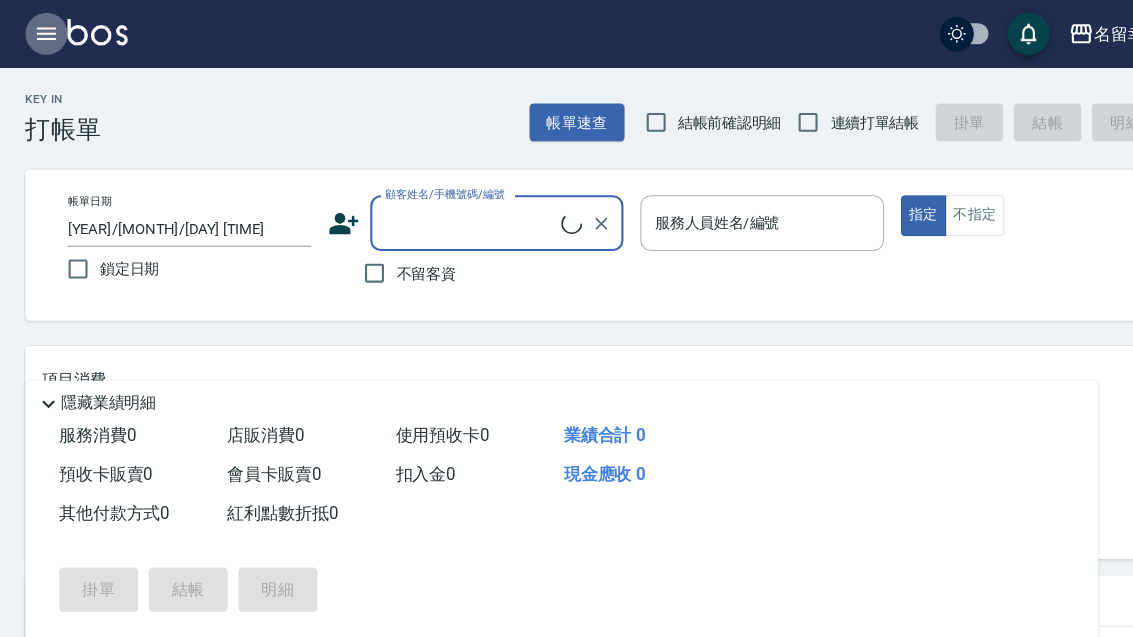 click at bounding box center [44, 32] 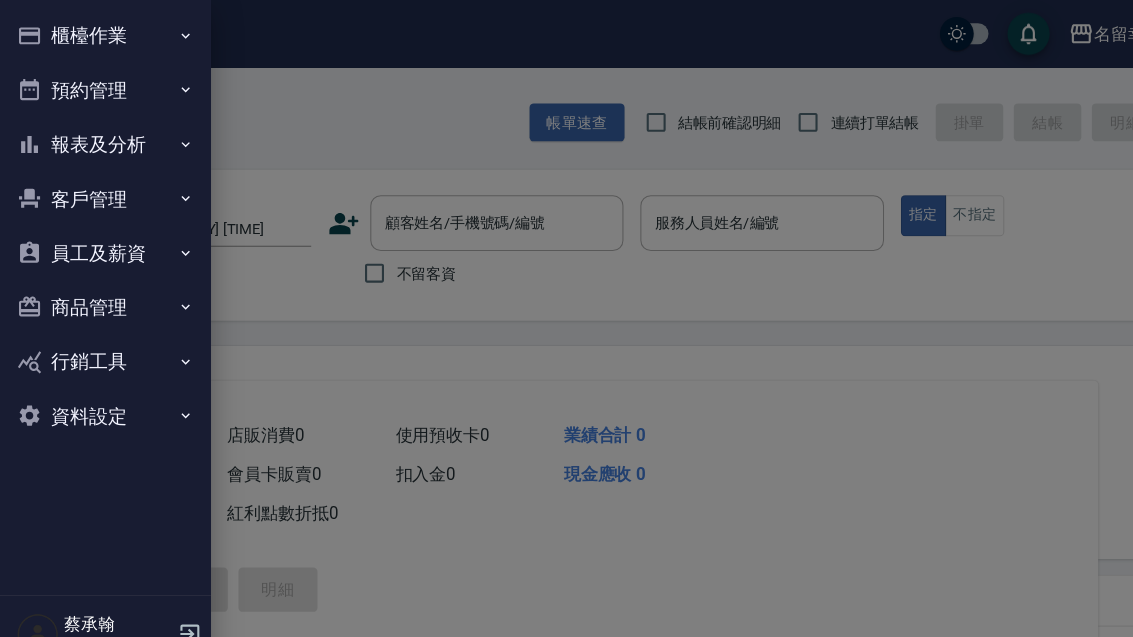 click on "商品管理" at bounding box center [100, 292] 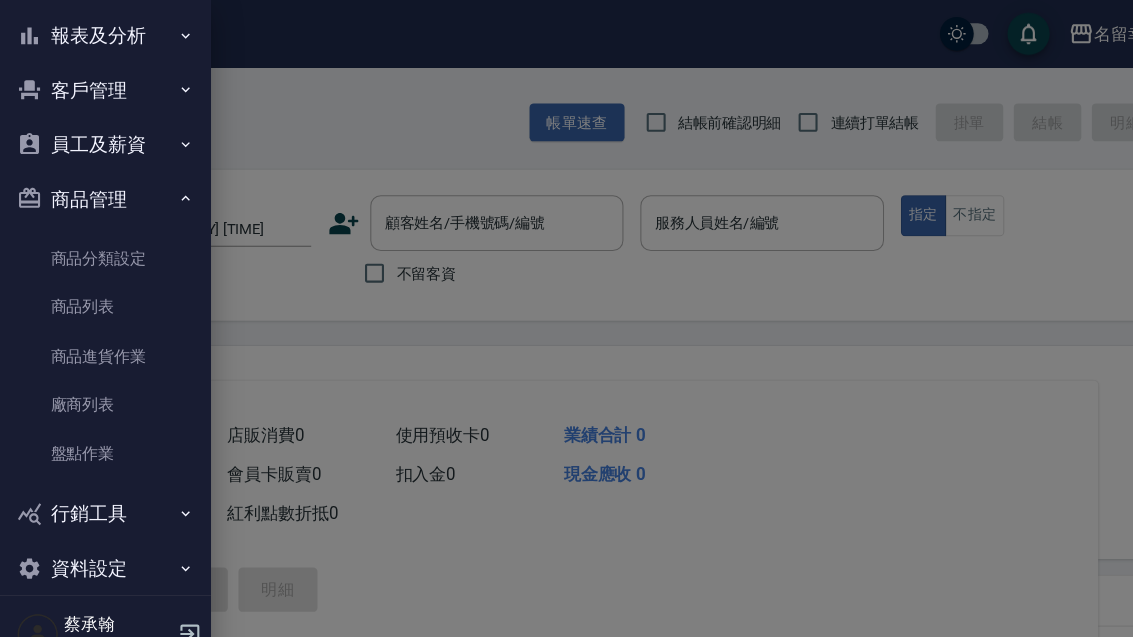 scroll, scrollTop: 91, scrollLeft: 0, axis: vertical 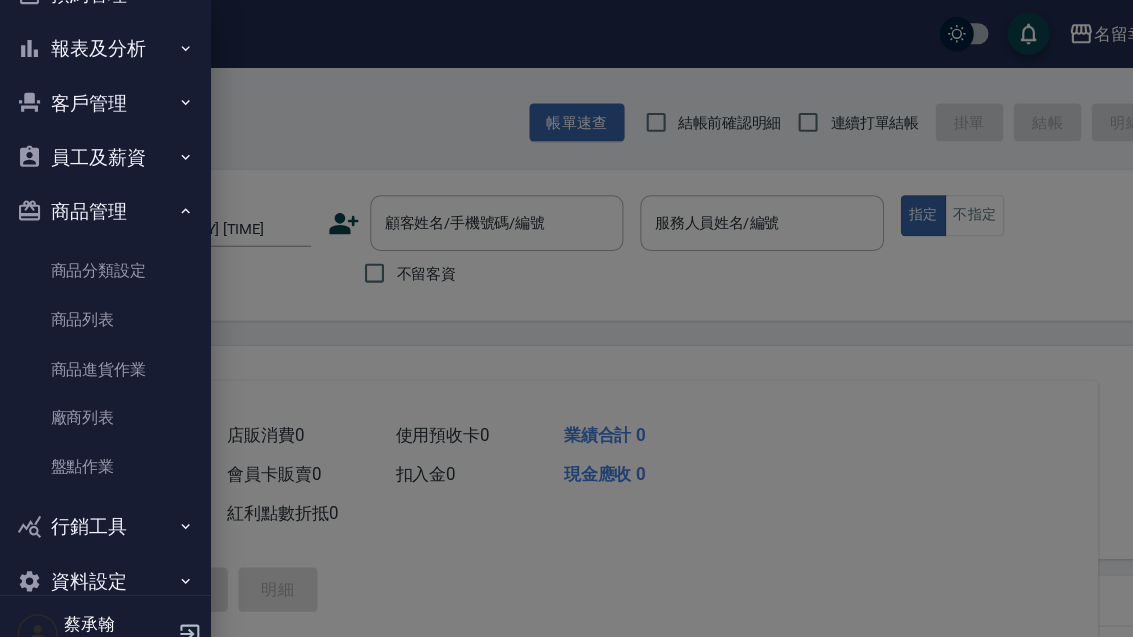 click on "商品管理" at bounding box center (100, 201) 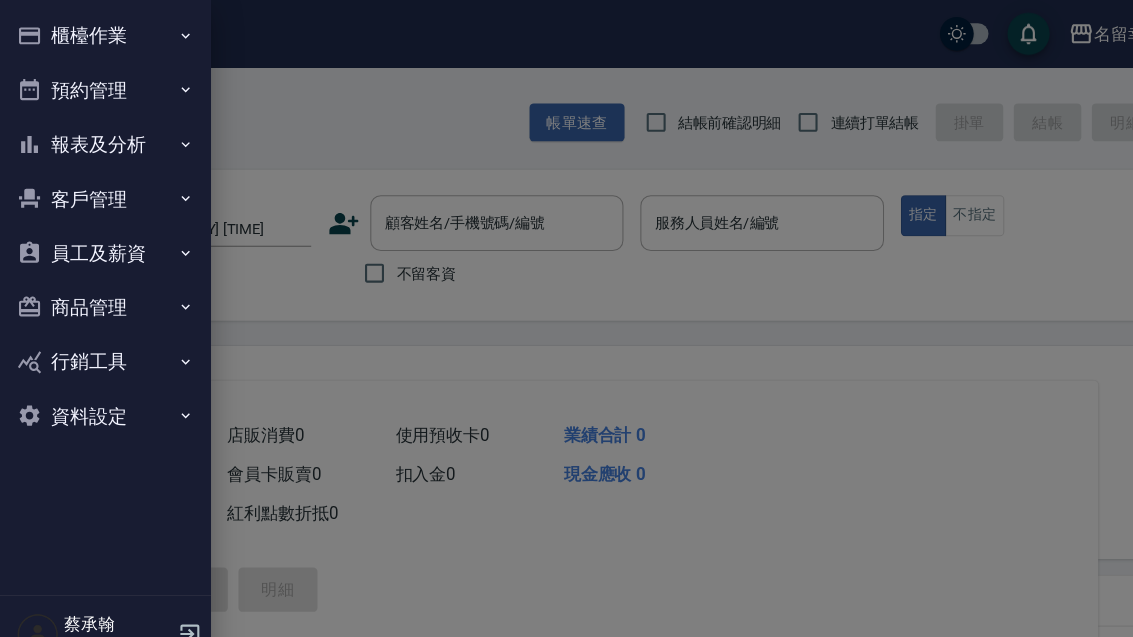 click on "客戶管理" at bounding box center [100, 189] 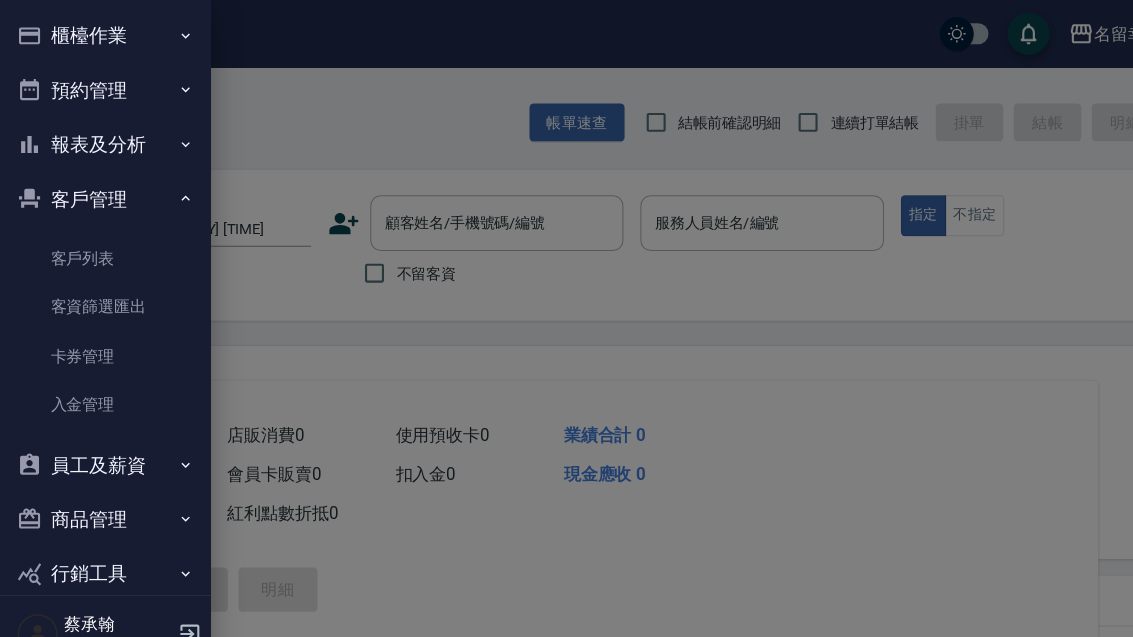click on "客戶列表" at bounding box center [100, 245] 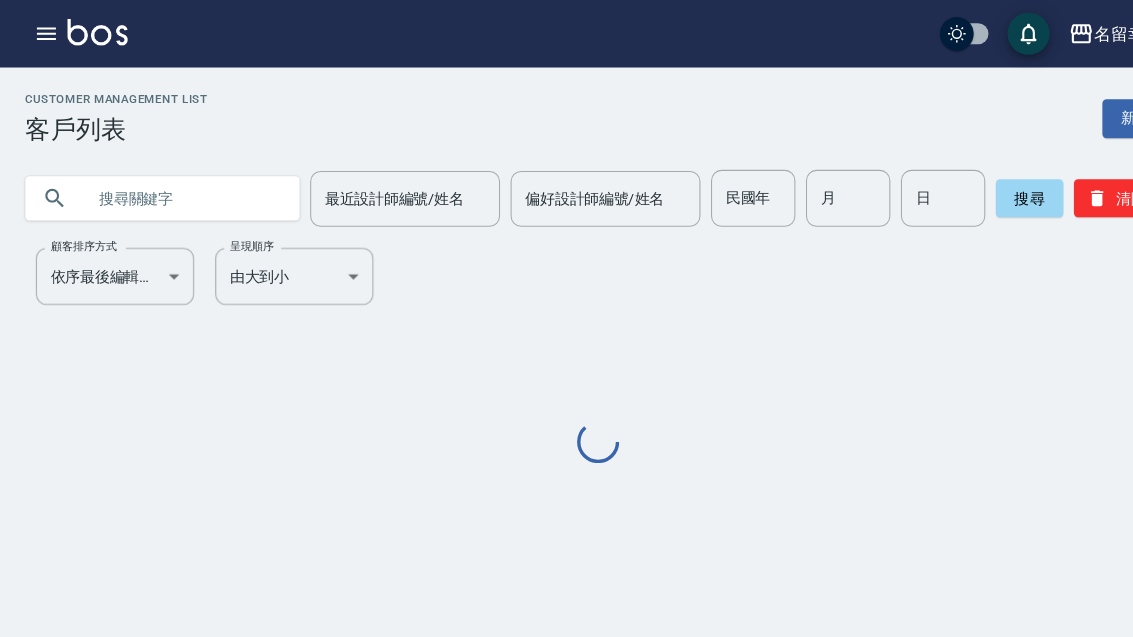click on "名留幸福 登出" at bounding box center [566, 32] 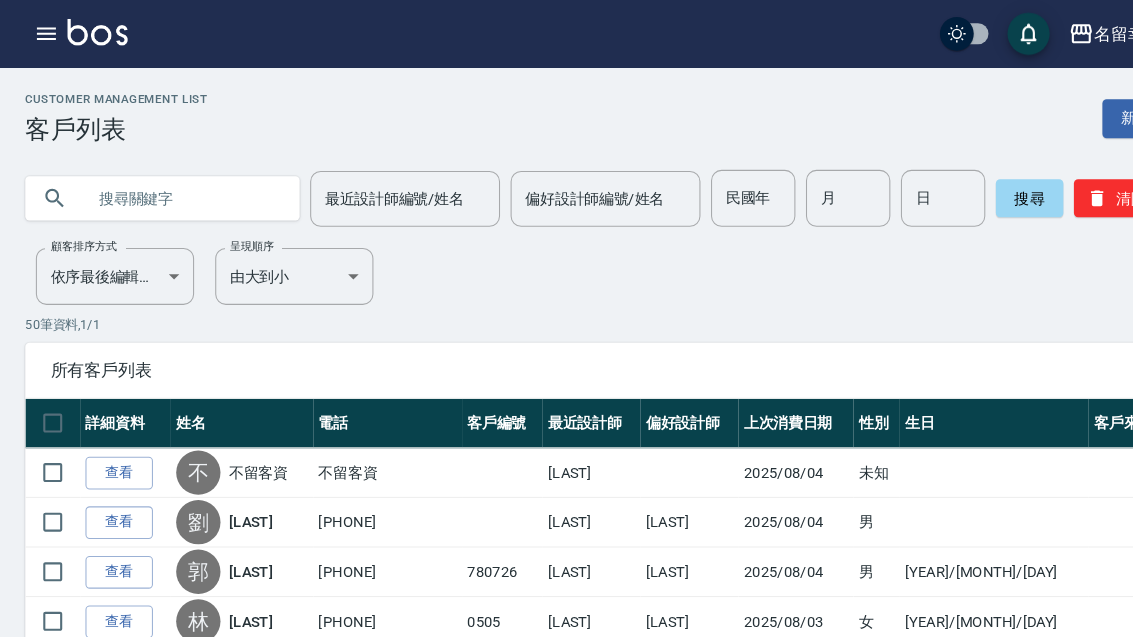 click on "Customer Management List 客戶列表 新增 最近設計師編號/姓名 最近設計師編號/姓名 偏好設計師編號/姓名 偏好設計師編號/姓名 民國年 民國年 月 月 日 日 搜尋 清除 顧客排序方式 依序最後編輯時間 UPDATEDAT 顧客排序方式 呈現順序 由大到小 DESC 呈現順序 50  筆資料,  1 / 1 所有客戶列表 詳細資料 姓名 電話 客戶編號 最近設計師 偏好設計師 上次消費日期 性別 生日 客戶來源 查看 不 不留客資 不留客資 張晉瑋 2025/08/04 未知 查看 劉 劉瓊文 0955042194 張家瑜 張家瑜 2025/08/04 男 查看 郭 郭明祥 0970327822 780726 林宜靜 林宜靜 2025/08/04 男 78/7/26 查看 林 林慧貞 0922330066 0505 吳語瑄 吳語瑄 2025/08/03 女 57/10/25 查看 李 李伊婷 0903399427 張家瑜 張家瑜 2025/08/02 男 查看 陳 陳思穎 0923115422 張家瑜 張家瑜 2025/08/02 男 查看 洪 洪雅慧 0963080396 3462 吳語瑄 吳語瑄 2025/08/02 女 63/8/14 查看 吳 吳靜如 1149 50" at bounding box center (566, 1466) 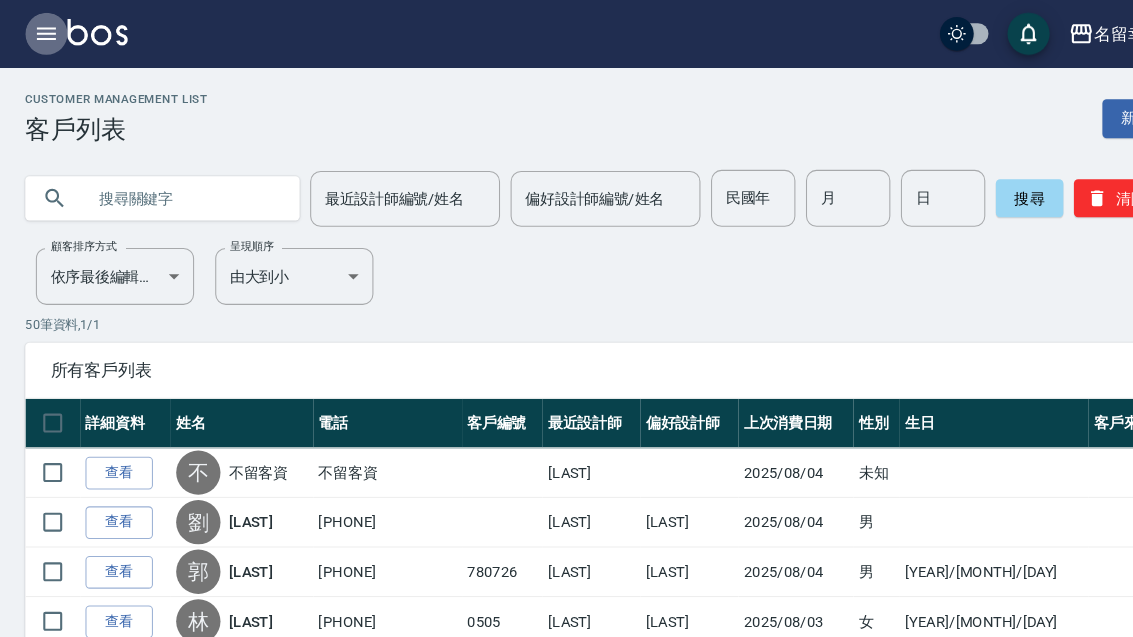 click on "Customer Management List 客戶列表 新增 最近設計師編號/姓名 最近設計師編號/姓名 偏好設計師編號/姓名 偏好設計師編號/姓名 民國年 民國年 月 月 日 日 搜尋 清除 顧客排序方式 依序最後編輯時間 UPDATEDAT 顧客排序方式 呈現順序 由大到小 DESC 呈現順序 50  筆資料,  1 / 1 所有客戶列表 詳細資料 姓名 電話 客戶編號 最近設計師 偏好設計師 上次消費日期 性別 生日 客戶來源 查看 不 不留客資 不留客資 張晉瑋 2025/08/04 未知 查看 劉 劉瓊文 0955042194 張家瑜 張家瑜 2025/08/04 男 查看 郭 郭明祥 0970327822 780726 林宜靜 林宜靜 2025/08/04 男 78/7/26 查看 林 林慧貞 0922330066 0505 吳語瑄 吳語瑄 2025/08/03 女 57/10/25 查看 李 李伊婷 0903399427 張家瑜 張家瑜 2025/08/02 男 查看 陳 陳思穎 0923115422 張家瑜 張家瑜 2025/08/02 男 查看 洪 洪雅慧 0963080396 3462 吳語瑄 吳語瑄 2025/08/02 女 63/8/14 查看 吳 吳靜如 1149 50" at bounding box center (566, 1466) 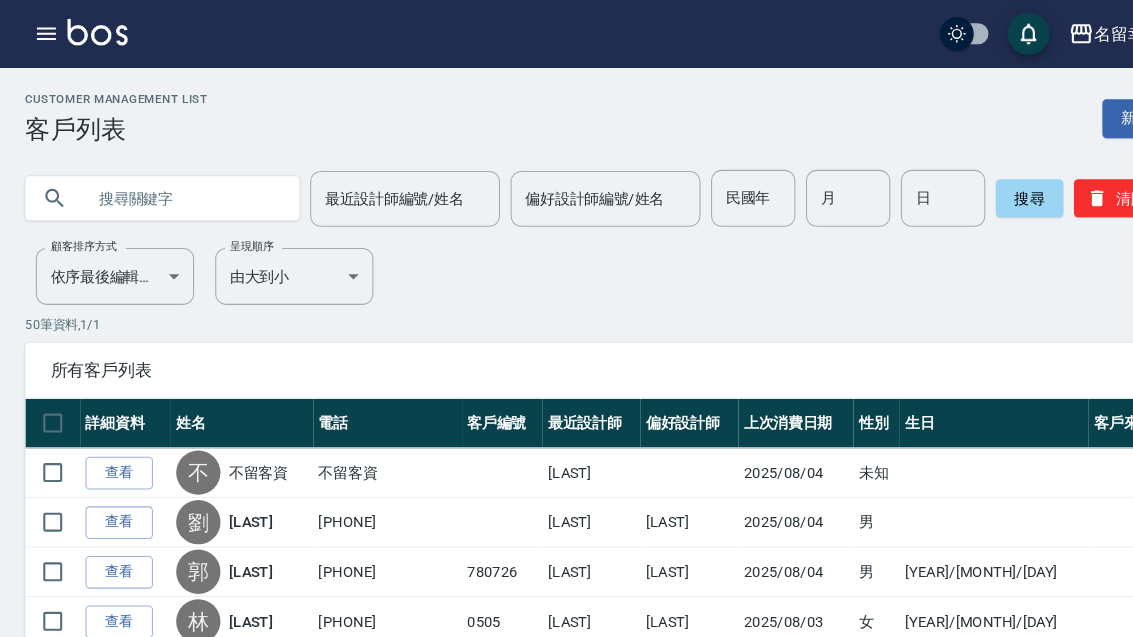 click 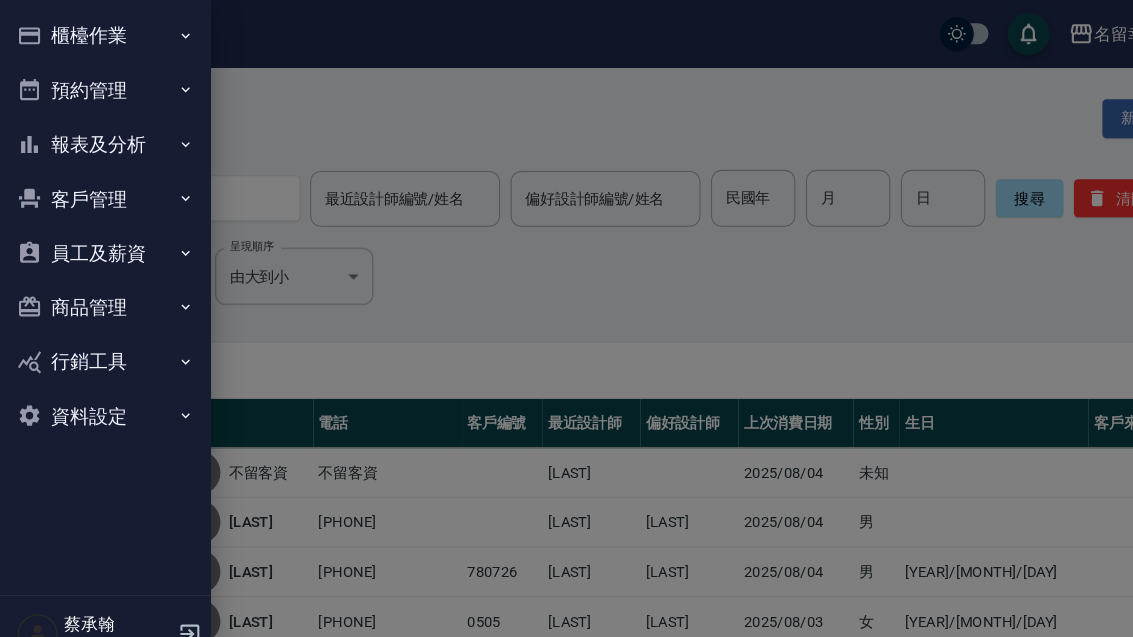 click on "員工及薪資" at bounding box center [100, 240] 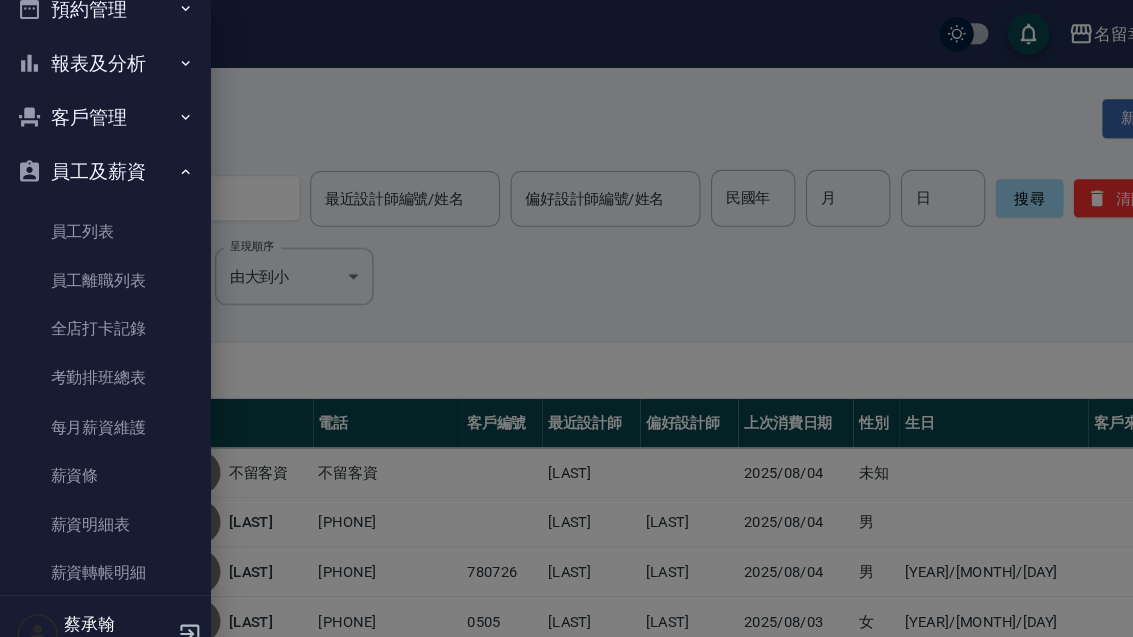 scroll, scrollTop: 78, scrollLeft: 0, axis: vertical 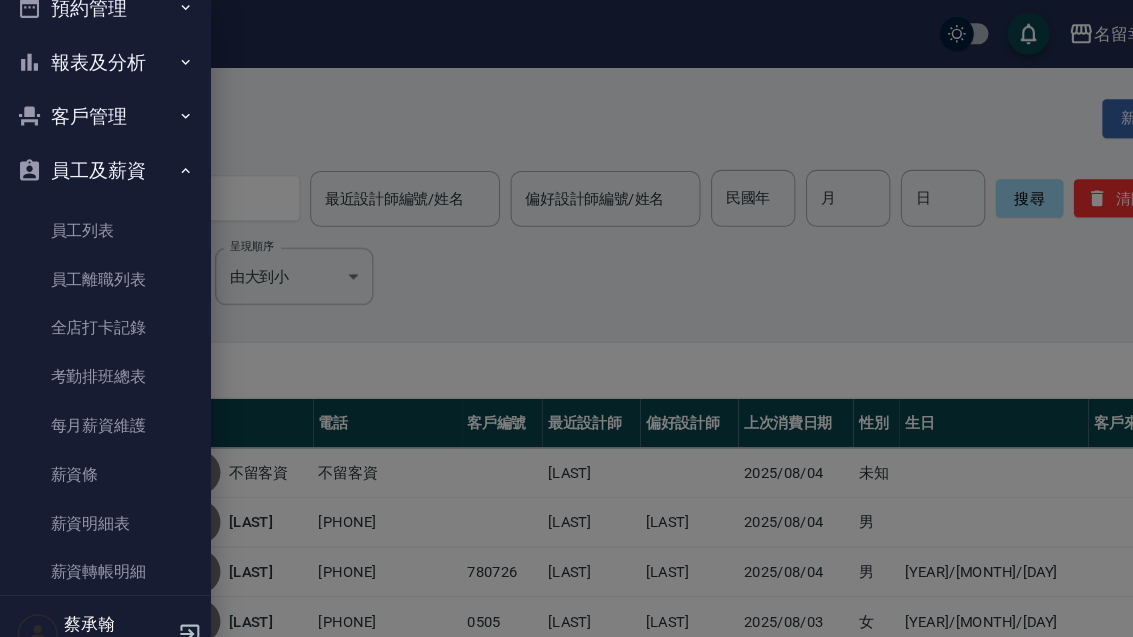click on "薪資明細表" at bounding box center (100, 496) 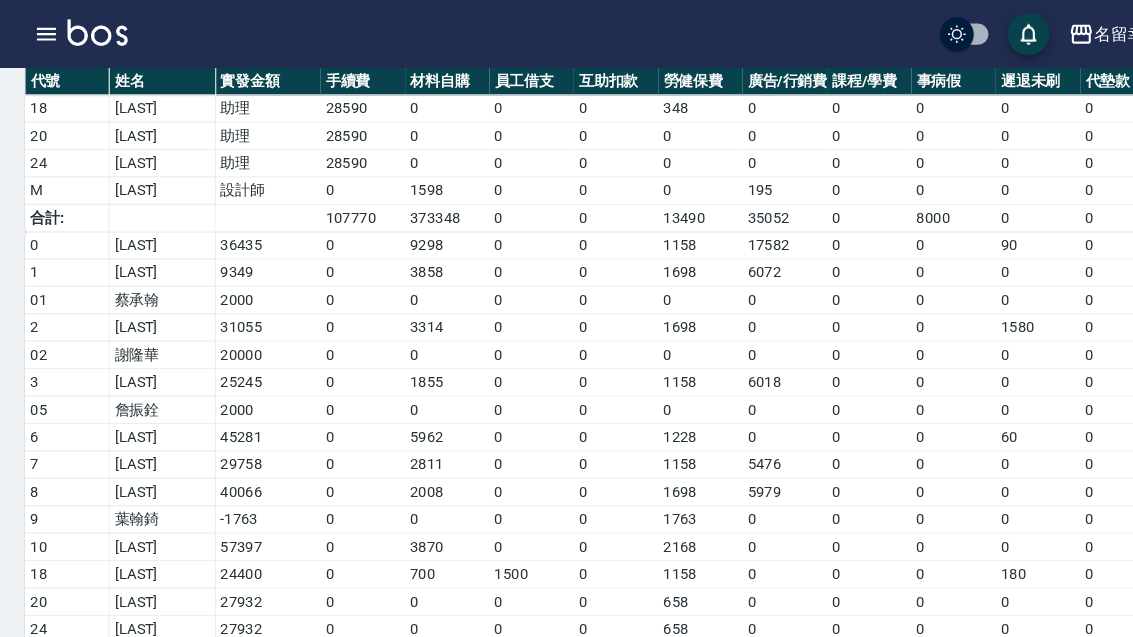scroll, scrollTop: 460, scrollLeft: 0, axis: vertical 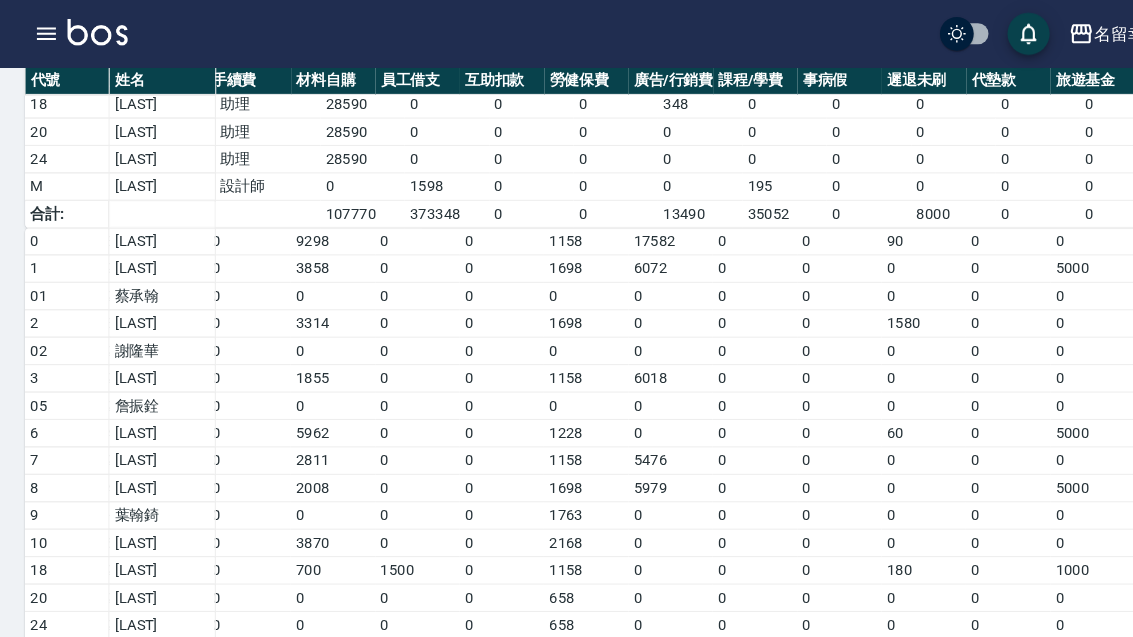 click 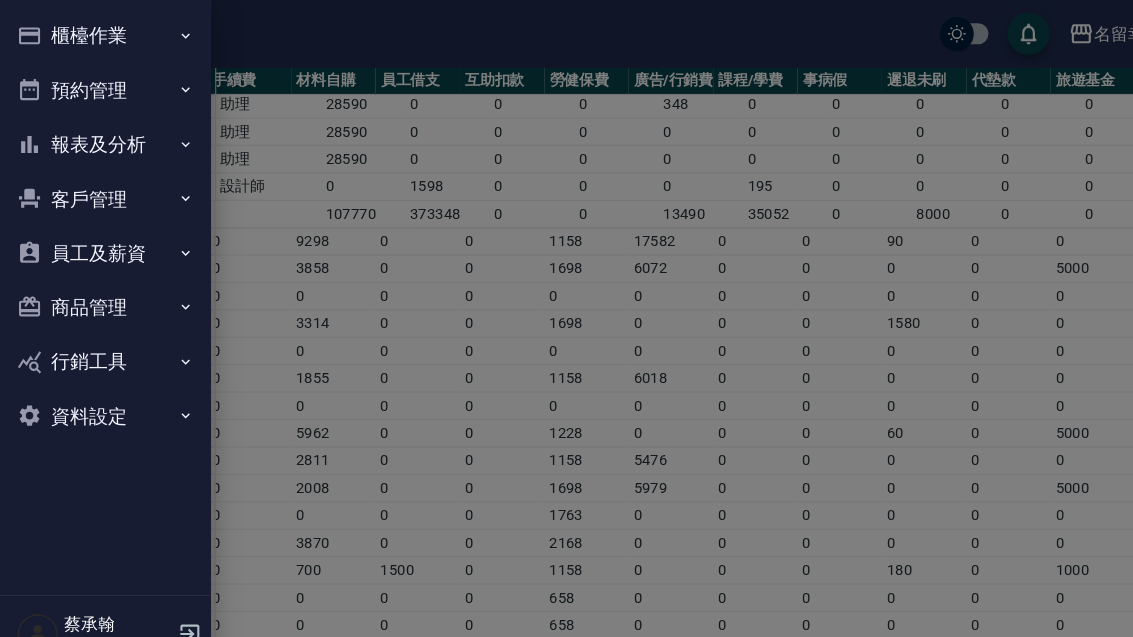 click on "櫃檯作業" at bounding box center (100, 34) 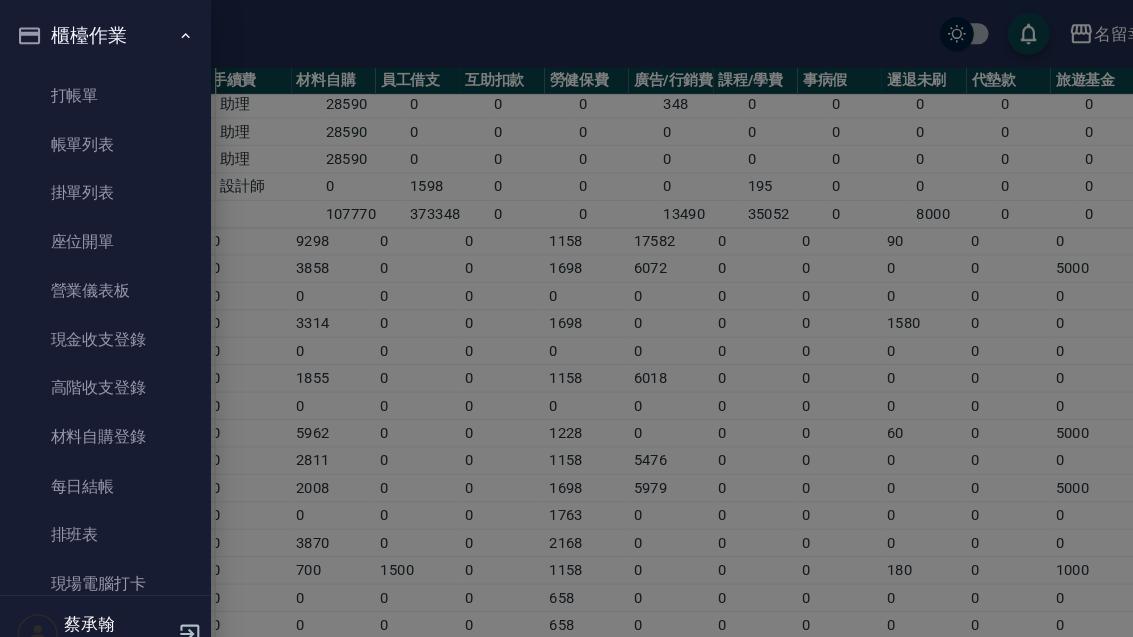 click on "高階收支登錄" at bounding box center [100, 368] 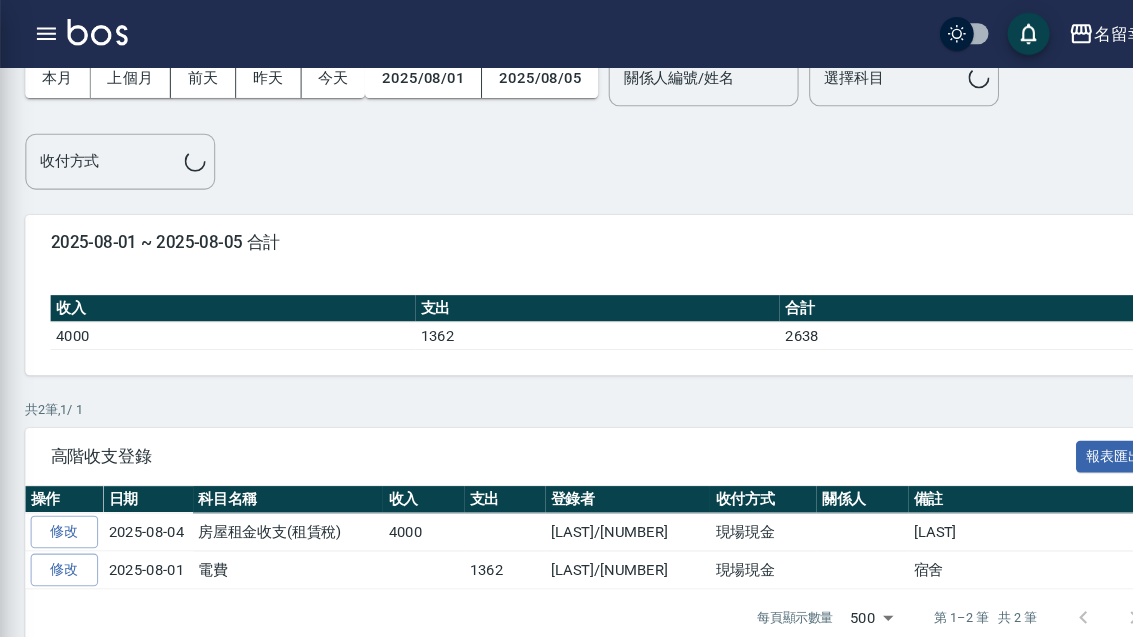 scroll, scrollTop: 0, scrollLeft: 0, axis: both 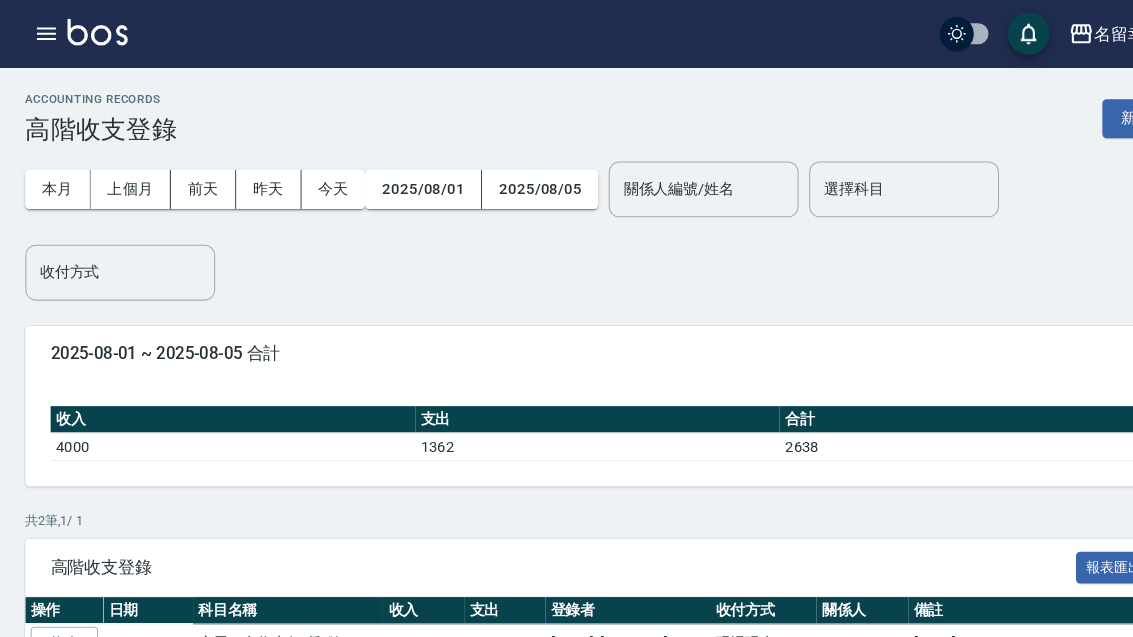 click on "上個月" at bounding box center (124, 179) 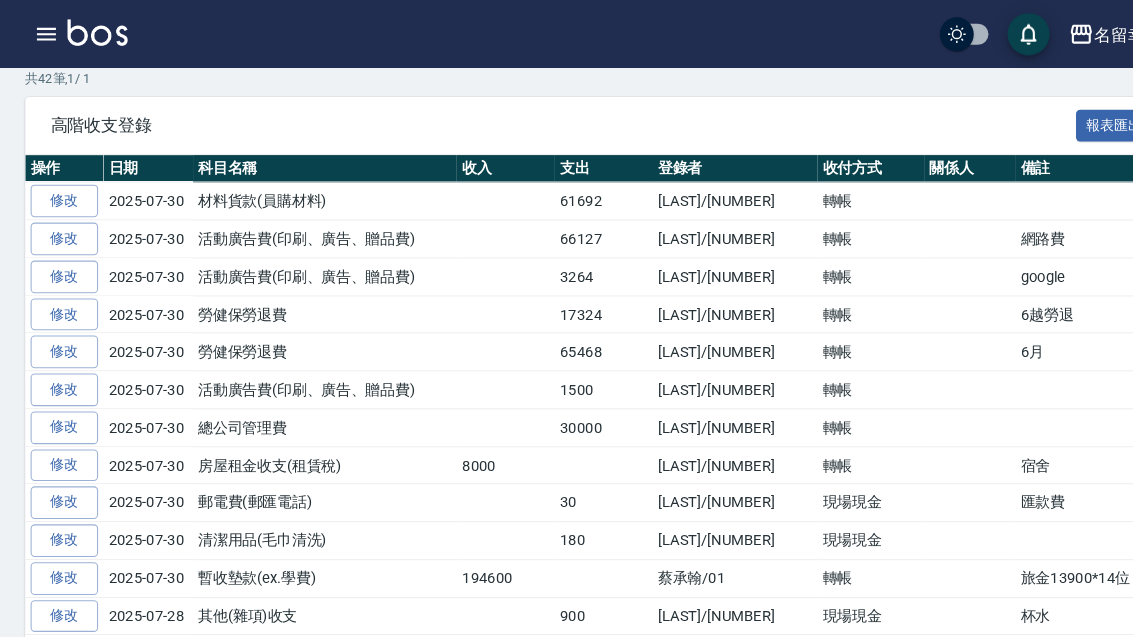 scroll, scrollTop: 452, scrollLeft: 0, axis: vertical 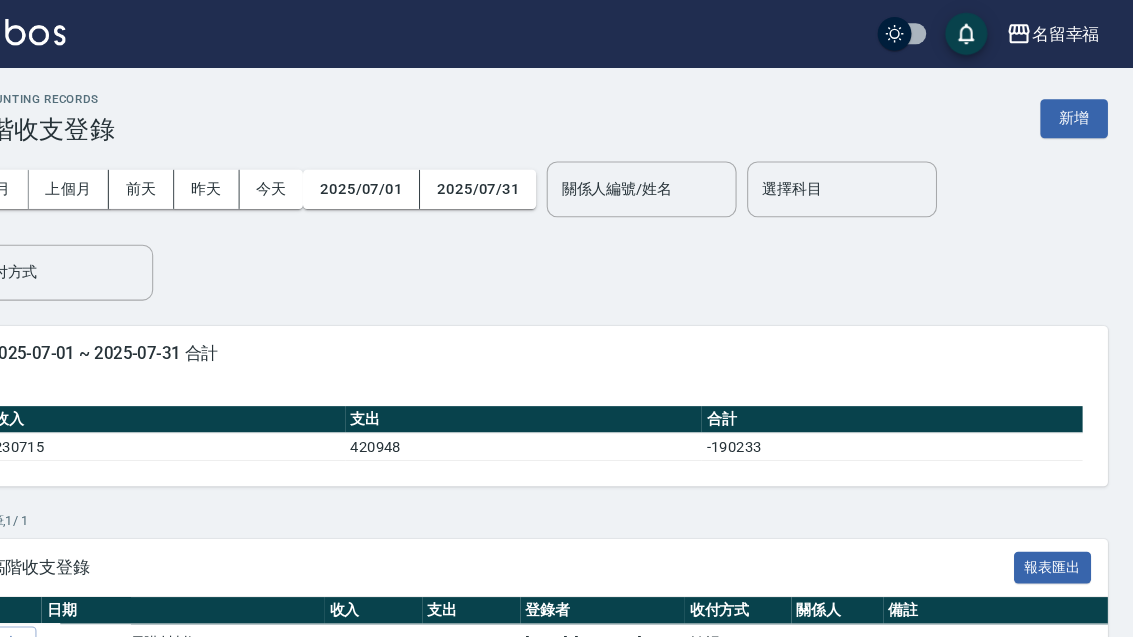 click on "新增" at bounding box center (1077, 112) 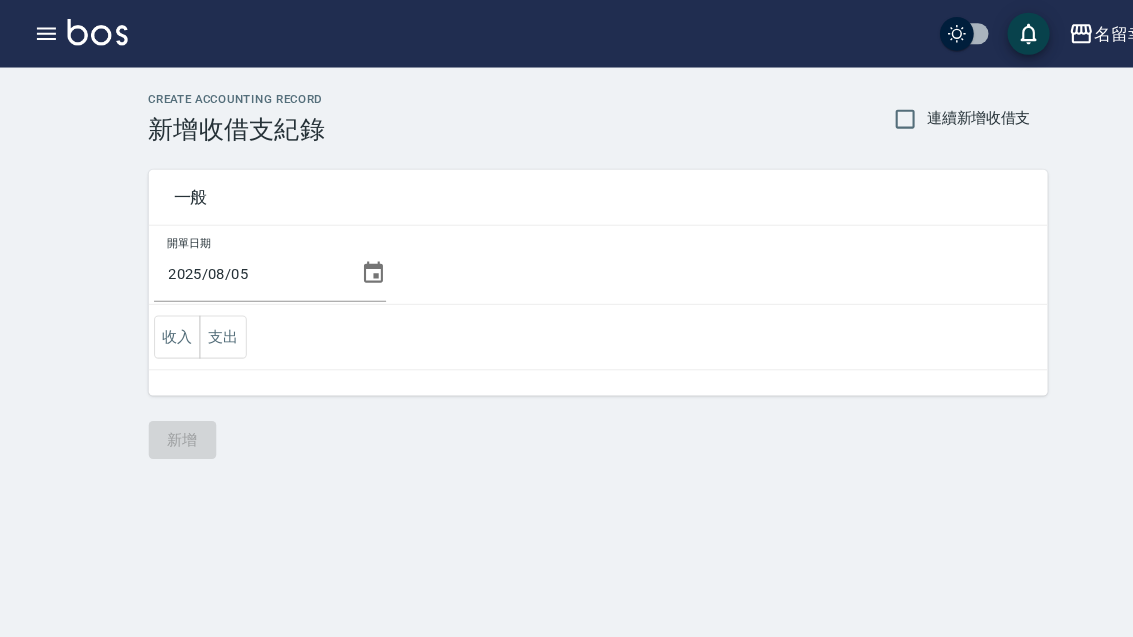 click 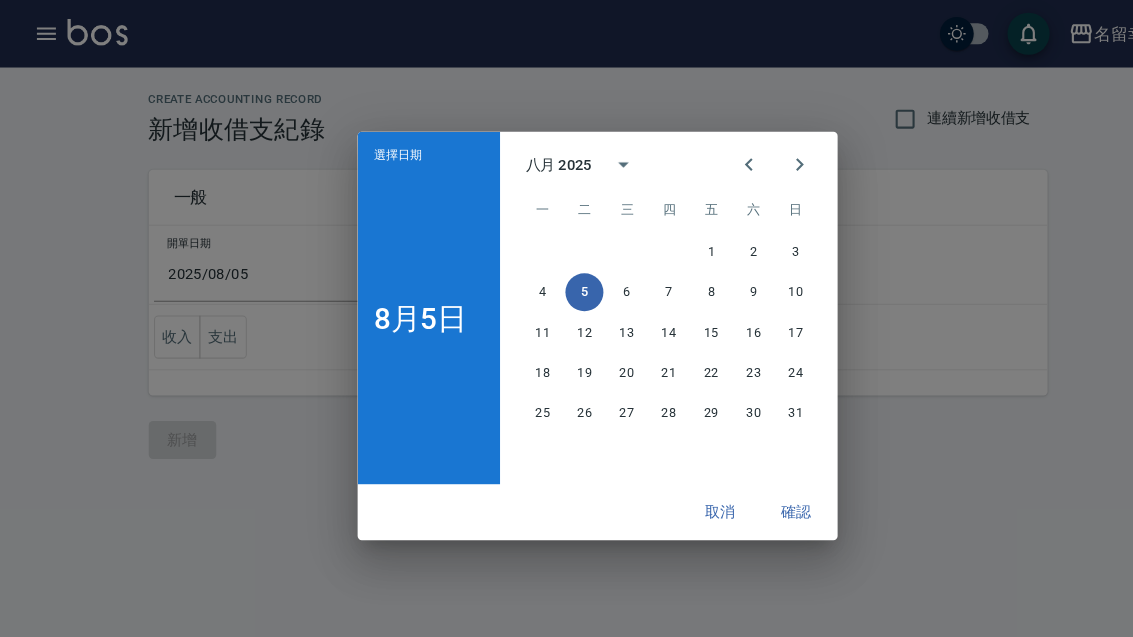 click 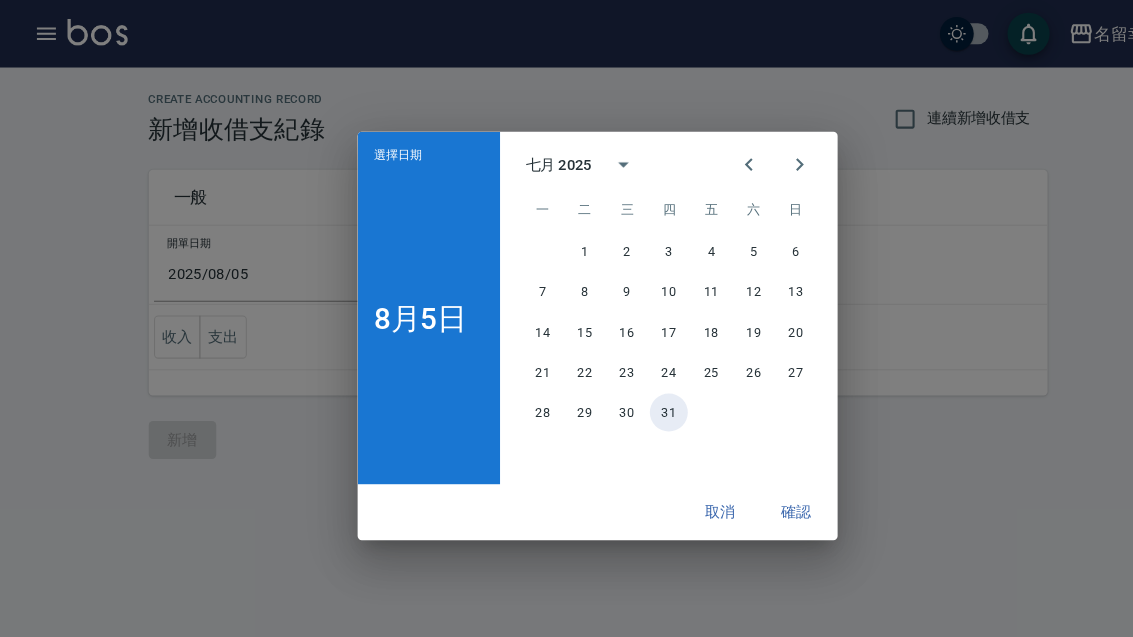 click on "31" at bounding box center (634, 391) 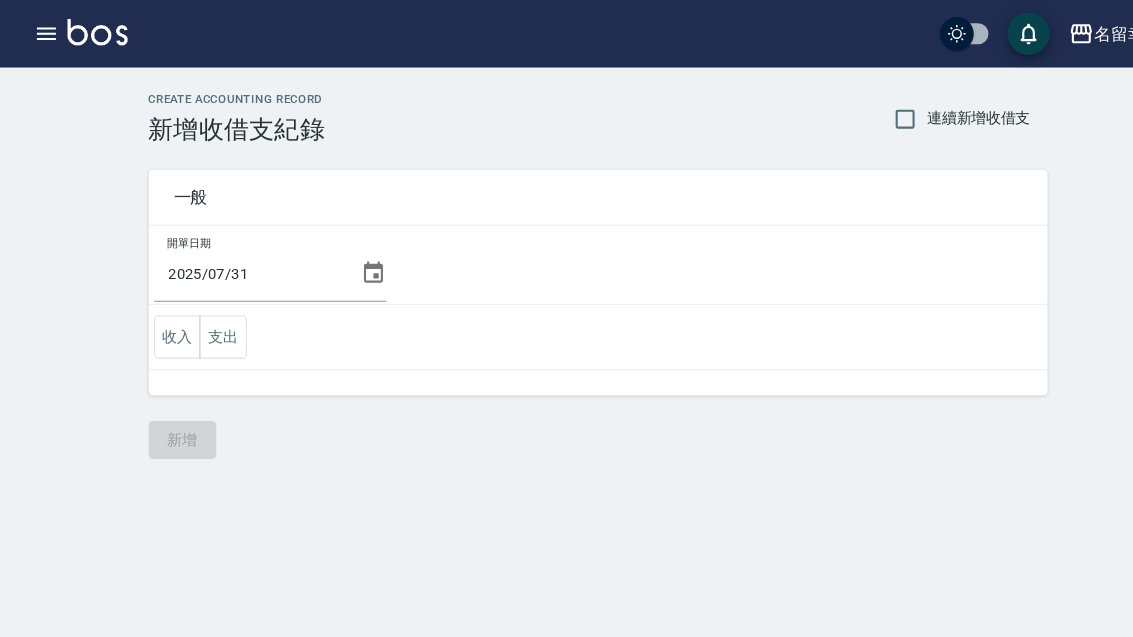 click on "支出" at bounding box center (211, 319) 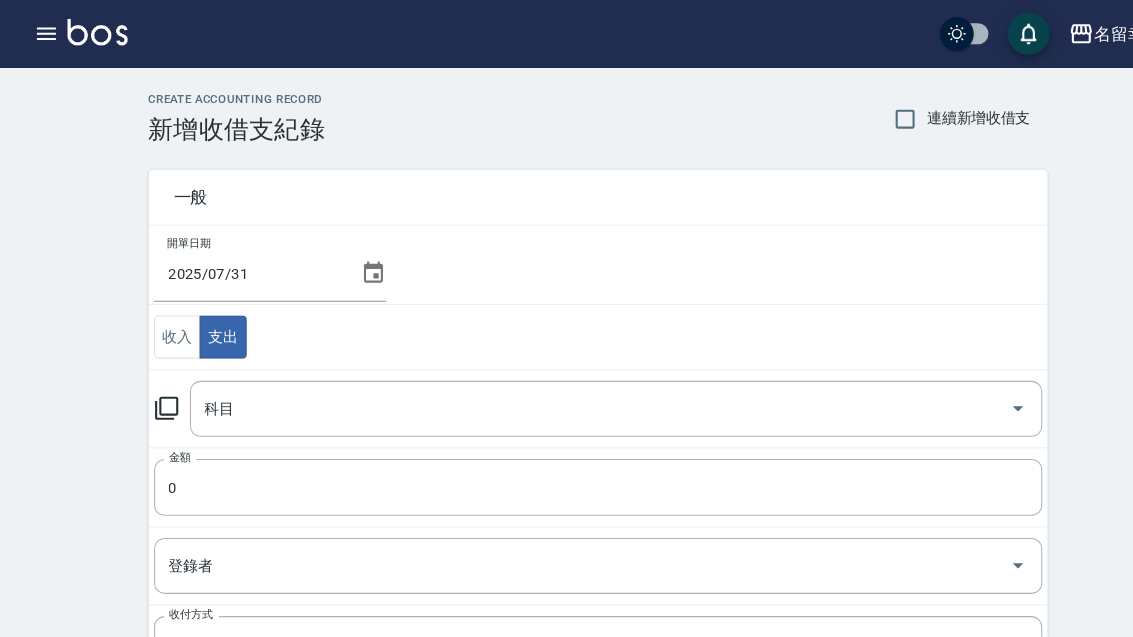 click on "科目" at bounding box center (569, 387) 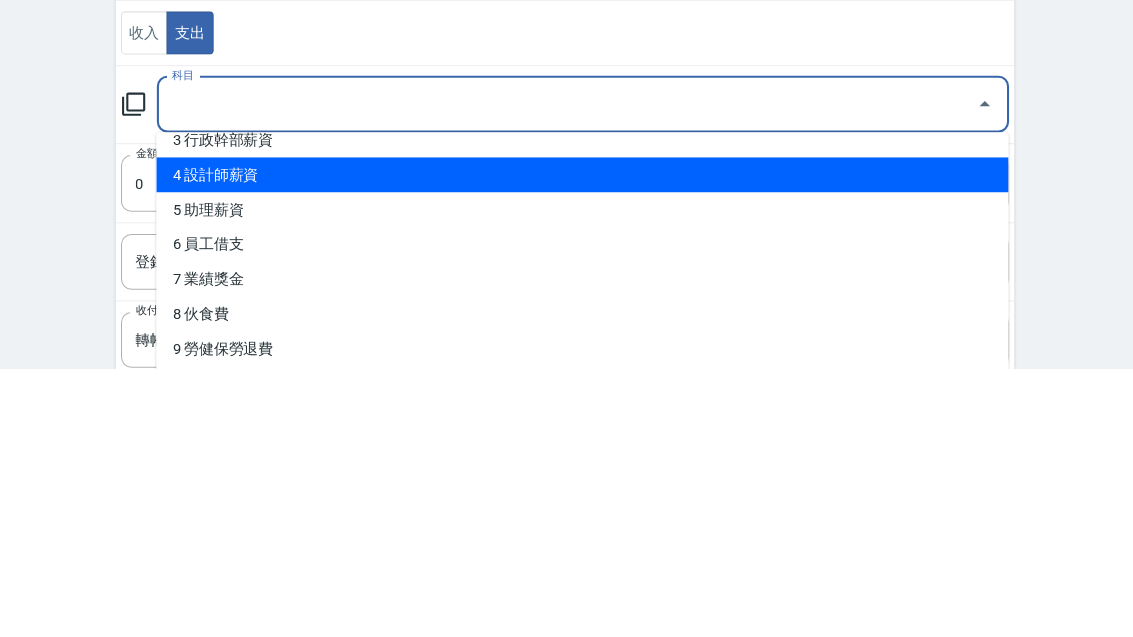 scroll, scrollTop: 109, scrollLeft: 0, axis: vertical 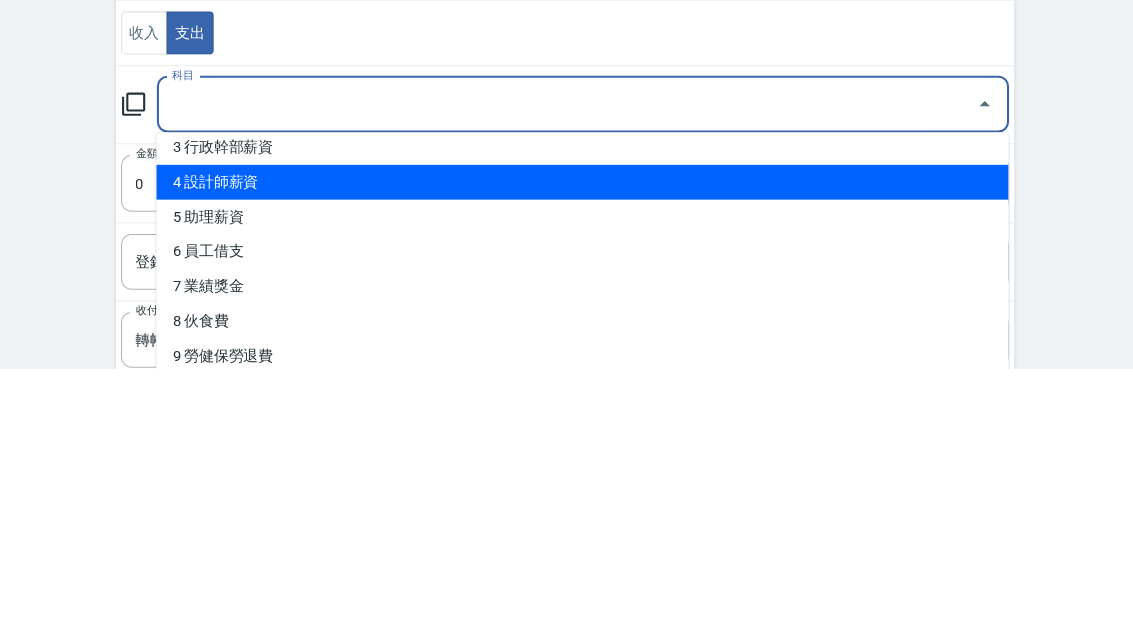 click on "4 設計師薪資" at bounding box center (584, 461) 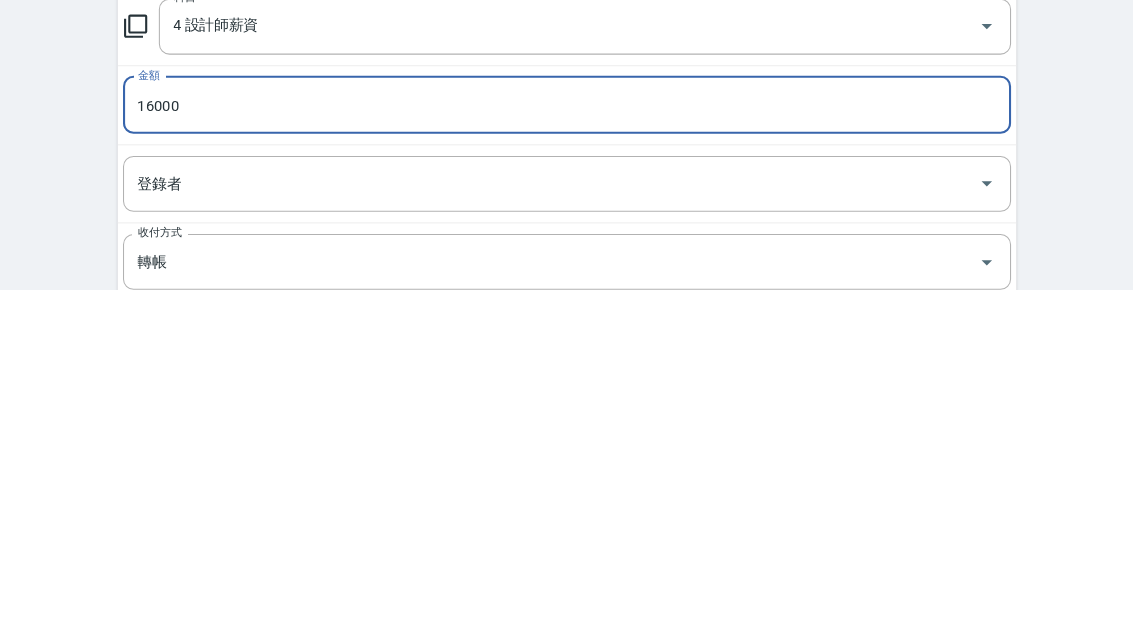 type on "16000" 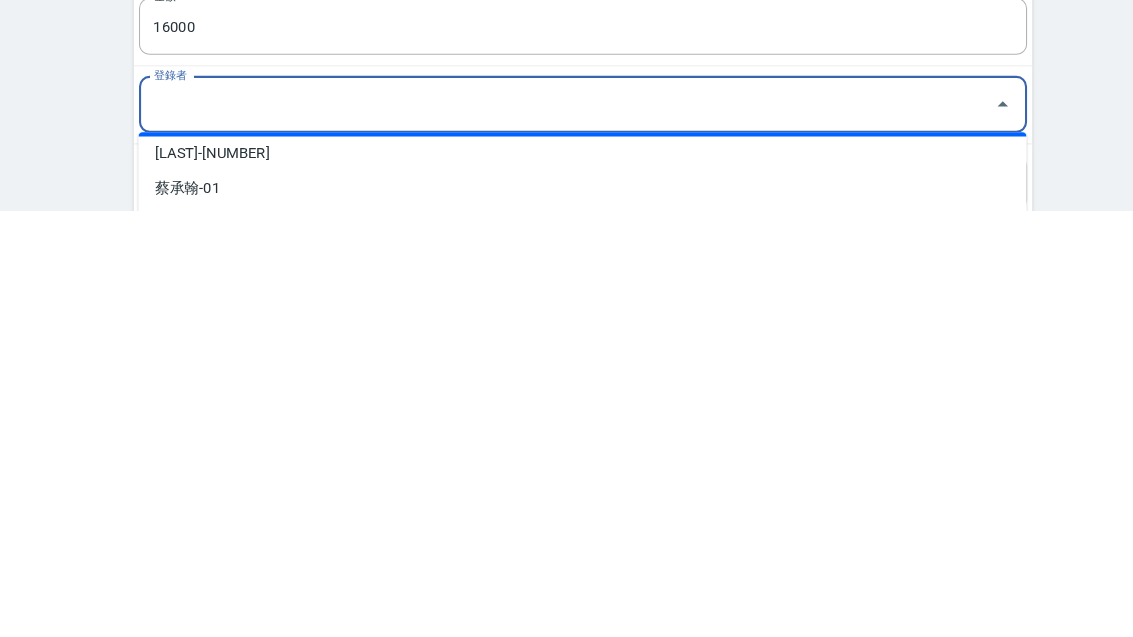 scroll, scrollTop: 51, scrollLeft: 0, axis: vertical 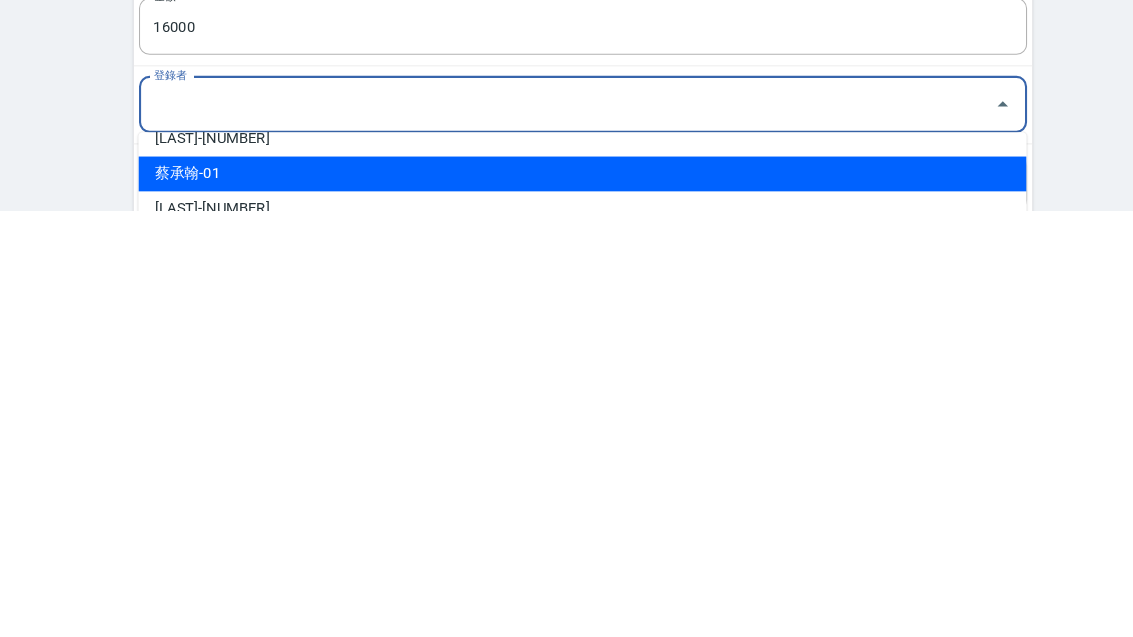 click on "蔡承翰-01" at bounding box center (567, 602) 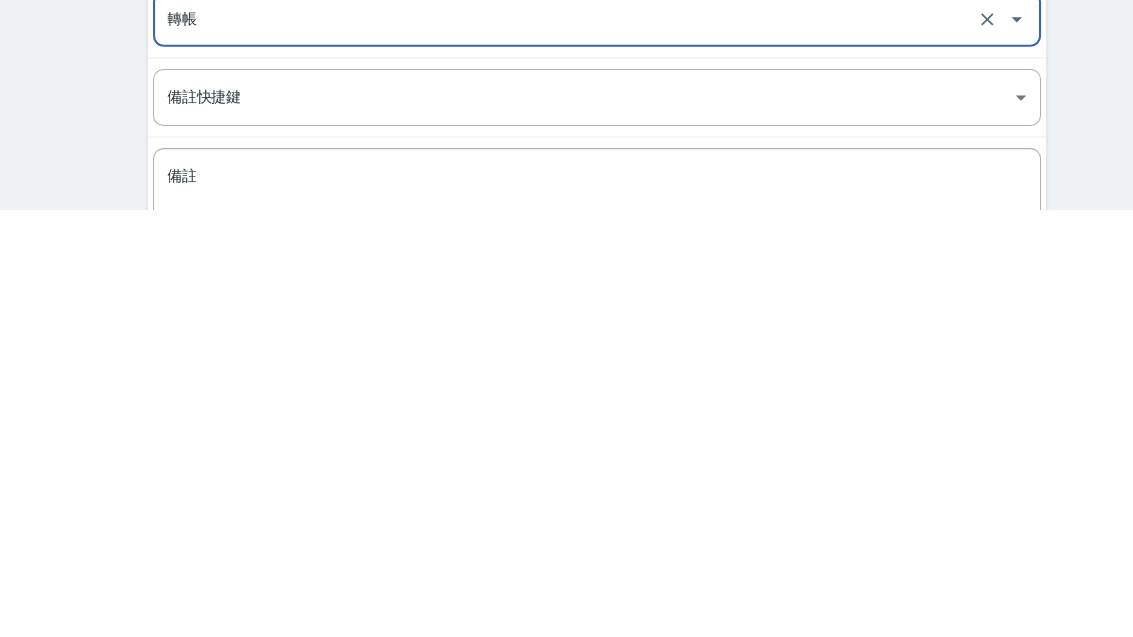 click on "備註" at bounding box center [567, 628] 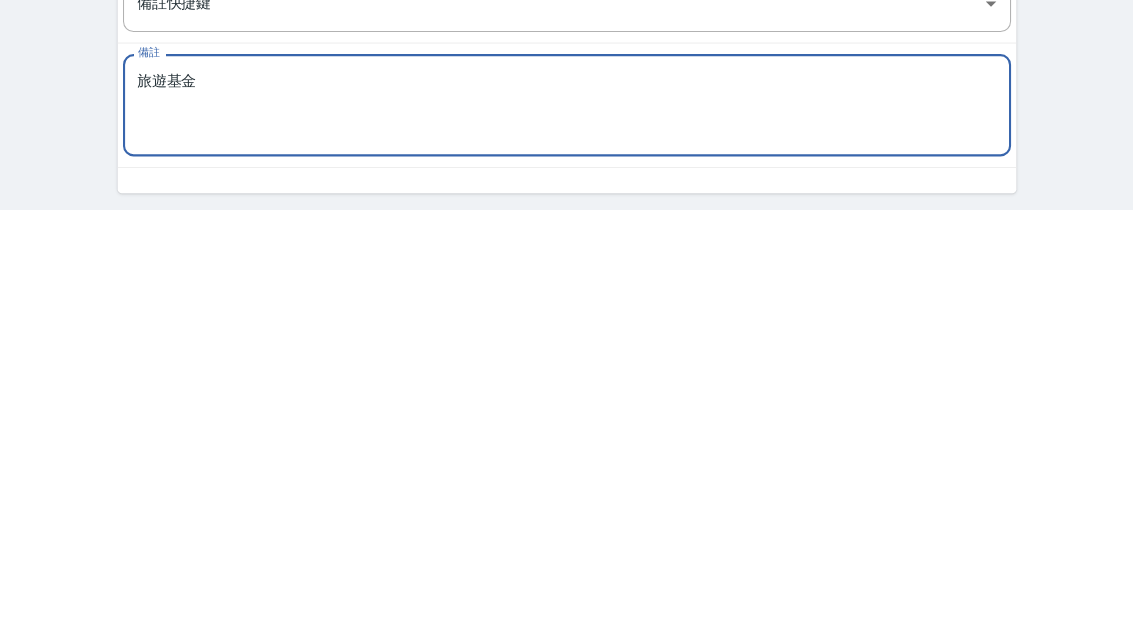 scroll, scrollTop: 345, scrollLeft: 0, axis: vertical 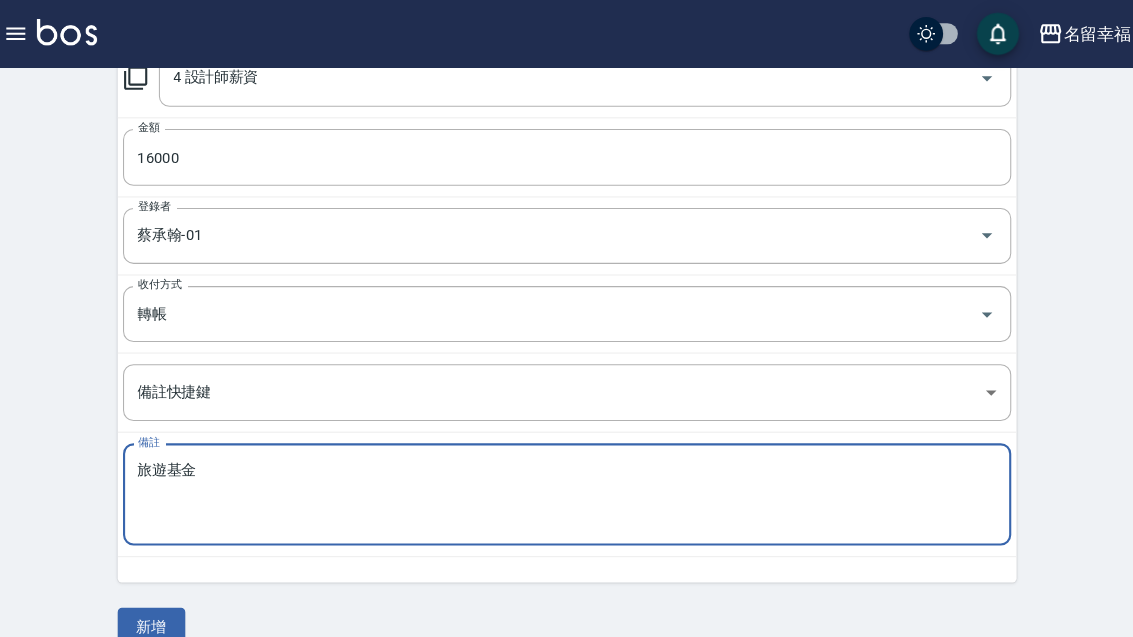 type on "旅遊基金" 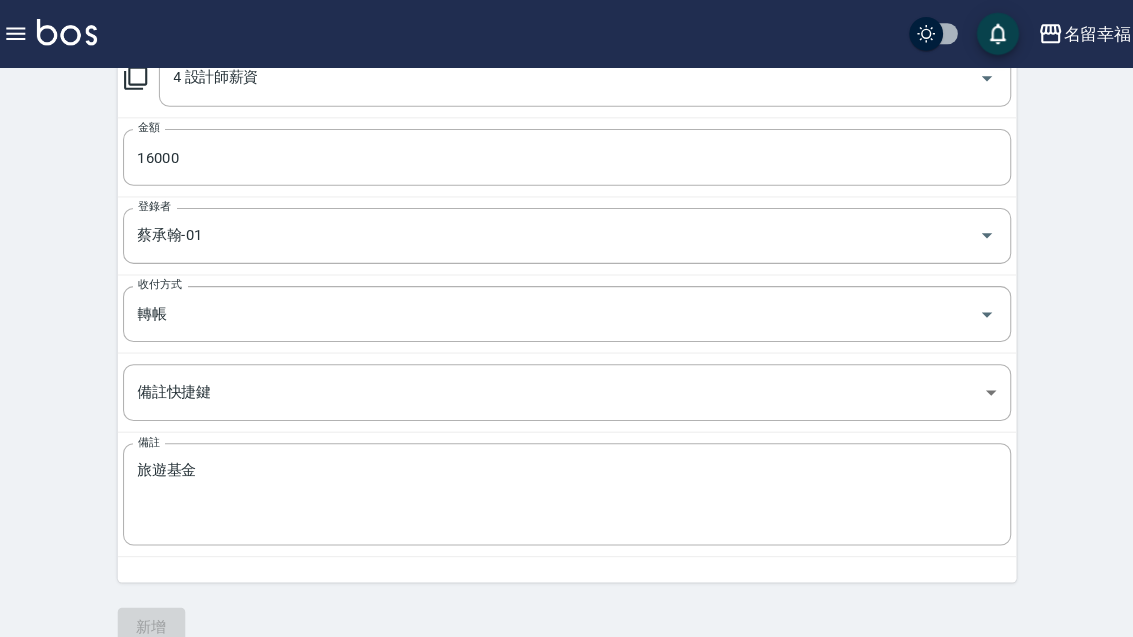 scroll, scrollTop: 0, scrollLeft: 0, axis: both 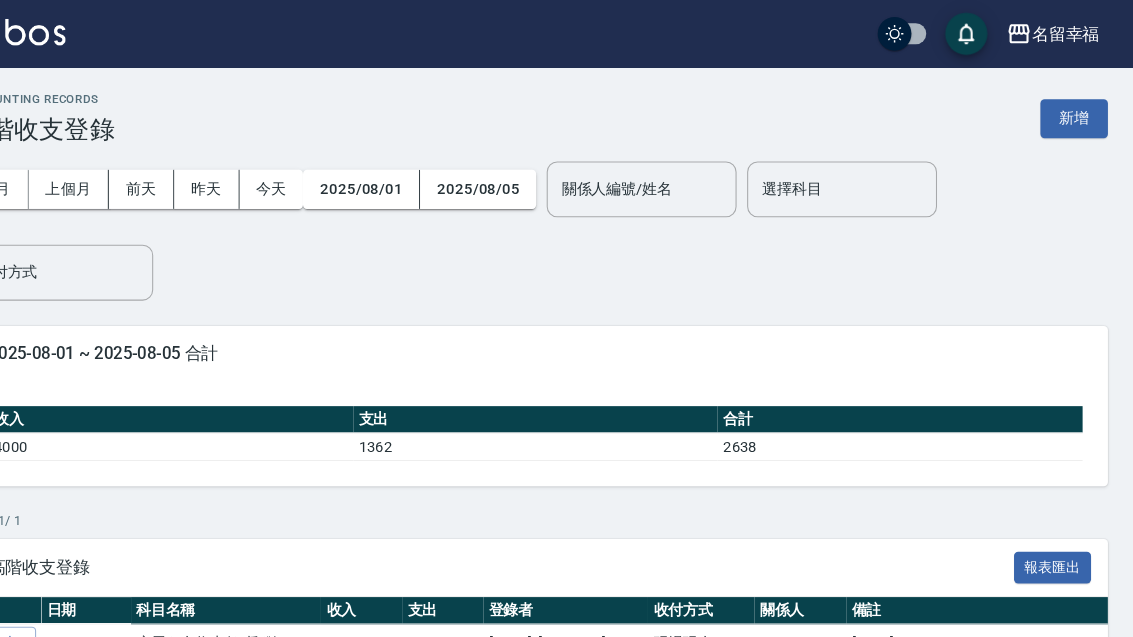 click on "新增" at bounding box center (1077, 112) 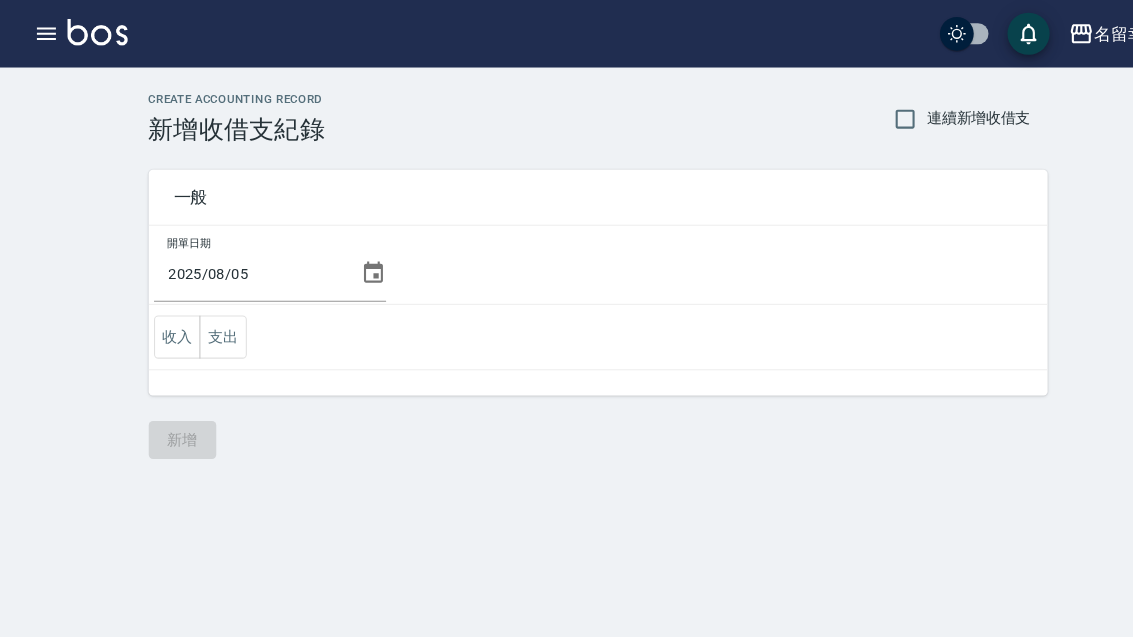 click 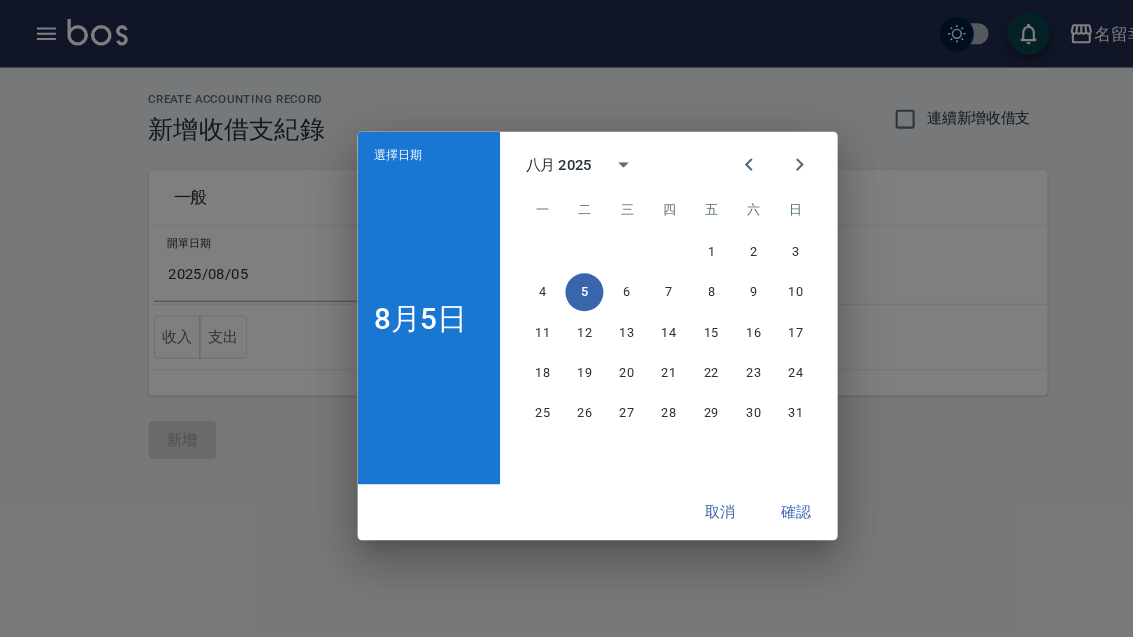 click 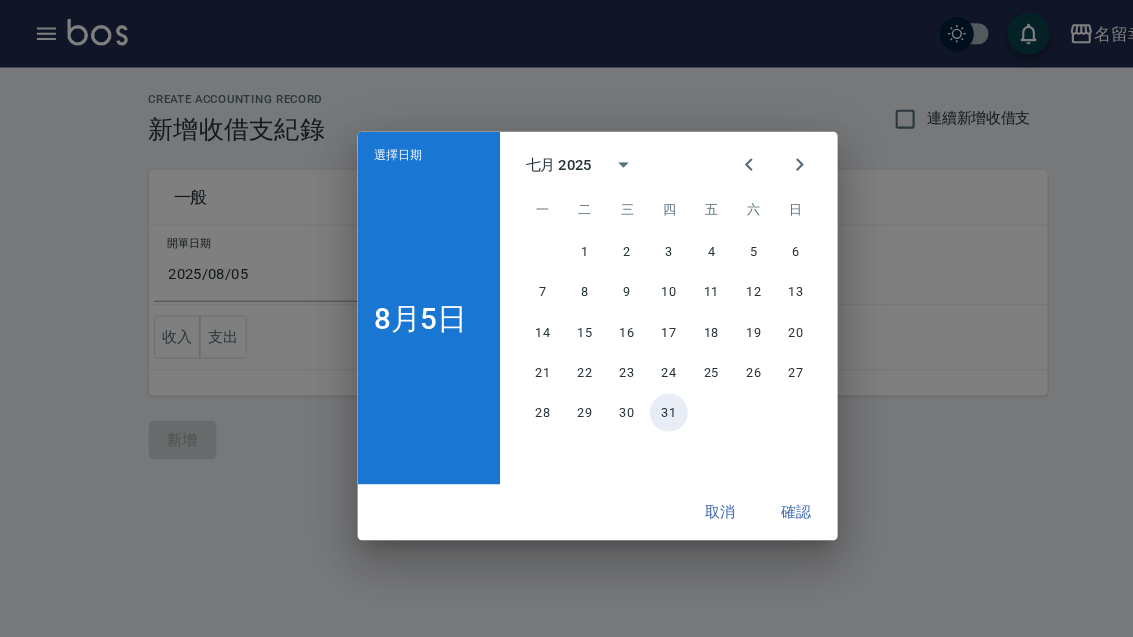 click on "31" at bounding box center [634, 391] 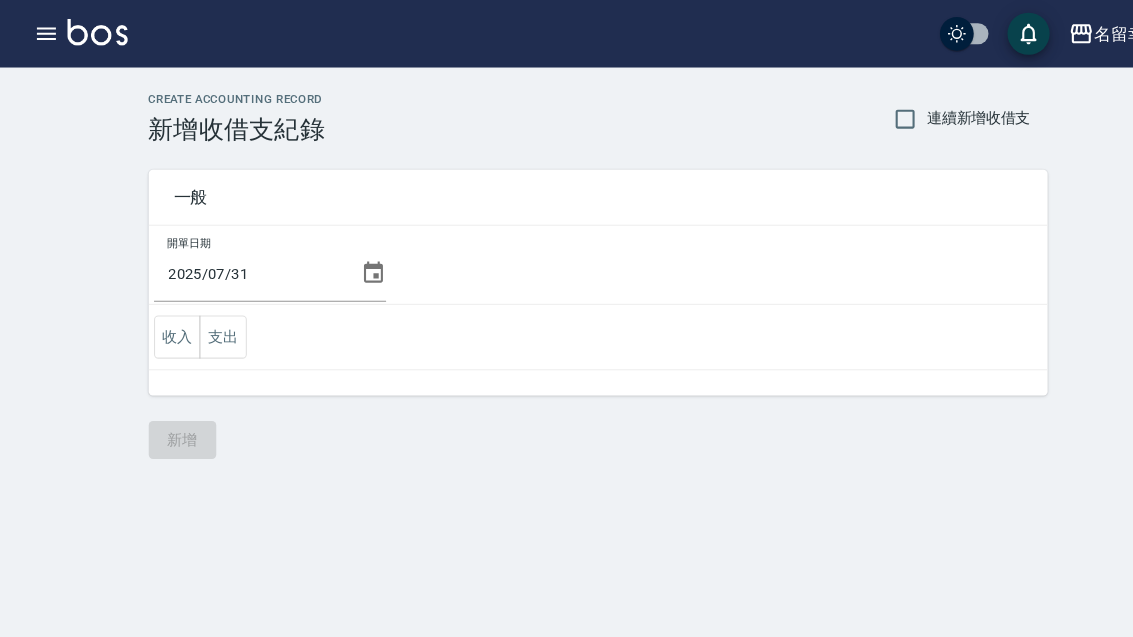 click on "支出" at bounding box center [211, 319] 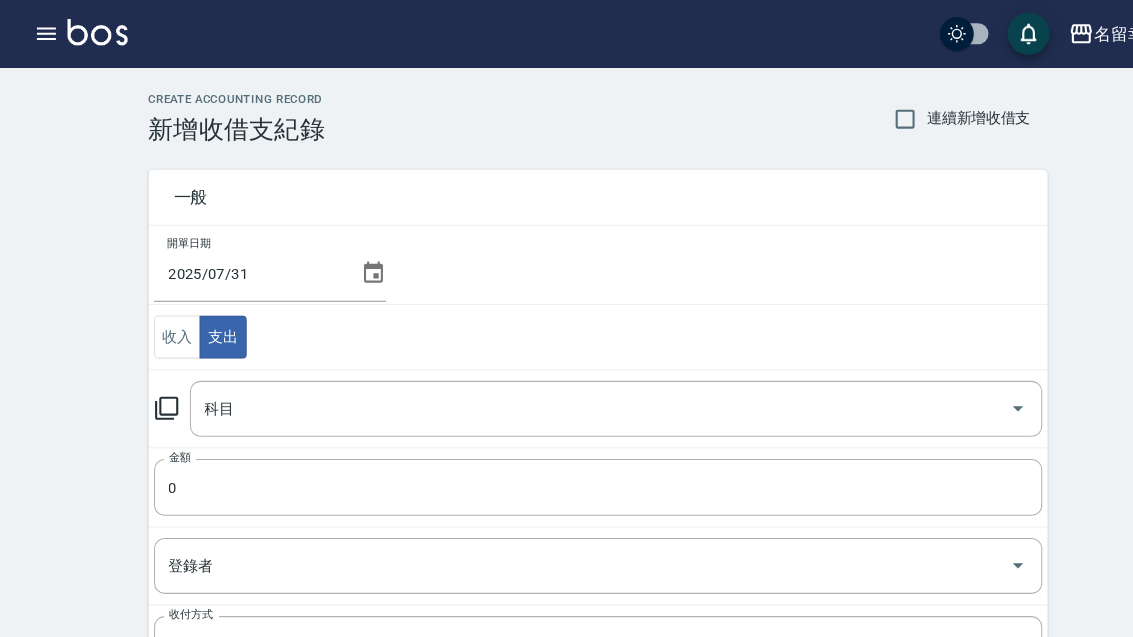 click on "科目" at bounding box center [569, 387] 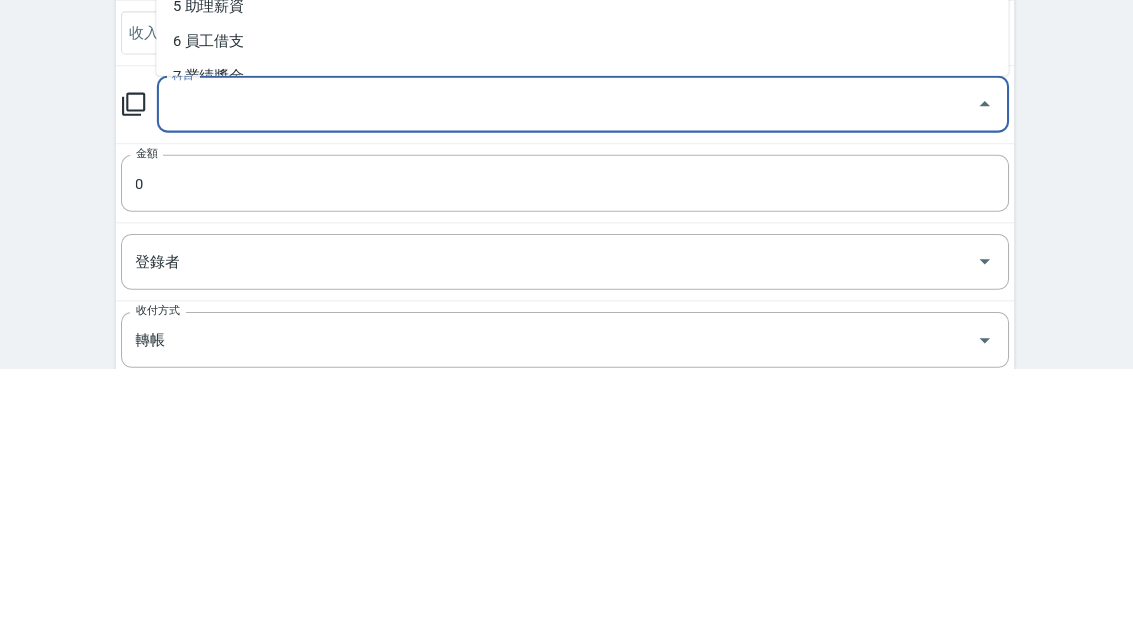 type on "ㄐ" 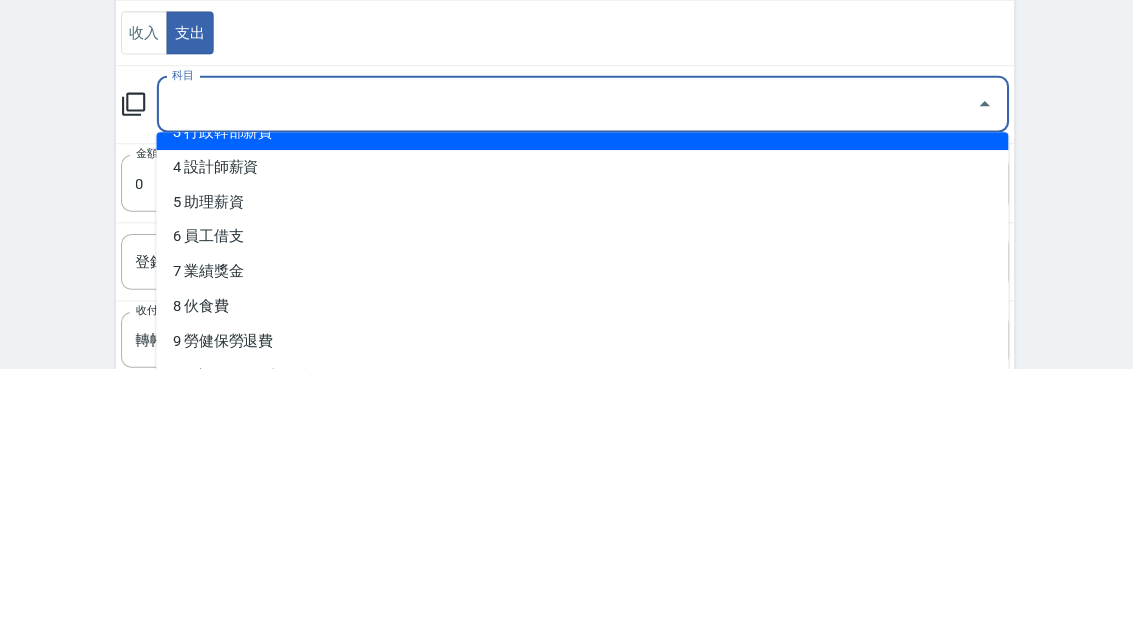 scroll, scrollTop: 106, scrollLeft: 0, axis: vertical 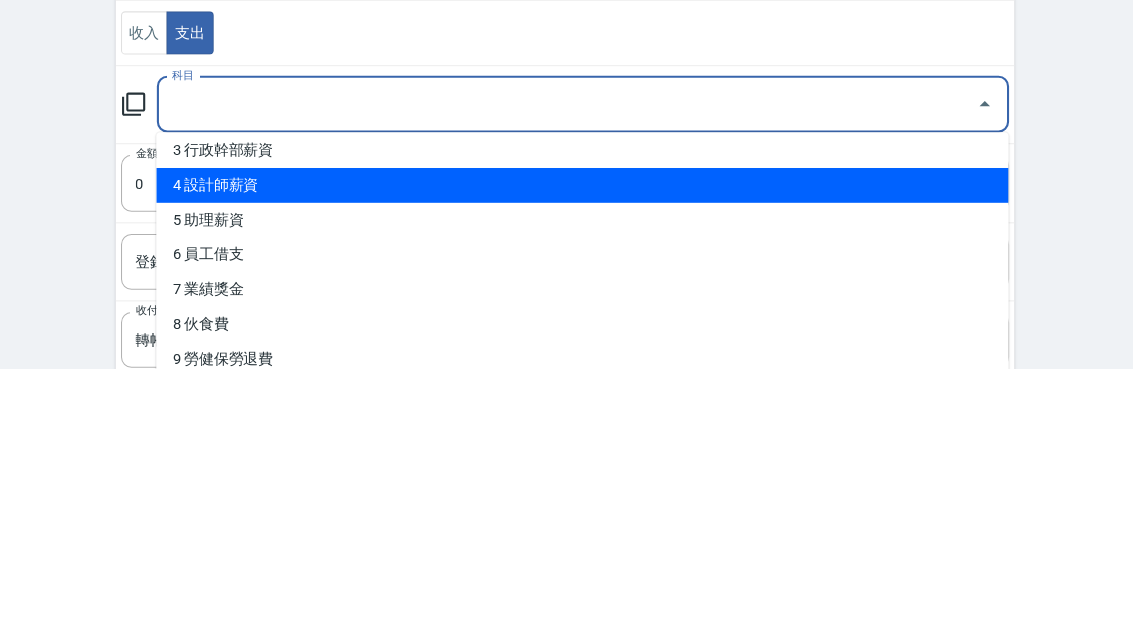 click on "4 設計師薪資" at bounding box center [584, 464] 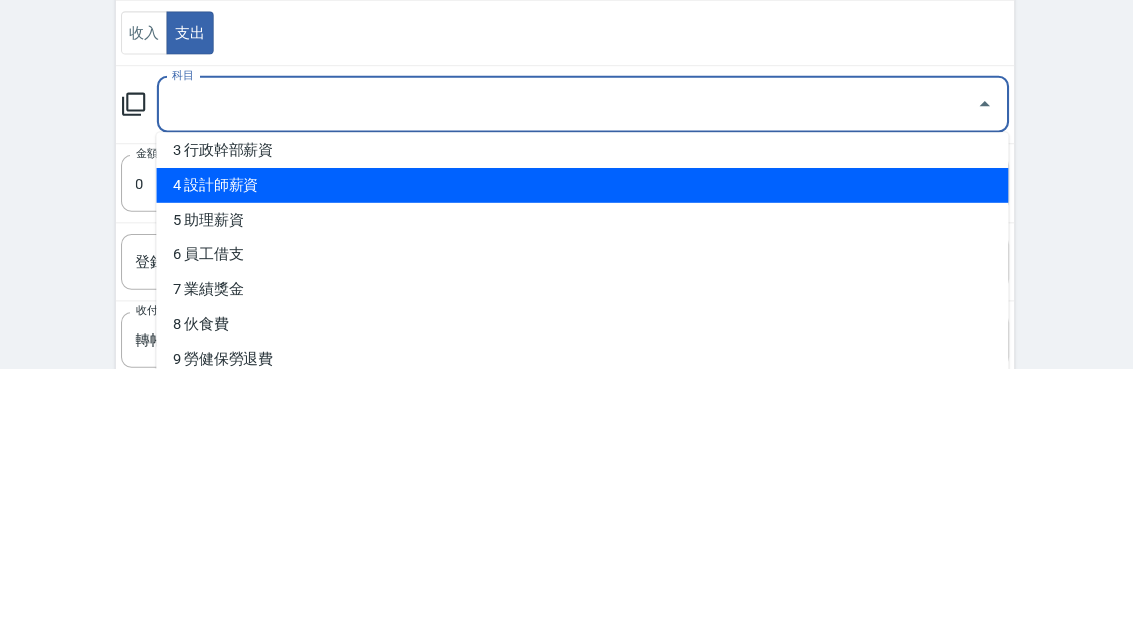 type on "4 設計師薪資" 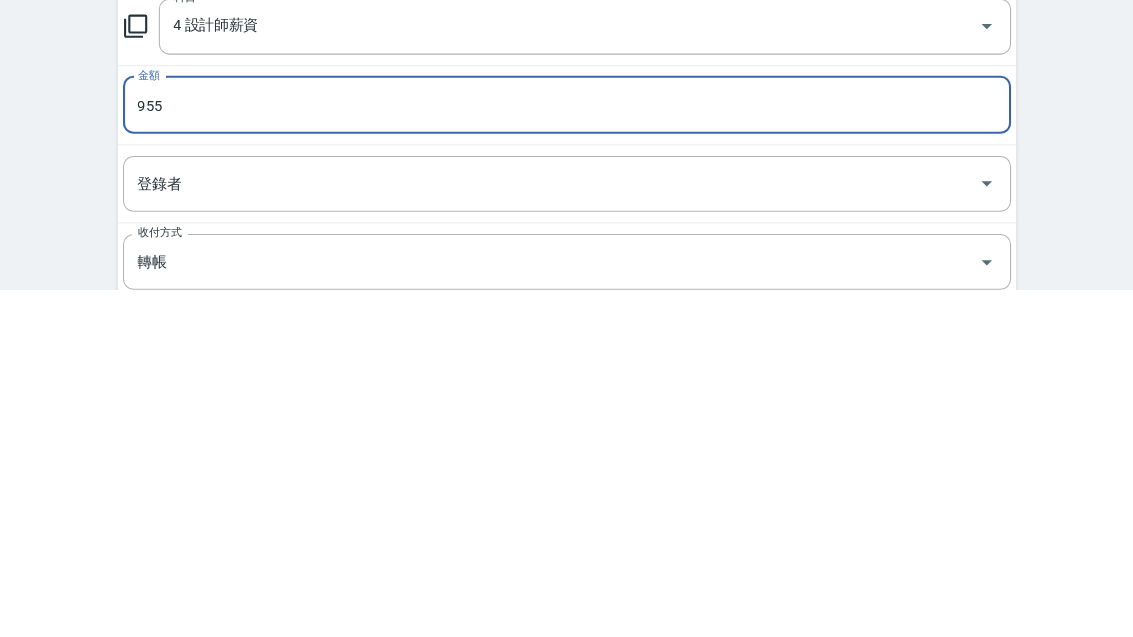 type on "955" 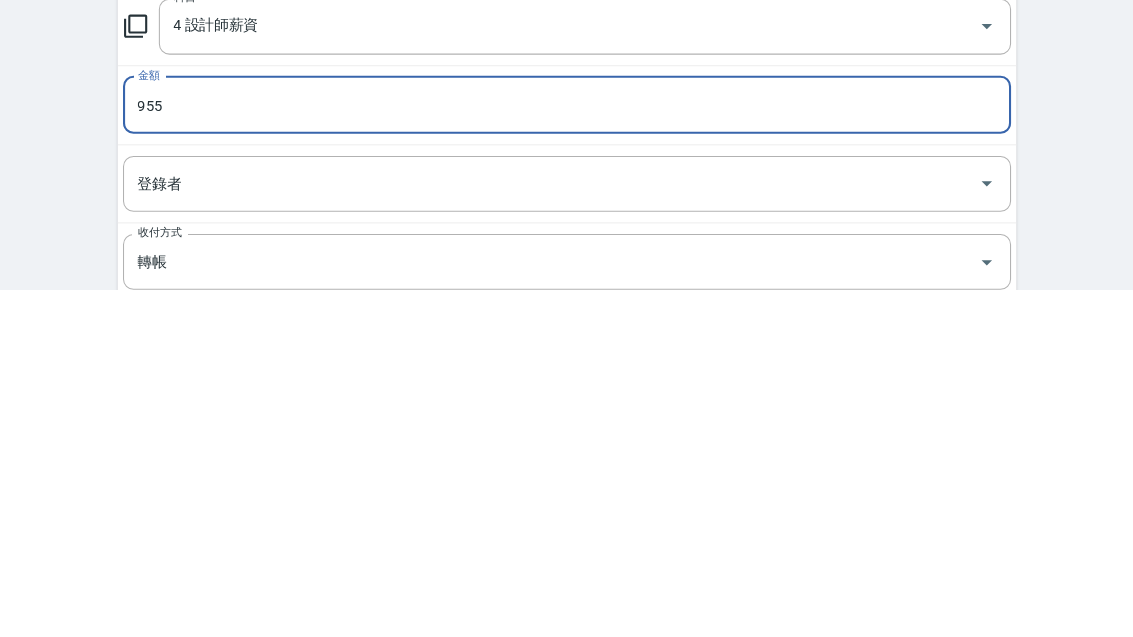 click on "登錄者" at bounding box center [552, 536] 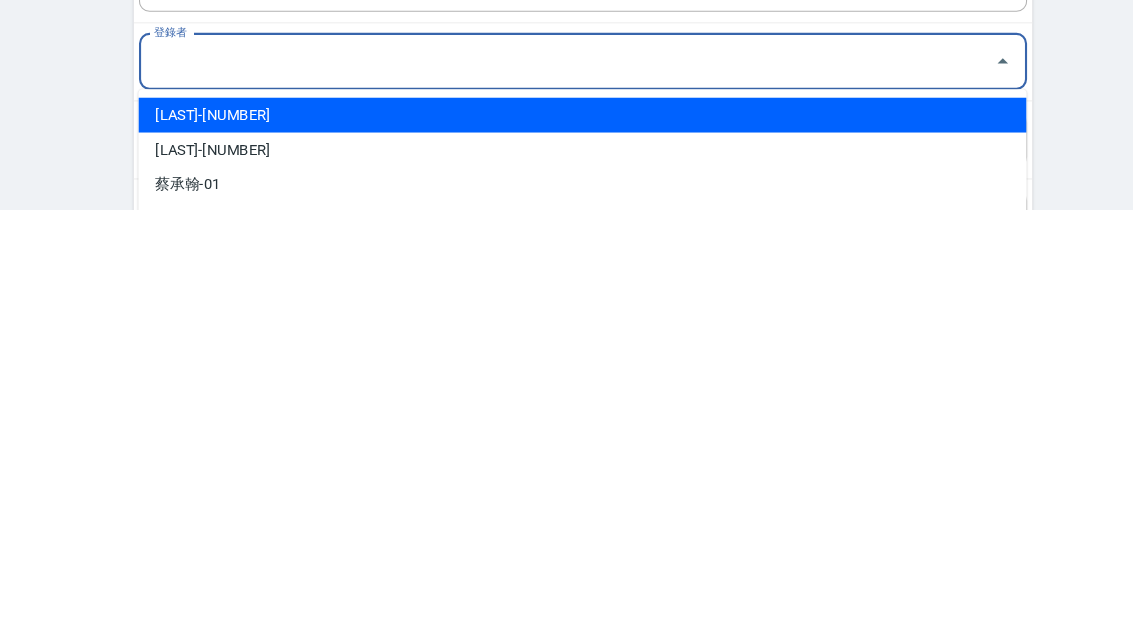 scroll, scrollTop: 48, scrollLeft: 0, axis: vertical 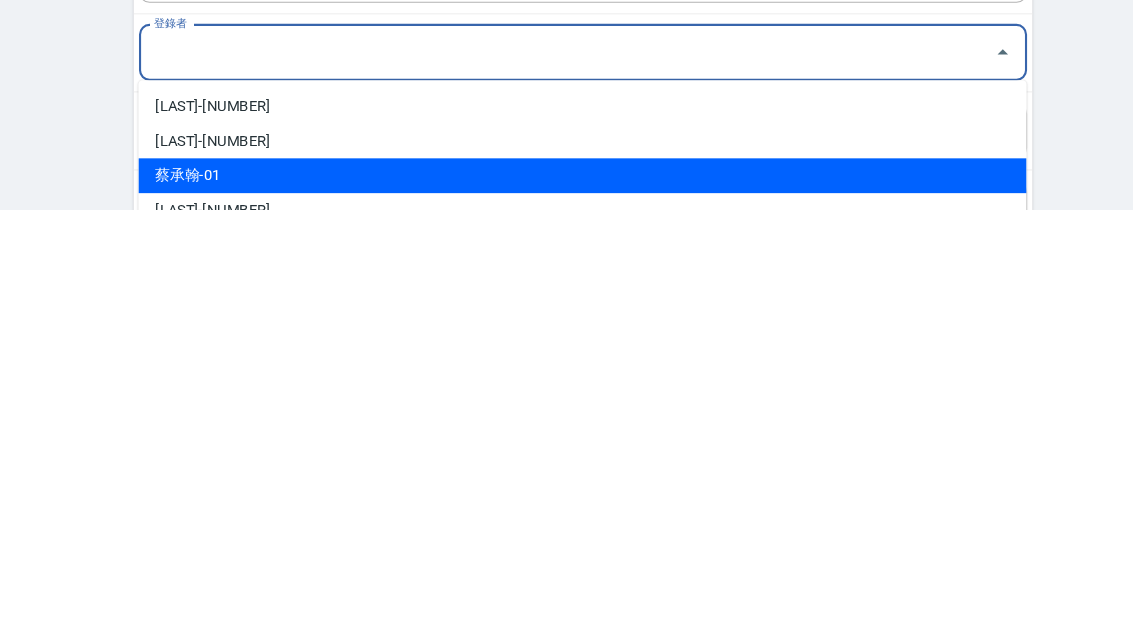 click on "蔡承翰-01" at bounding box center [567, 605] 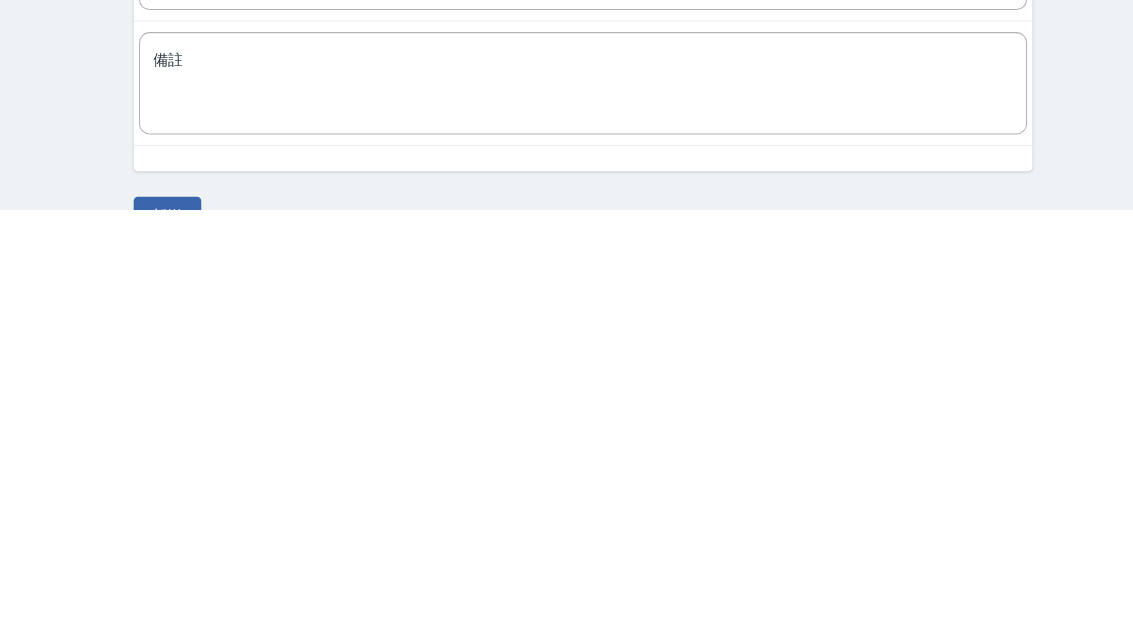scroll, scrollTop: 312, scrollLeft: 0, axis: vertical 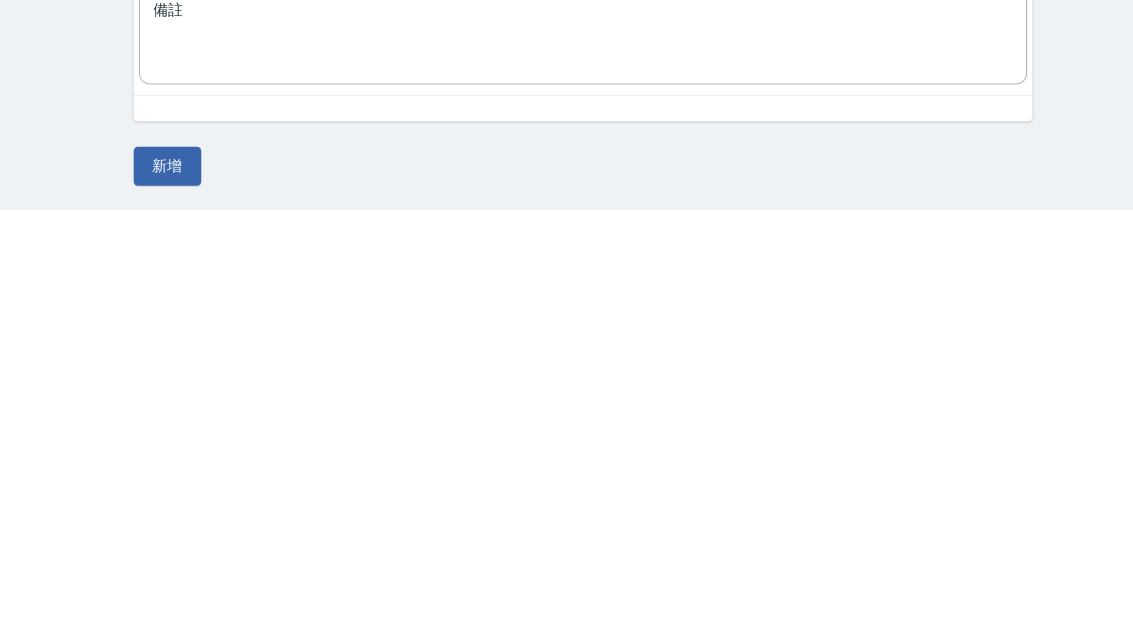 click on "備註" at bounding box center [567, 470] 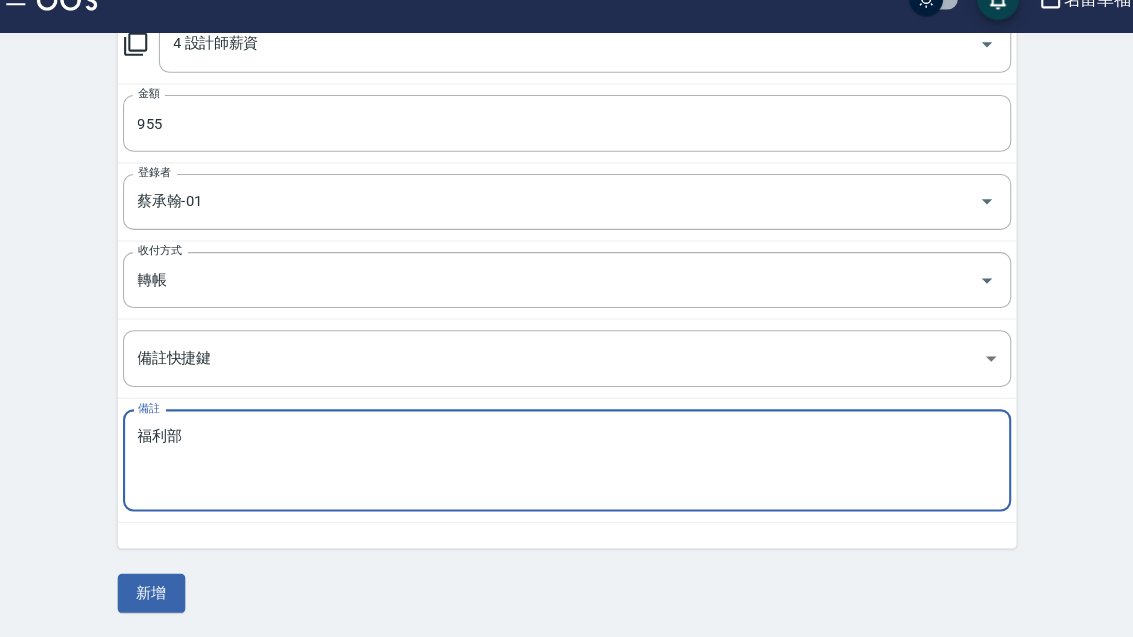 type on "福利部" 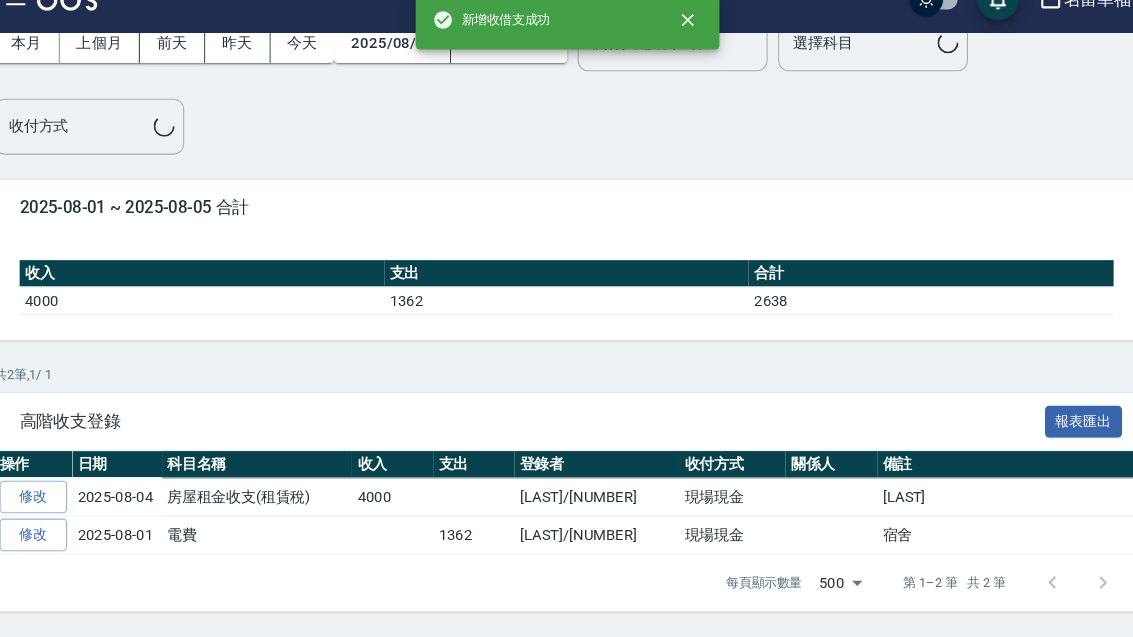 scroll, scrollTop: 0, scrollLeft: 0, axis: both 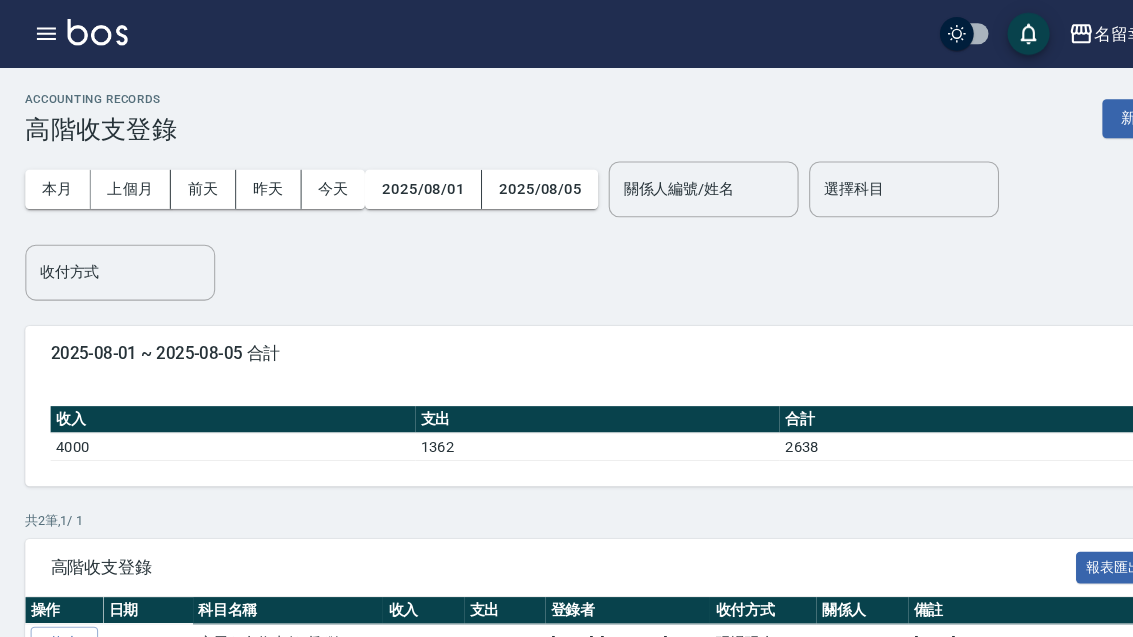 click on "上個月" at bounding box center [124, 179] 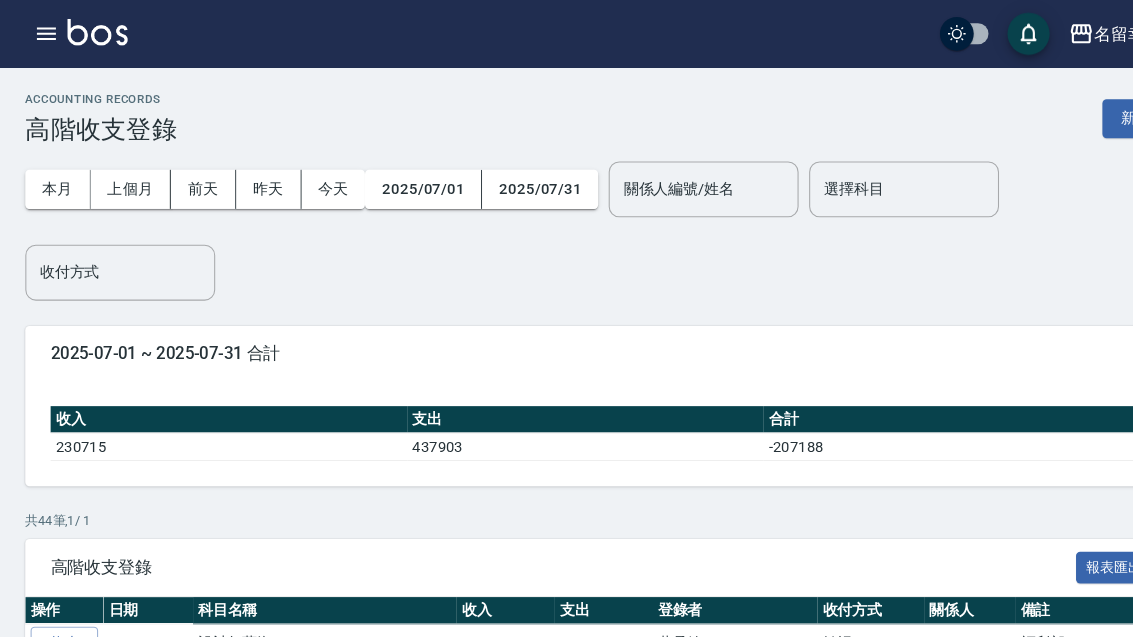 click 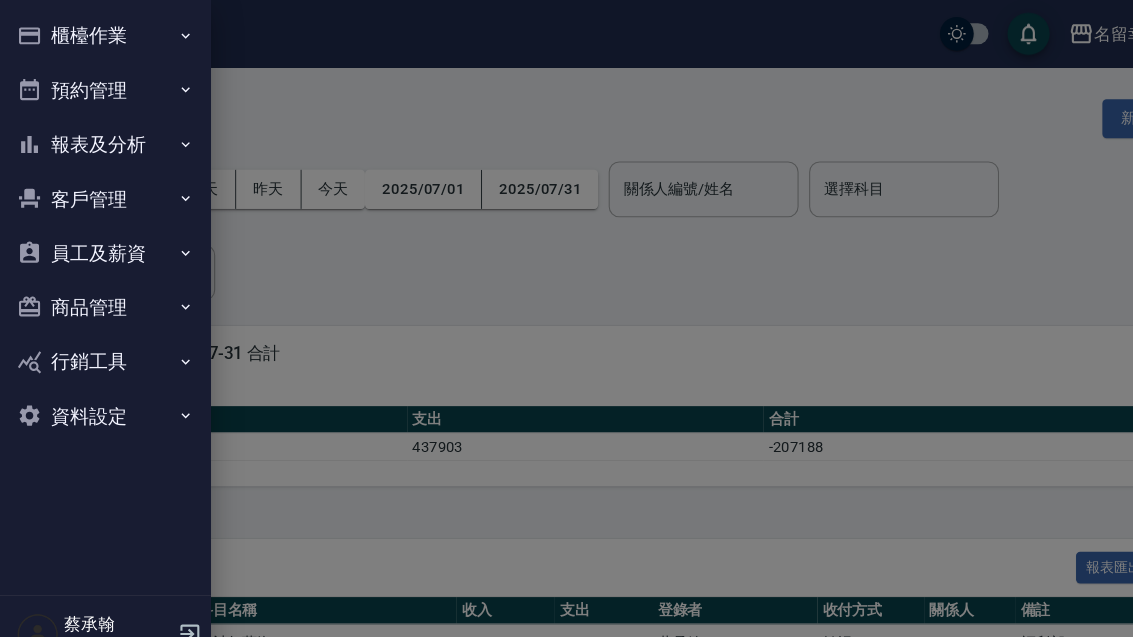 click on "員工及薪資" at bounding box center [100, 240] 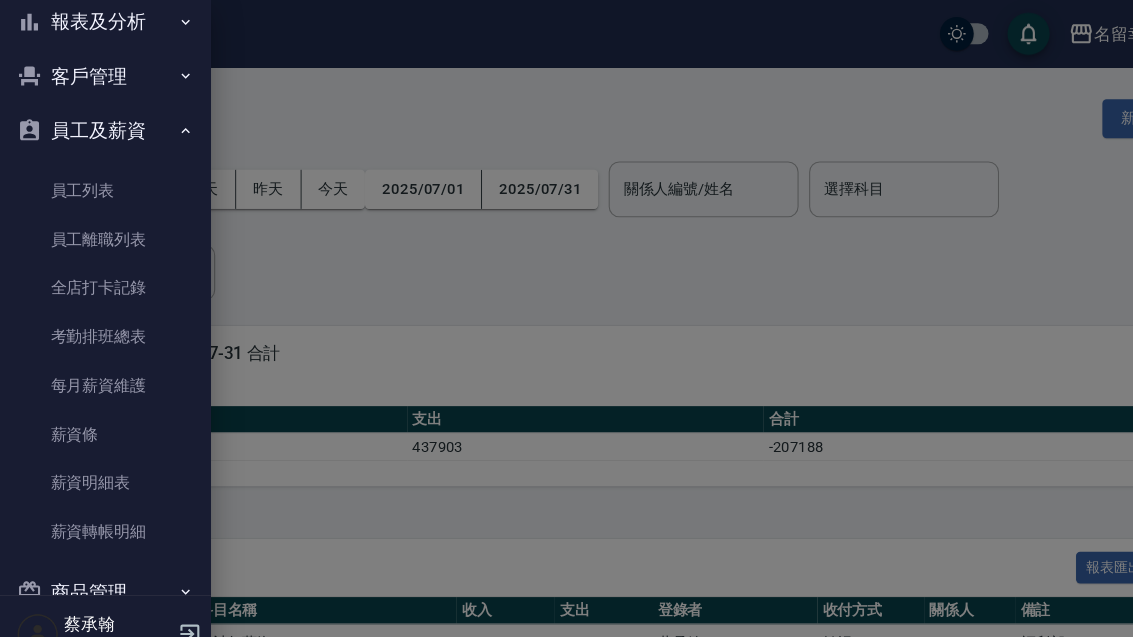 scroll, scrollTop: 126, scrollLeft: 0, axis: vertical 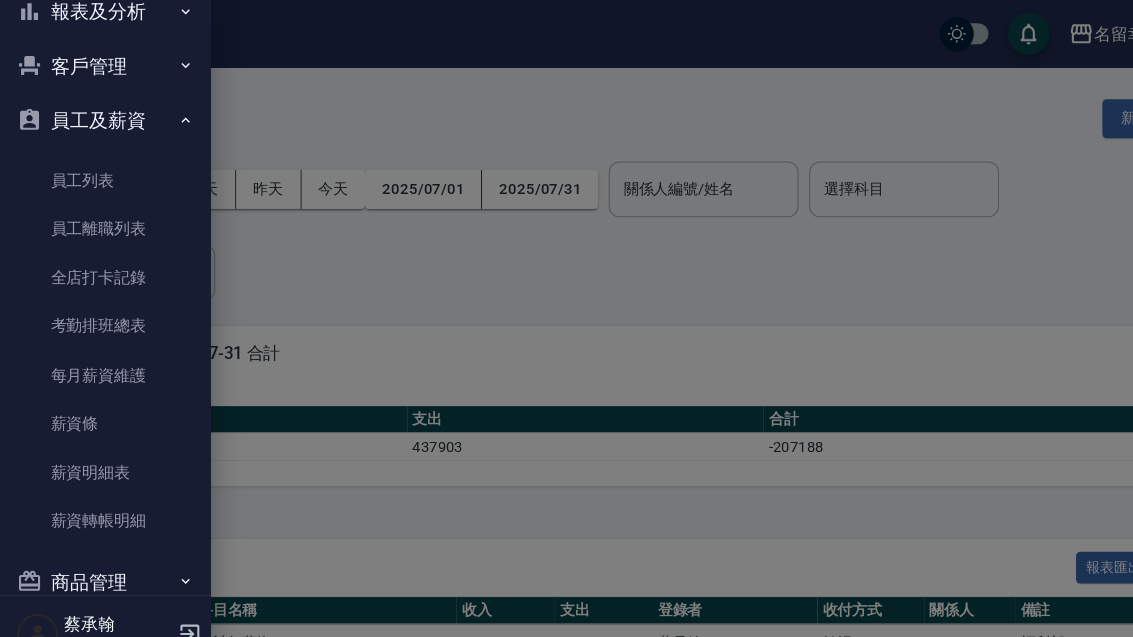 click on "薪資明細表" at bounding box center [100, 448] 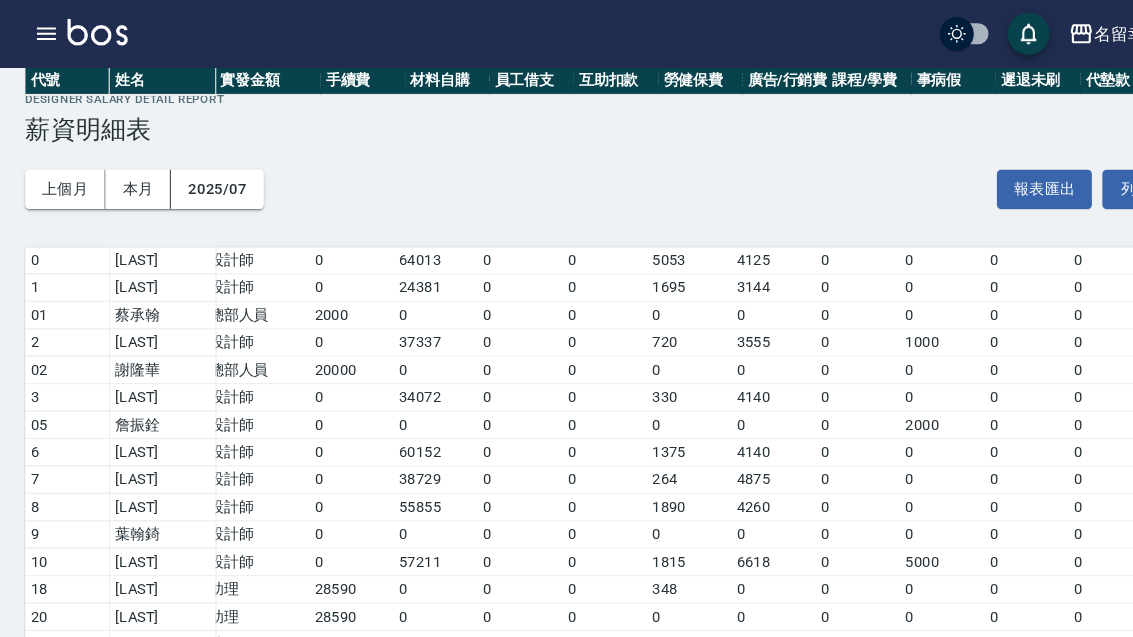 scroll, scrollTop: 0, scrollLeft: 11, axis: horizontal 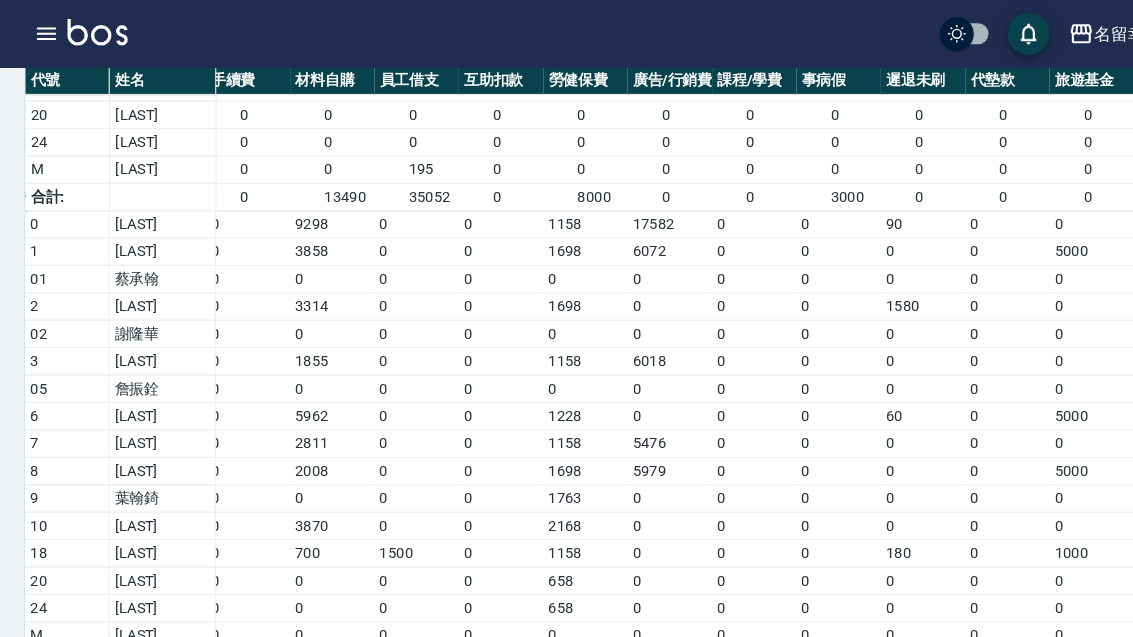 click 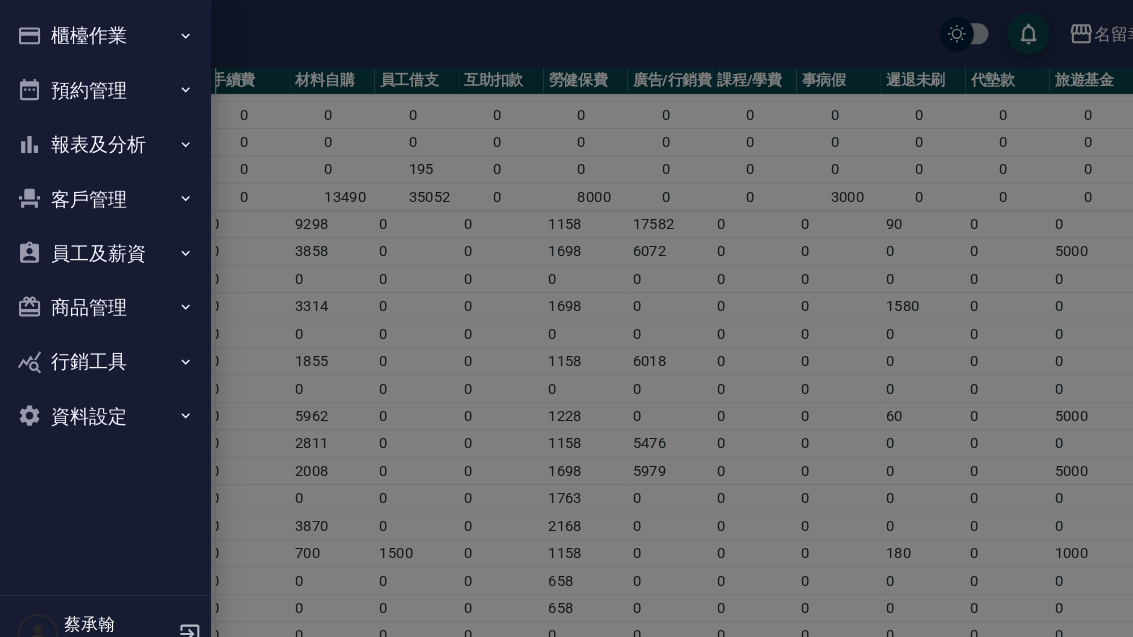 click at bounding box center [566, 318] 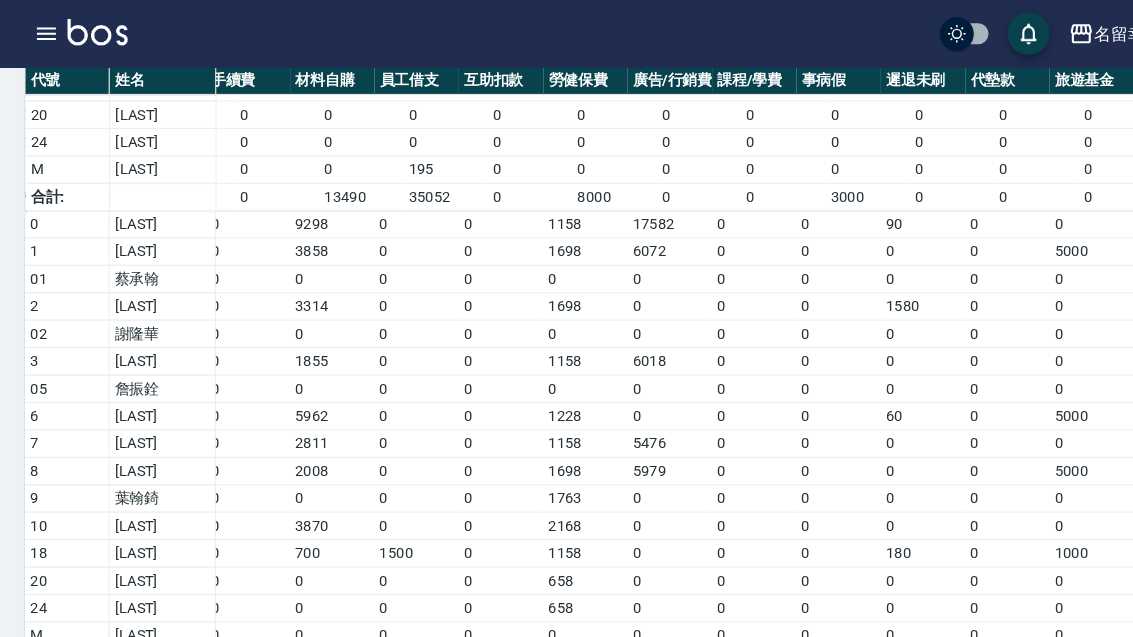 click at bounding box center [44, 32] 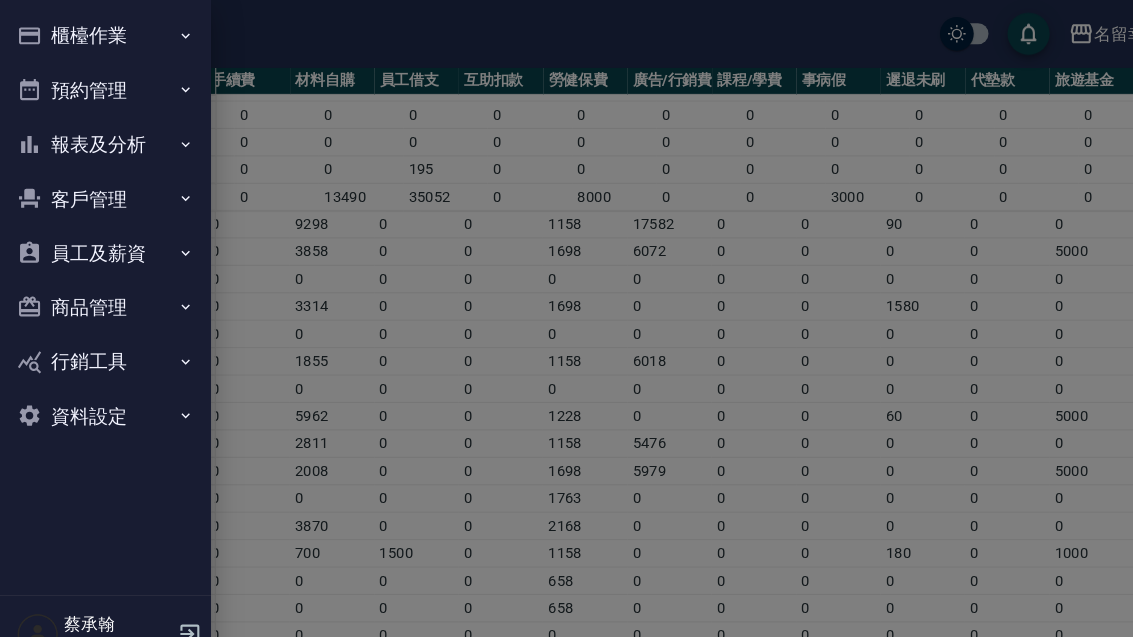 click on "員工及薪資" at bounding box center (100, 240) 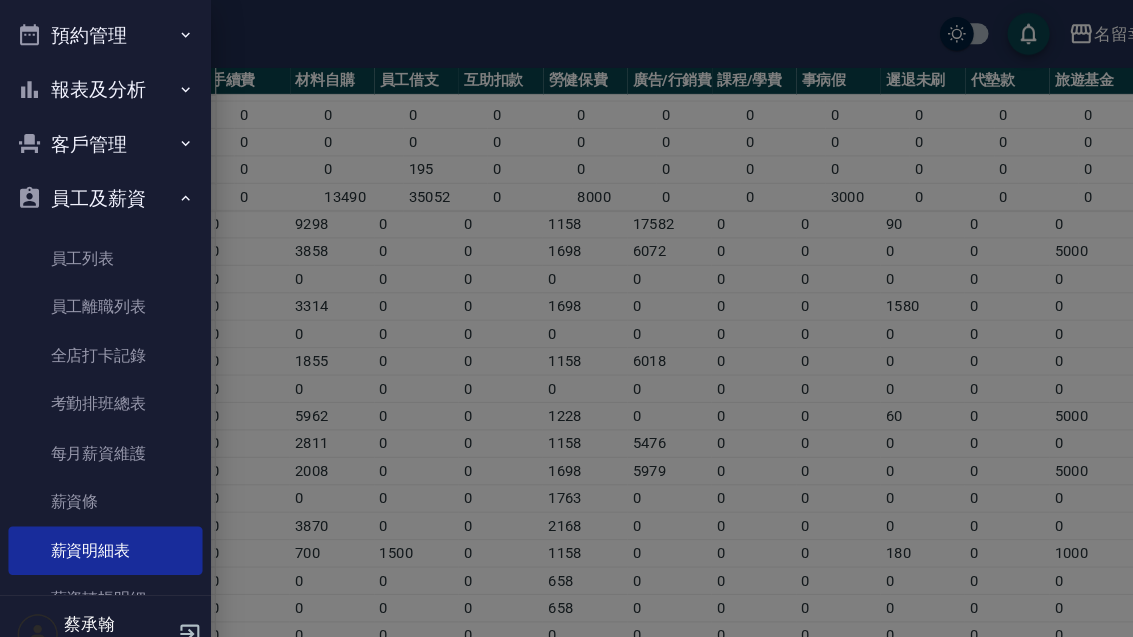 scroll, scrollTop: 54, scrollLeft: 0, axis: vertical 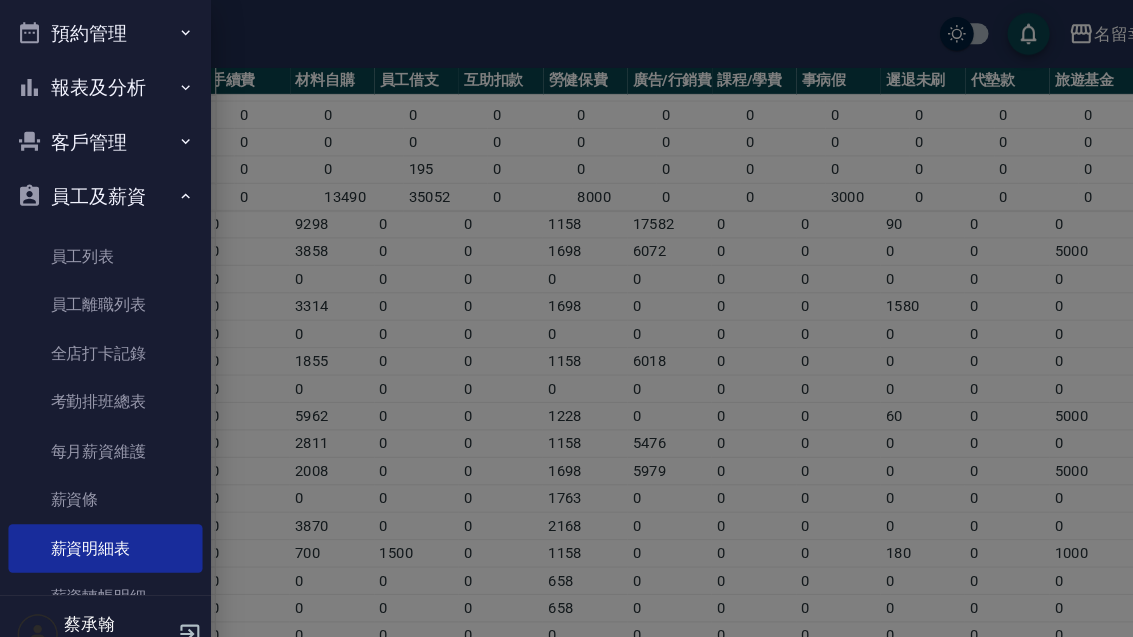 click on "報表及分析" at bounding box center [100, 83] 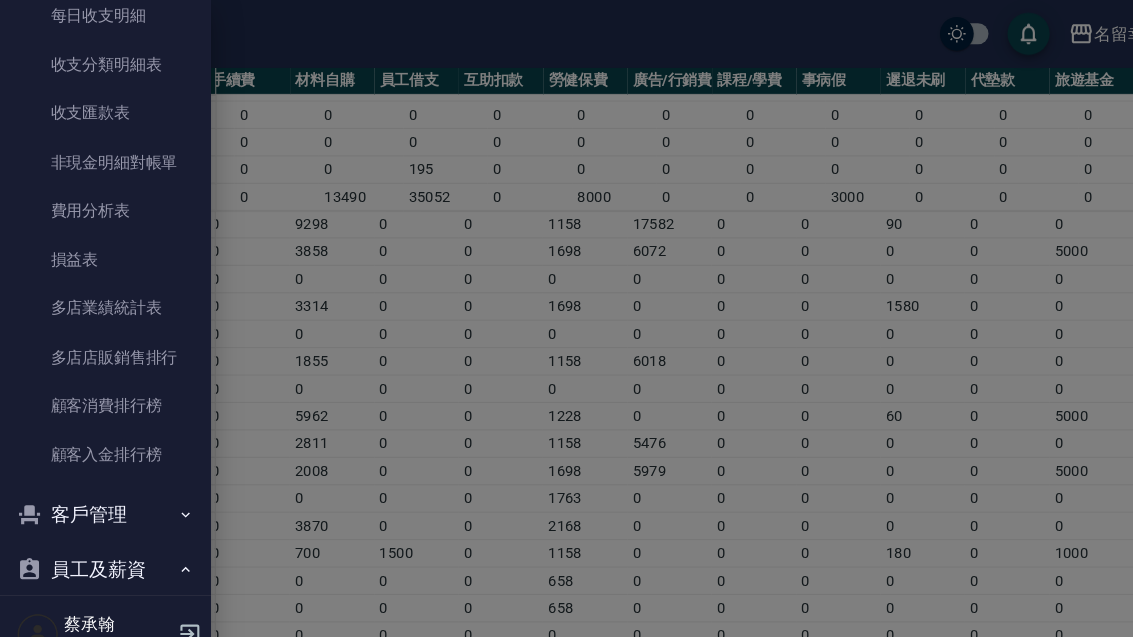 scroll, scrollTop: 1701, scrollLeft: 0, axis: vertical 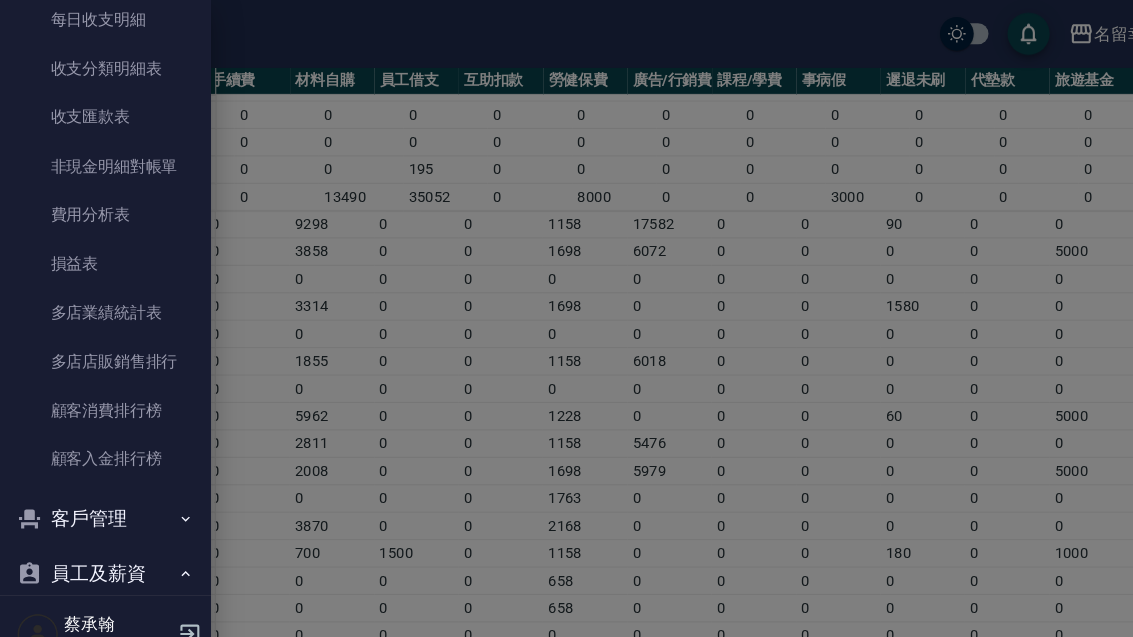 click on "費用分析表" at bounding box center (100, 204) 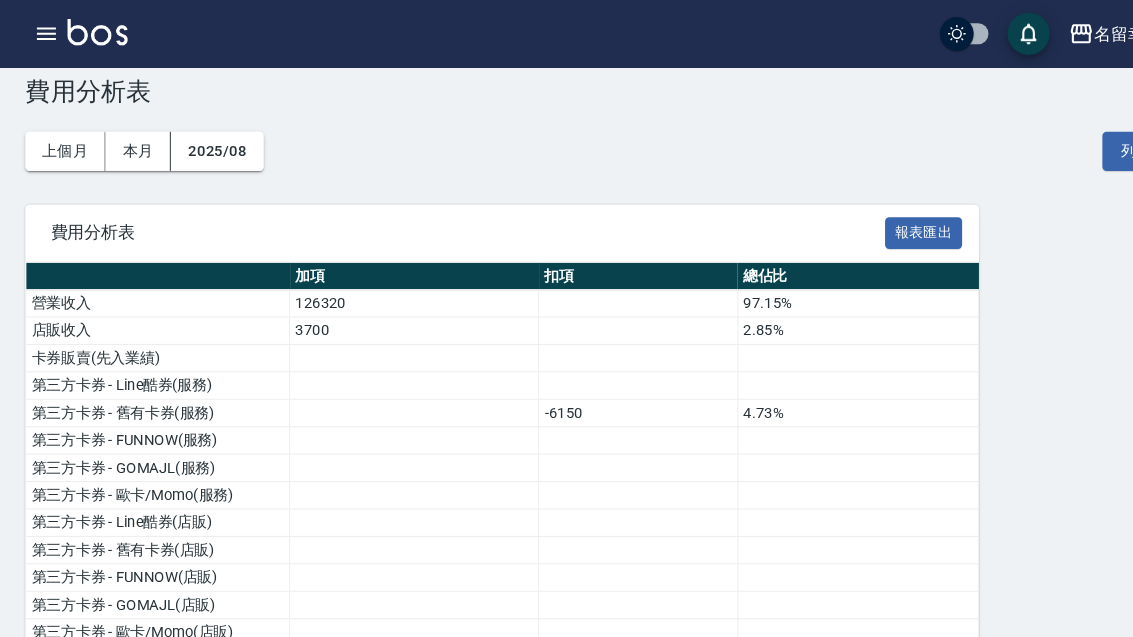 click on "上個月" at bounding box center [62, 143] 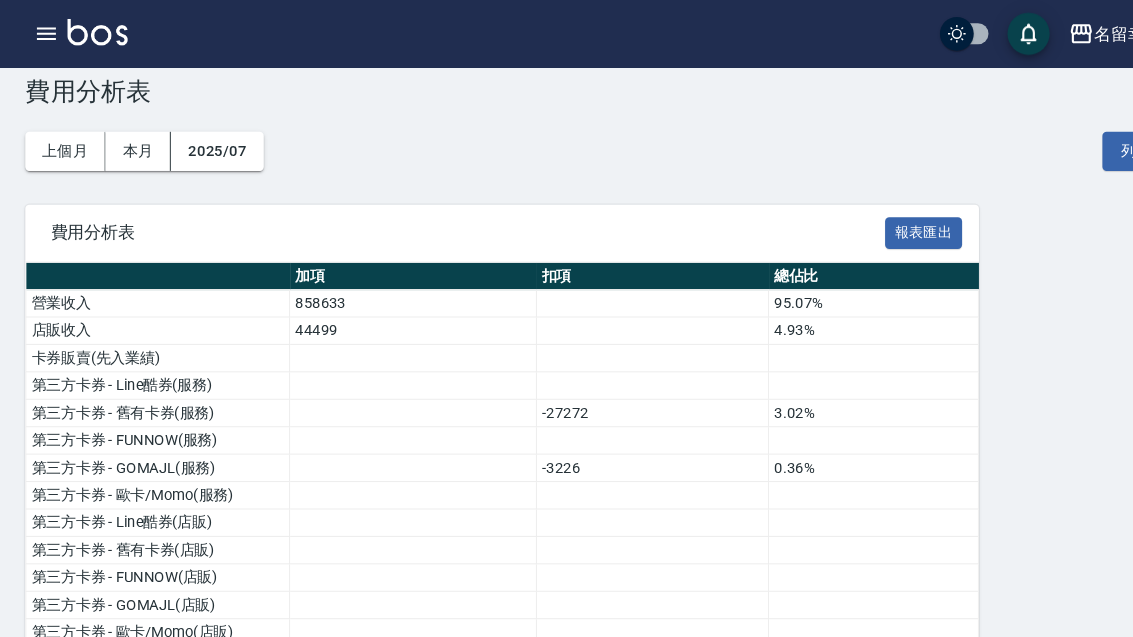 scroll, scrollTop: 102, scrollLeft: 0, axis: vertical 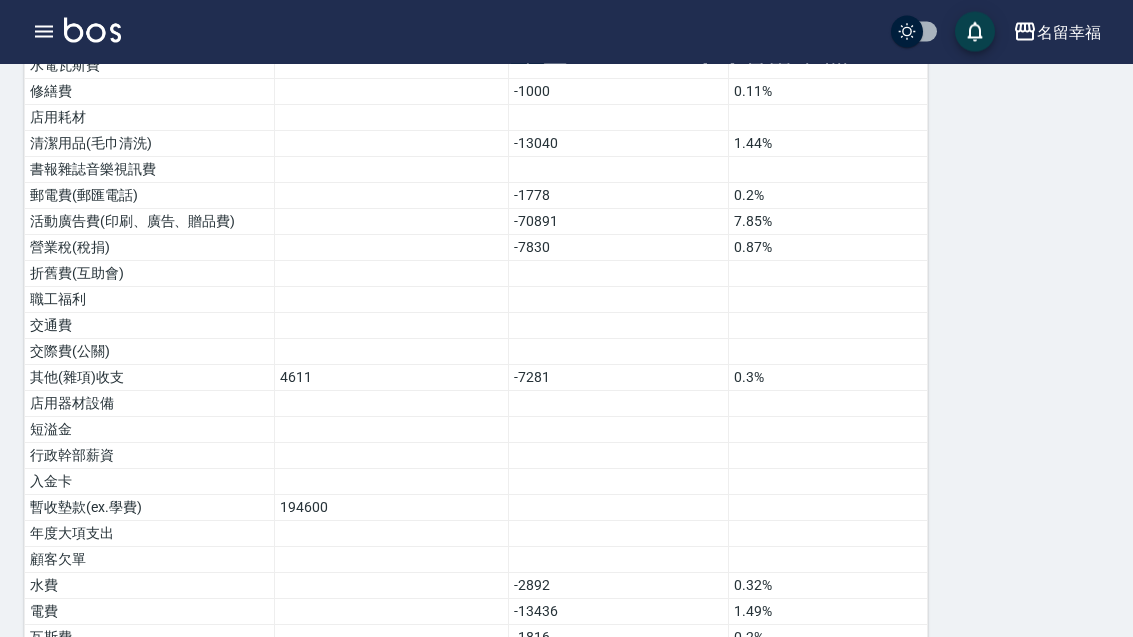 click at bounding box center (92, 30) 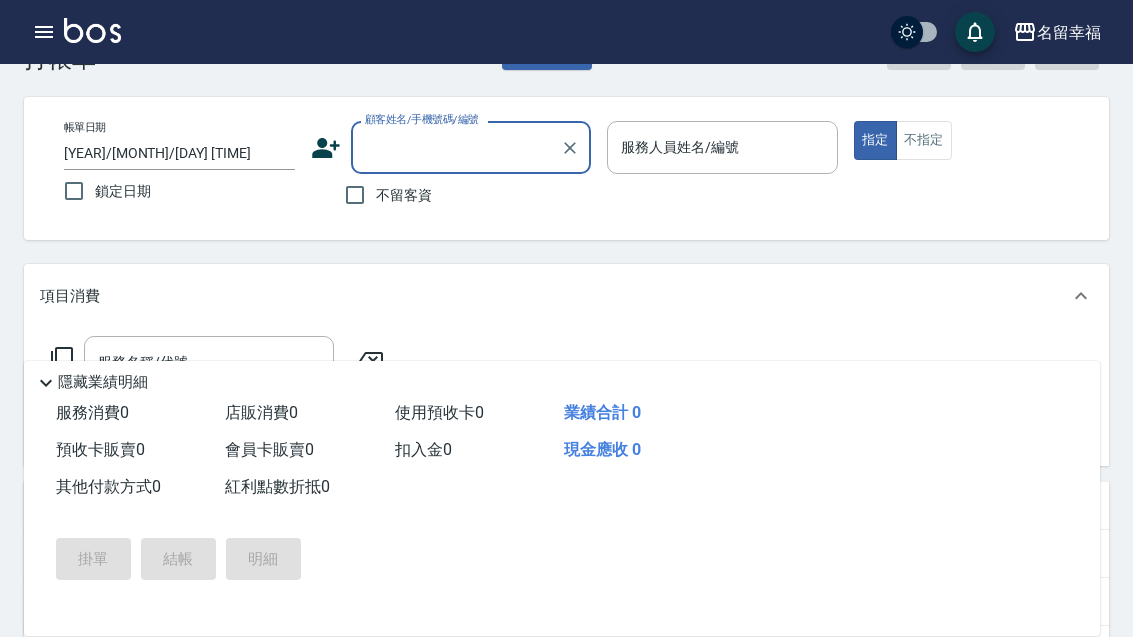 scroll, scrollTop: 0, scrollLeft: 0, axis: both 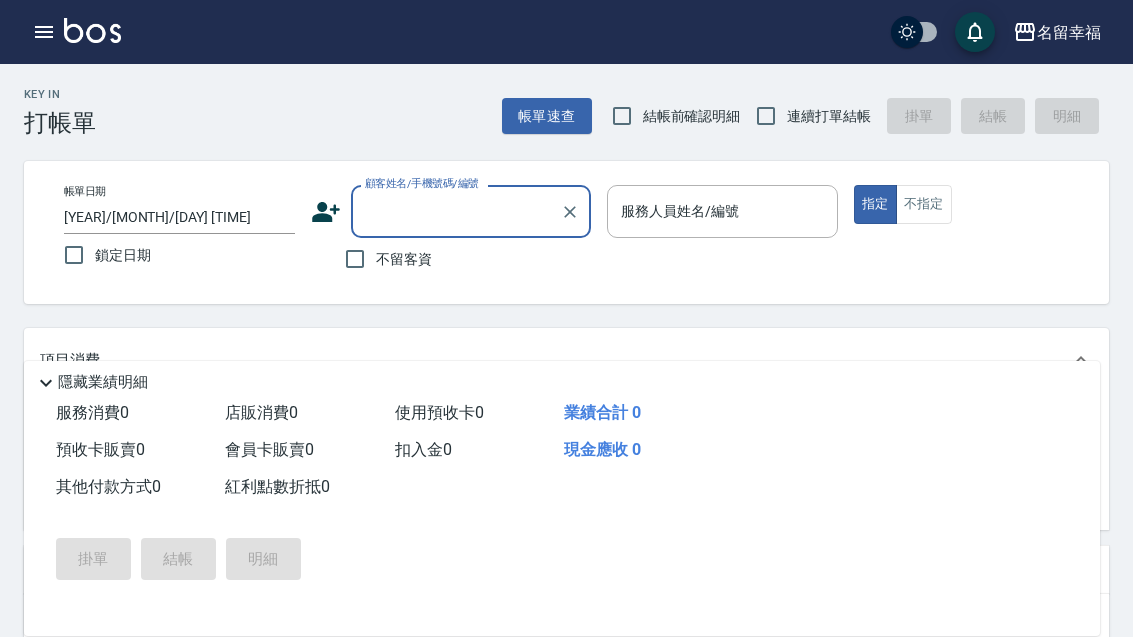 click at bounding box center (92, 30) 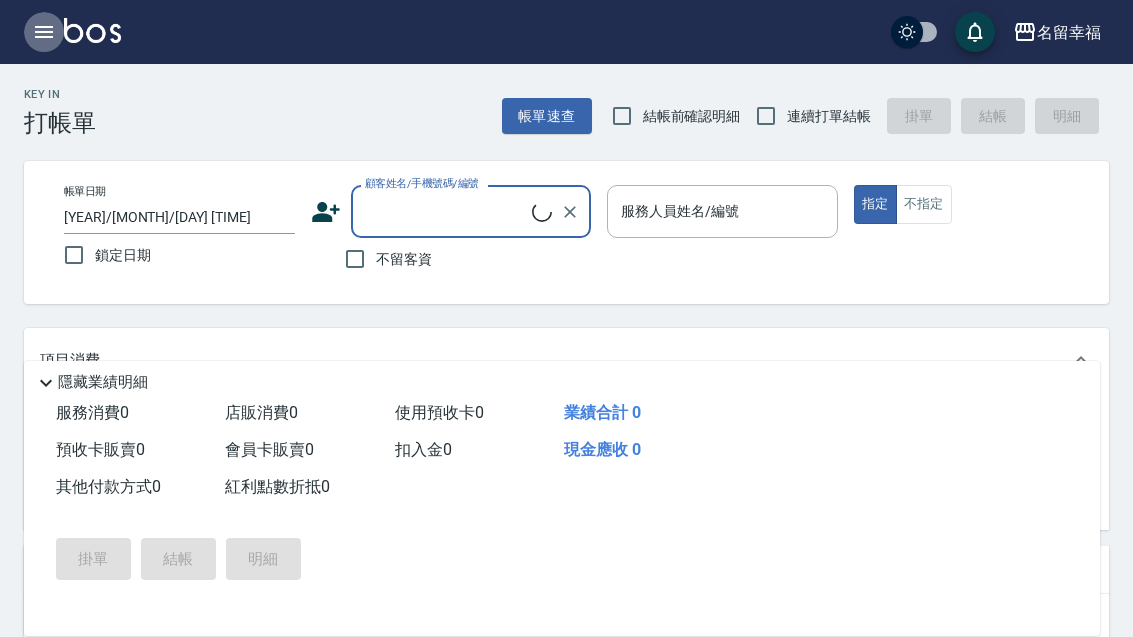 click at bounding box center [44, 32] 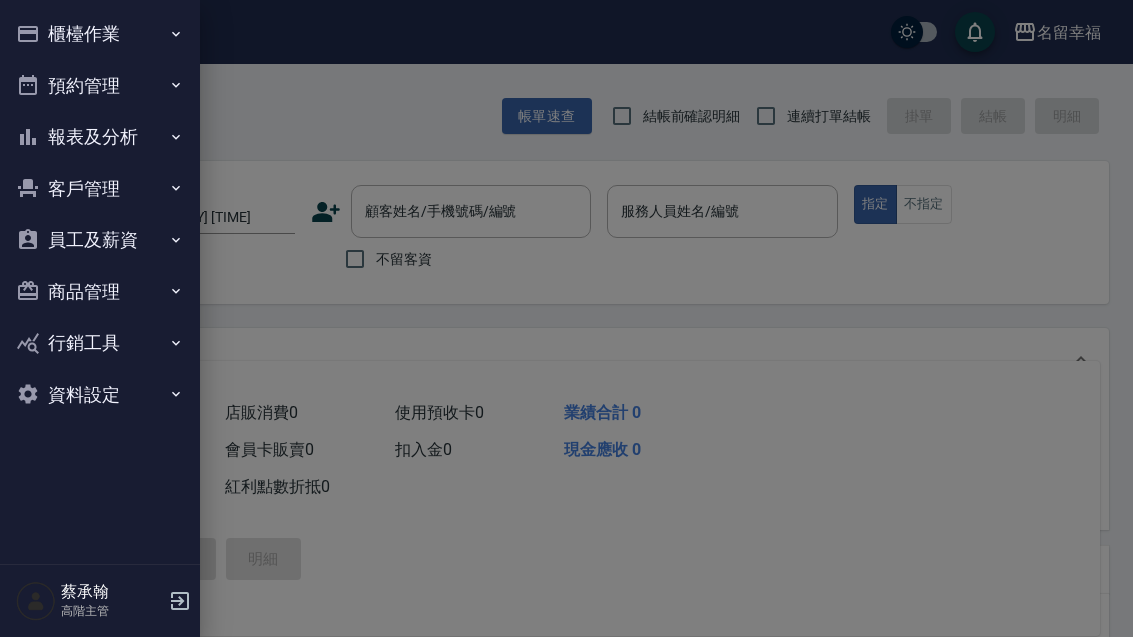 click on "報表及分析" at bounding box center [100, 137] 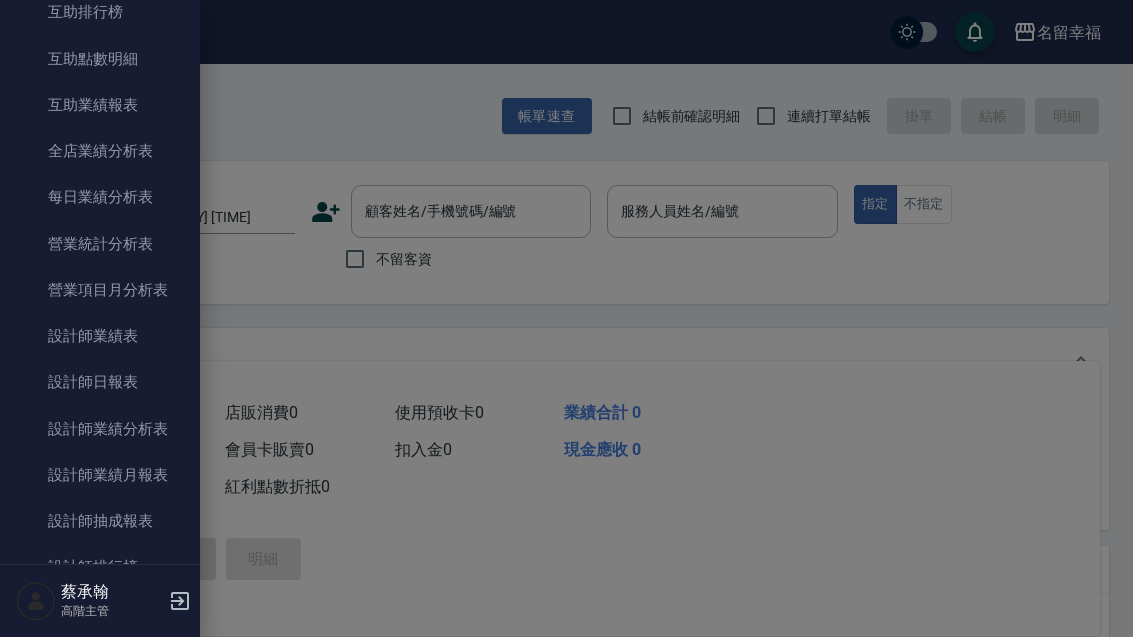 scroll, scrollTop: 527, scrollLeft: 0, axis: vertical 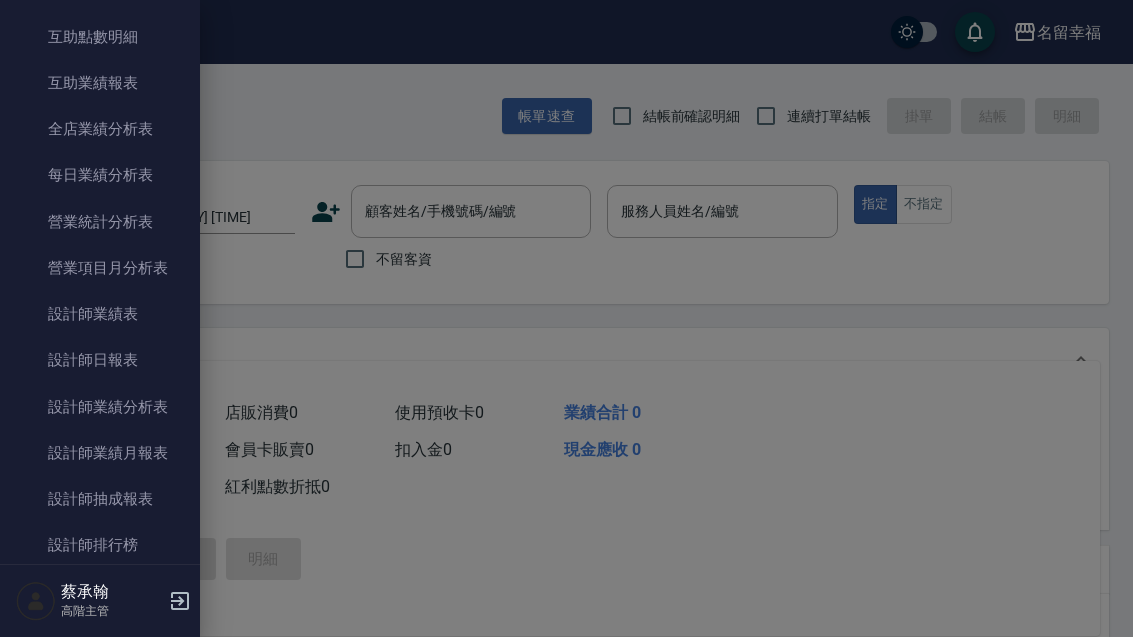 click on "營業統計分析表" at bounding box center [100, 222] 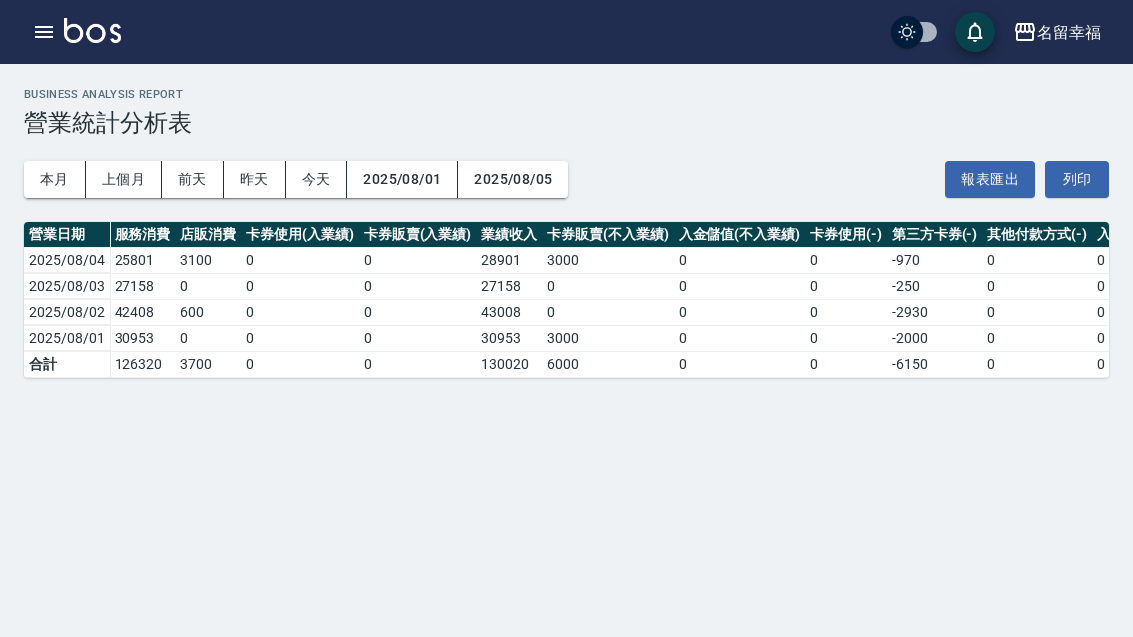 click on "上個月" at bounding box center [124, 179] 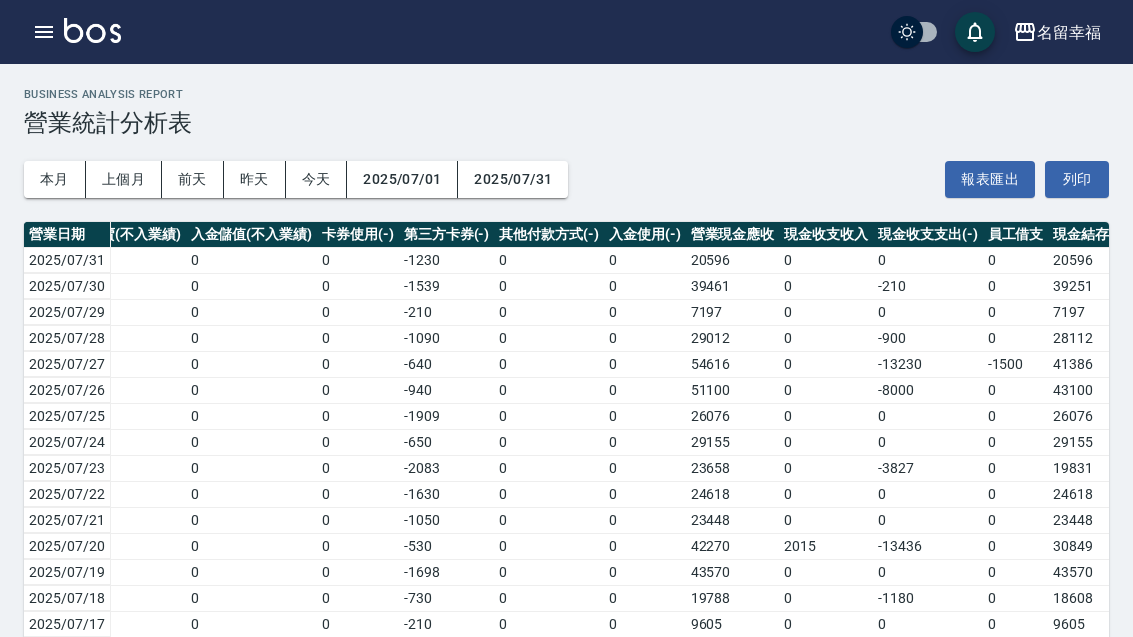 scroll, scrollTop: 0, scrollLeft: 488, axis: horizontal 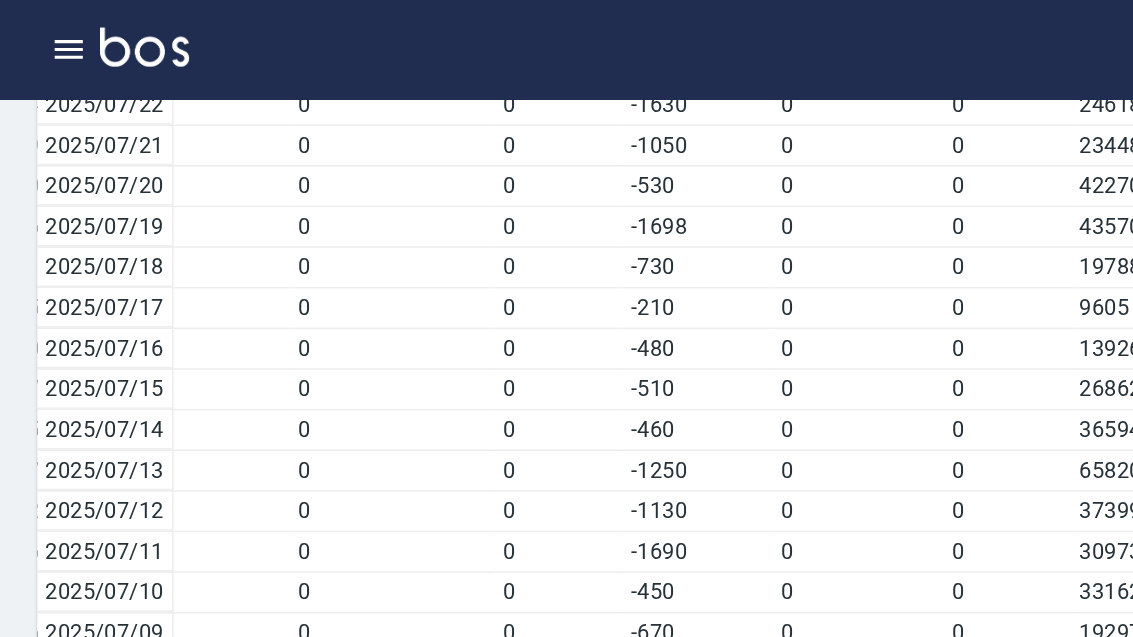 click 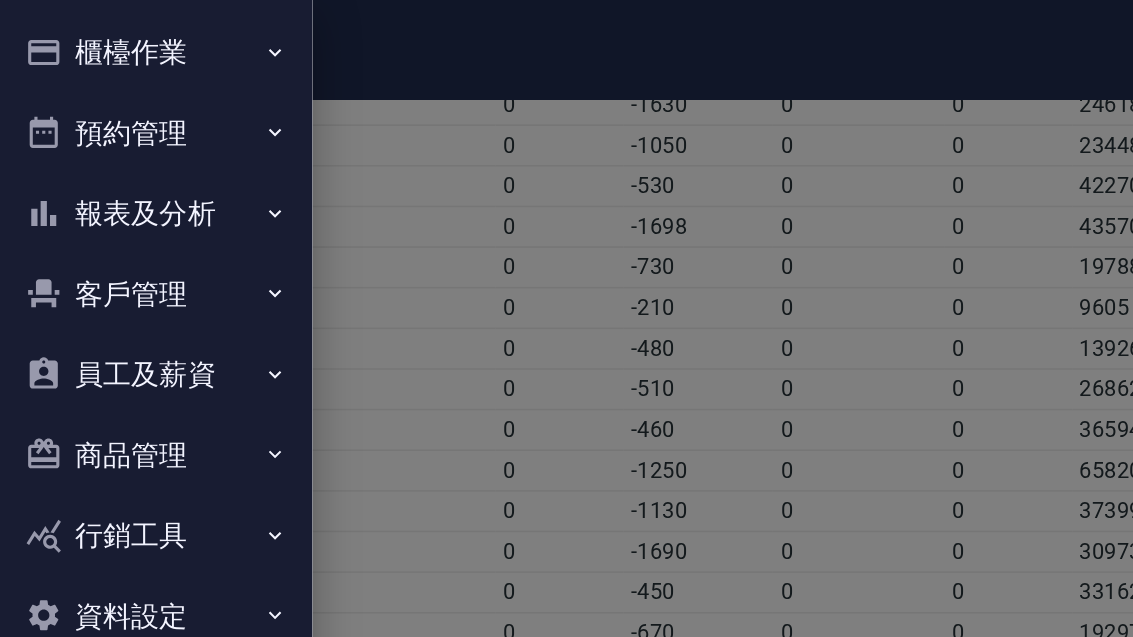 click on "櫃檯作業" at bounding box center [100, 34] 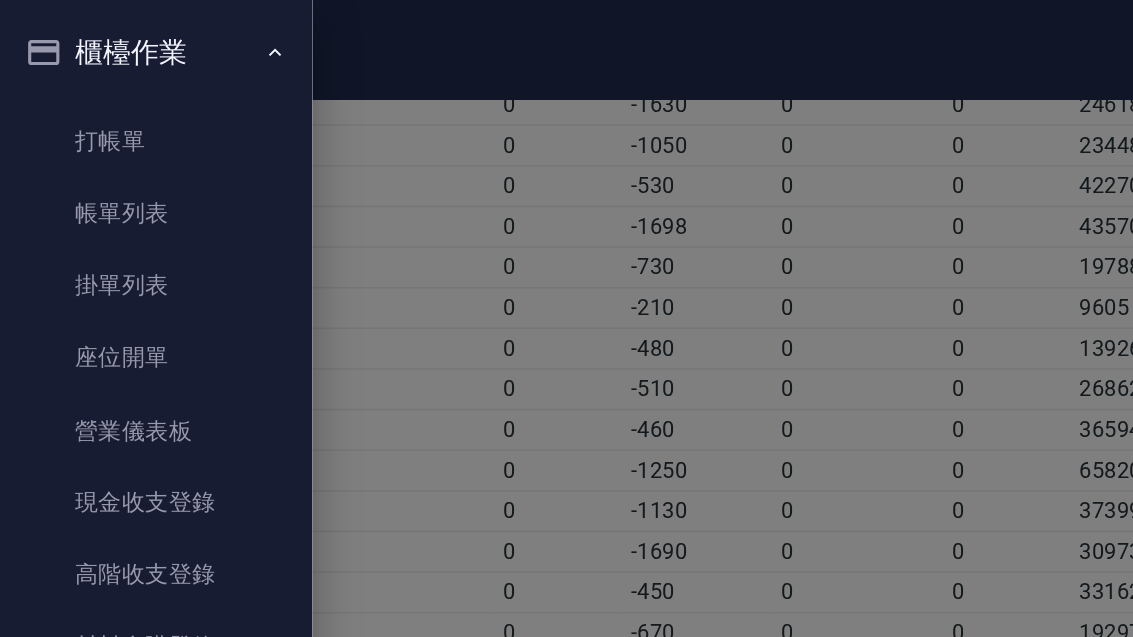 click on "高階收支登錄" at bounding box center [100, 368] 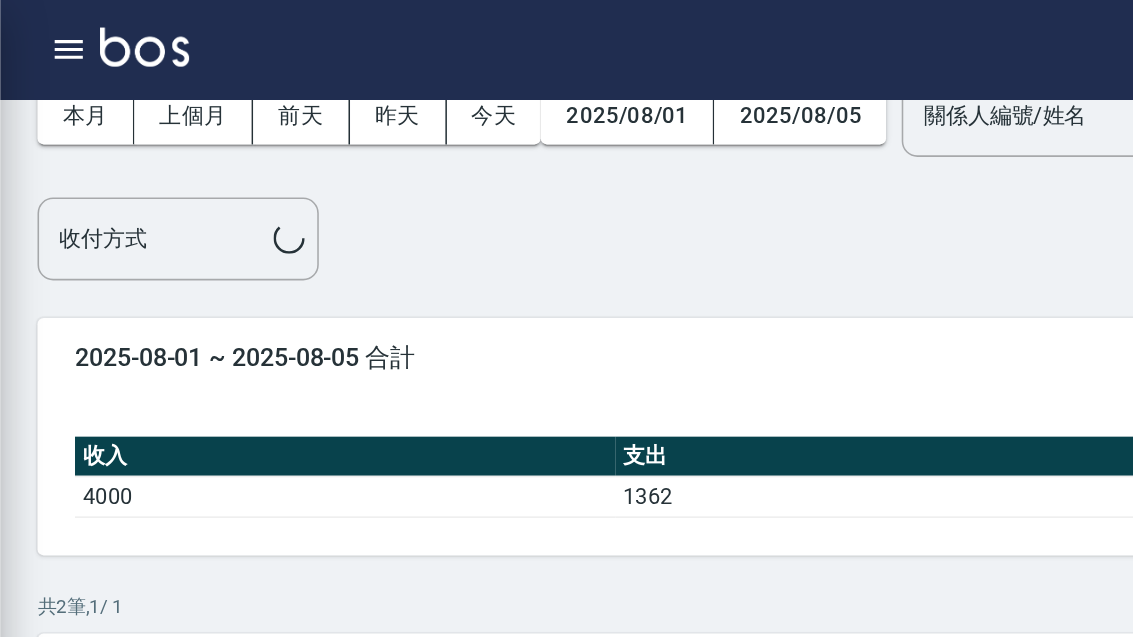 scroll, scrollTop: 0, scrollLeft: 0, axis: both 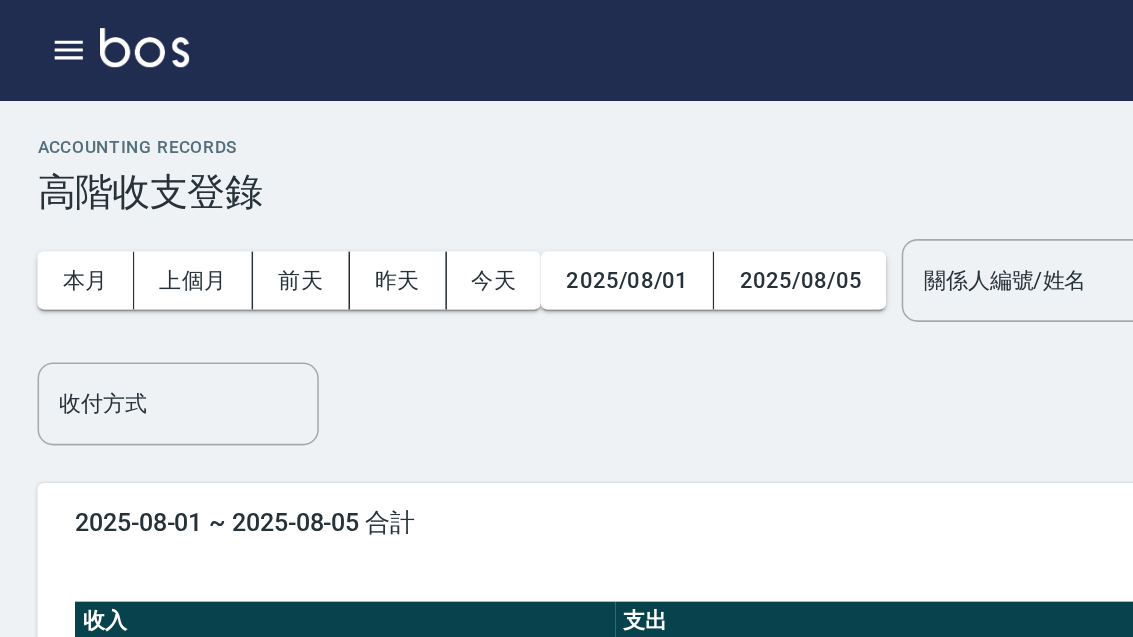click on "上個月" at bounding box center [124, 179] 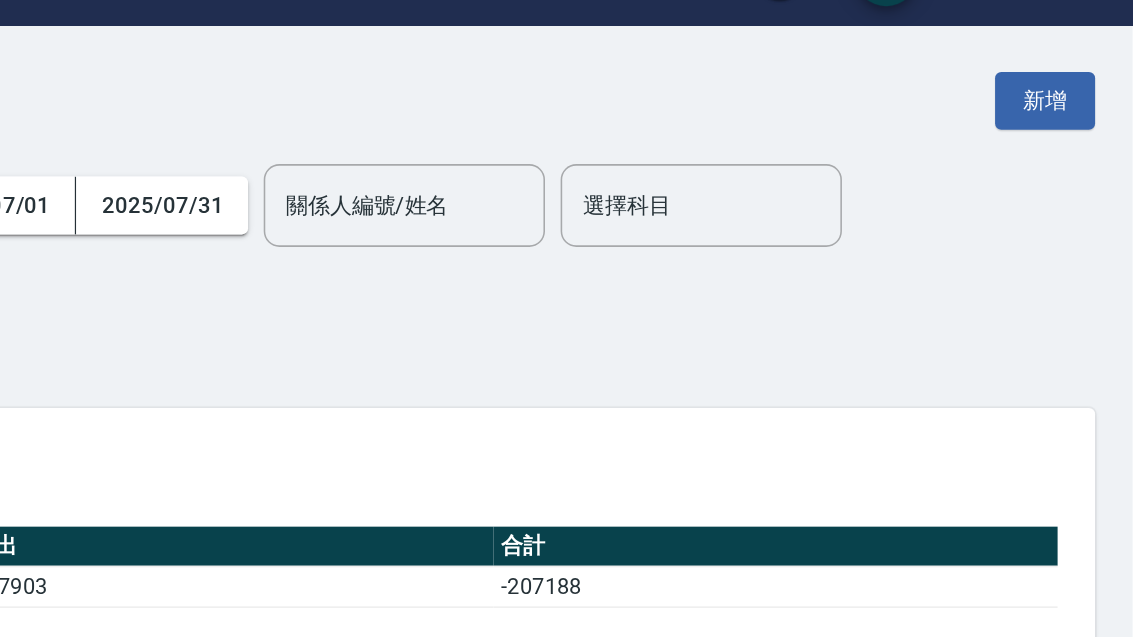 click on "新增" at bounding box center (1077, 112) 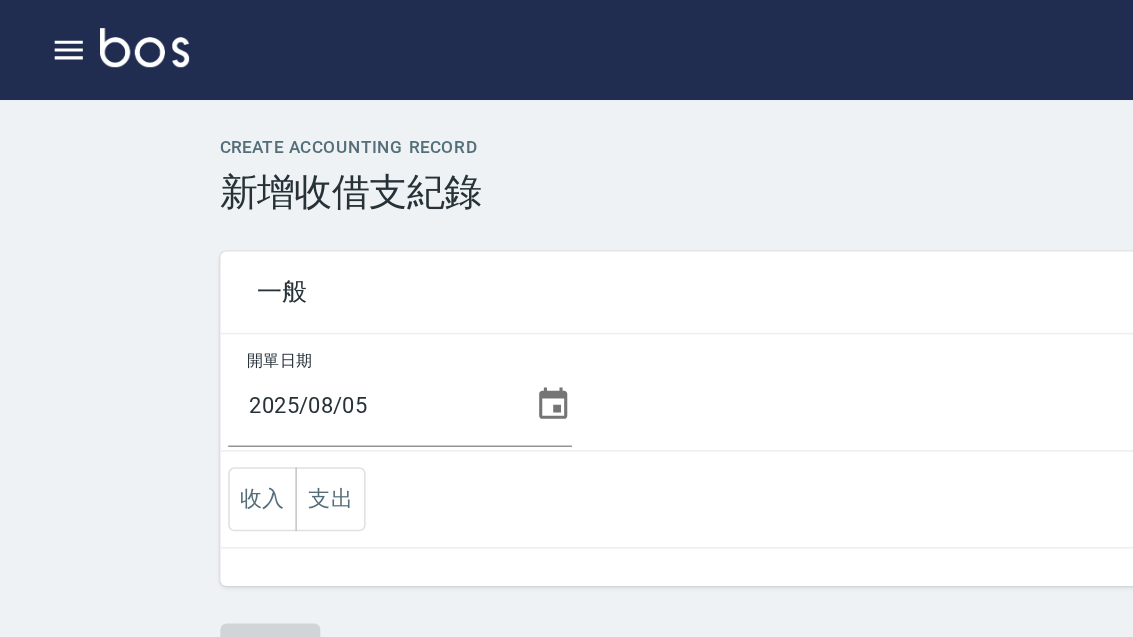 click 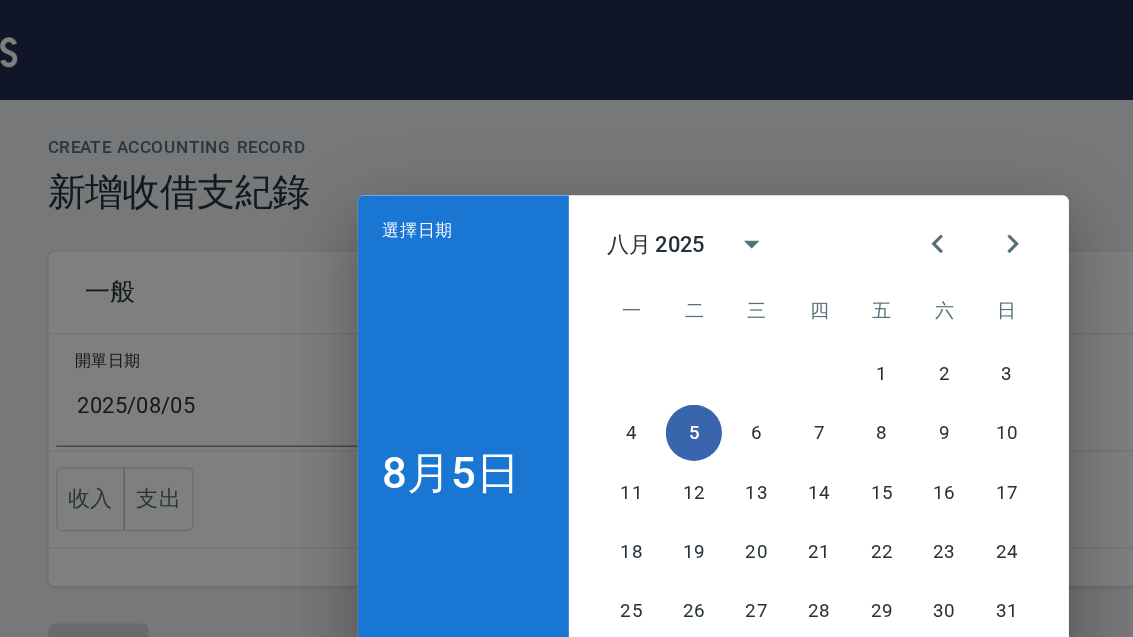 click 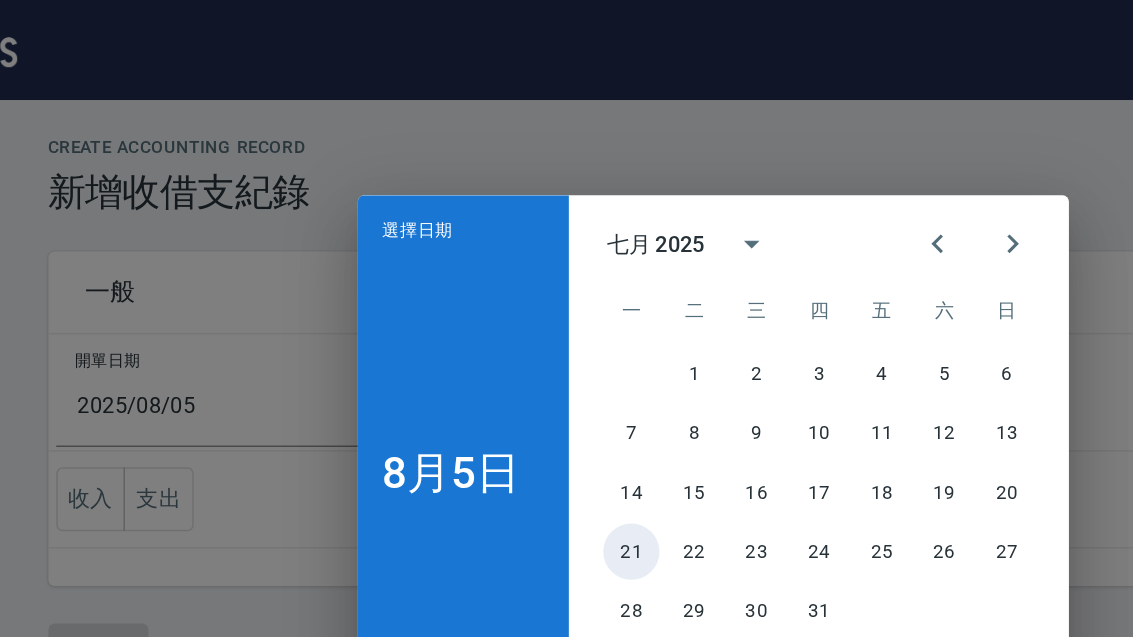 click on "21" at bounding box center (514, 353) 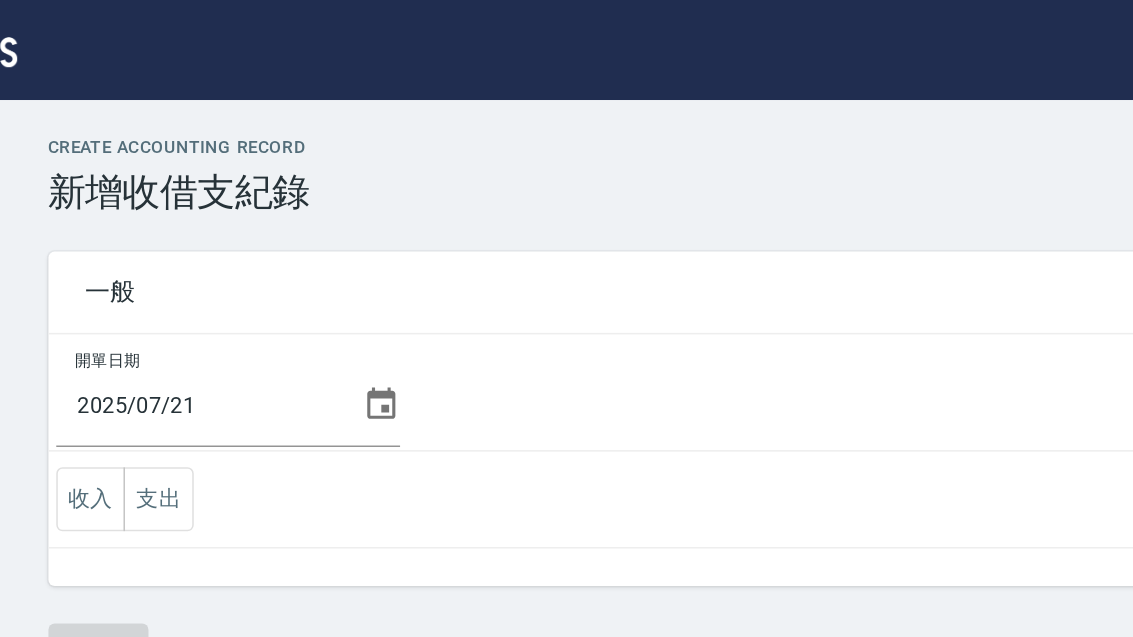 click on "收入" at bounding box center [168, 319] 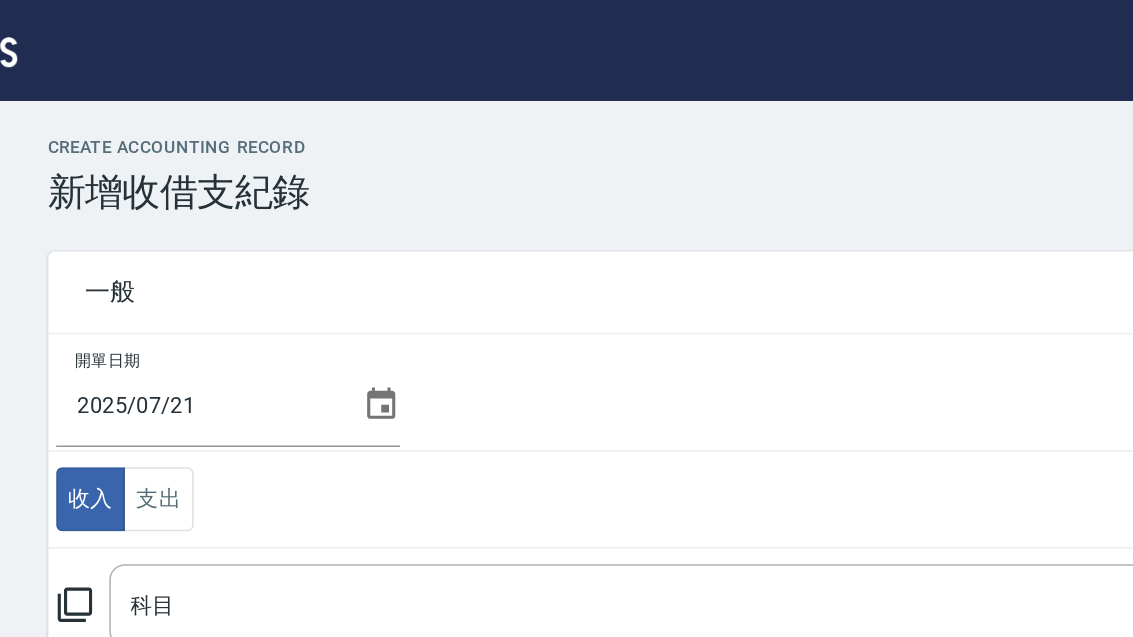 click on "科目" at bounding box center (569, 387) 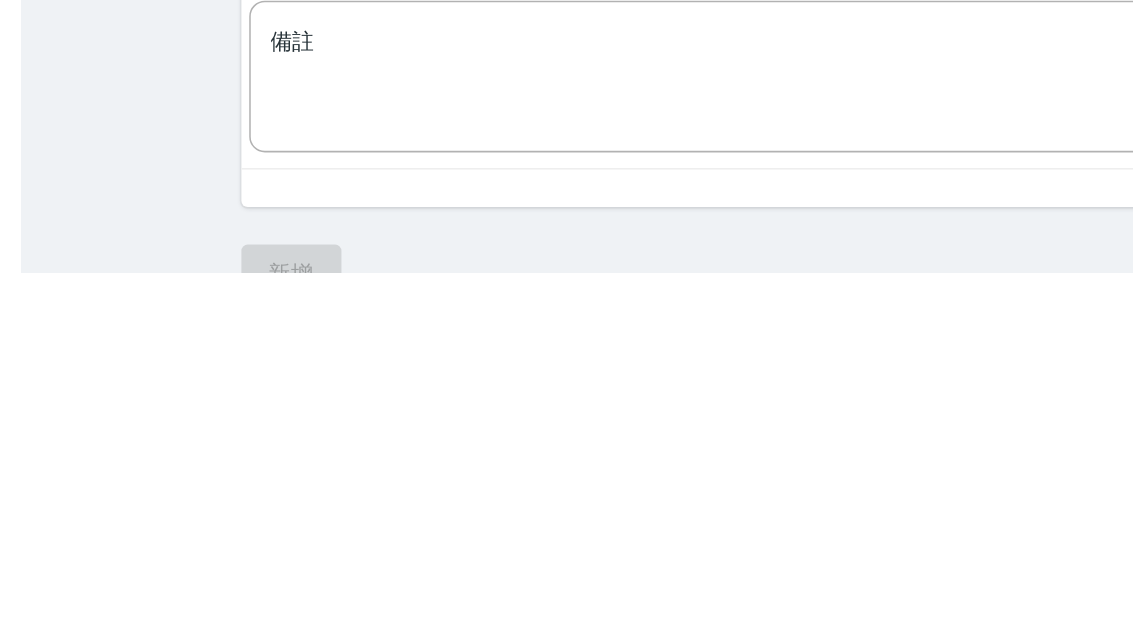 scroll, scrollTop: 270, scrollLeft: 0, axis: vertical 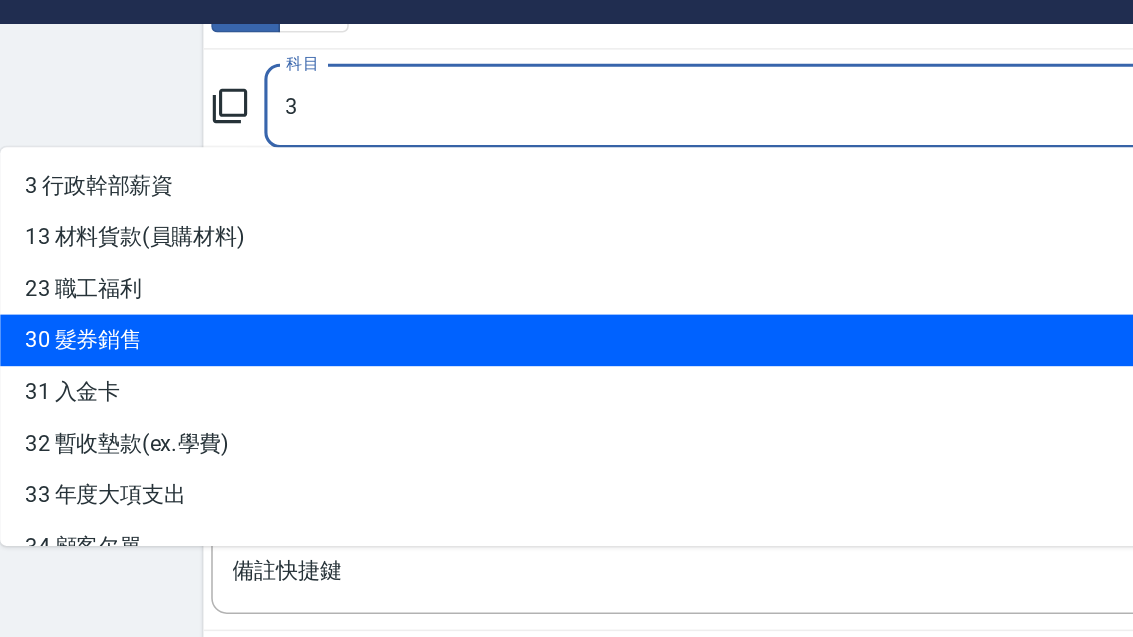 click on "3" at bounding box center [569, 117] 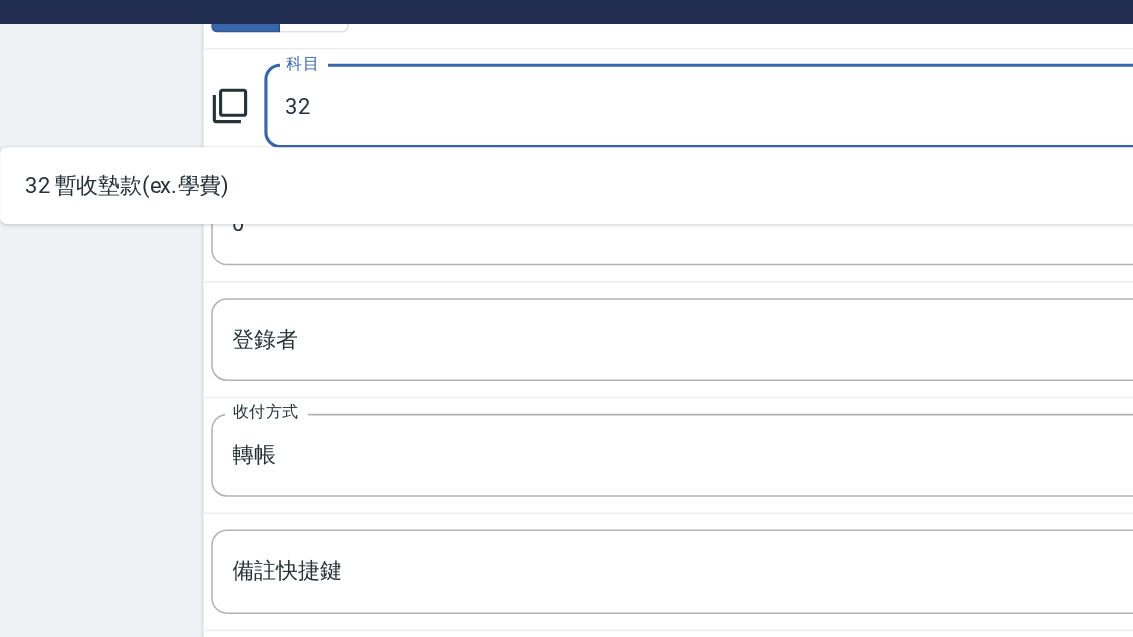type on "3" 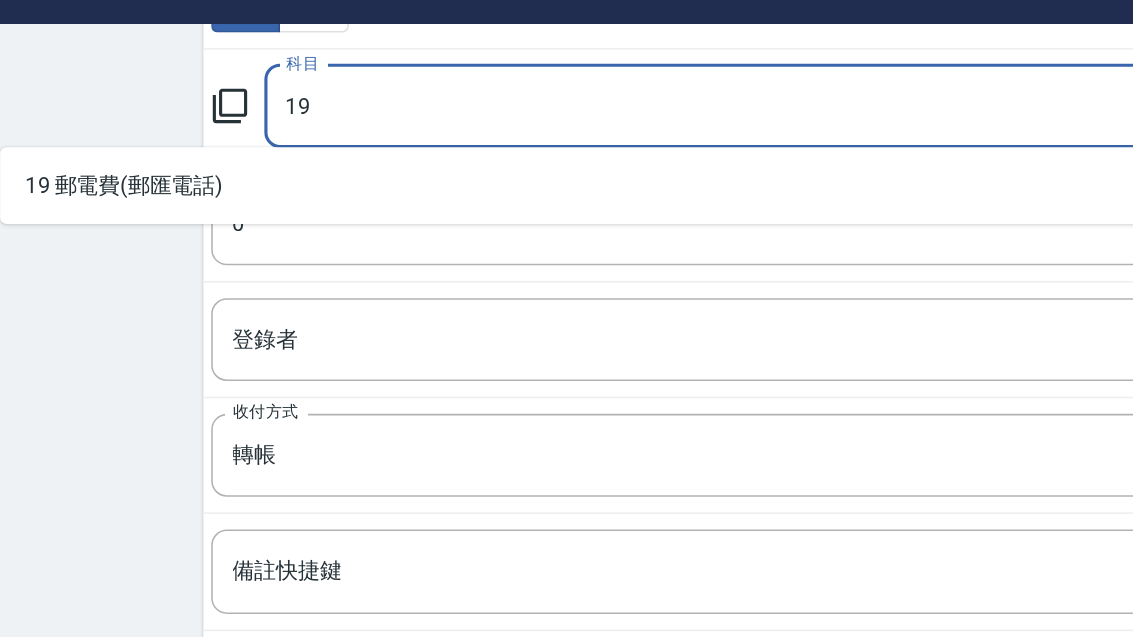 type on "1" 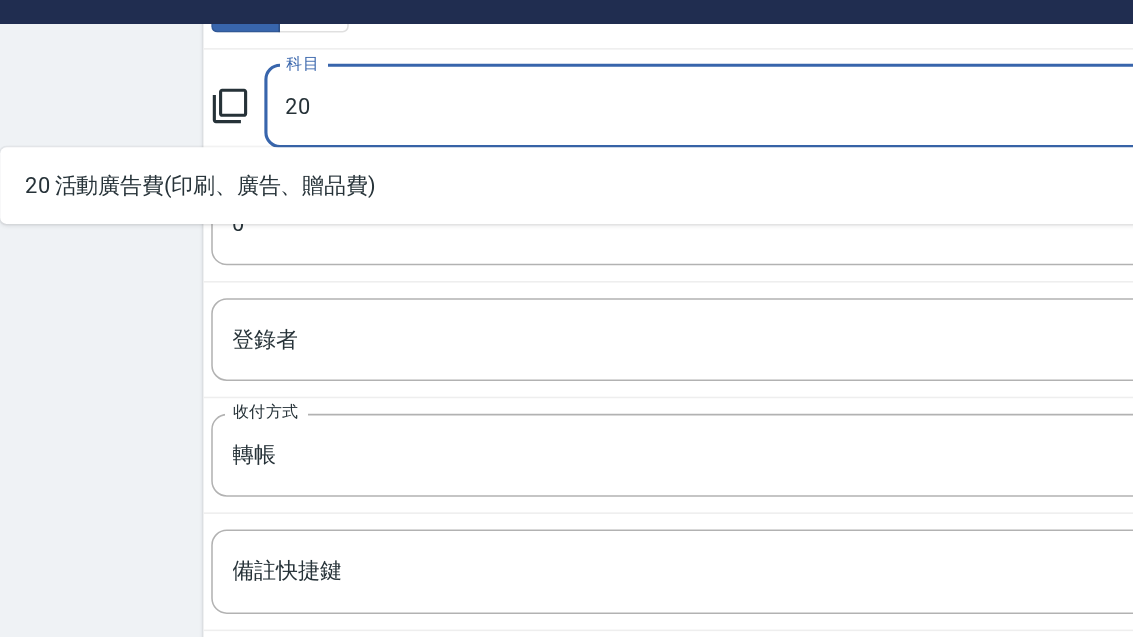 type on "2" 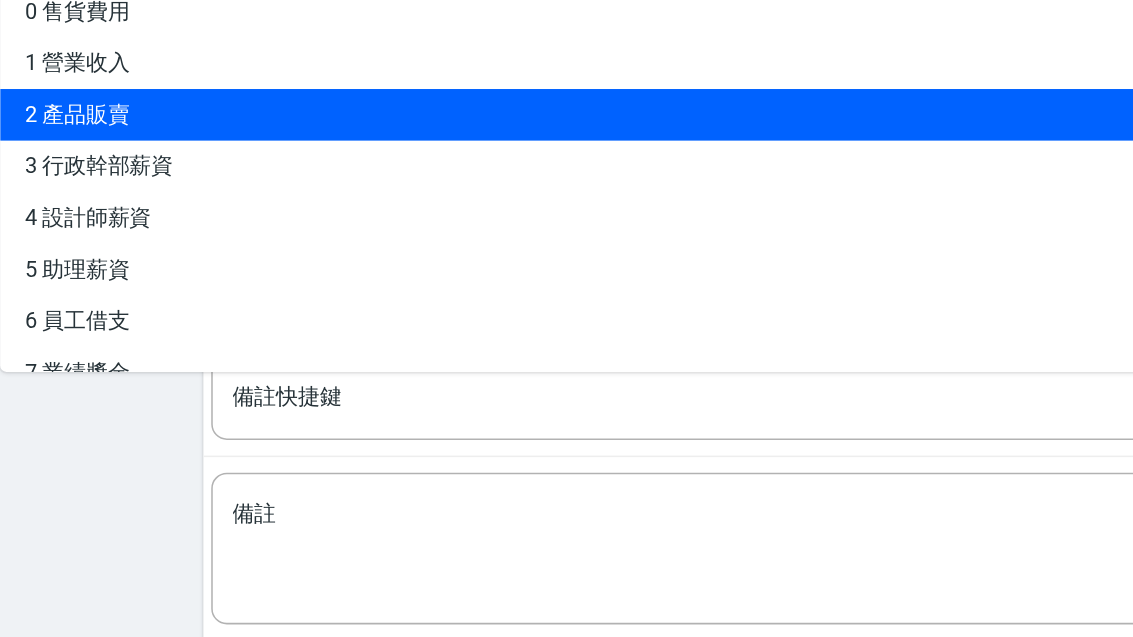 scroll, scrollTop: 0, scrollLeft: 0, axis: both 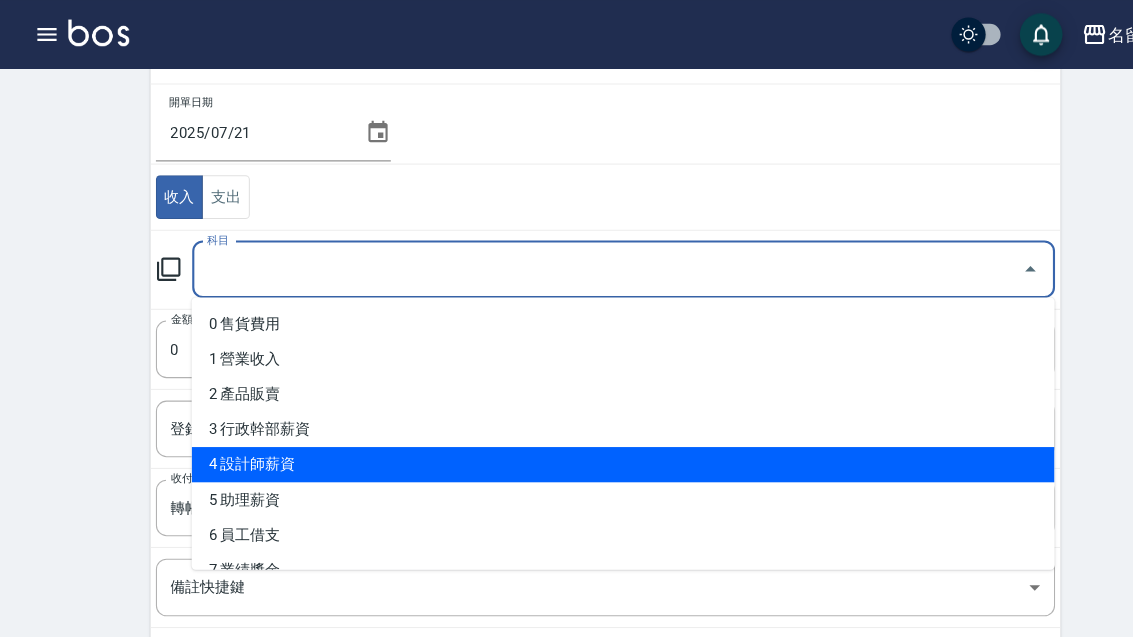 click on "科目" at bounding box center [569, 252] 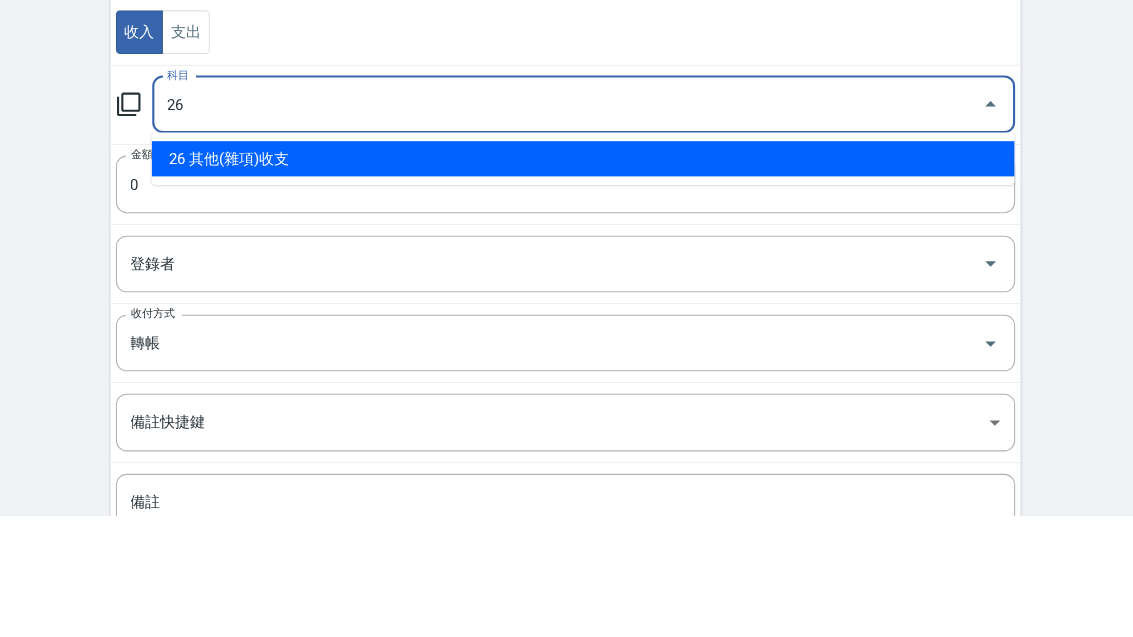 click on "26 其他(雜項)收支" at bounding box center [584, 303] 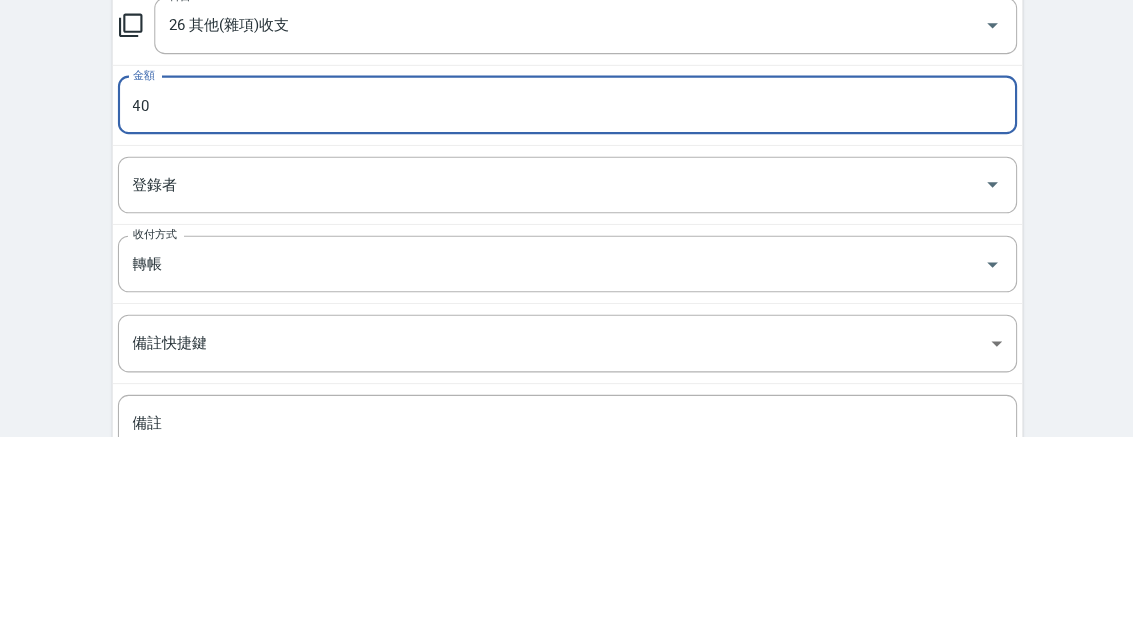 type on "40" 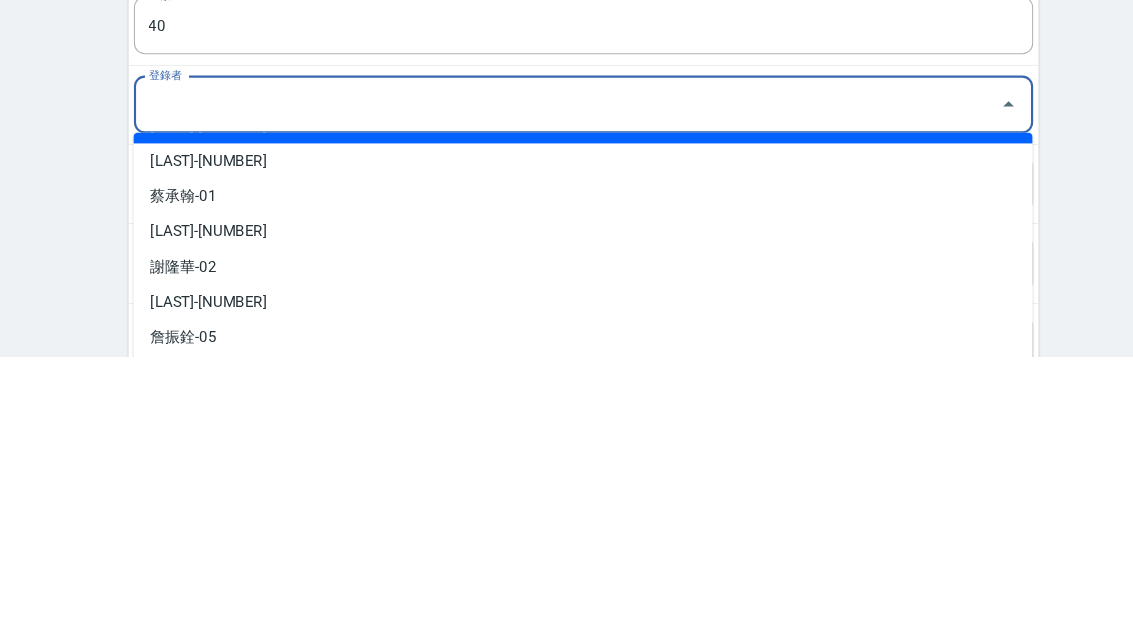 scroll, scrollTop: 39, scrollLeft: 0, axis: vertical 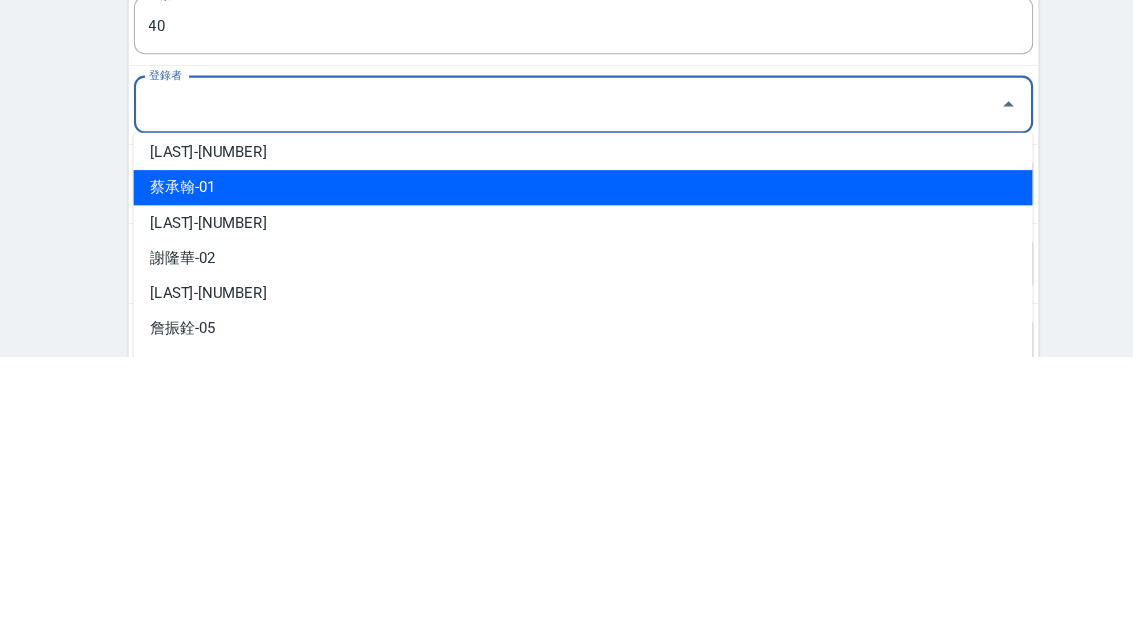 click on "蔡承翰-01" at bounding box center (567, 479) 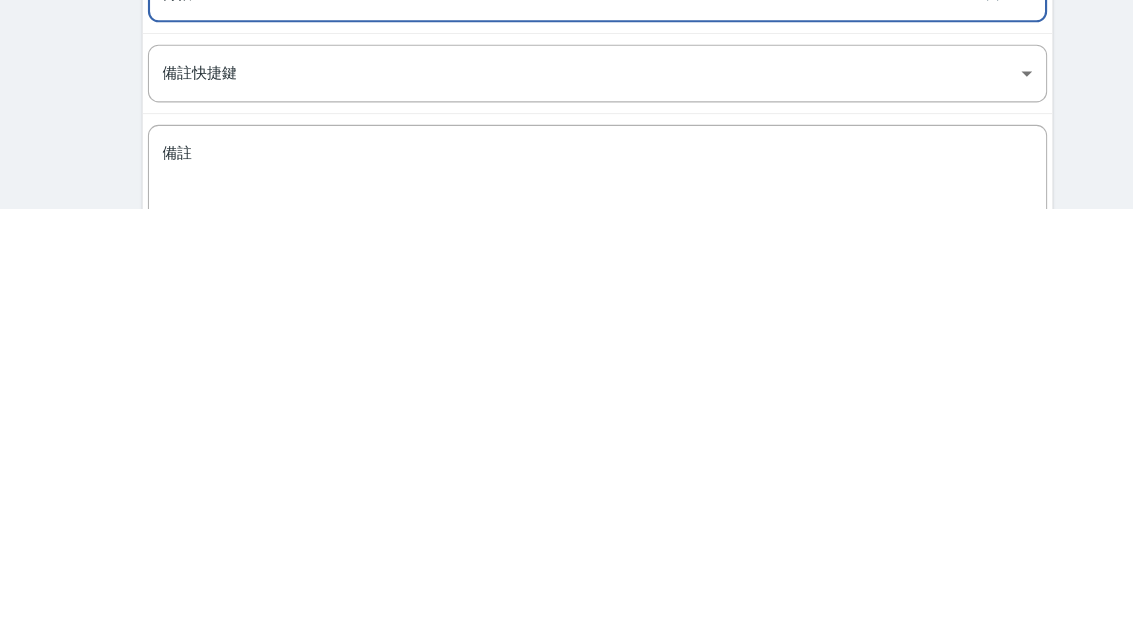 click on "備註" at bounding box center [567, 607] 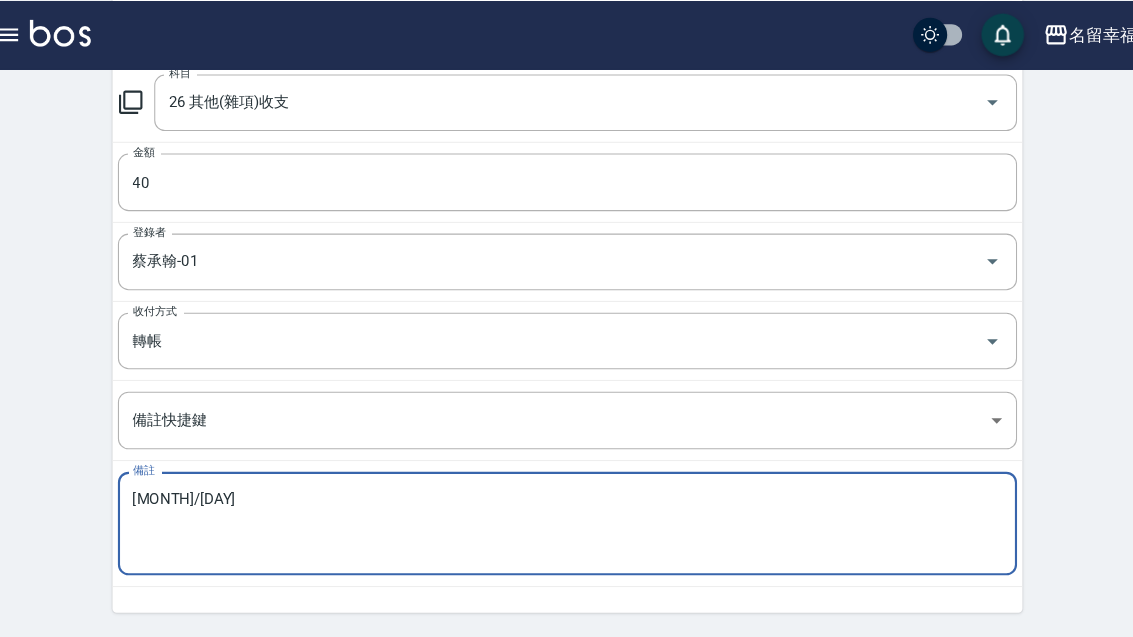 scroll, scrollTop: 292, scrollLeft: 0, axis: vertical 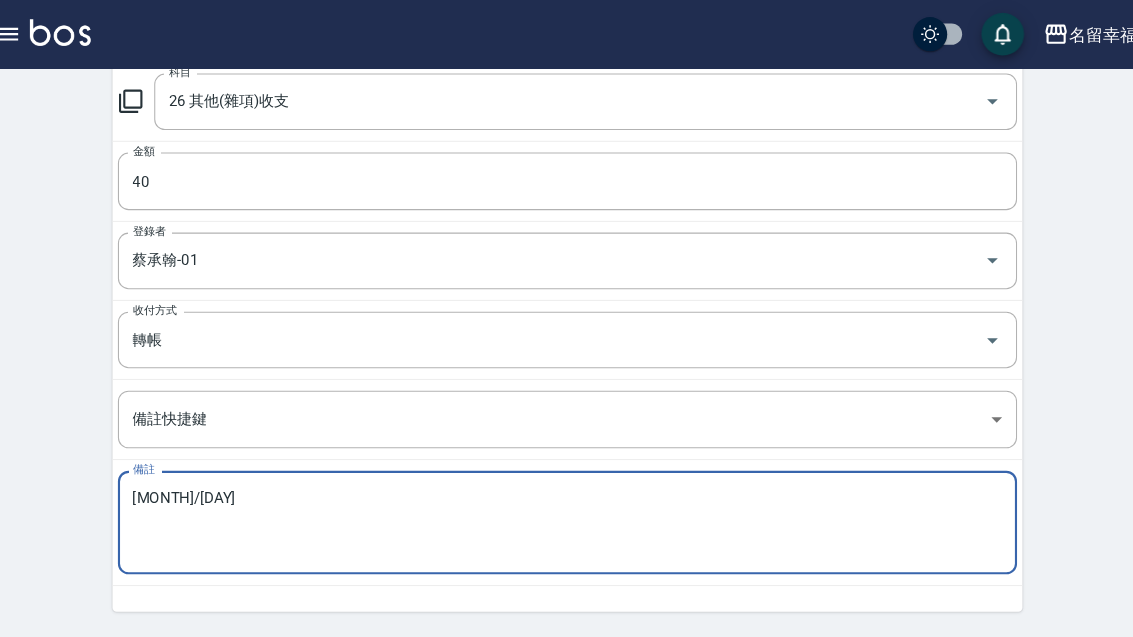 type on "7/21多40" 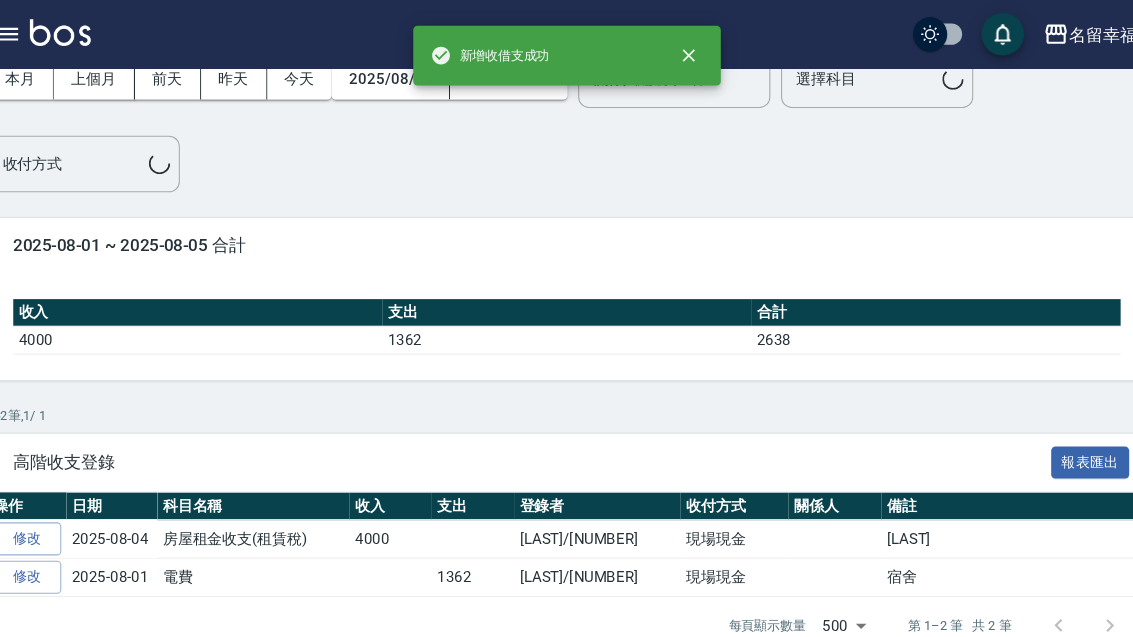 scroll, scrollTop: 0, scrollLeft: 0, axis: both 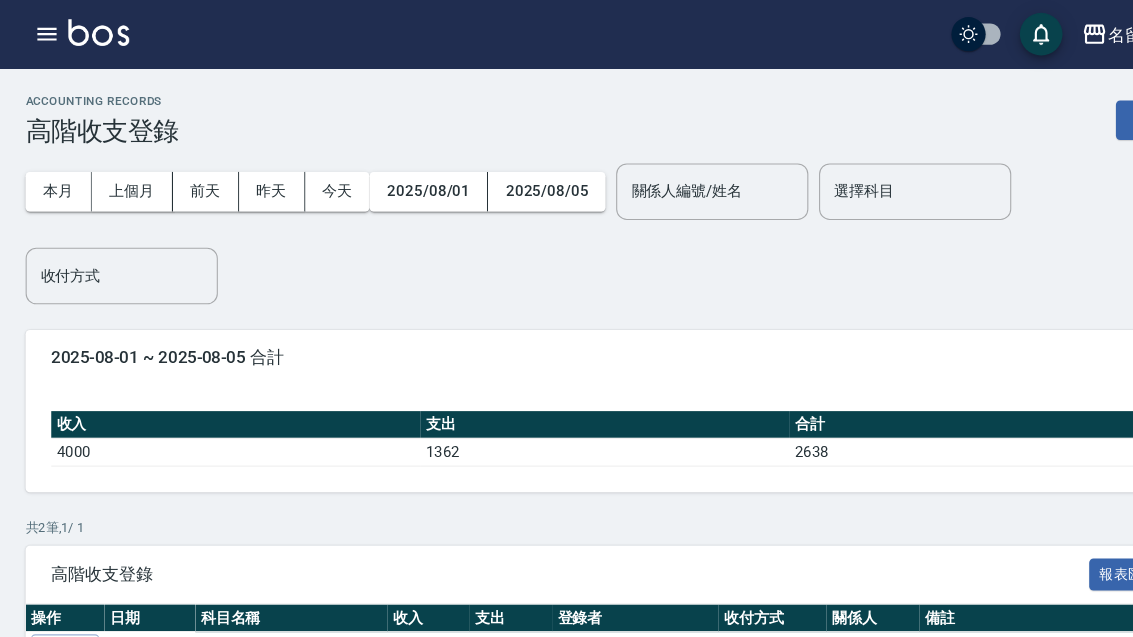 click on "上個月" at bounding box center (124, 179) 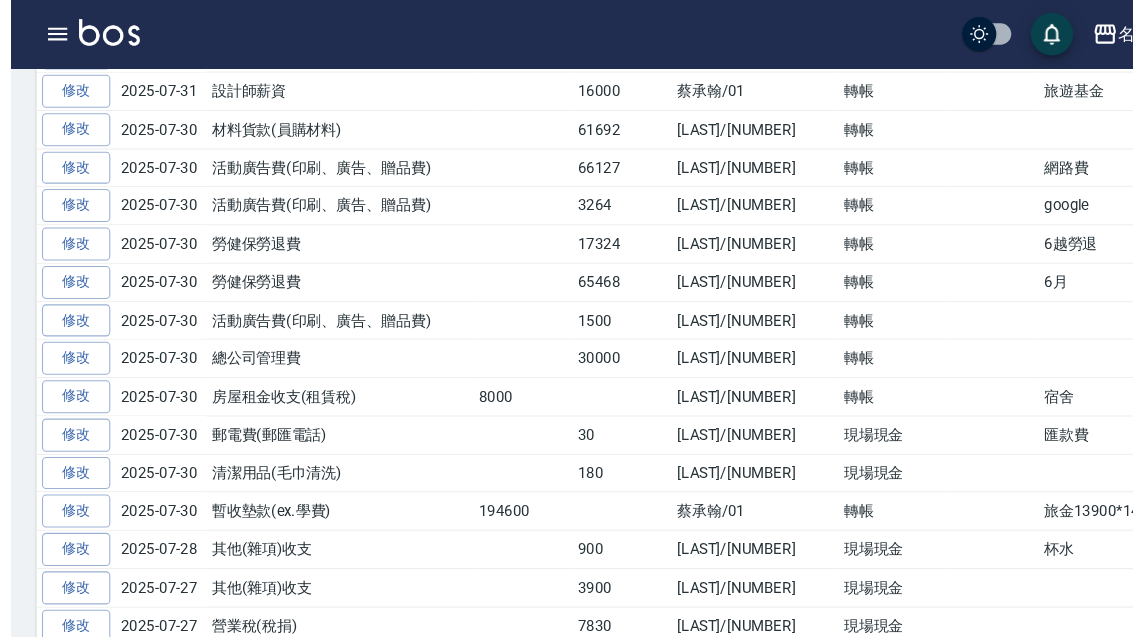 scroll, scrollTop: 626, scrollLeft: 0, axis: vertical 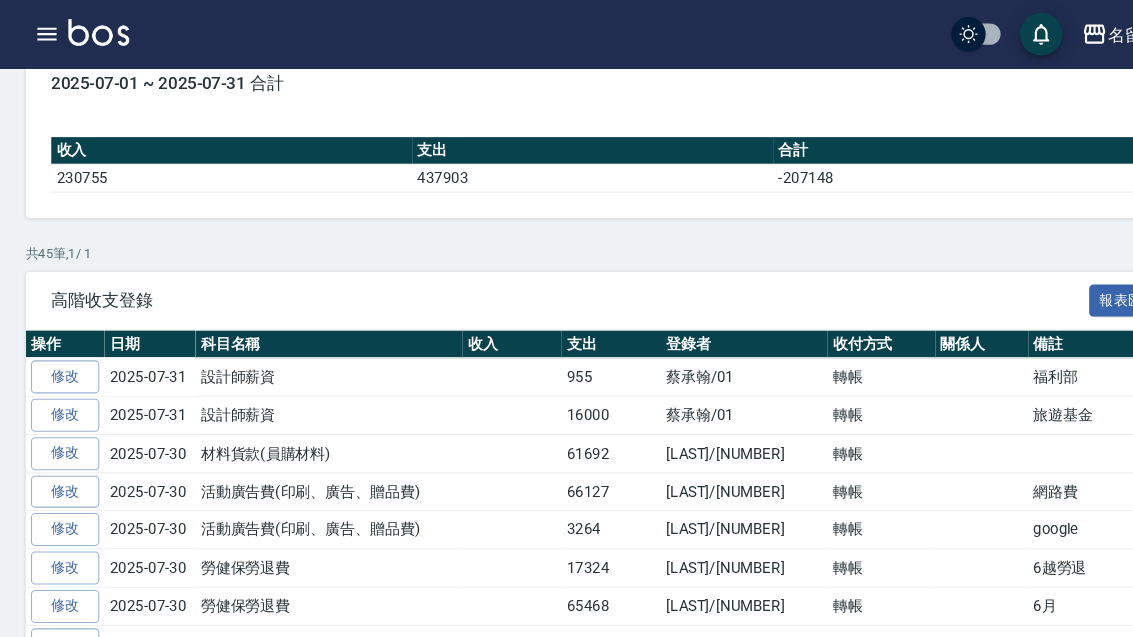 click 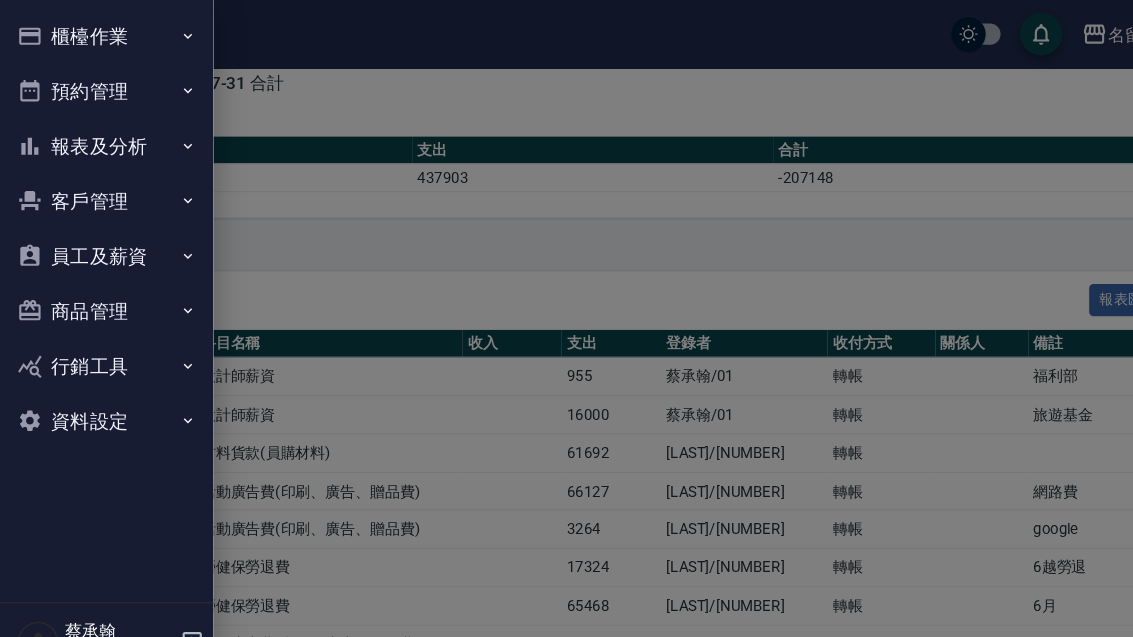 click on "報表及分析" at bounding box center (100, 137) 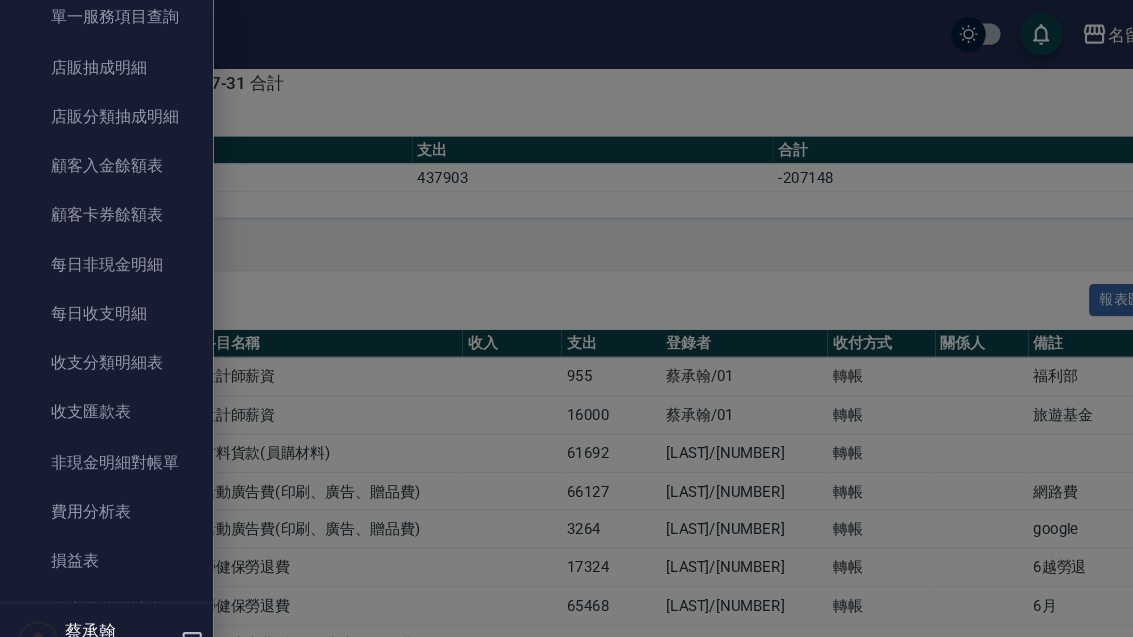scroll, scrollTop: 1434, scrollLeft: 0, axis: vertical 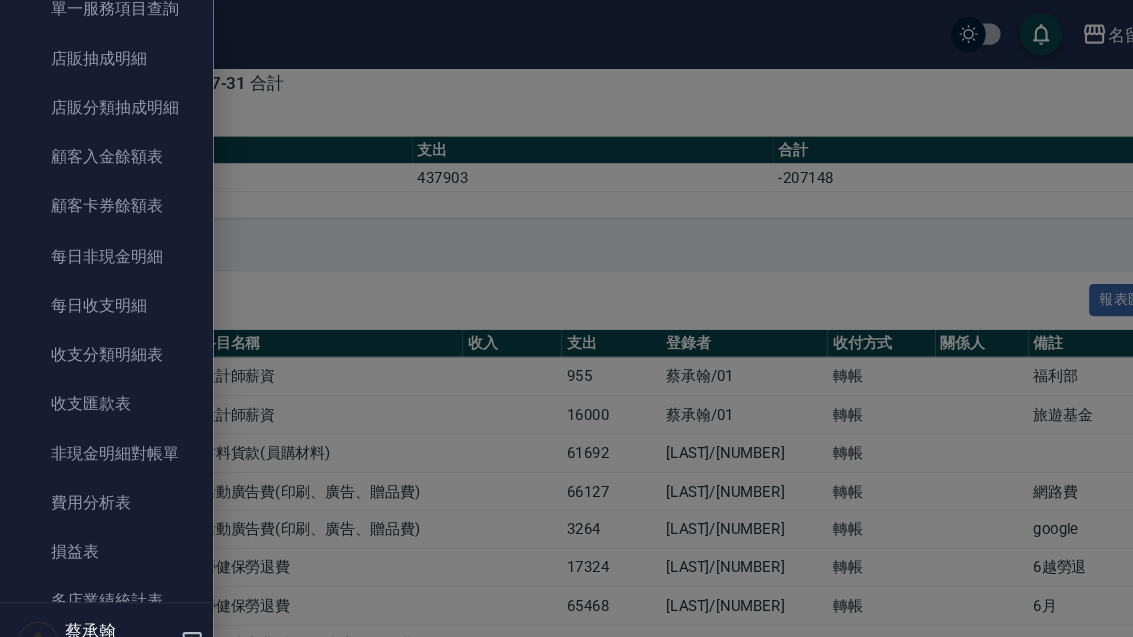 click on "費用分析表" at bounding box center [100, 471] 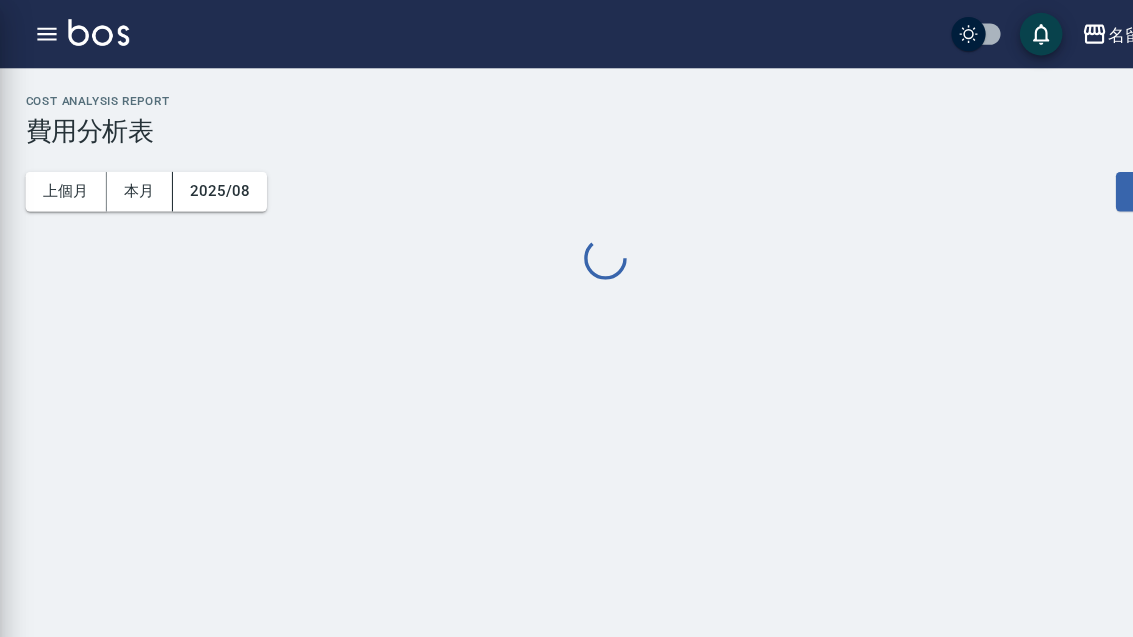 scroll, scrollTop: 0, scrollLeft: 0, axis: both 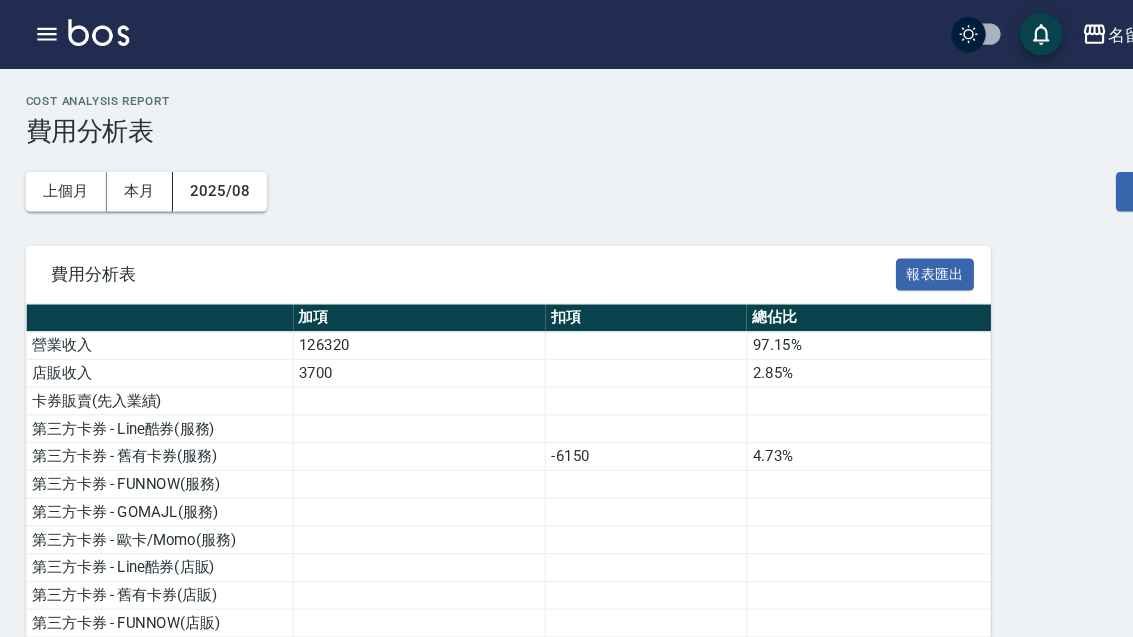 click on "上個月" at bounding box center [62, 179] 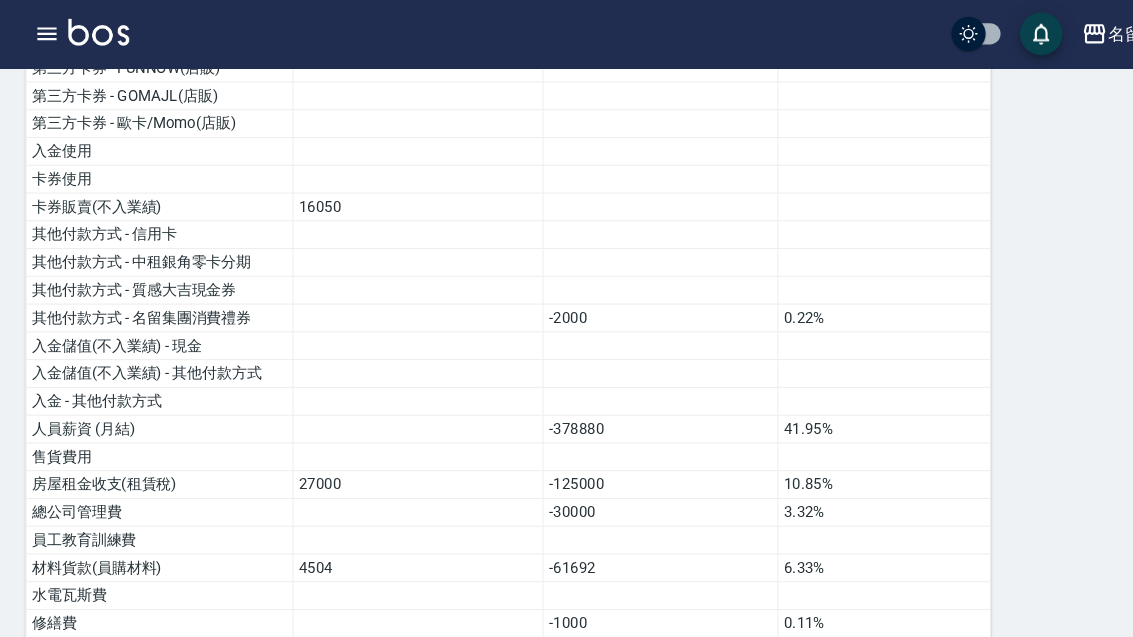scroll, scrollTop: 529, scrollLeft: 0, axis: vertical 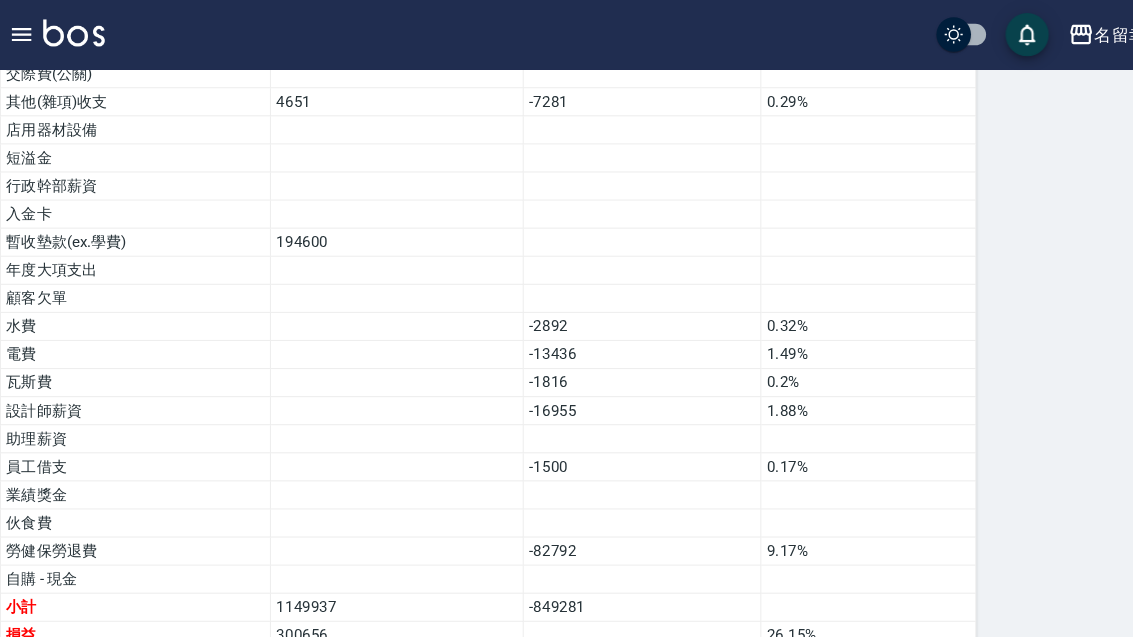 click 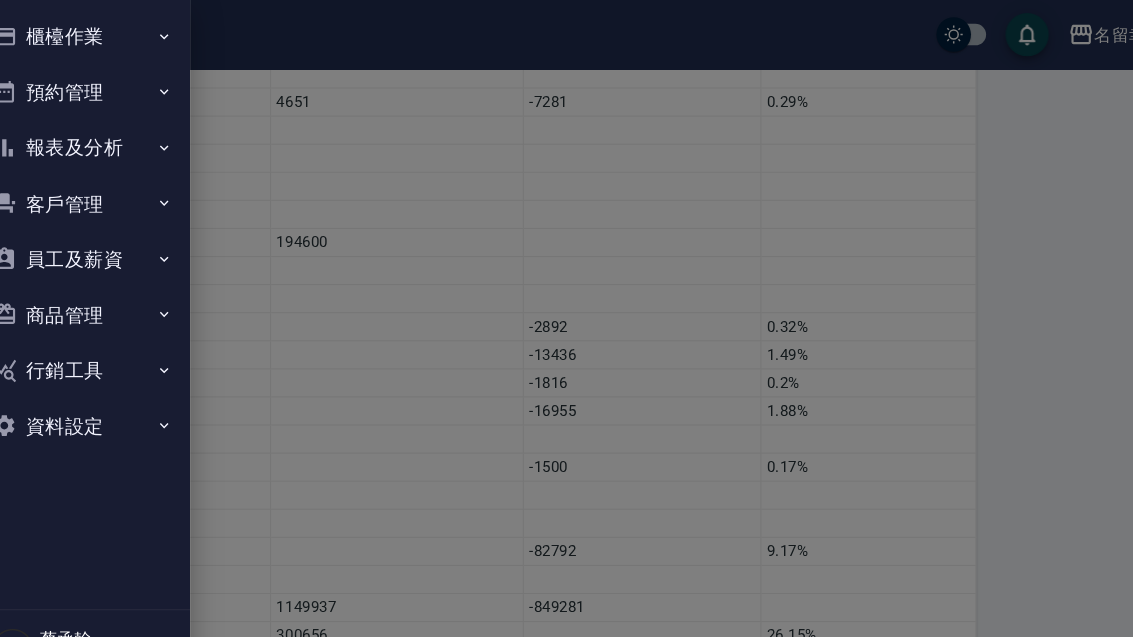 click on "櫃檯作業" at bounding box center [100, 34] 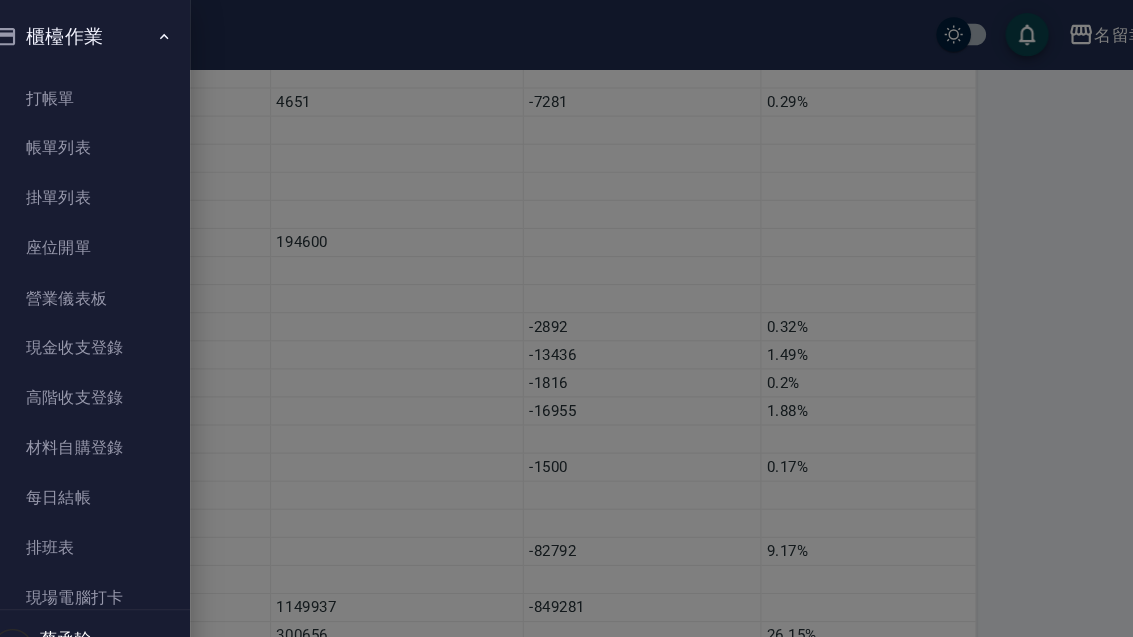 click on "高階收支登錄" at bounding box center [100, 368] 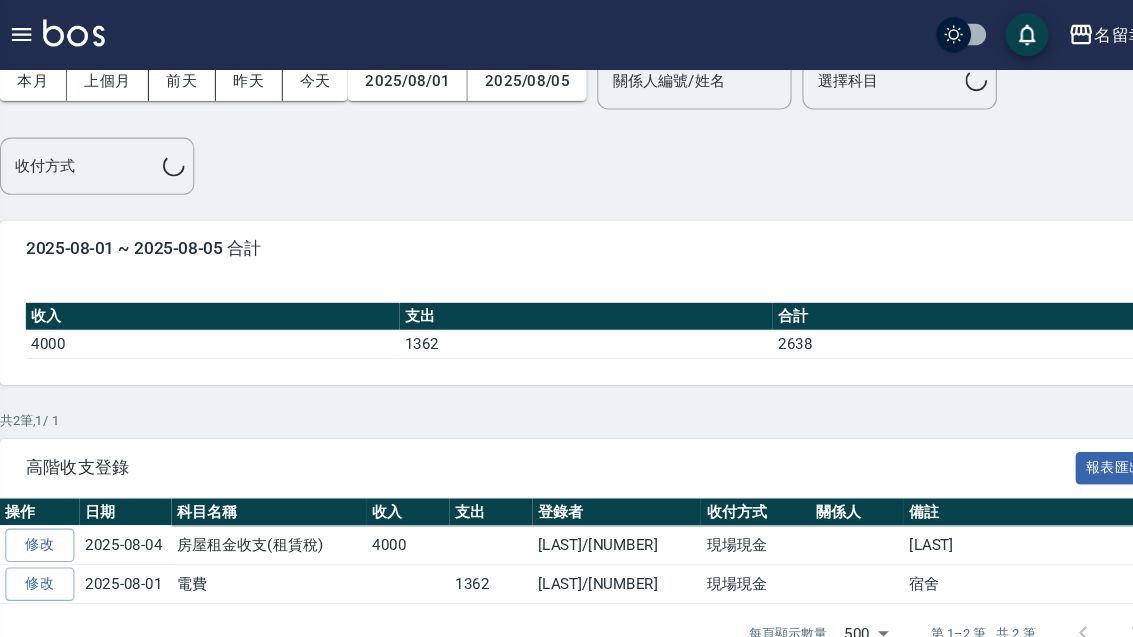 scroll, scrollTop: 0, scrollLeft: 0, axis: both 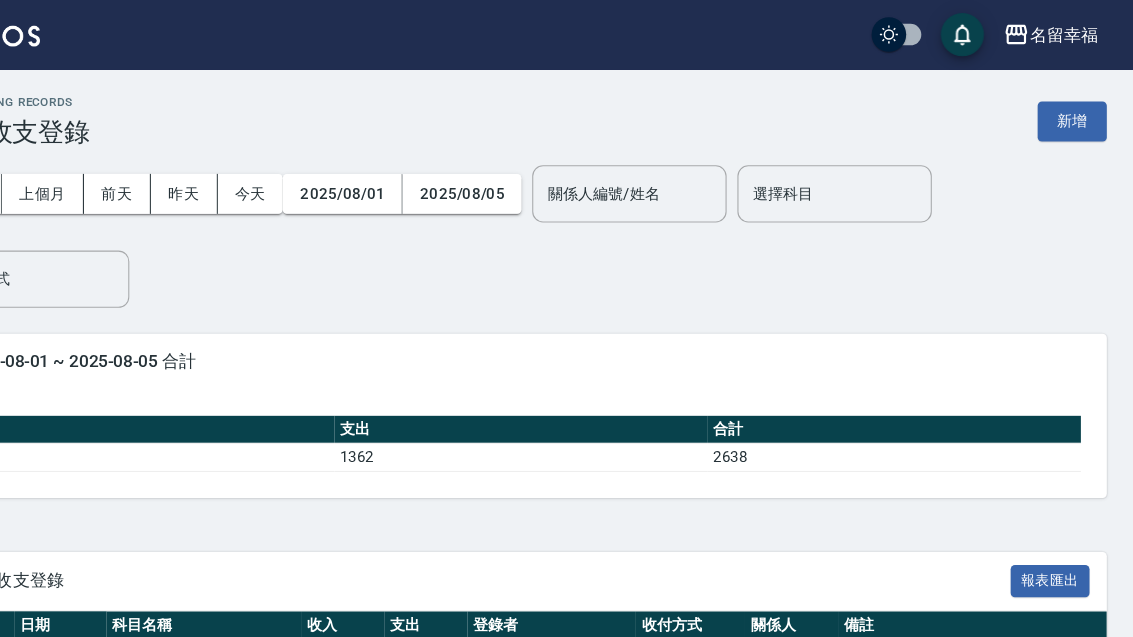 click on "新增" at bounding box center (1077, 112) 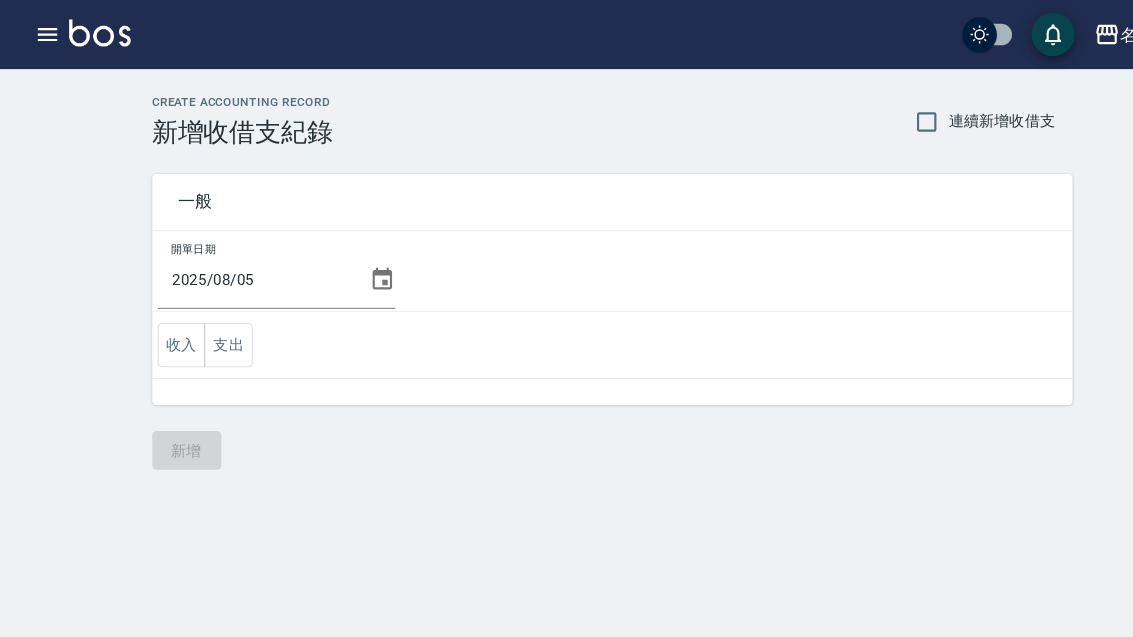 click 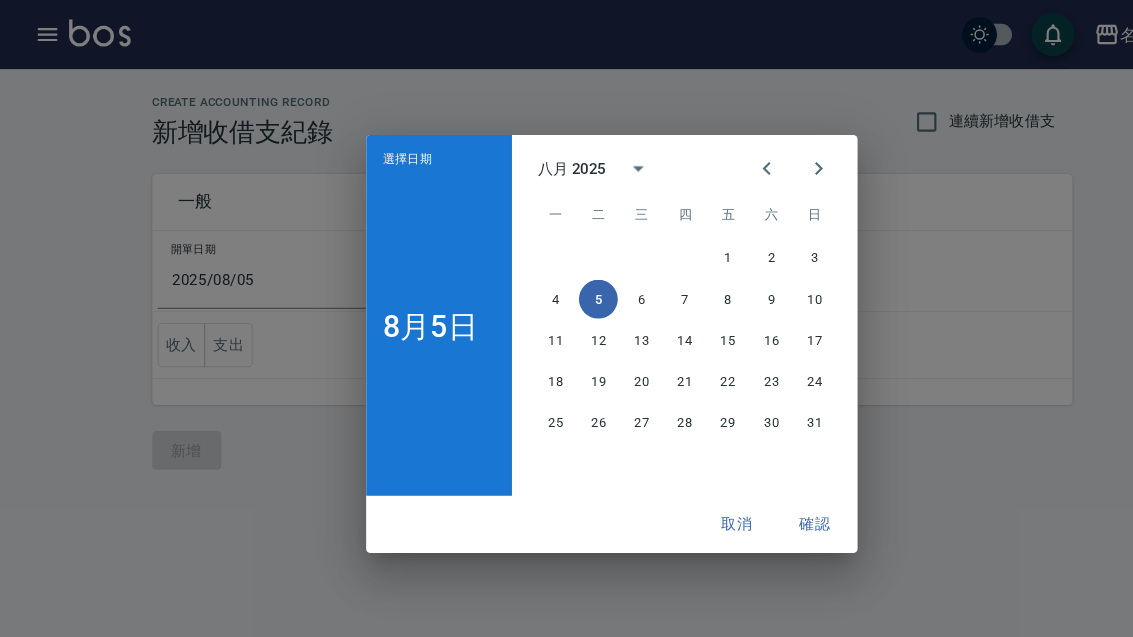 click 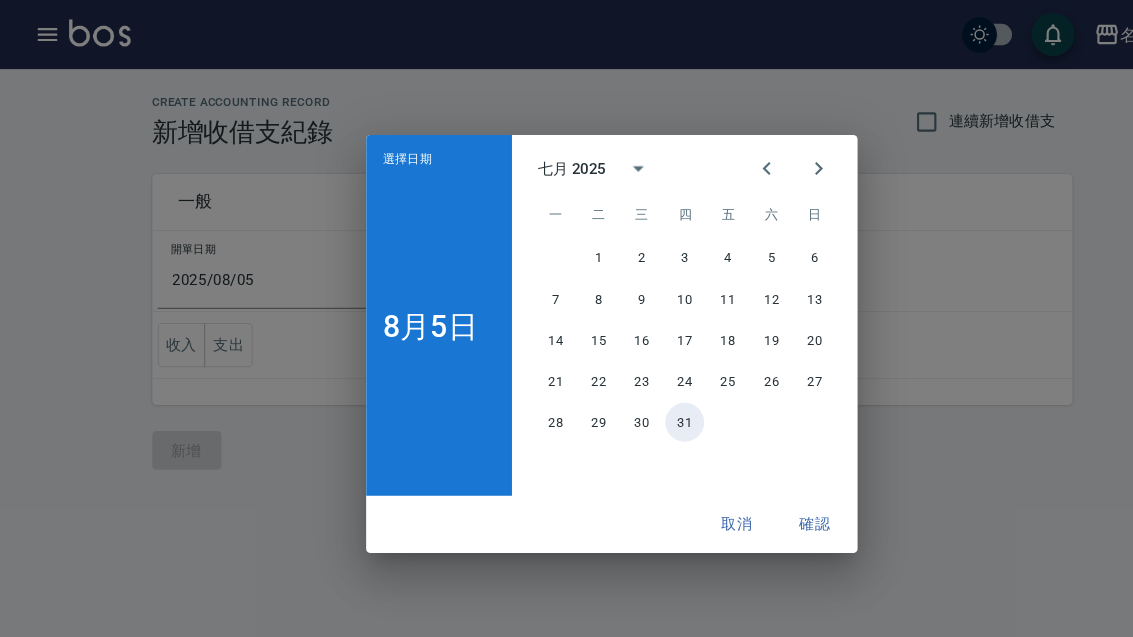 click on "31" at bounding box center (634, 391) 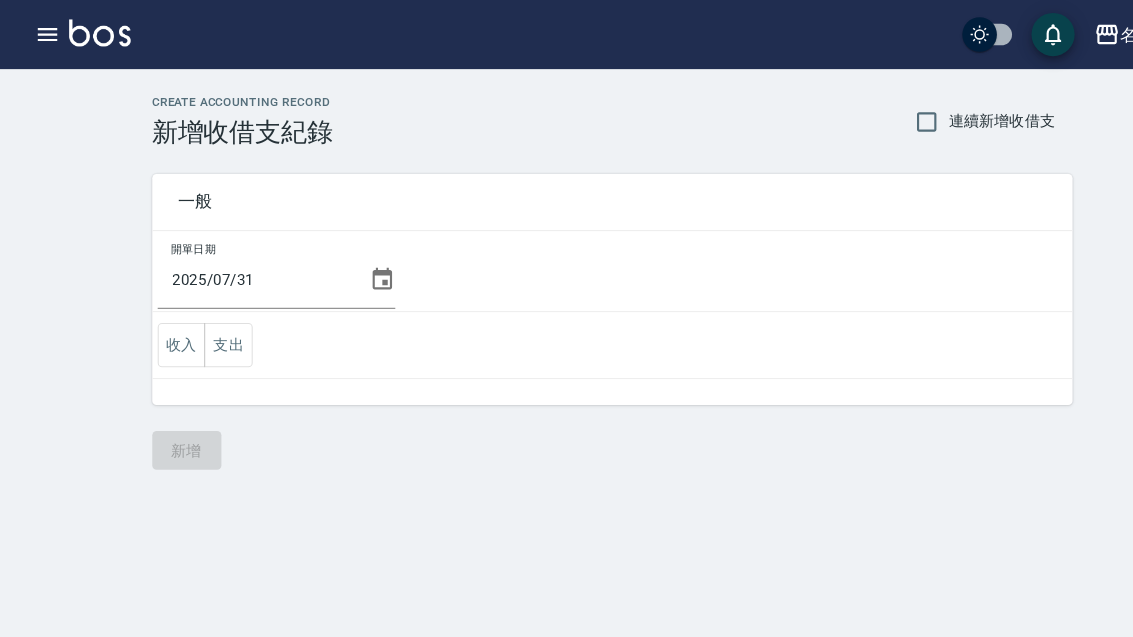 click on "支出" at bounding box center [211, 319] 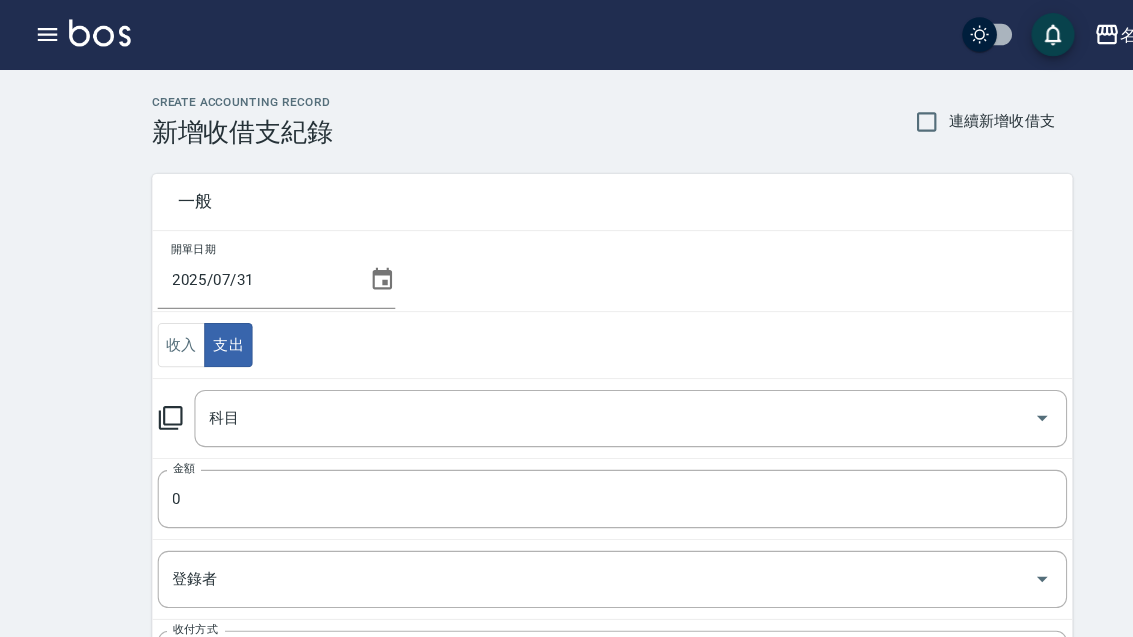 click on "科目" at bounding box center (569, 387) 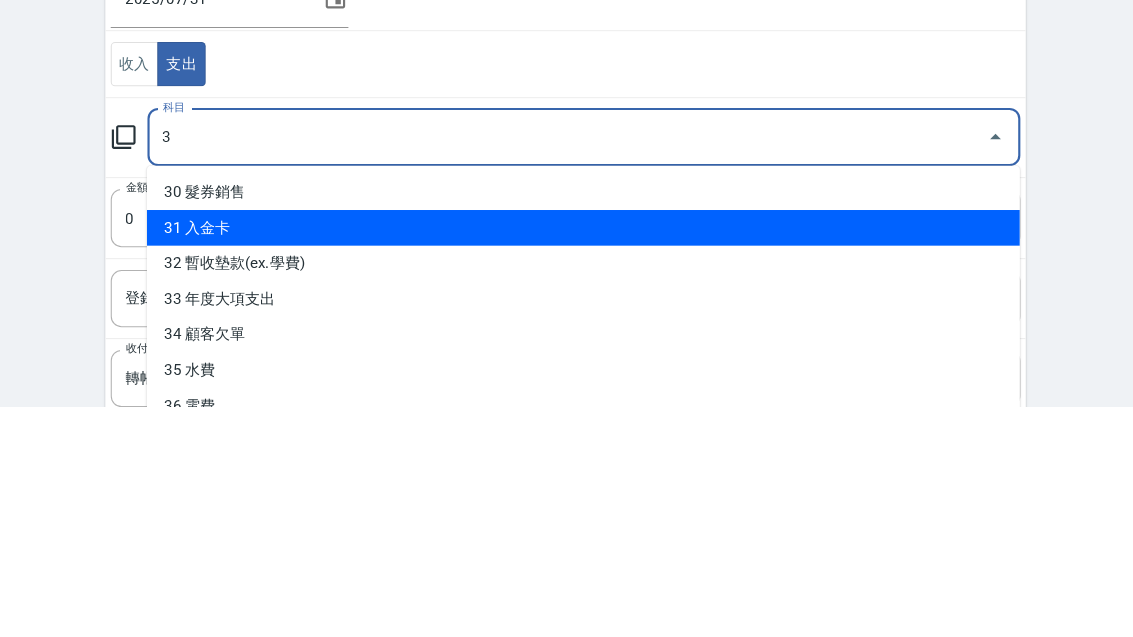 scroll, scrollTop: 0, scrollLeft: 0, axis: both 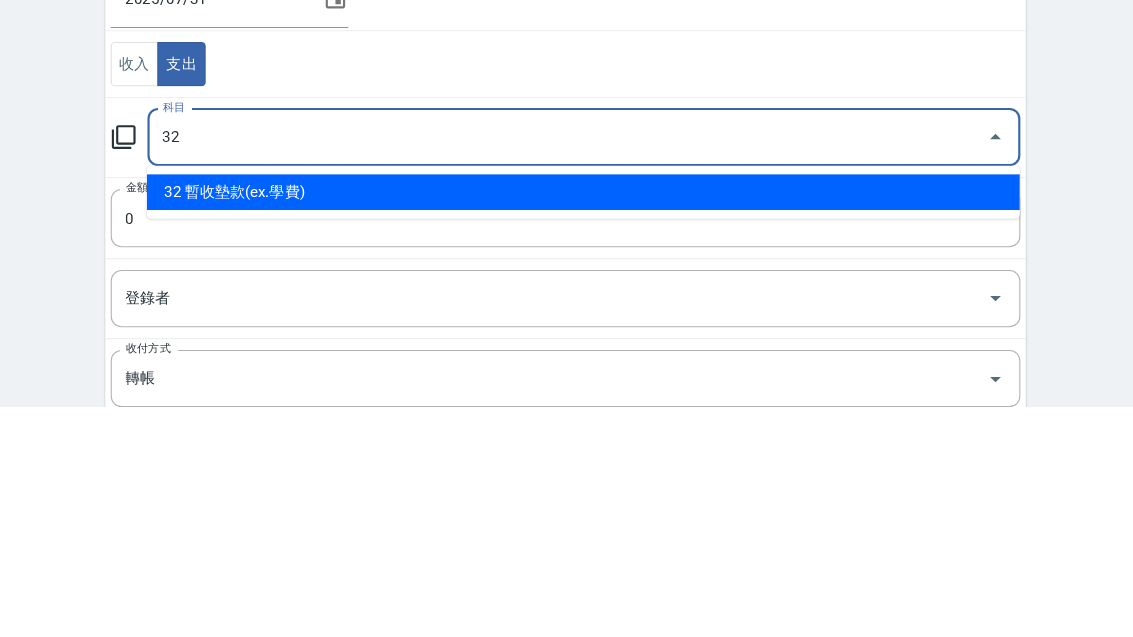 click on "32 暫收墊款(ex.學費)" at bounding box center [584, 438] 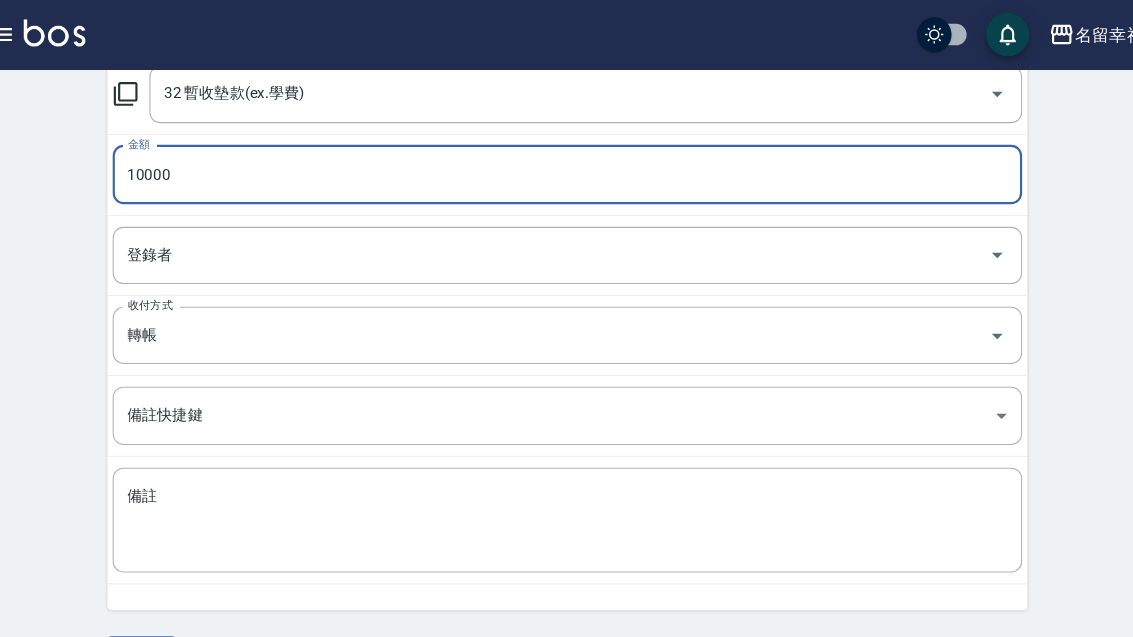 type on "10000" 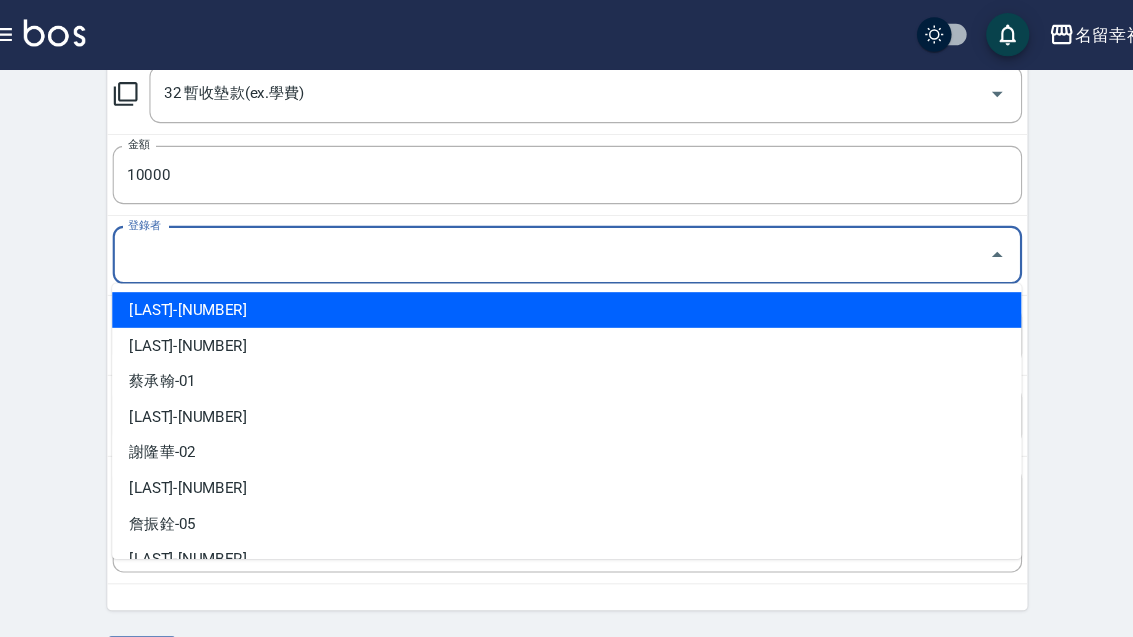 scroll, scrollTop: 299, scrollLeft: 0, axis: vertical 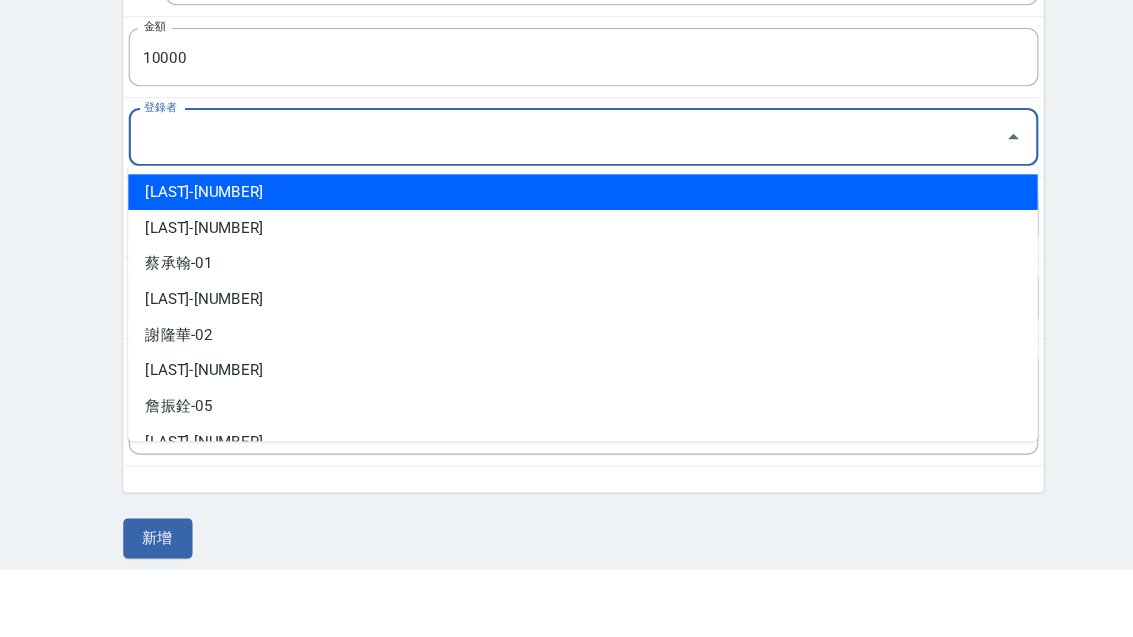 click on "蔡承翰-01" at bounding box center [567, 354] 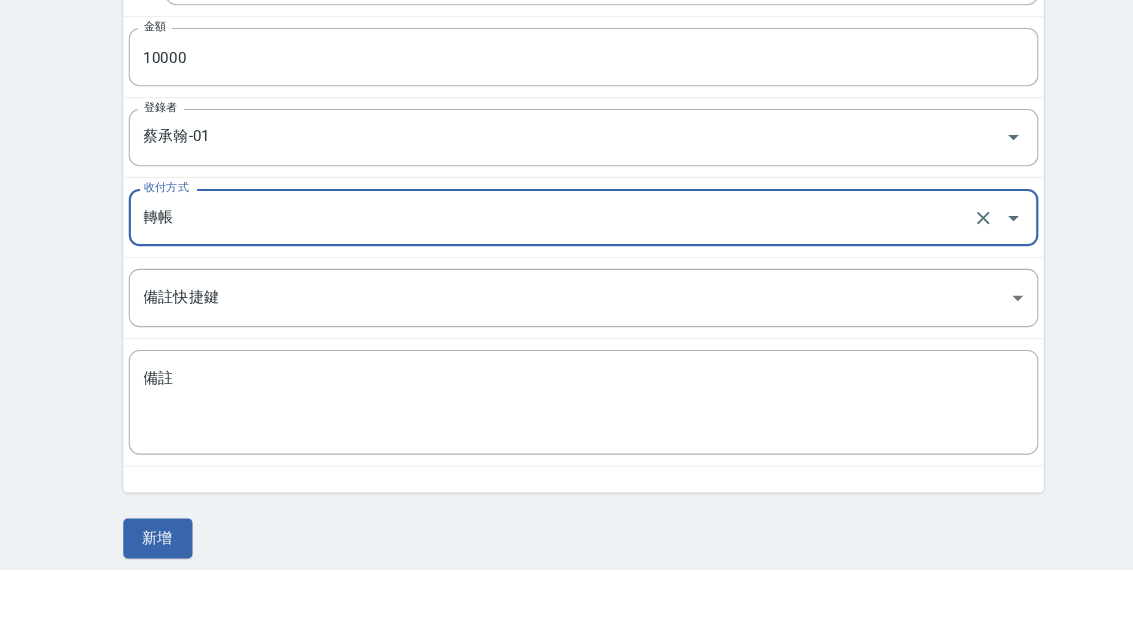 type on "蔡承翰-01" 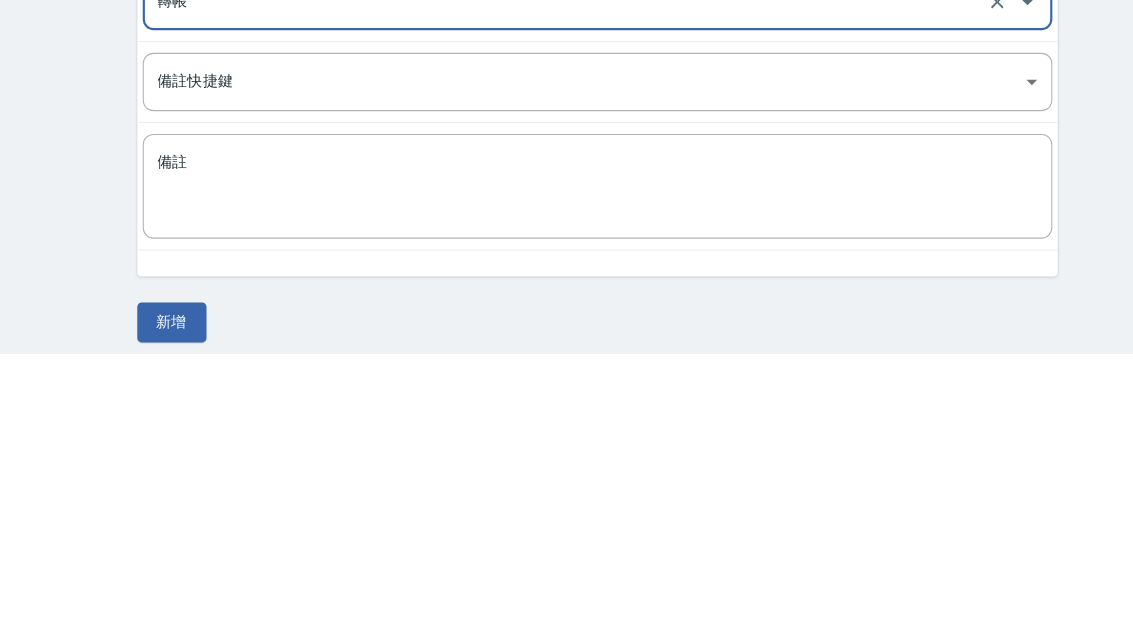 click on "備註" at bounding box center [567, 483] 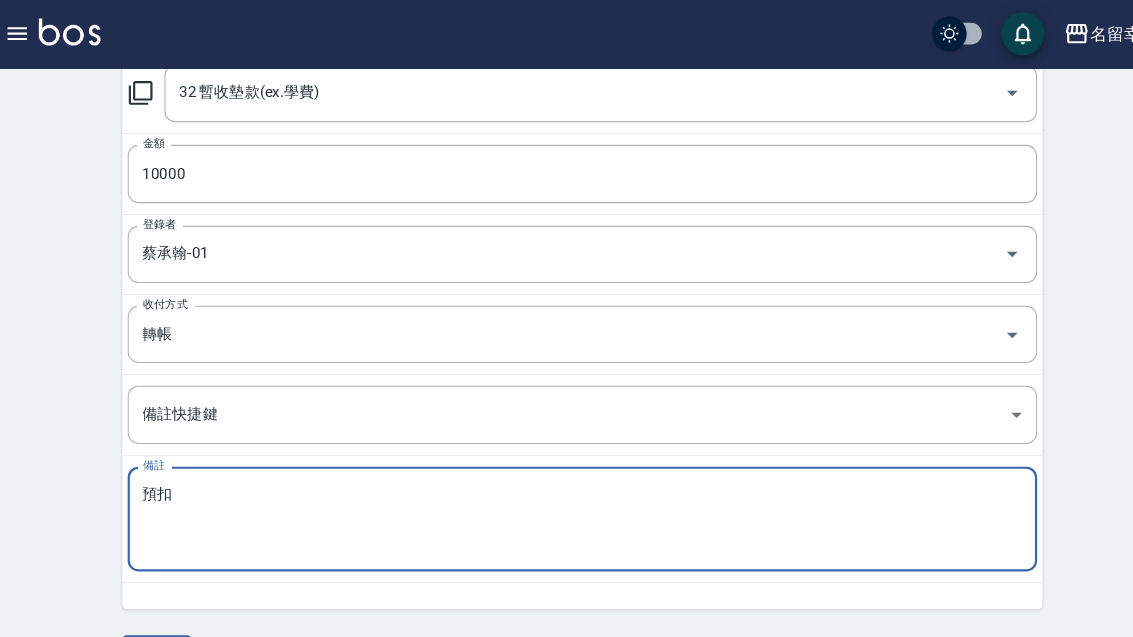 scroll, scrollTop: 300, scrollLeft: 0, axis: vertical 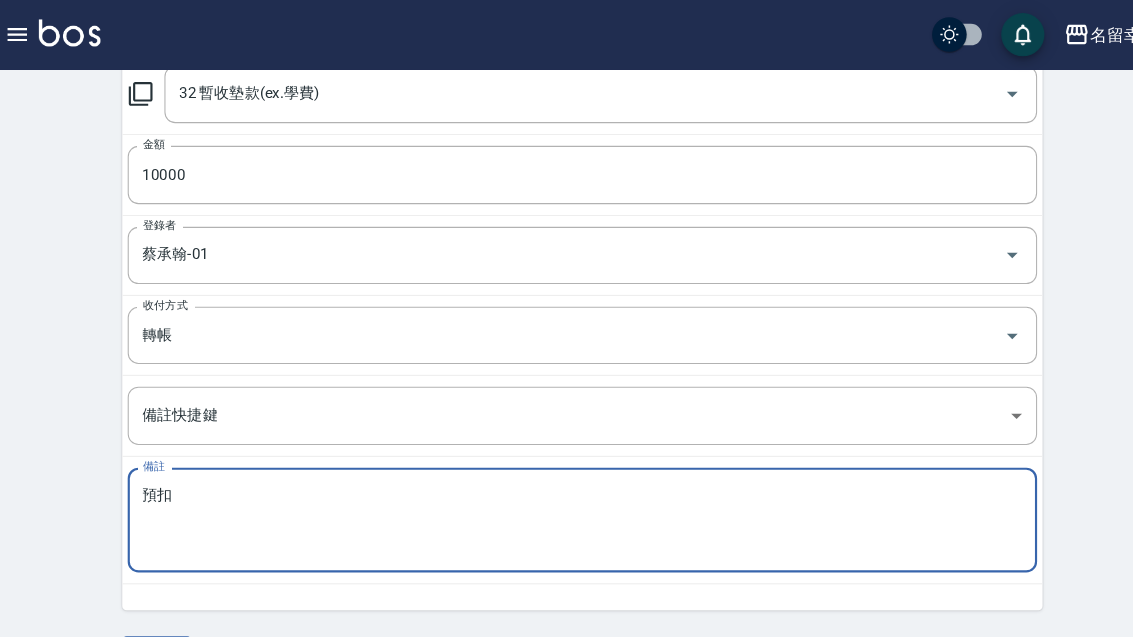 type on "預扣" 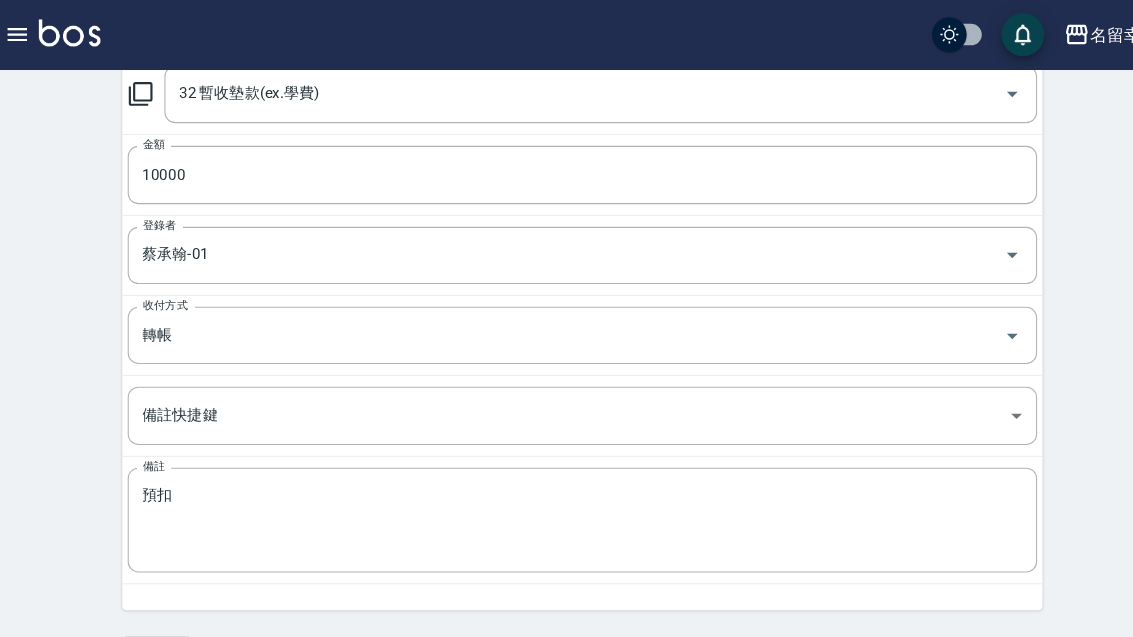 scroll, scrollTop: 0, scrollLeft: 0, axis: both 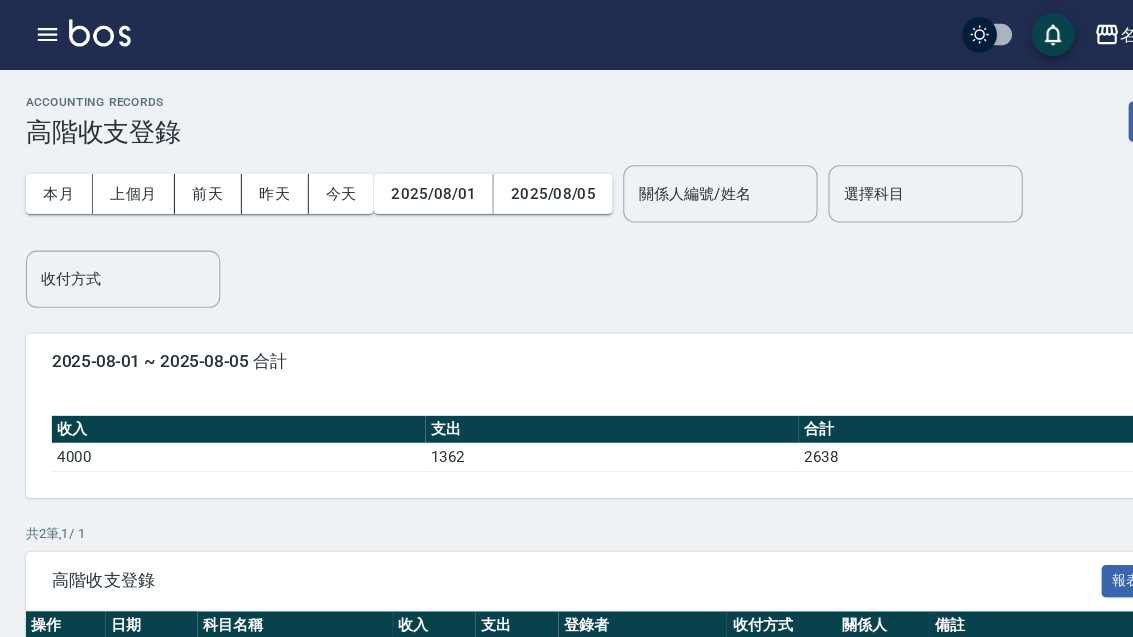 click at bounding box center (44, 32) 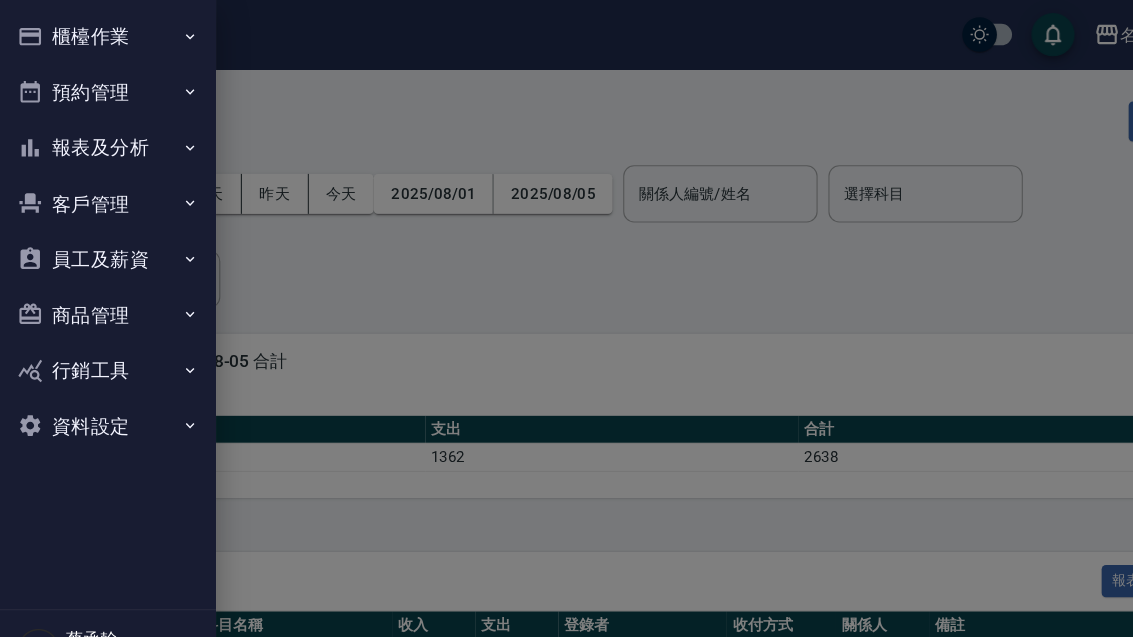 click on "報表及分析" at bounding box center [100, 137] 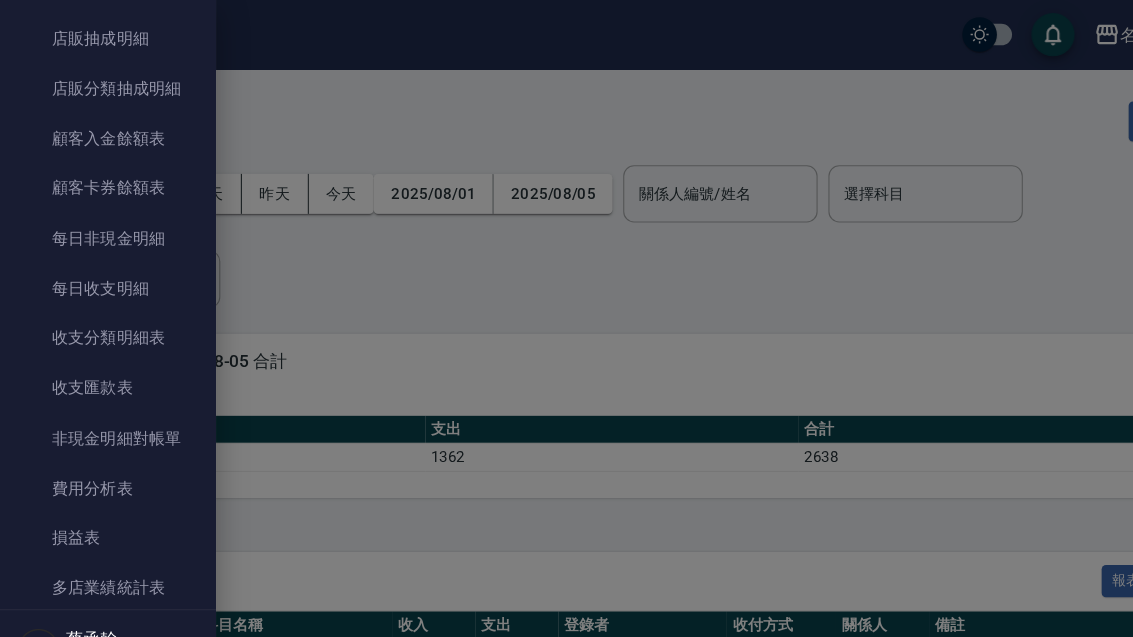 scroll, scrollTop: 1459, scrollLeft: 0, axis: vertical 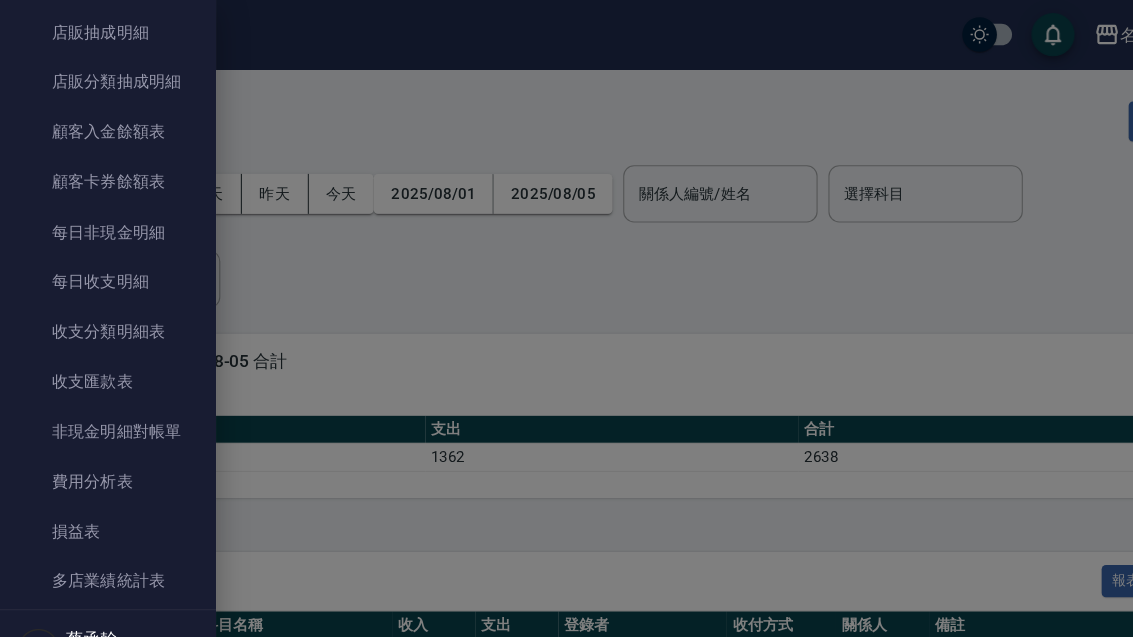 click on "費用分析表" at bounding box center (100, 446) 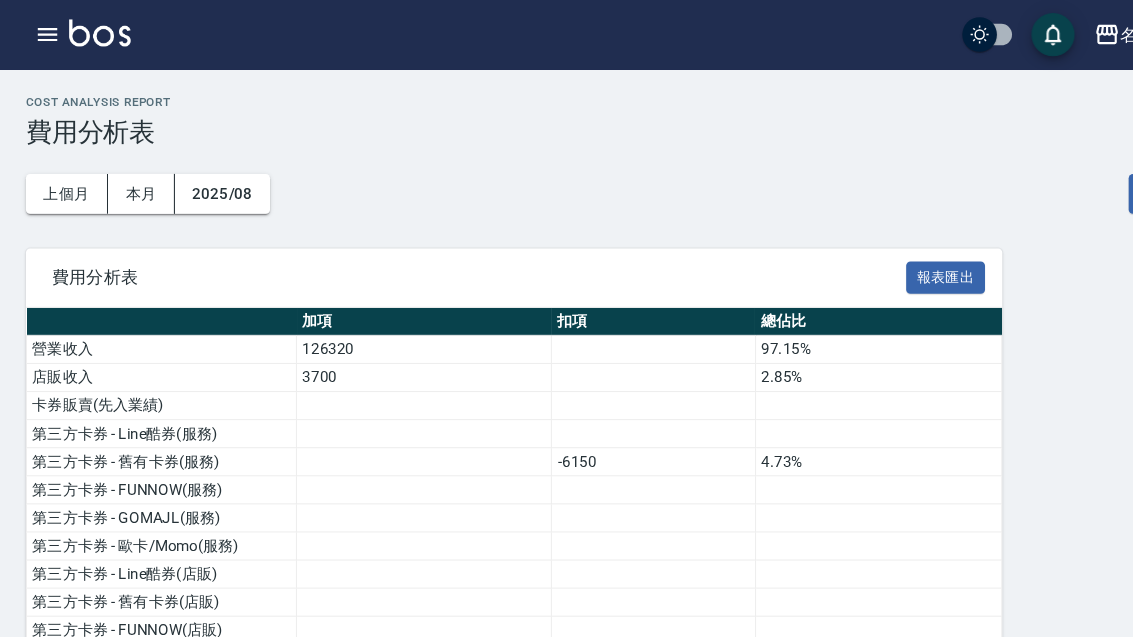 scroll, scrollTop: 0, scrollLeft: 1, axis: horizontal 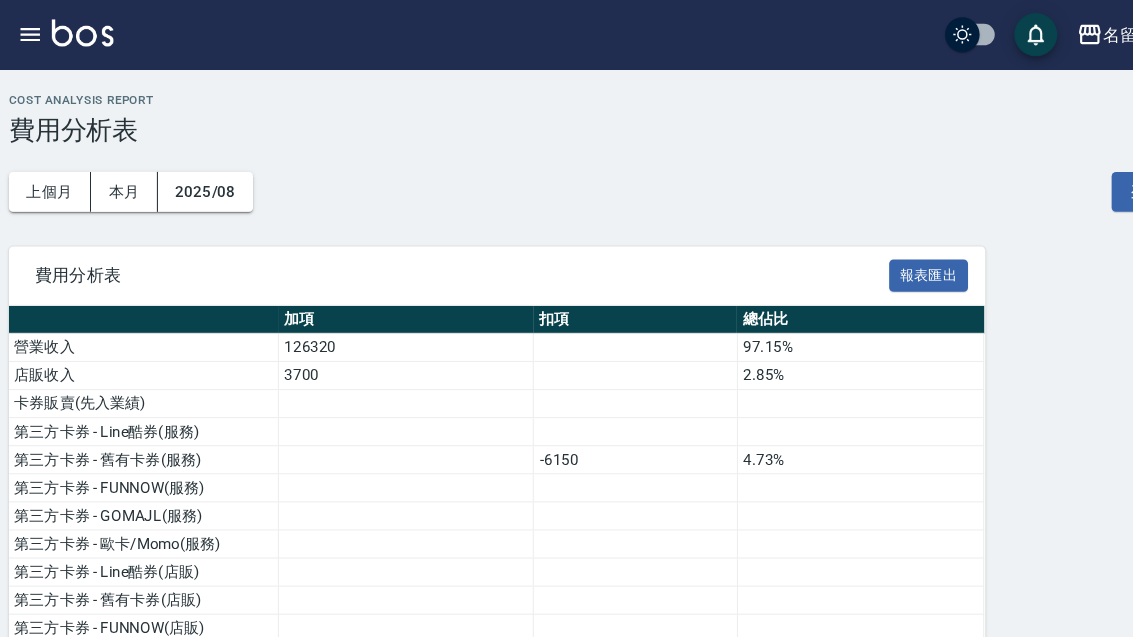 click on "上個月" at bounding box center [62, 177] 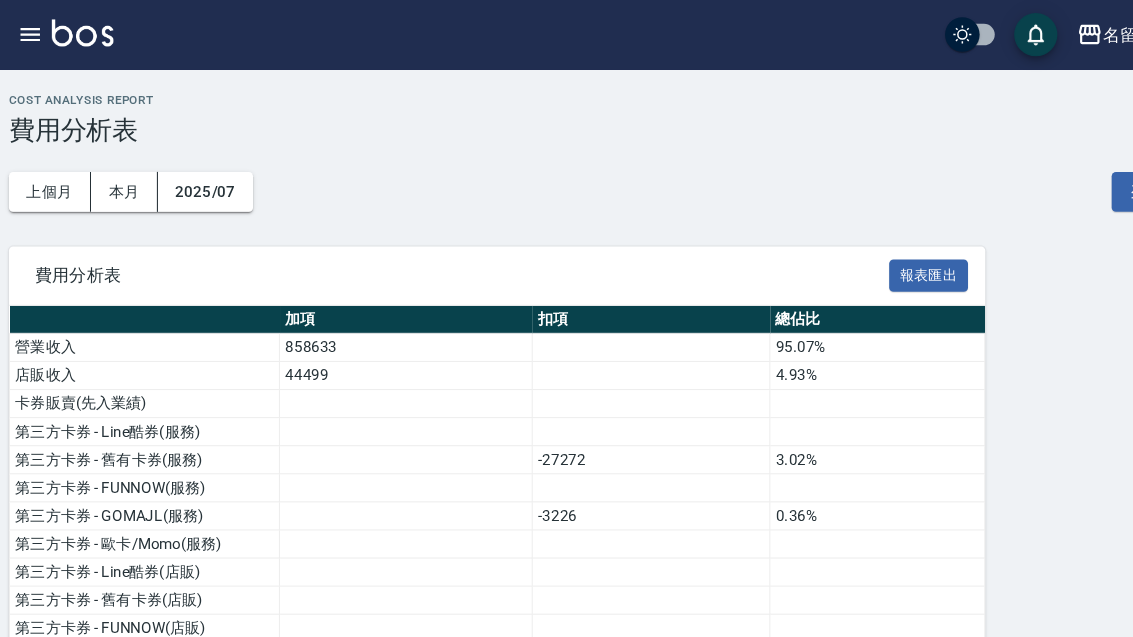 scroll, scrollTop: 199, scrollLeft: 0, axis: vertical 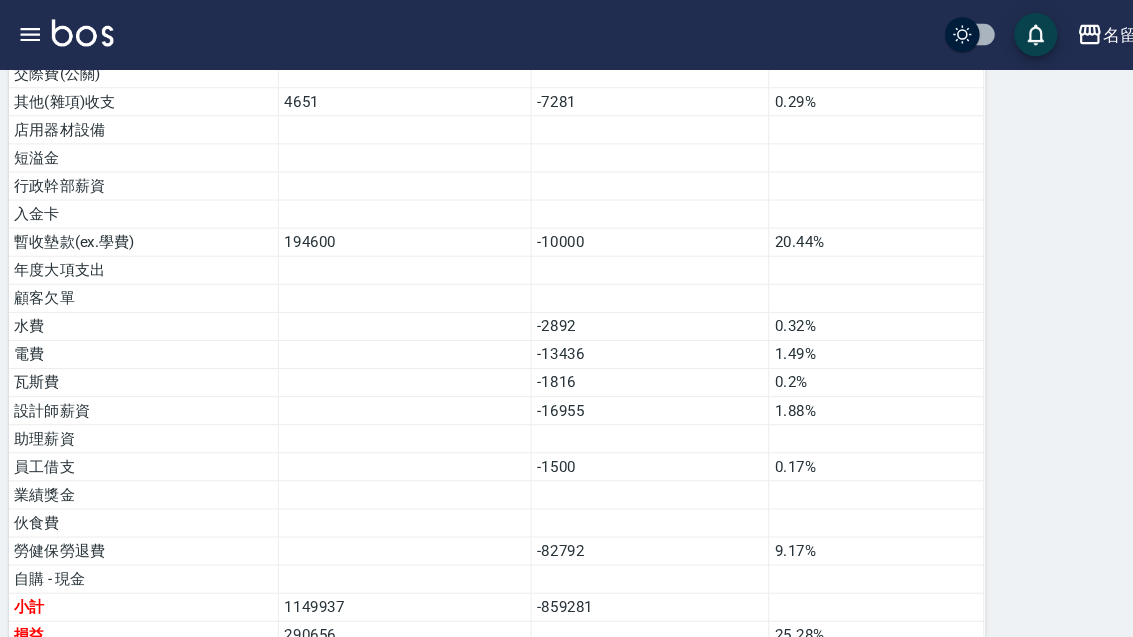click 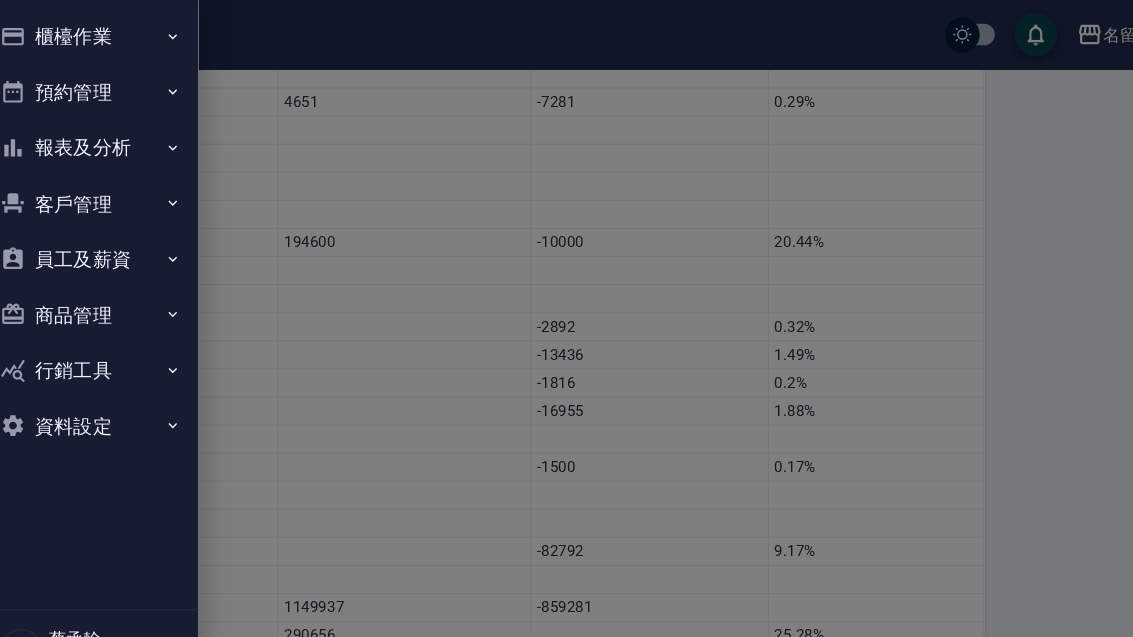 click on "員工及薪資" at bounding box center [100, 240] 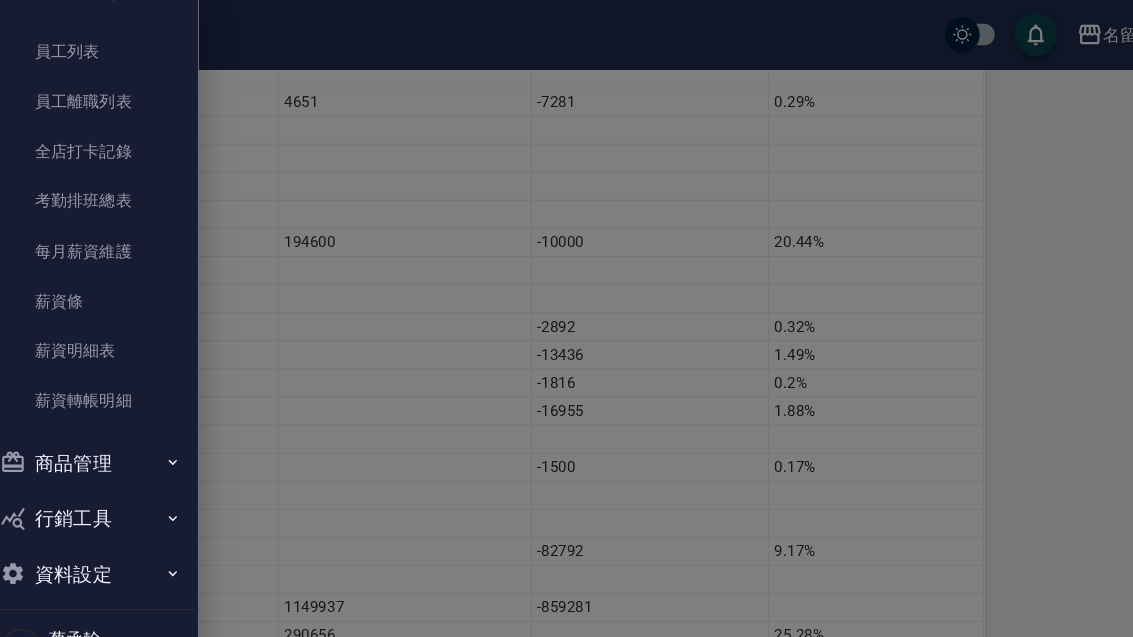 scroll, scrollTop: 248, scrollLeft: 0, axis: vertical 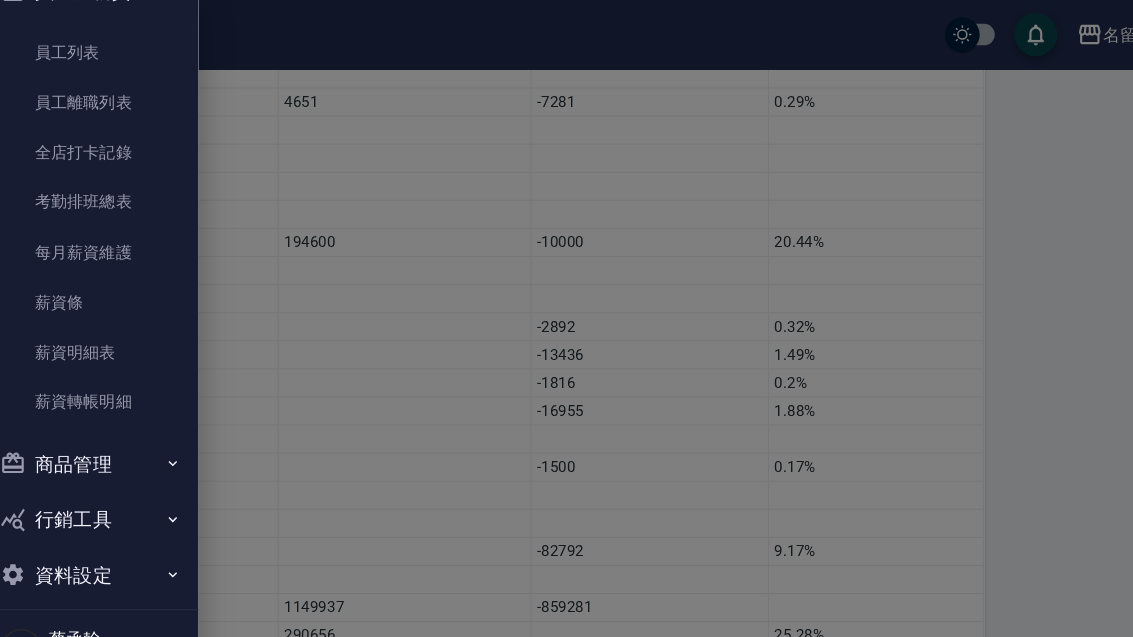 click on "薪資明細表" at bounding box center (100, 326) 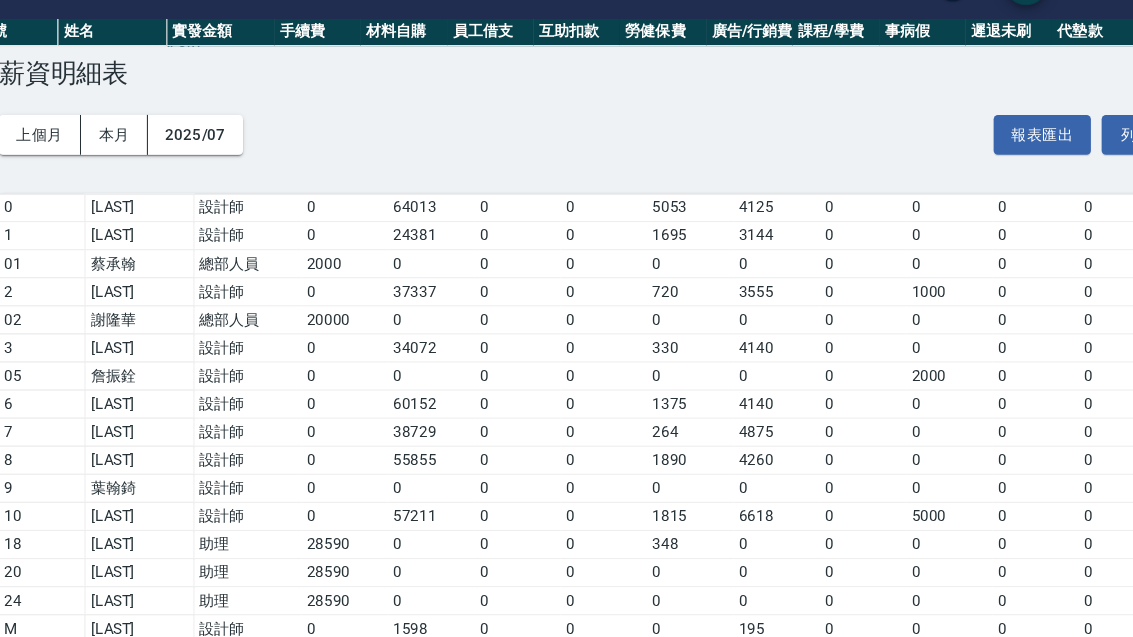 scroll, scrollTop: 0, scrollLeft: 0, axis: both 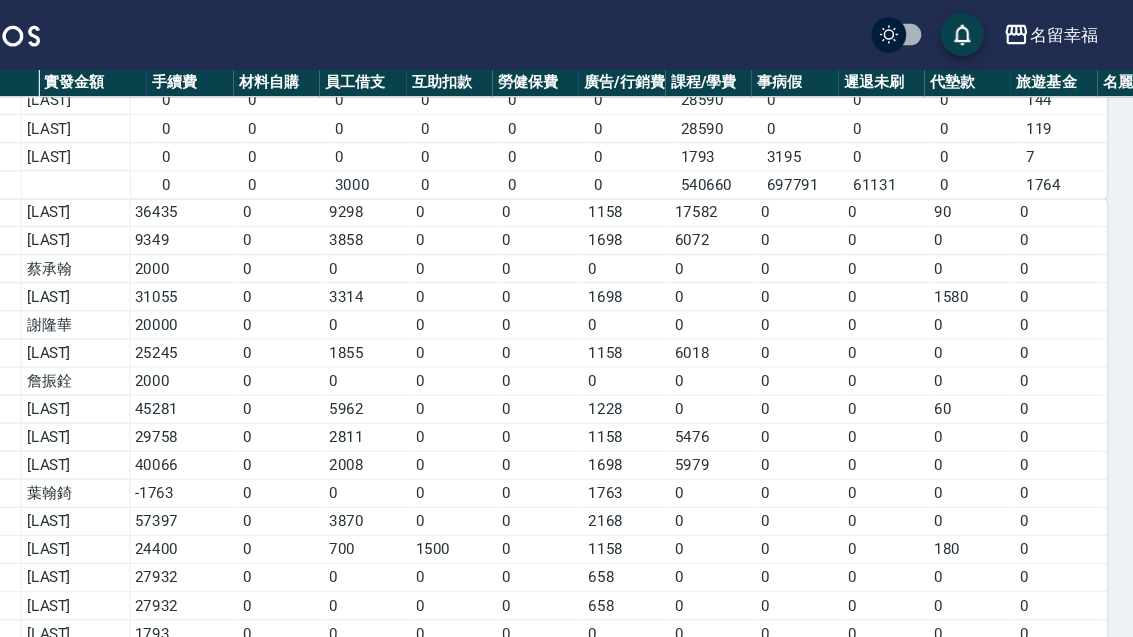 click on "名留幸福" at bounding box center [1069, 32] 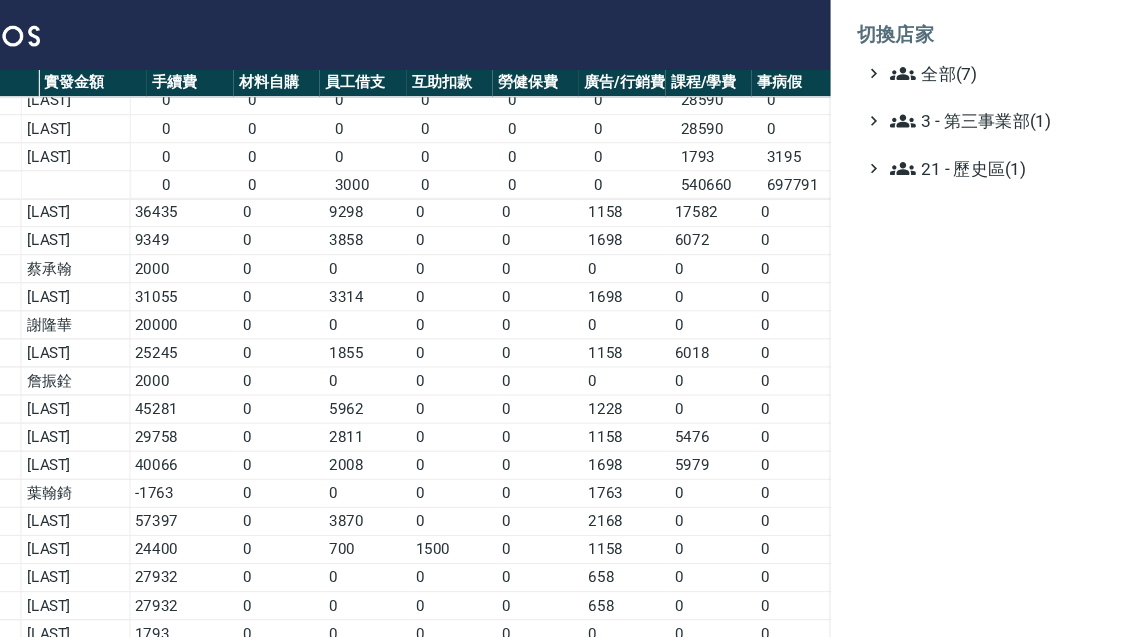 click on "全部(7)" at bounding box center [1004, 68] 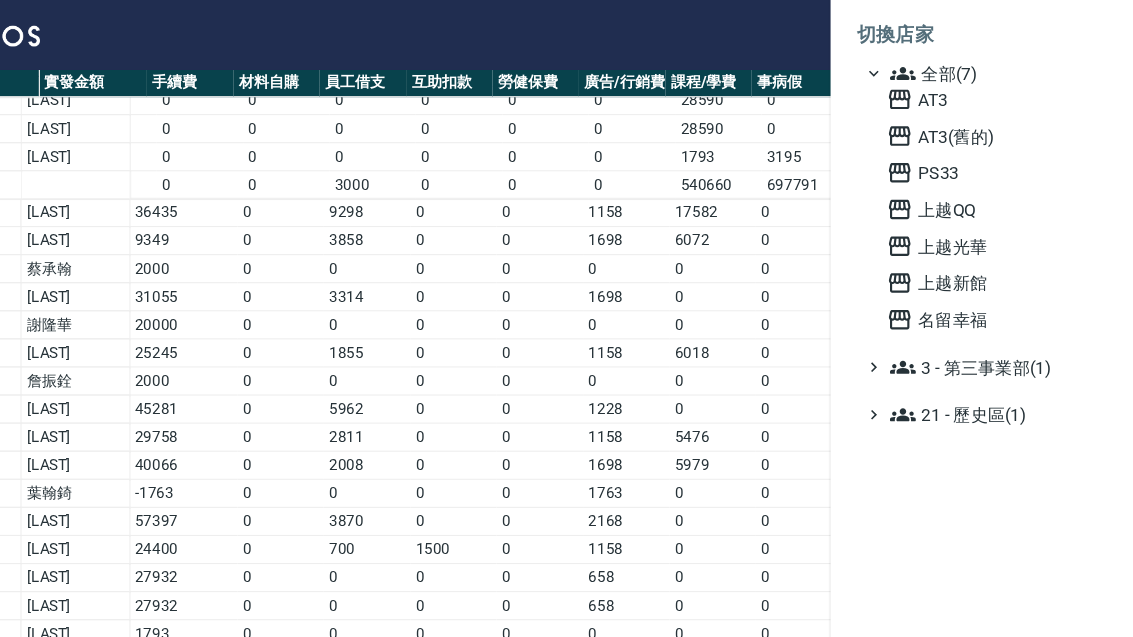 click on "PS33" at bounding box center [1003, 160] 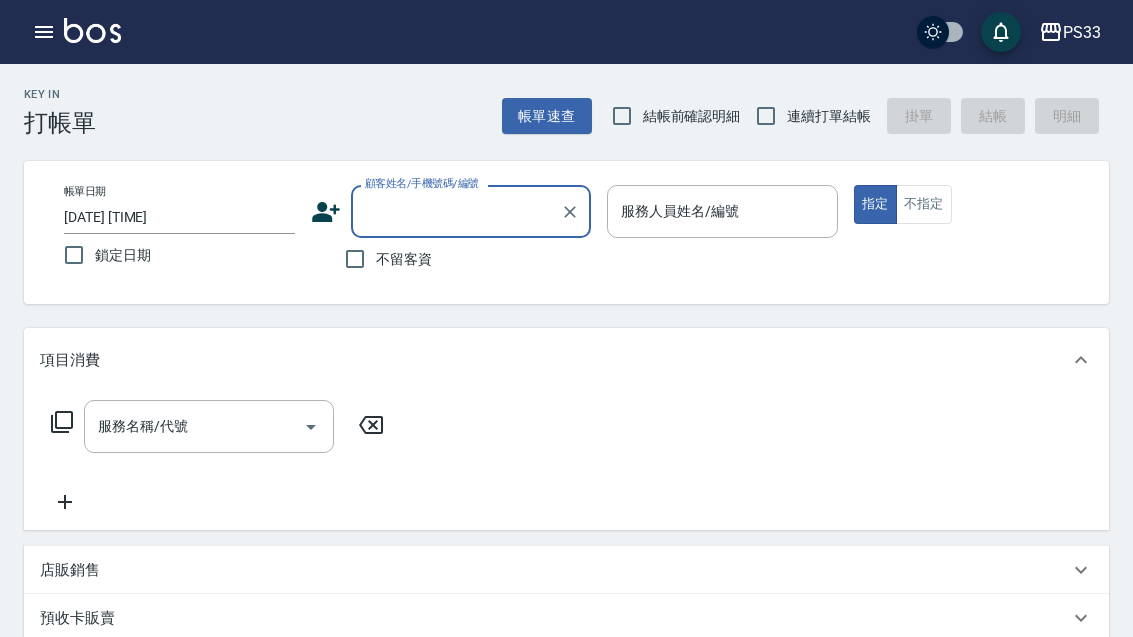 scroll, scrollTop: -14, scrollLeft: 84, axis: both 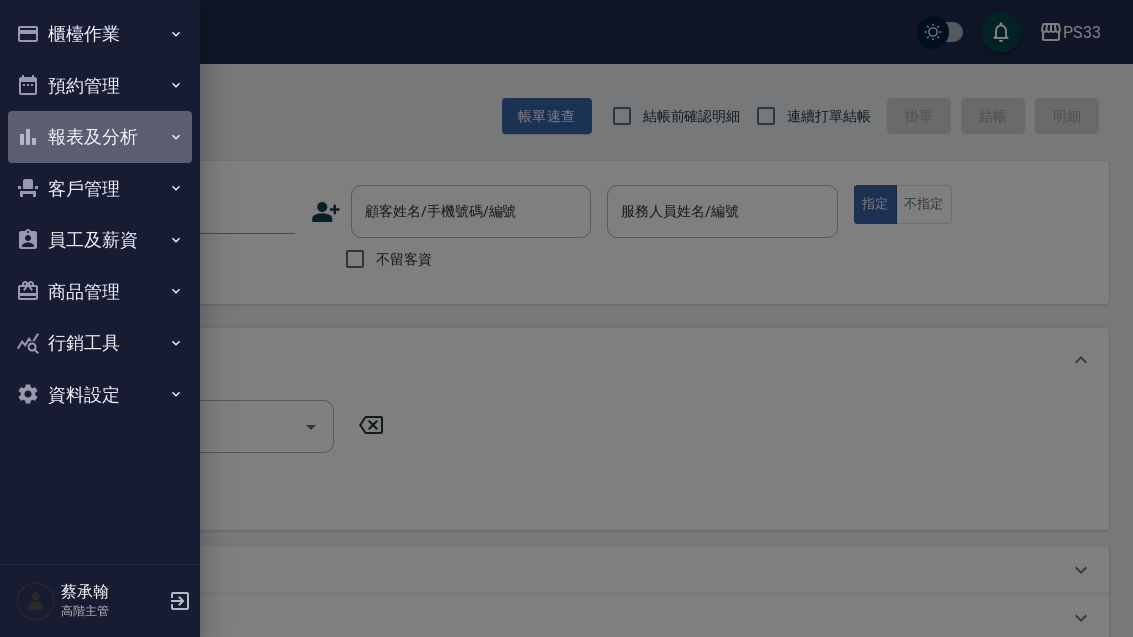click on "報表及分析" at bounding box center [100, 137] 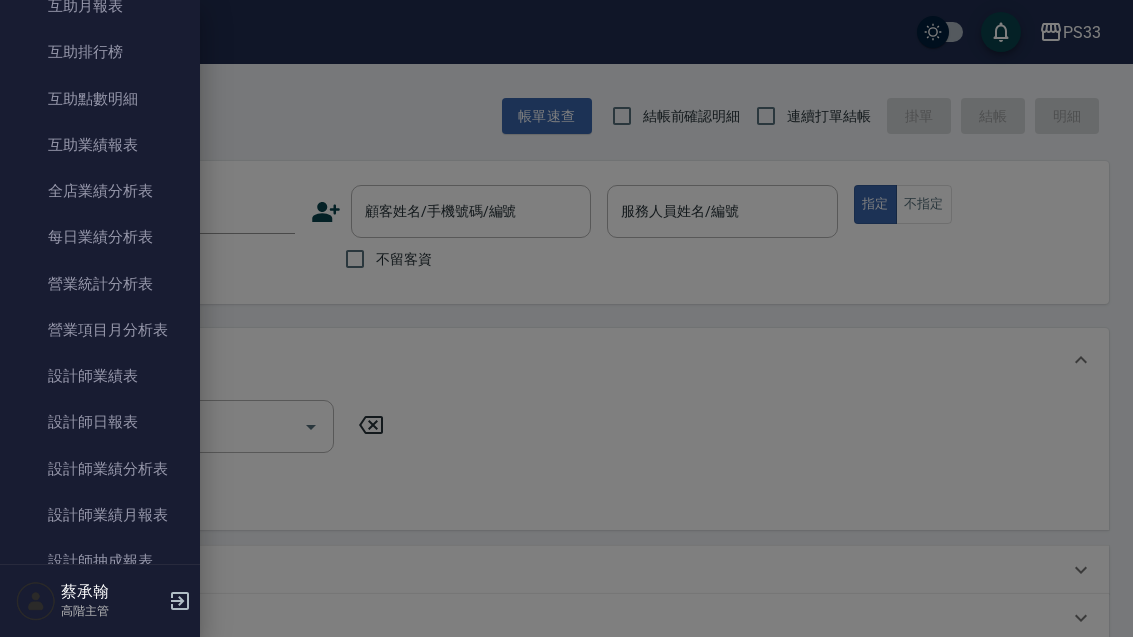 scroll, scrollTop: 504, scrollLeft: 0, axis: vertical 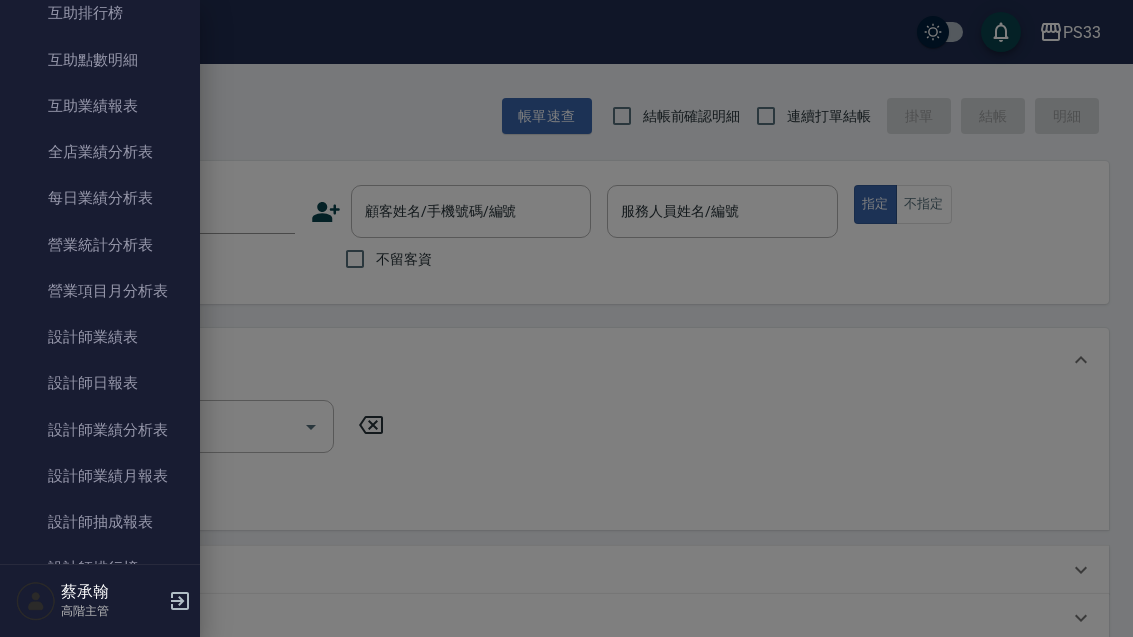 click on "營業統計分析表" at bounding box center (100, 245) 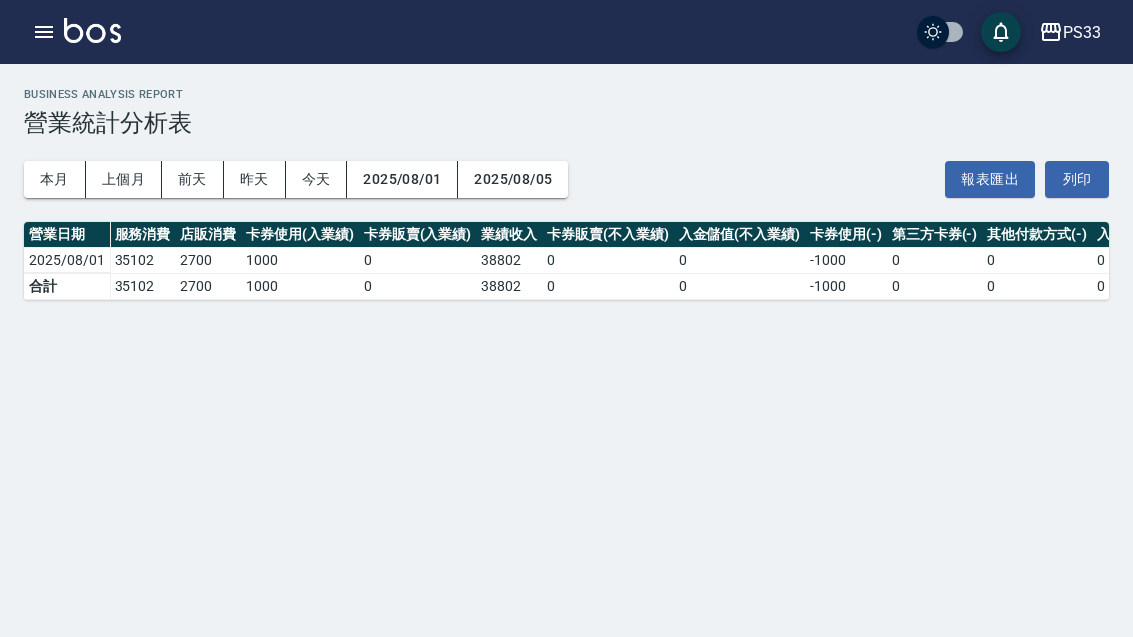 click on "上個月" at bounding box center (124, 179) 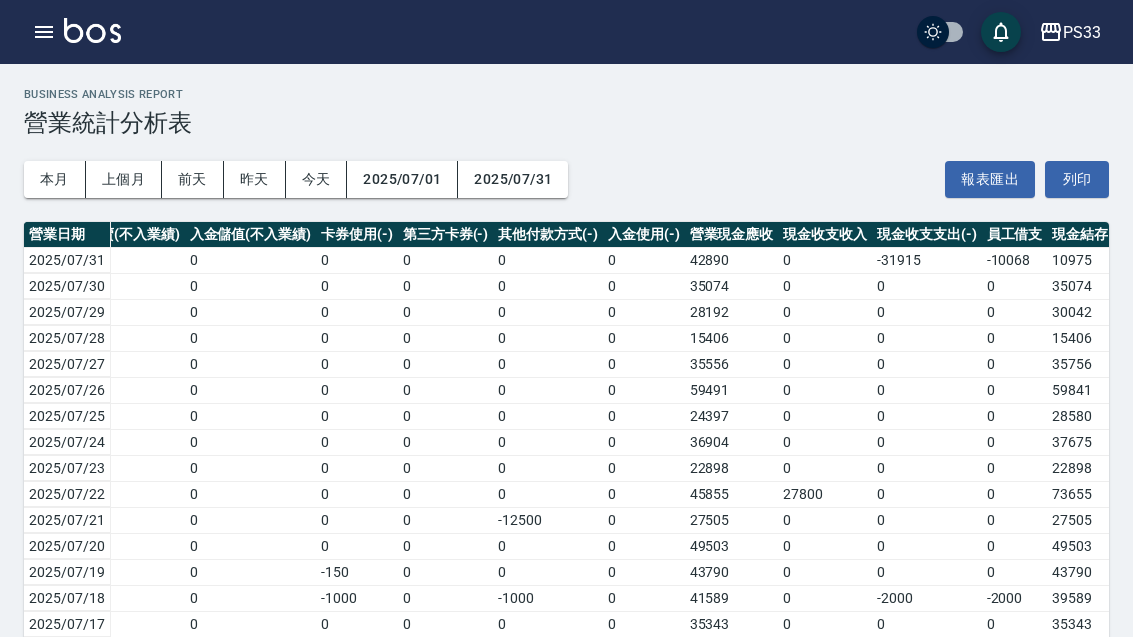 scroll, scrollTop: 0, scrollLeft: 488, axis: horizontal 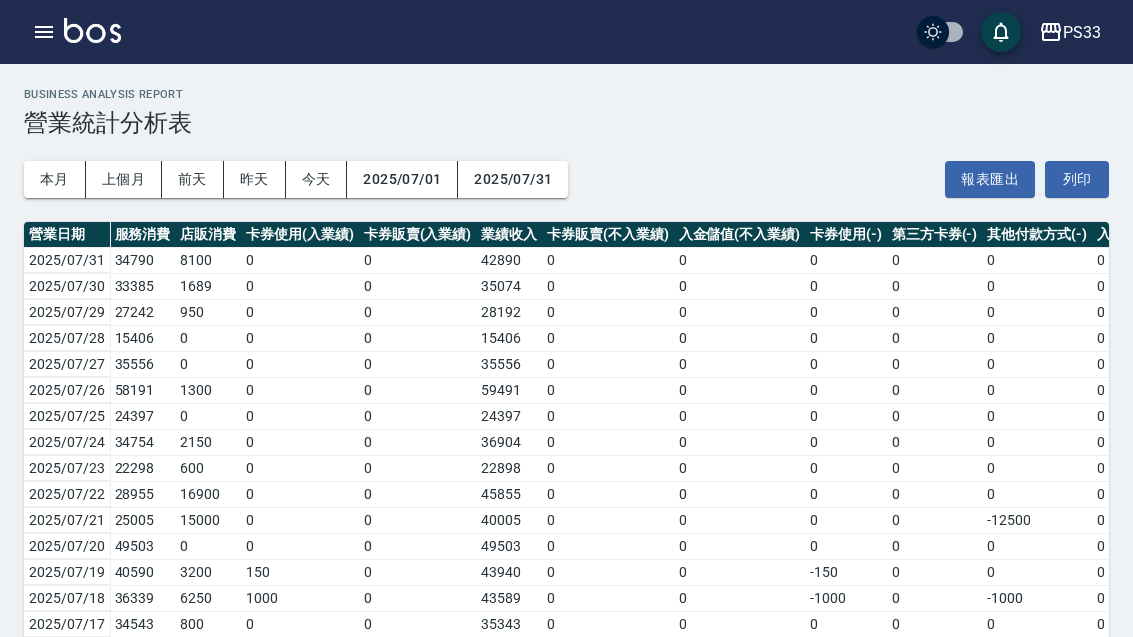 click 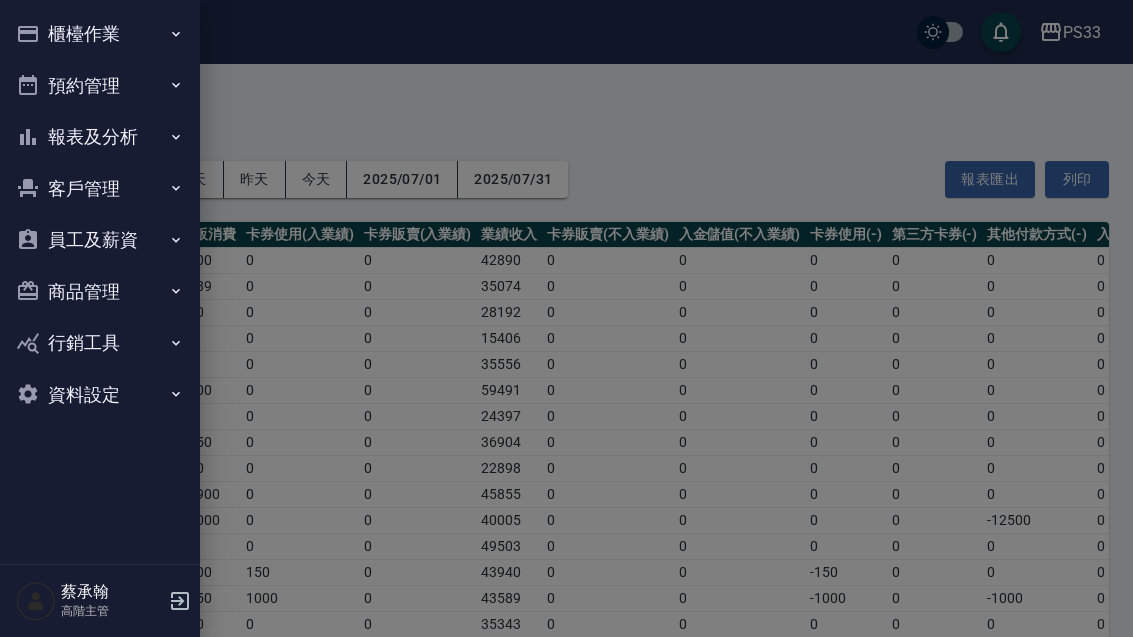 click on "櫃檯作業" at bounding box center (100, 34) 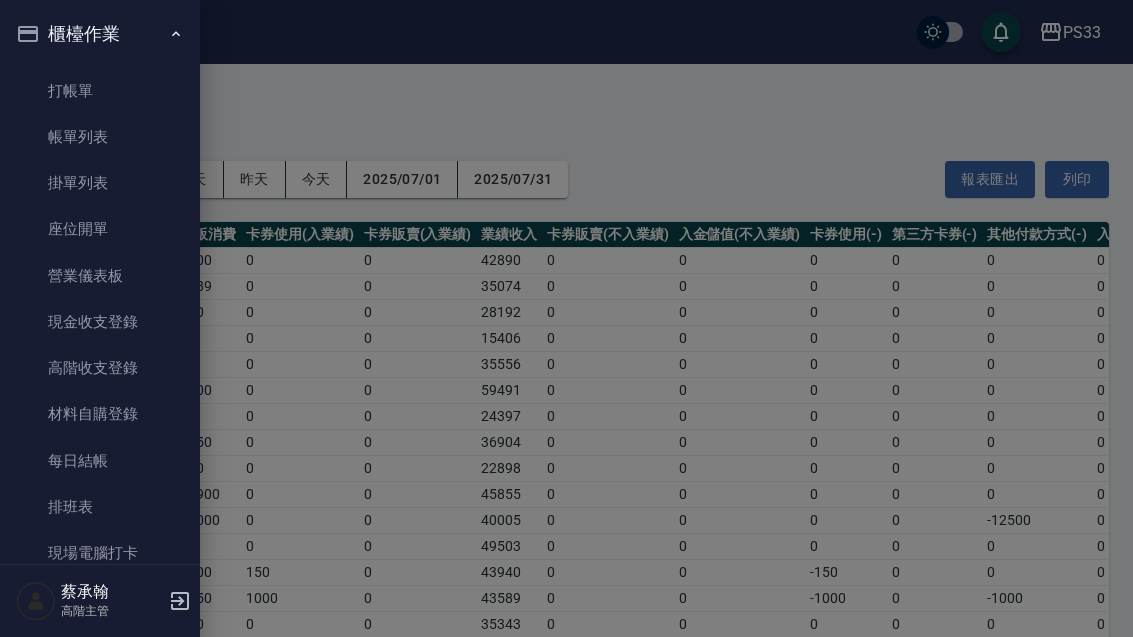 click on "每日結帳" at bounding box center (100, 461) 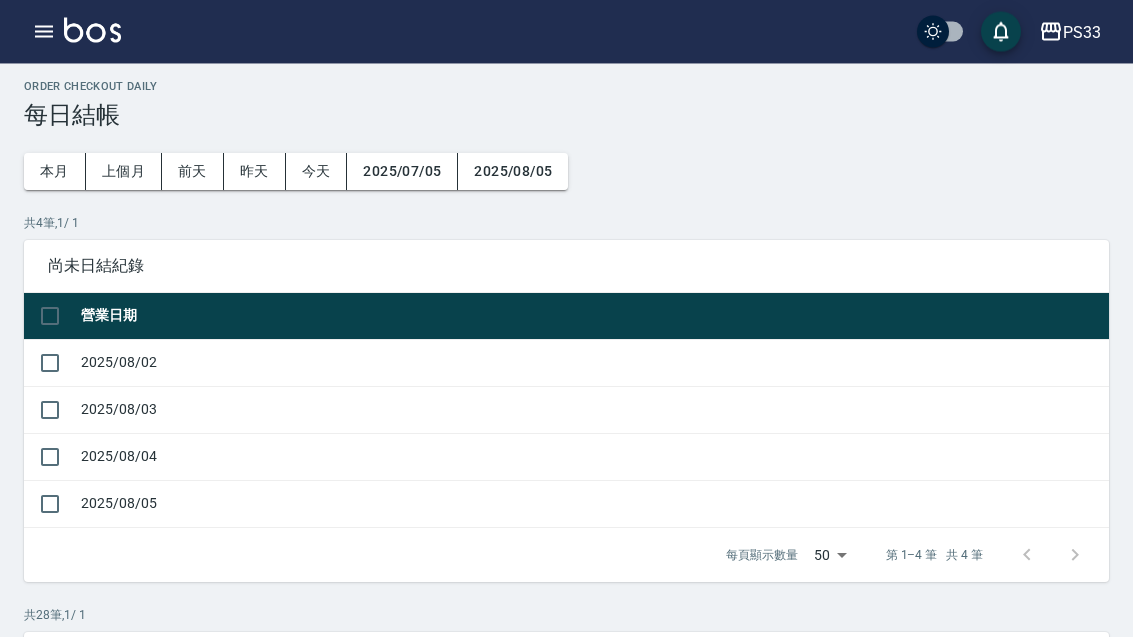 scroll, scrollTop: 8, scrollLeft: 0, axis: vertical 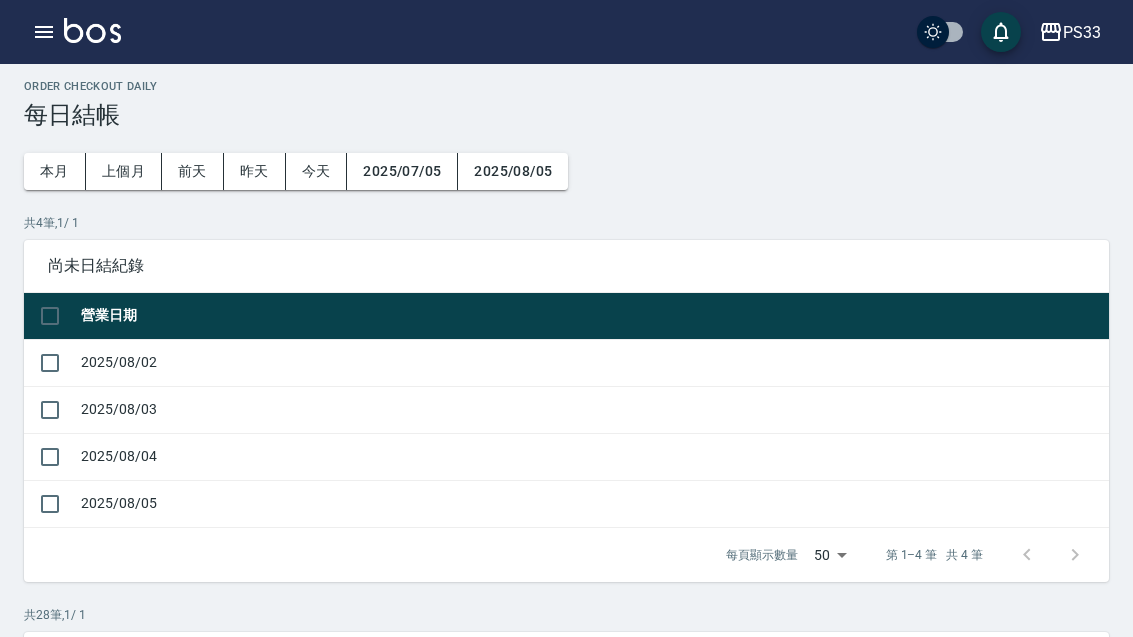click on "上個月" at bounding box center (124, 171) 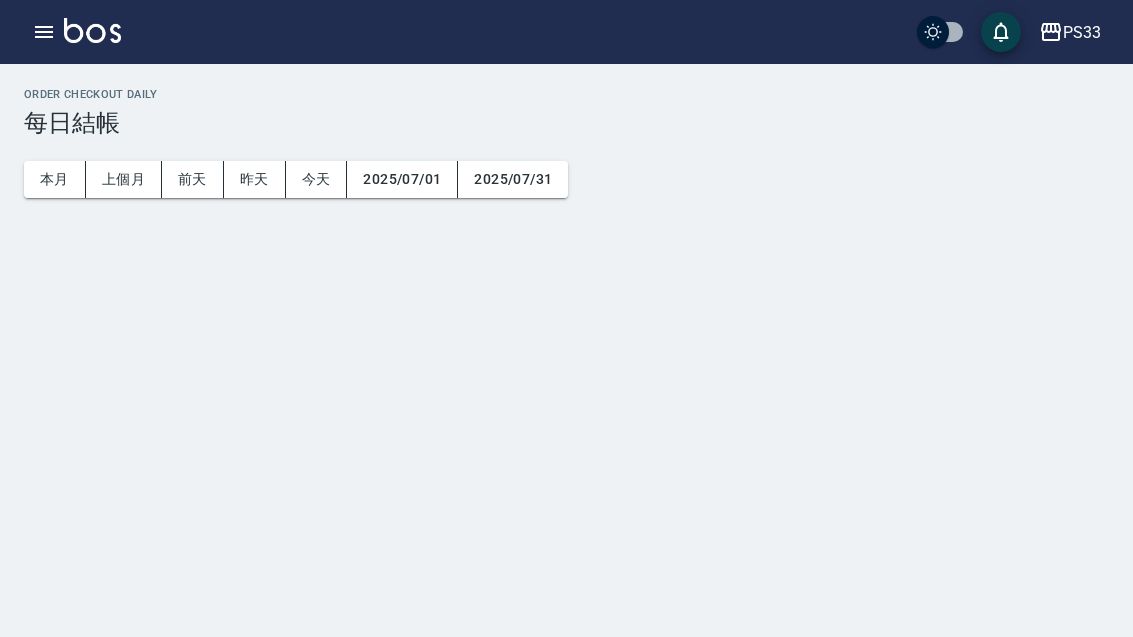 scroll, scrollTop: 0, scrollLeft: 0, axis: both 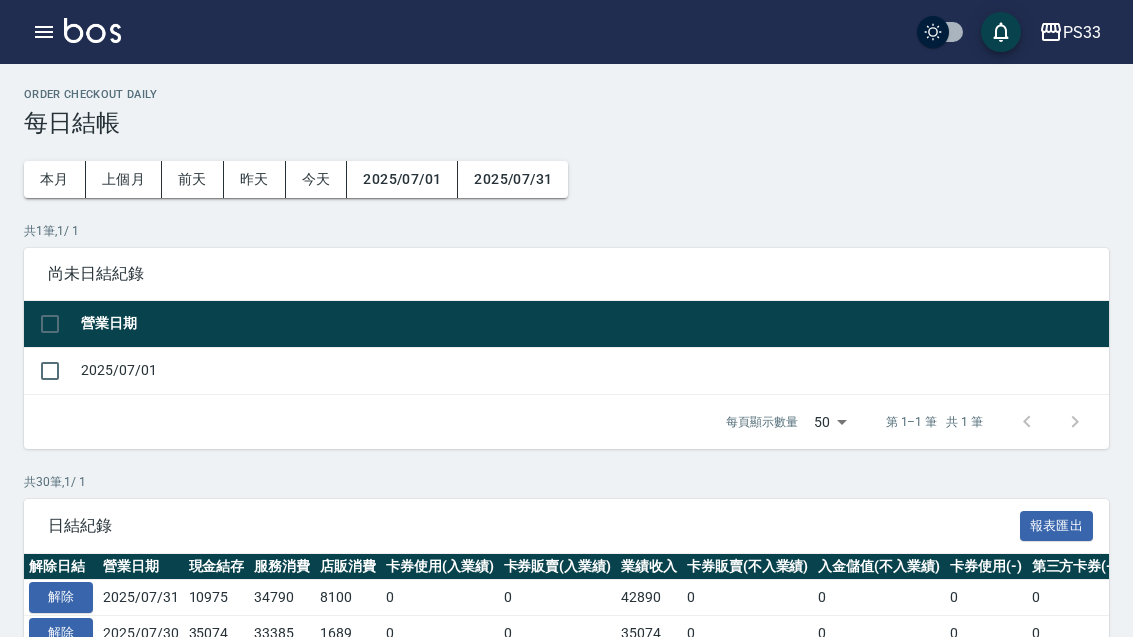 click at bounding box center (50, 371) 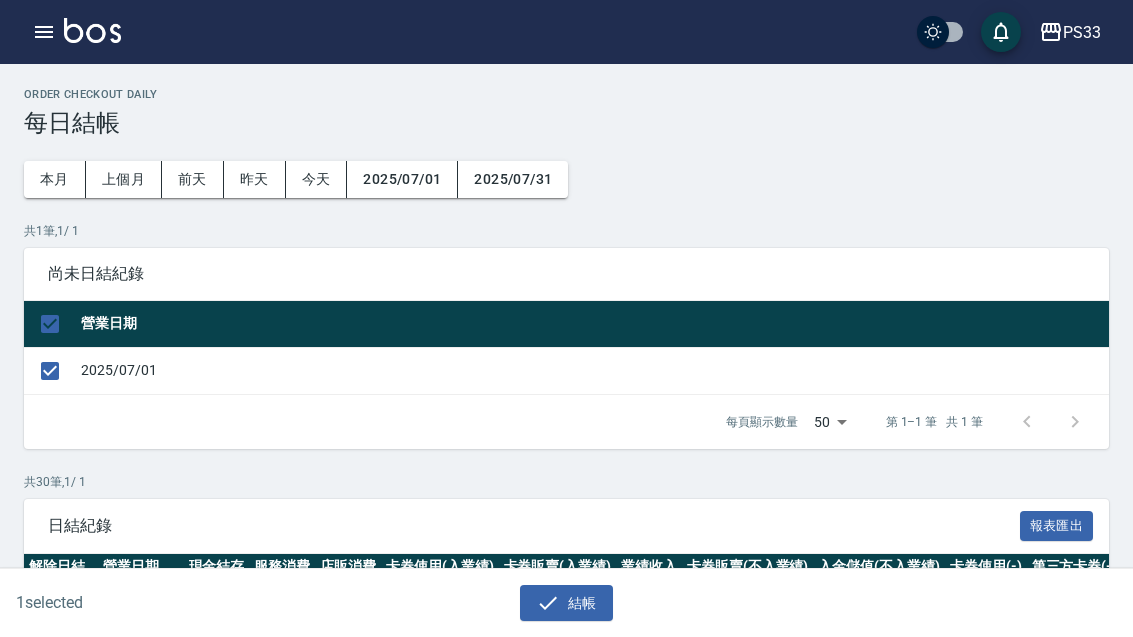 click on "結帳" at bounding box center (566, 603) 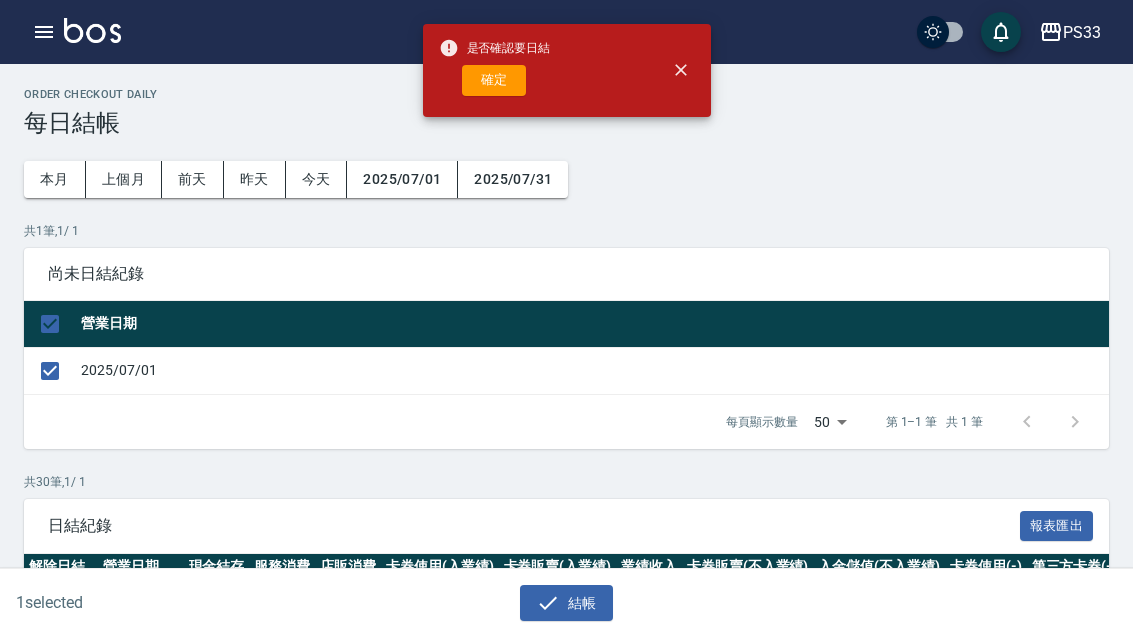 click on "確定" at bounding box center (494, 80) 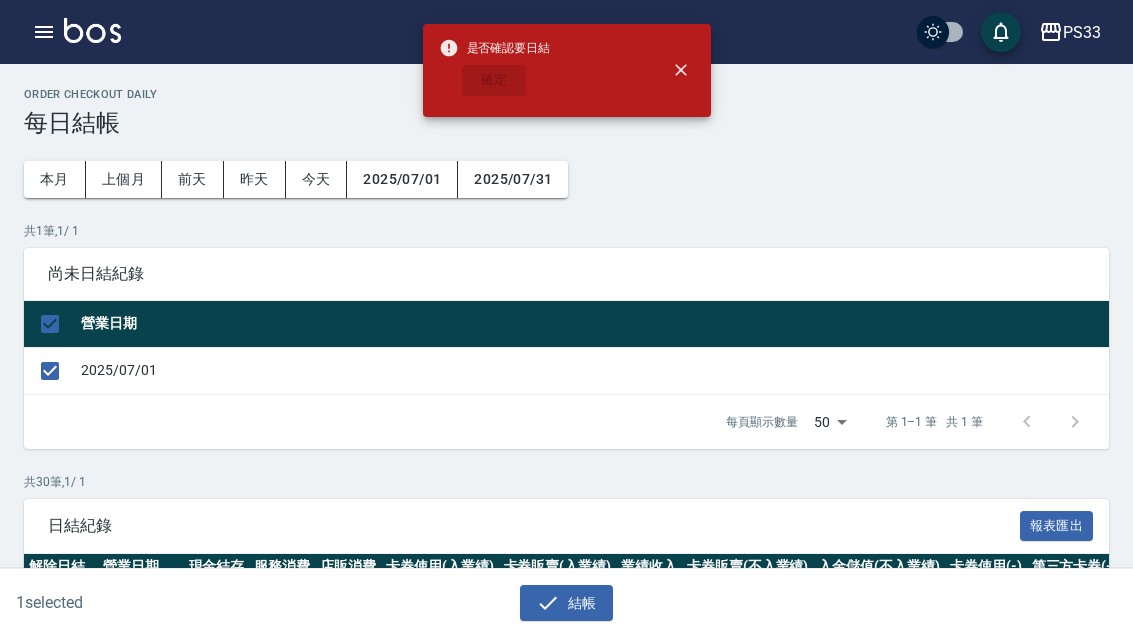 checkbox on "false" 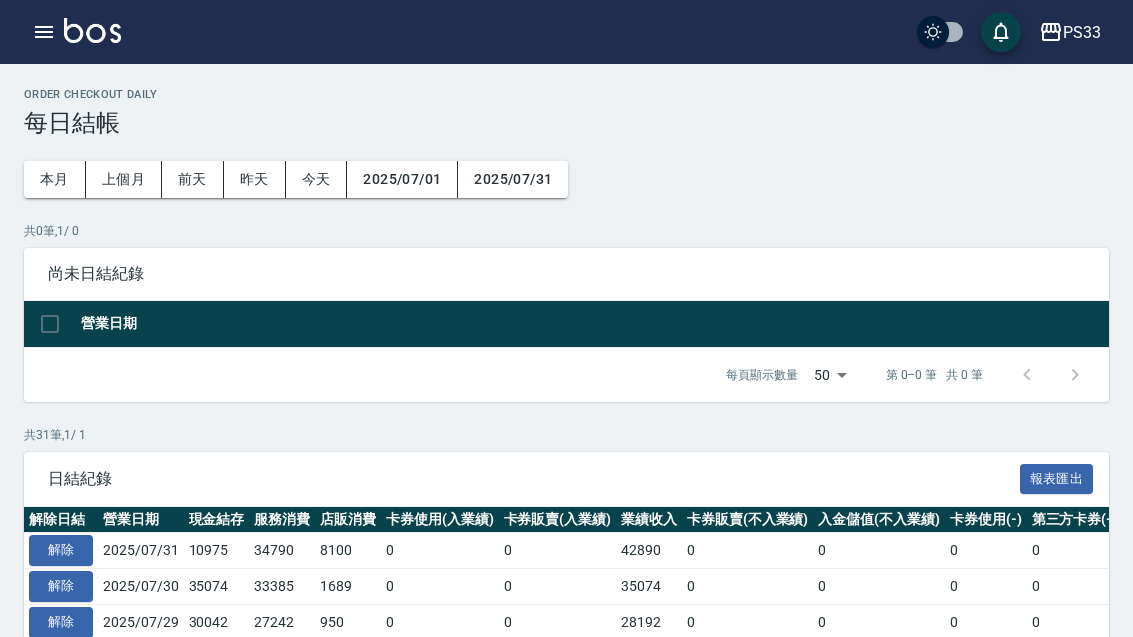 scroll, scrollTop: 64, scrollLeft: 0, axis: vertical 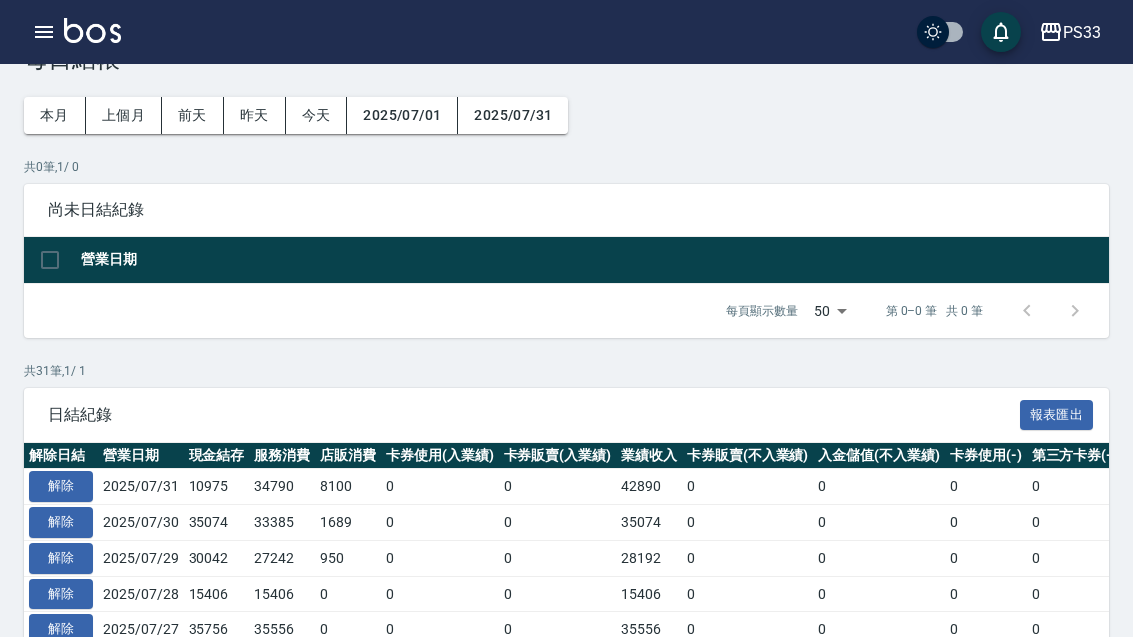 click 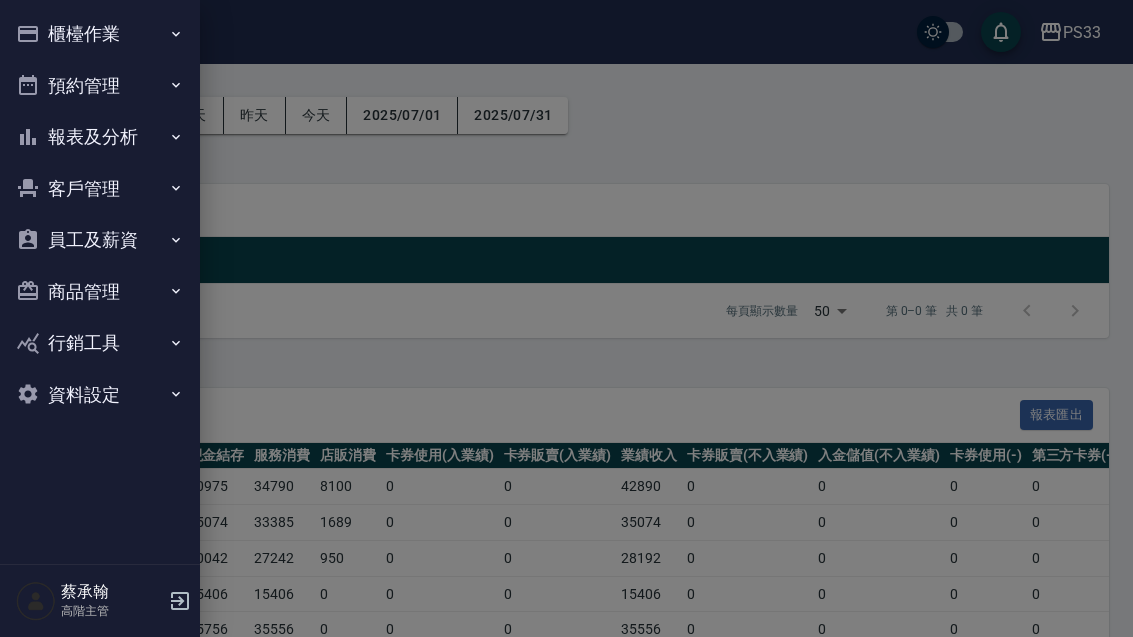 click on "報表及分析" at bounding box center [100, 137] 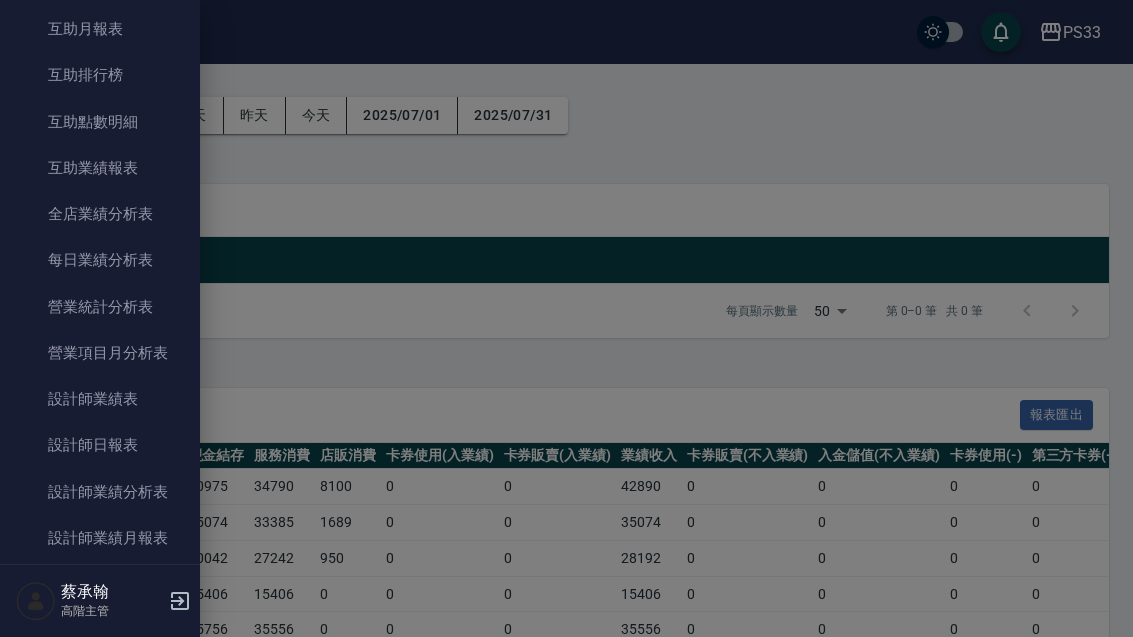scroll, scrollTop: 439, scrollLeft: 0, axis: vertical 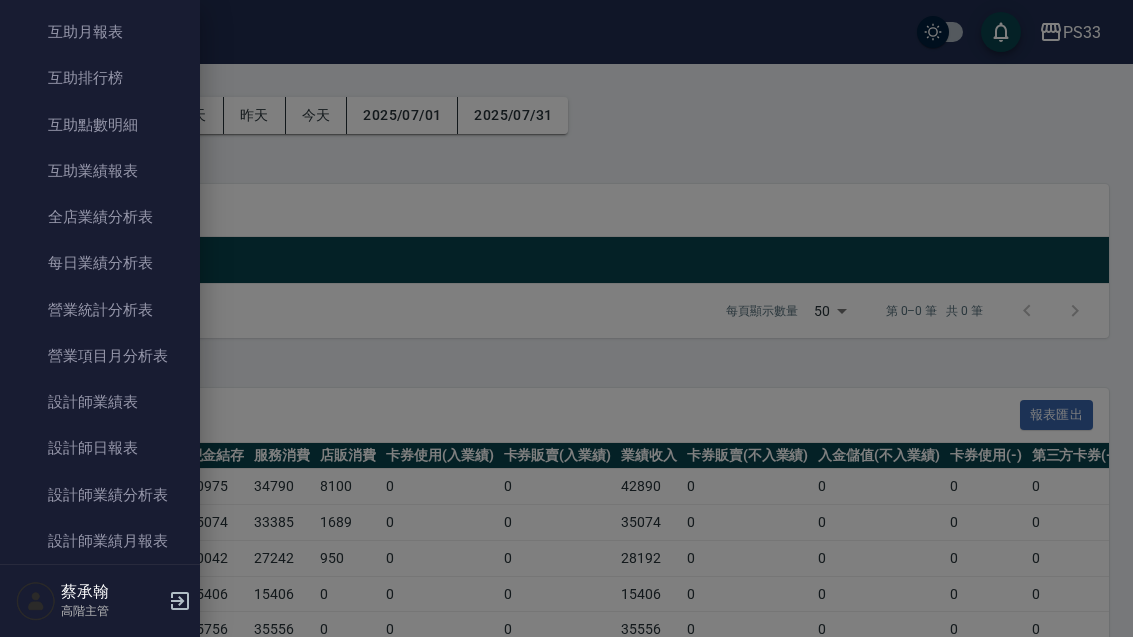 click on "營業項目月分析表" at bounding box center [100, 356] 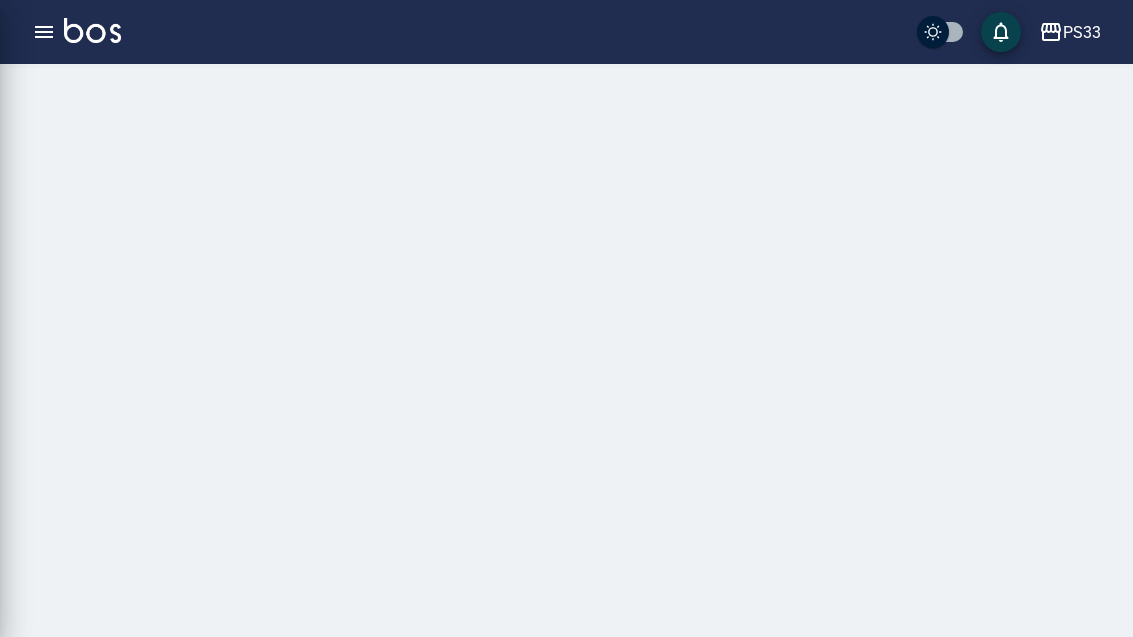 scroll, scrollTop: 0, scrollLeft: 0, axis: both 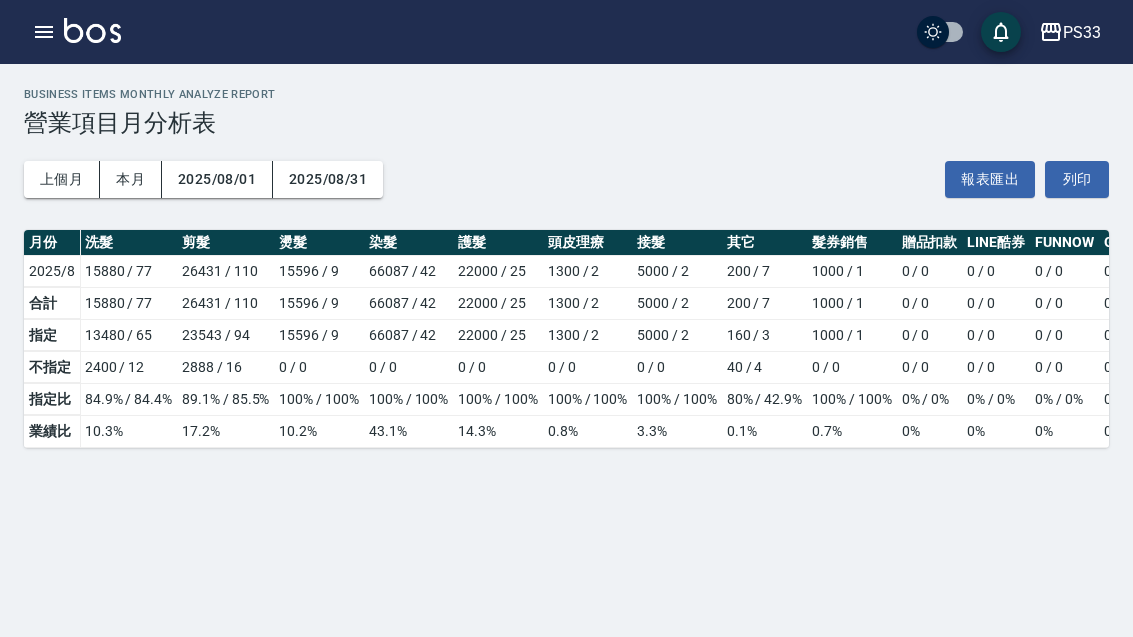 click on "上個月" at bounding box center [62, 179] 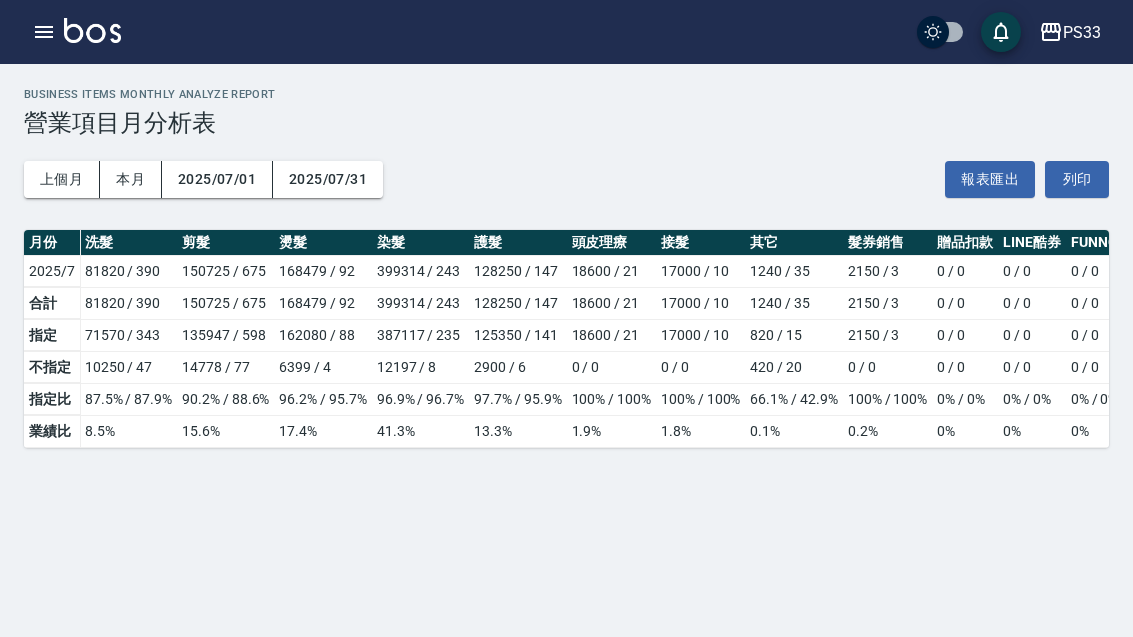 click on "Business Items Monthly Analyze Report 營業項目月分析表" at bounding box center [566, 112] 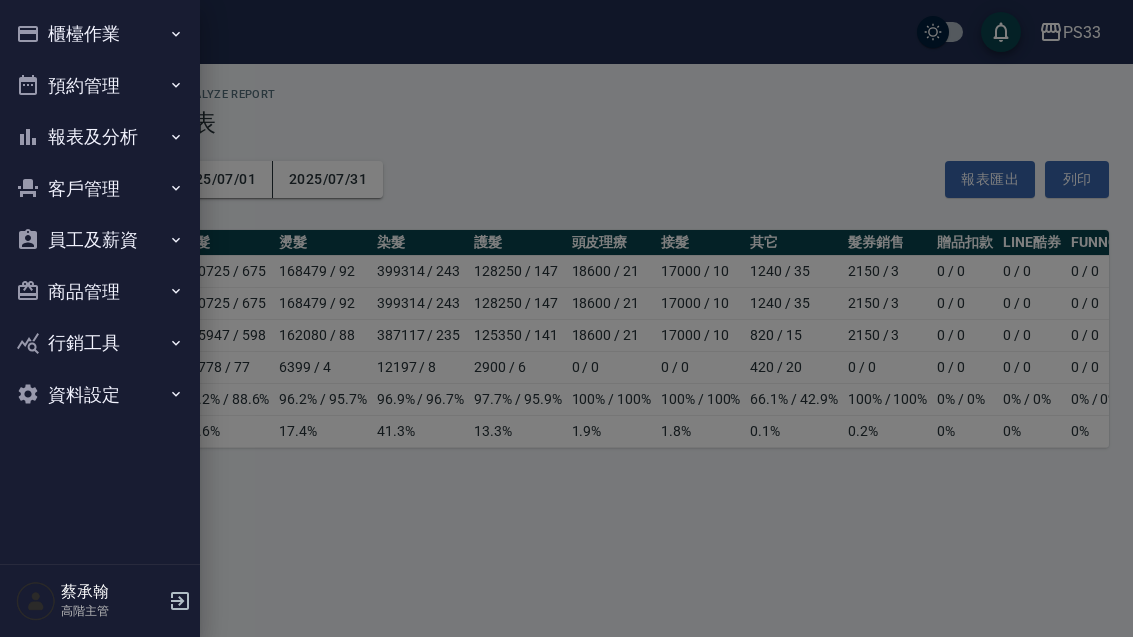 click on "報表及分析" at bounding box center [100, 137] 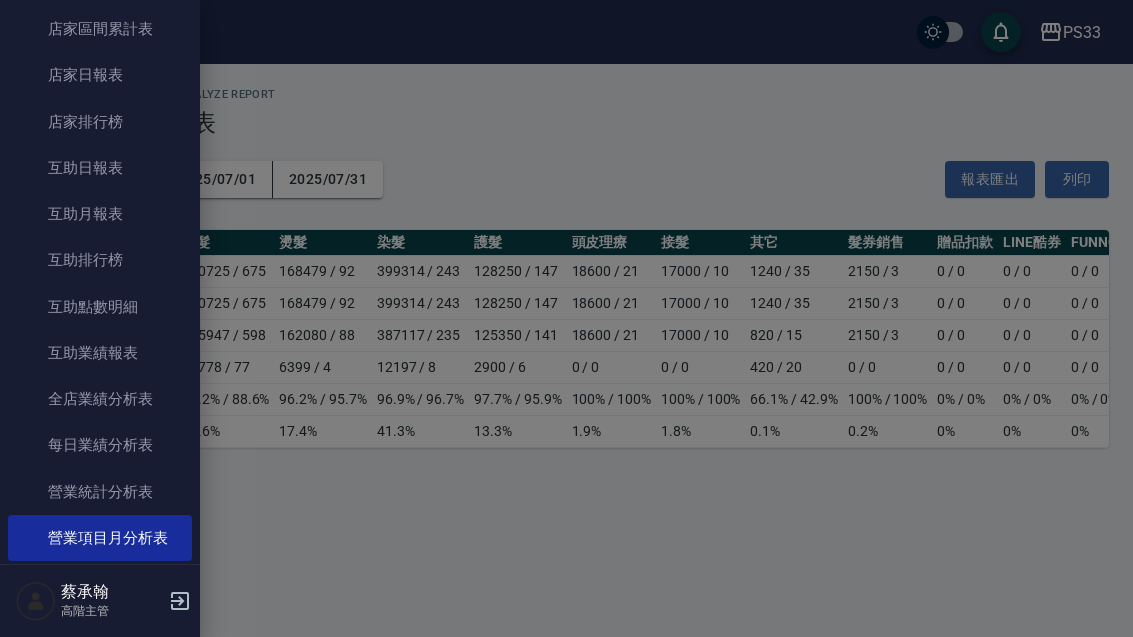 scroll, scrollTop: 259, scrollLeft: 0, axis: vertical 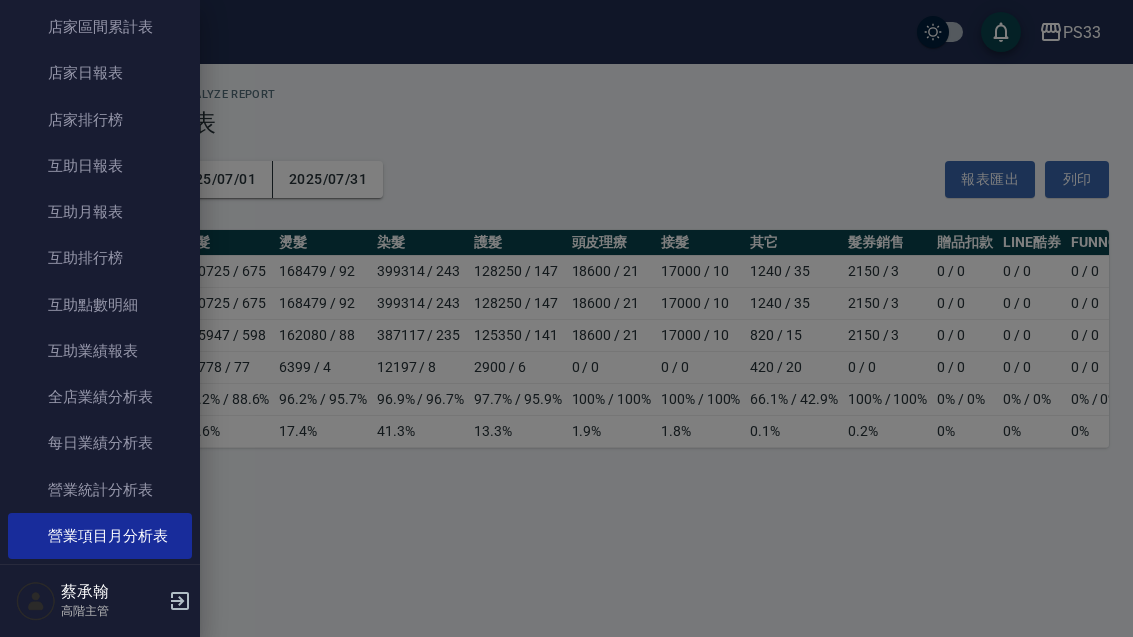 click on "營業統計分析表" at bounding box center (100, 490) 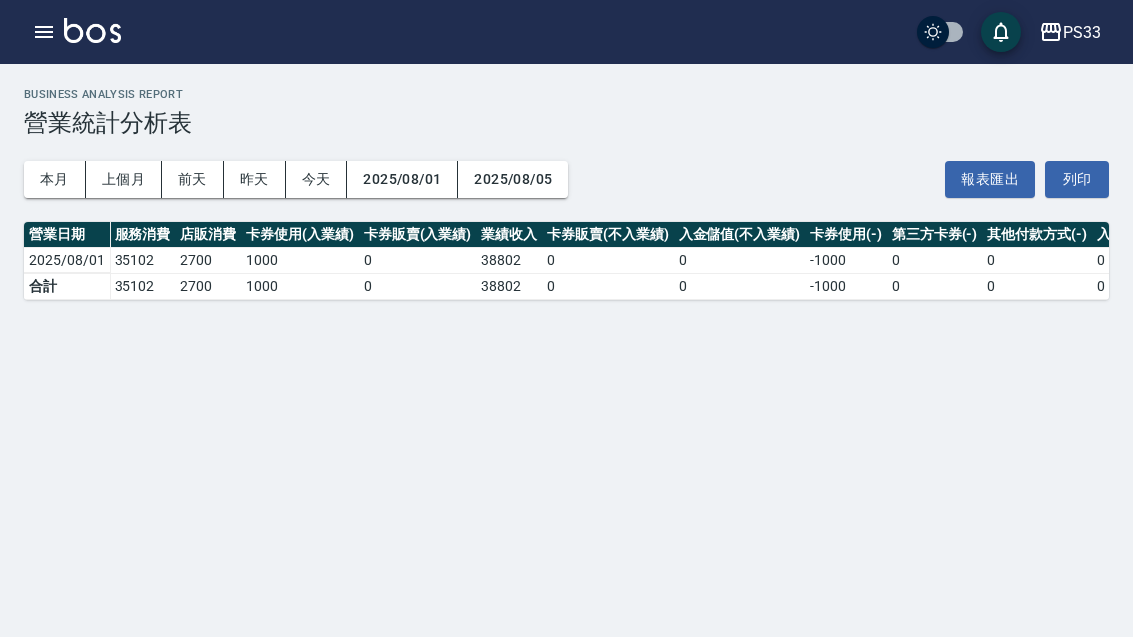 click on "上個月" at bounding box center (124, 179) 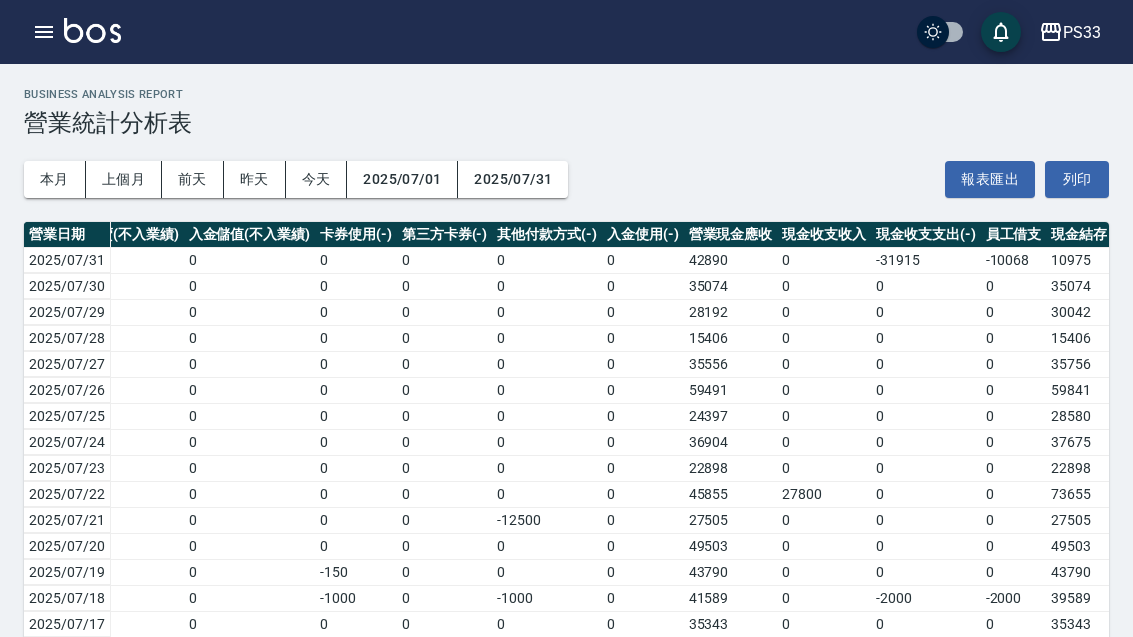 scroll, scrollTop: 0, scrollLeft: 488, axis: horizontal 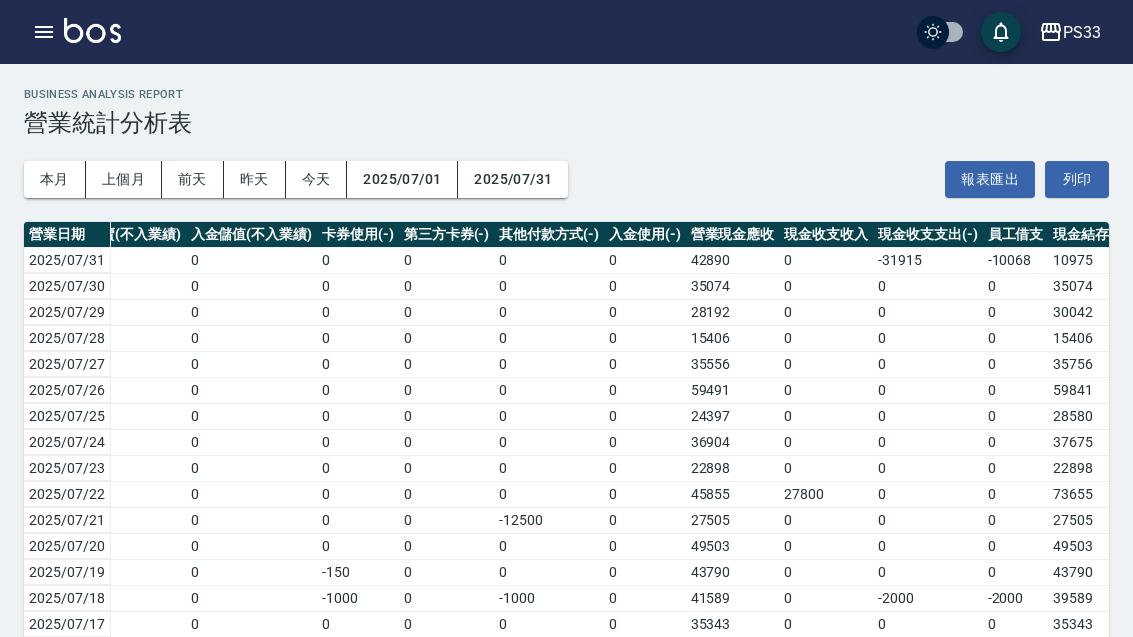 click on "2025/07/01" at bounding box center (402, 179) 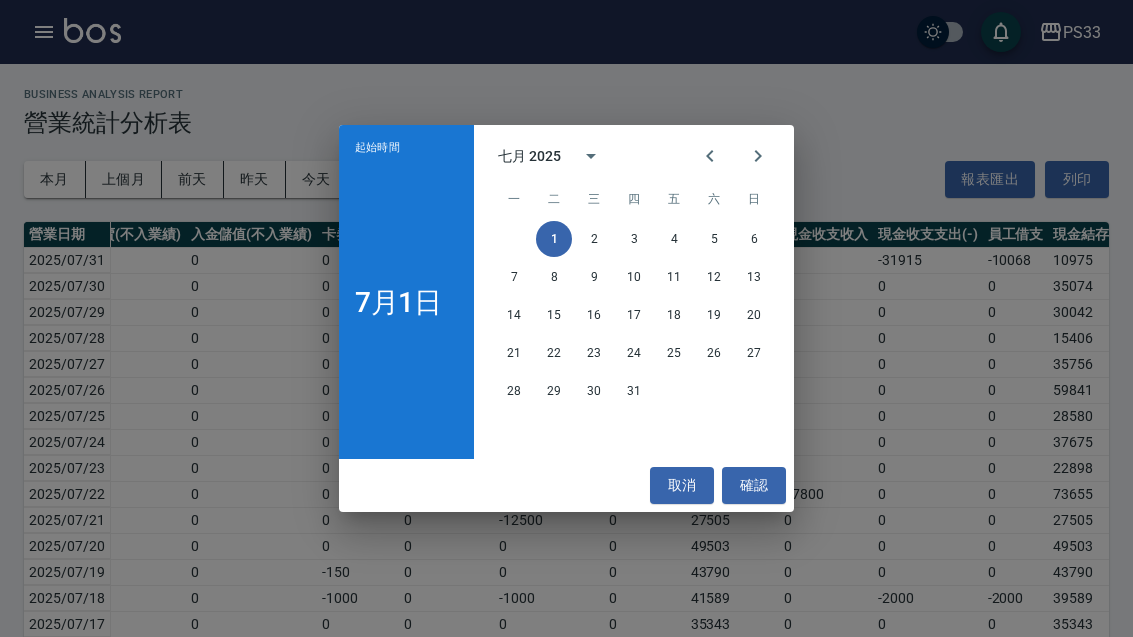 click 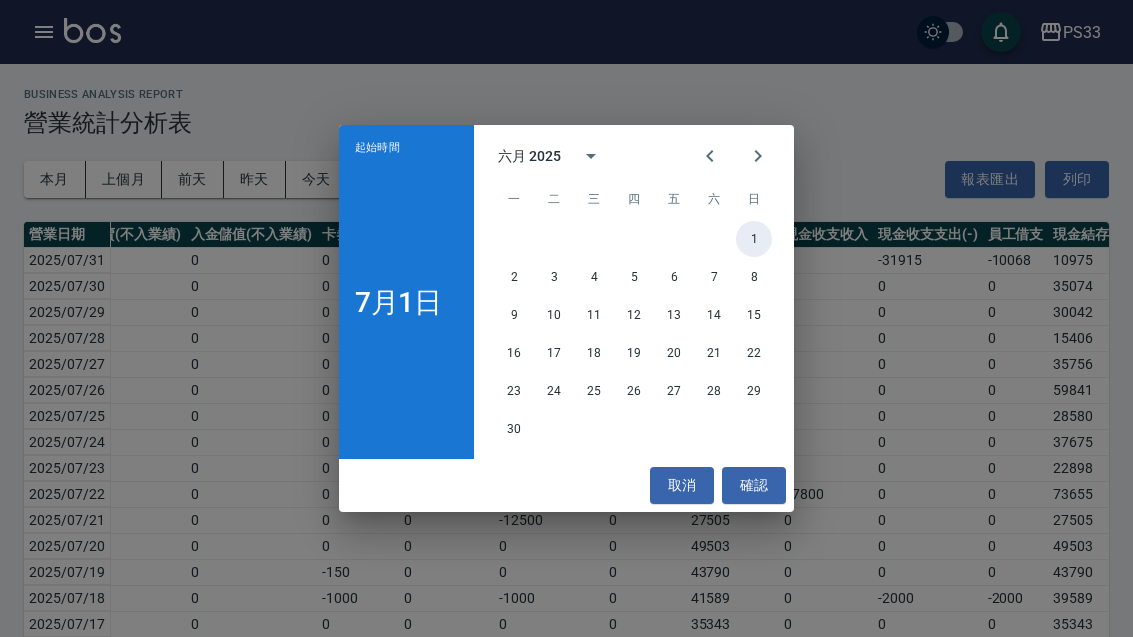 click on "1" at bounding box center [754, 239] 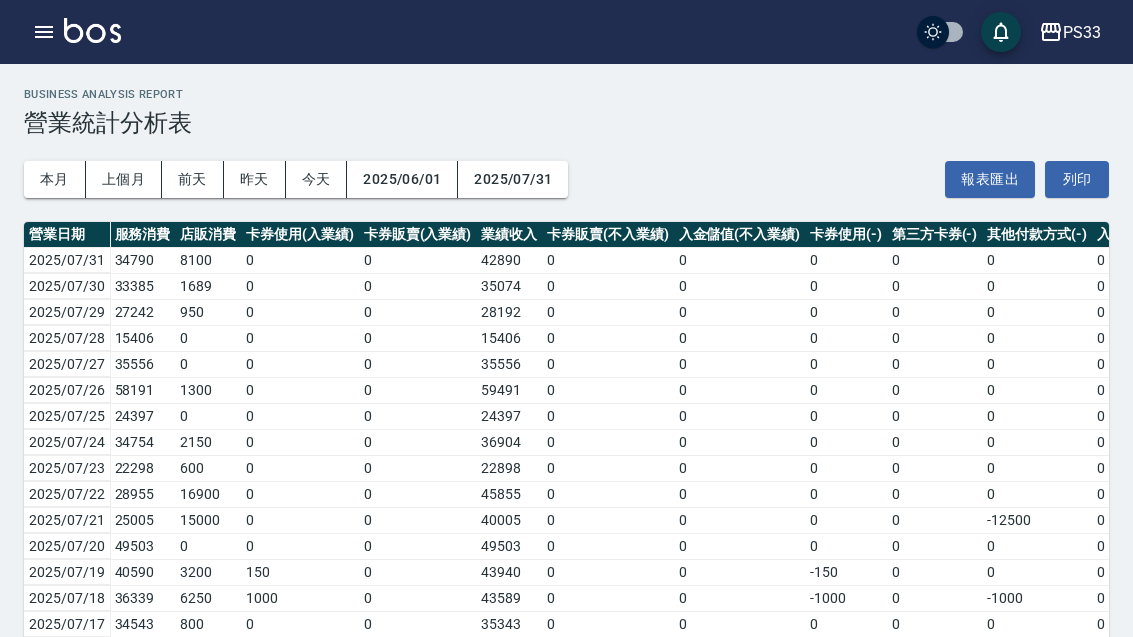 click on "2025/07/31" at bounding box center [513, 179] 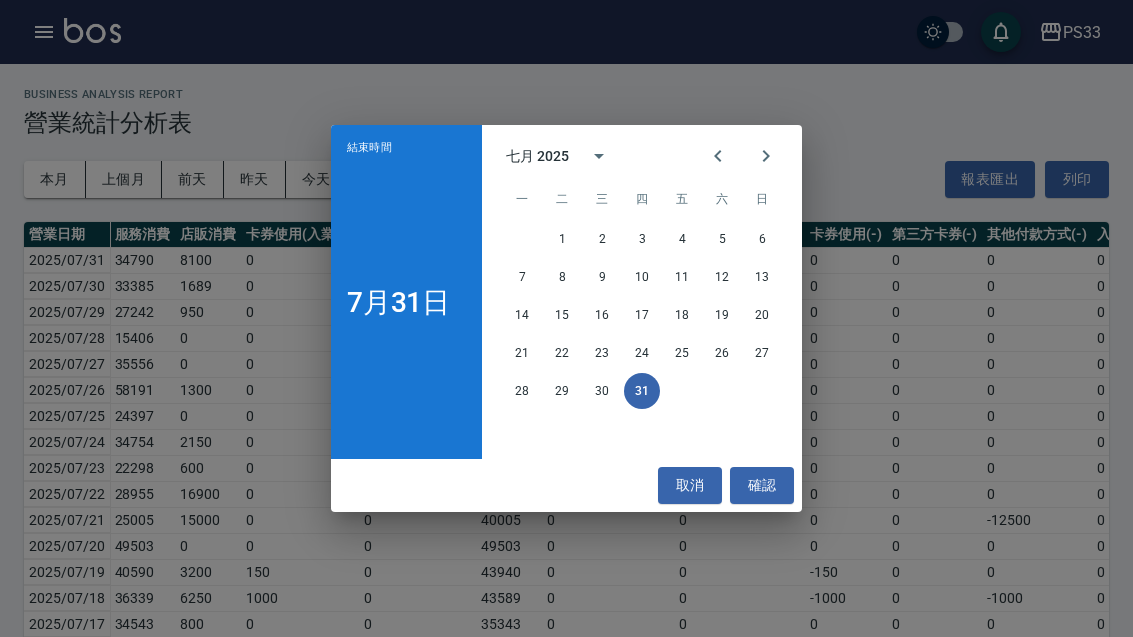 click 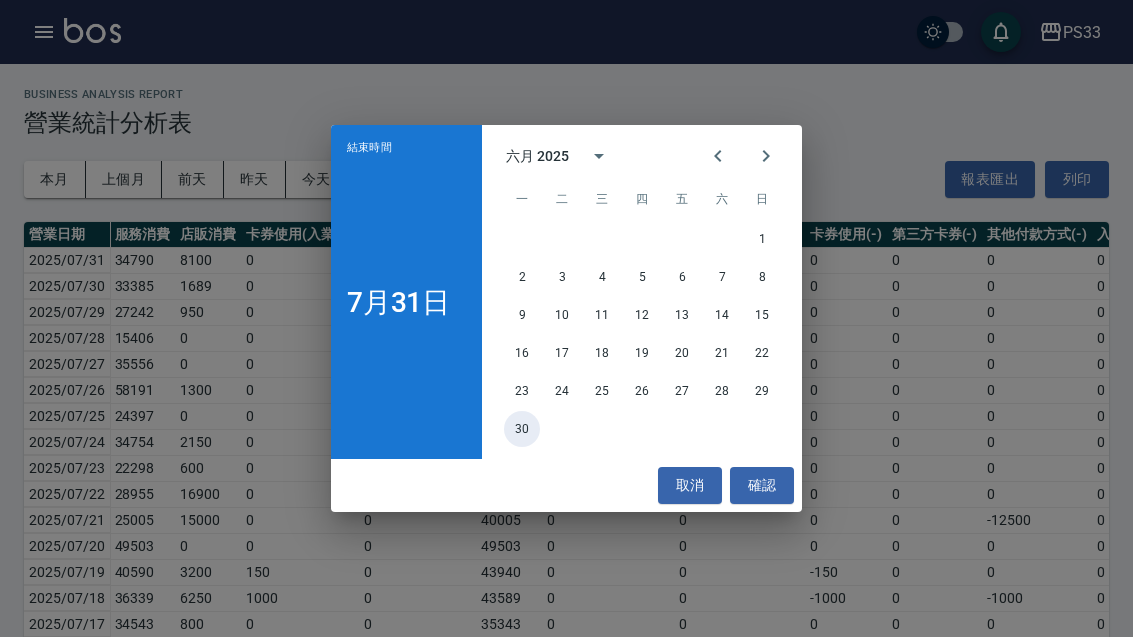 click on "30" at bounding box center [522, 429] 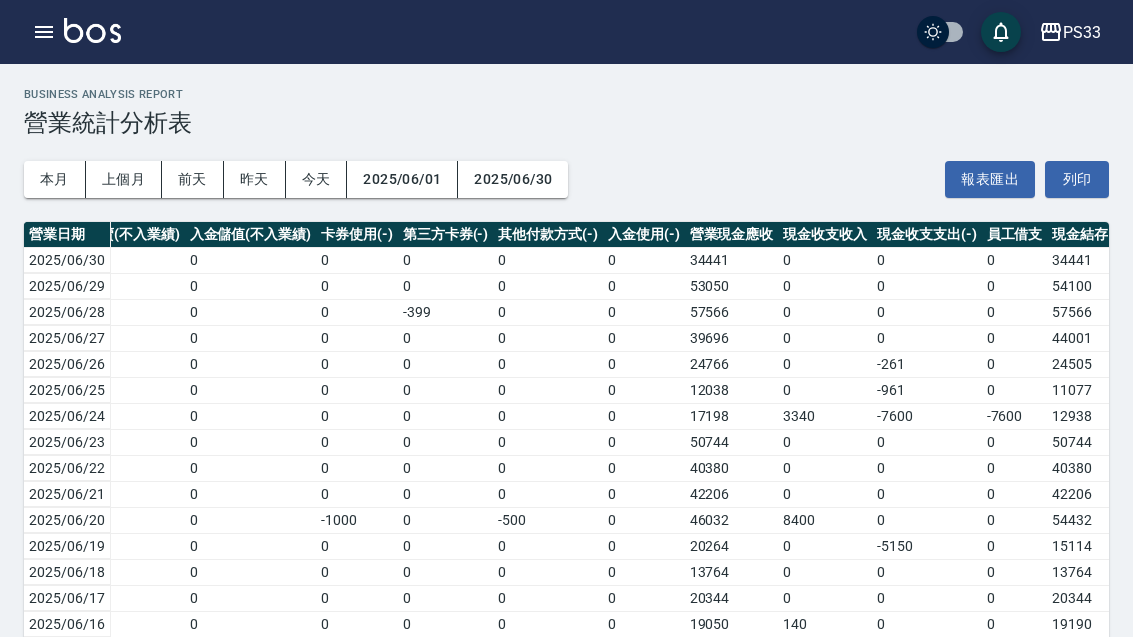 scroll, scrollTop: 0, scrollLeft: 488, axis: horizontal 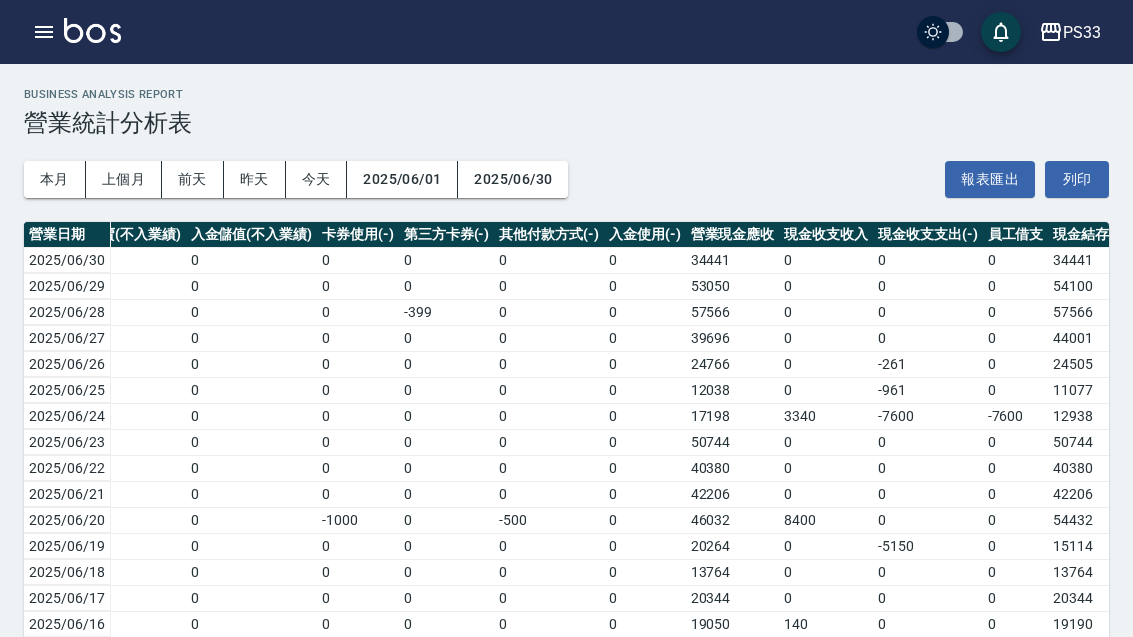 click at bounding box center (44, 32) 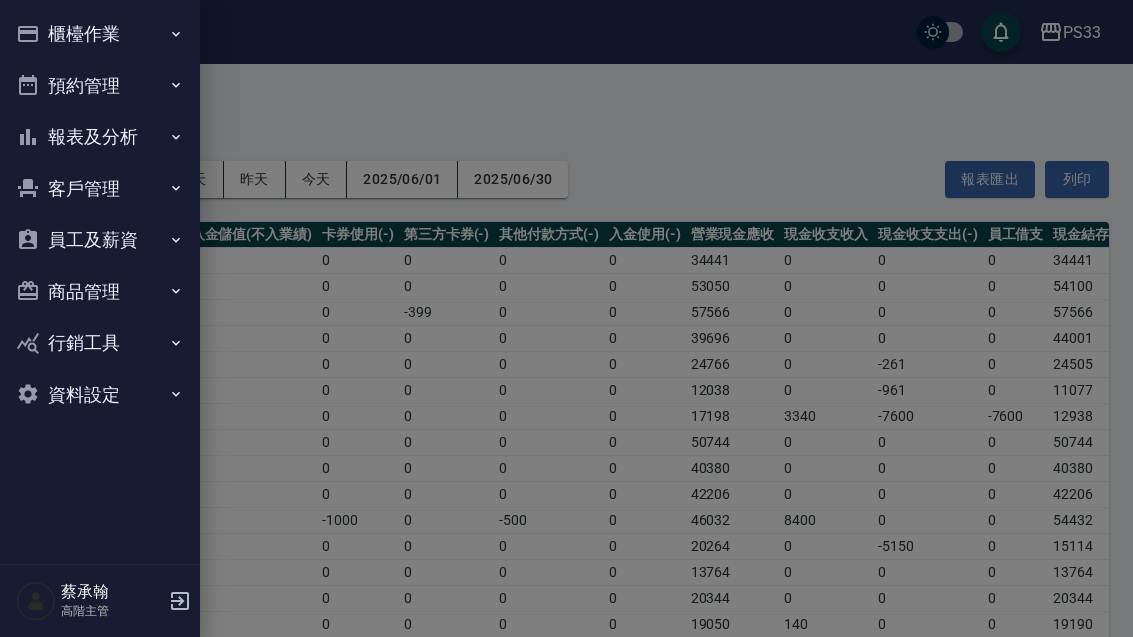 click on "櫃檯作業" at bounding box center (100, 34) 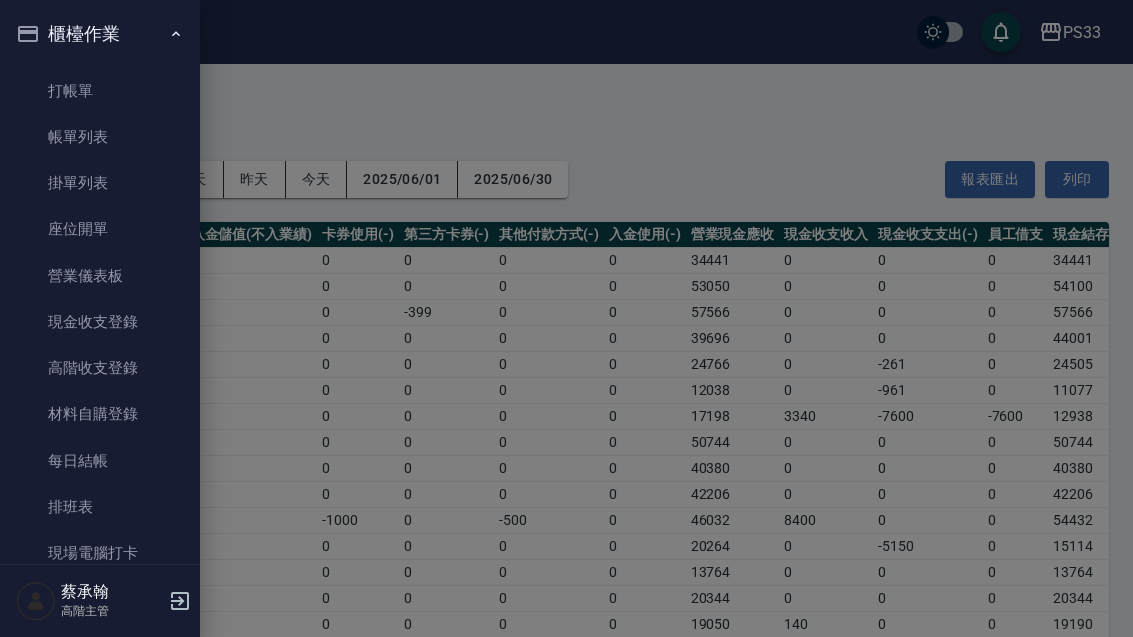 click on "高階收支登錄" at bounding box center [100, 368] 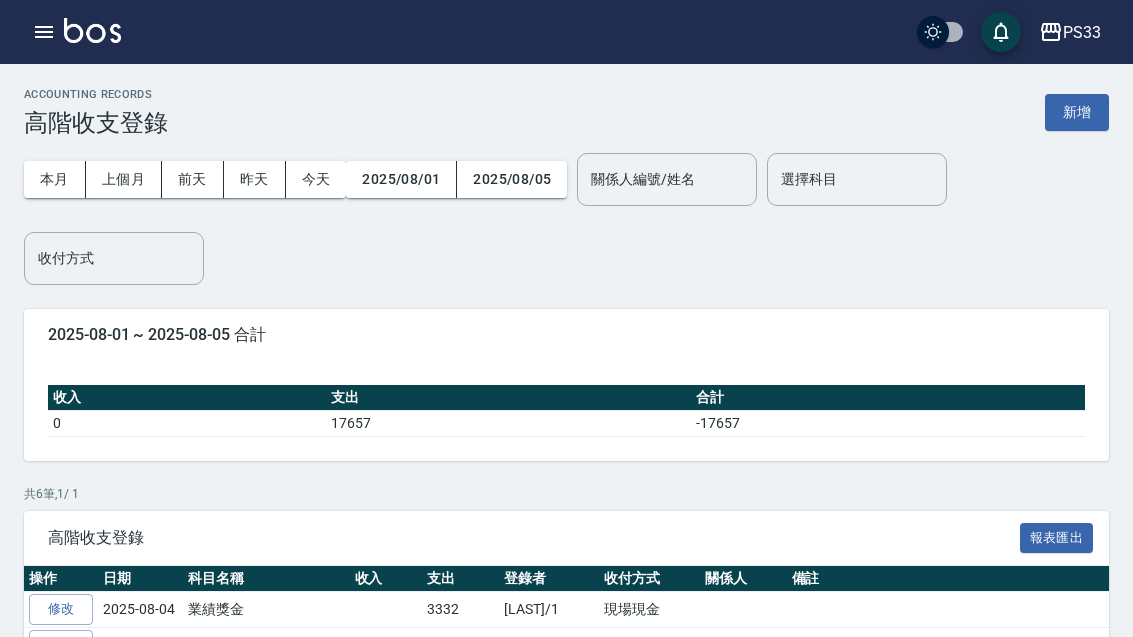 click on "上個月" at bounding box center (124, 179) 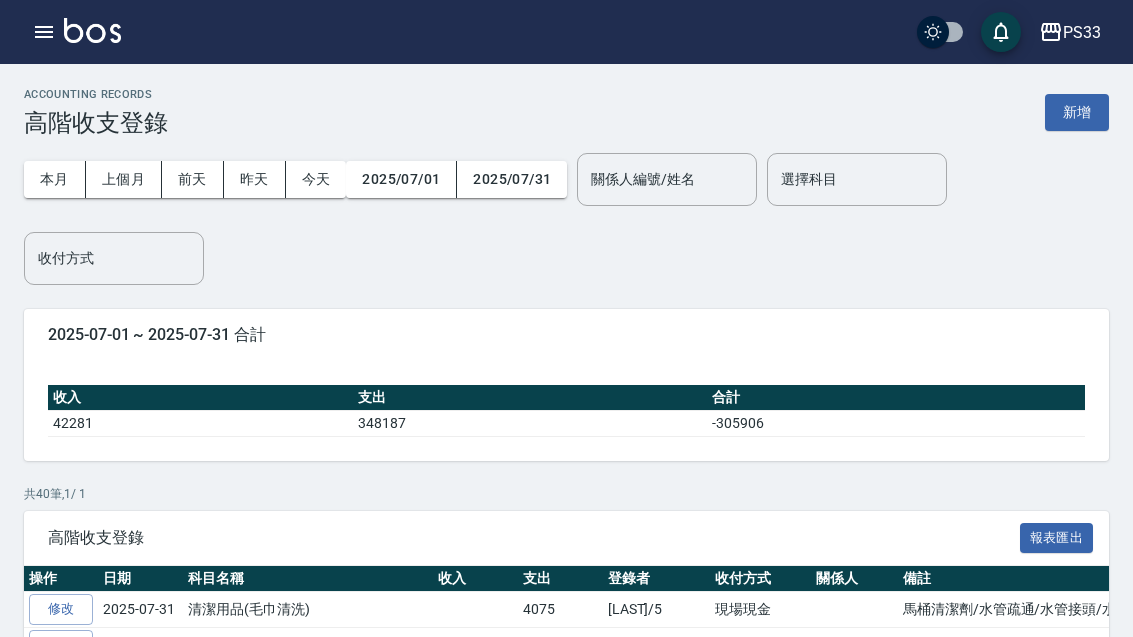 click on "2025/07/01" at bounding box center (401, 179) 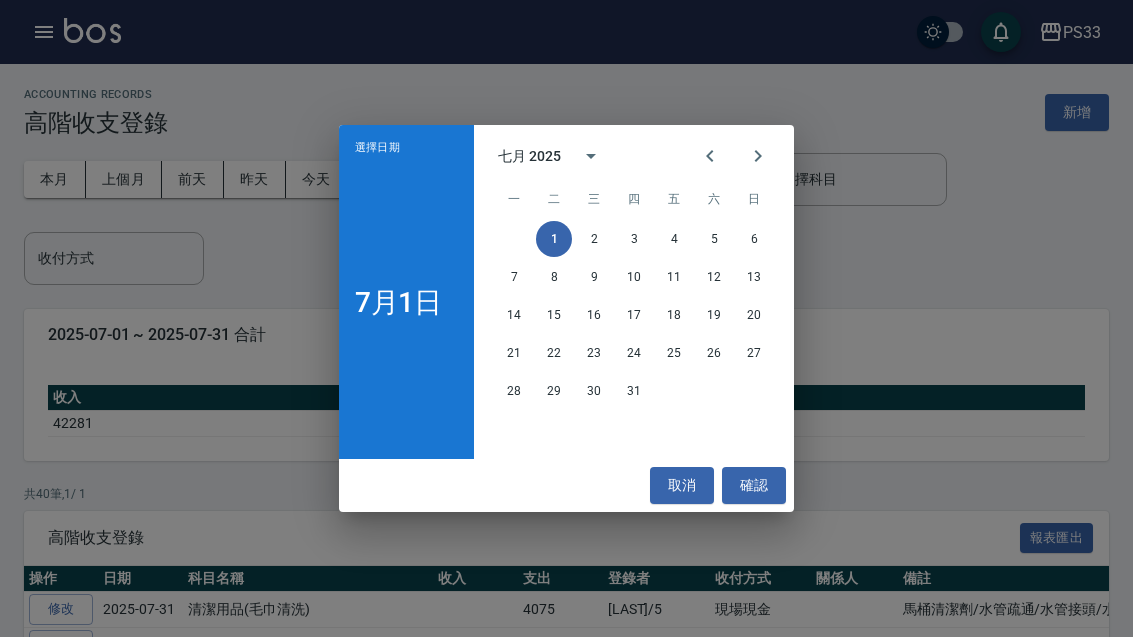 click 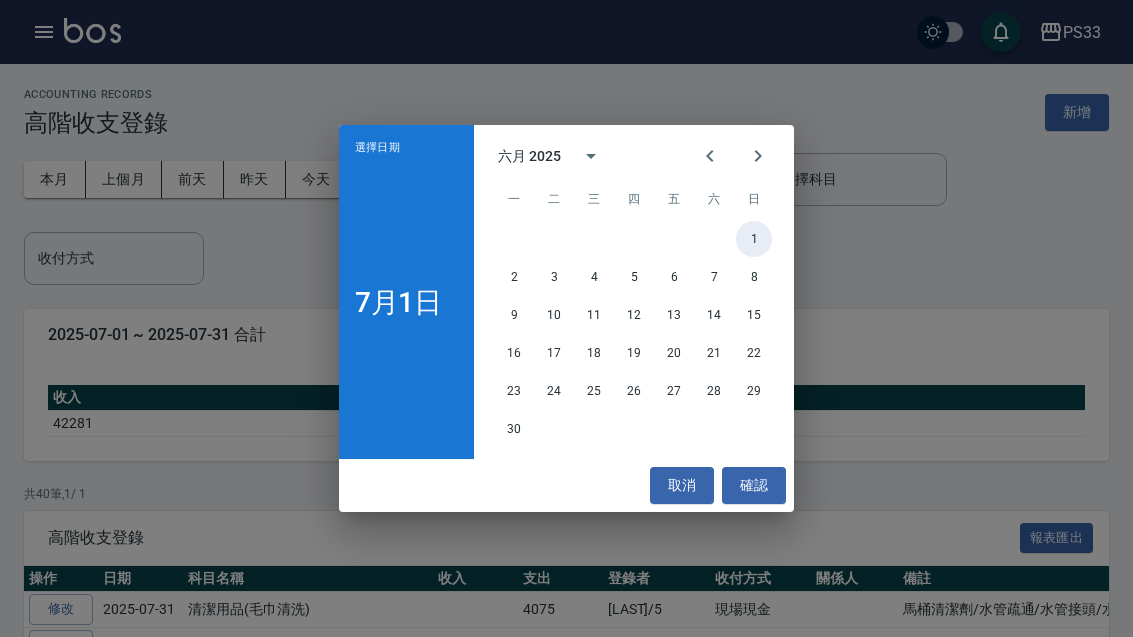 click on "1" at bounding box center [754, 239] 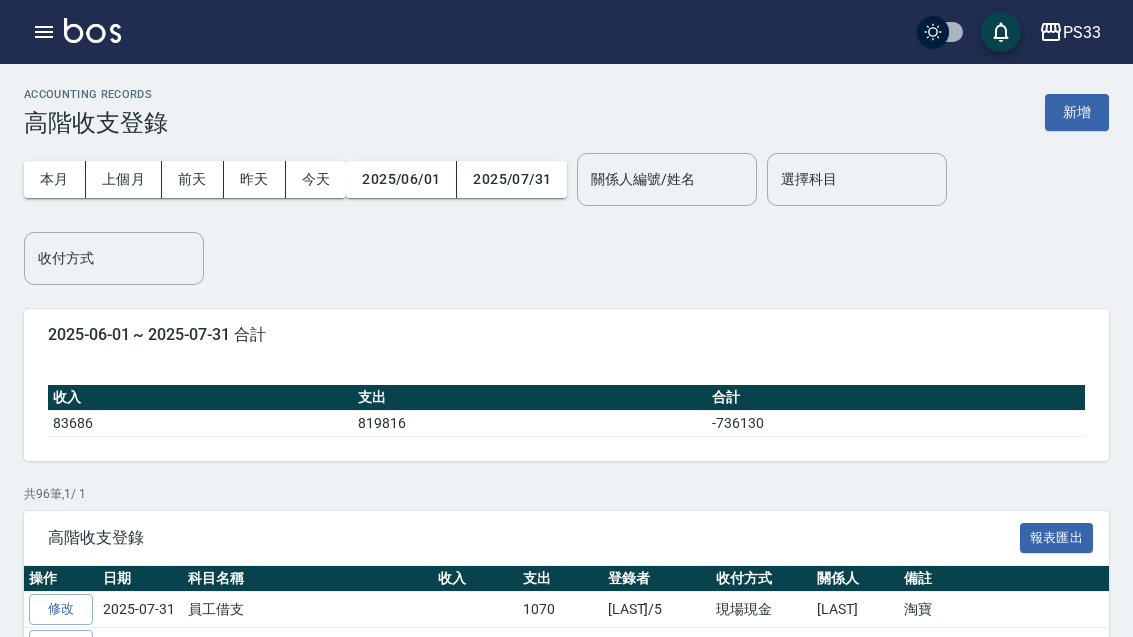 click on "2025/07/31" at bounding box center [512, 179] 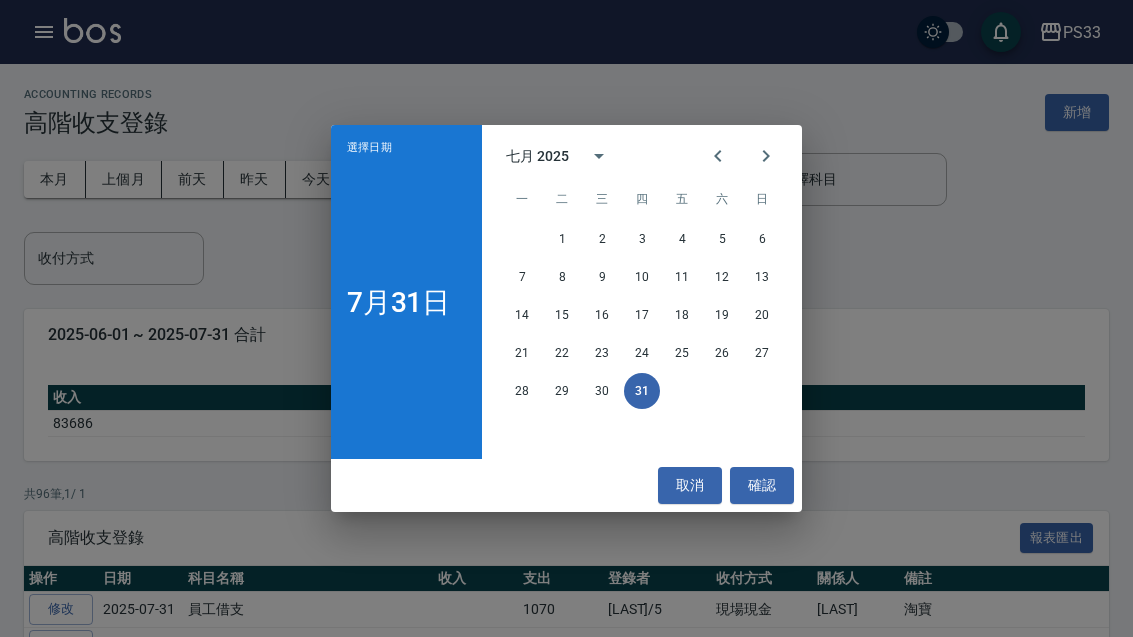 click 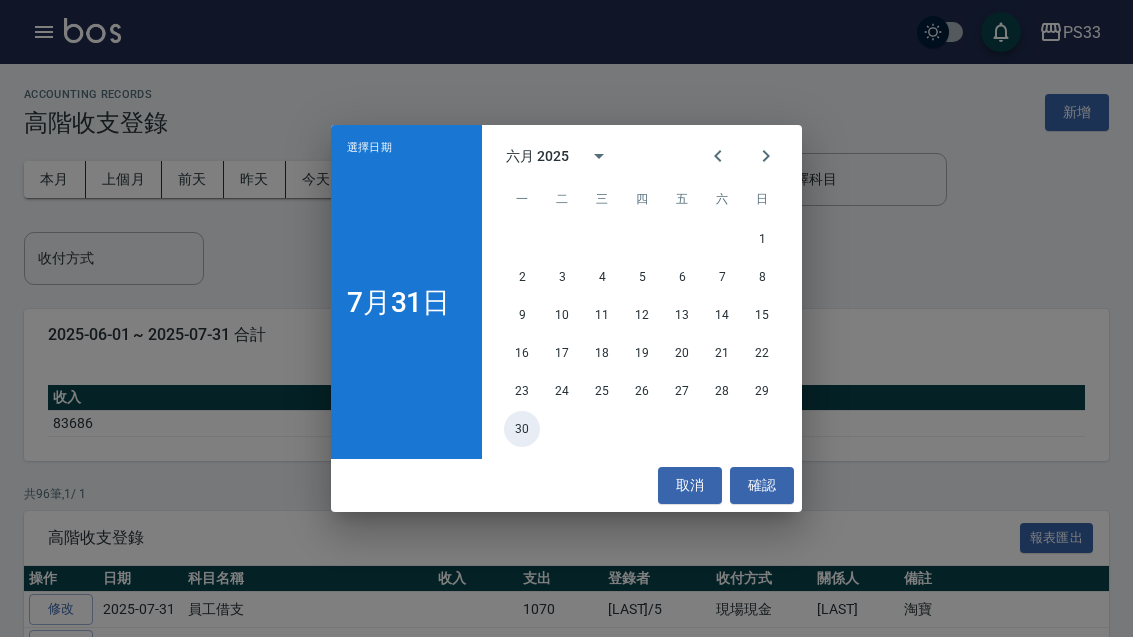 click on "30" at bounding box center [522, 429] 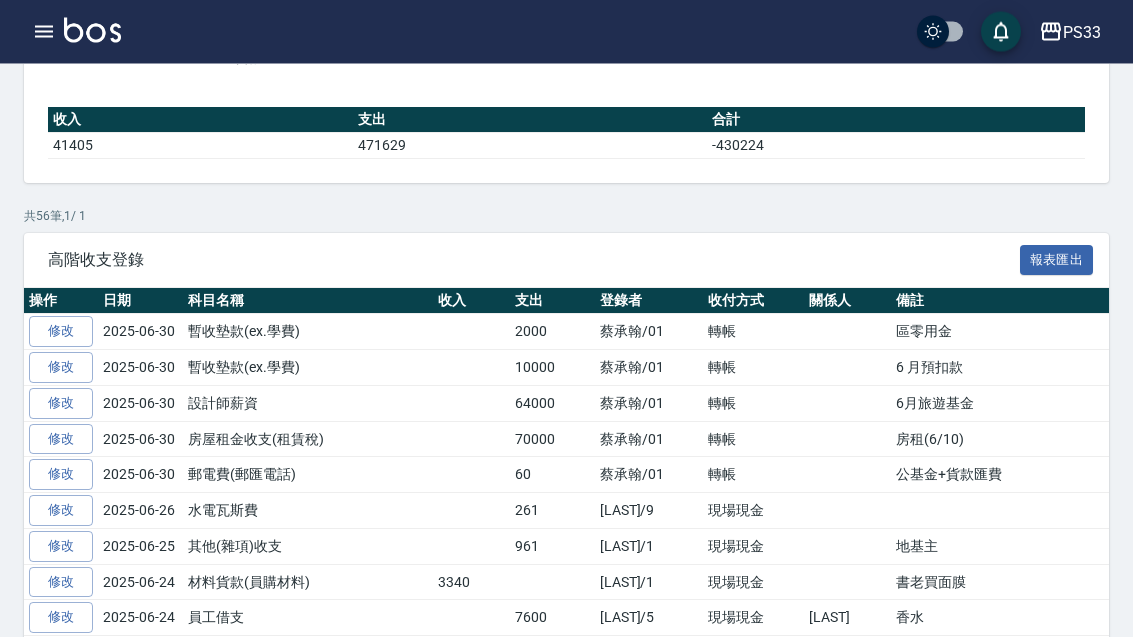 scroll, scrollTop: 299, scrollLeft: 0, axis: vertical 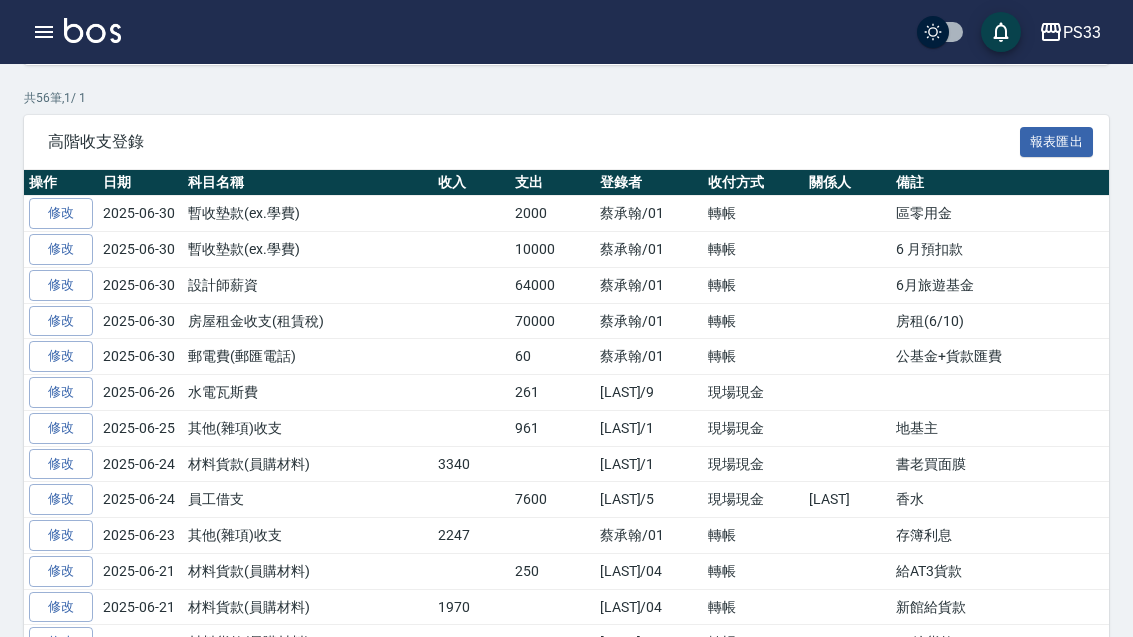 click 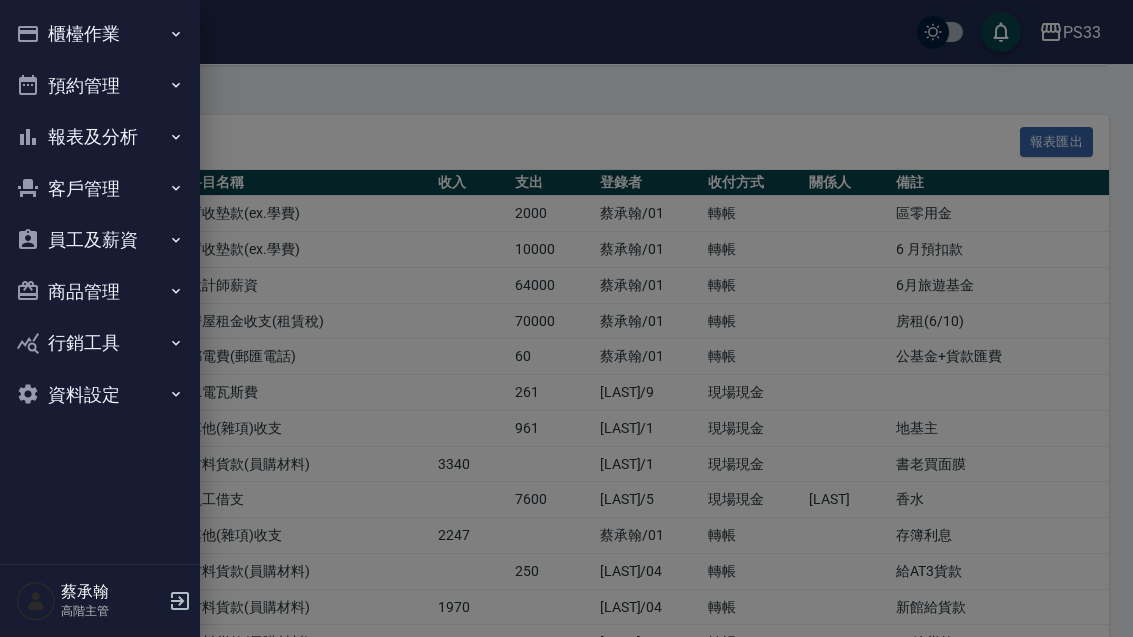 click on "櫃檯作業" at bounding box center (100, 34) 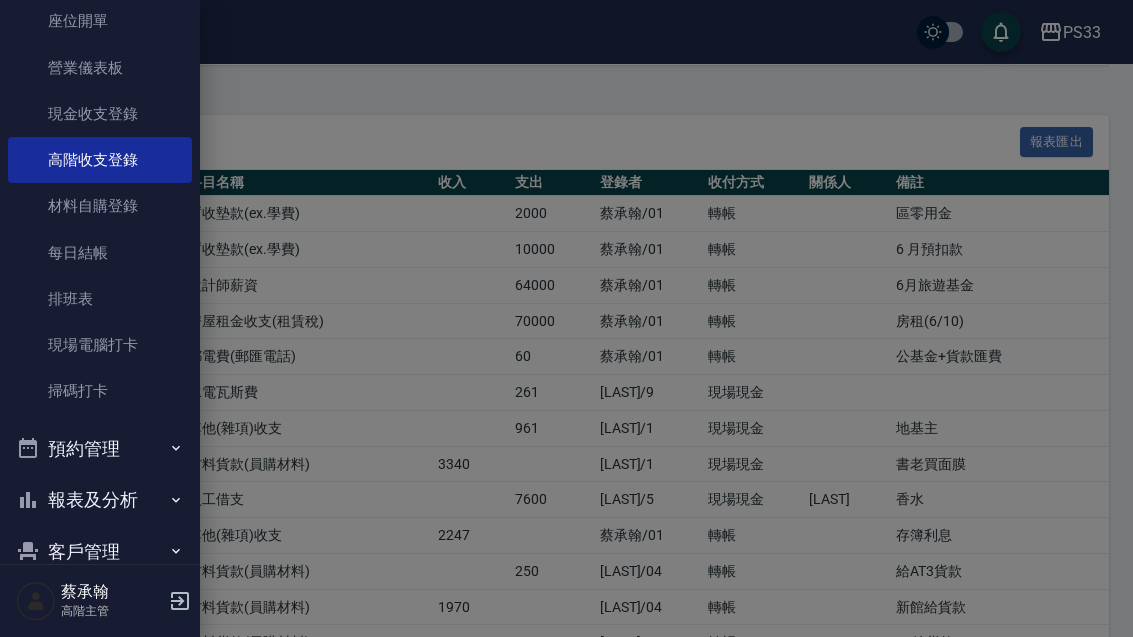 scroll, scrollTop: 385, scrollLeft: 0, axis: vertical 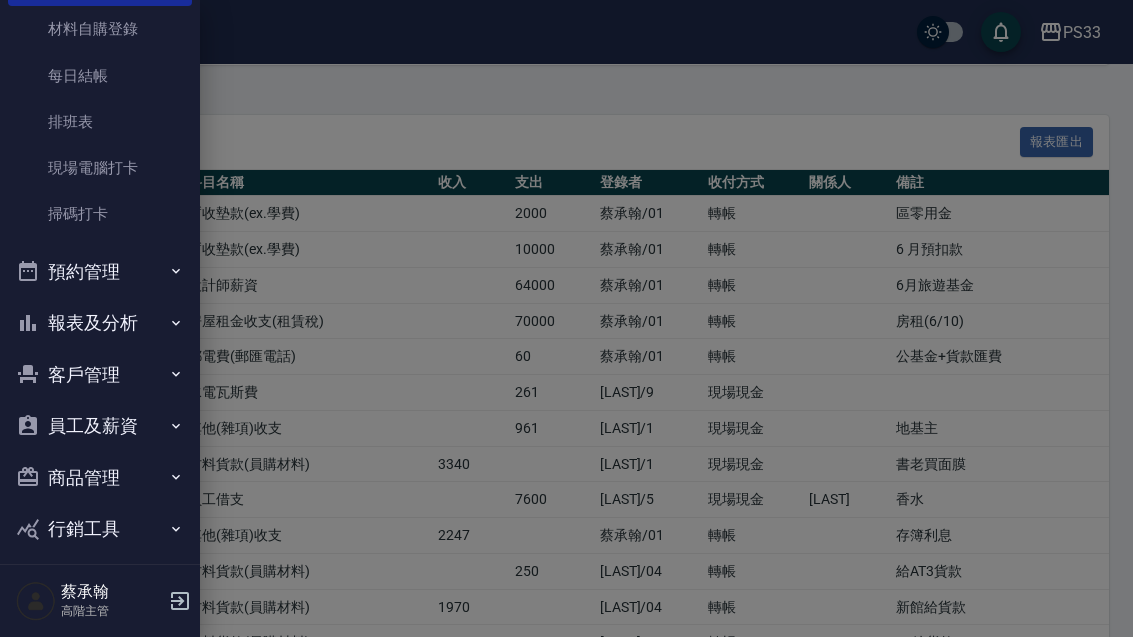 click on "報表及分析" at bounding box center (100, 323) 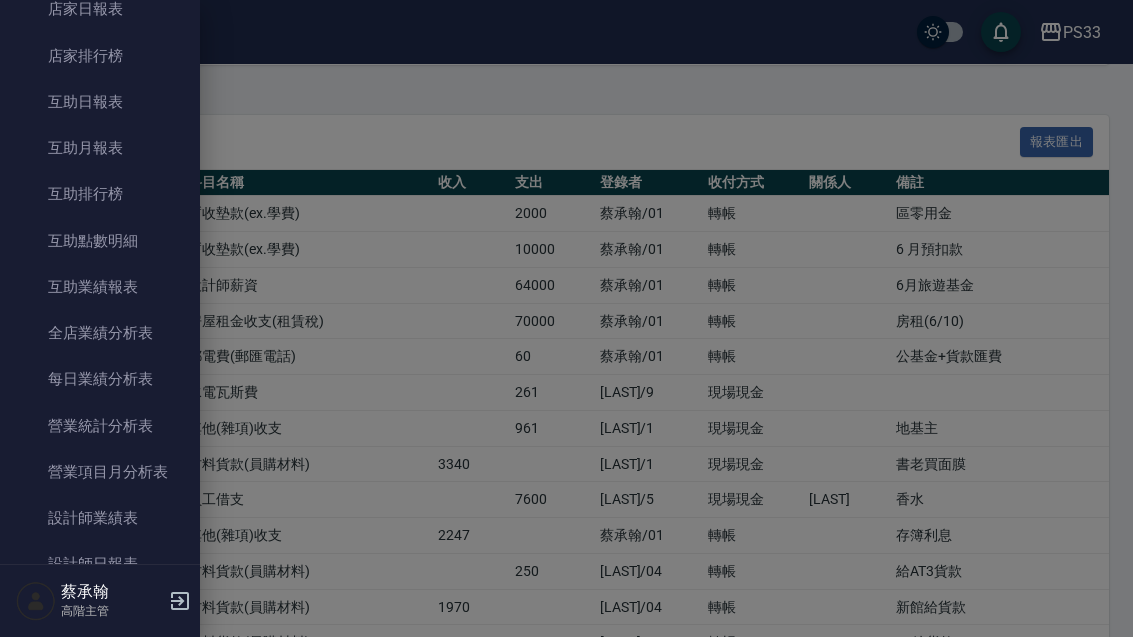 scroll, scrollTop: 896, scrollLeft: 0, axis: vertical 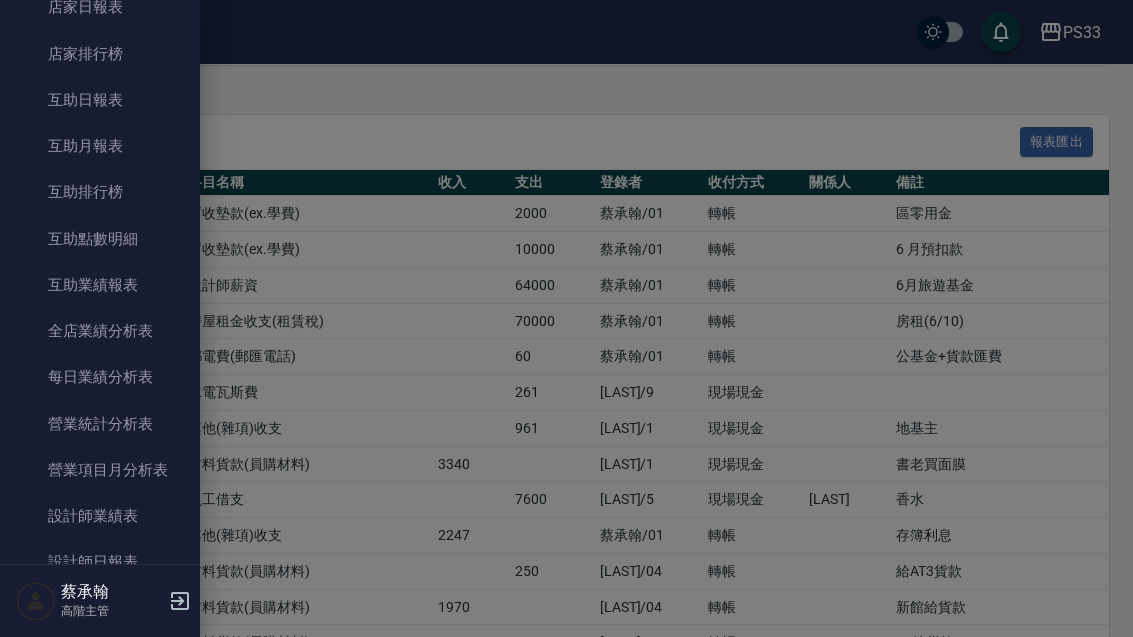 click on "營業統計分析表" at bounding box center (100, 424) 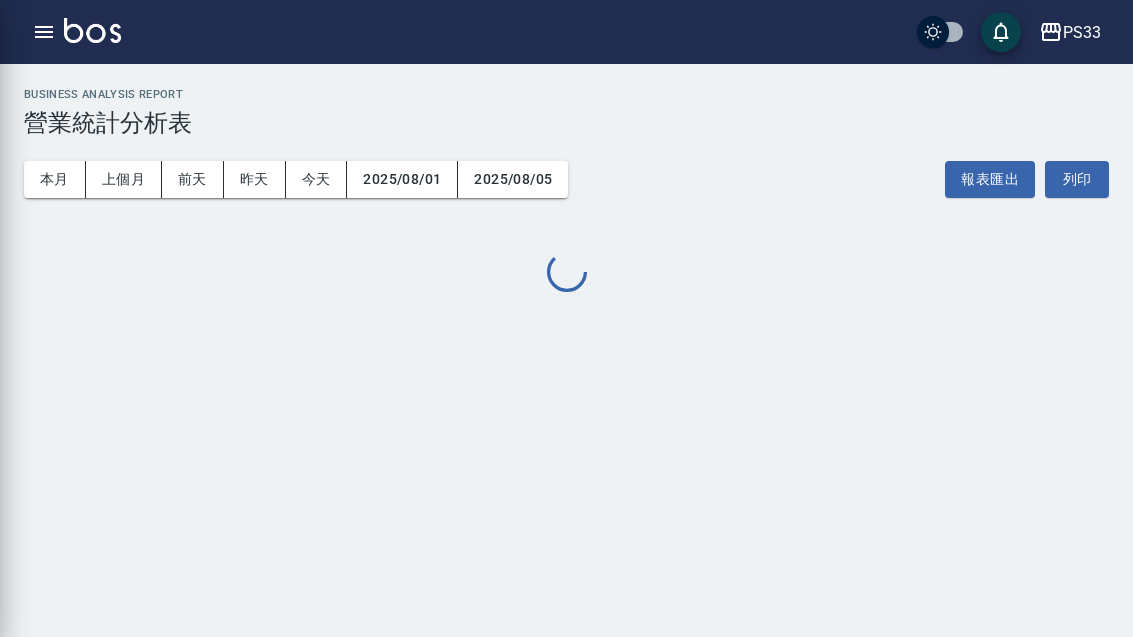 scroll, scrollTop: 64, scrollLeft: 0, axis: vertical 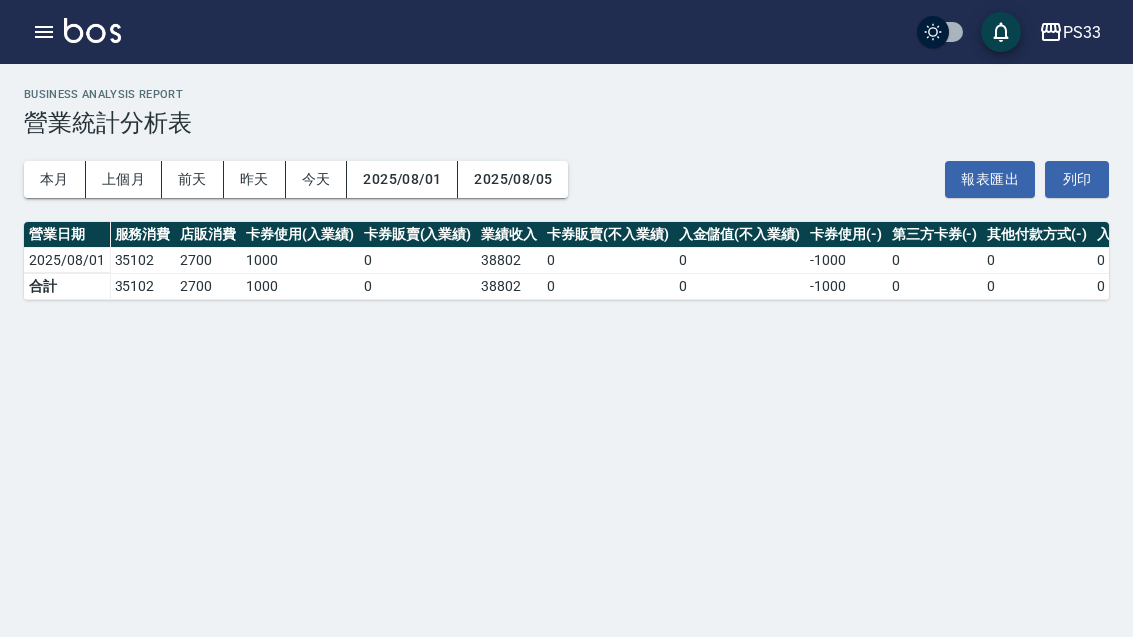 click on "上個月" at bounding box center [124, 179] 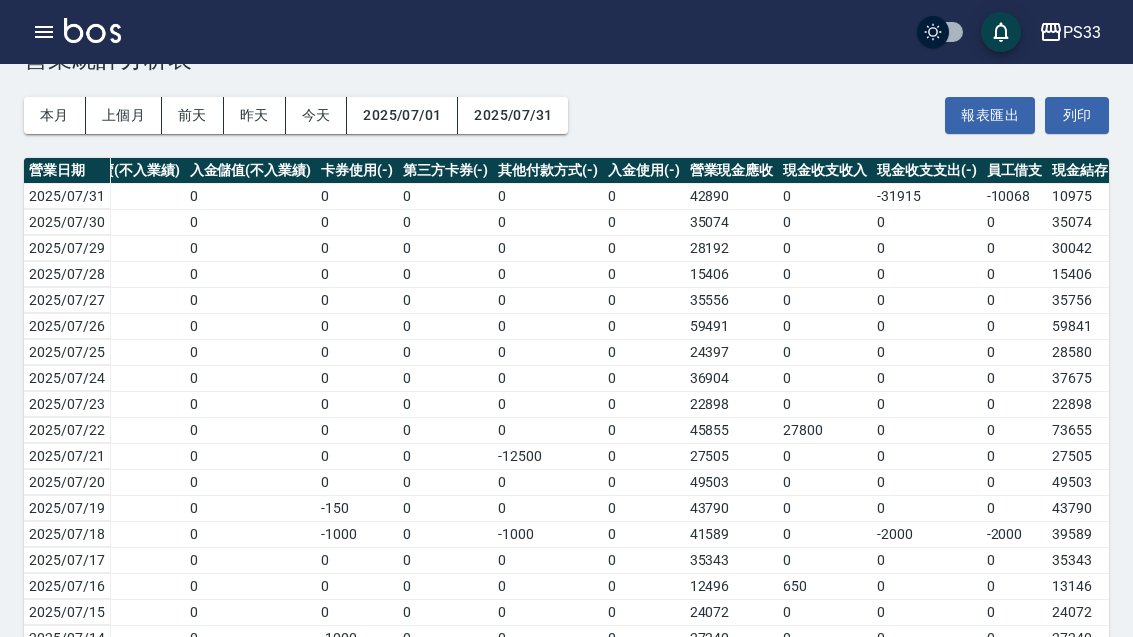 scroll, scrollTop: 0, scrollLeft: 488, axis: horizontal 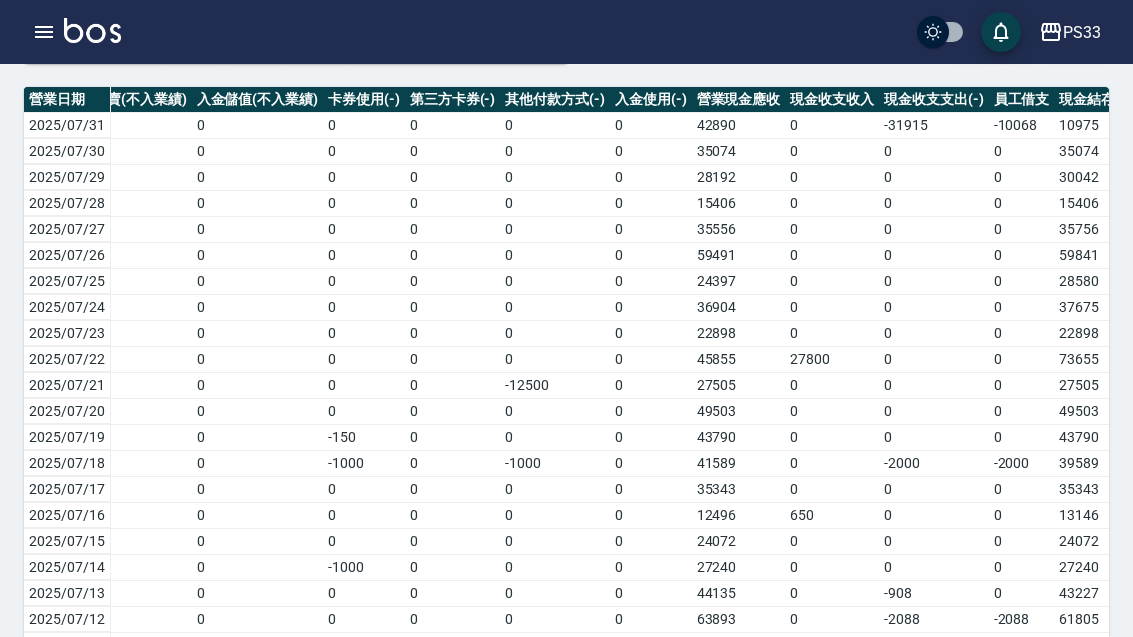 click 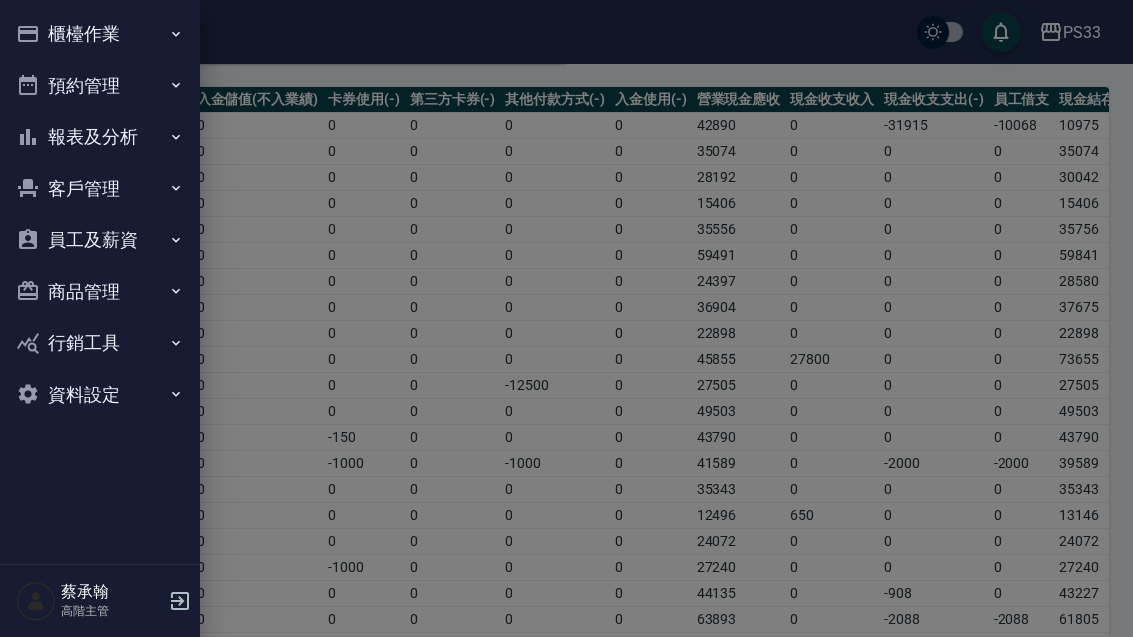 click on "櫃檯作業" at bounding box center (100, 34) 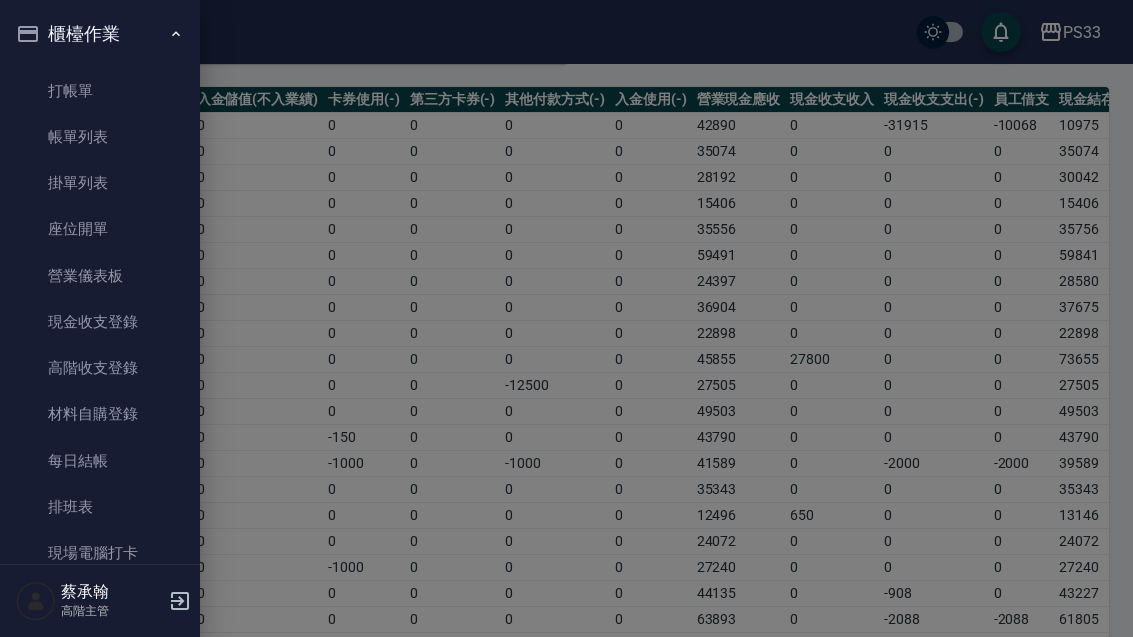 click on "高階收支登錄" at bounding box center [100, 368] 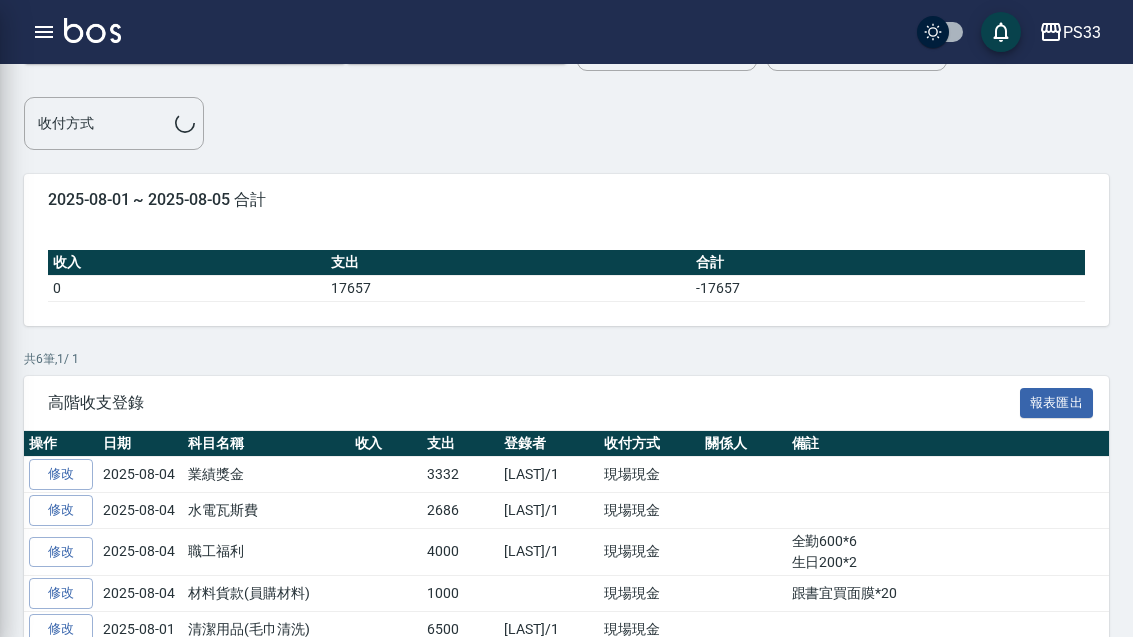 scroll, scrollTop: 0, scrollLeft: 0, axis: both 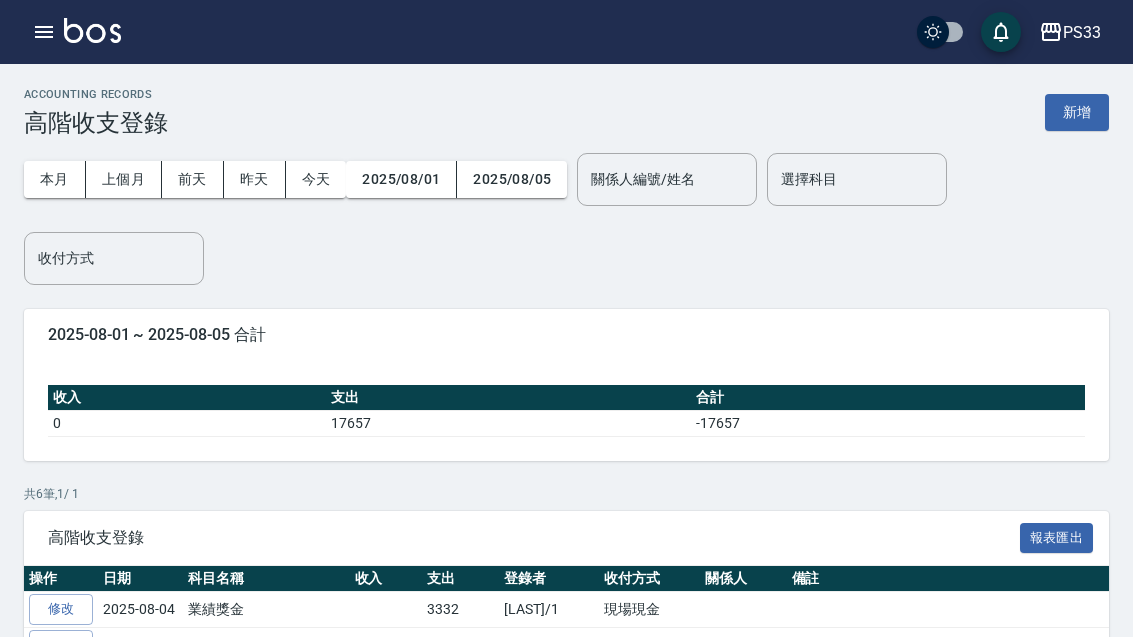 click on "上個月" at bounding box center (124, 179) 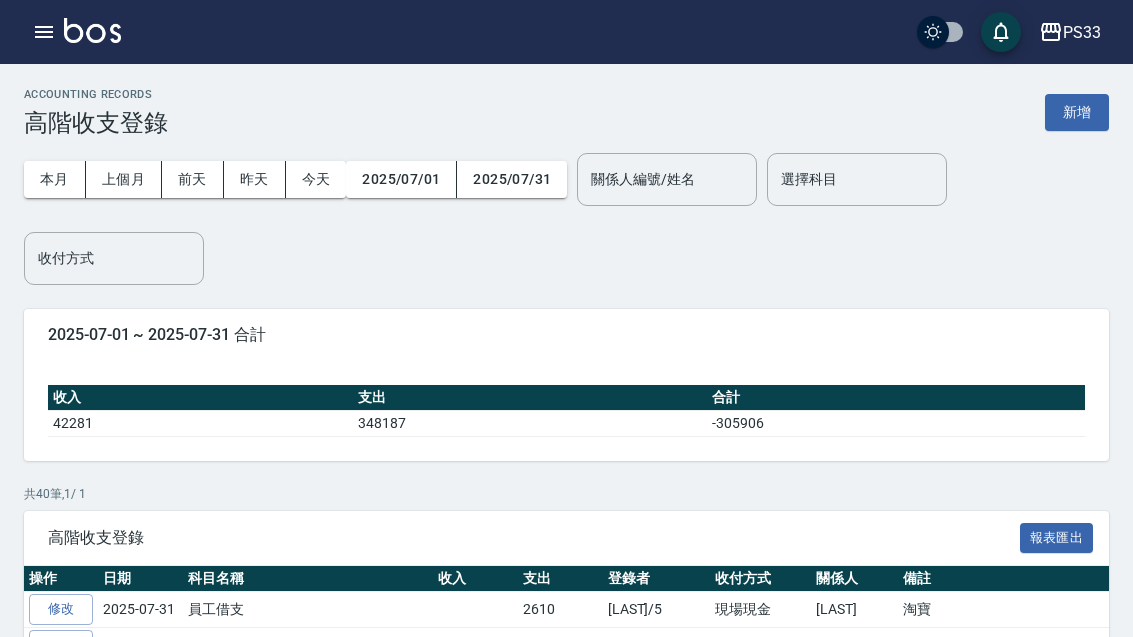 scroll, scrollTop: 86, scrollLeft: 0, axis: vertical 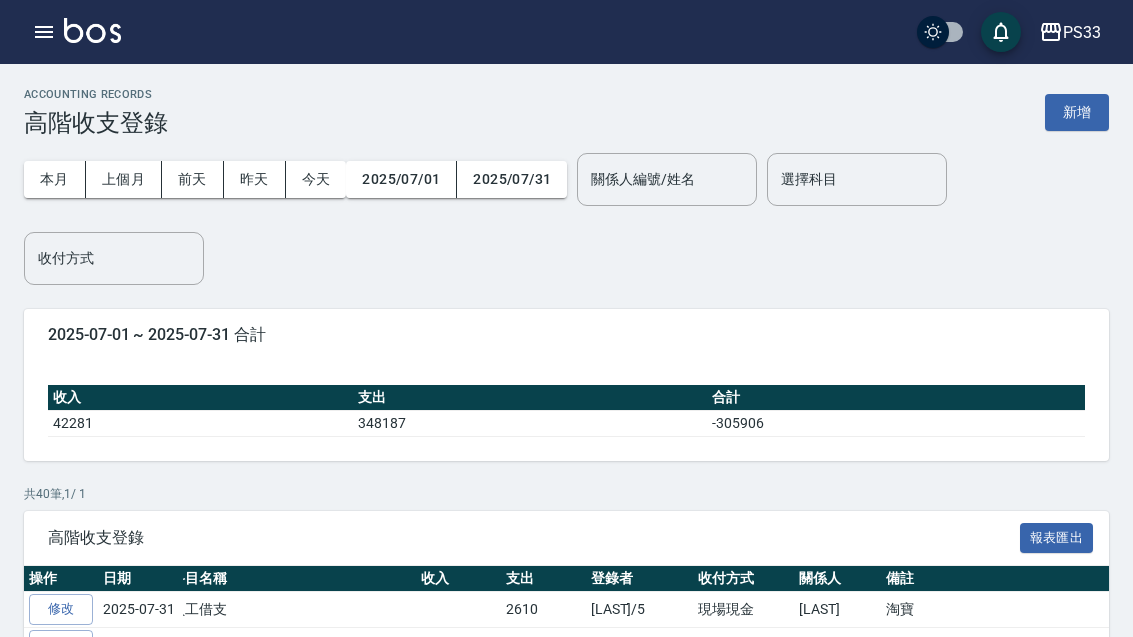 click at bounding box center (44, 32) 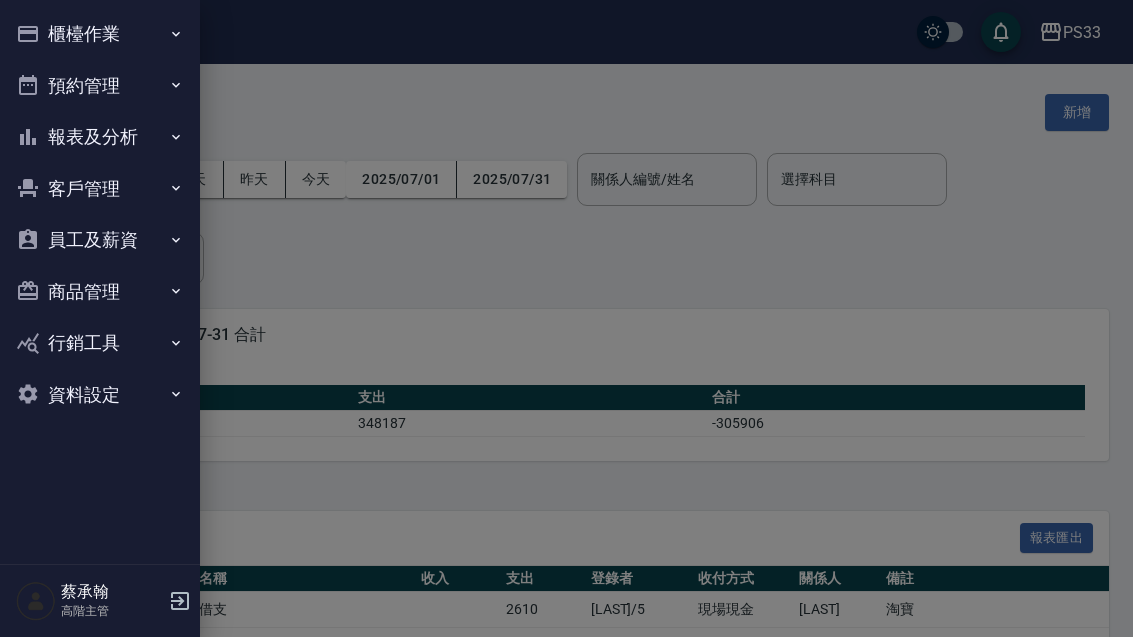 click on "報表及分析" at bounding box center [100, 137] 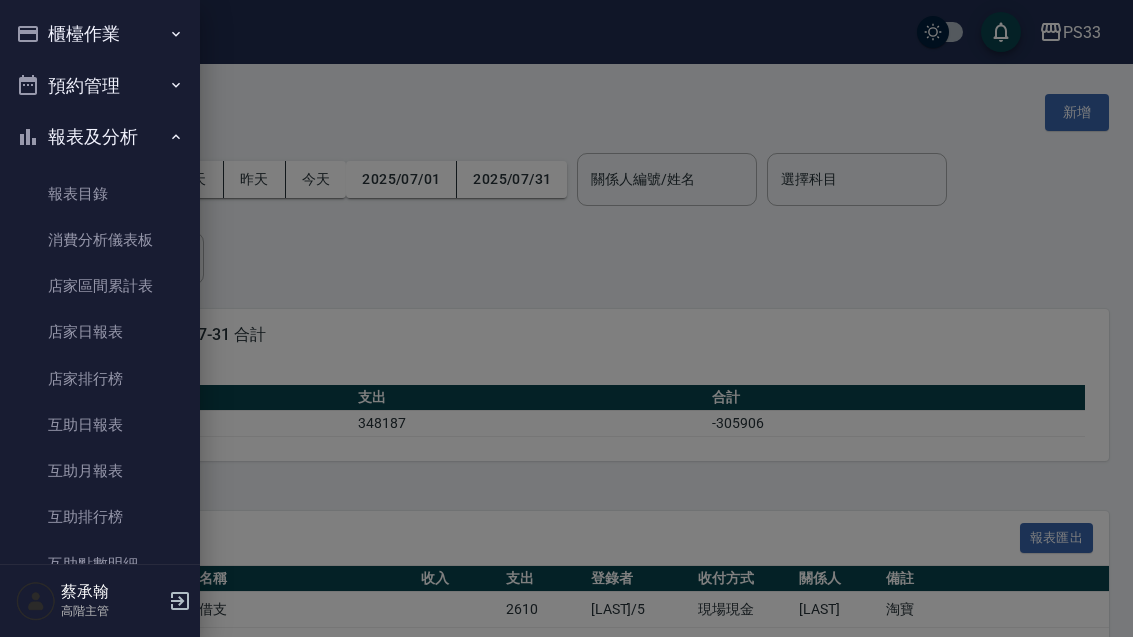 scroll, scrollTop: 0, scrollLeft: 0, axis: both 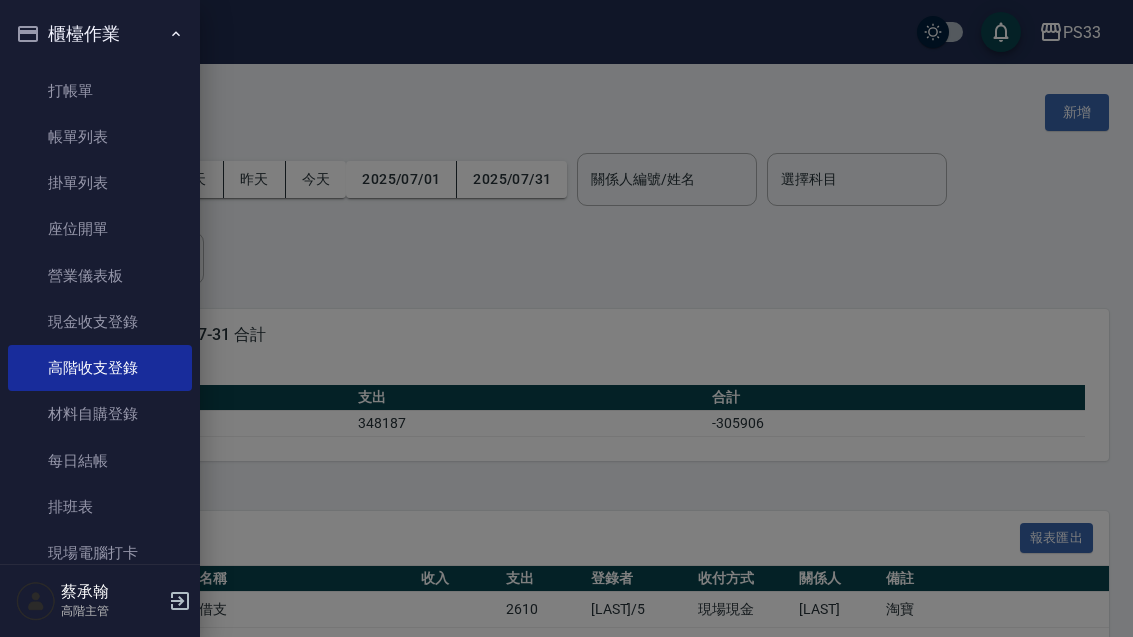 click on "高階收支登錄" at bounding box center (100, 368) 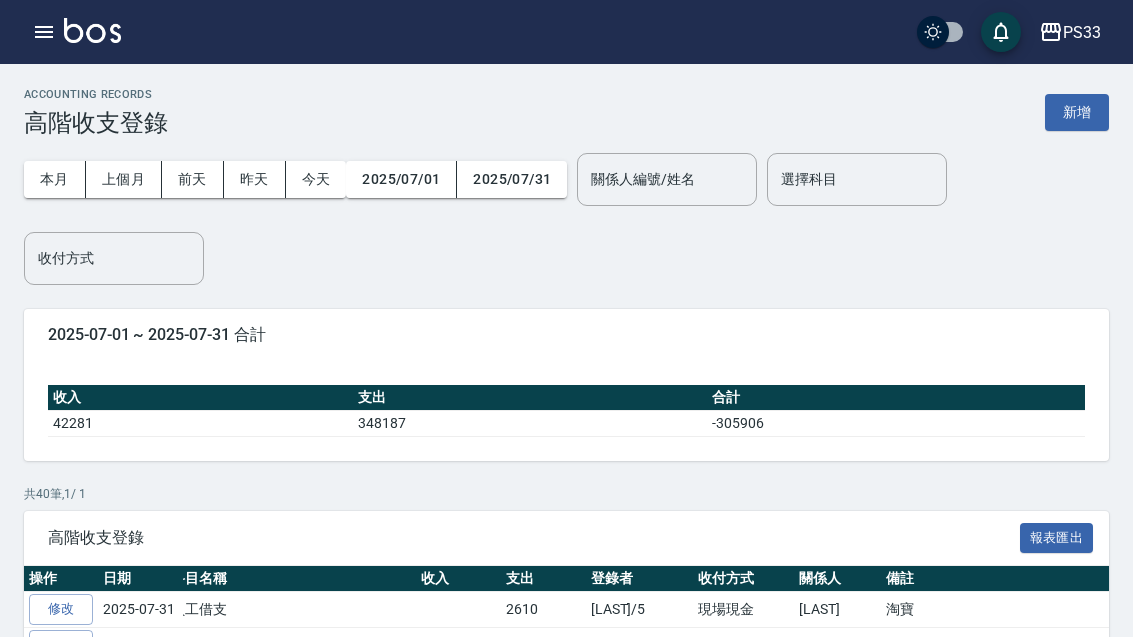 click on "上個月" at bounding box center (124, 179) 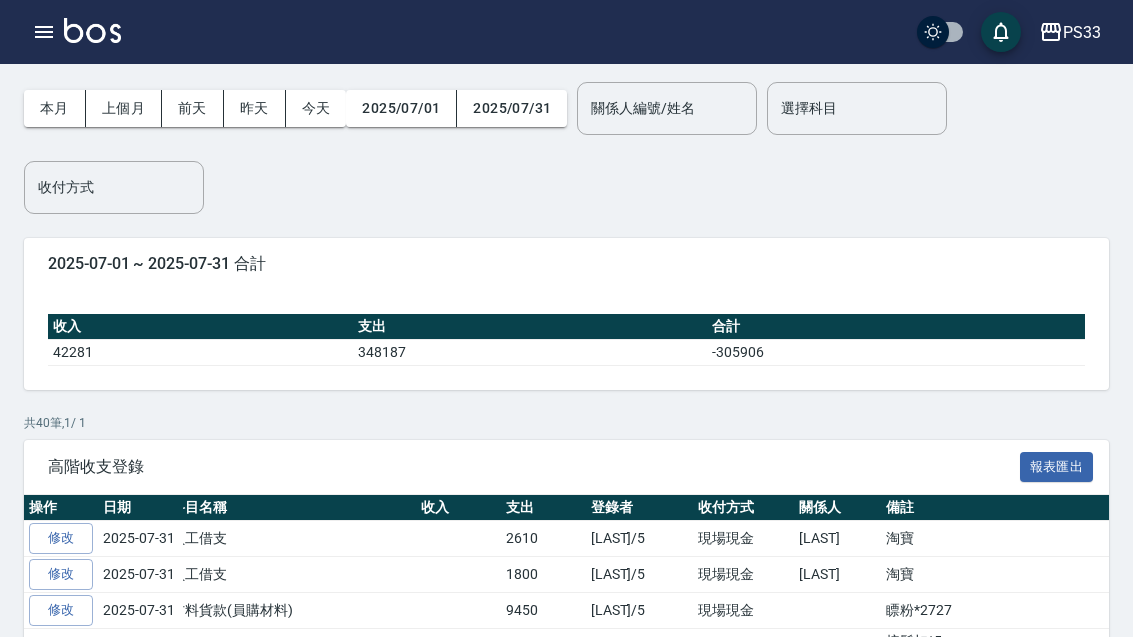 scroll, scrollTop: 159, scrollLeft: 0, axis: vertical 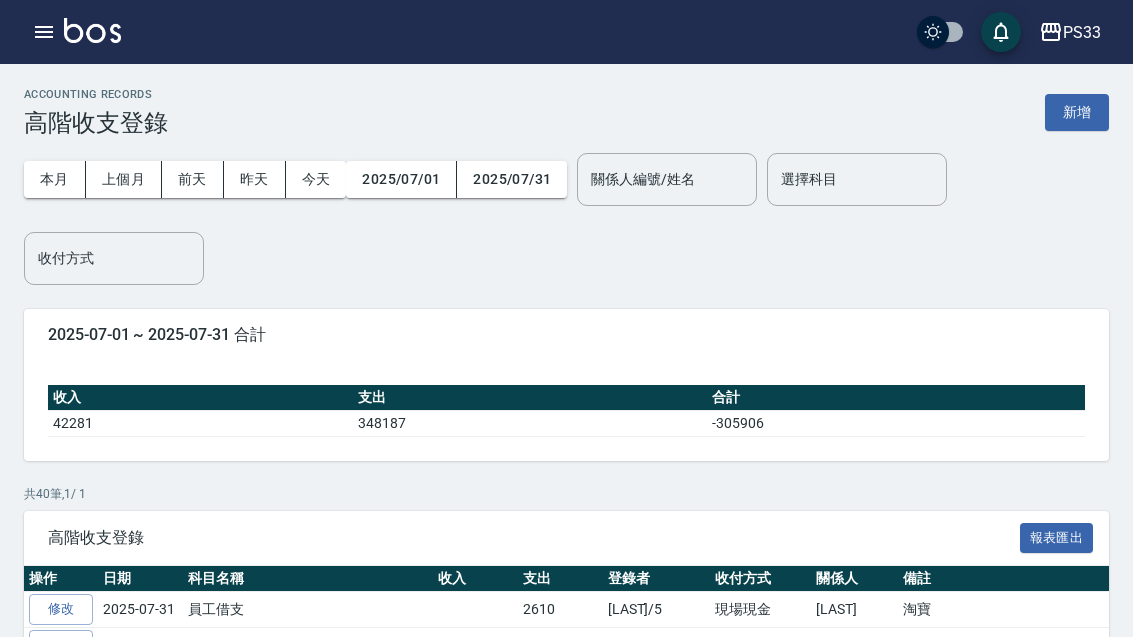 click on "新增" at bounding box center [1077, 112] 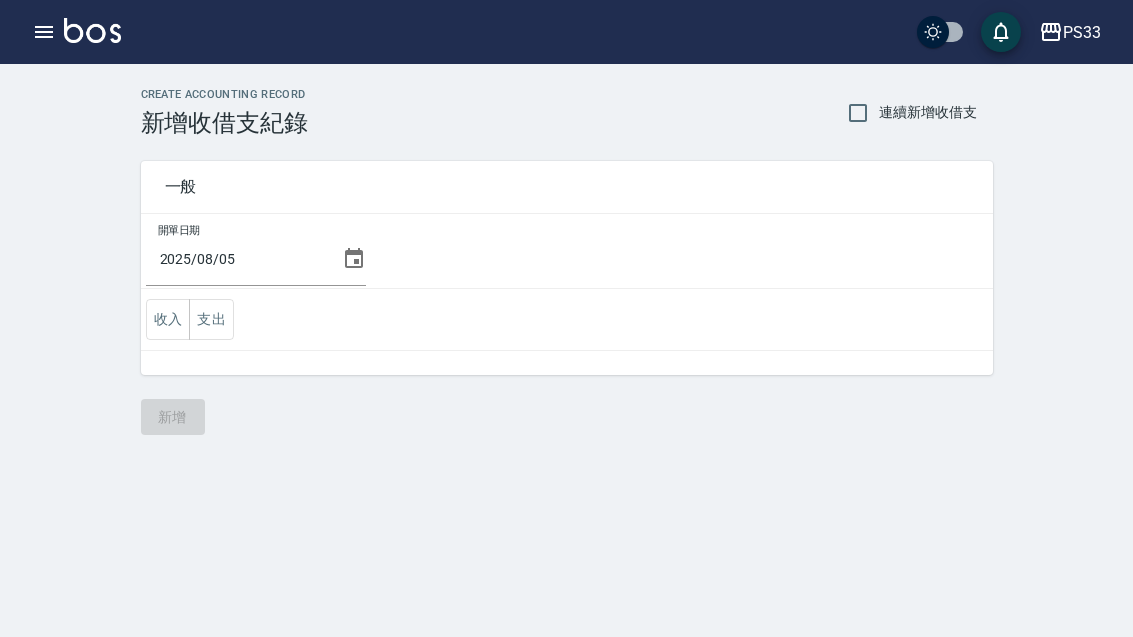 click on "2025/08/05" at bounding box center [240, 259] 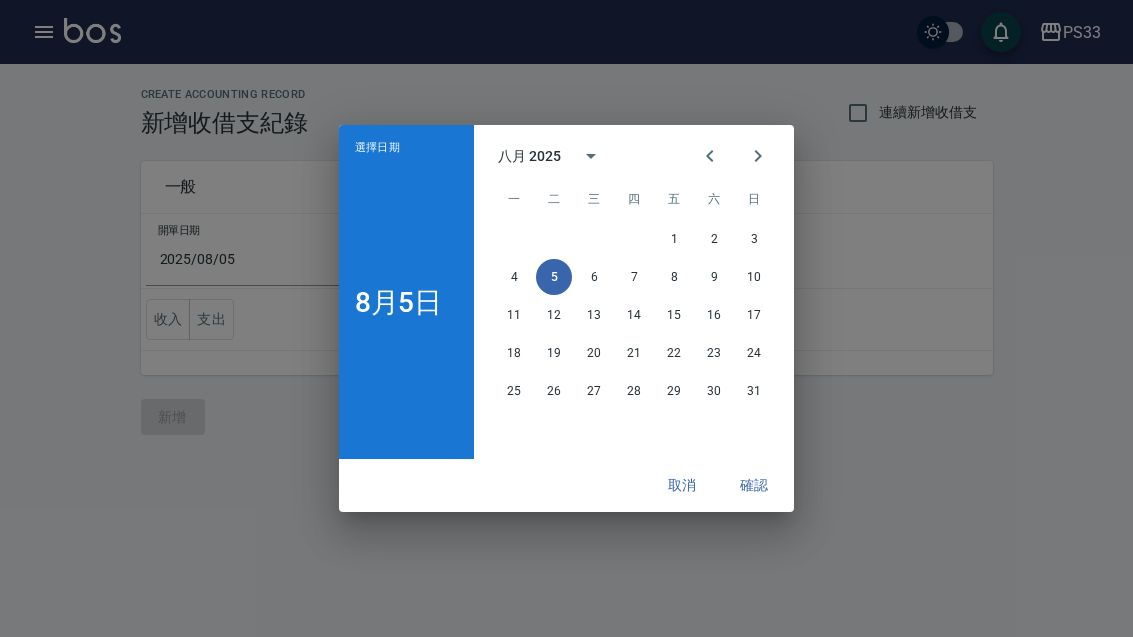 click 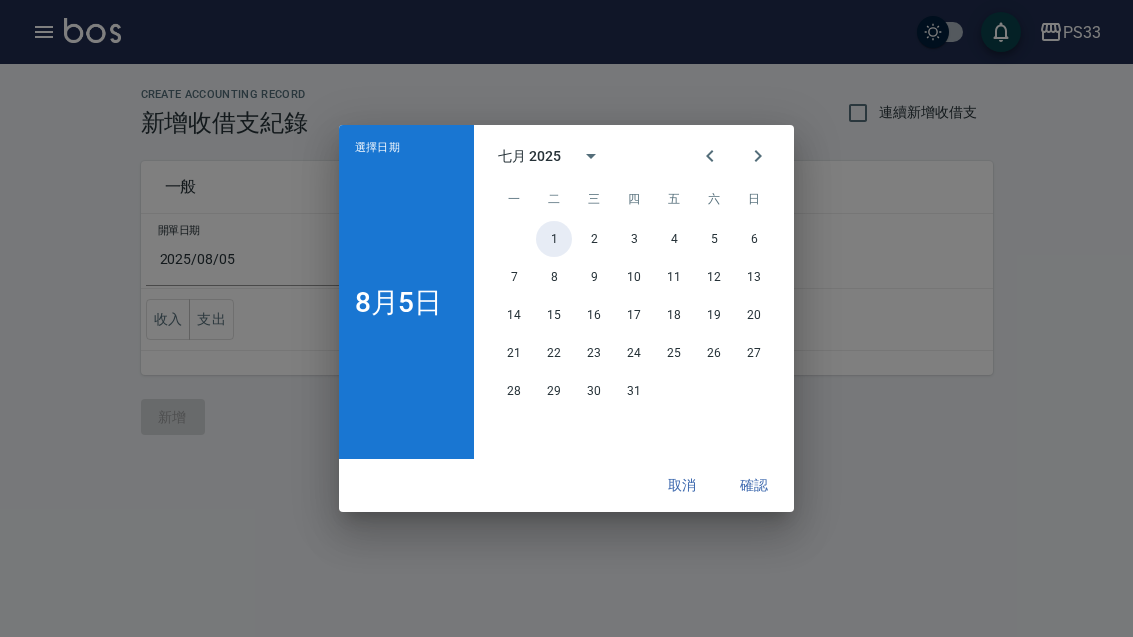 click on "1" at bounding box center [554, 239] 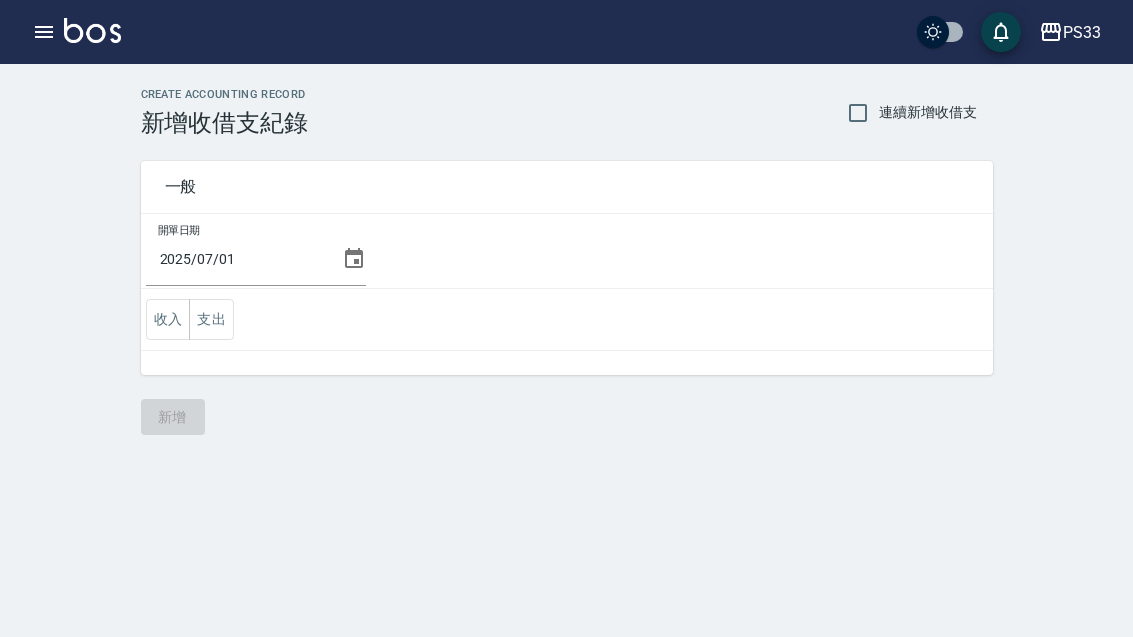 click on "支出" at bounding box center [211, 319] 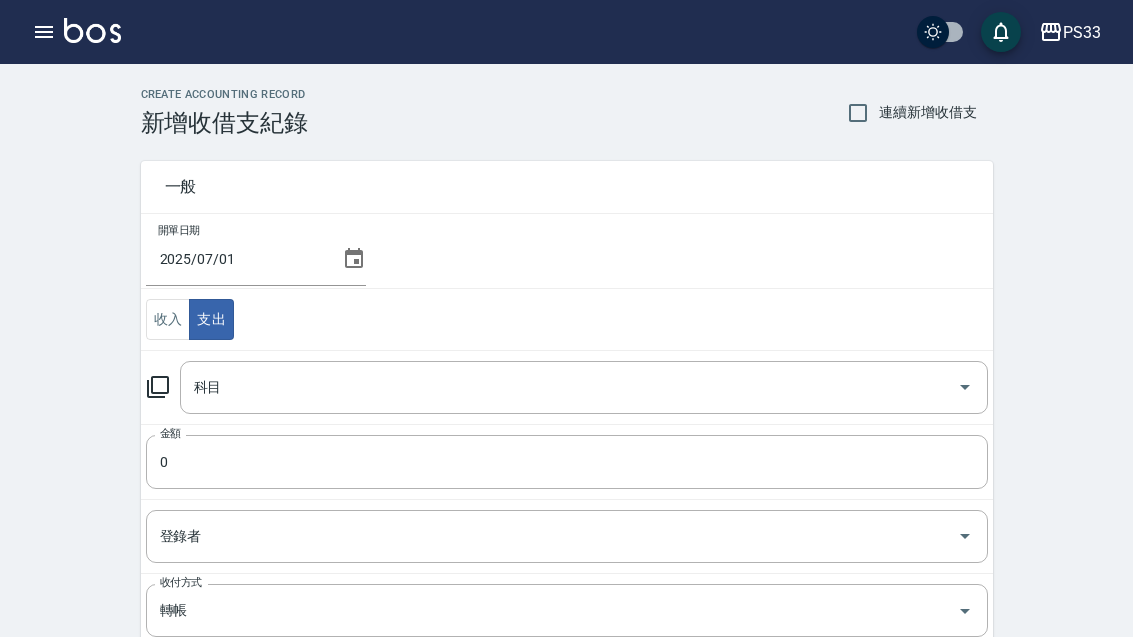 click on "科目" at bounding box center (569, 387) 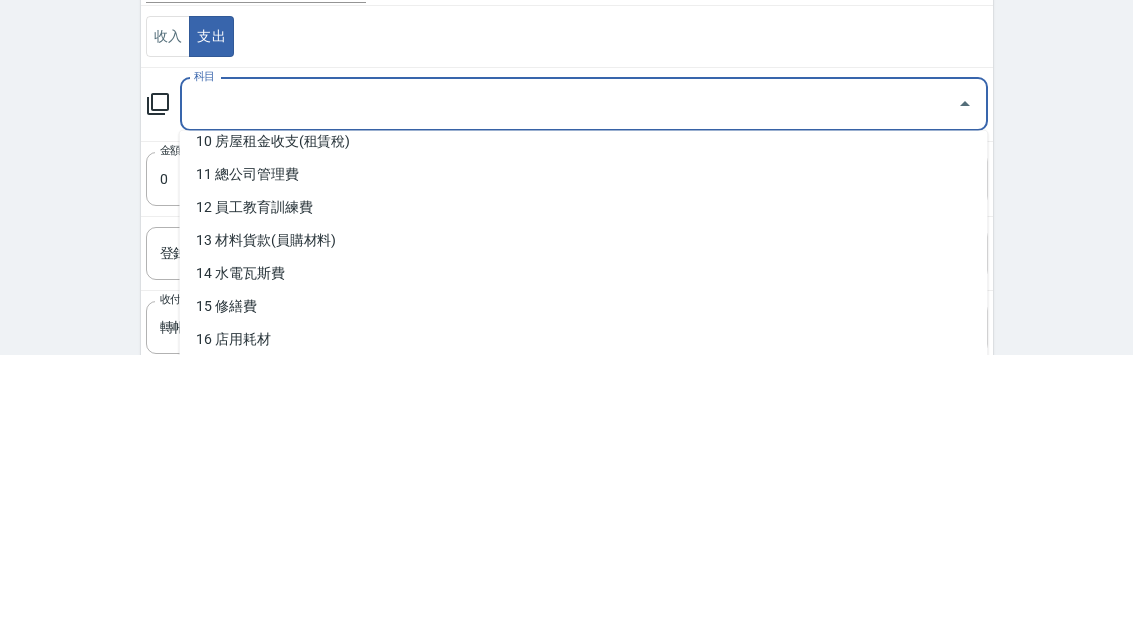 scroll, scrollTop: 346, scrollLeft: 0, axis: vertical 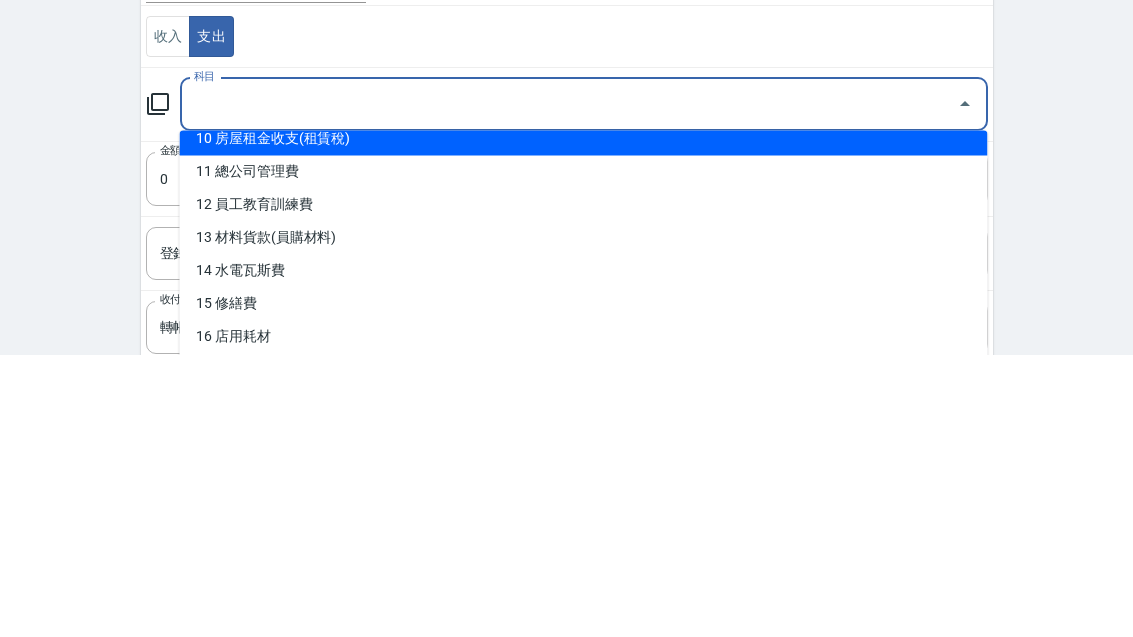 click on "10 房屋租金收支(租賃稅)" at bounding box center [584, 422] 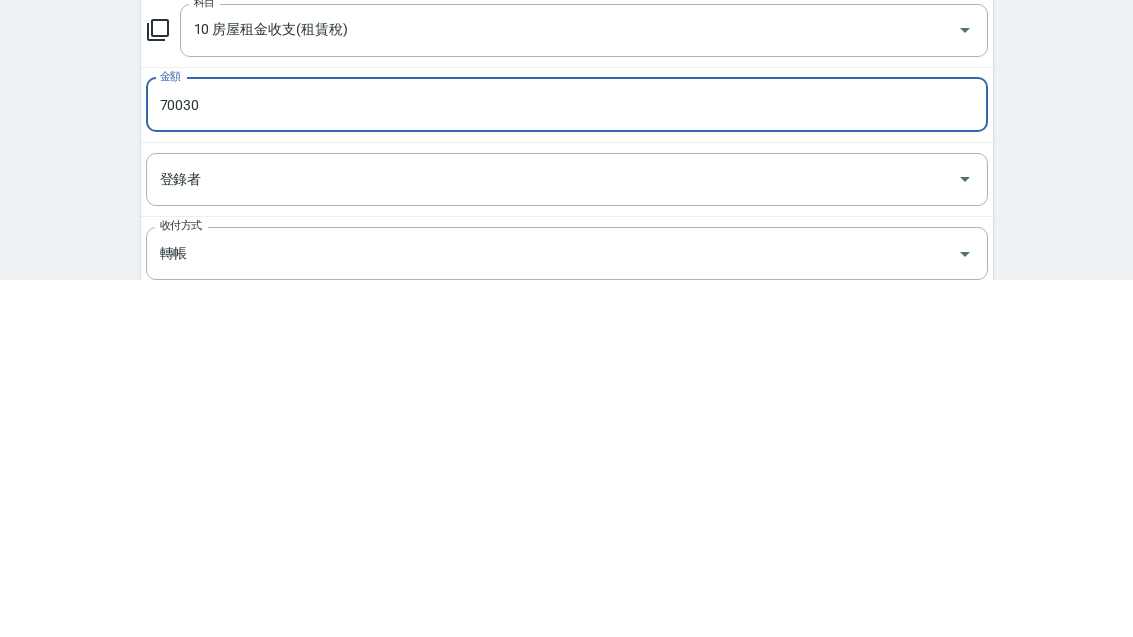 type on "70030" 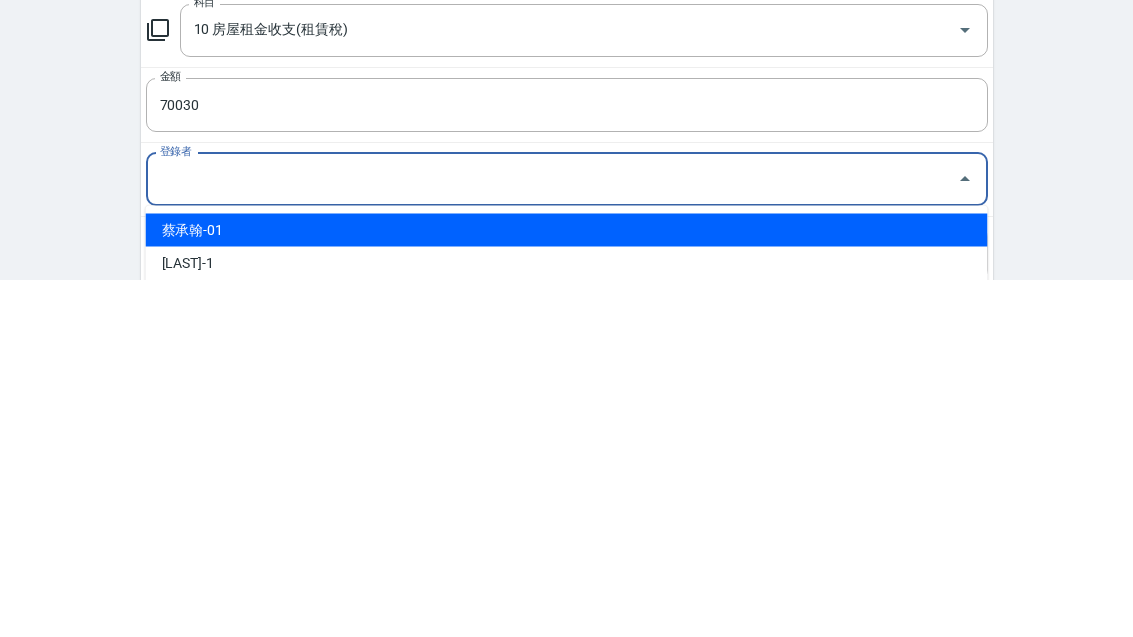 scroll, scrollTop: 3, scrollLeft: 0, axis: vertical 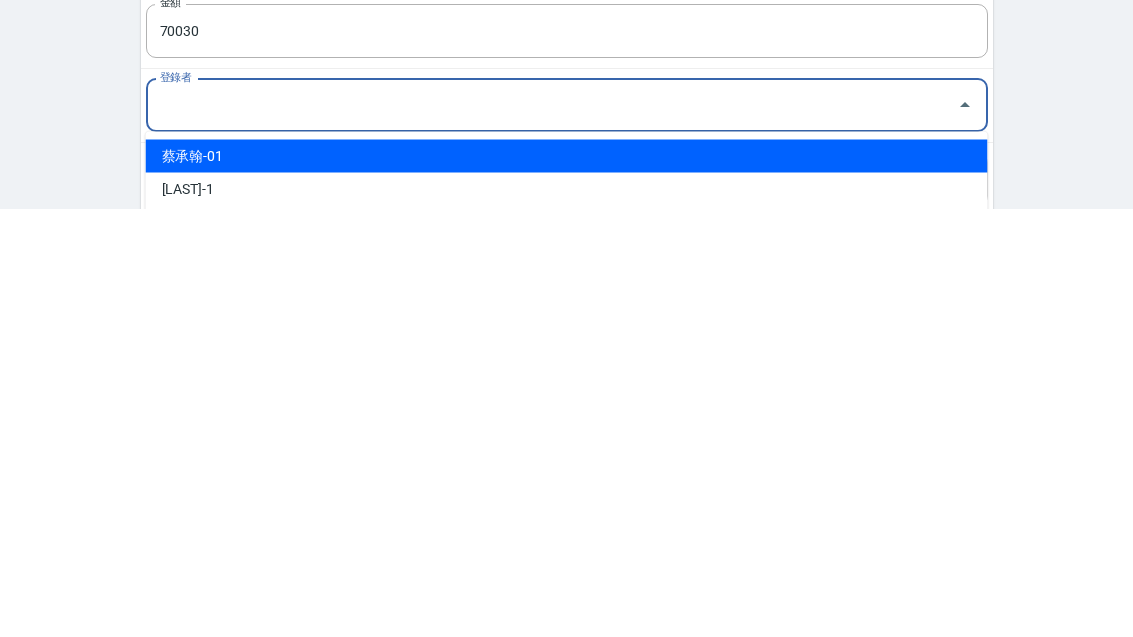 click on "蔡承翰-01" at bounding box center [567, 584] 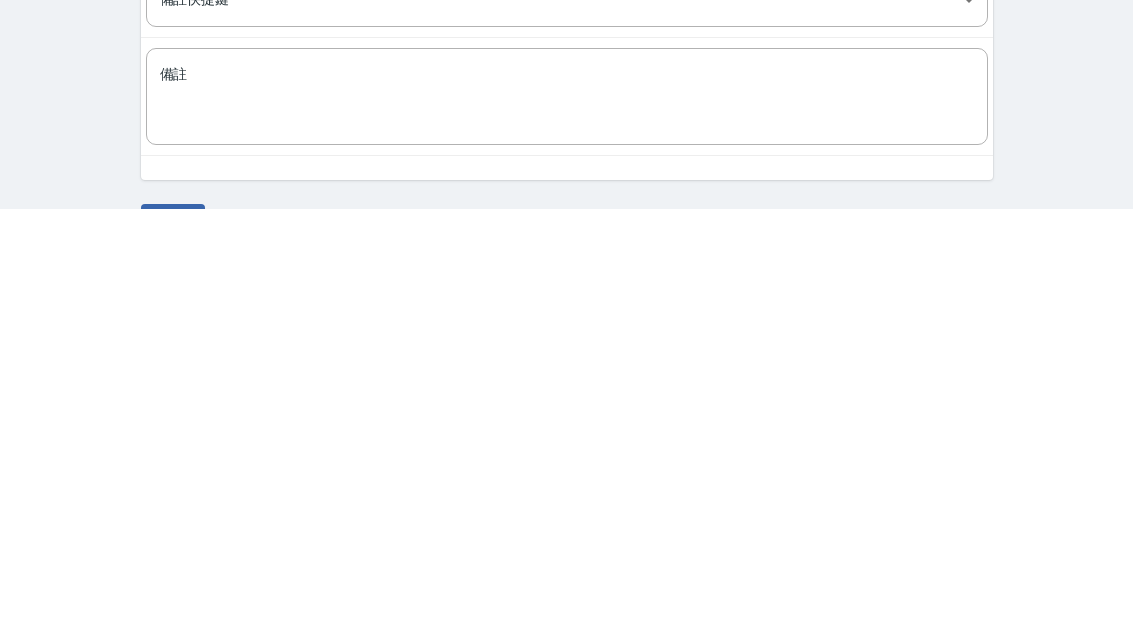 scroll, scrollTop: 259, scrollLeft: 0, axis: vertical 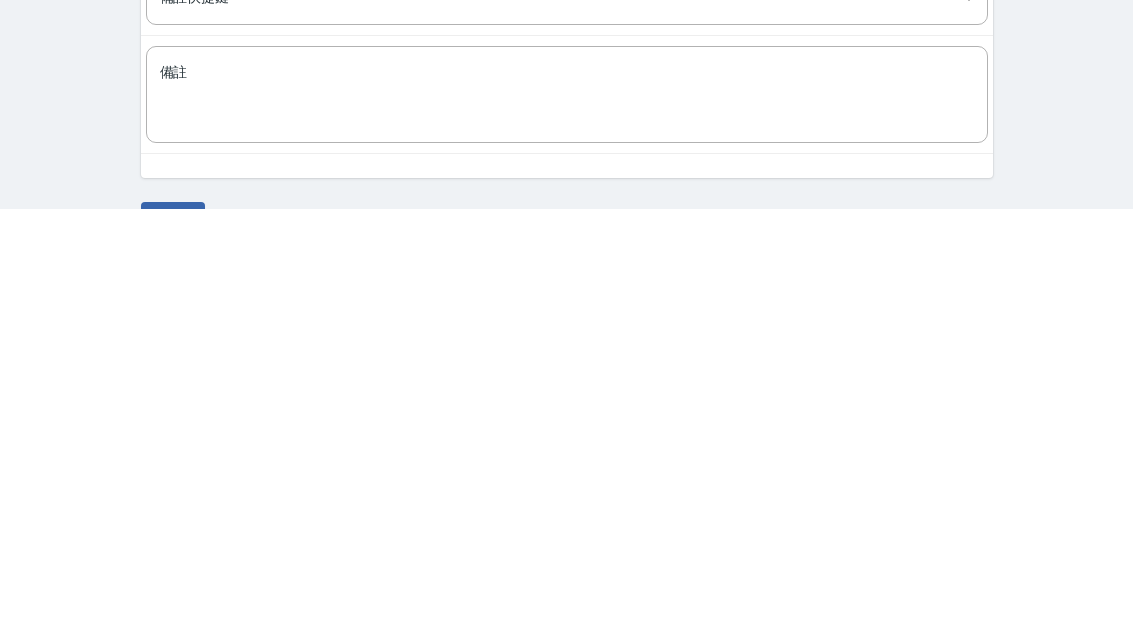 click on "備註" at bounding box center (567, 523) 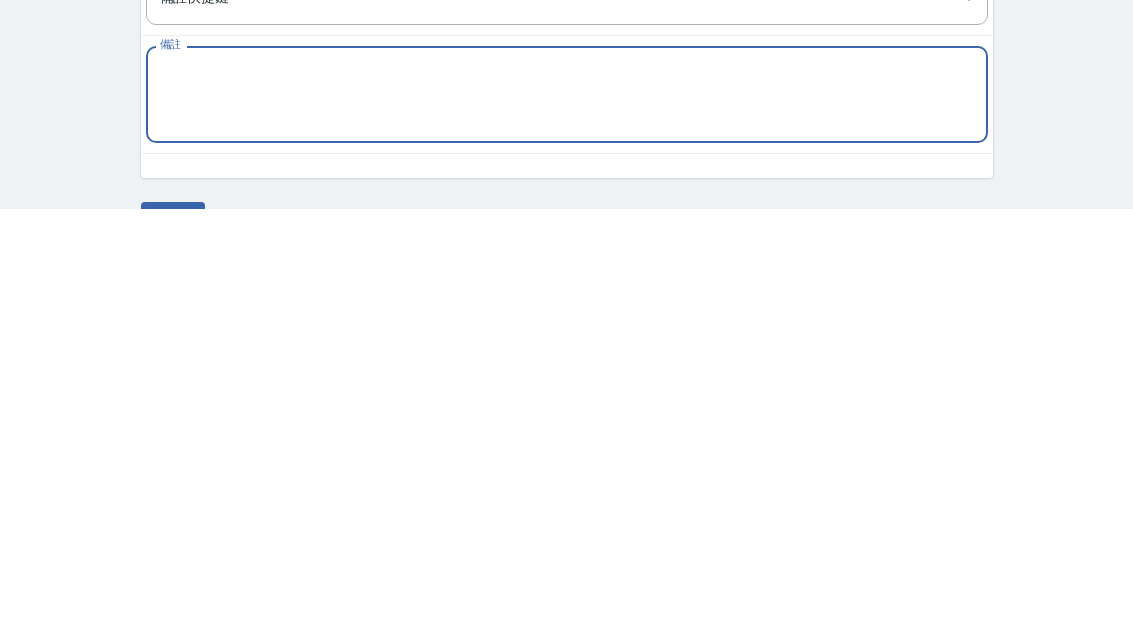 type on "ㄈ" 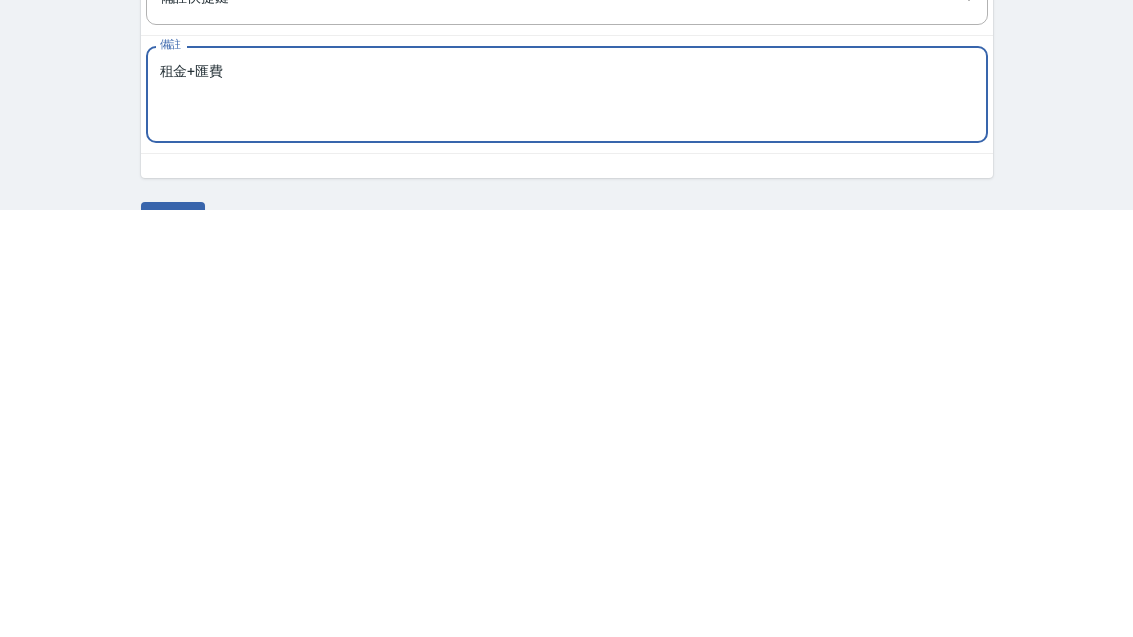 scroll, scrollTop: 312, scrollLeft: 0, axis: vertical 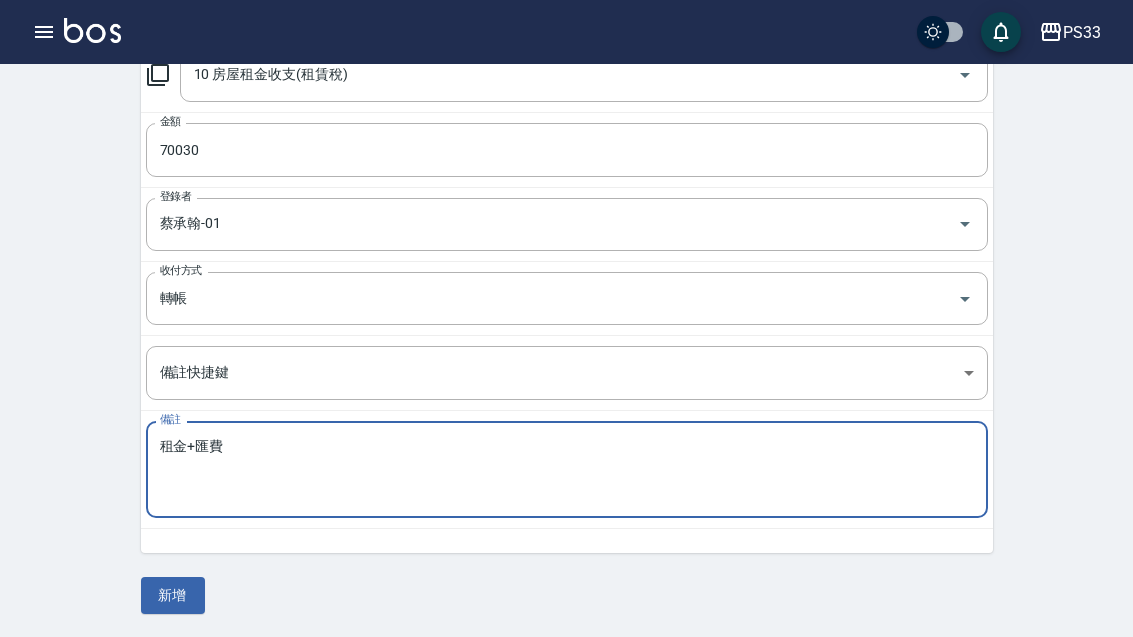type on "租金+匯費" 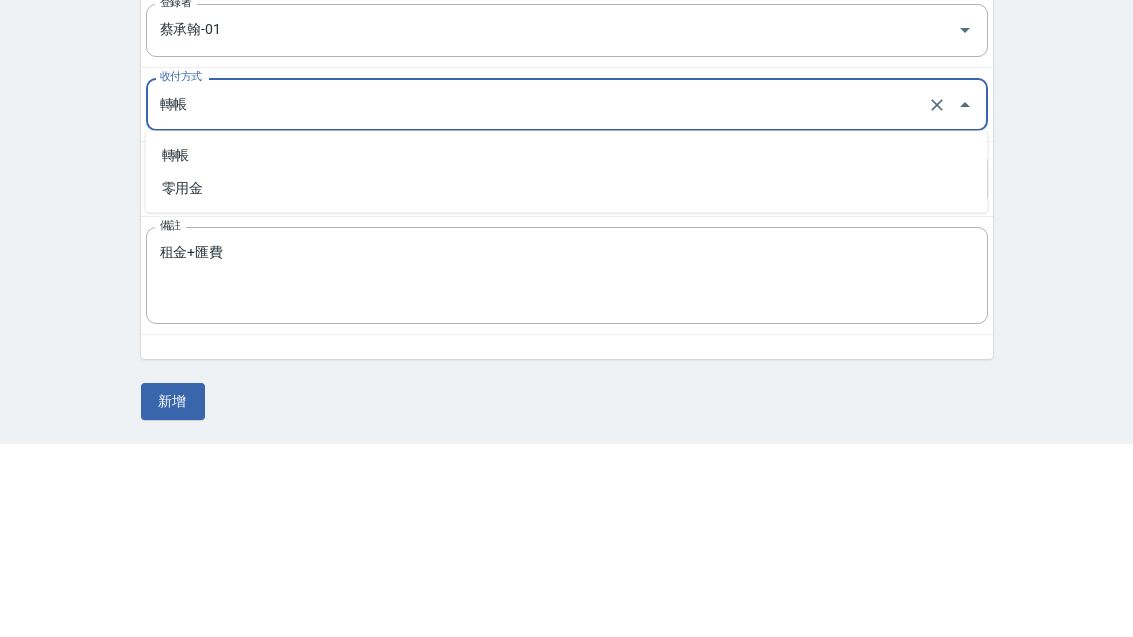 click on "CREATE ACCOUNTING RECORD 新增收借支紀錄 連續新增收借支 一般 開單日期 2025/07/01 收入 支出 科目 10 房屋租金收支(租賃稅) 科目 金額 70030 金額 登錄者 蔡承翰-01 登錄者 收付方式 轉帳 收付方式 備註快捷鍵 ​ 備註快捷鍵 備註 租金+匯費 x 備註 新增" at bounding box center (566, 195) 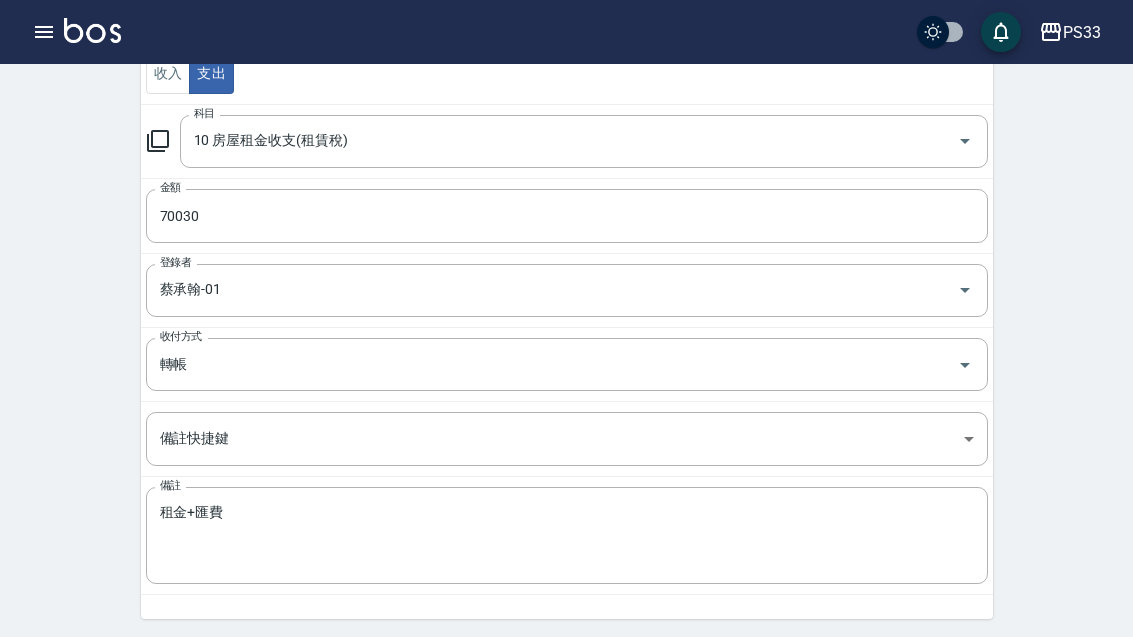 scroll, scrollTop: 248, scrollLeft: 0, axis: vertical 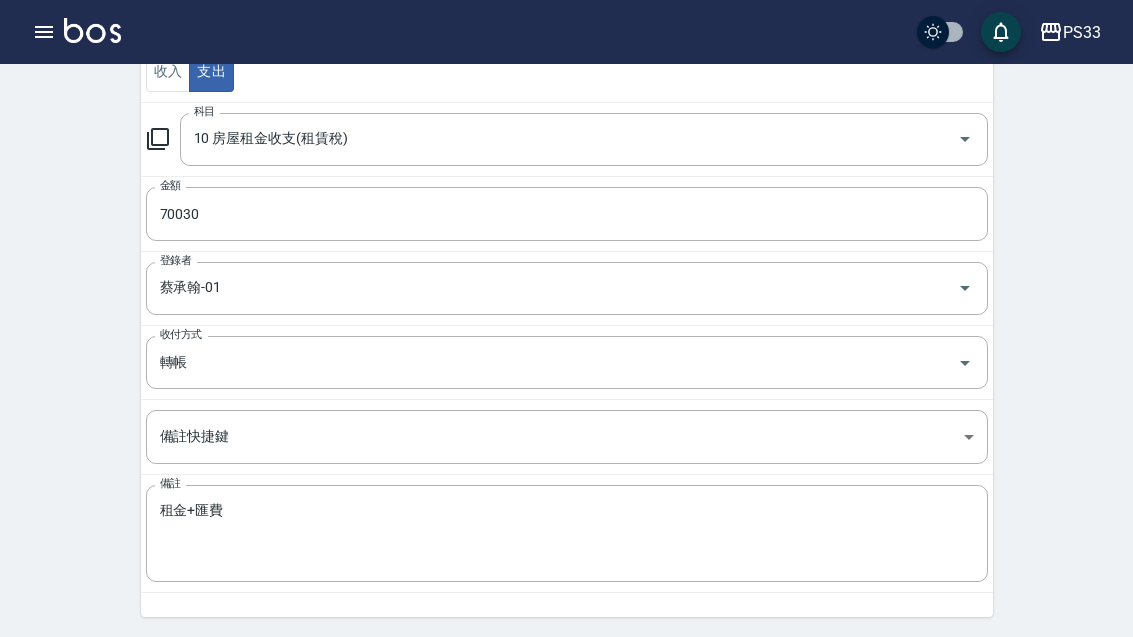click on "新增" at bounding box center (173, 659) 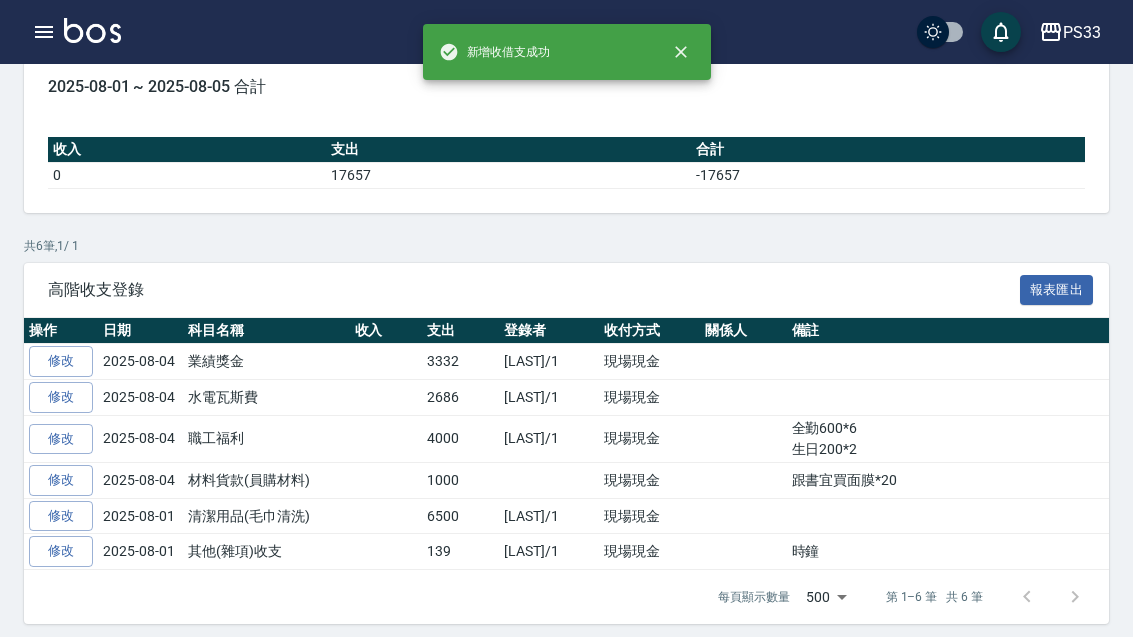 scroll, scrollTop: 0, scrollLeft: 0, axis: both 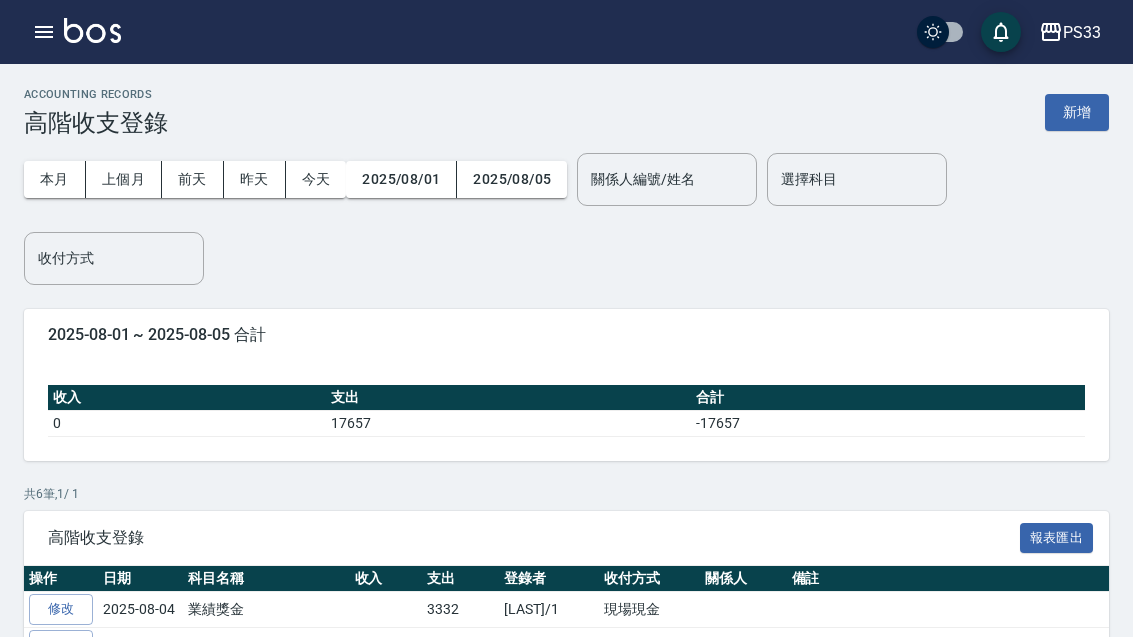 click on "新增" at bounding box center [1077, 112] 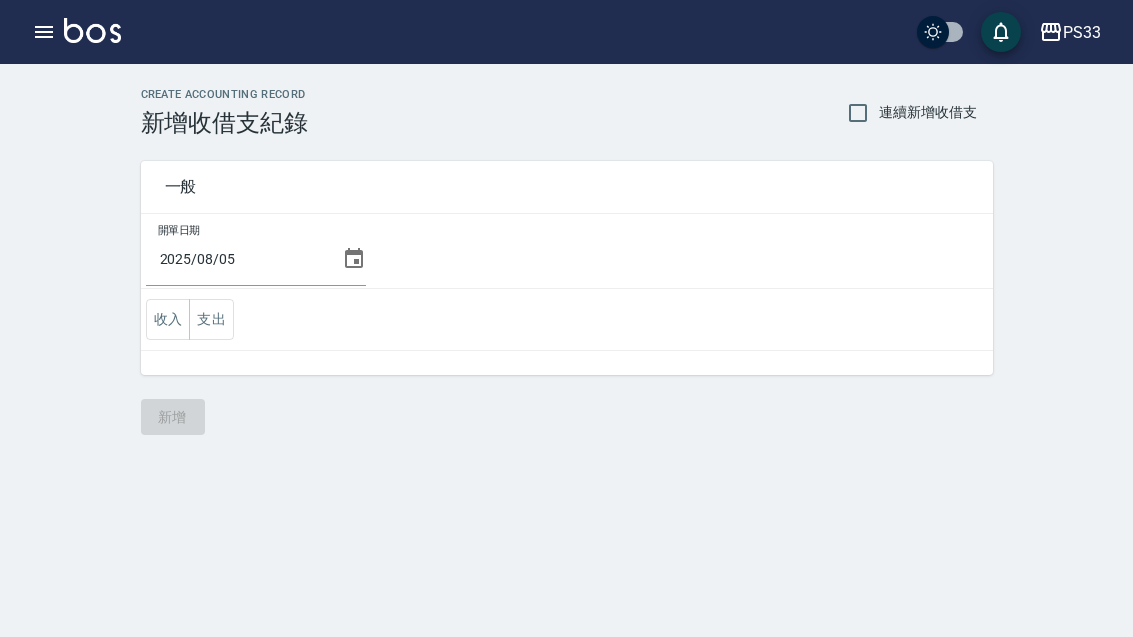 click on "2025/08/05" at bounding box center [240, 259] 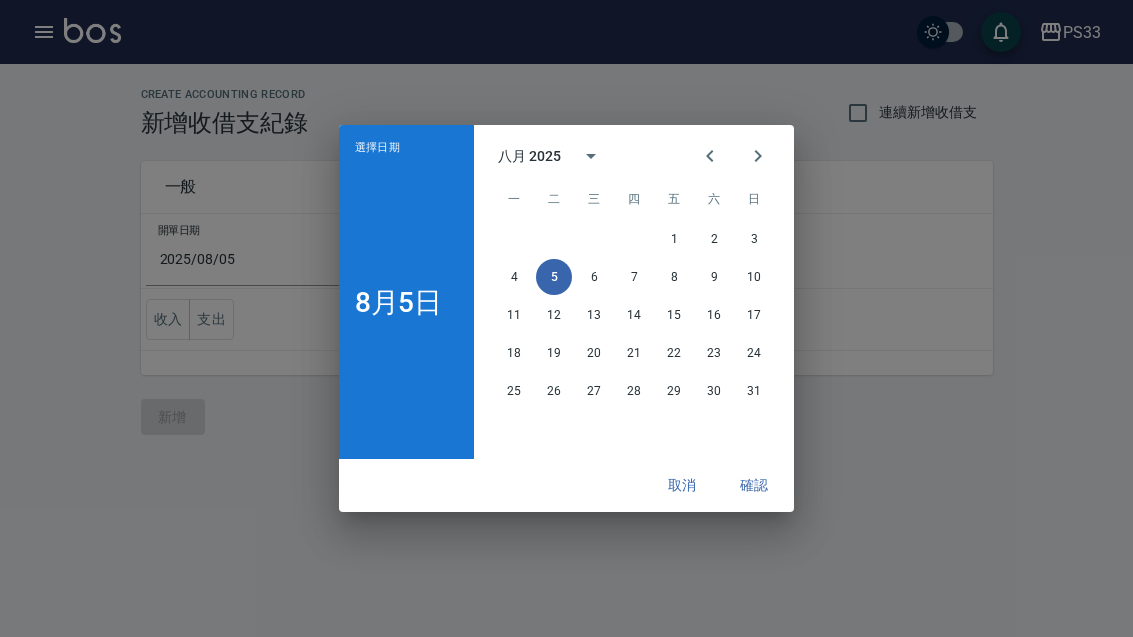 click 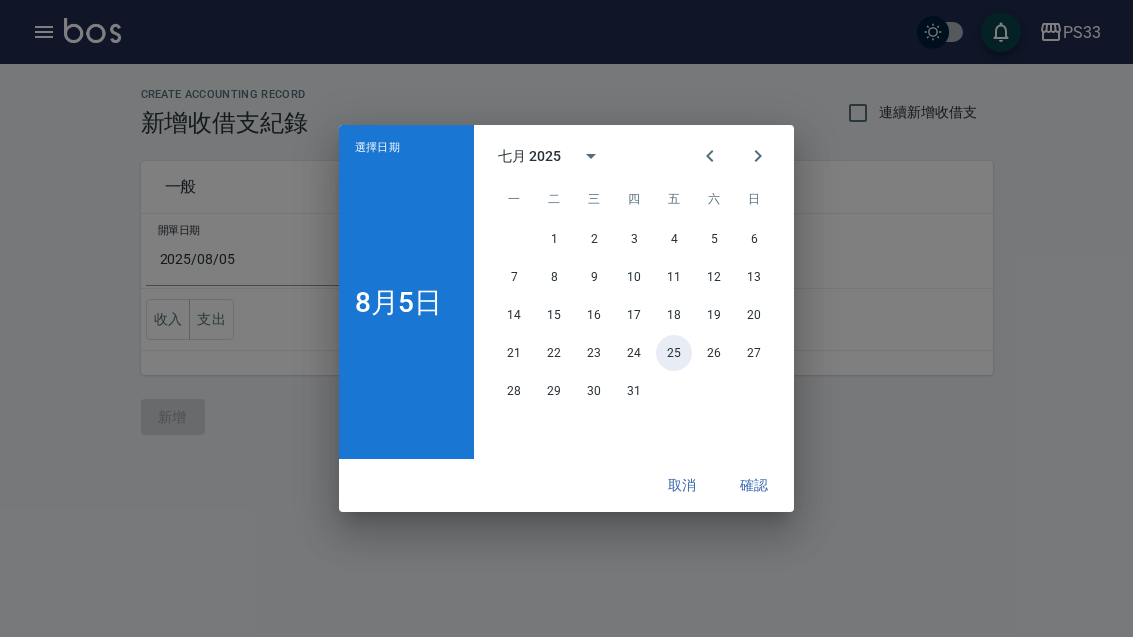 click on "25" at bounding box center (674, 353) 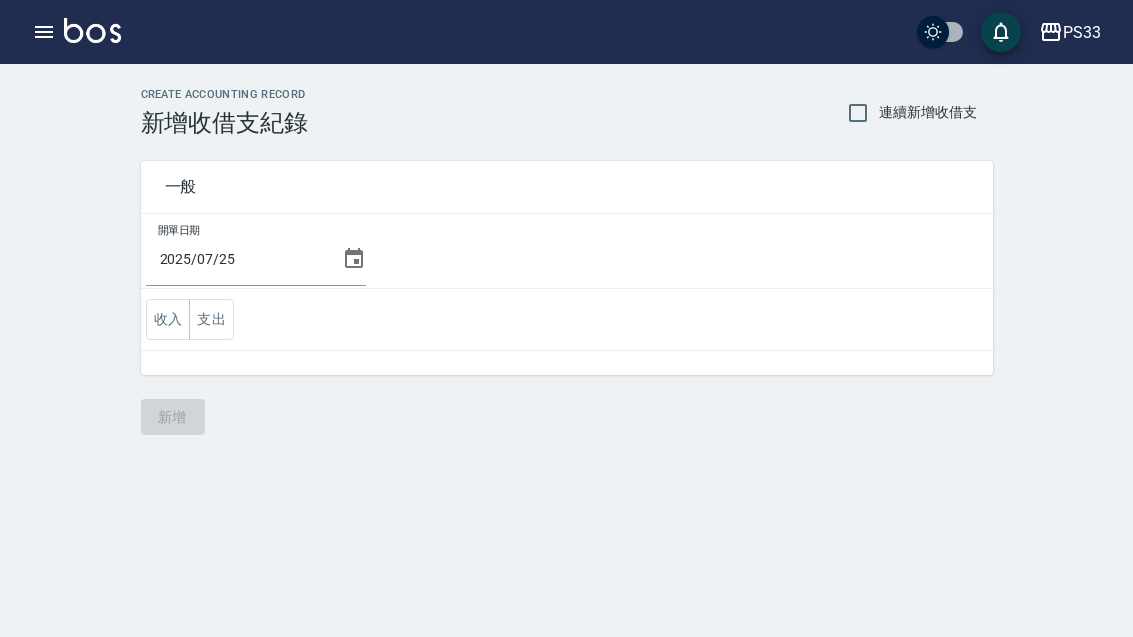 click on "支出" at bounding box center (211, 319) 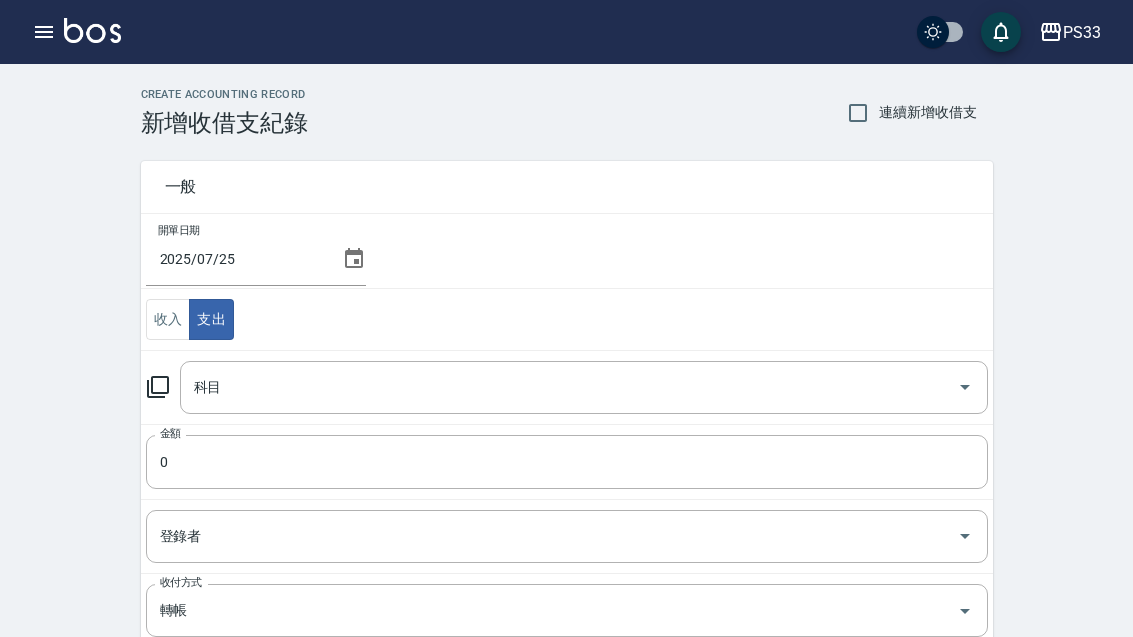 click on "科目" at bounding box center (569, 387) 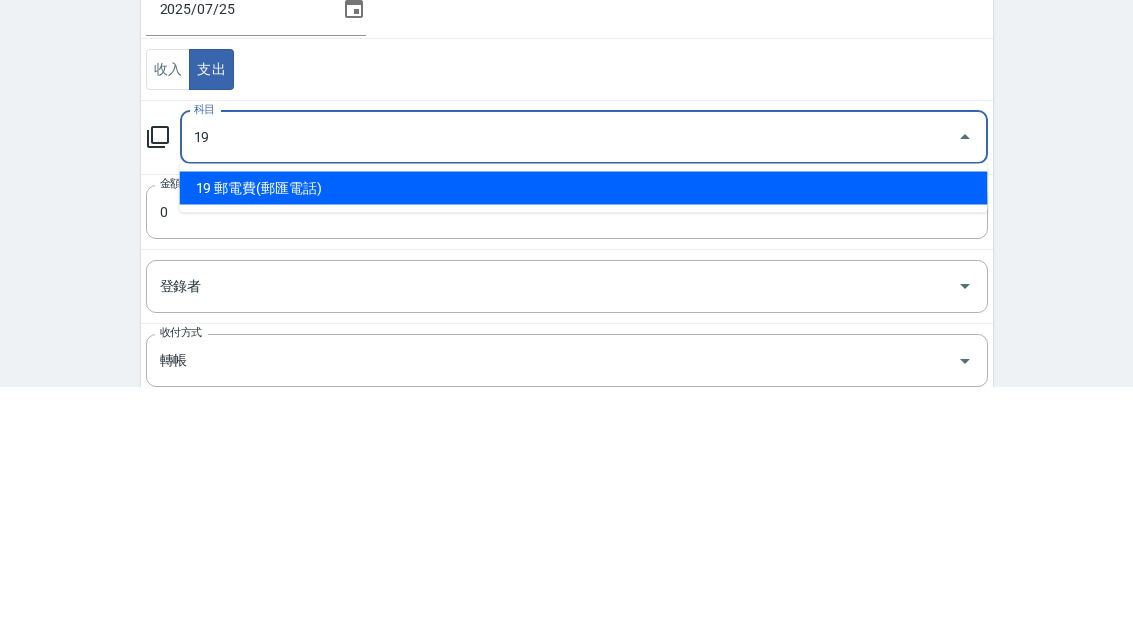 click on "19 郵電費(郵匯電話)" at bounding box center [584, 438] 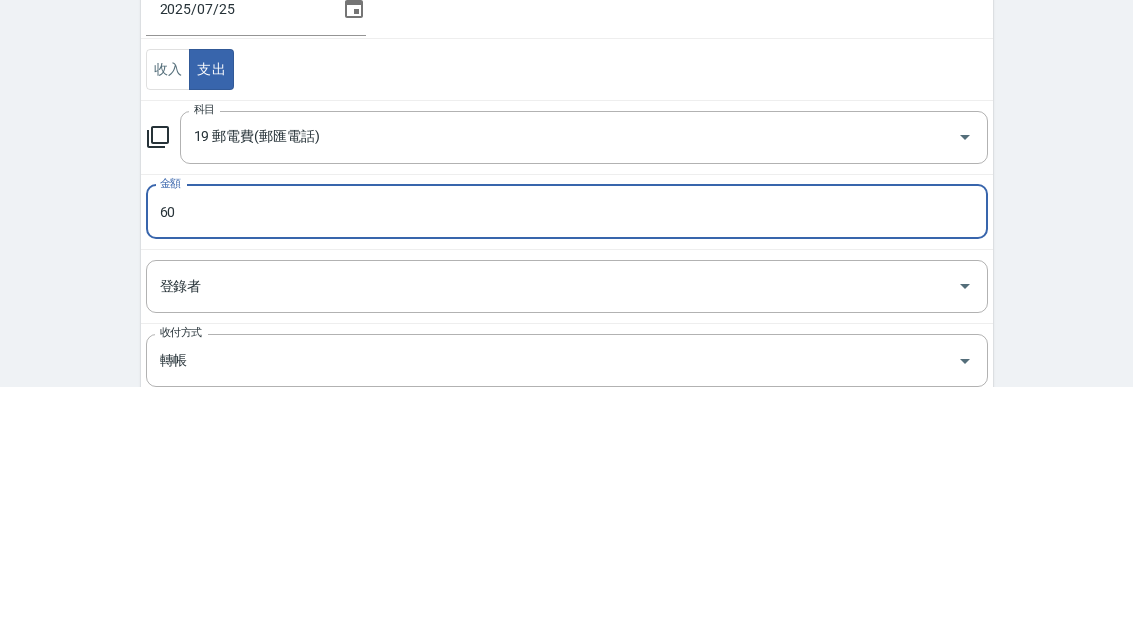 scroll, scrollTop: 248, scrollLeft: 0, axis: vertical 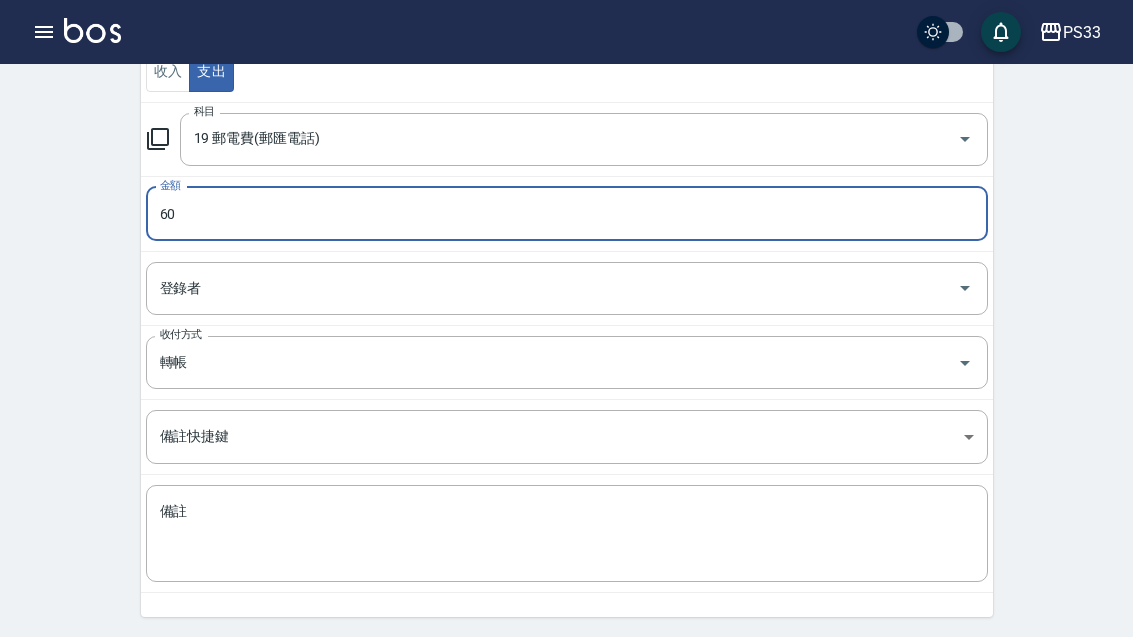 type on "60" 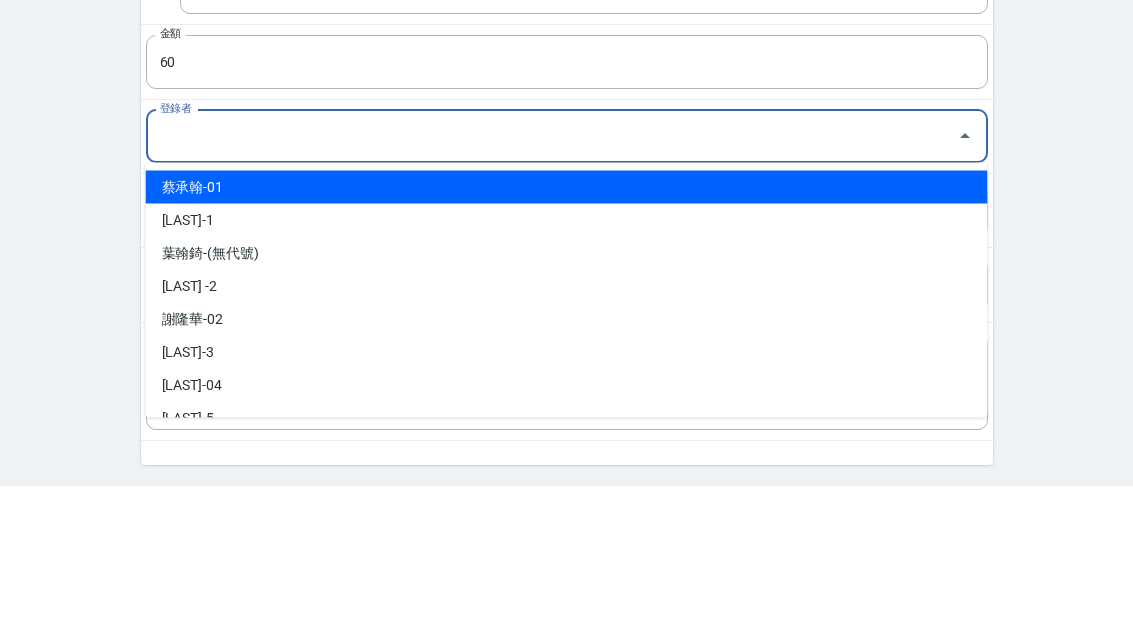 click on "蔡承翰-01" at bounding box center [567, 339] 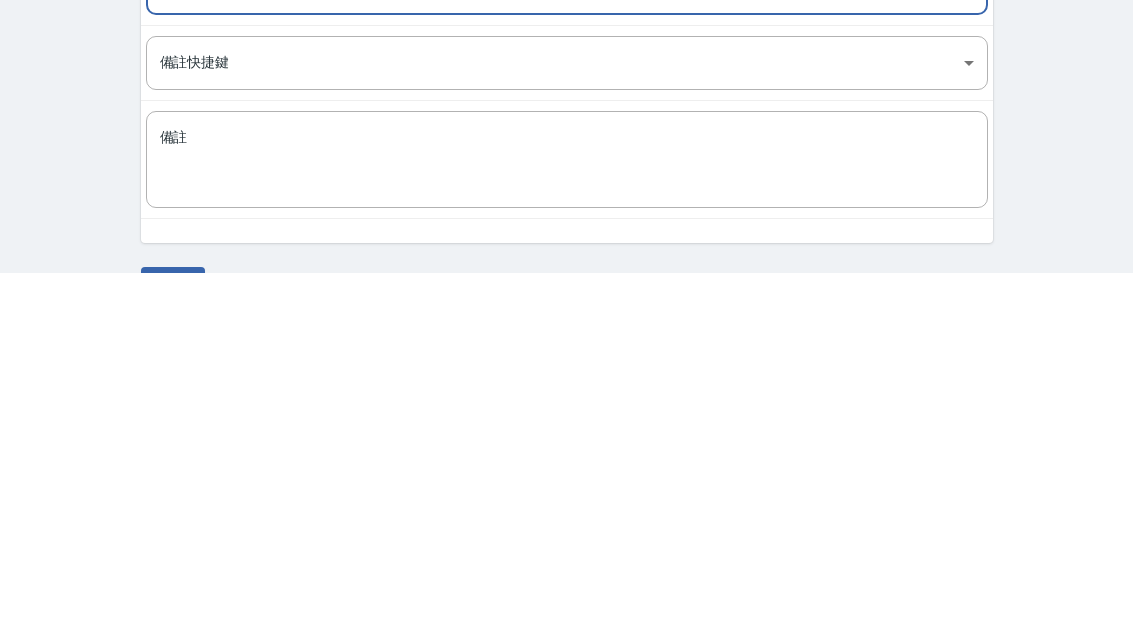 scroll, scrollTop: 312, scrollLeft: 0, axis: vertical 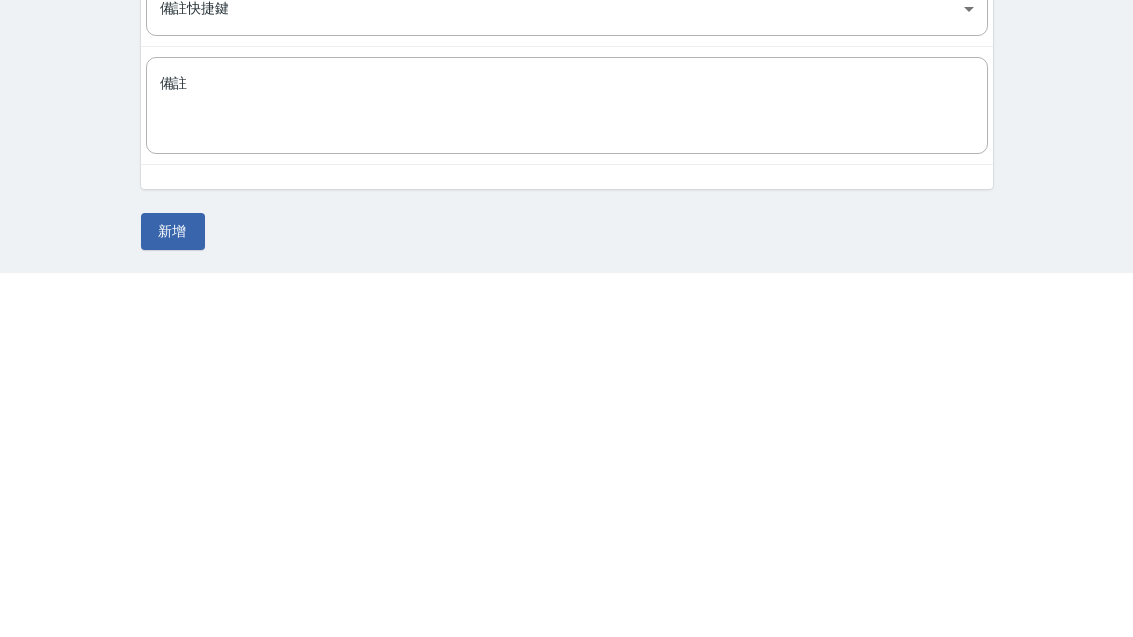 click on "備註" at bounding box center (567, 470) 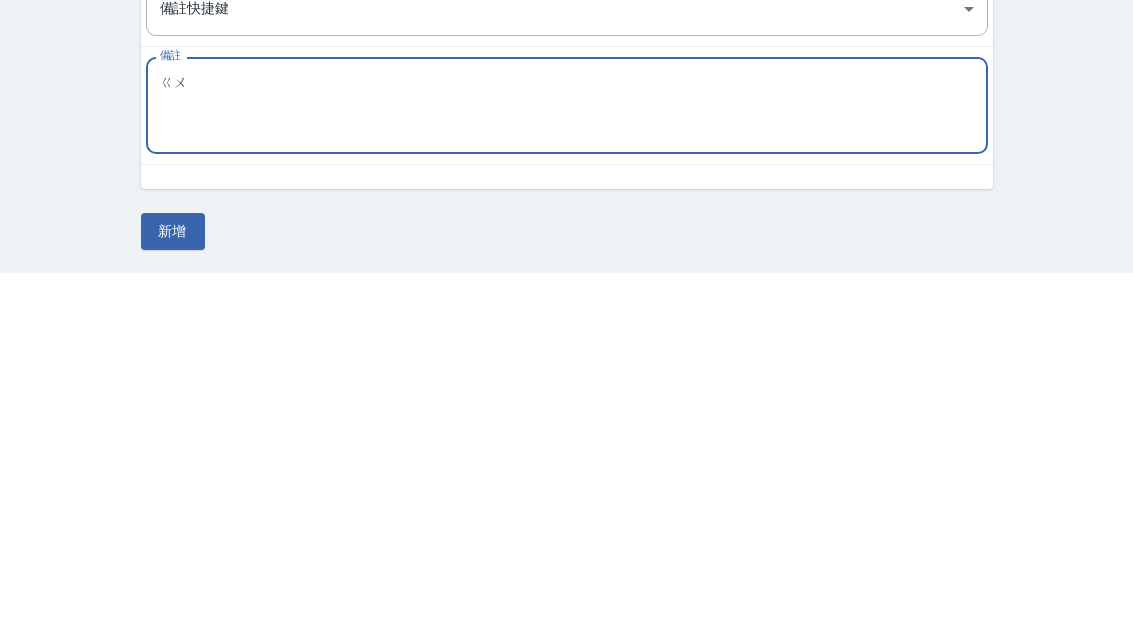 type on "ㄍ" 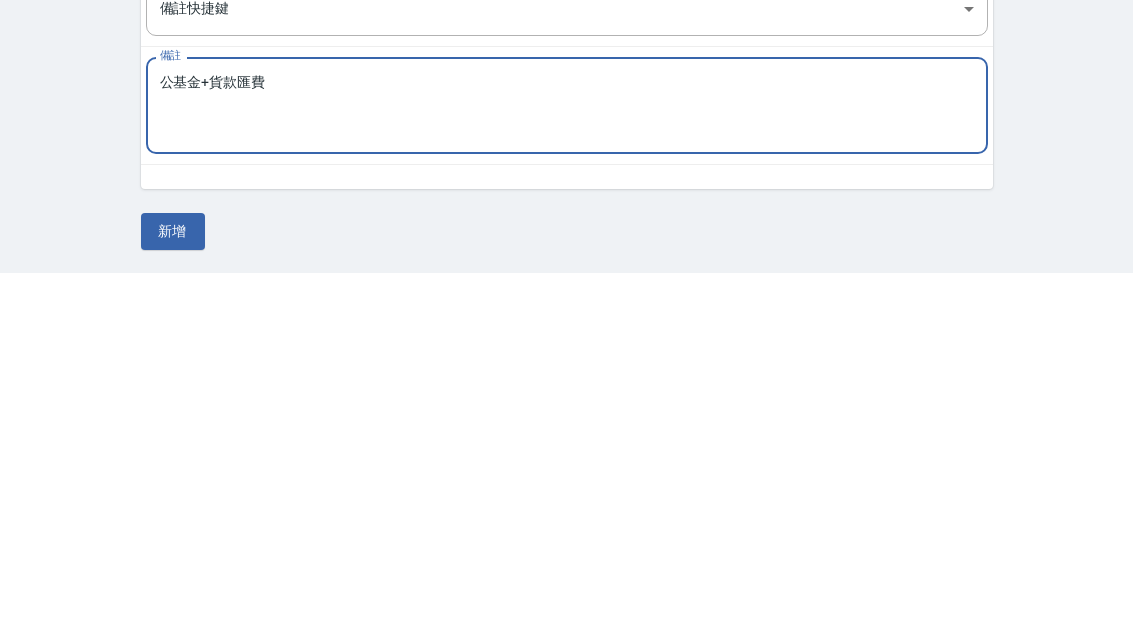 scroll, scrollTop: 248, scrollLeft: 0, axis: vertical 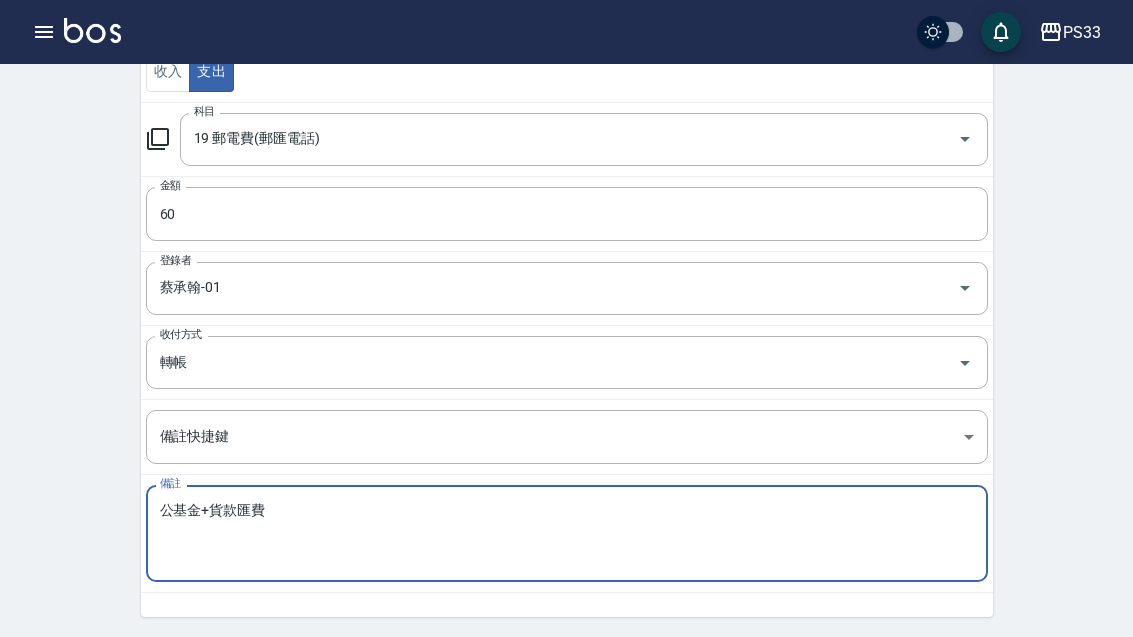 type on "公基金+貨款匯費" 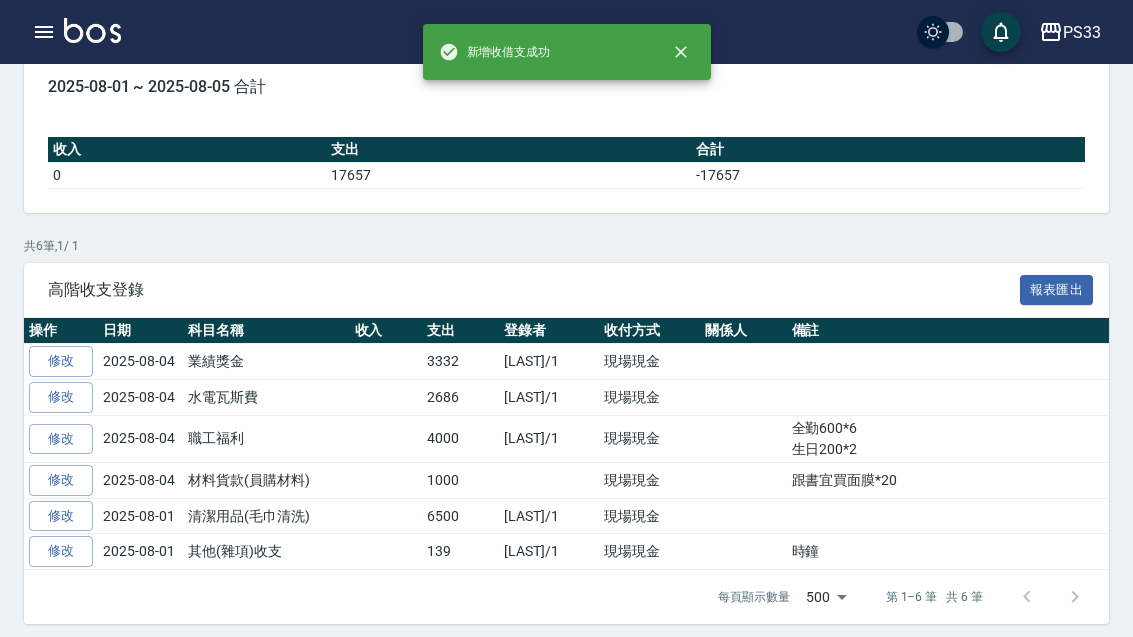 scroll, scrollTop: 0, scrollLeft: 0, axis: both 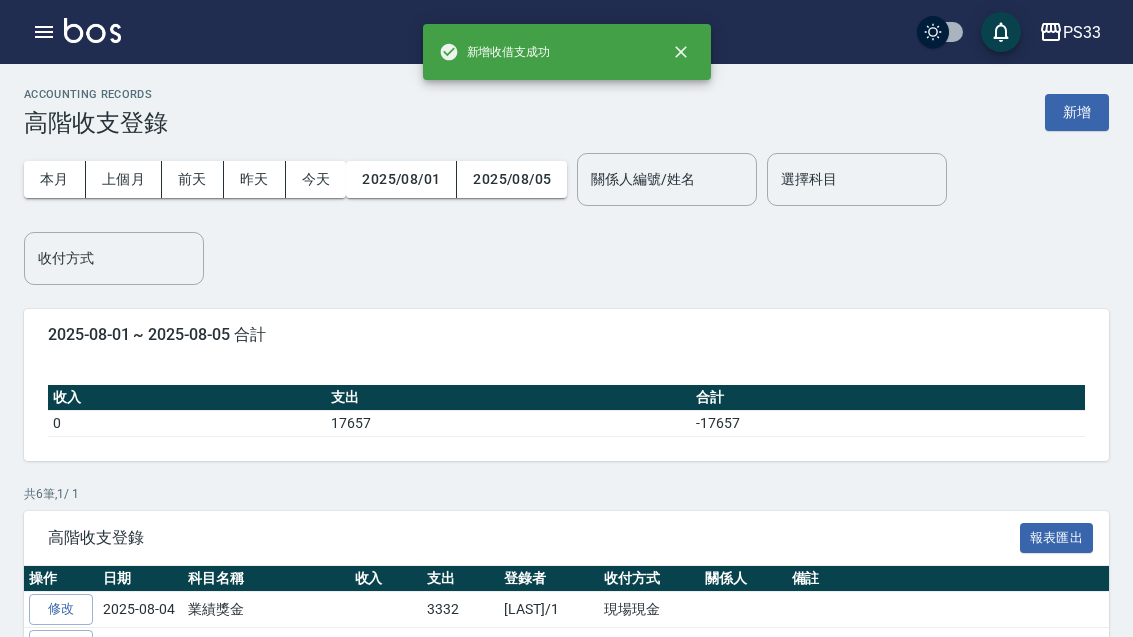 click on "新增" at bounding box center (1077, 112) 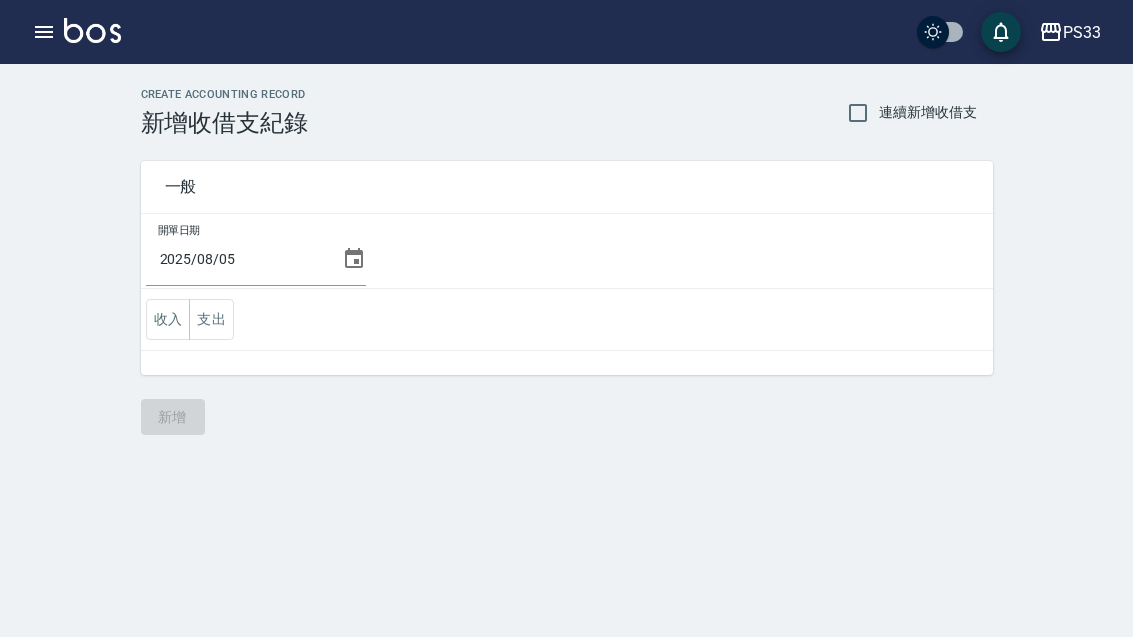 click 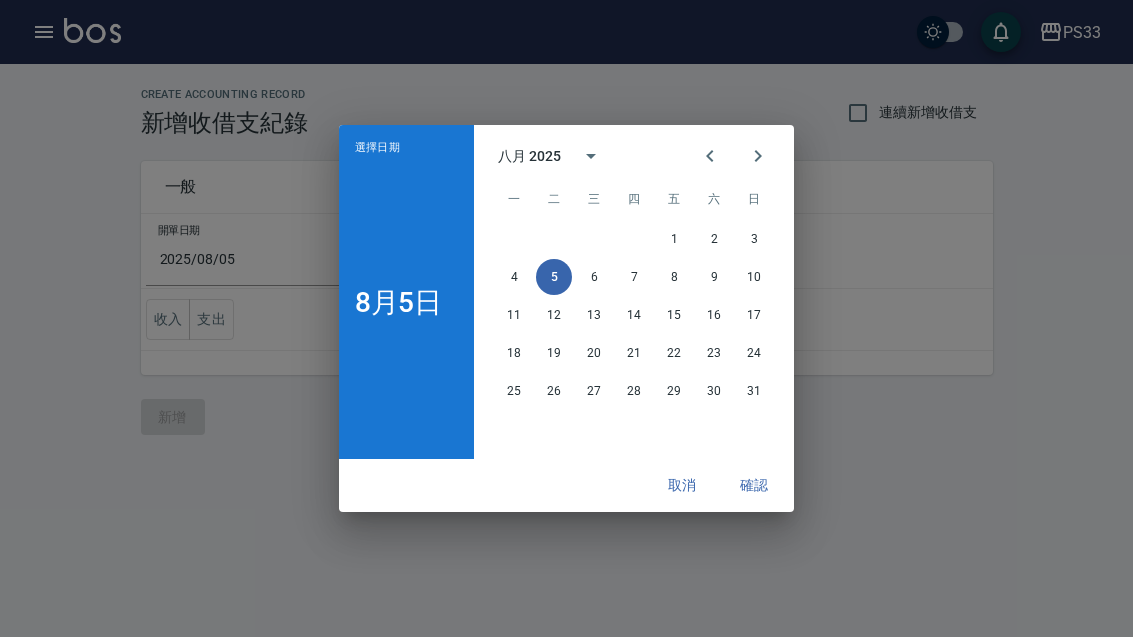 click 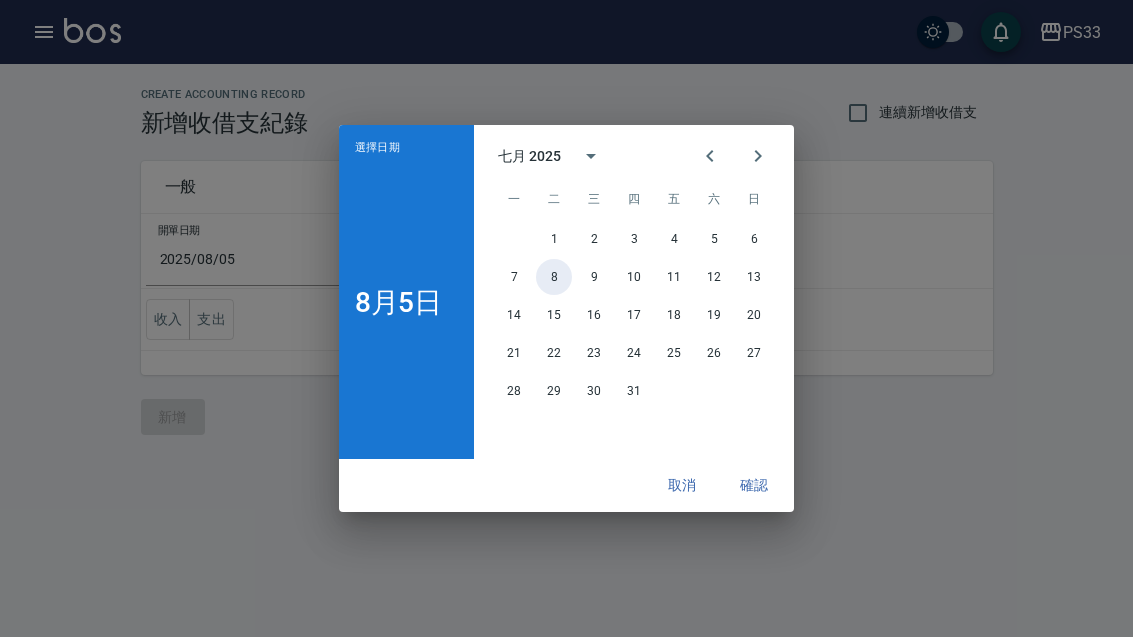 click on "8" at bounding box center [554, 277] 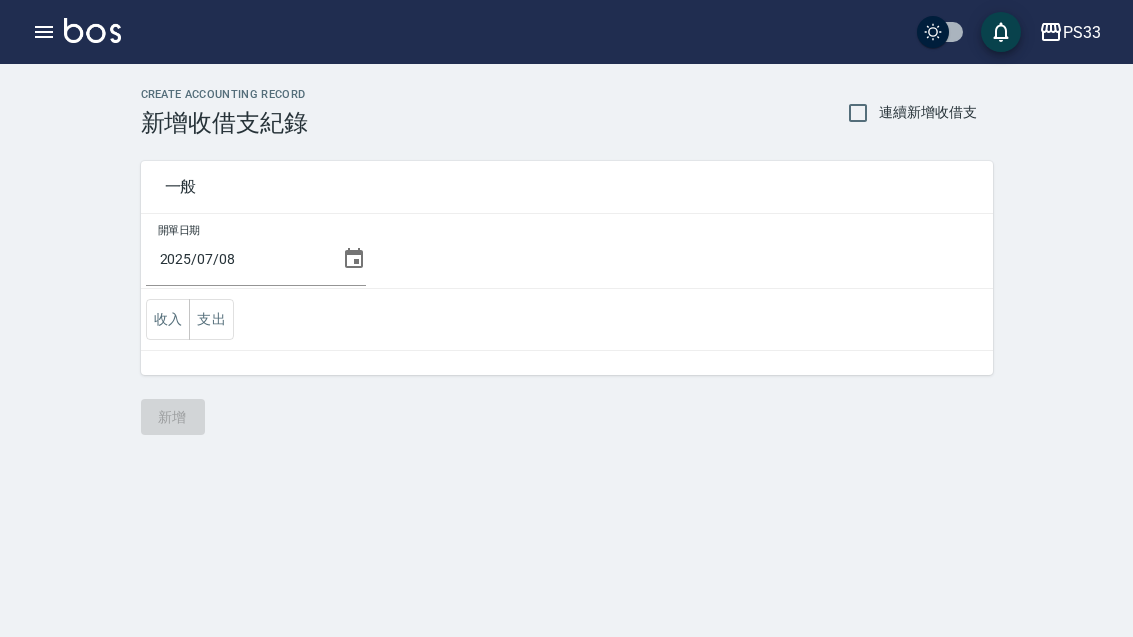 click on "支出" at bounding box center [211, 319] 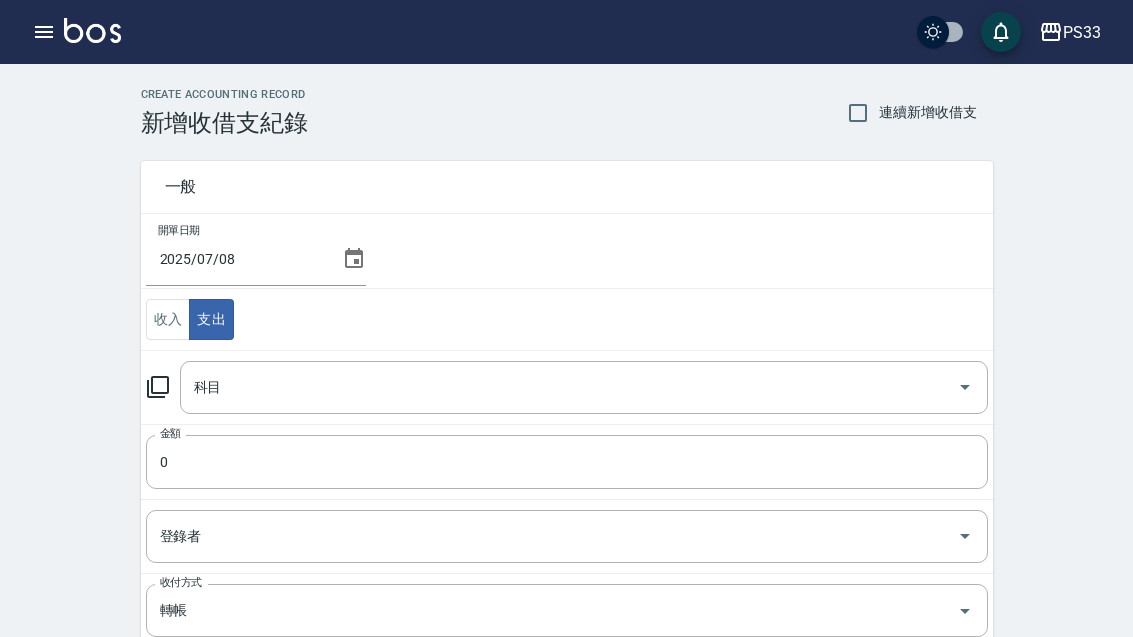 click on "科目" at bounding box center [569, 387] 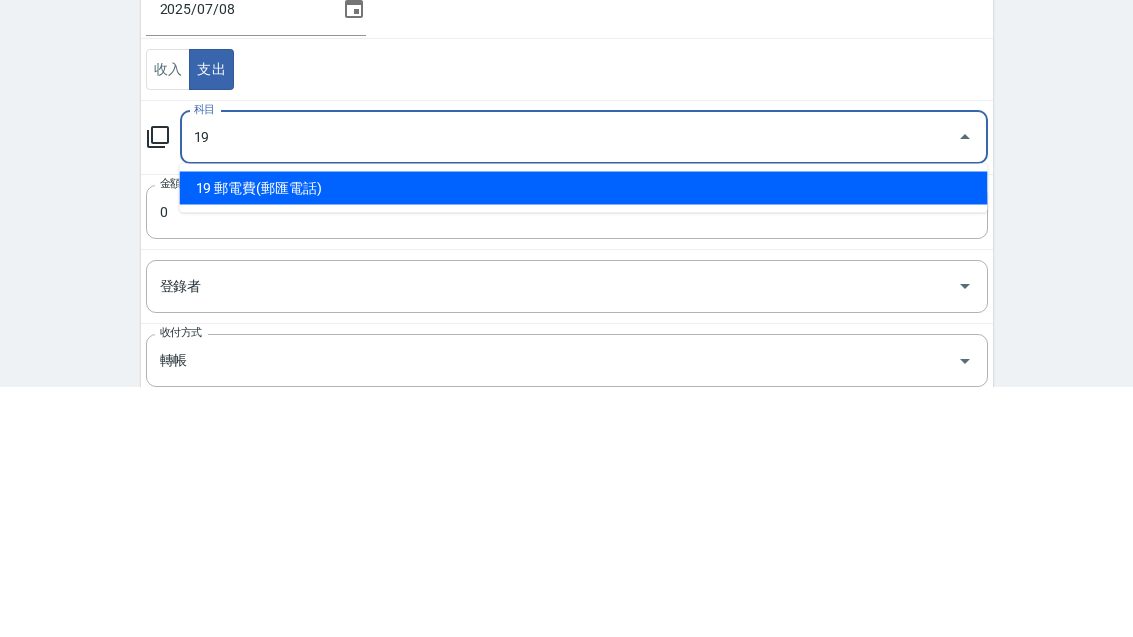 click on "19 郵電費(郵匯電話)" at bounding box center (584, 438) 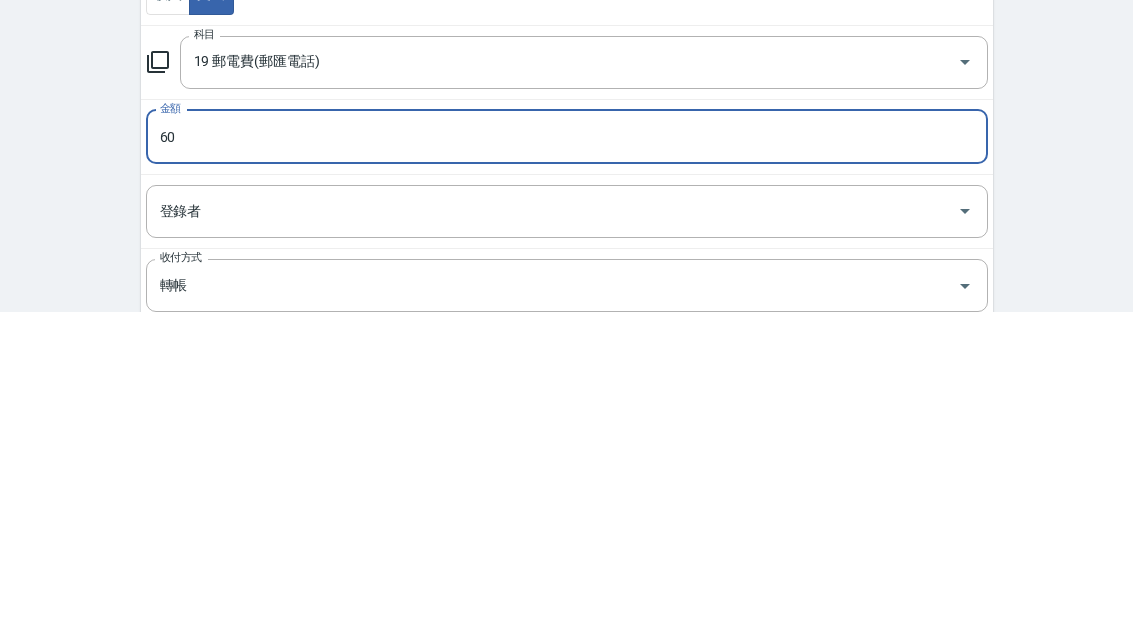 type on "60" 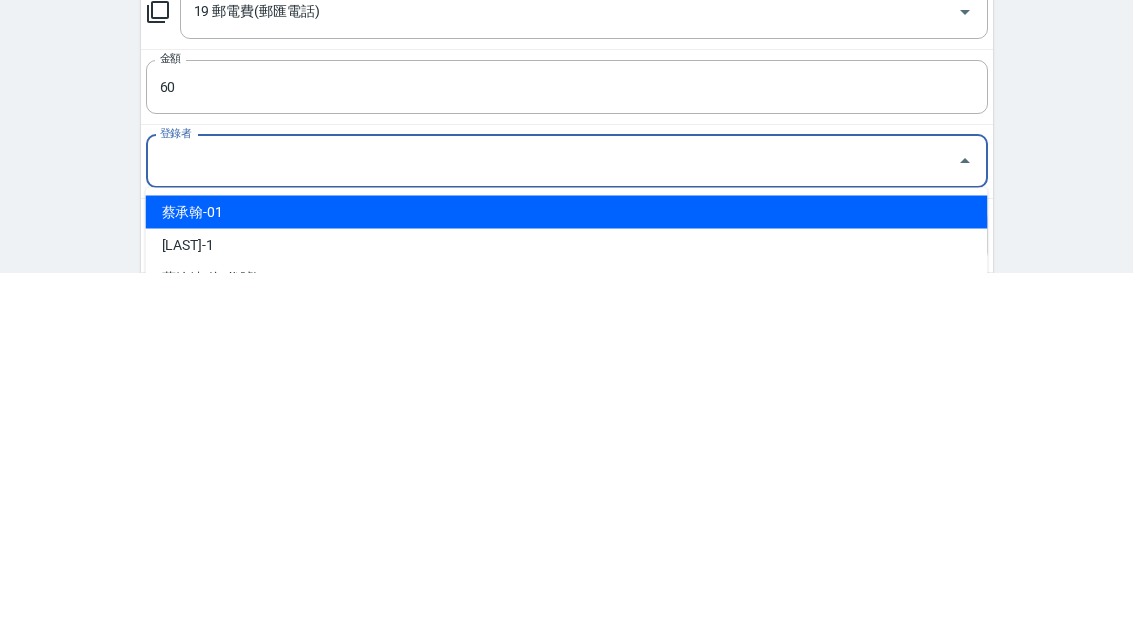 click on "蔡承翰-01" at bounding box center (567, 576) 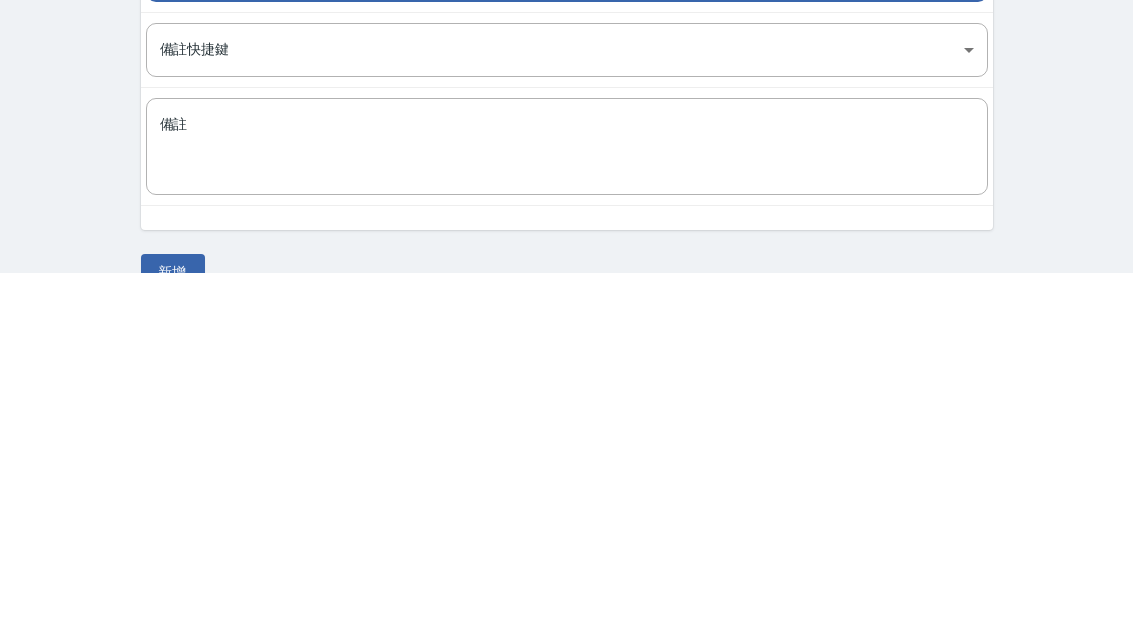 scroll, scrollTop: 312, scrollLeft: 0, axis: vertical 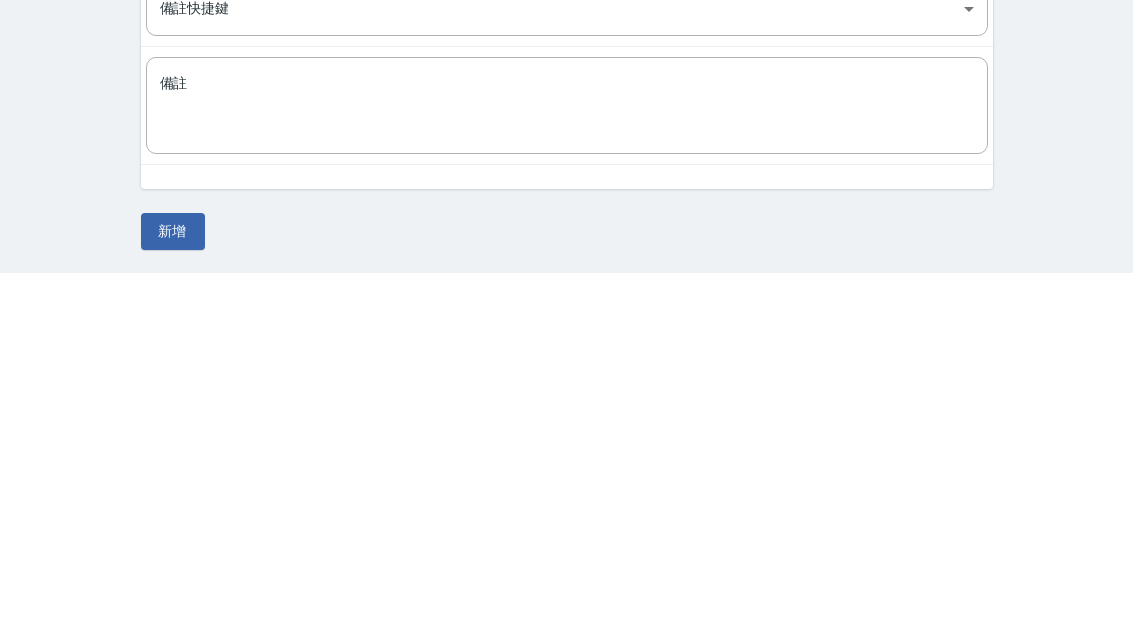 click on "備註" at bounding box center [567, 470] 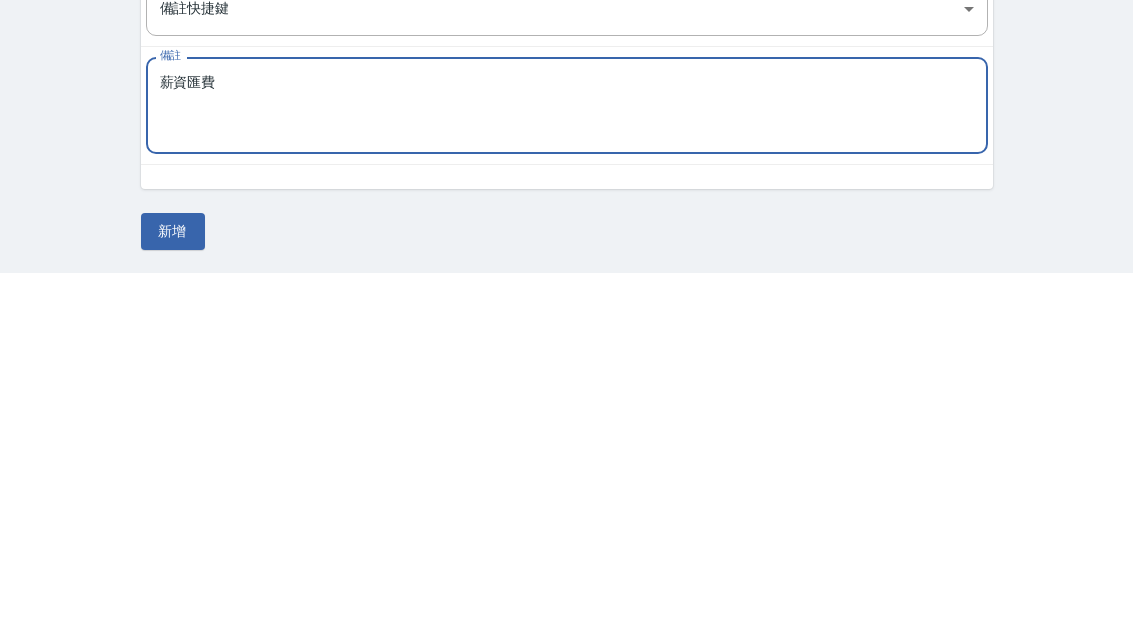 type on "薪資匯費" 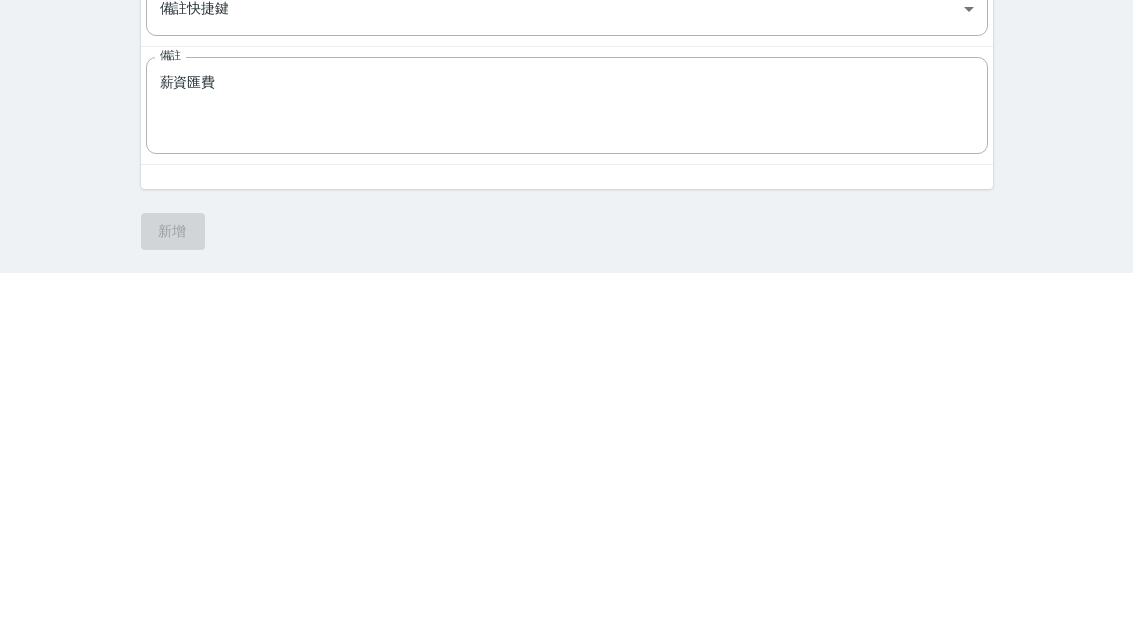 scroll, scrollTop: 248, scrollLeft: 0, axis: vertical 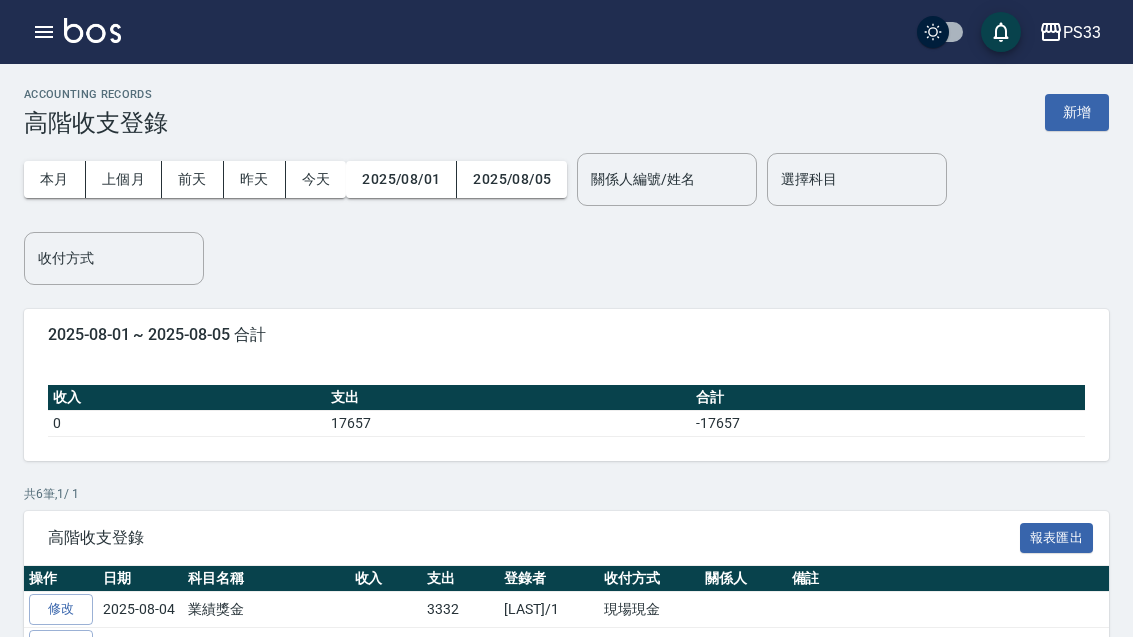 click on "新增" at bounding box center (1077, 112) 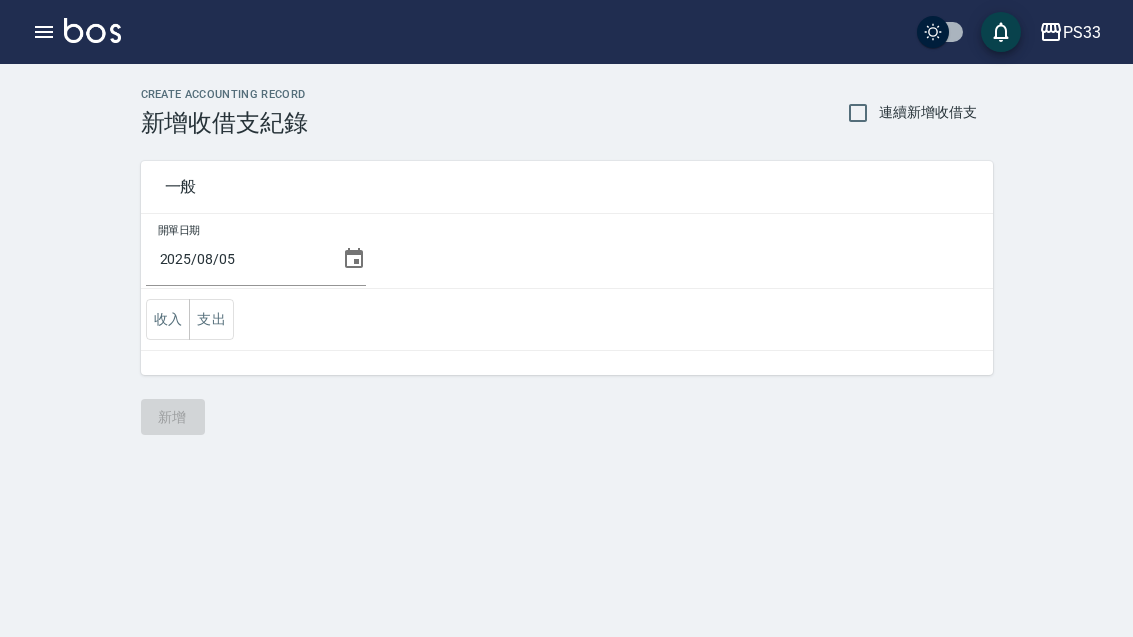 click 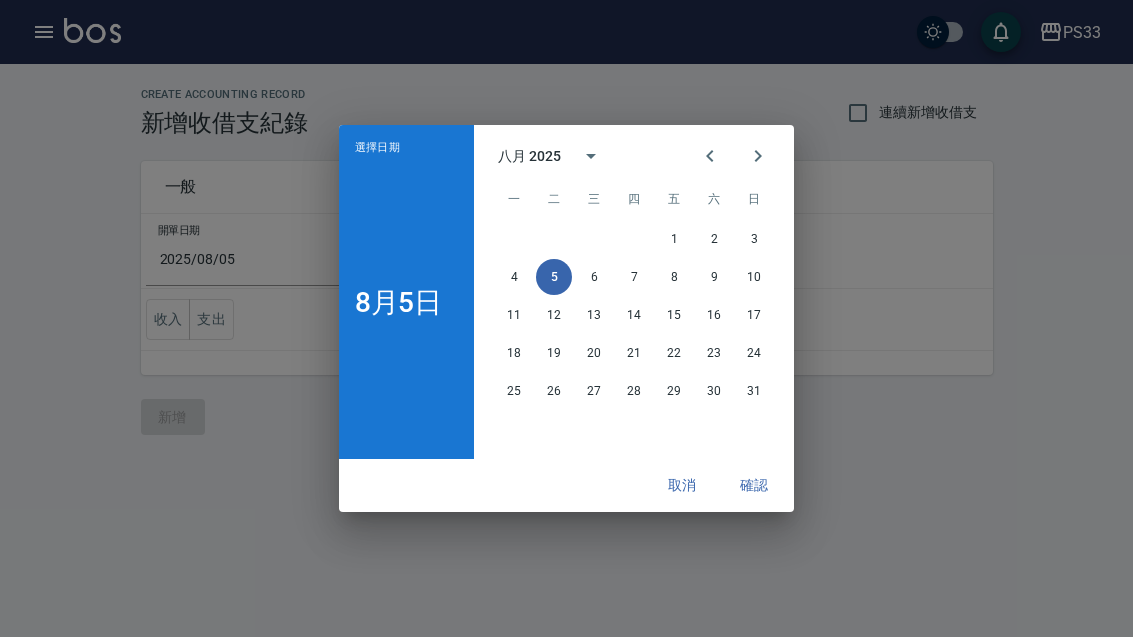 click at bounding box center (710, 156) 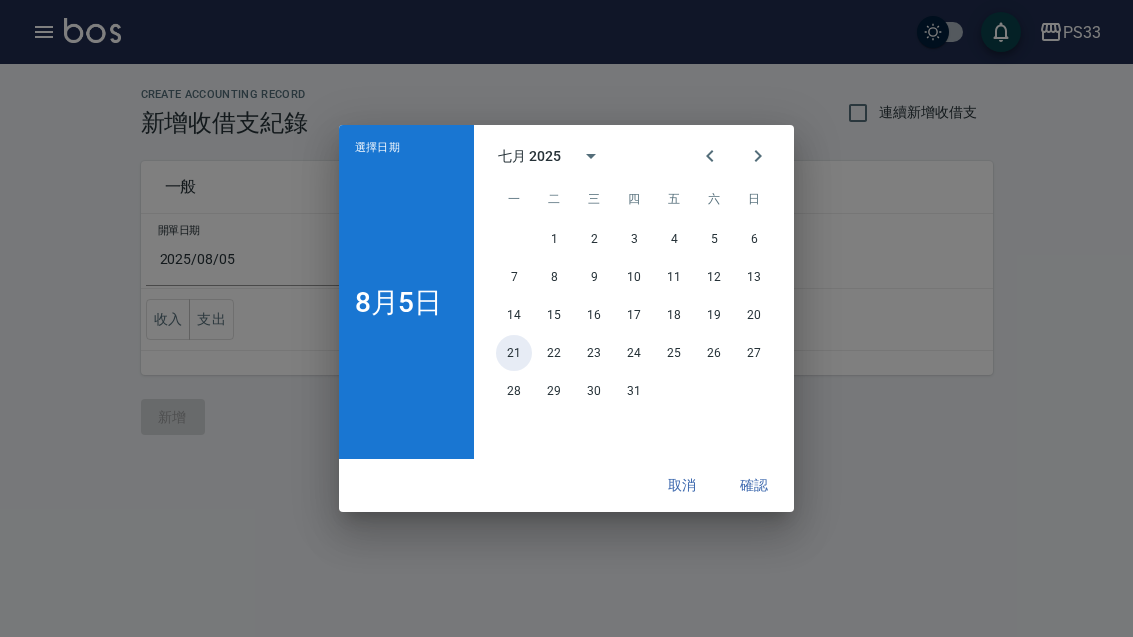 click on "21" at bounding box center [514, 353] 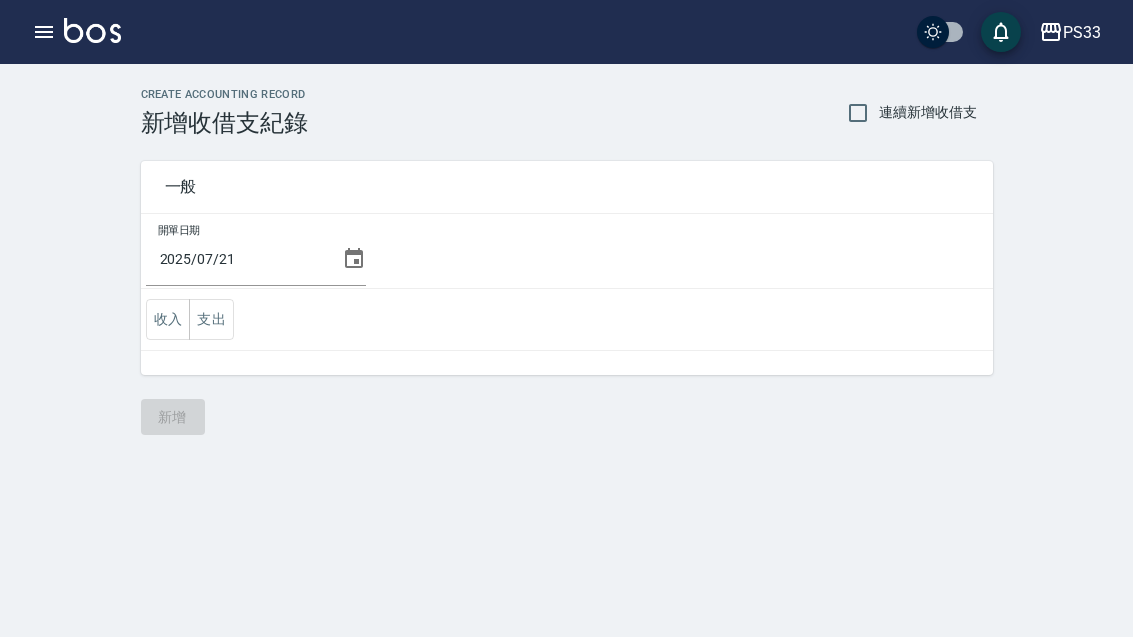 click on "收入" at bounding box center [168, 319] 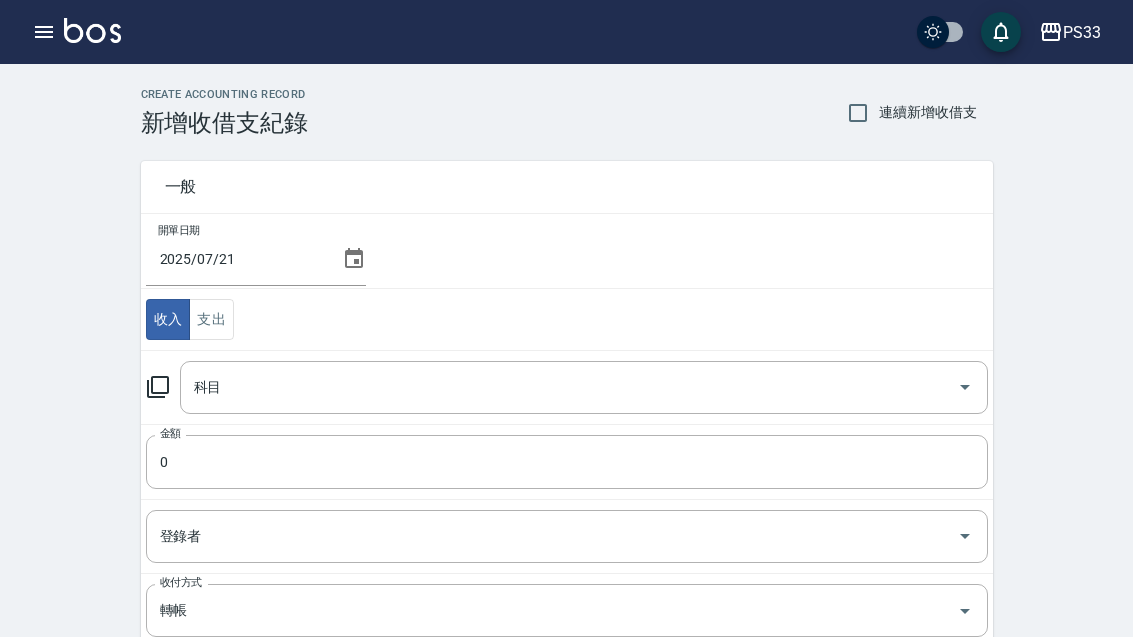click on "科目" at bounding box center (569, 387) 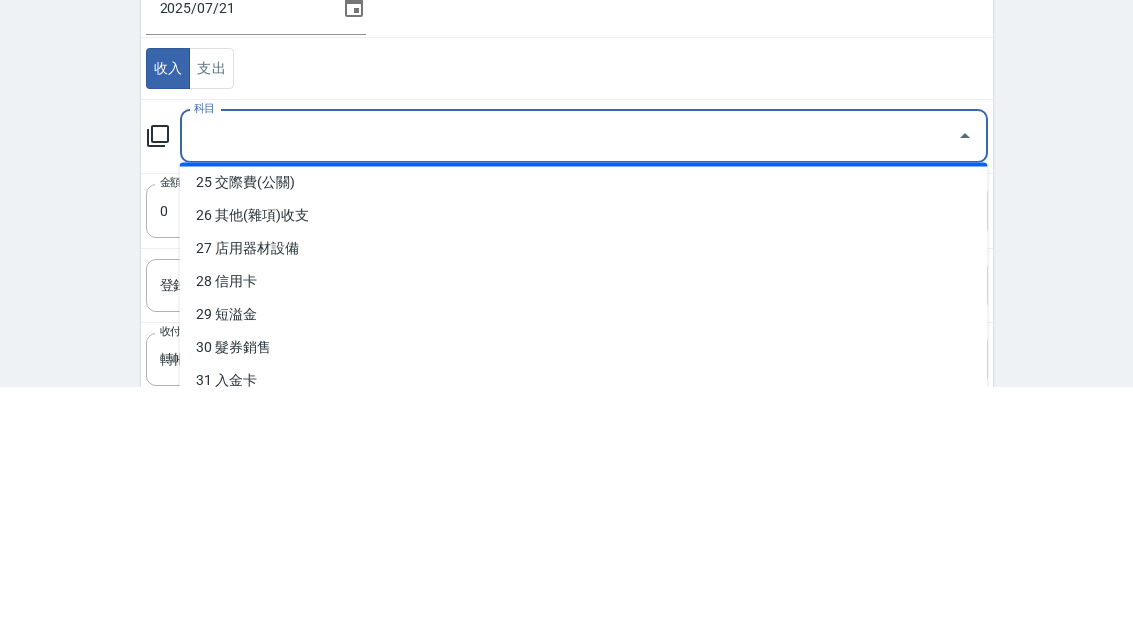 scroll, scrollTop: 830, scrollLeft: 0, axis: vertical 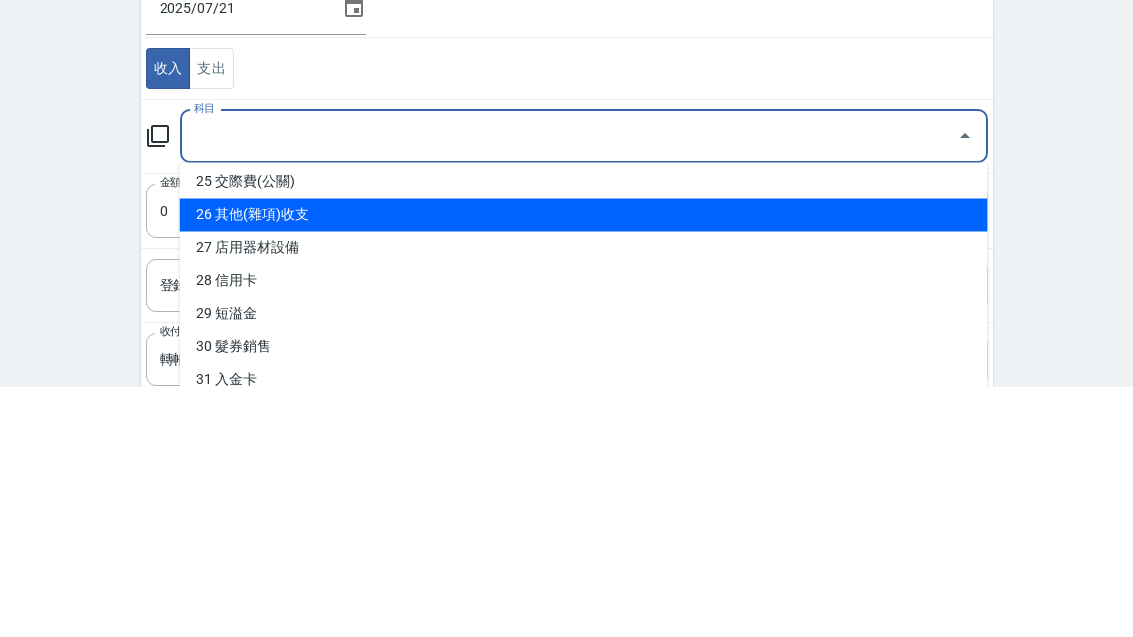 click on "26 其他(雜項)收支" at bounding box center [584, 466] 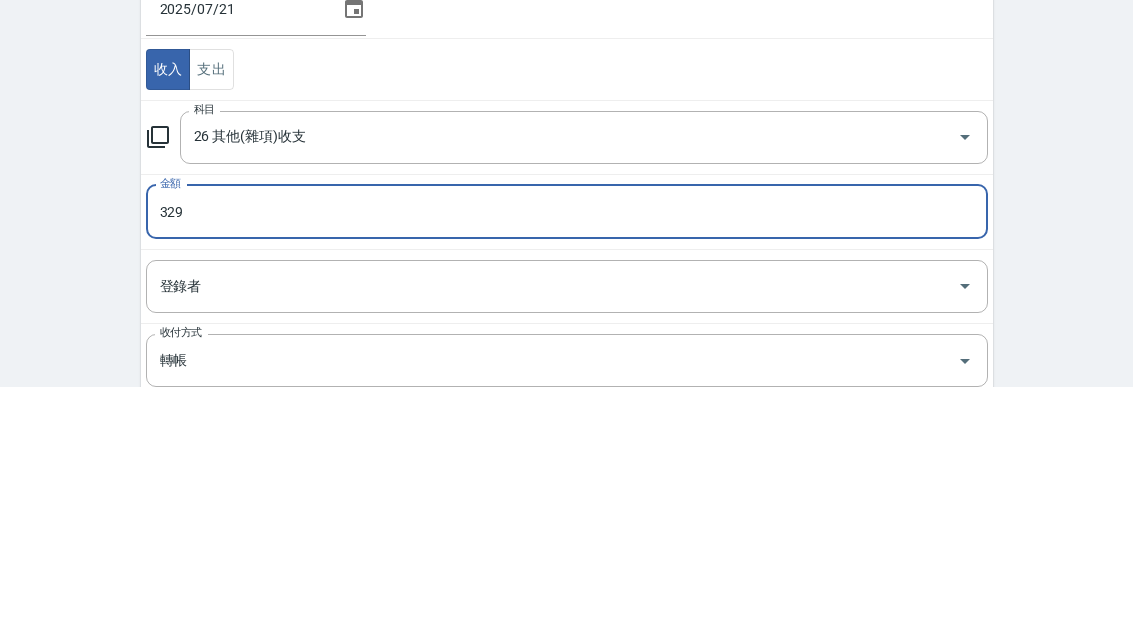 scroll, scrollTop: 248, scrollLeft: 0, axis: vertical 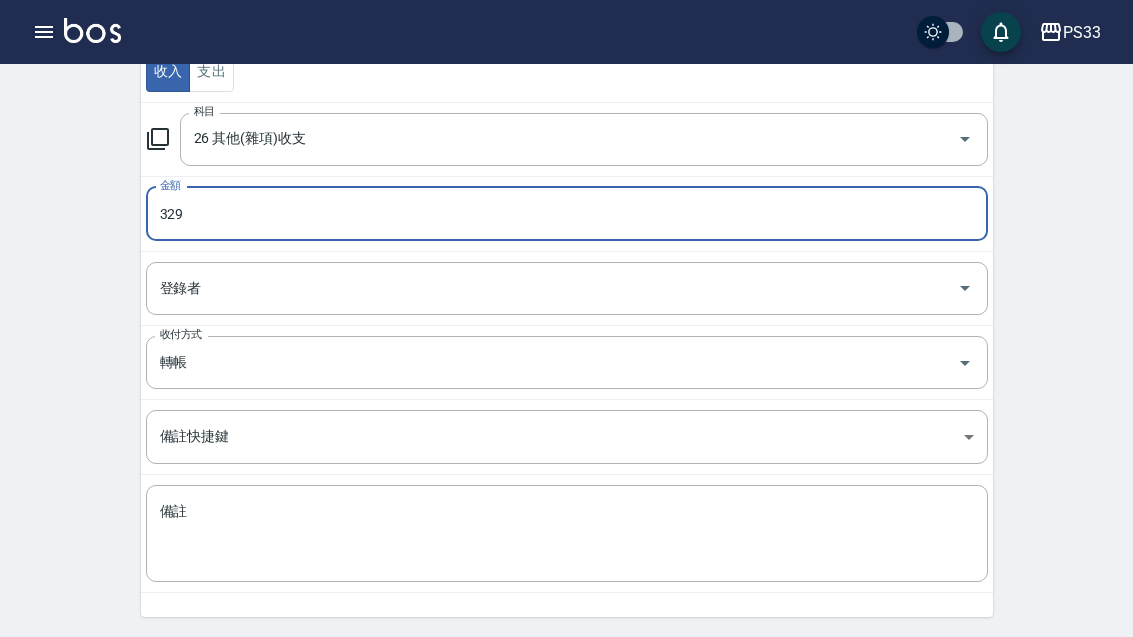 type on "329" 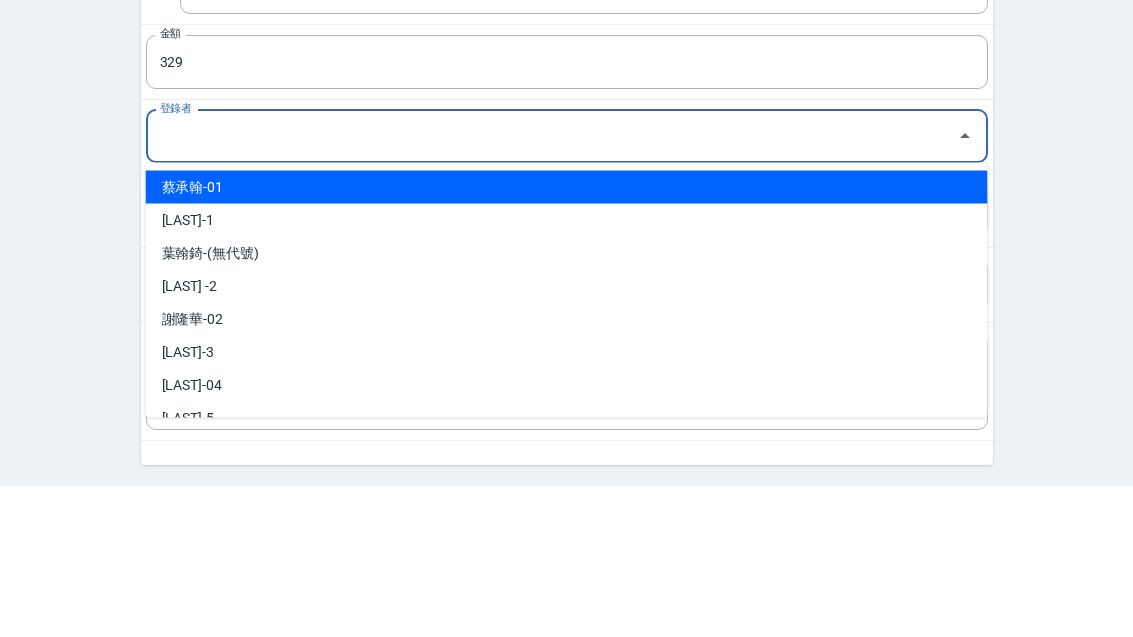 click on "蔡承翰-01" at bounding box center (567, 339) 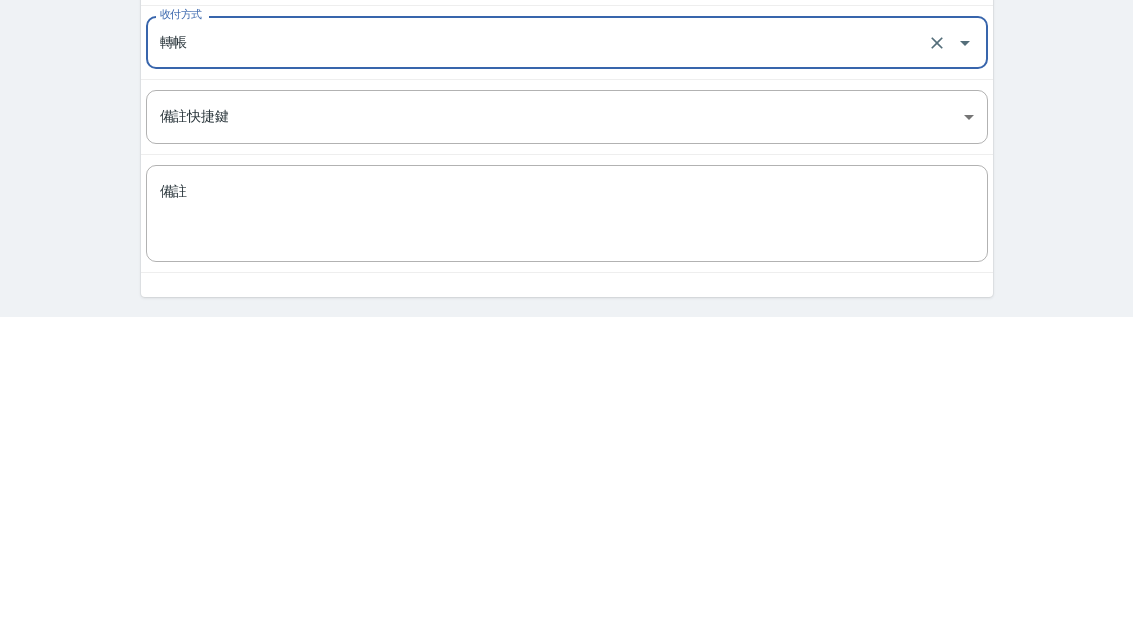 click on "備註" at bounding box center [567, 534] 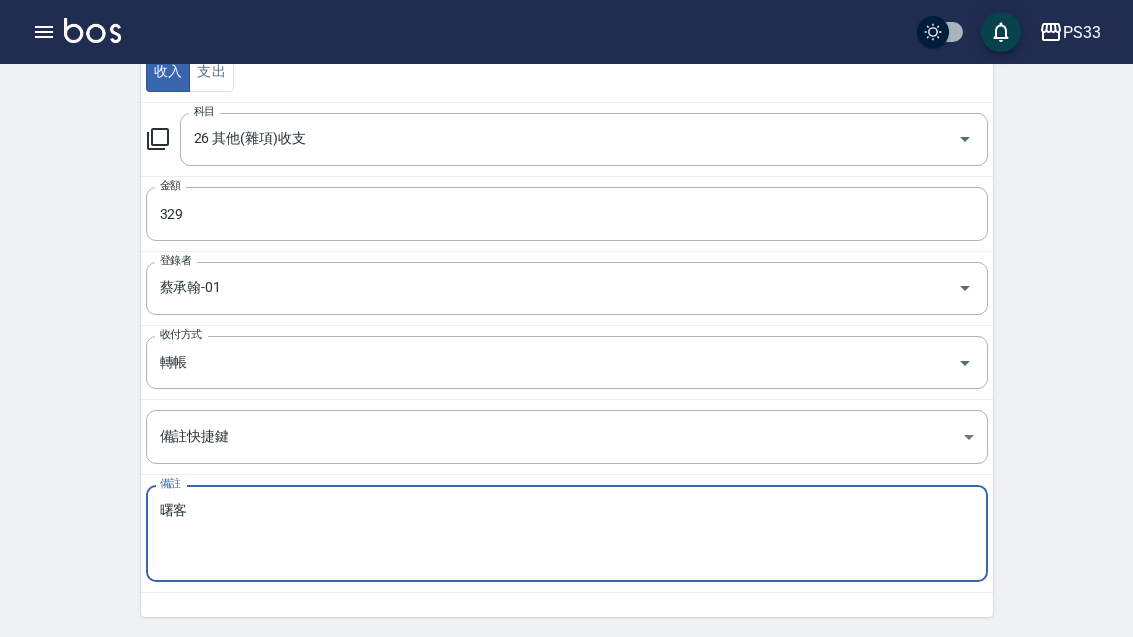 type on "曙客" 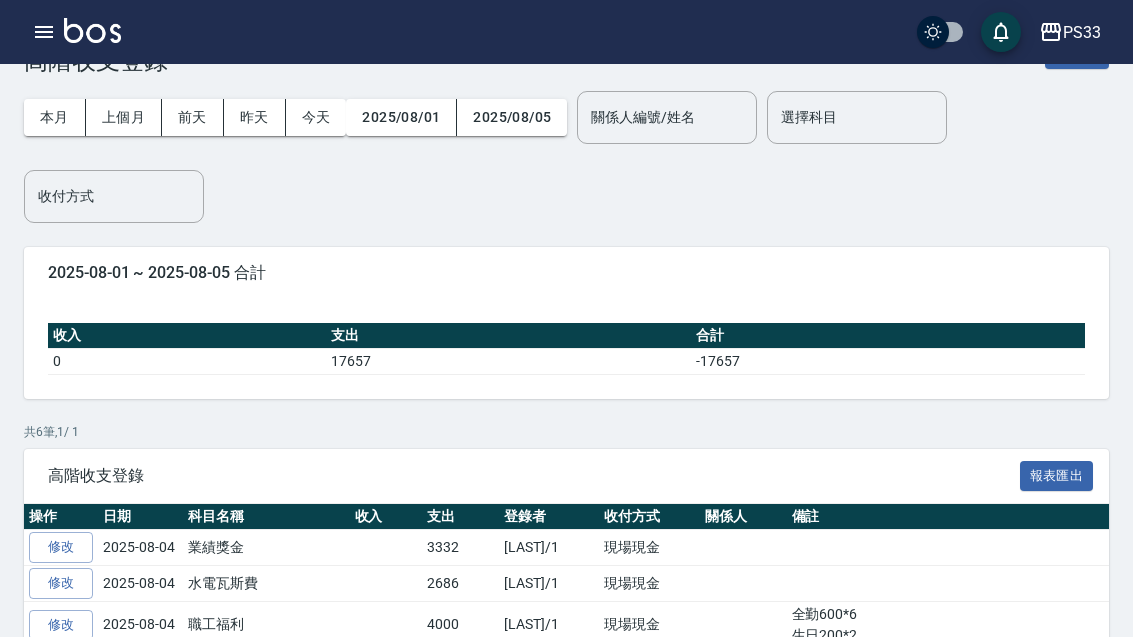 scroll, scrollTop: 190, scrollLeft: 0, axis: vertical 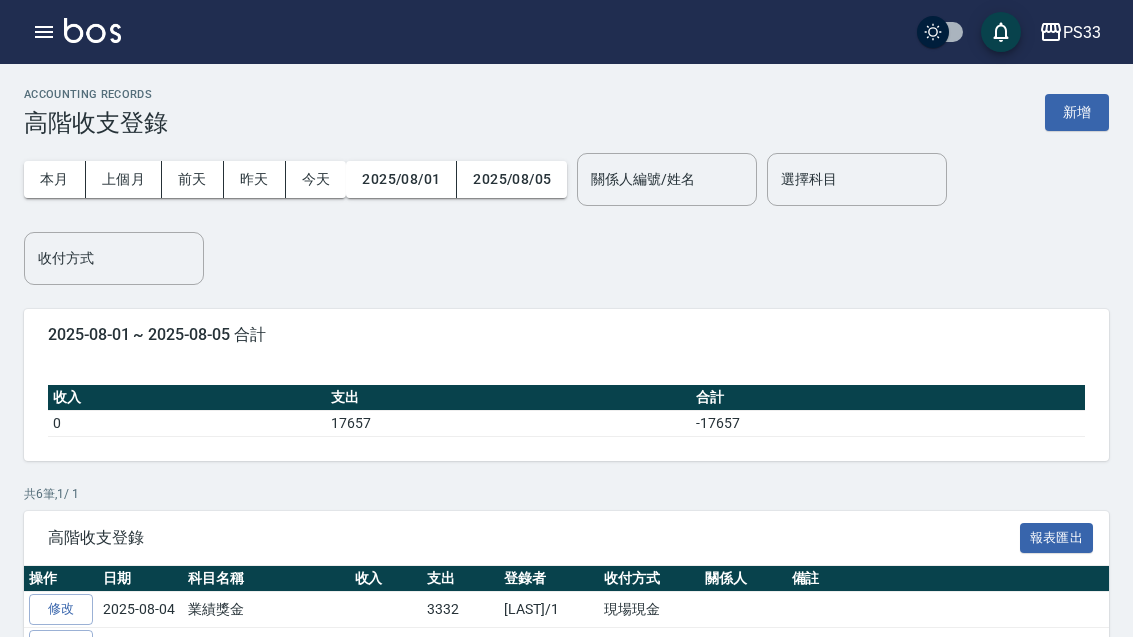 click at bounding box center (92, 30) 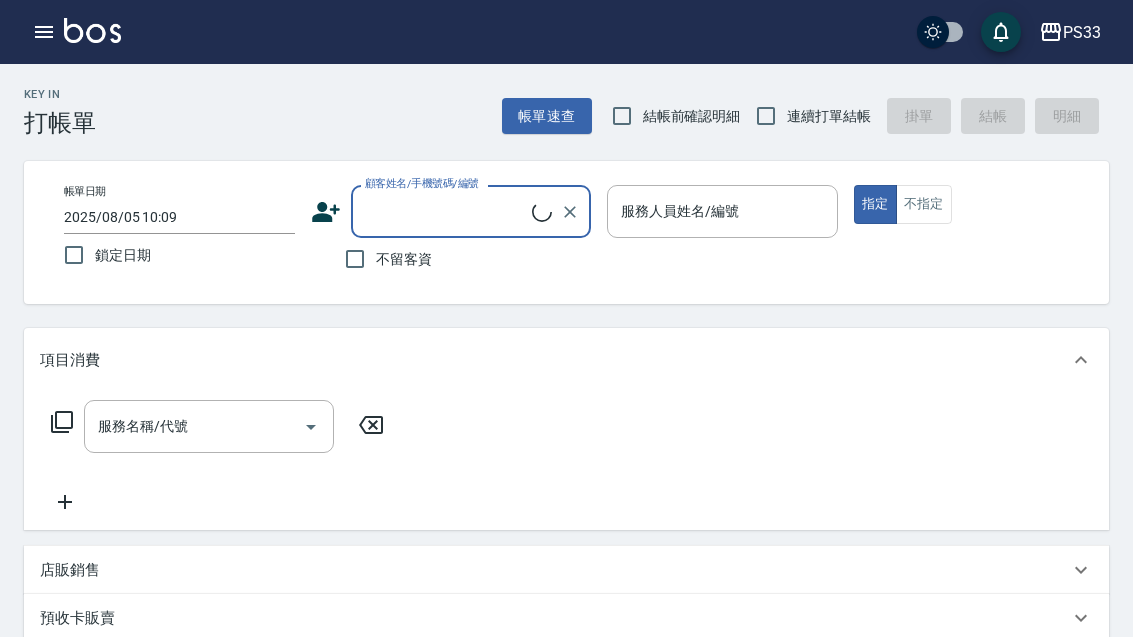 click at bounding box center (92, 30) 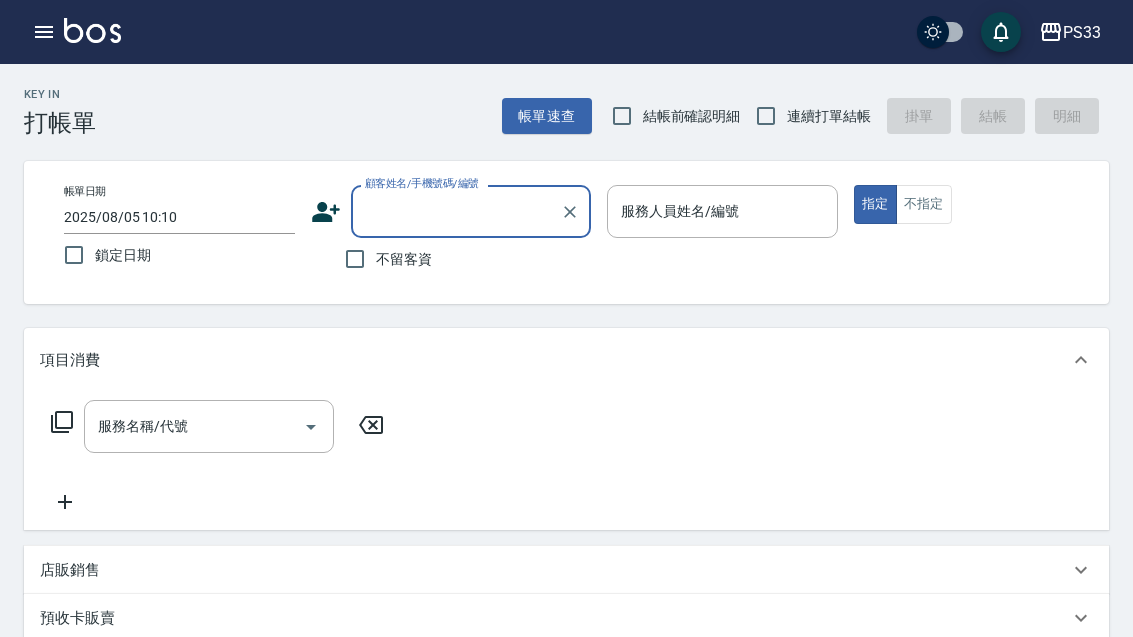 click 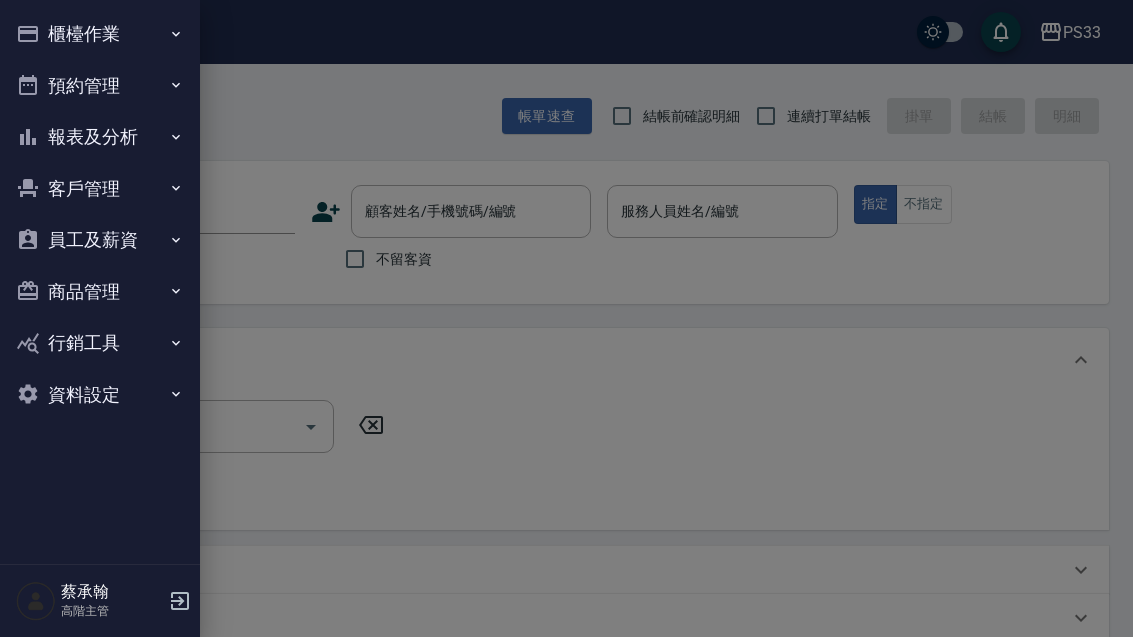 click on "報表及分析" at bounding box center [100, 137] 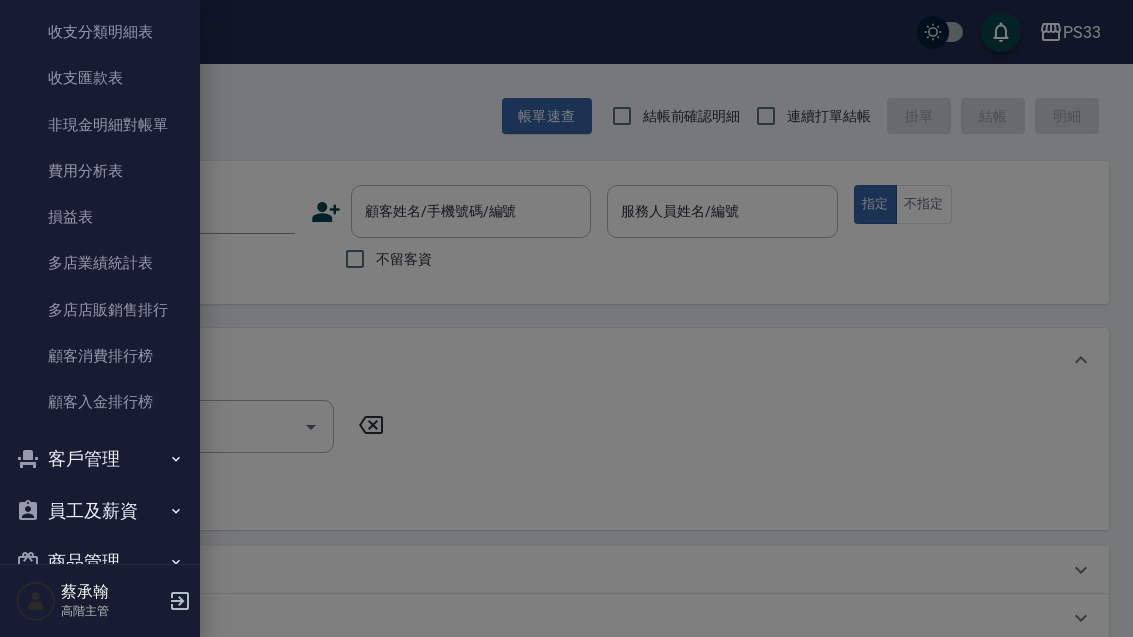 scroll, scrollTop: 1722, scrollLeft: 0, axis: vertical 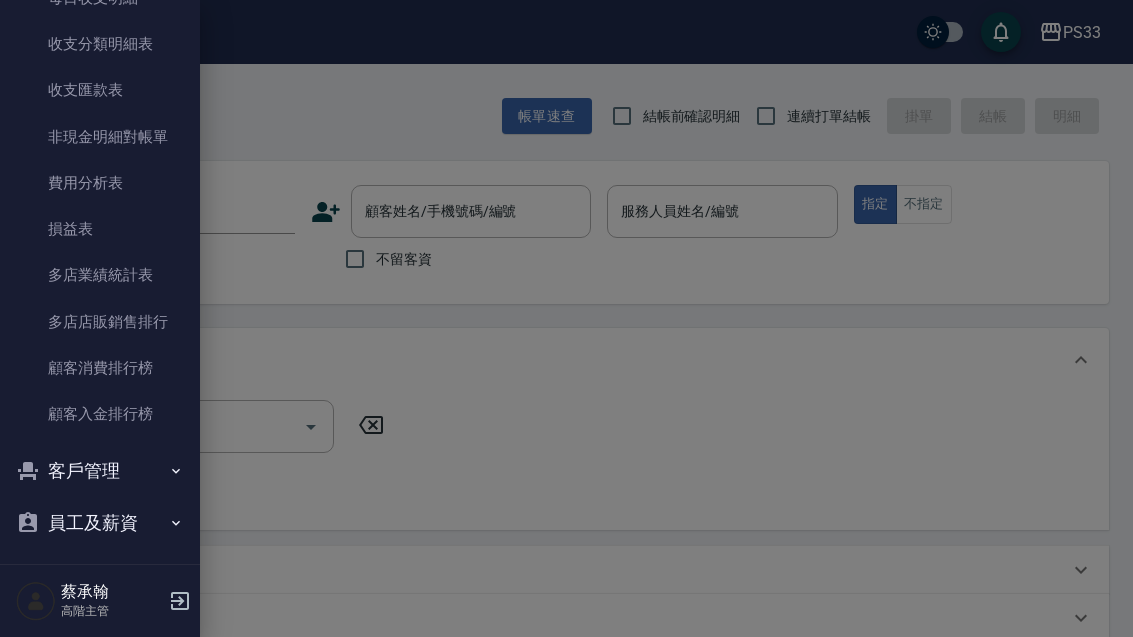 click on "費用分析表" at bounding box center (100, 183) 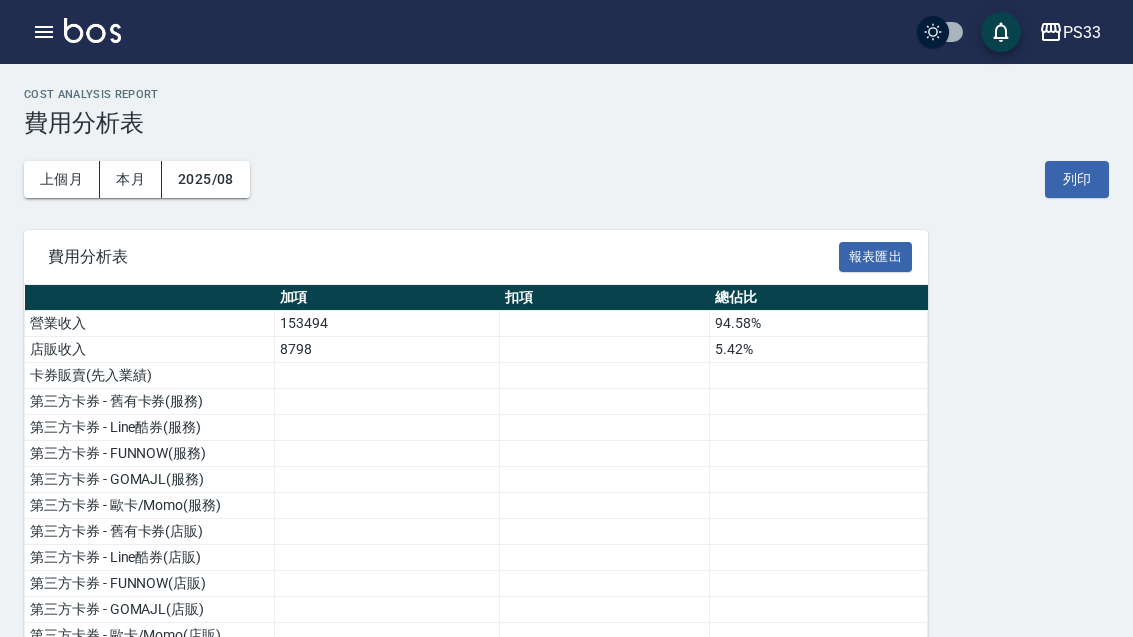 click on "上個月" at bounding box center (62, 179) 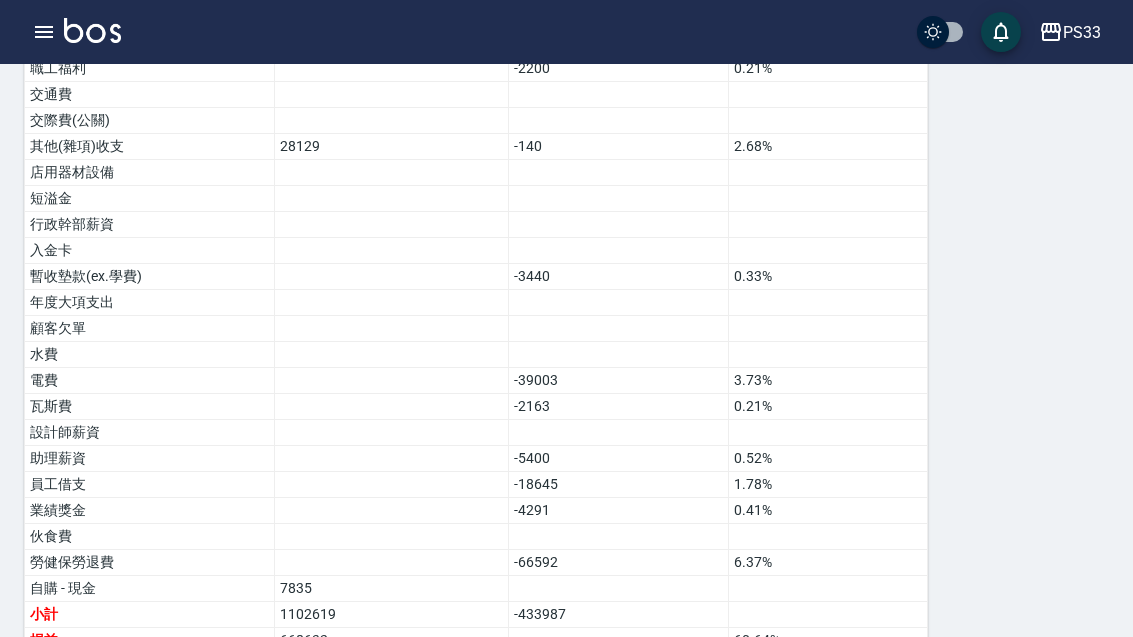 scroll, scrollTop: 1307, scrollLeft: 0, axis: vertical 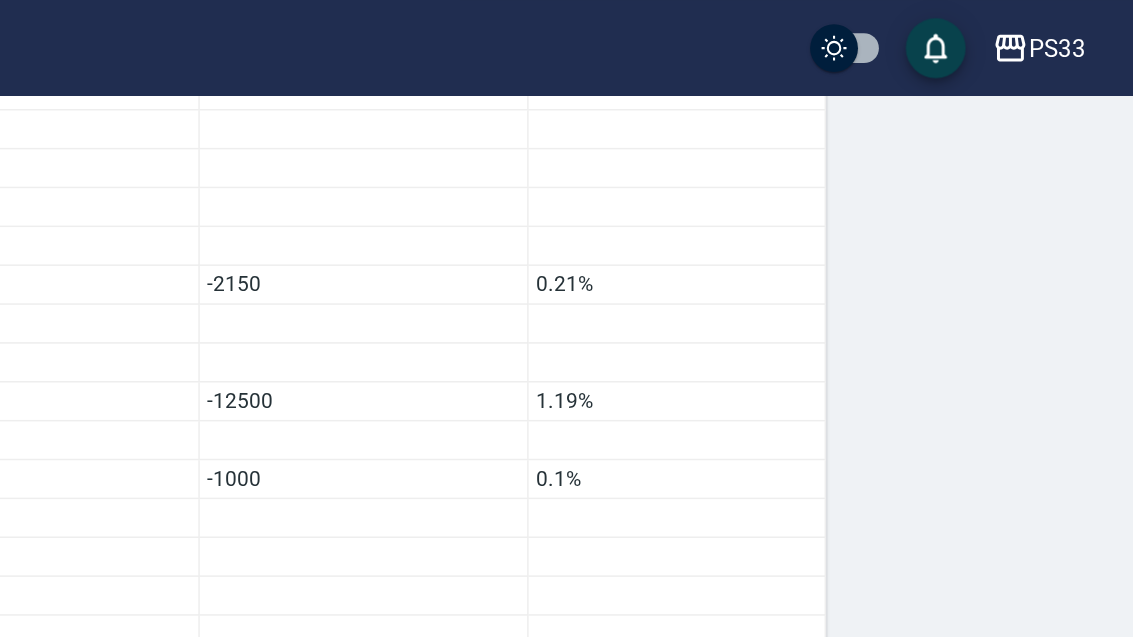 click on "PS33" at bounding box center [1082, 32] 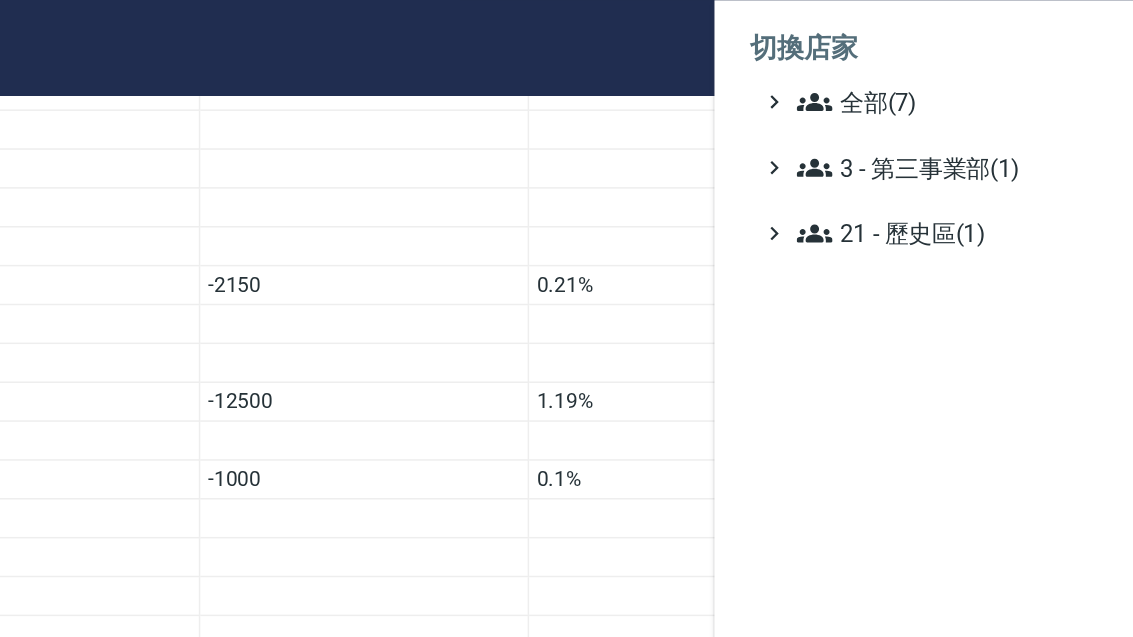 scroll, scrollTop: 497, scrollLeft: 0, axis: vertical 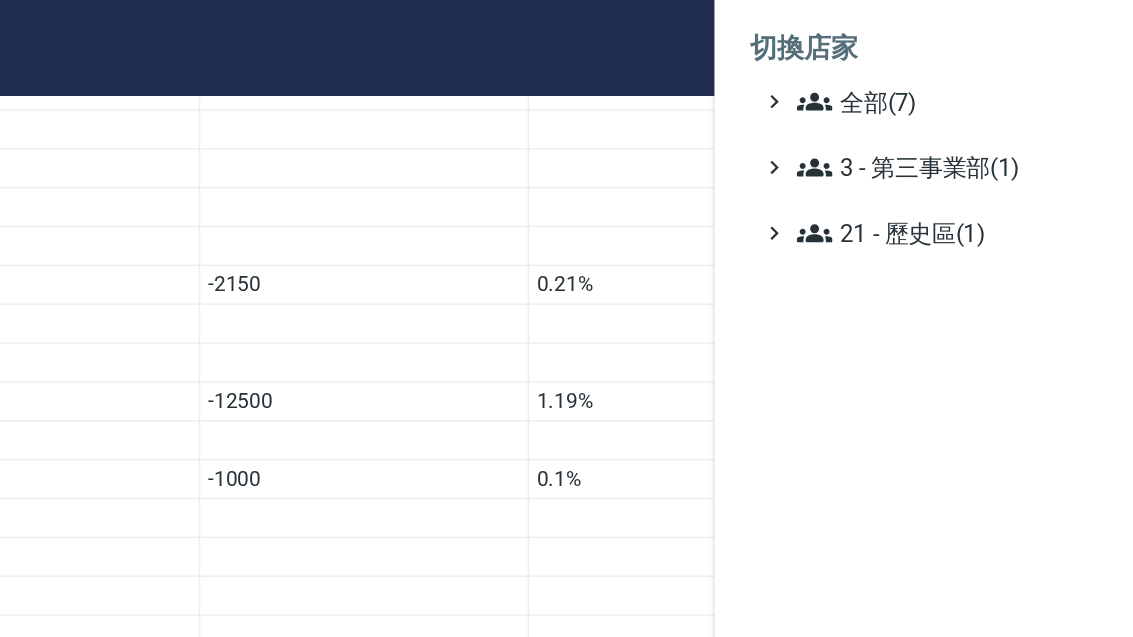 click on "全部(7)" at bounding box center (1004, 68) 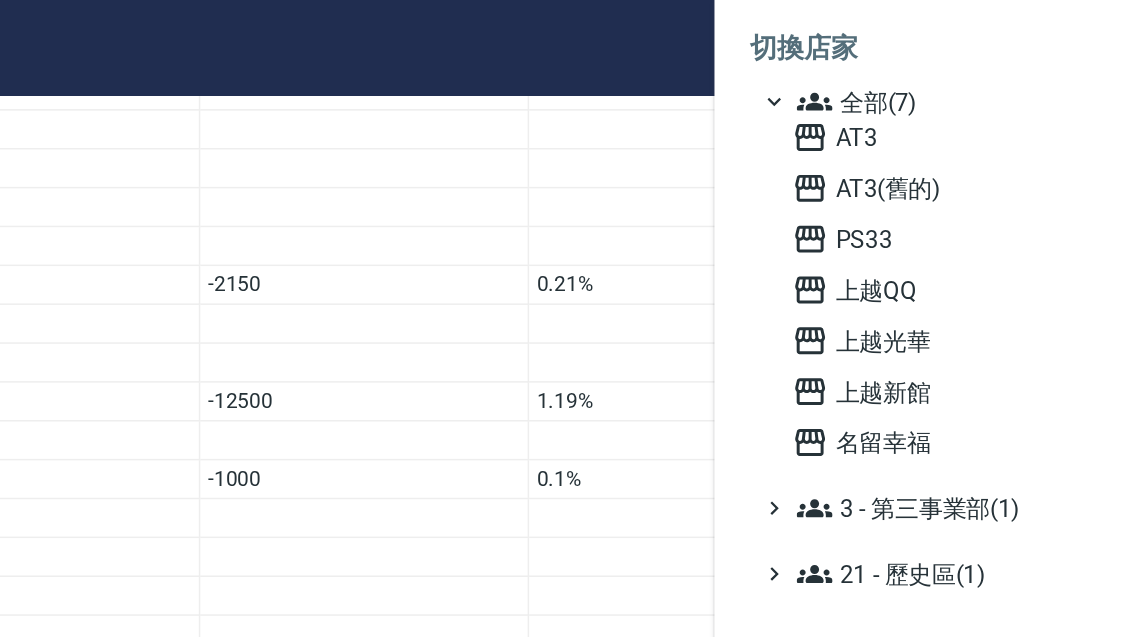 click on "上越新館" at bounding box center [1003, 262] 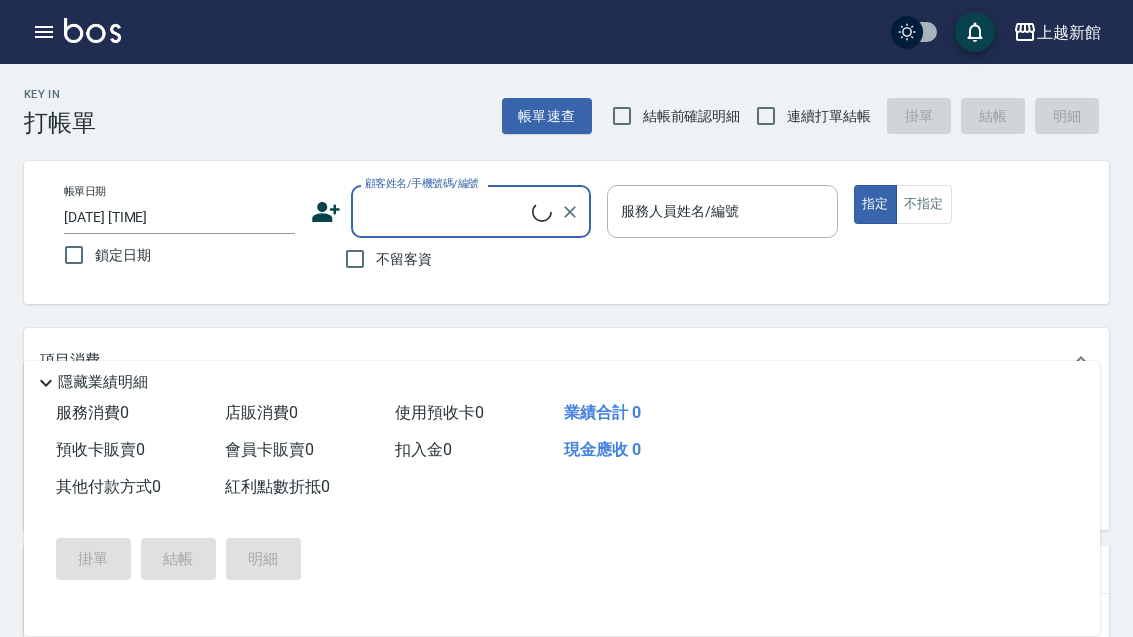 scroll, scrollTop: 0, scrollLeft: 0, axis: both 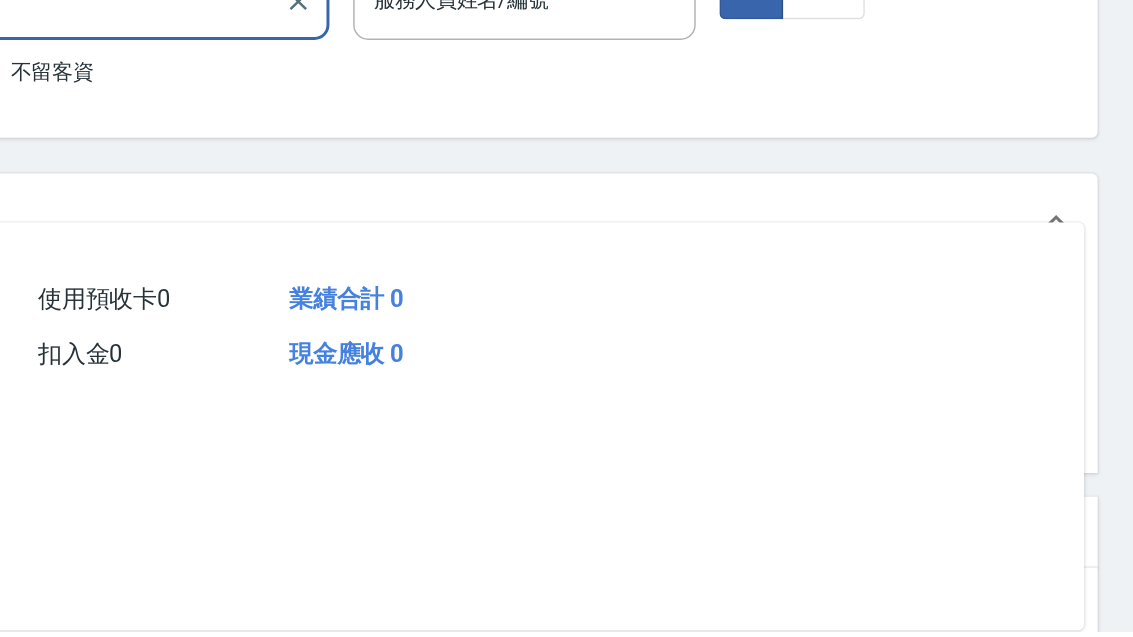 click on "顧客姓名/手機號碼/編號" at bounding box center (456, 211) 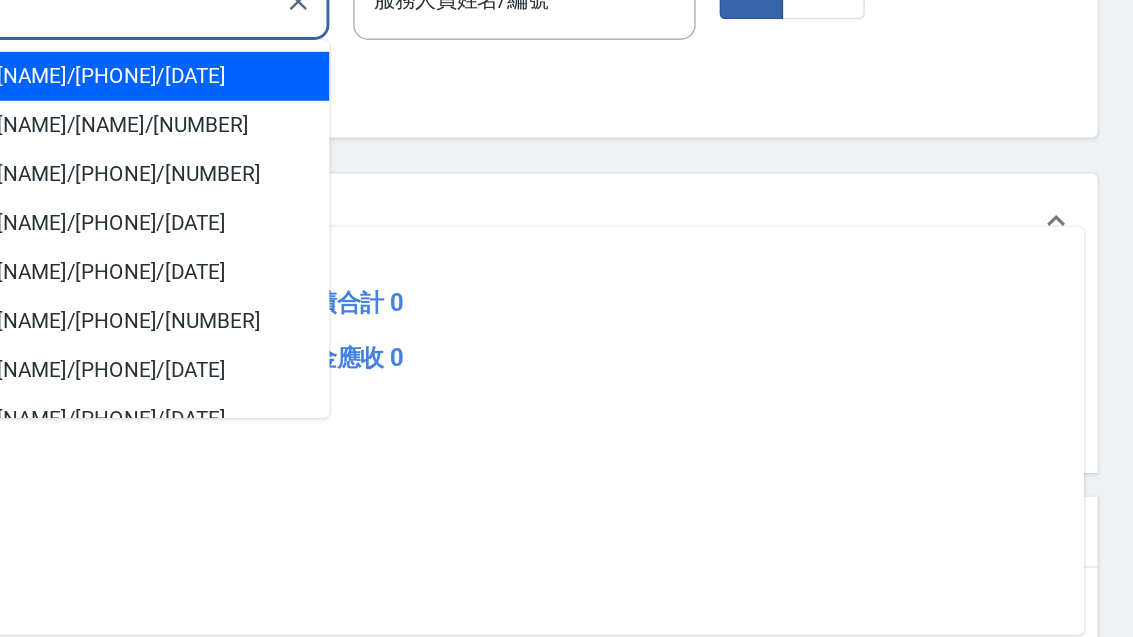 scroll, scrollTop: 3, scrollLeft: 0, axis: vertical 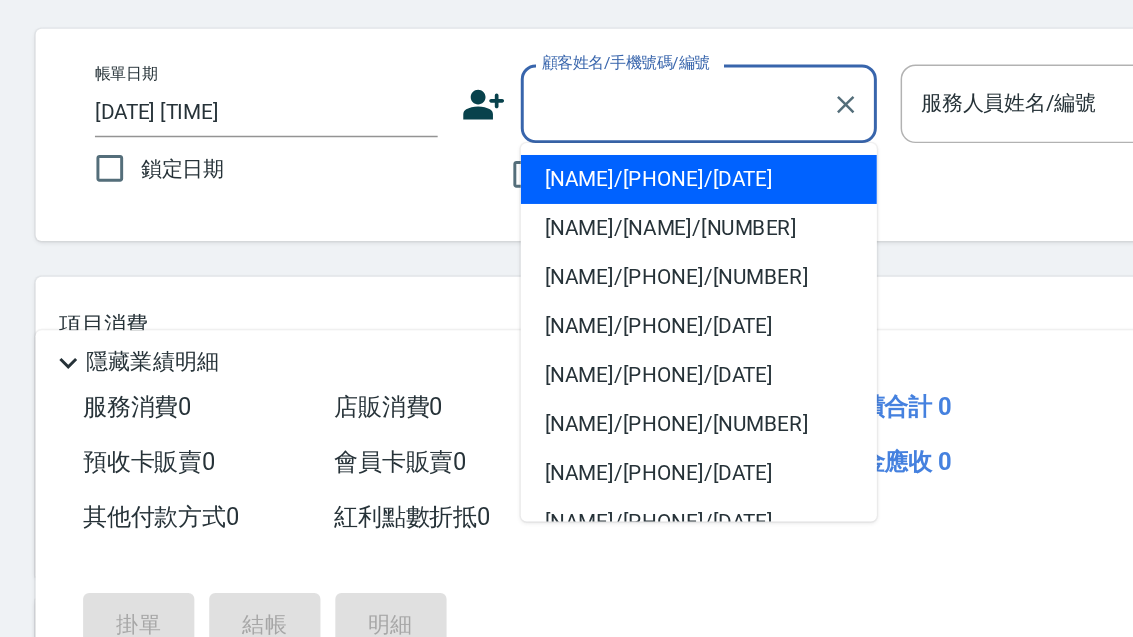 click on "帳單日期 [DATE] [TIME] 鎖定日期 顧客姓名/手機號碼/編號 顧客姓名/手機號碼/編號 不留客資 服務人員姓名/編號 服務人員姓名/編號 指定 不指定" at bounding box center [566, 229] 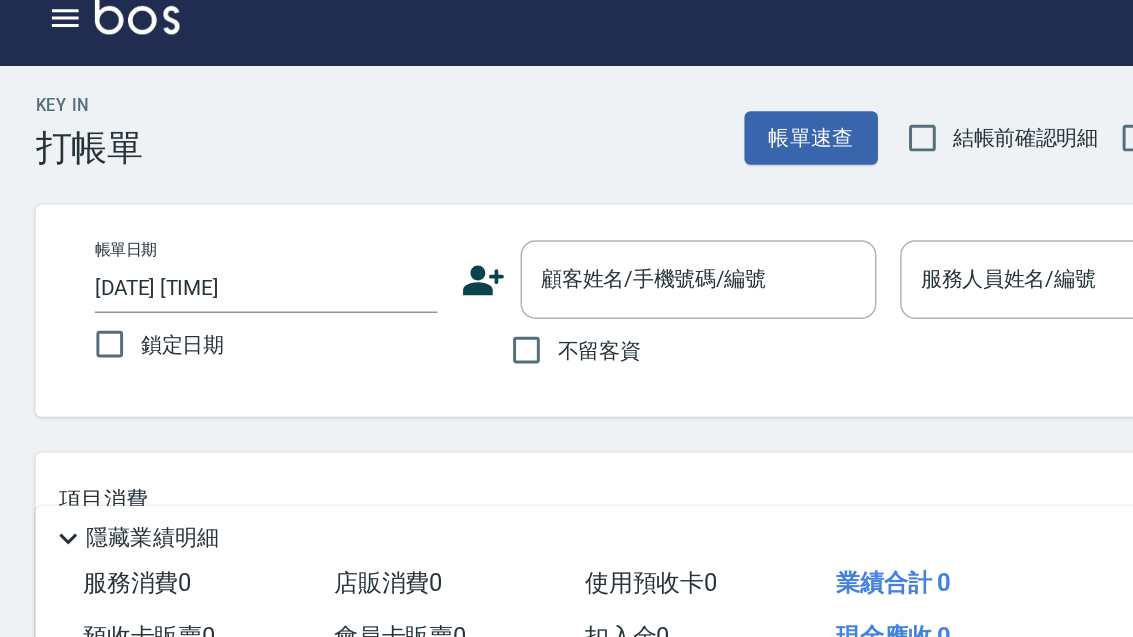 scroll, scrollTop: 0, scrollLeft: 0, axis: both 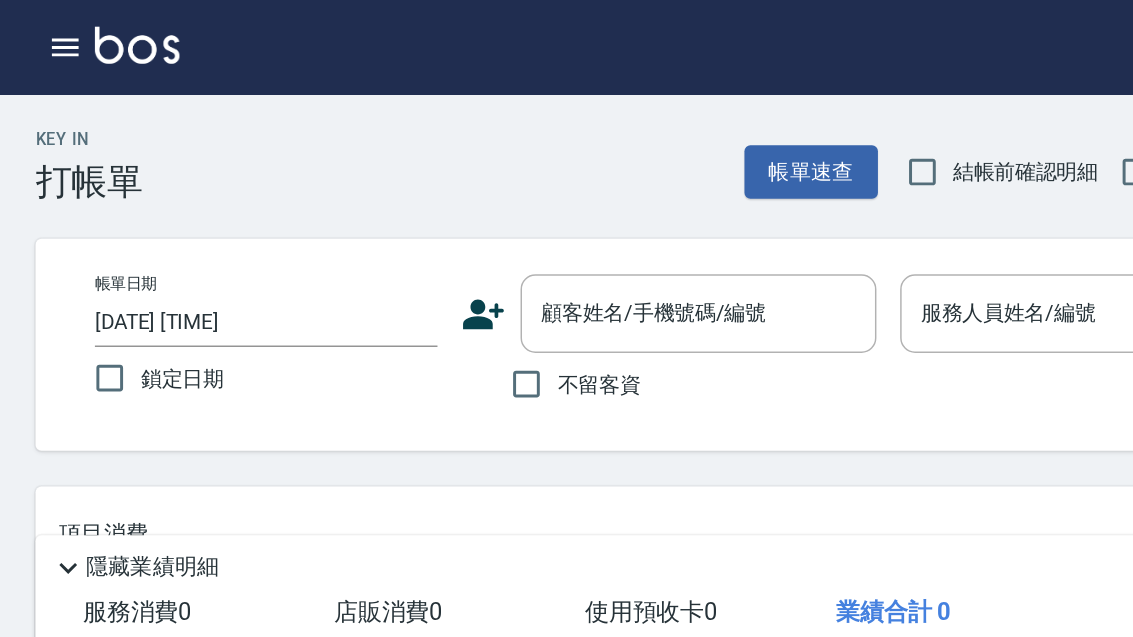 click 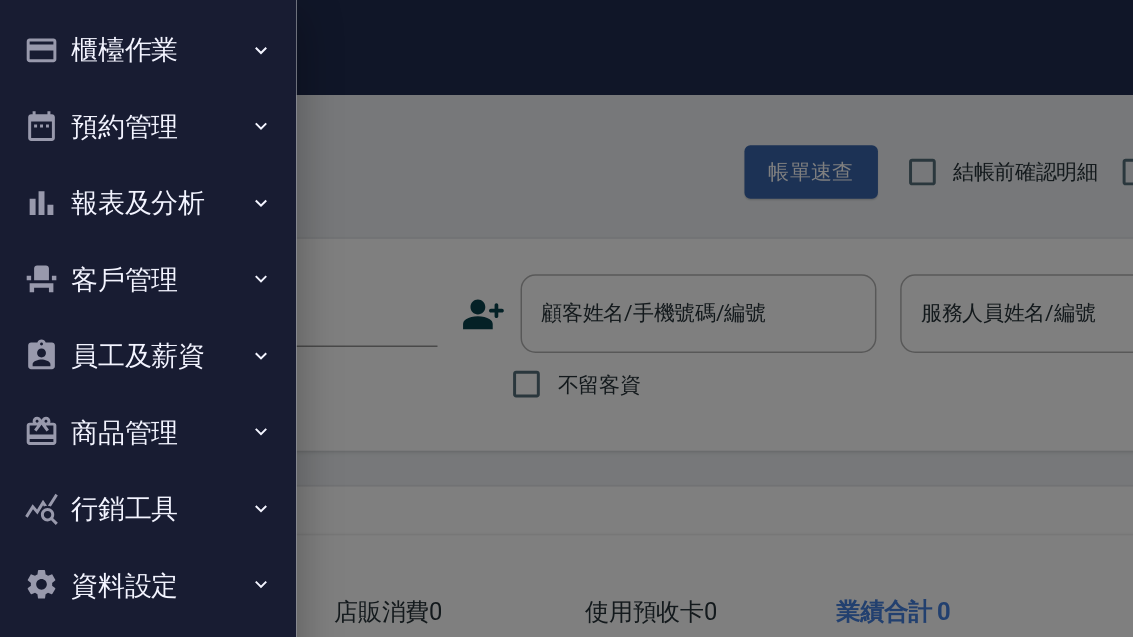 click on "櫃檯作業" at bounding box center [100, 34] 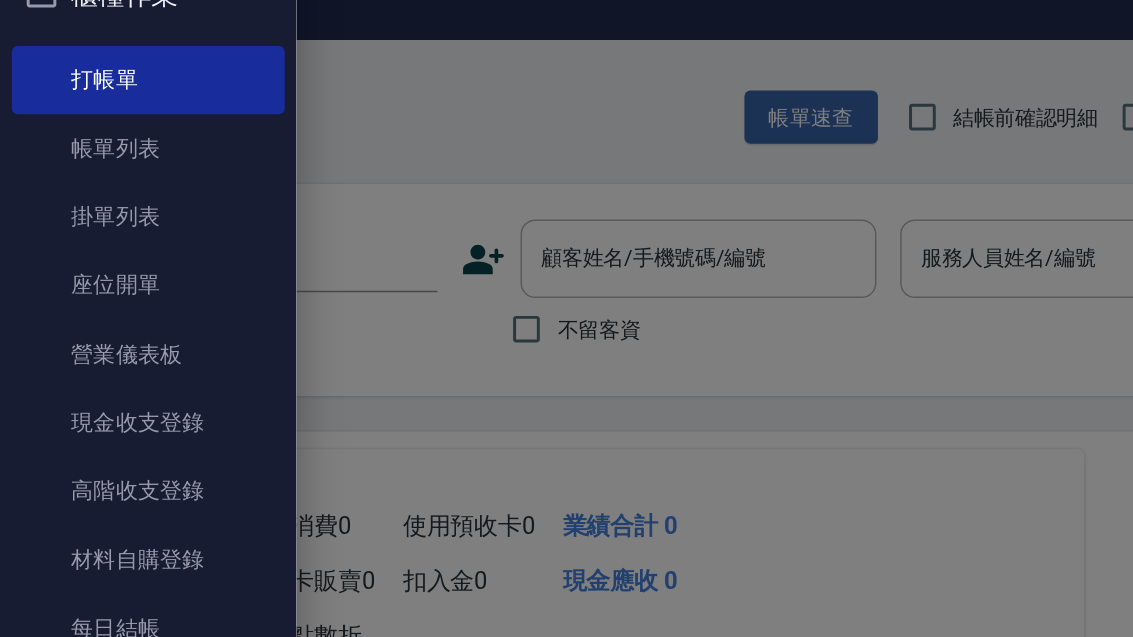 click on "高階收支登錄" at bounding box center [100, 368] 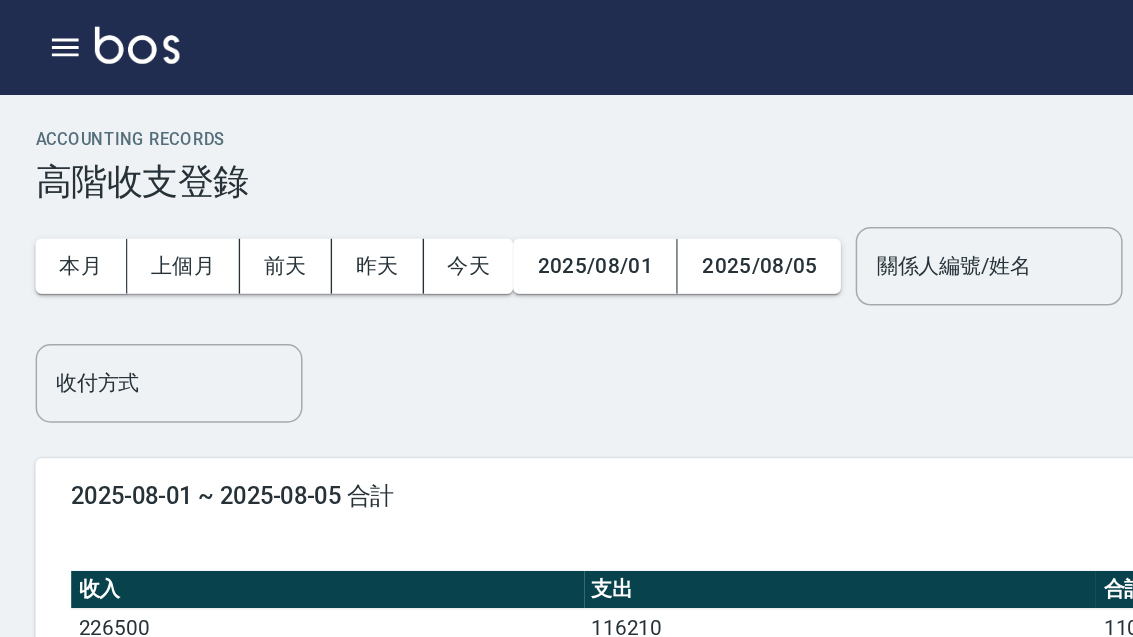 click on "ACCOUNTING RECORDS 高階收支登錄 新增" at bounding box center (566, 112) 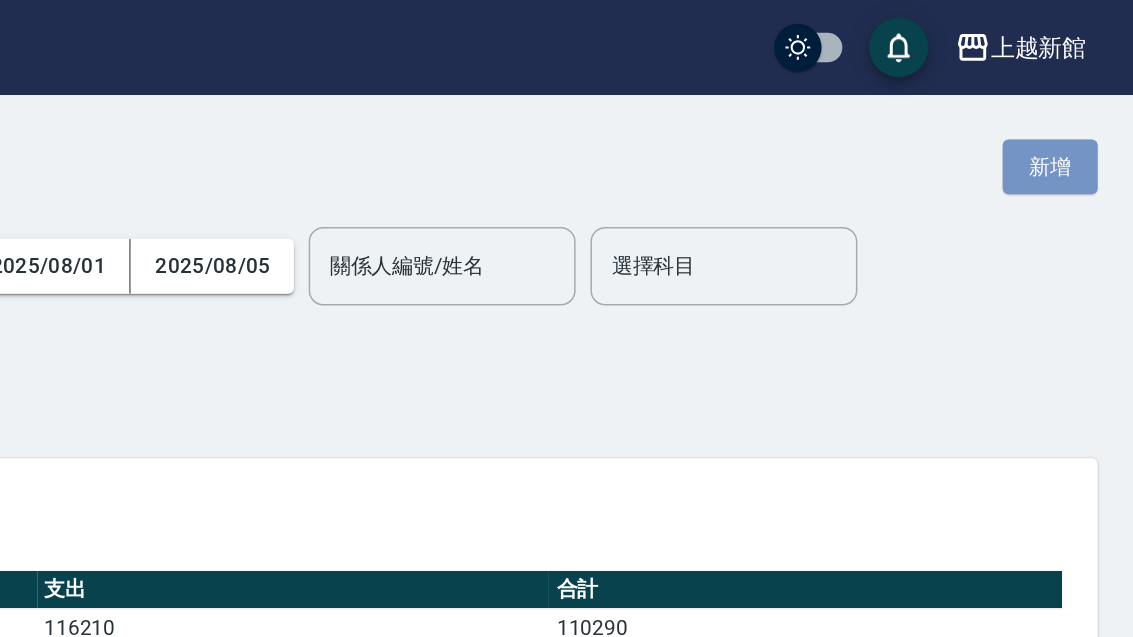 click on "新增" at bounding box center [1077, 112] 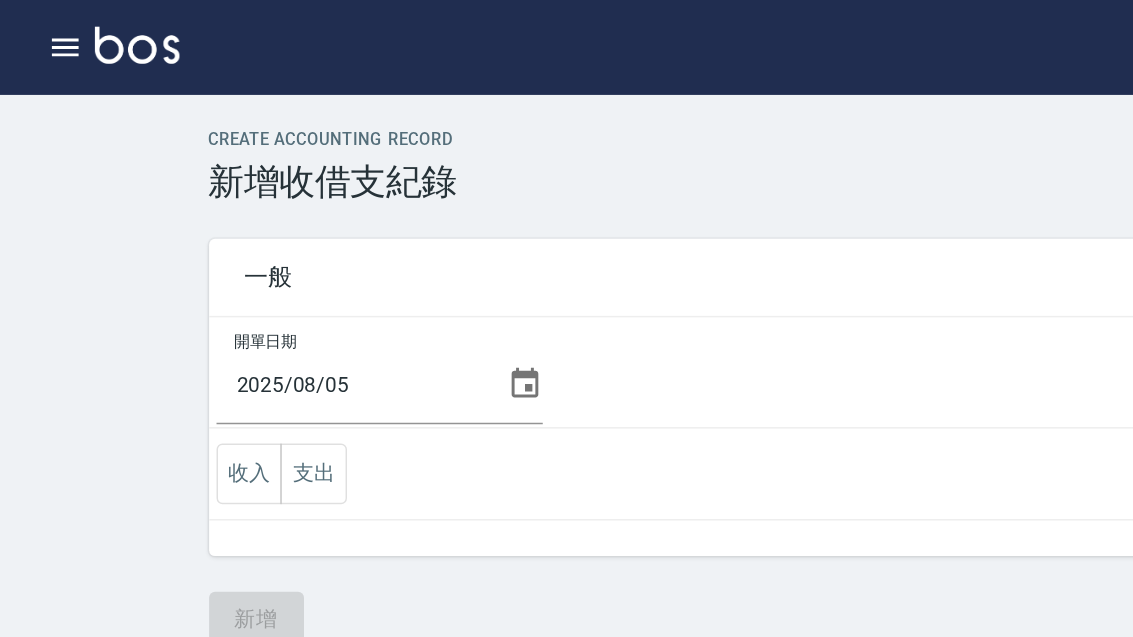 click 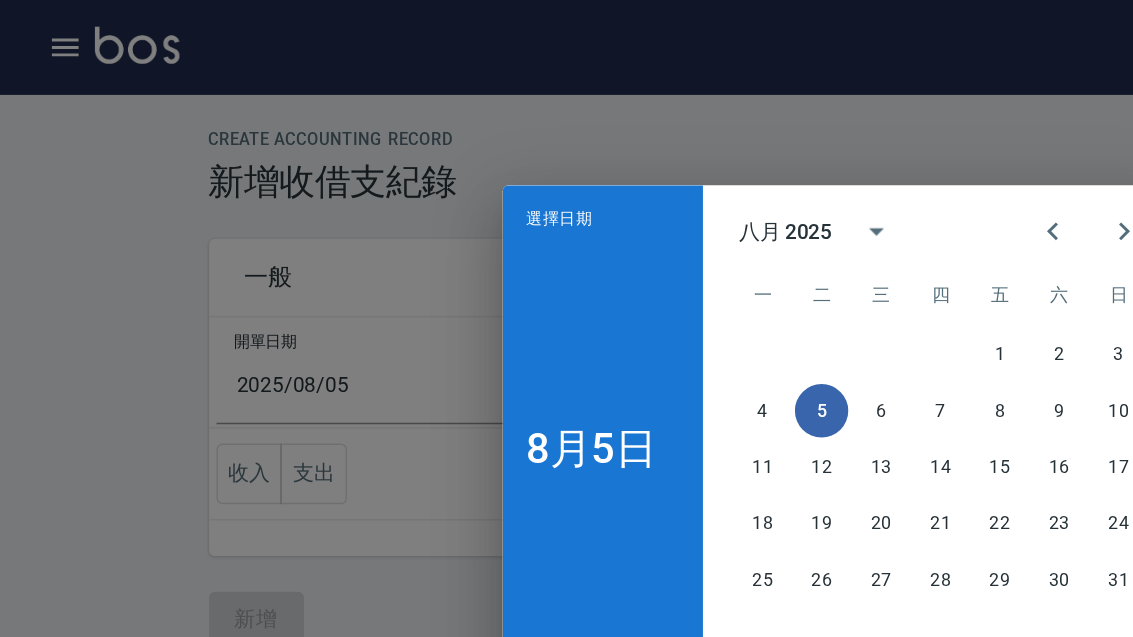 click 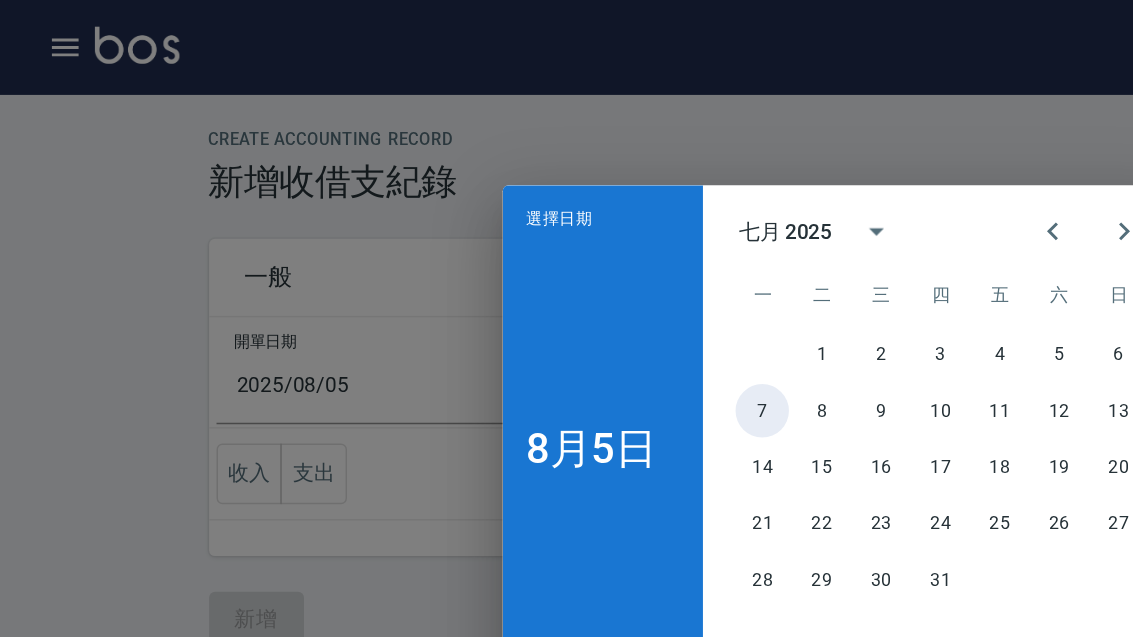 click on "7" at bounding box center (514, 277) 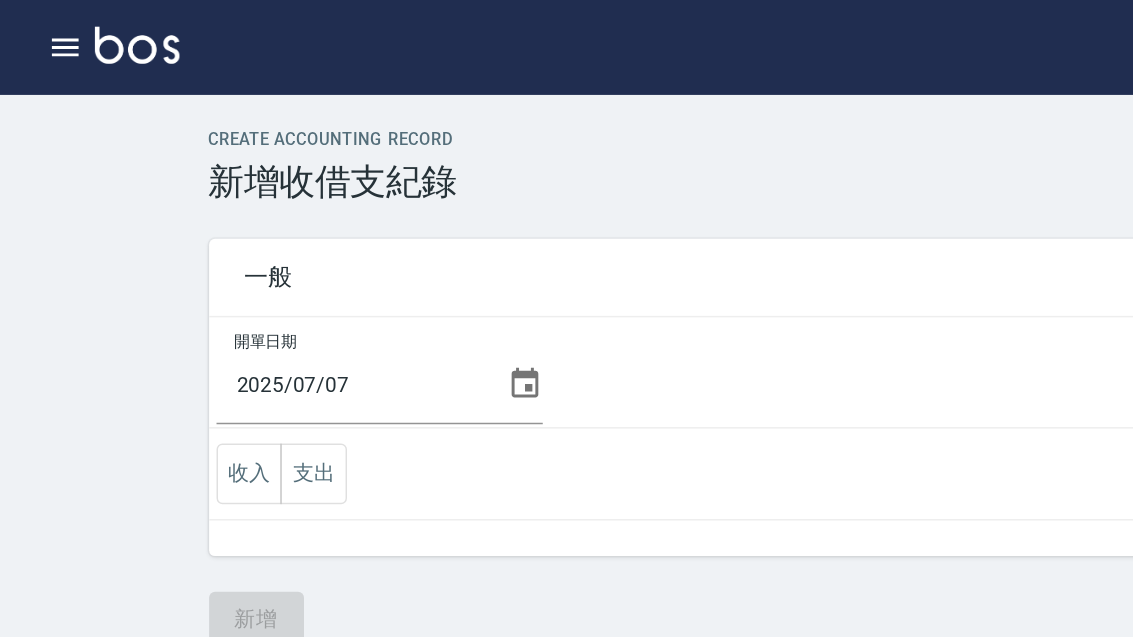 click on "收入" at bounding box center (168, 319) 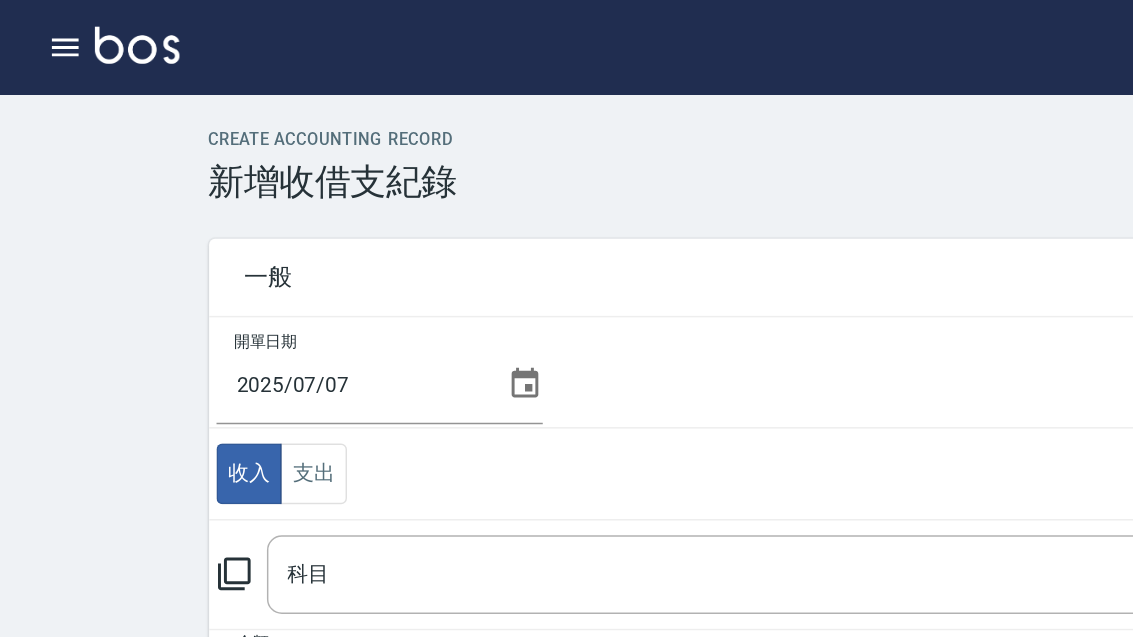click on "科目" at bounding box center (569, 387) 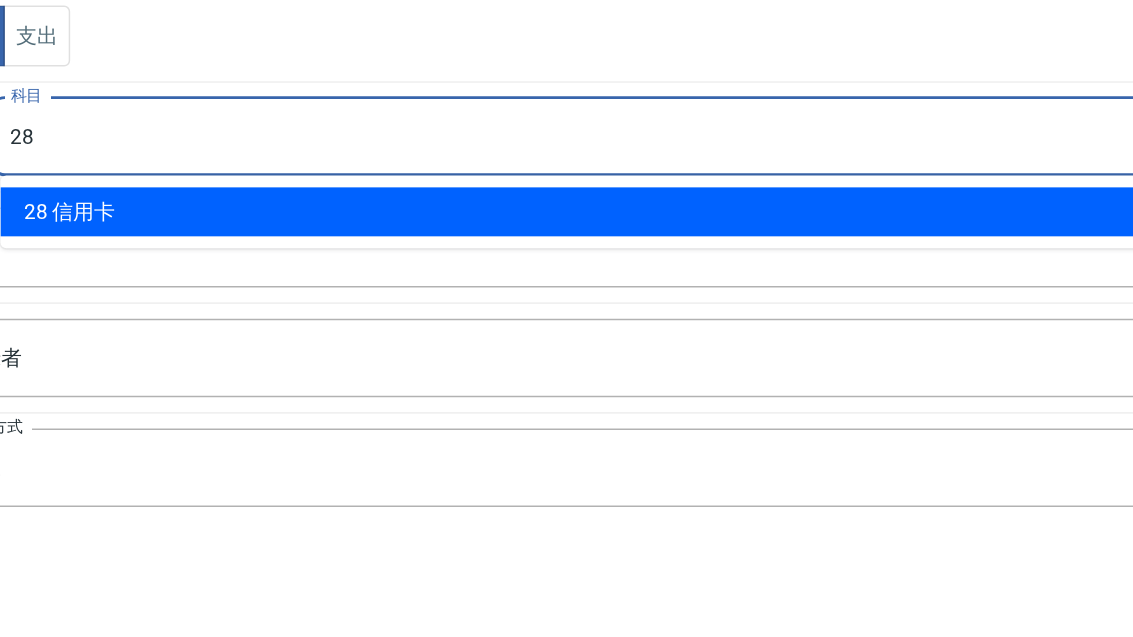 click on "28 信用卡" at bounding box center [591, 438] 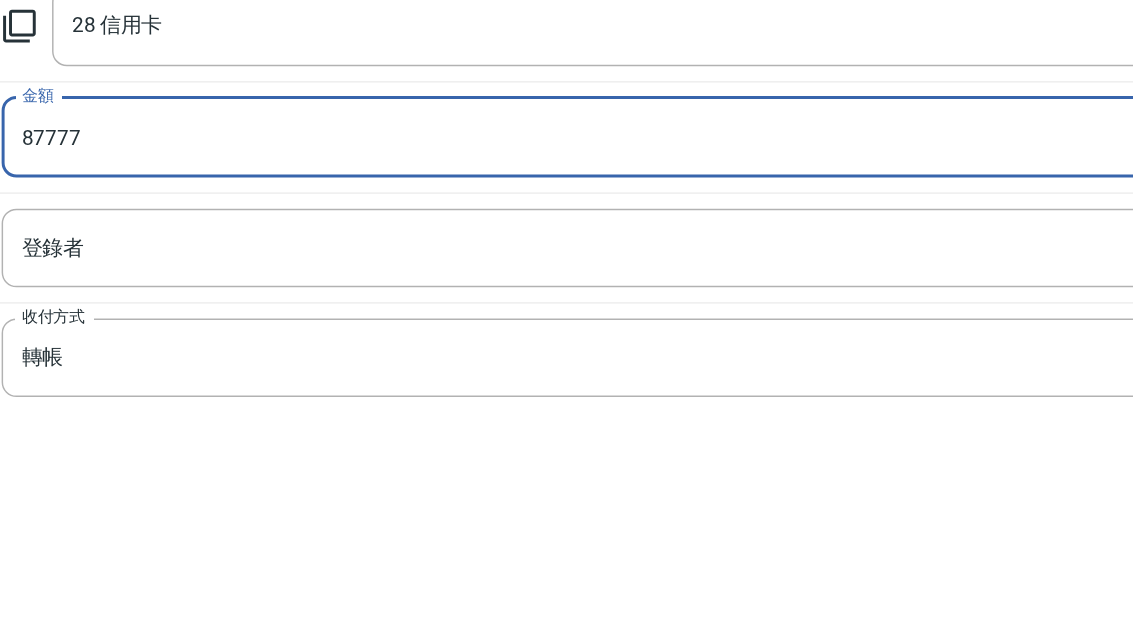 scroll, scrollTop: 204, scrollLeft: 0, axis: vertical 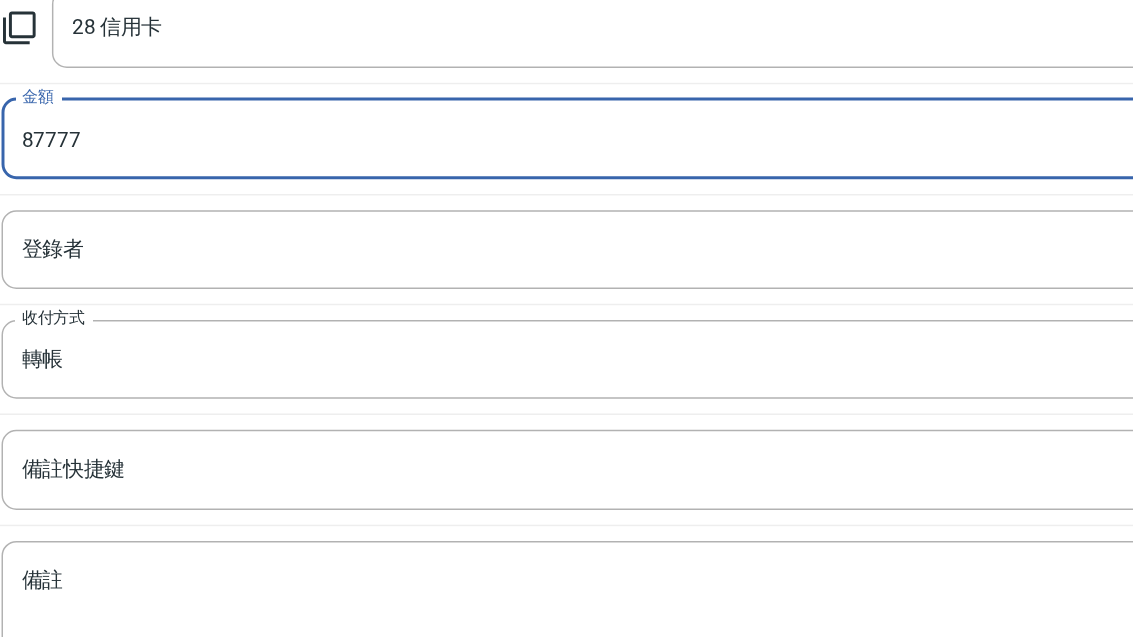 type on "87777" 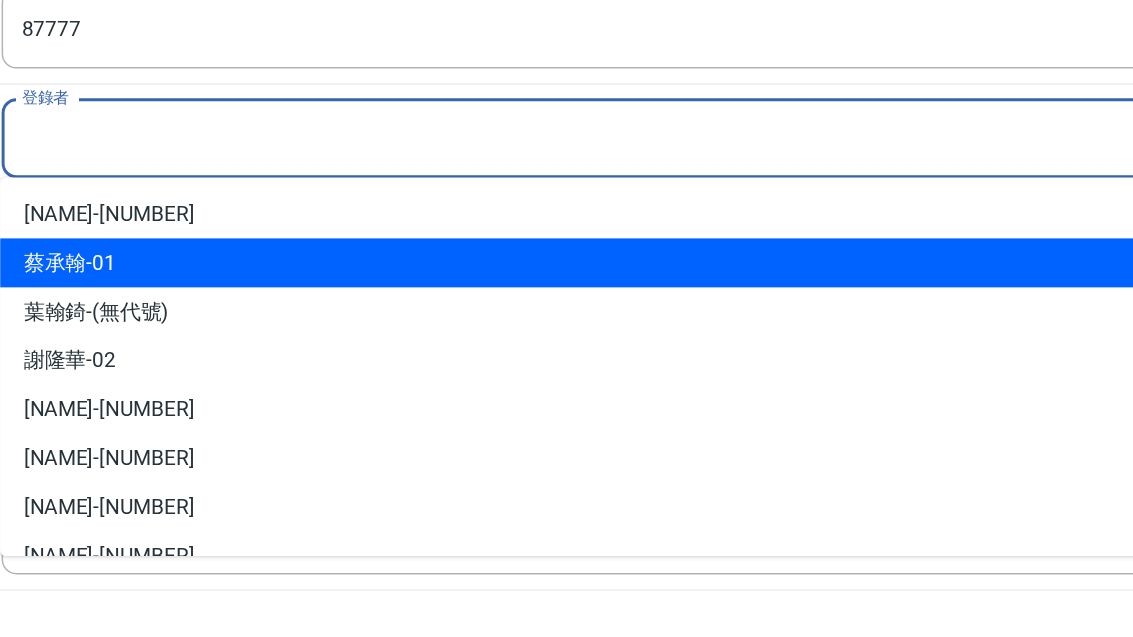 click on "蔡承翰-01" at bounding box center [566, 416] 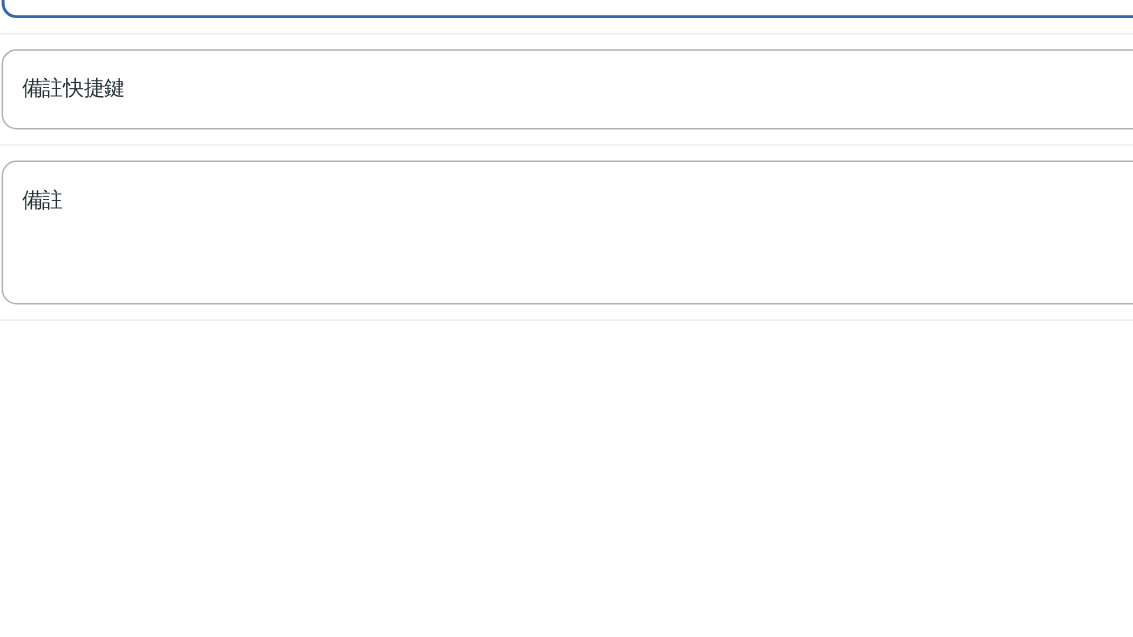 click on "備註" at bounding box center [567, 578] 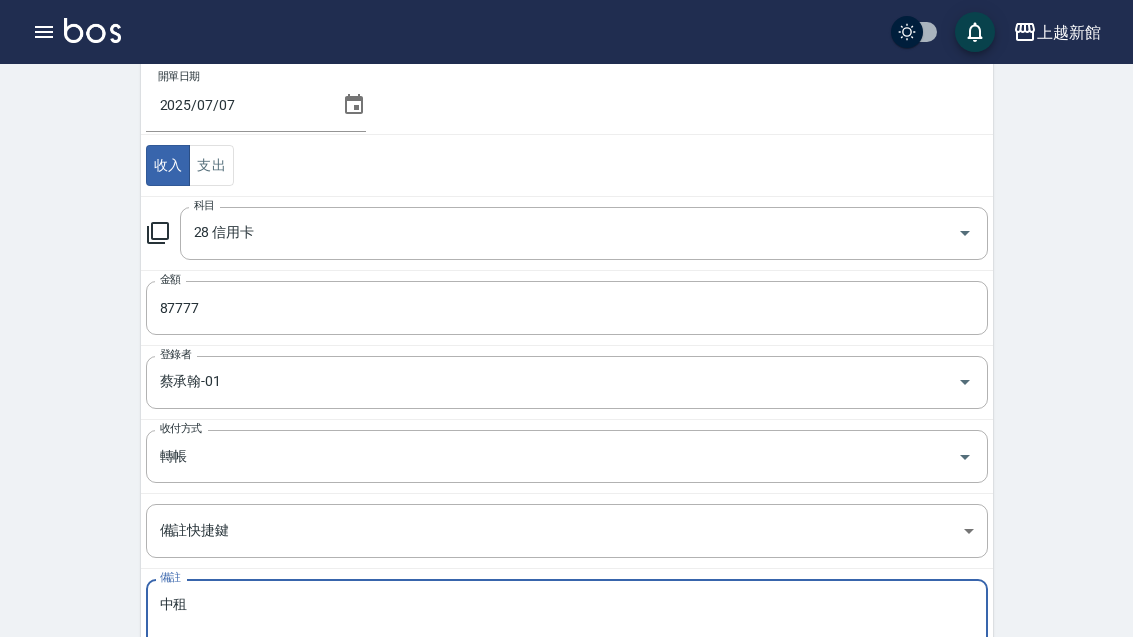 scroll, scrollTop: 248, scrollLeft: 0, axis: vertical 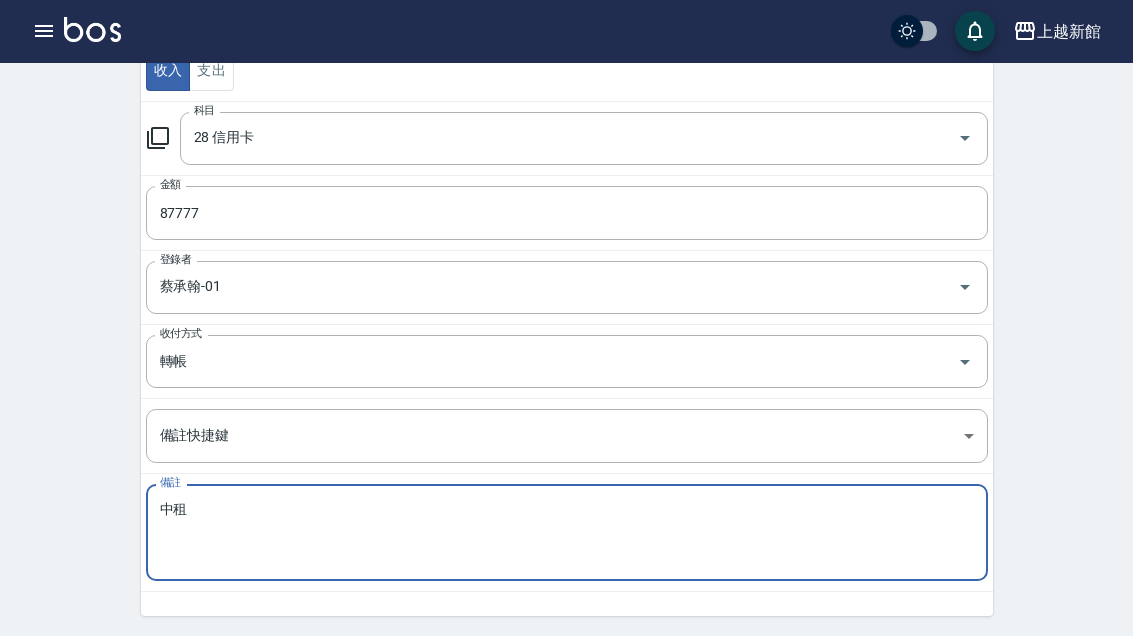 type on "中租" 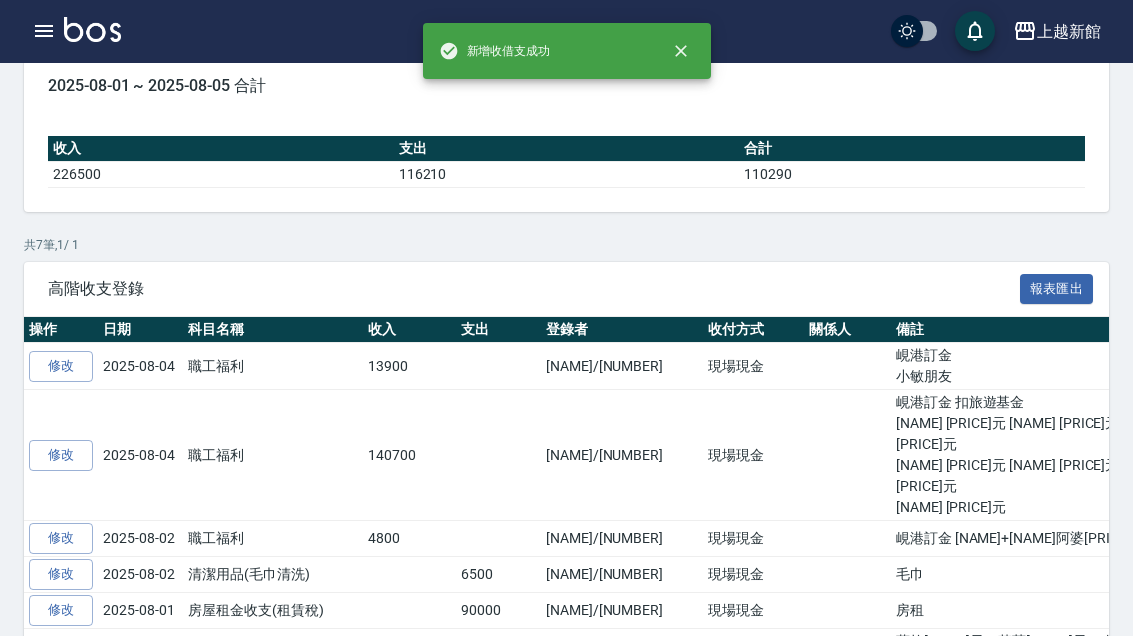 scroll, scrollTop: 0, scrollLeft: 0, axis: both 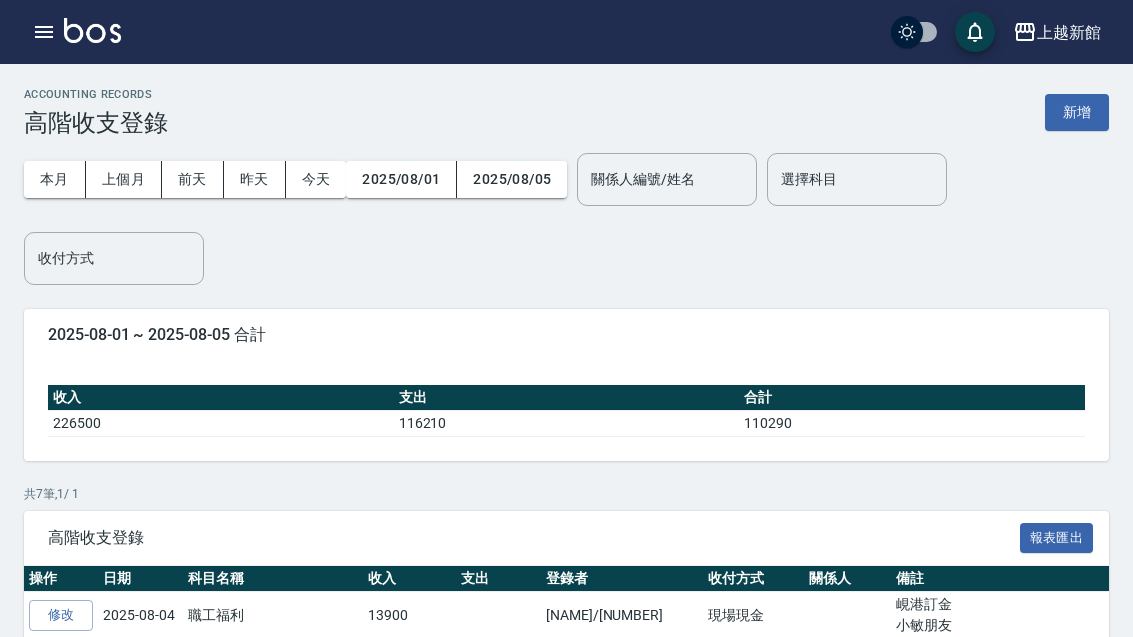 click on "新增" at bounding box center (1077, 112) 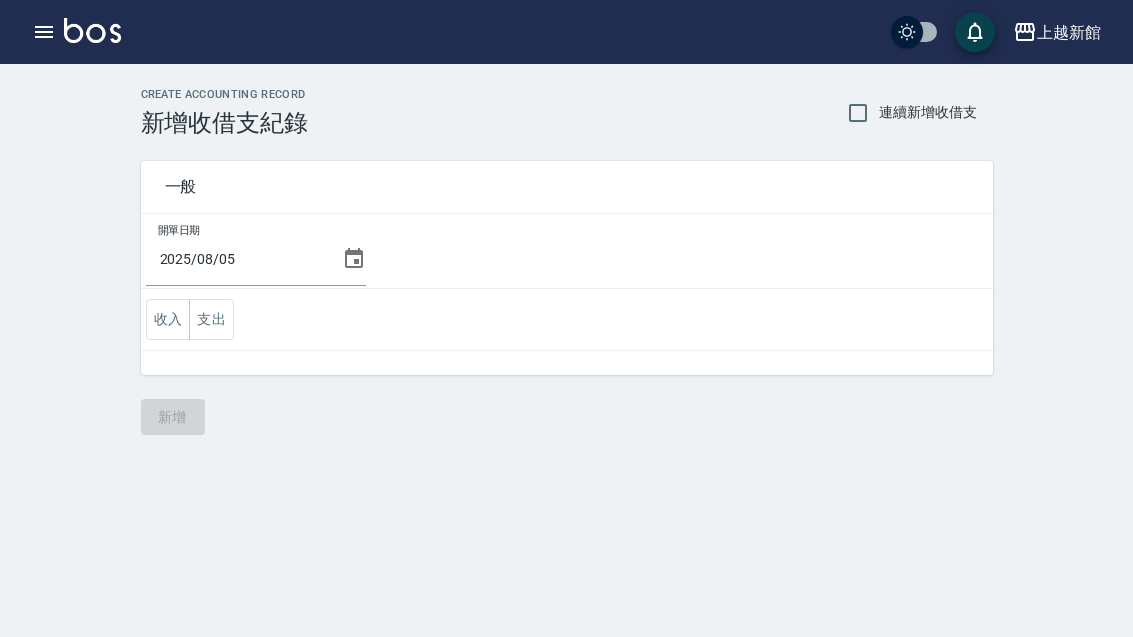 click on "2025/08/05" at bounding box center [240, 259] 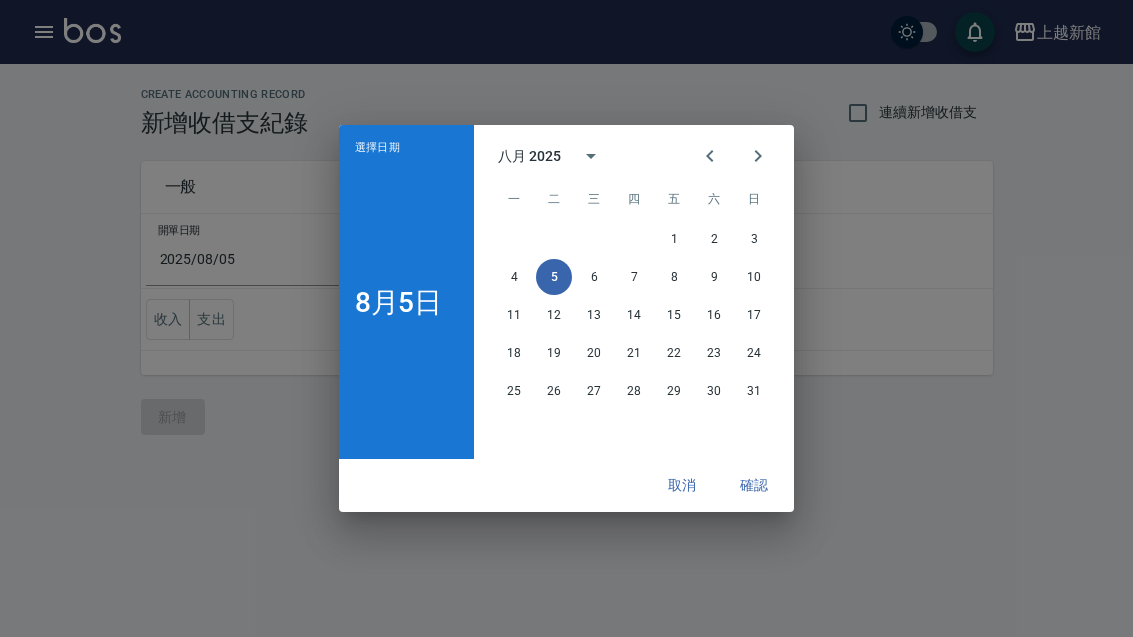 click 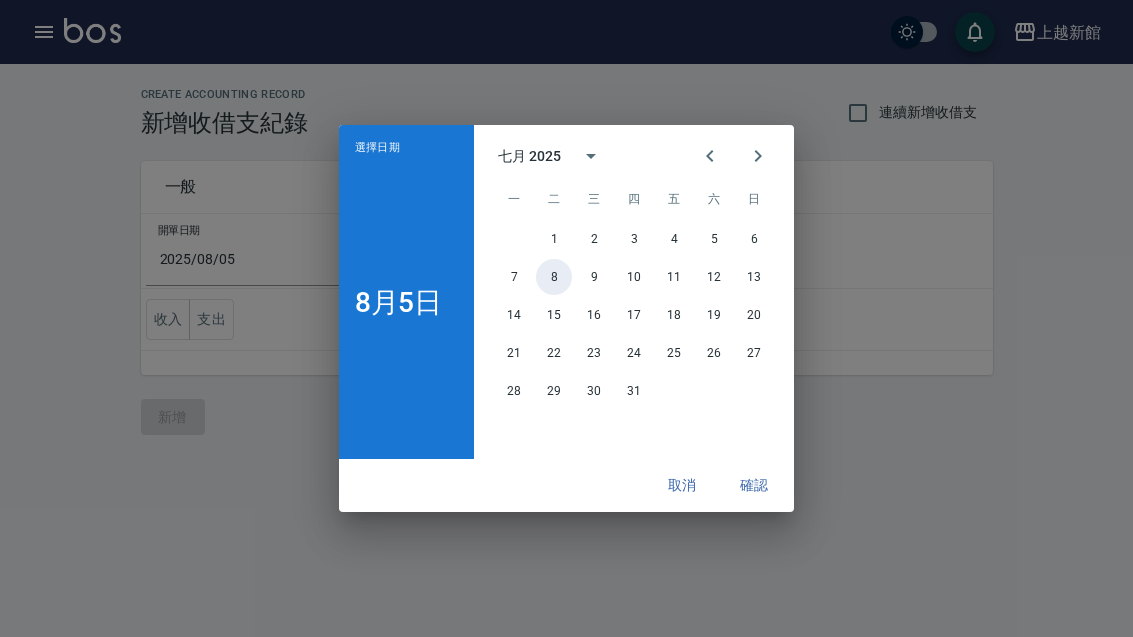 click on "8" at bounding box center (554, 277) 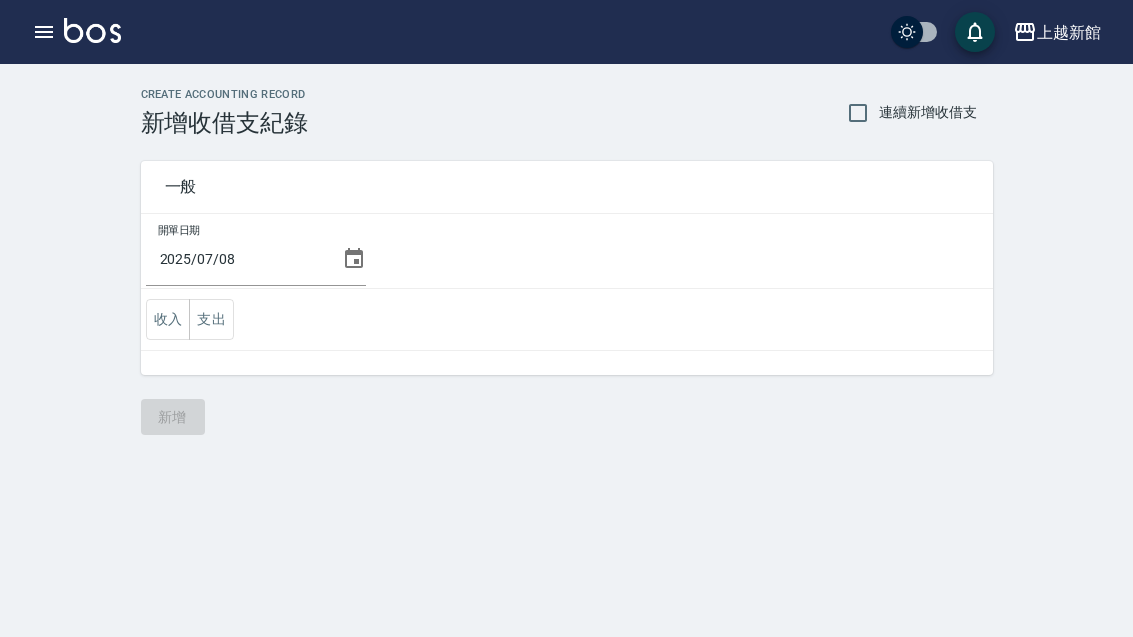click on "支出" at bounding box center [211, 319] 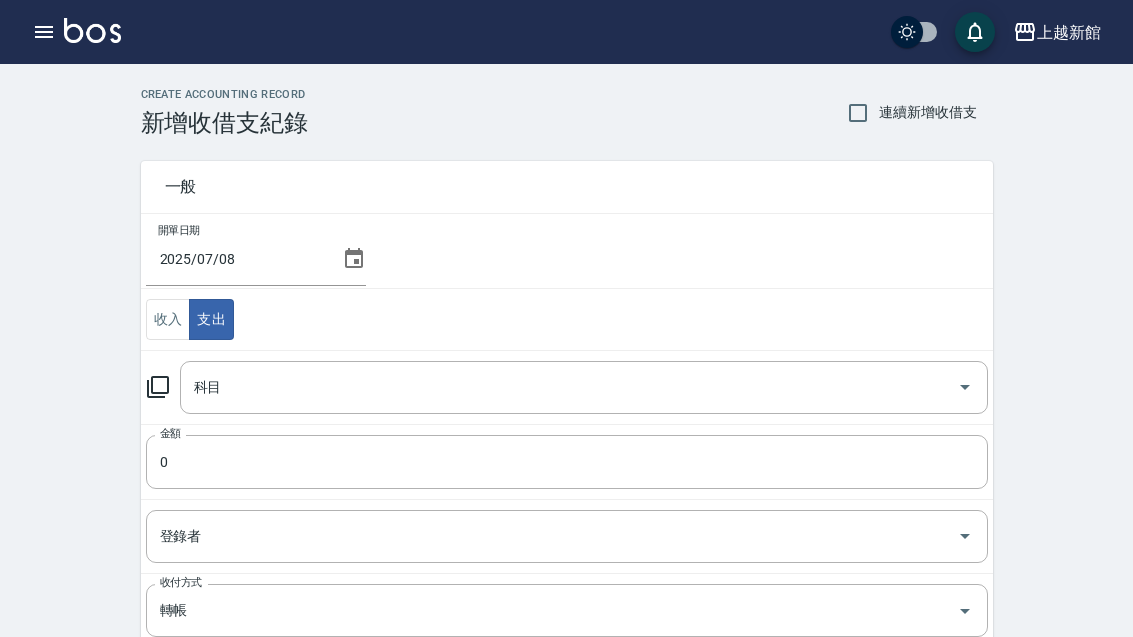 click on "收入" at bounding box center [168, 319] 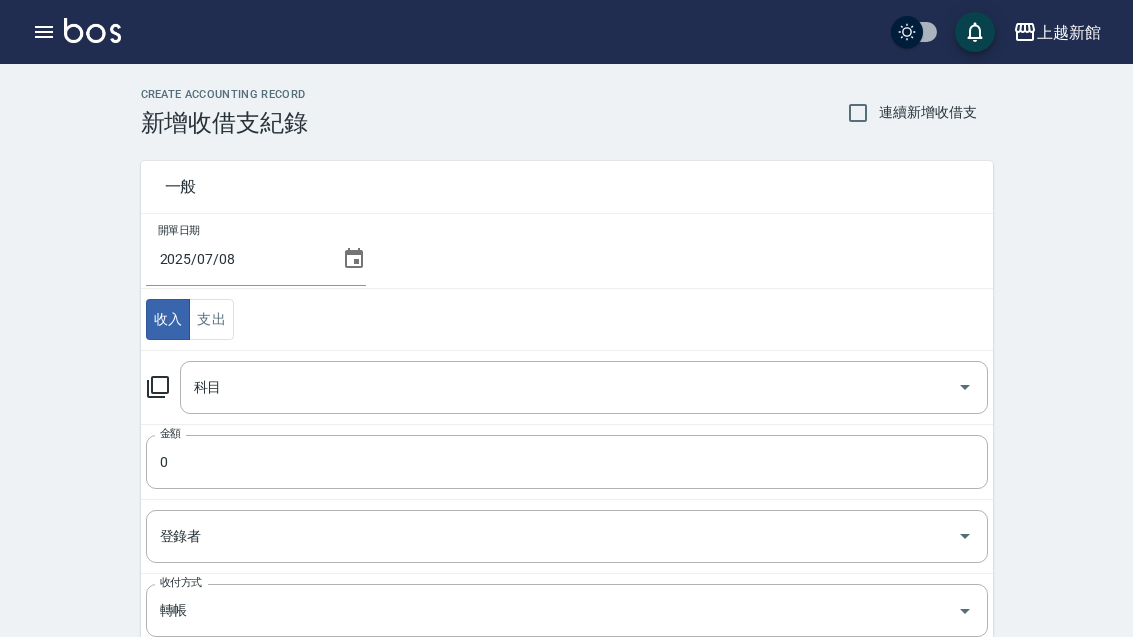 click on "科目" at bounding box center (569, 387) 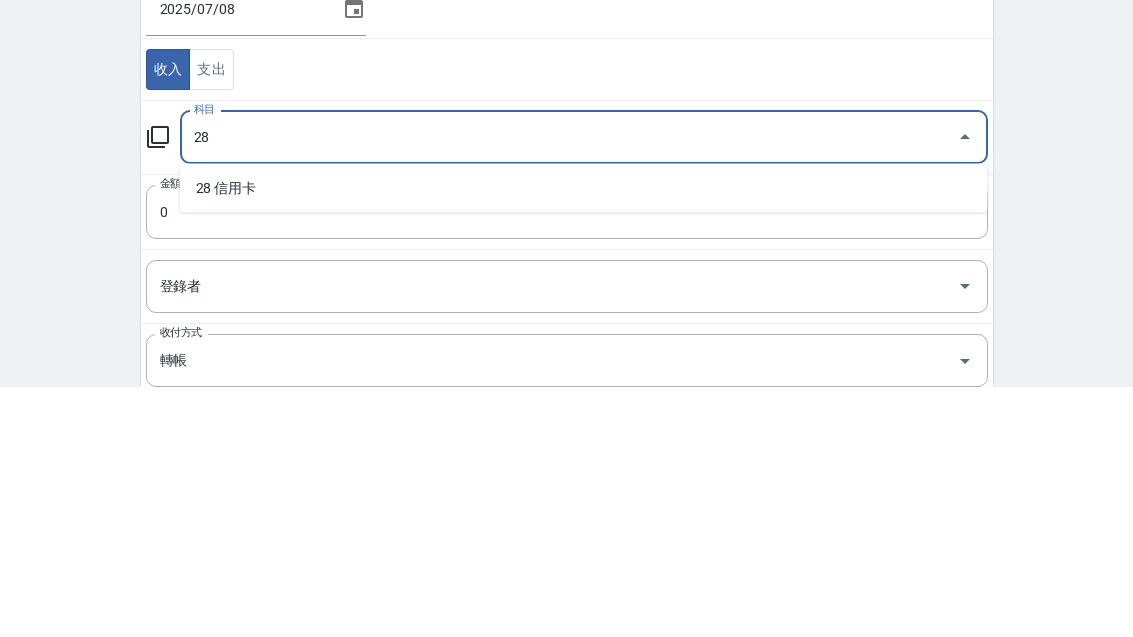click on "28 信用卡" at bounding box center (584, 438) 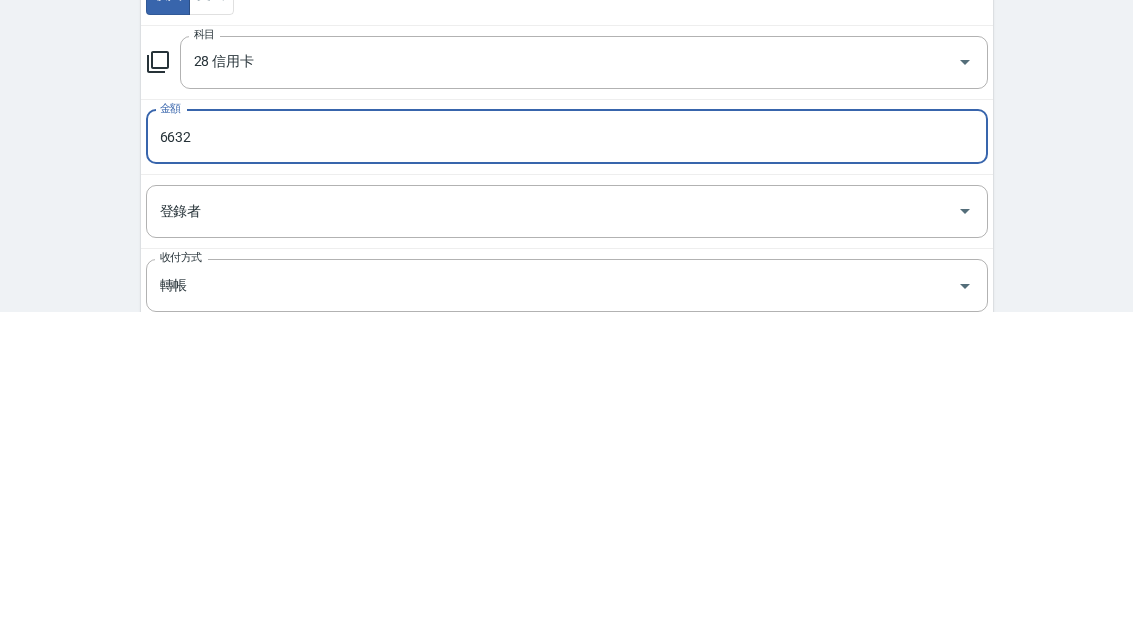 type on "6632" 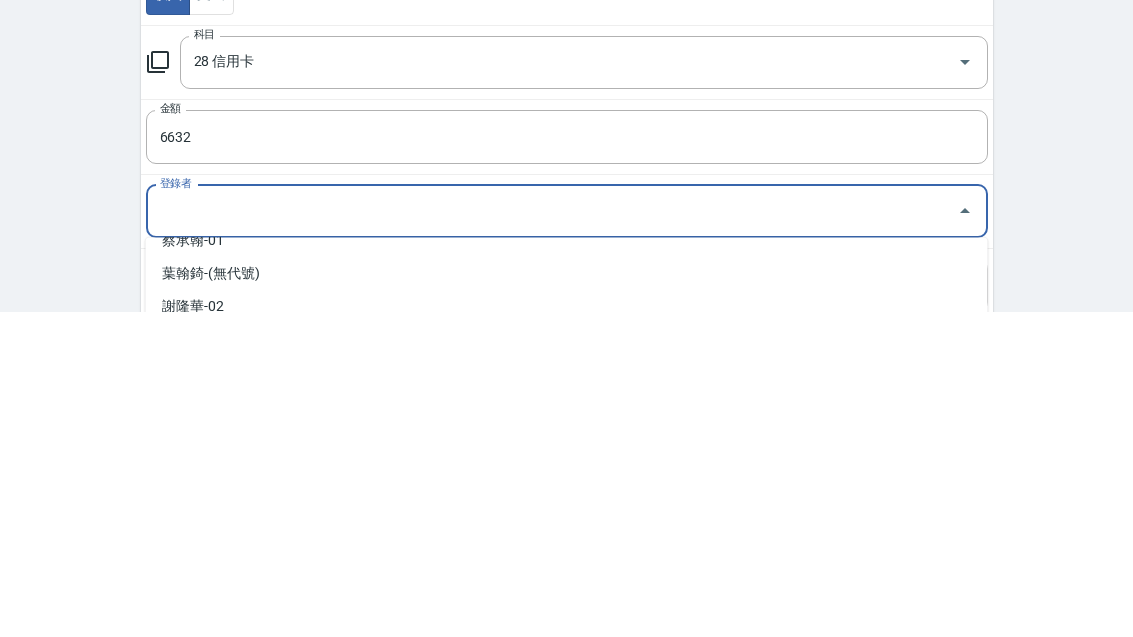 scroll, scrollTop: 69, scrollLeft: 0, axis: vertical 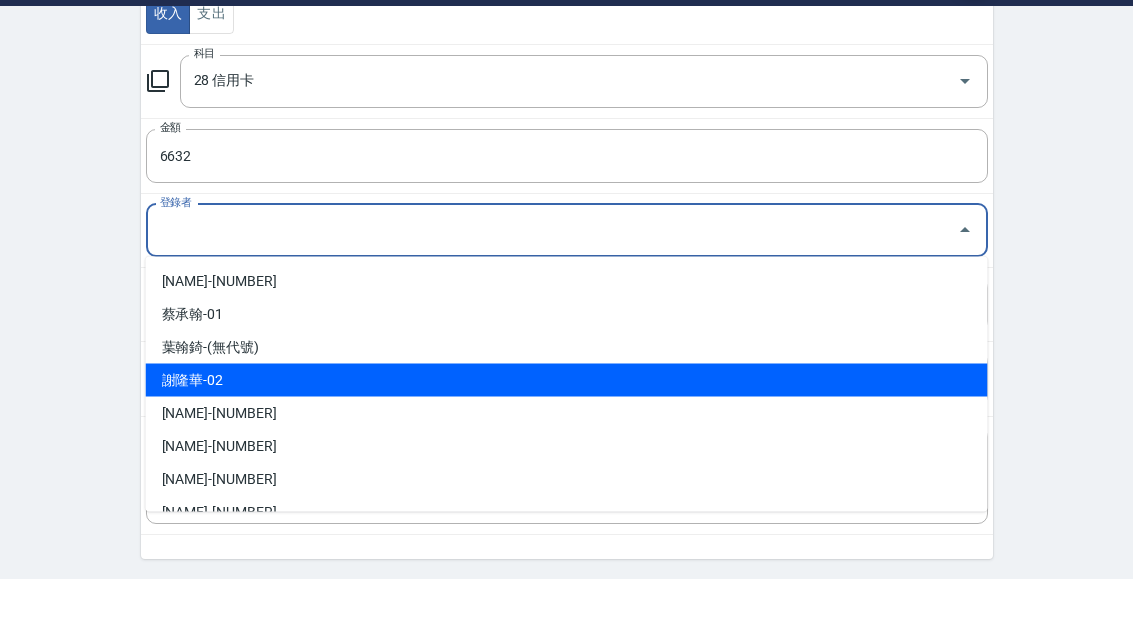 click on "蔡承翰-01" at bounding box center [567, 372] 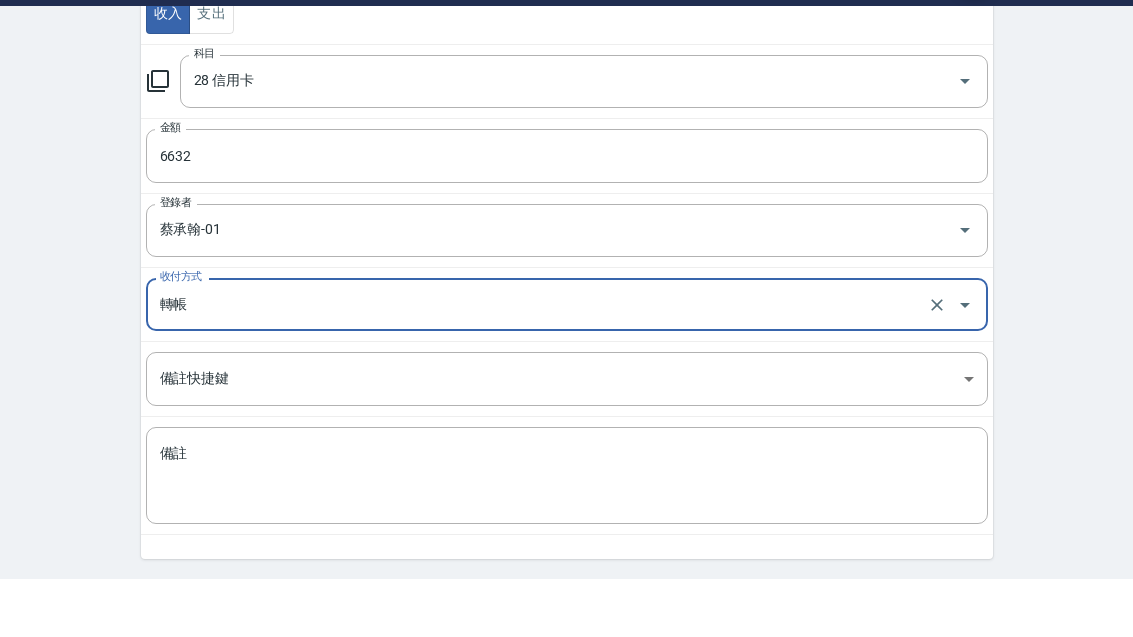 type on "蔡承翰-01" 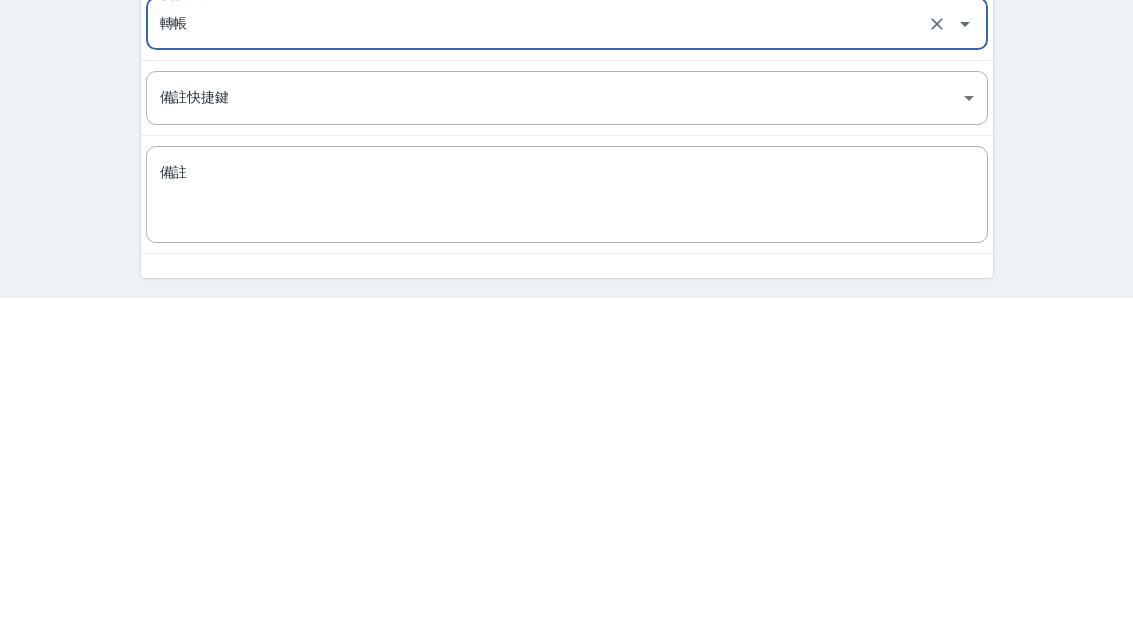 click on "備註" at bounding box center (567, 534) 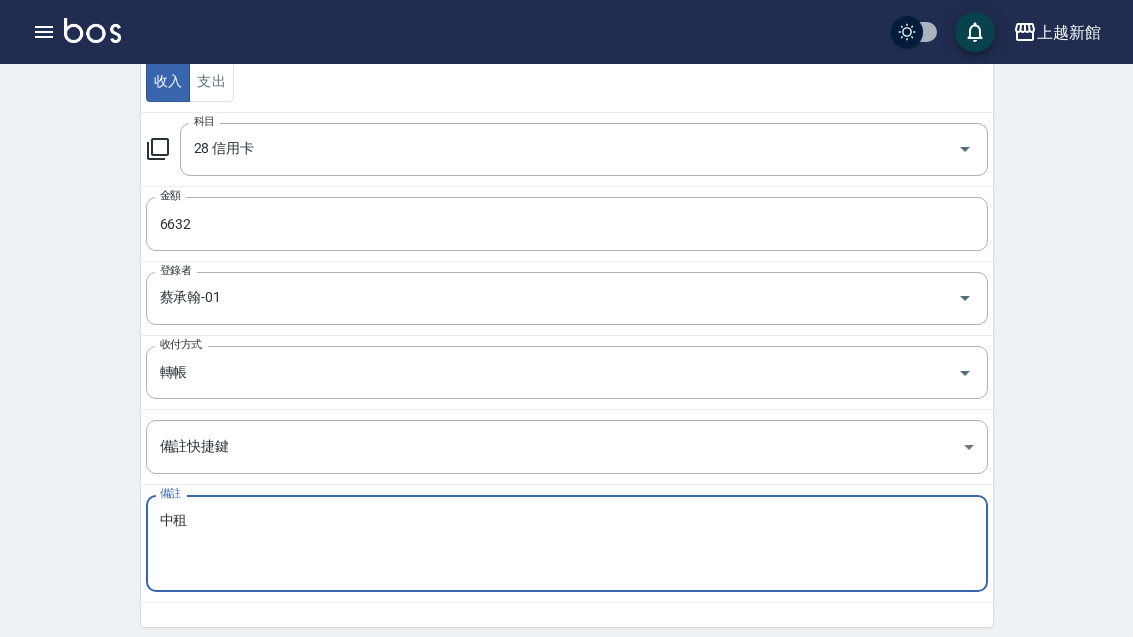 scroll, scrollTop: 248, scrollLeft: 0, axis: vertical 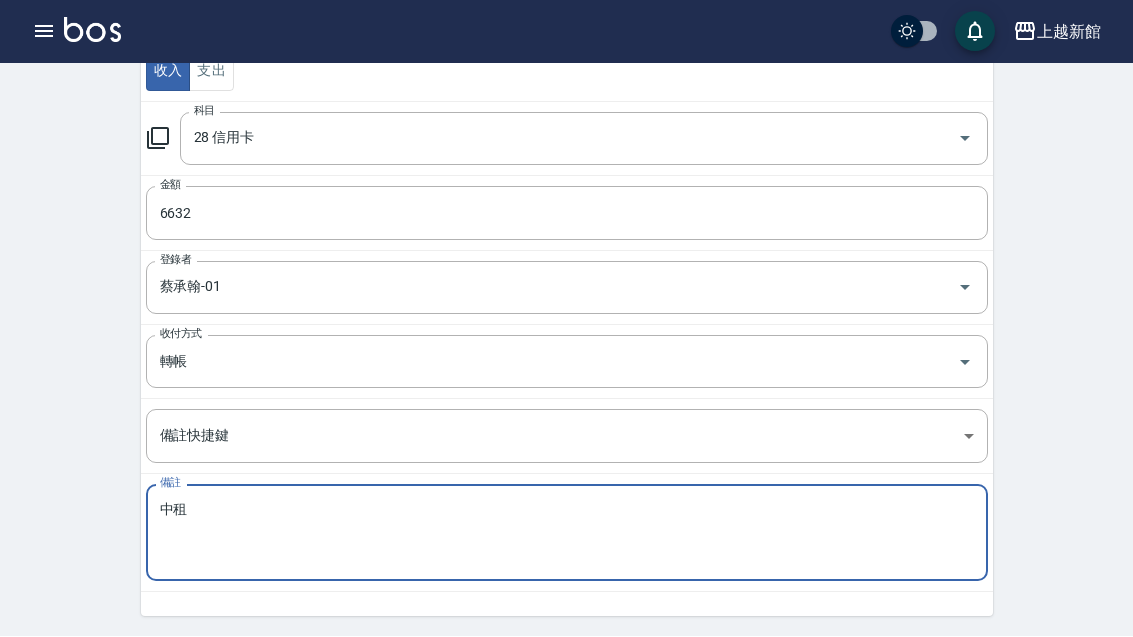 type on "中租" 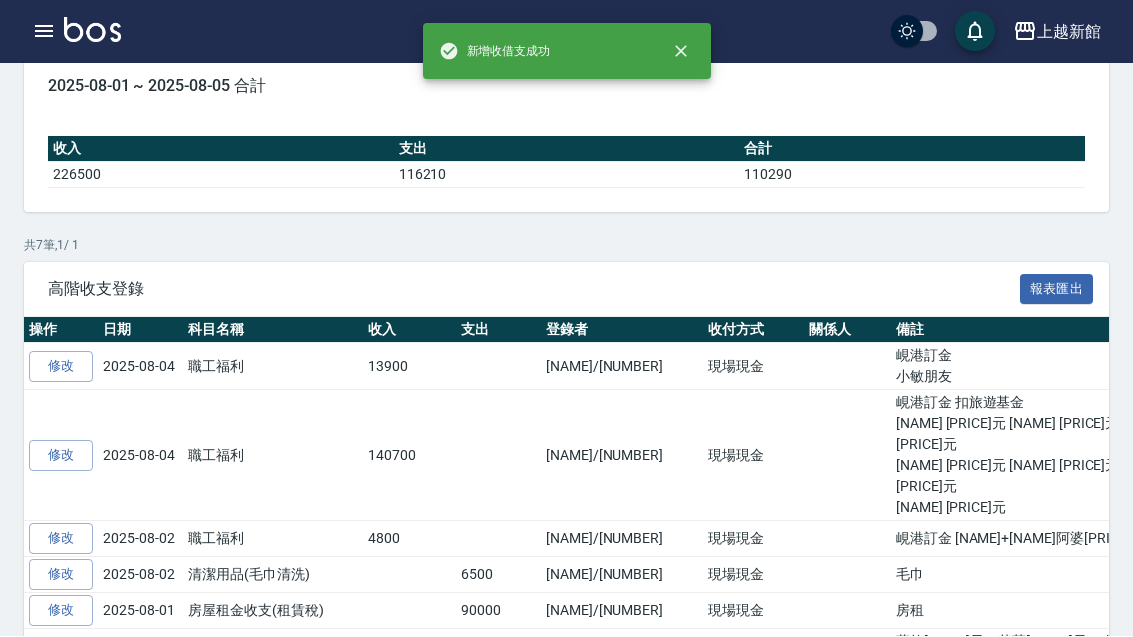 scroll, scrollTop: 0, scrollLeft: 0, axis: both 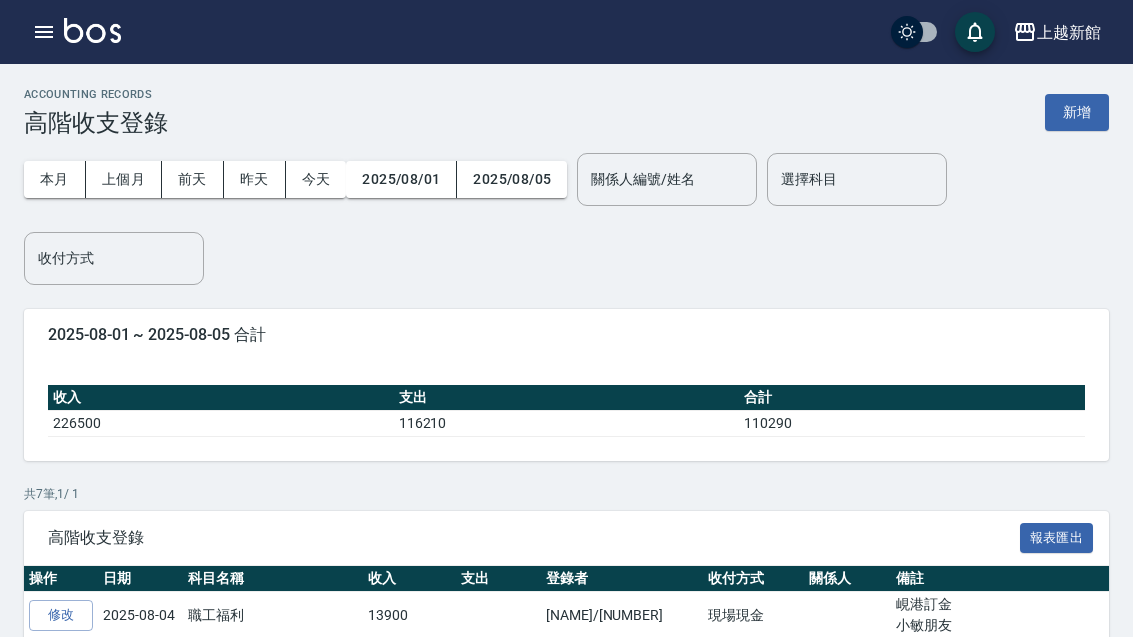click on "新增" at bounding box center [1077, 112] 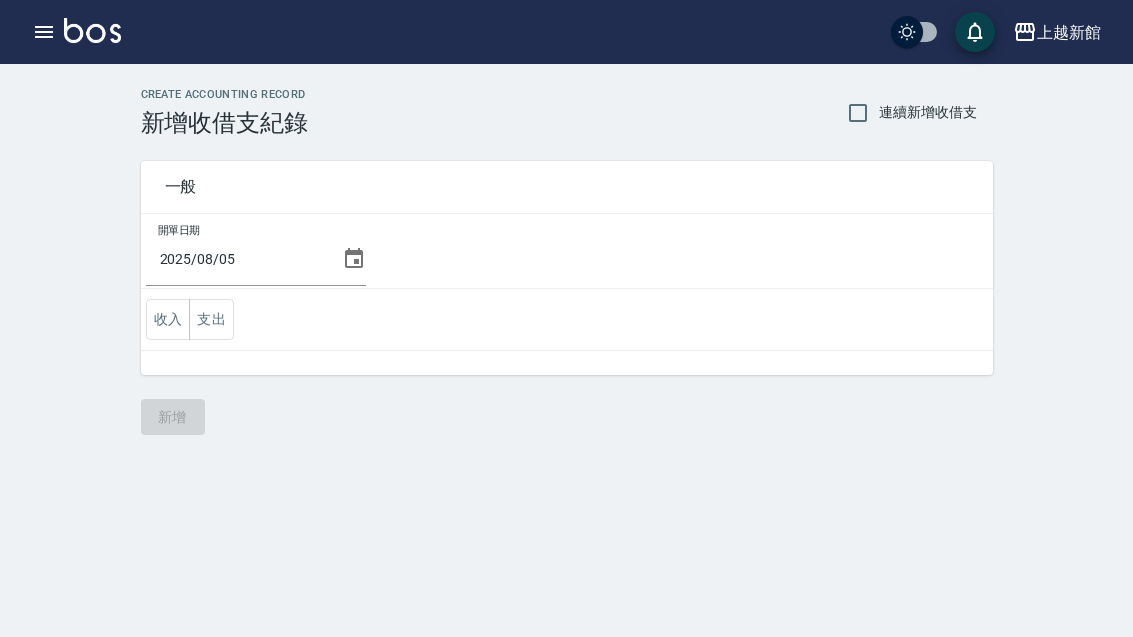 click 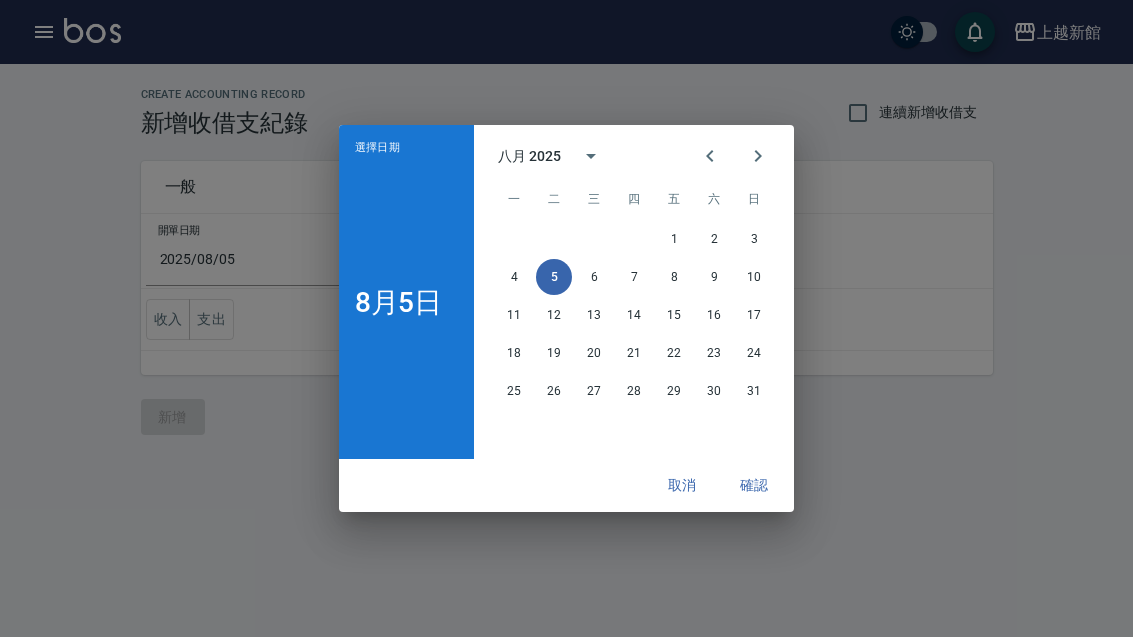 click 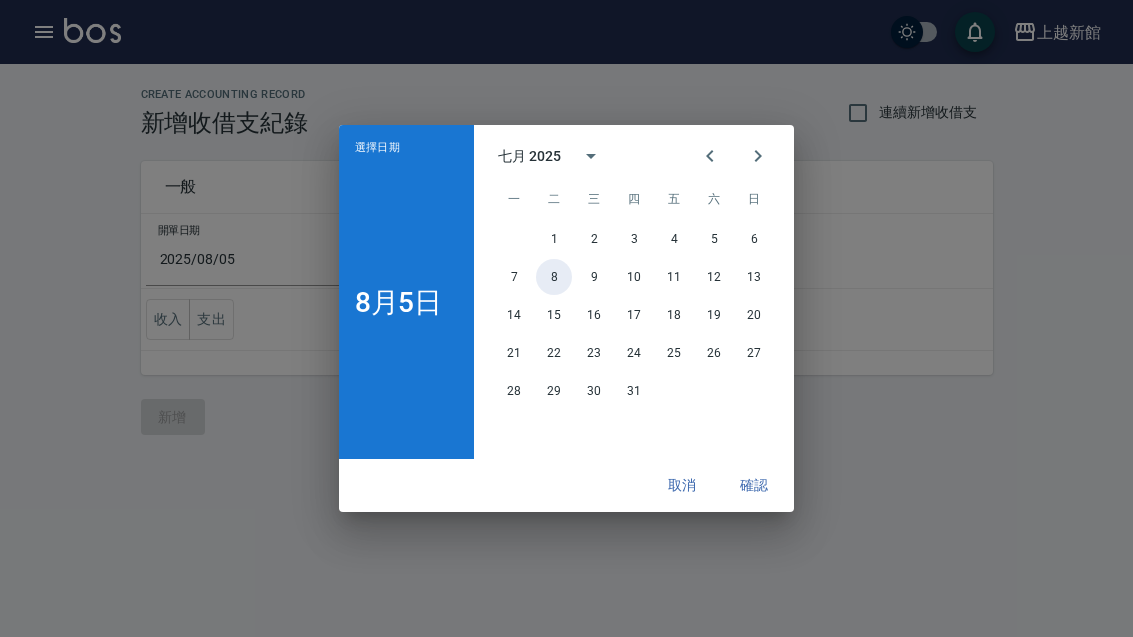 click on "8" at bounding box center (554, 277) 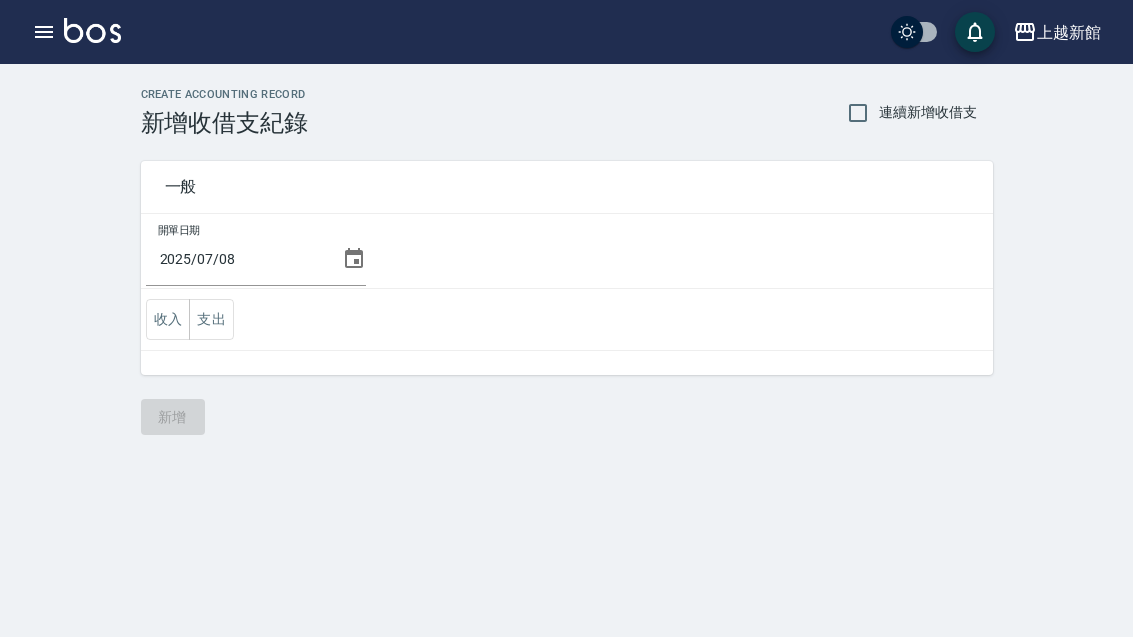 click on "收入" at bounding box center [168, 319] 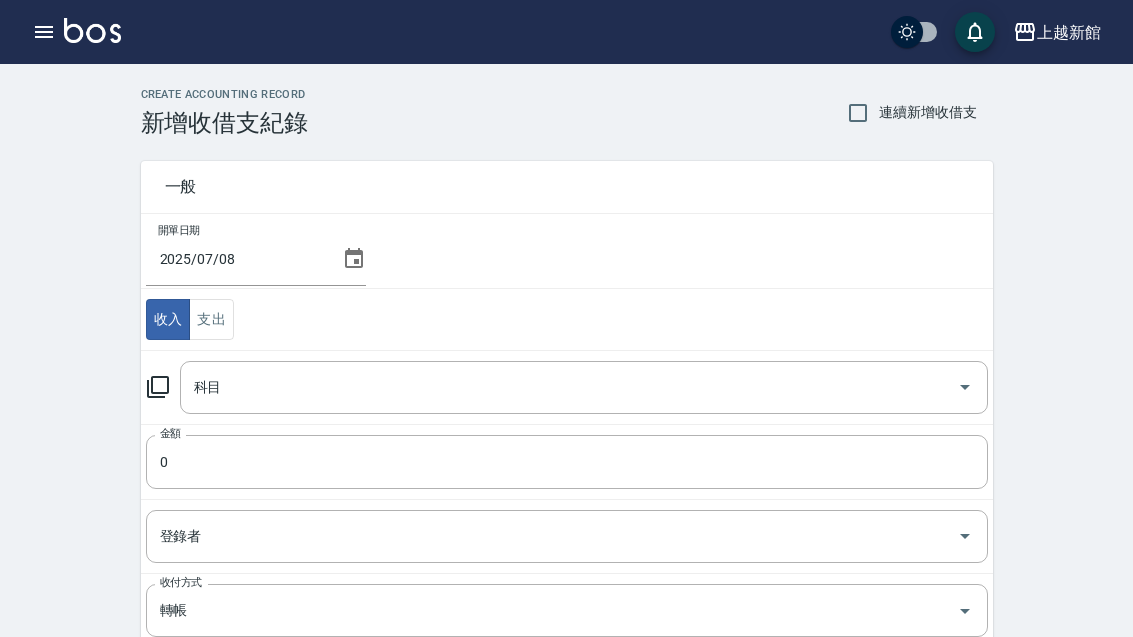 click on "科目" at bounding box center [569, 387] 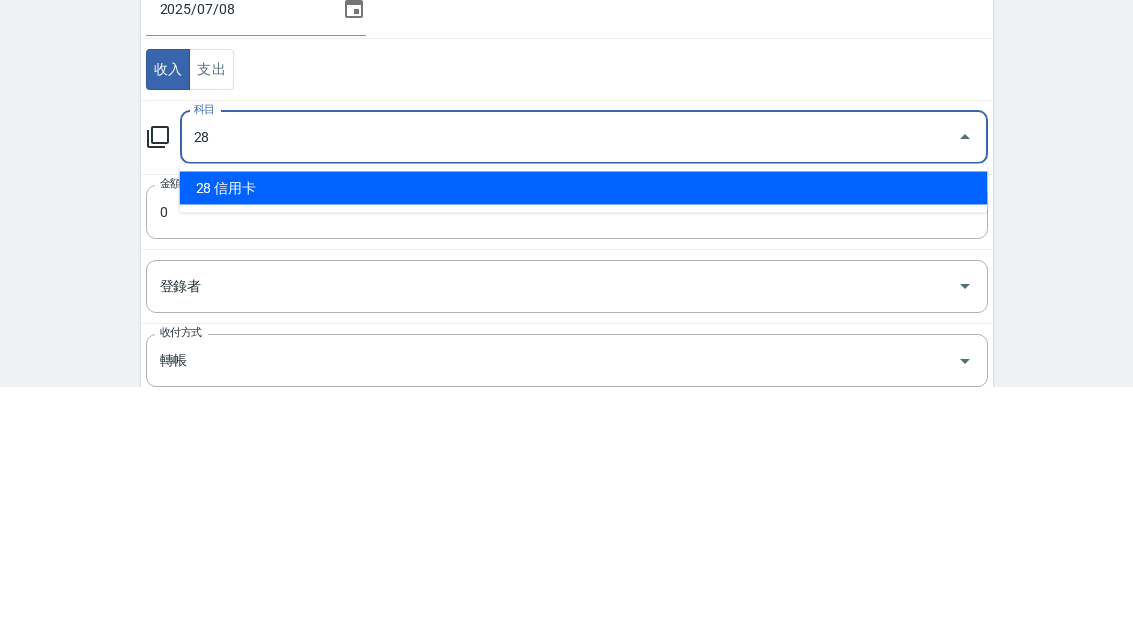 click on "28 信用卡" at bounding box center [584, 438] 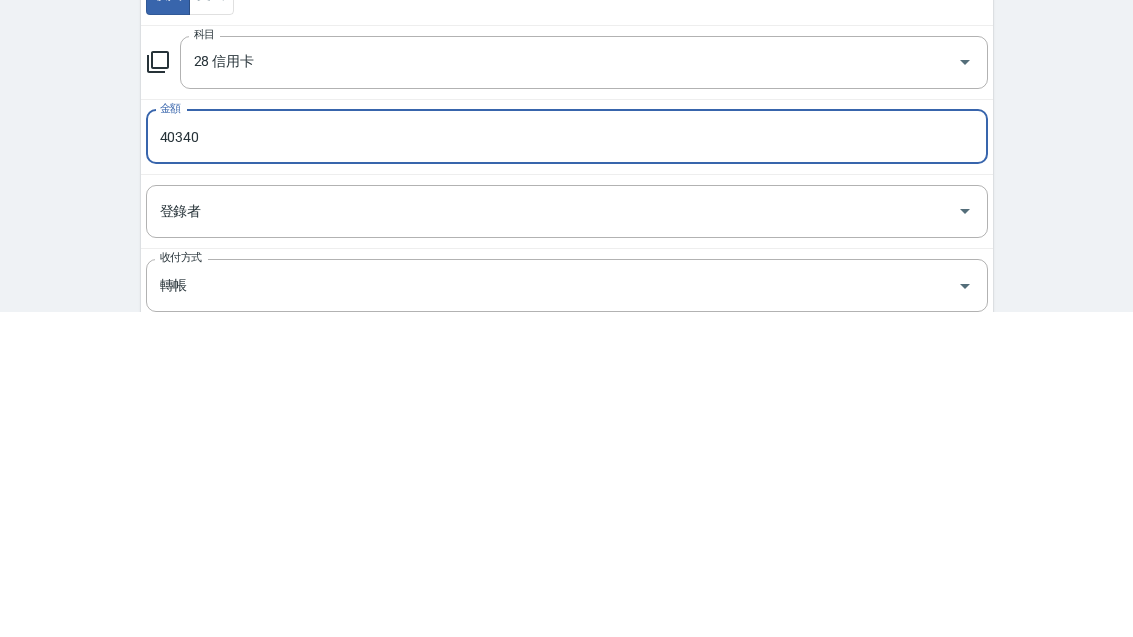 type on "40340" 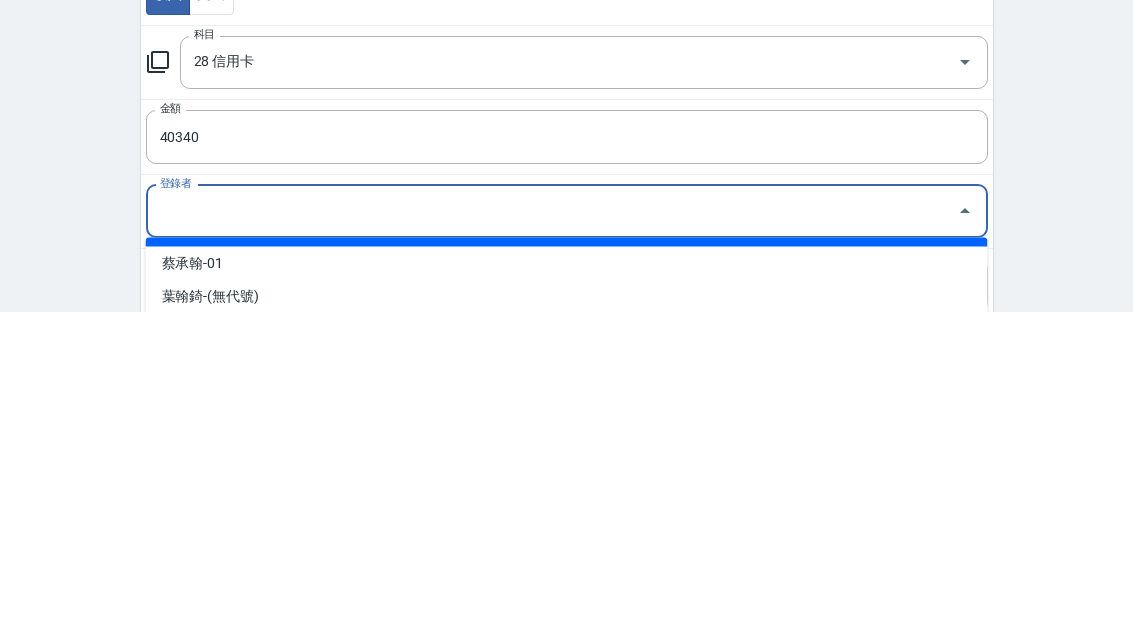 scroll, scrollTop: 51, scrollLeft: 0, axis: vertical 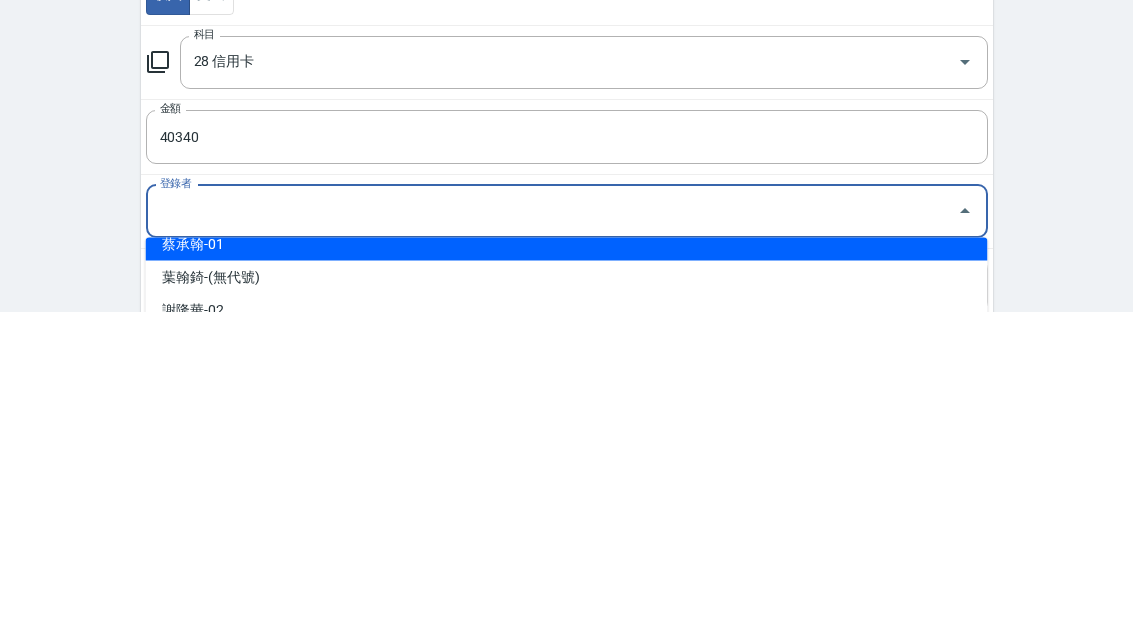 click on "蔡承翰-01" at bounding box center [567, 569] 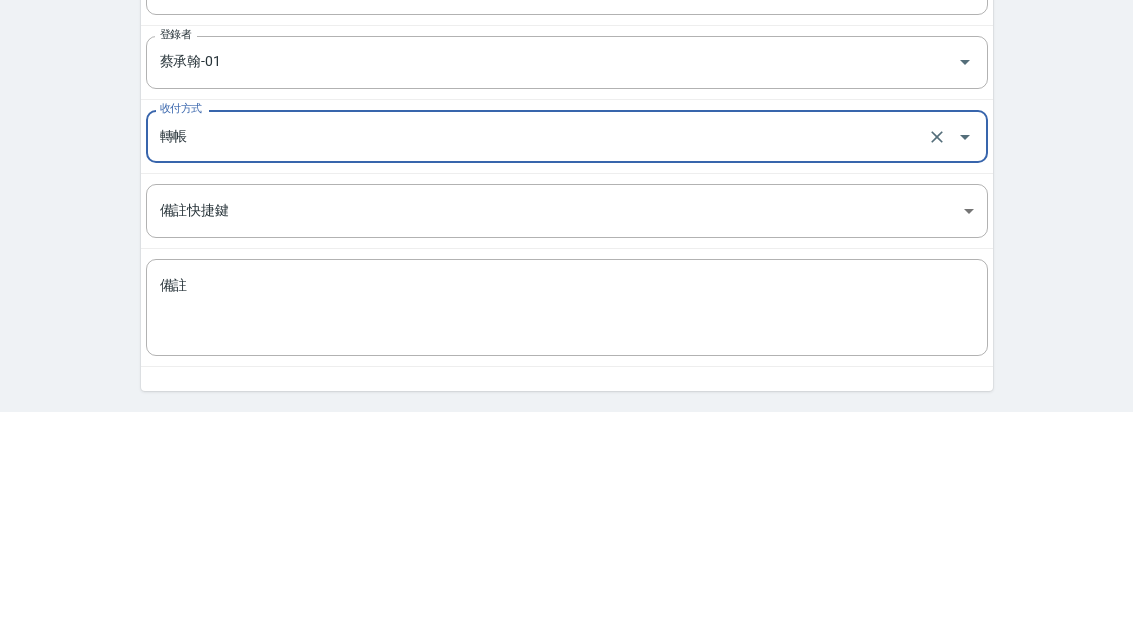 click on "備註" at bounding box center [567, 534] 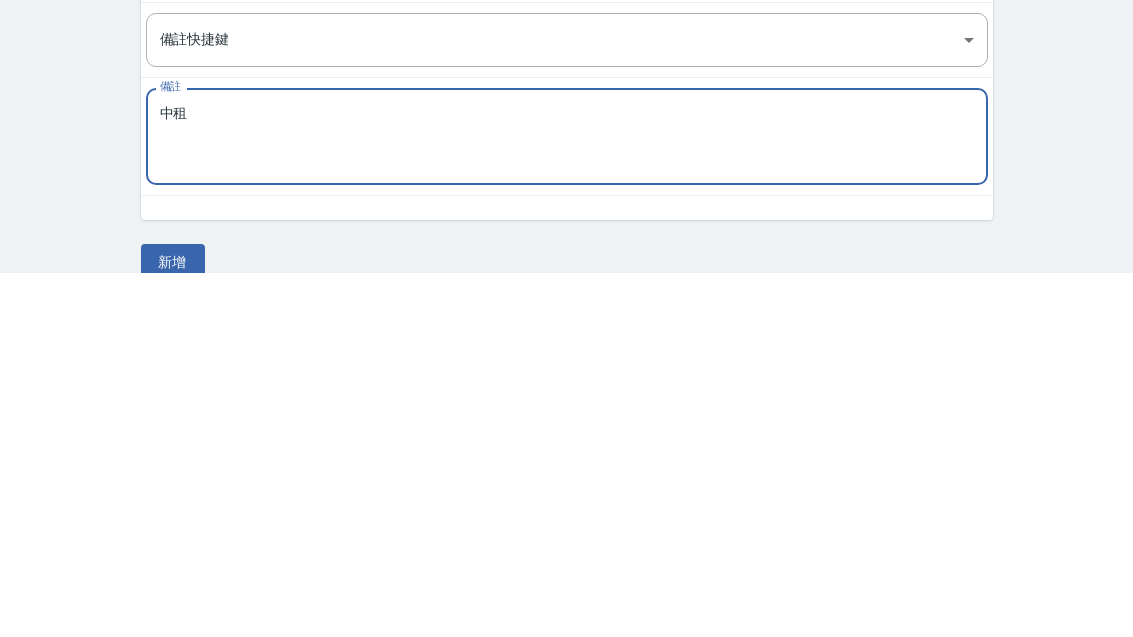 scroll, scrollTop: 248, scrollLeft: 0, axis: vertical 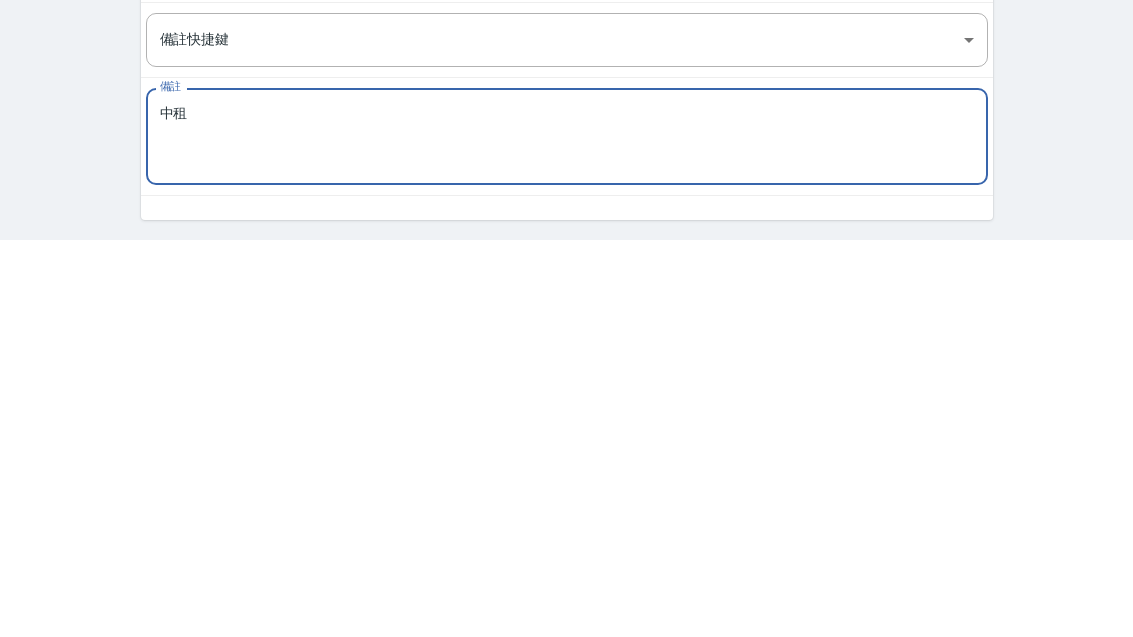 type on "中租" 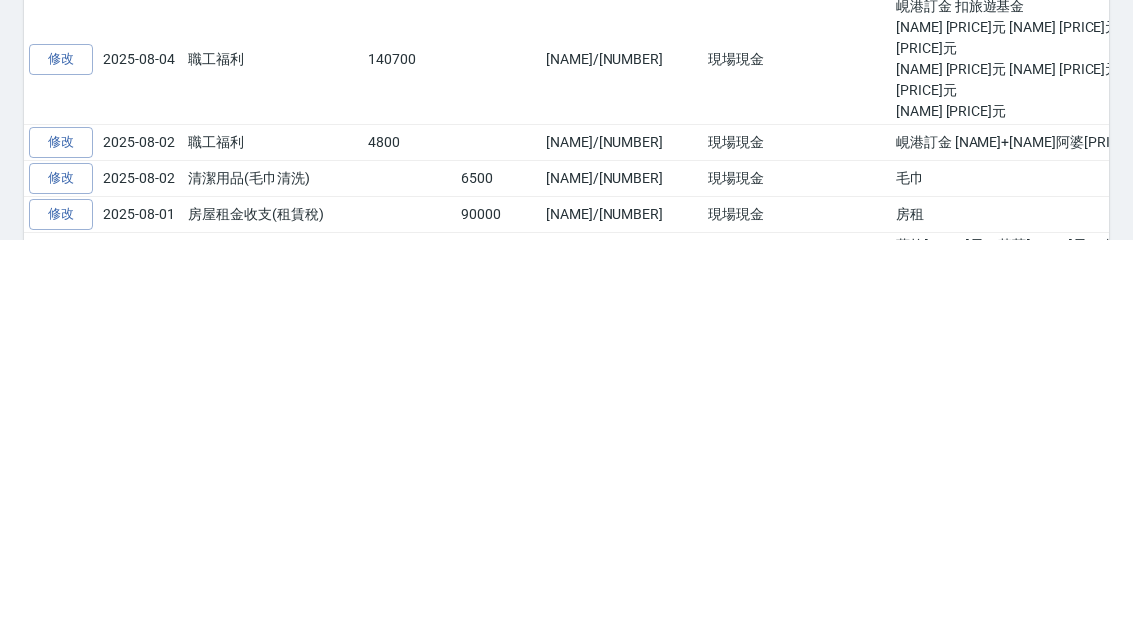 scroll, scrollTop: 0, scrollLeft: 0, axis: both 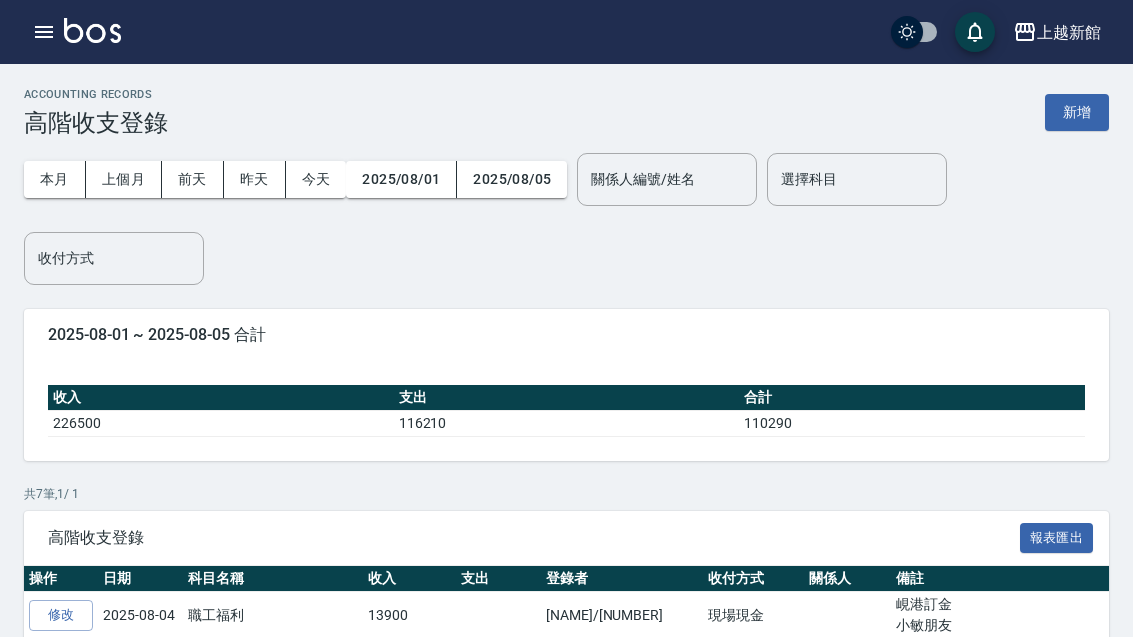 click on "新增" at bounding box center (1077, 112) 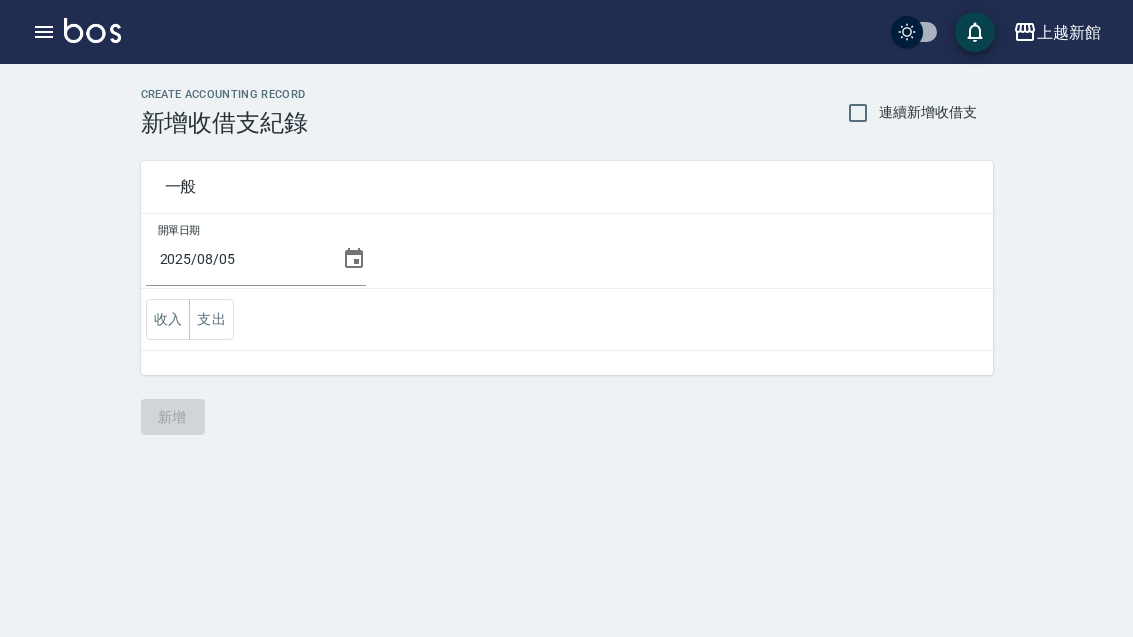 click 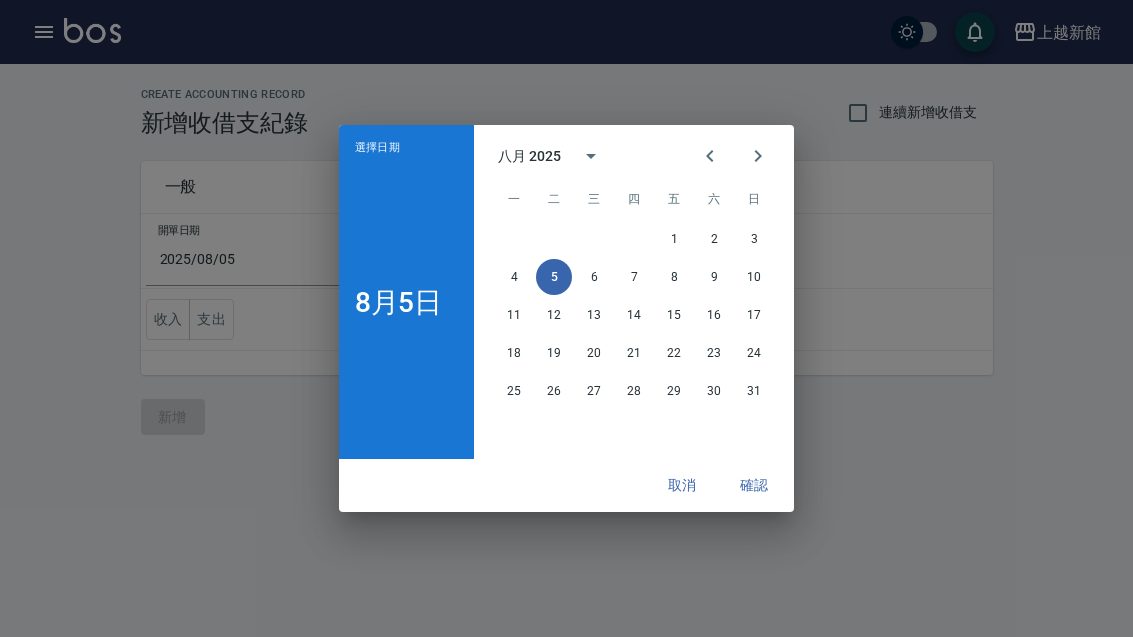 click 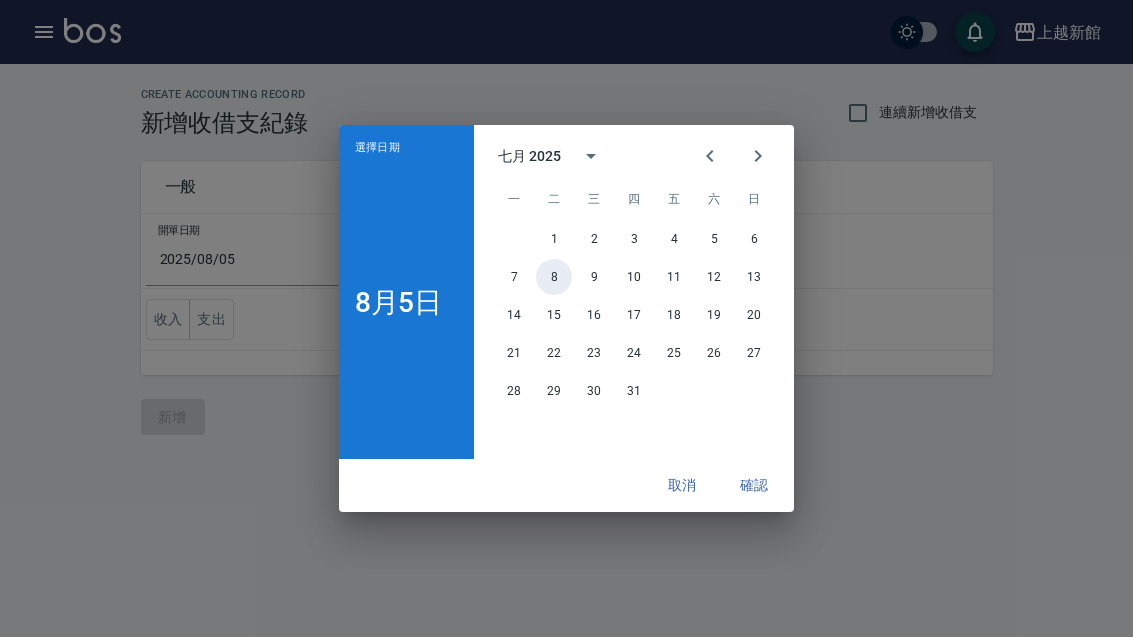 click on "8" at bounding box center (554, 277) 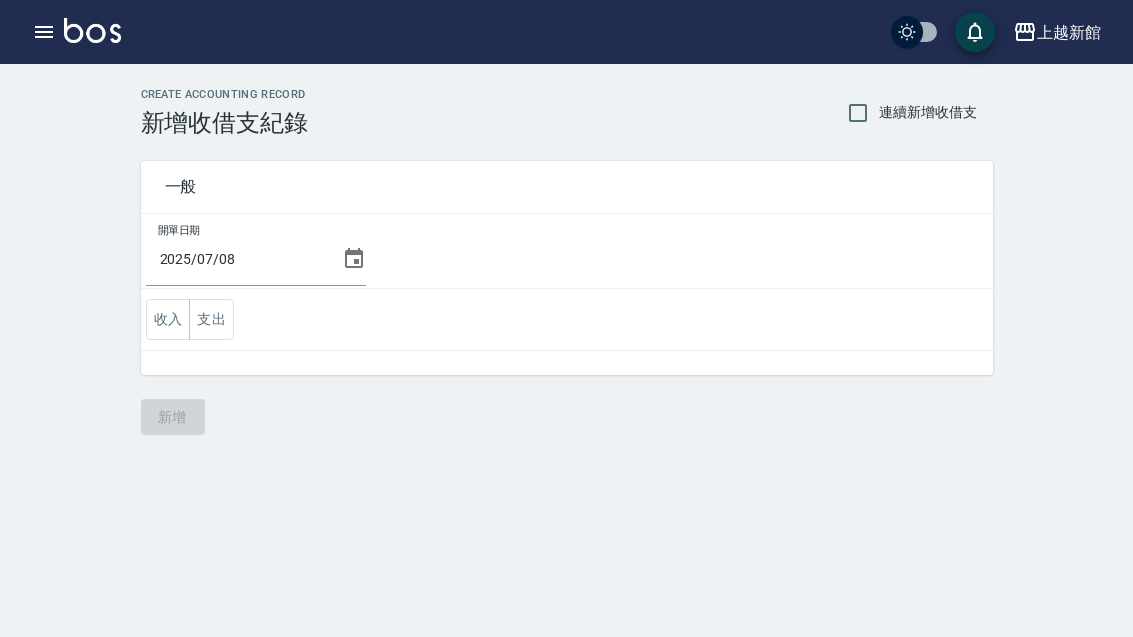 click on "支出" at bounding box center (211, 319) 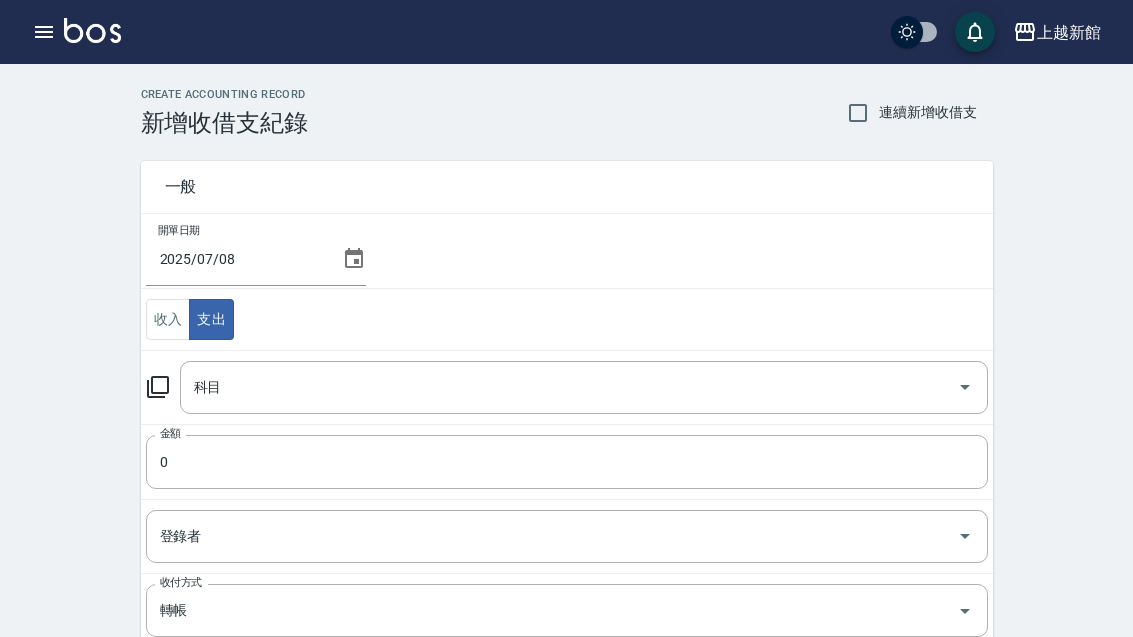 click on "科目" at bounding box center [569, 387] 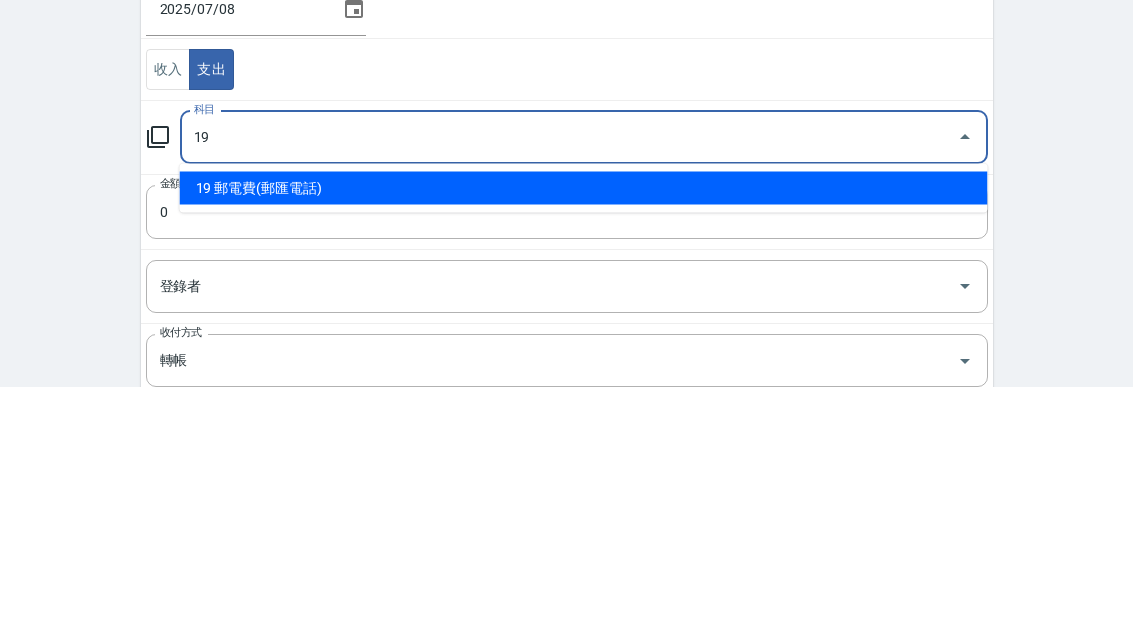 click on "19 郵電費(郵匯電話)" at bounding box center [584, 438] 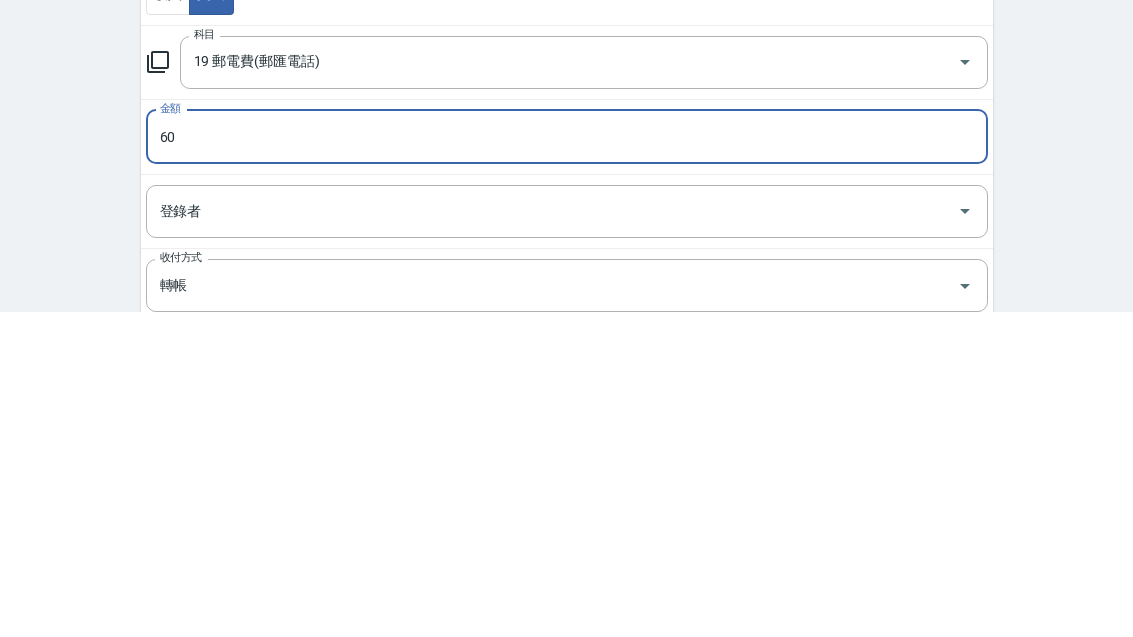 type on "60" 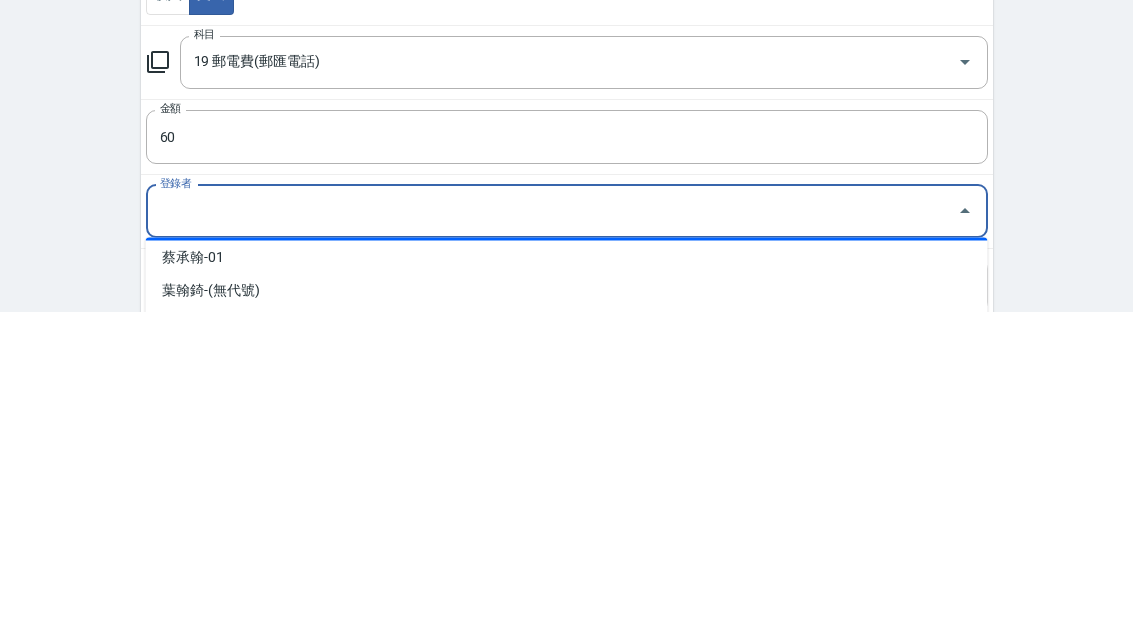 scroll, scrollTop: 51, scrollLeft: 0, axis: vertical 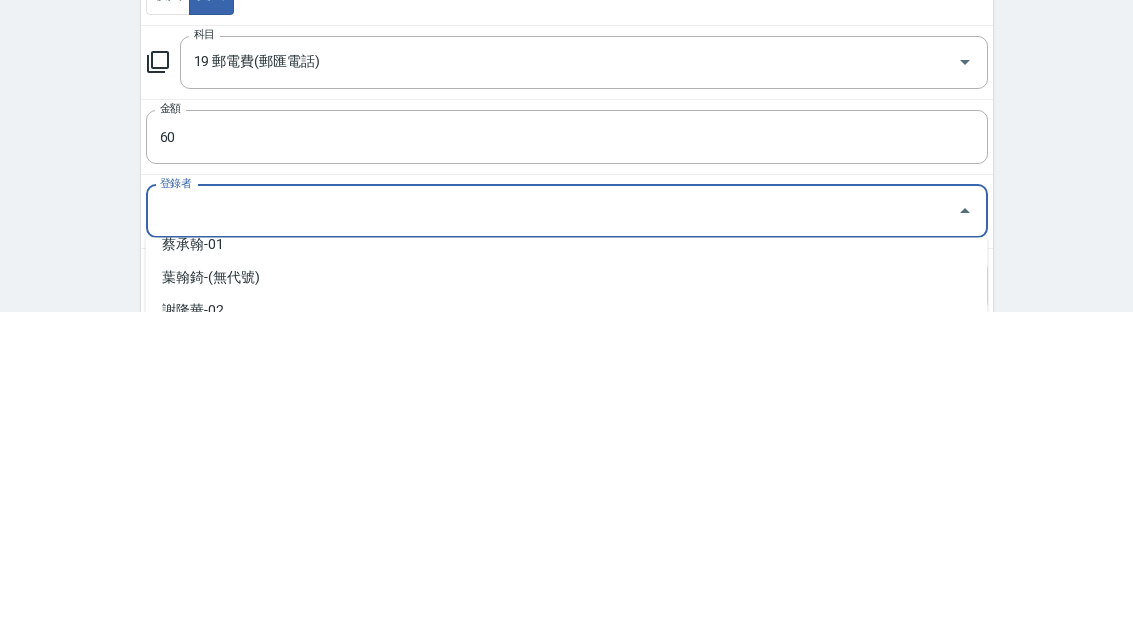 click on "蔡承翰-01" at bounding box center (567, 569) 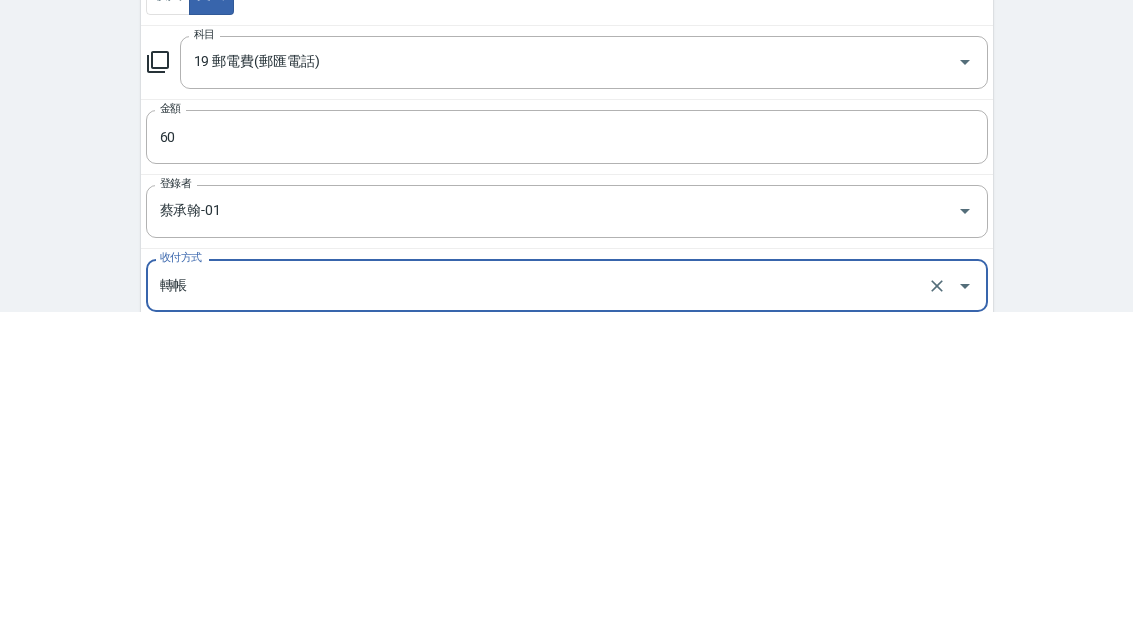 type on "蔡承翰-01" 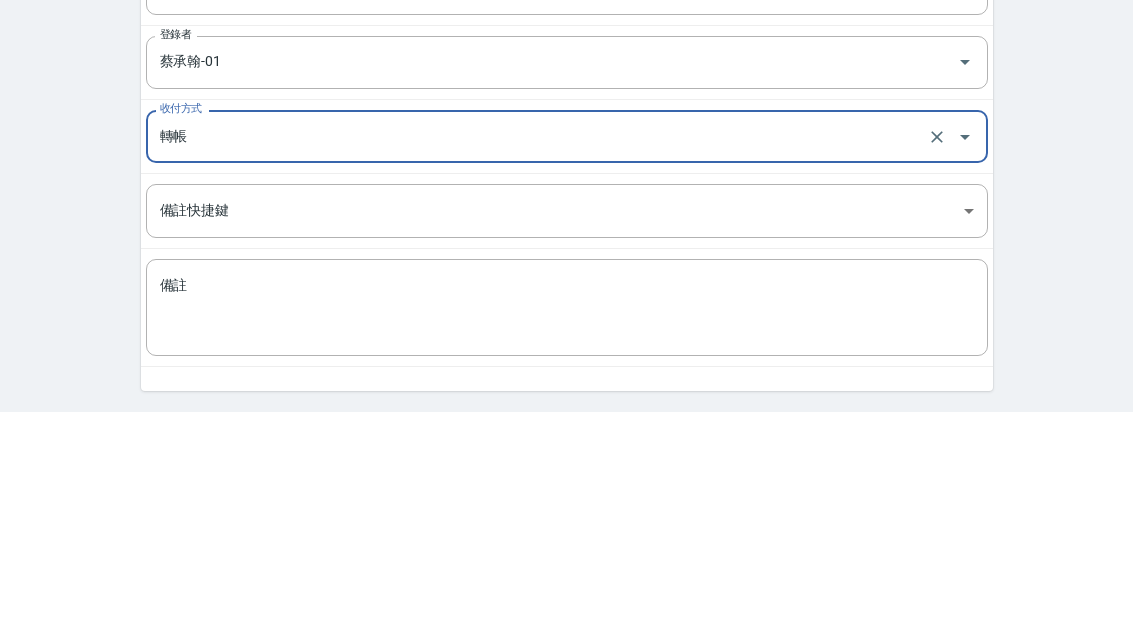 click on "備註" at bounding box center (567, 534) 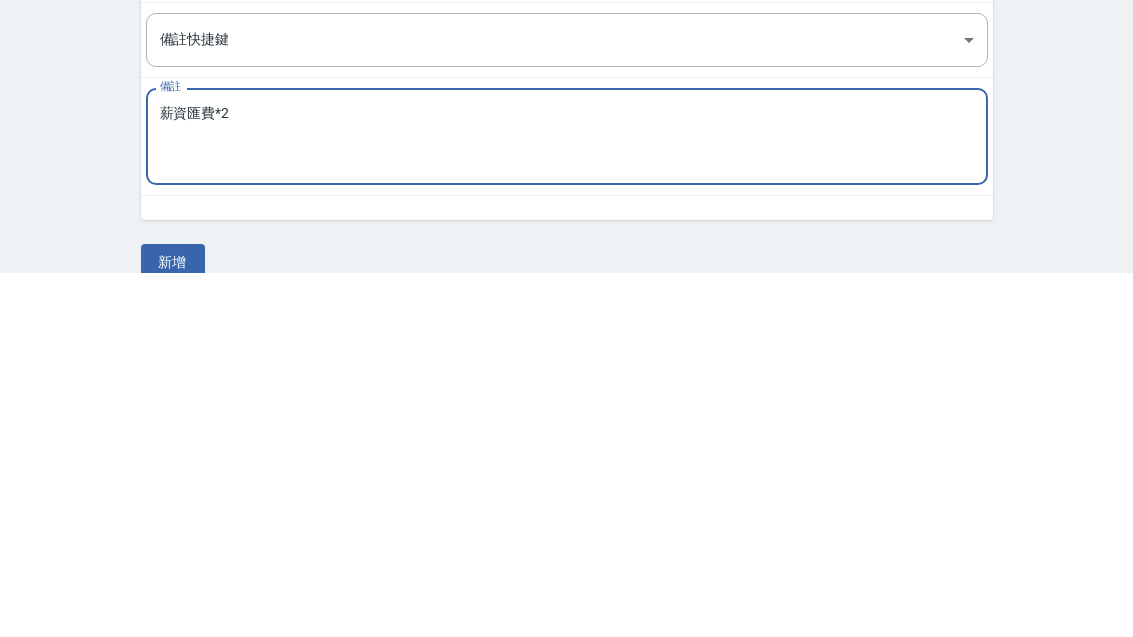 scroll, scrollTop: 248, scrollLeft: 0, axis: vertical 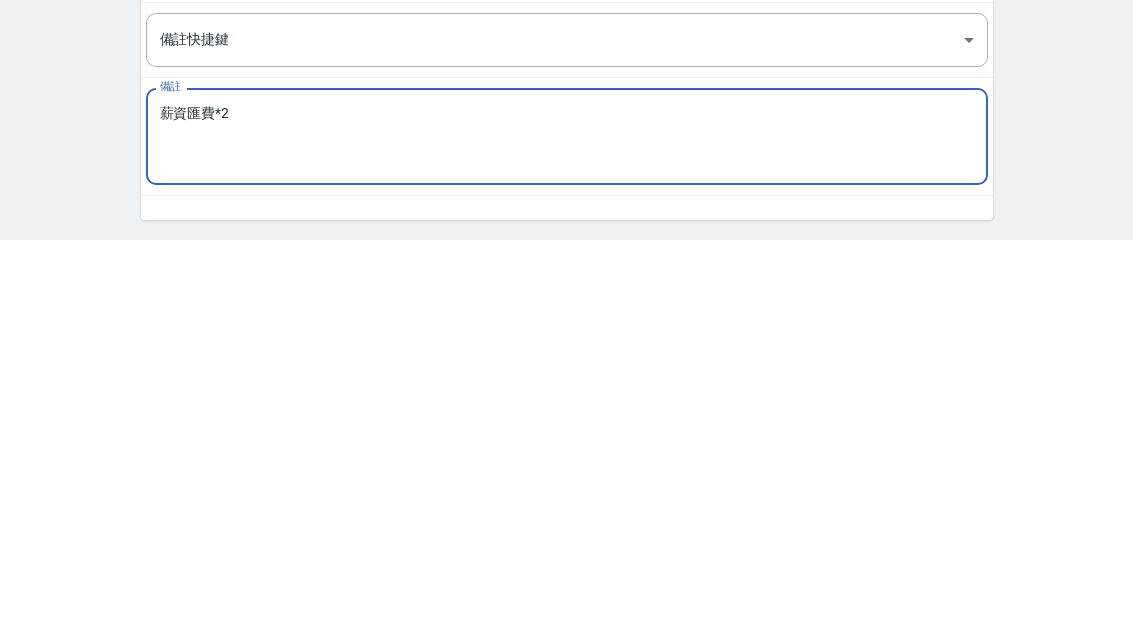 type on "薪資匯費*2" 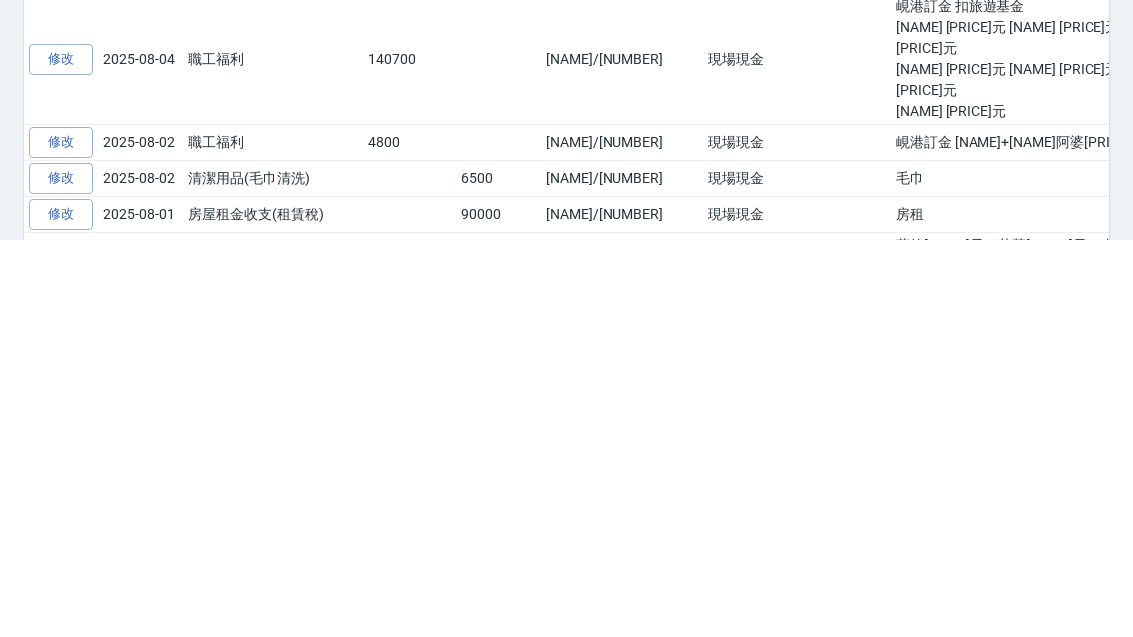 scroll, scrollTop: 0, scrollLeft: 0, axis: both 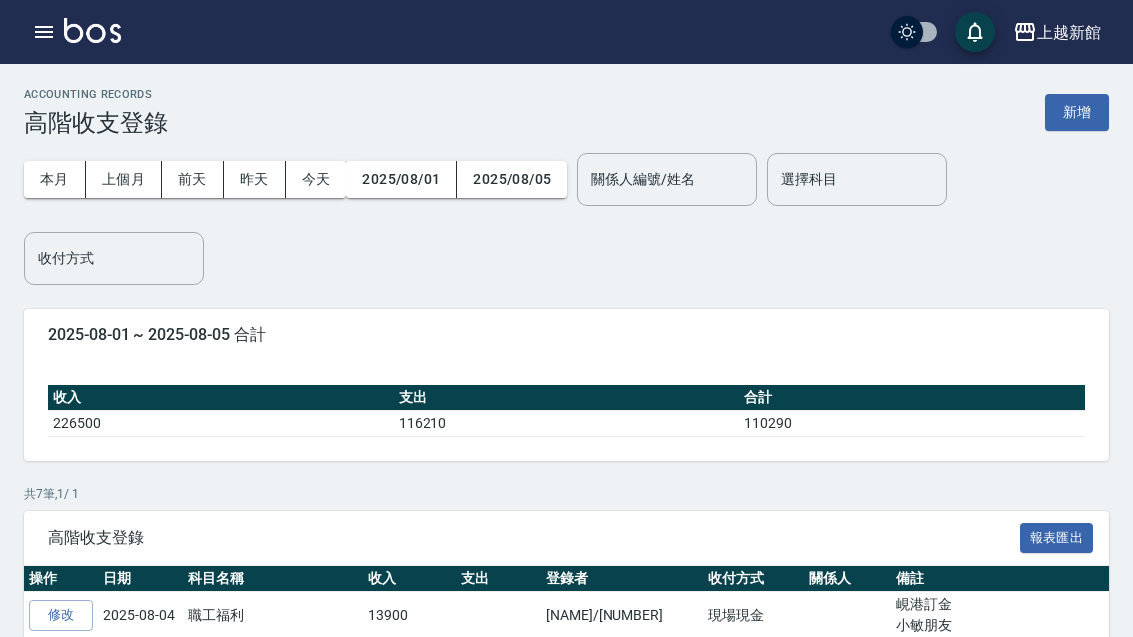 click on "新增" at bounding box center [1077, 112] 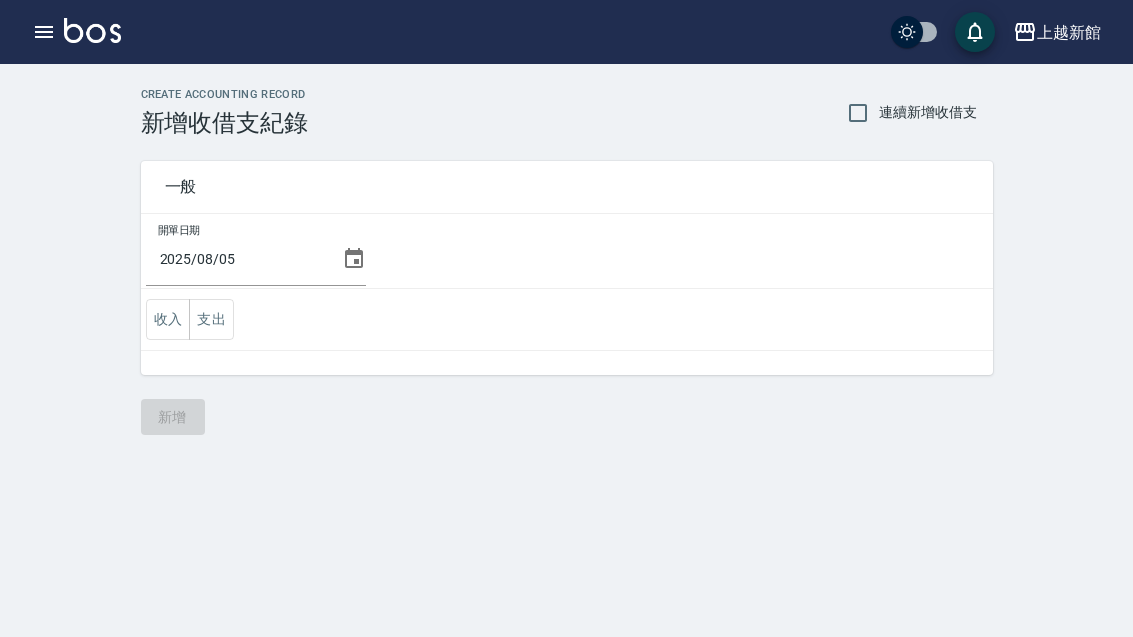 click on "2025/08/05" at bounding box center (240, 259) 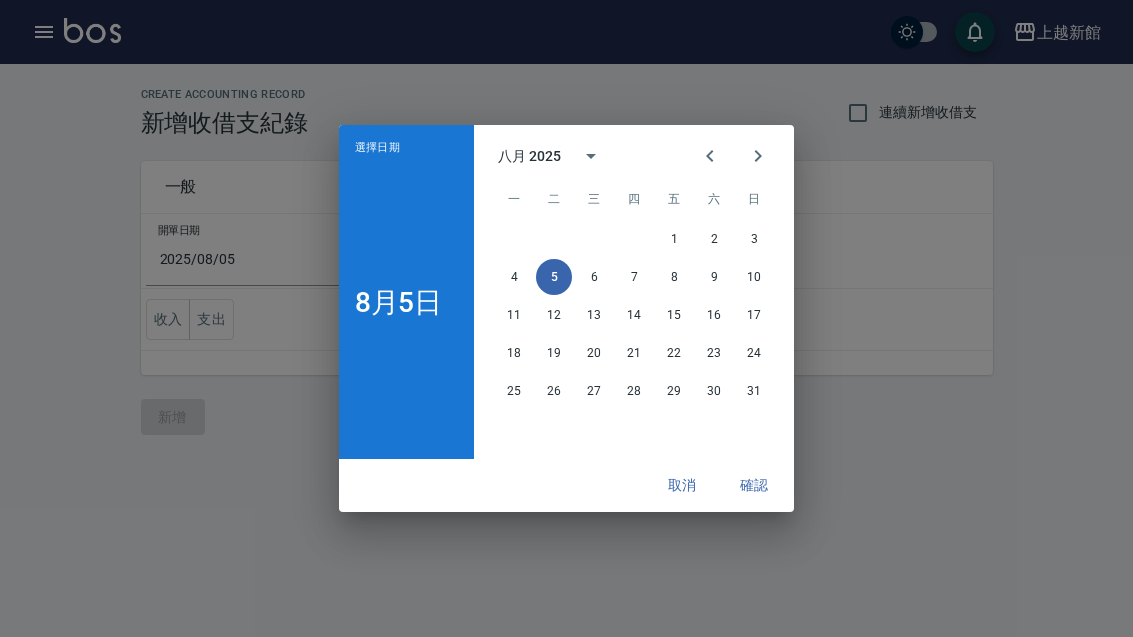 click at bounding box center (710, 156) 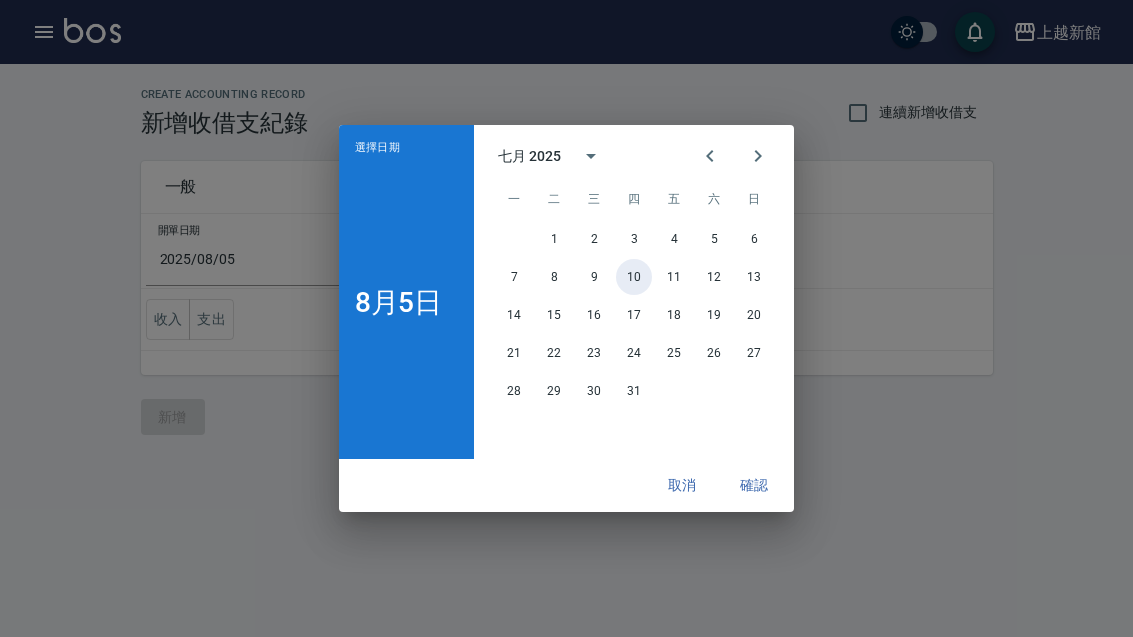 click on "10" at bounding box center (634, 277) 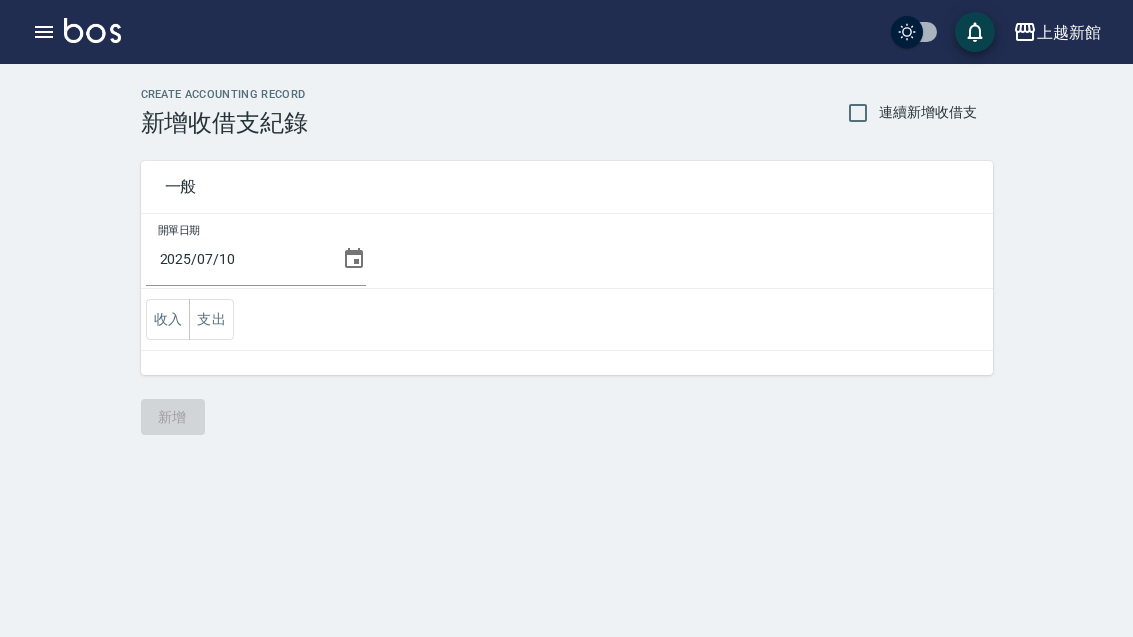 click on "收入" at bounding box center (168, 319) 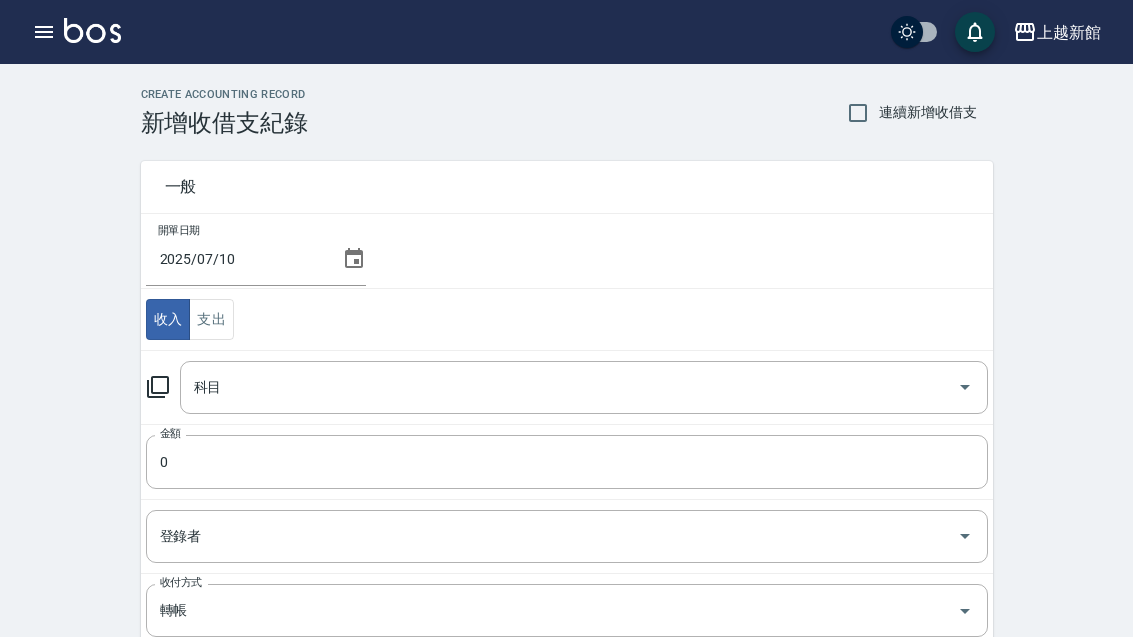 click on "科目" at bounding box center [569, 387] 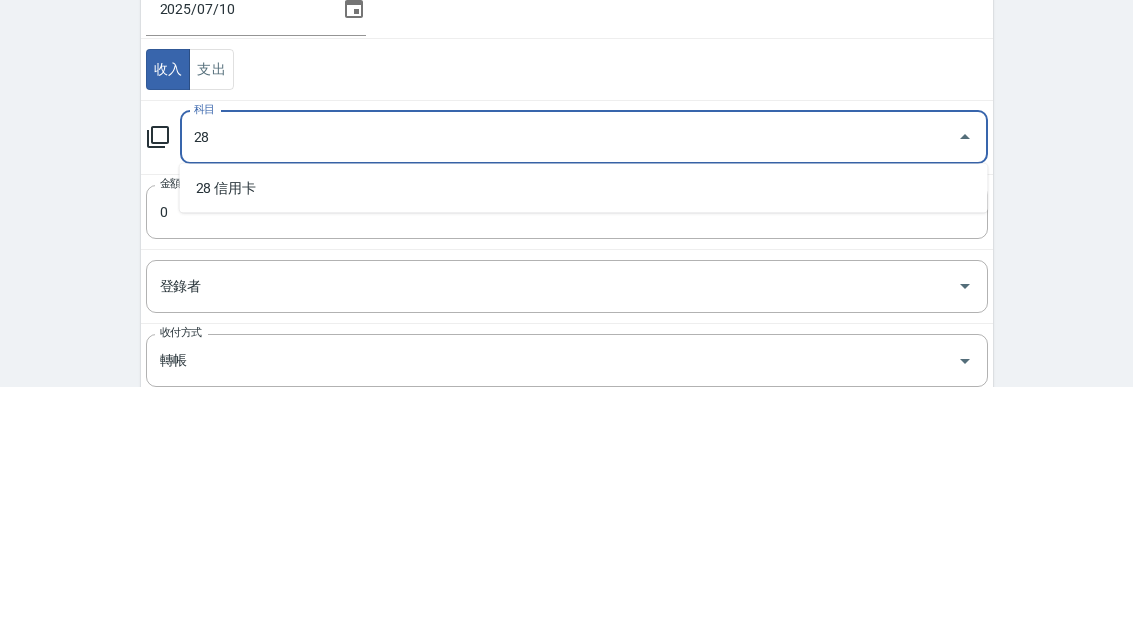 click on "28 信用卡" at bounding box center (584, 438) 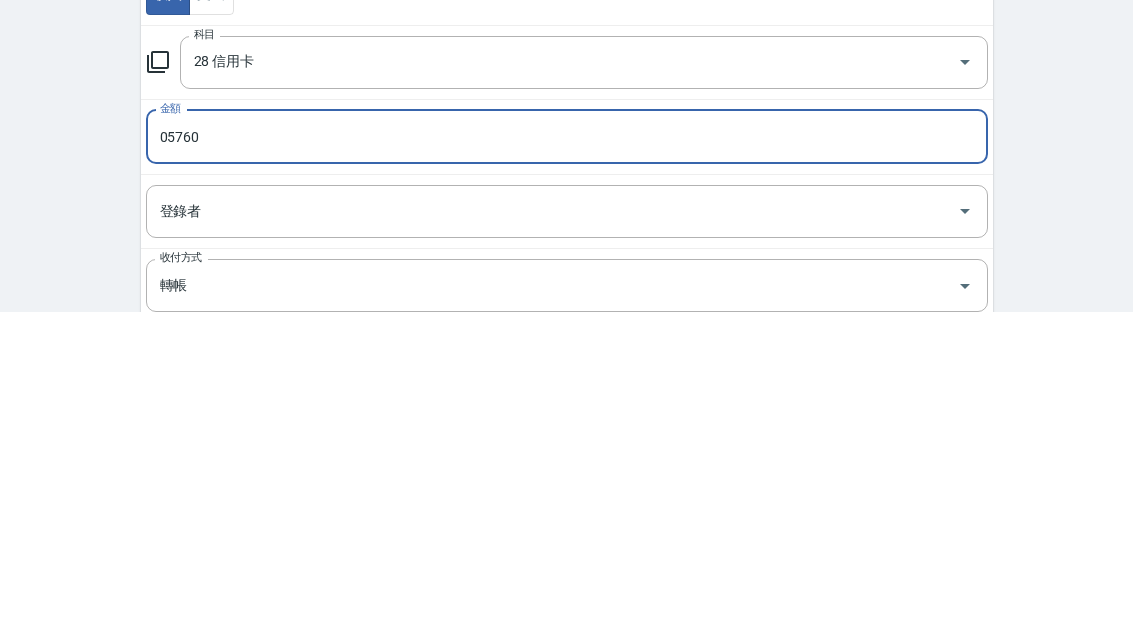 click on "05760" at bounding box center [567, 462] 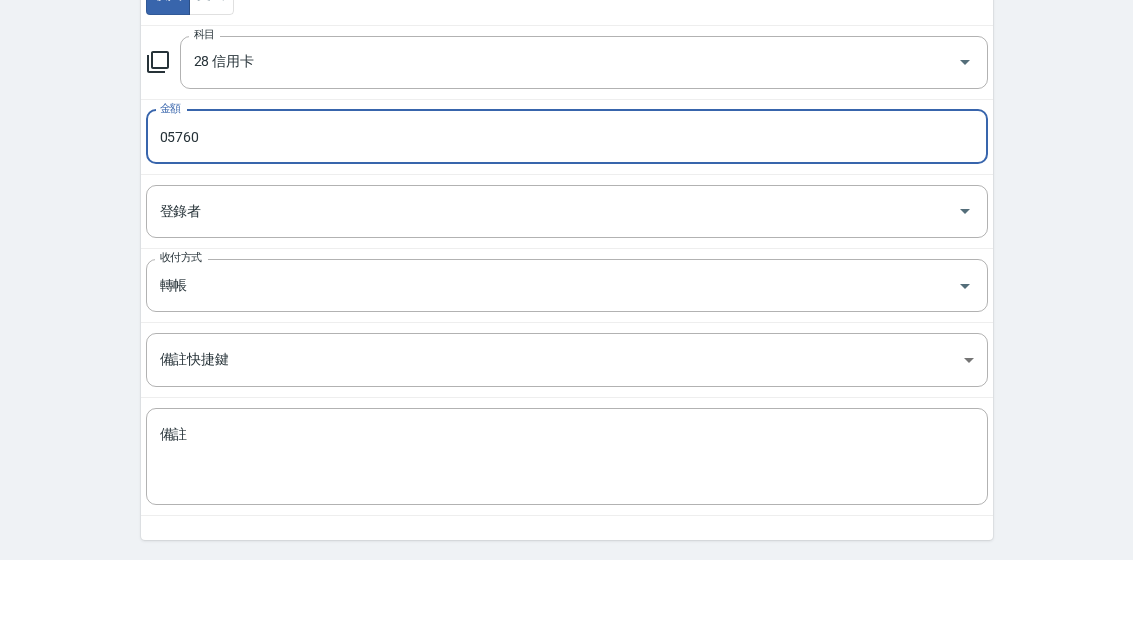 type on "05760" 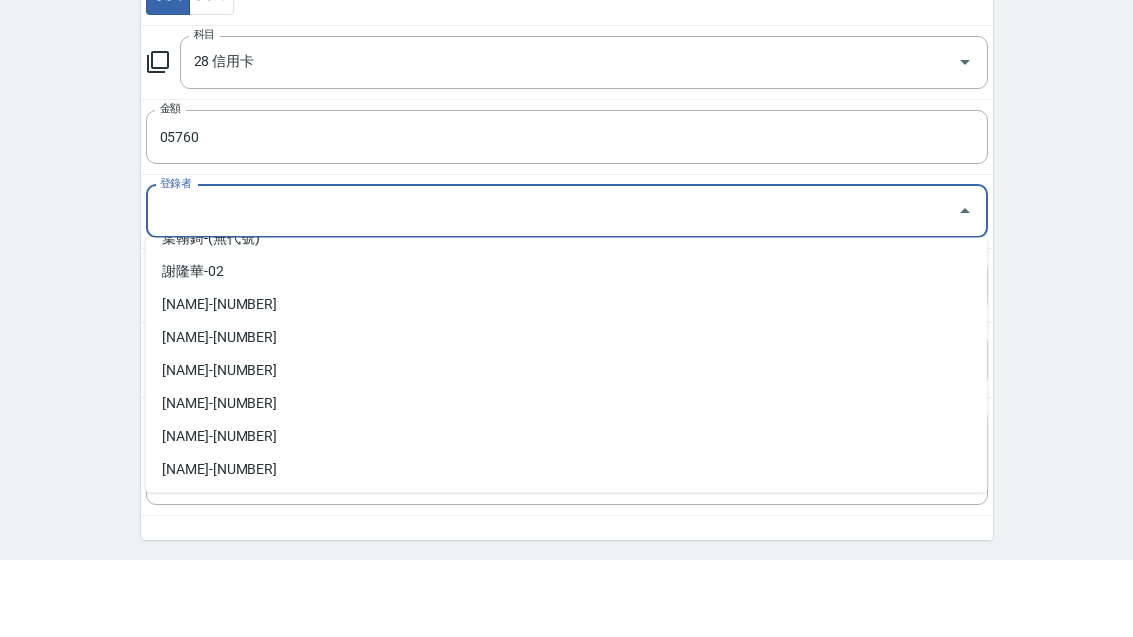 scroll, scrollTop: 93, scrollLeft: 0, axis: vertical 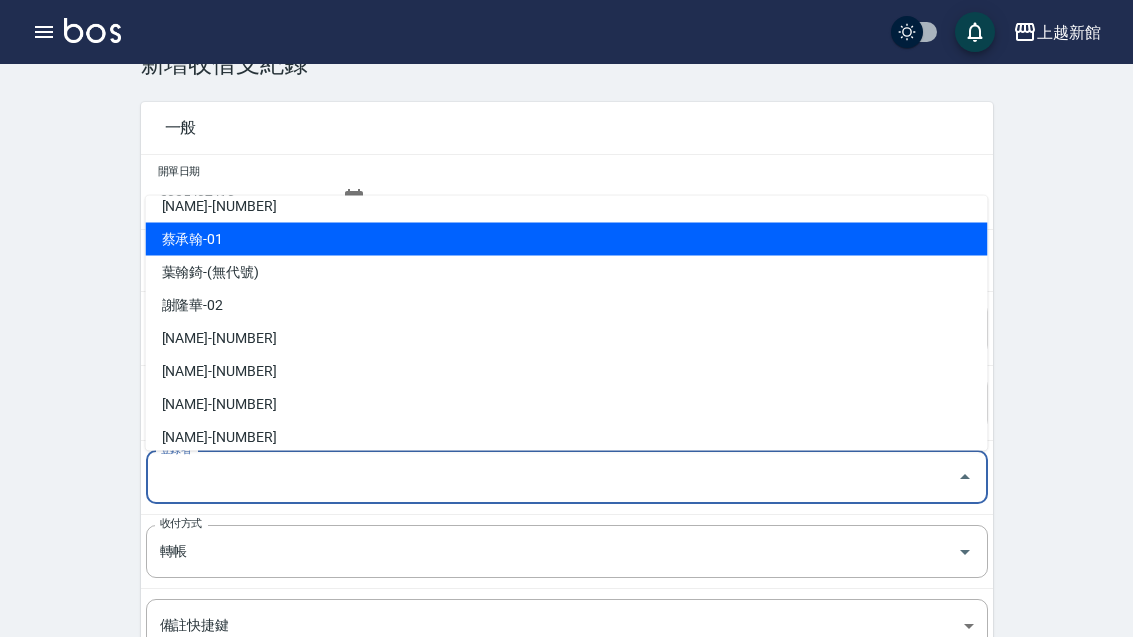 click on "蔡承翰-01" at bounding box center [567, 239] 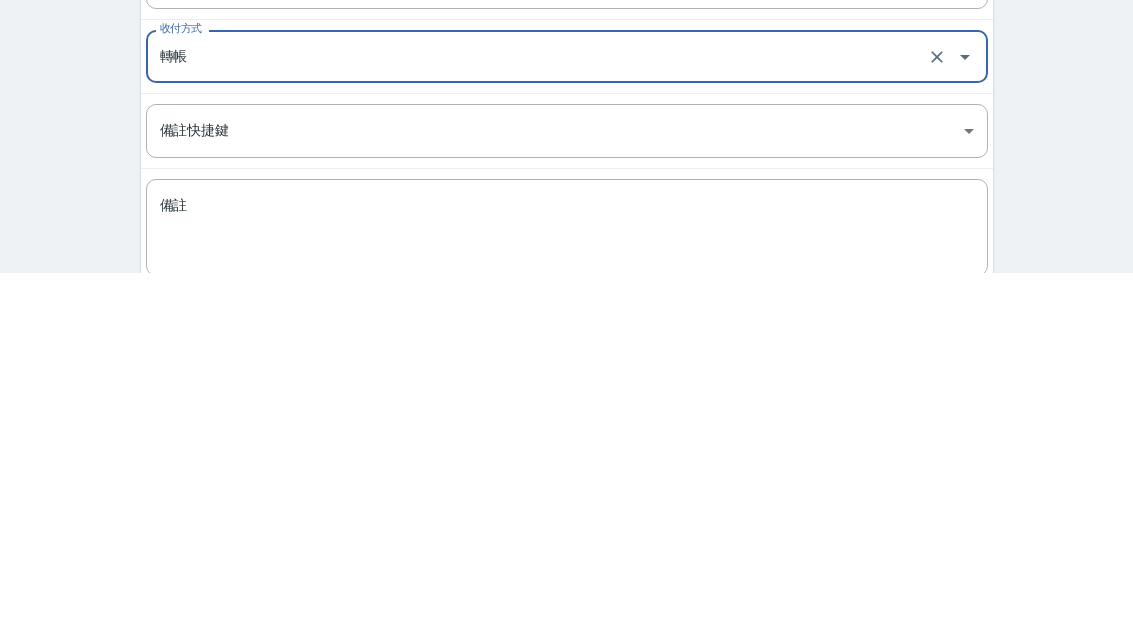scroll, scrollTop: 226, scrollLeft: 0, axis: vertical 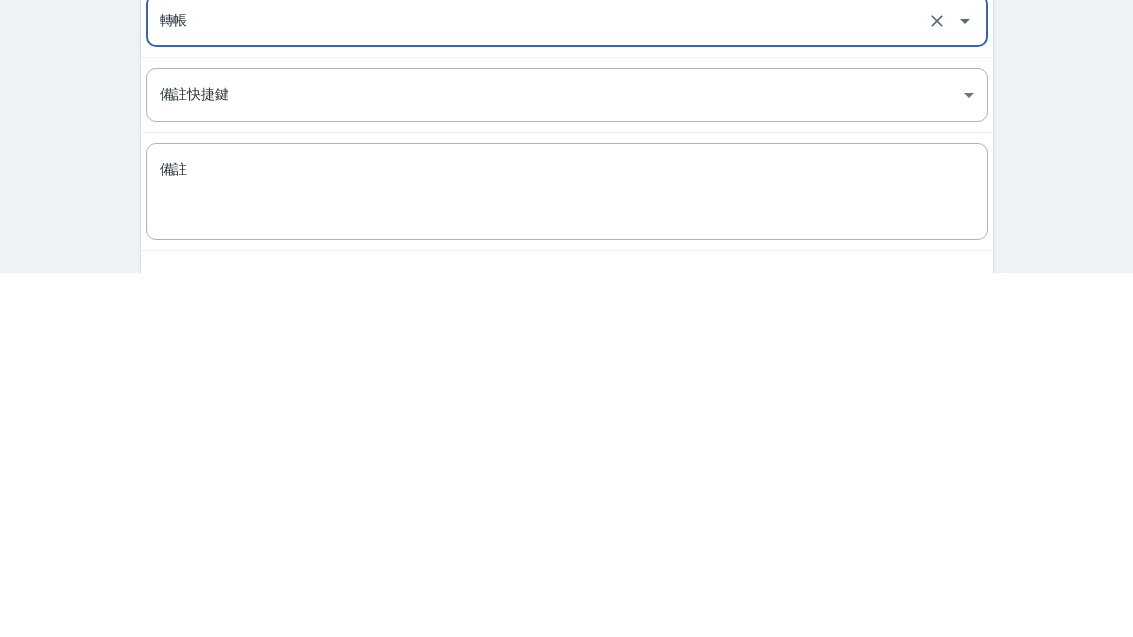 click on "備註" at bounding box center [567, 556] 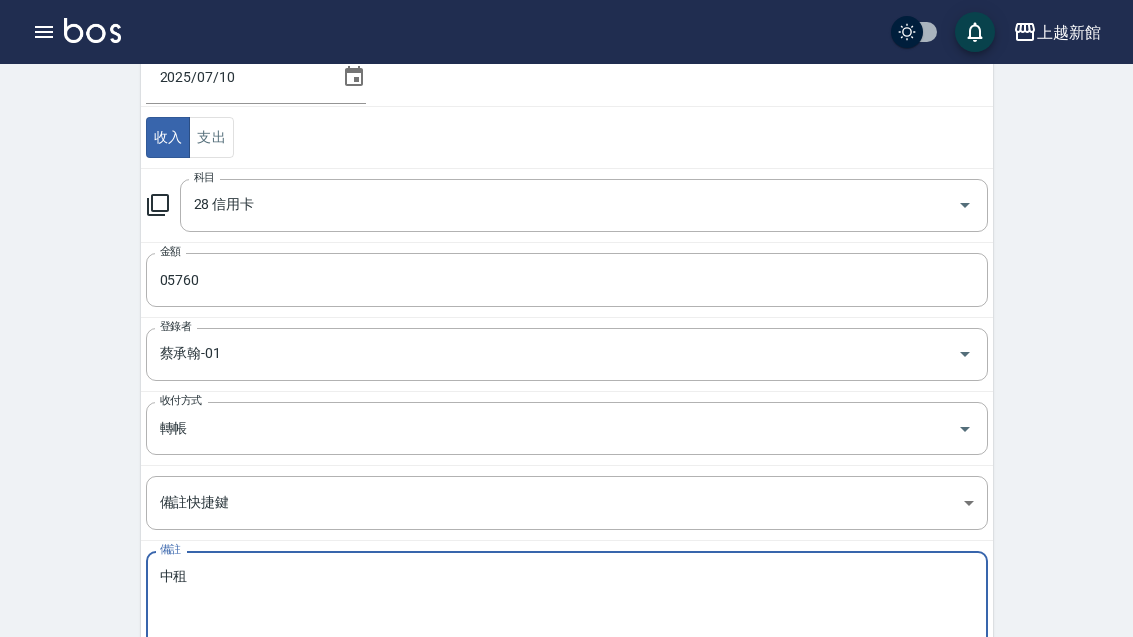 scroll, scrollTop: 248, scrollLeft: 0, axis: vertical 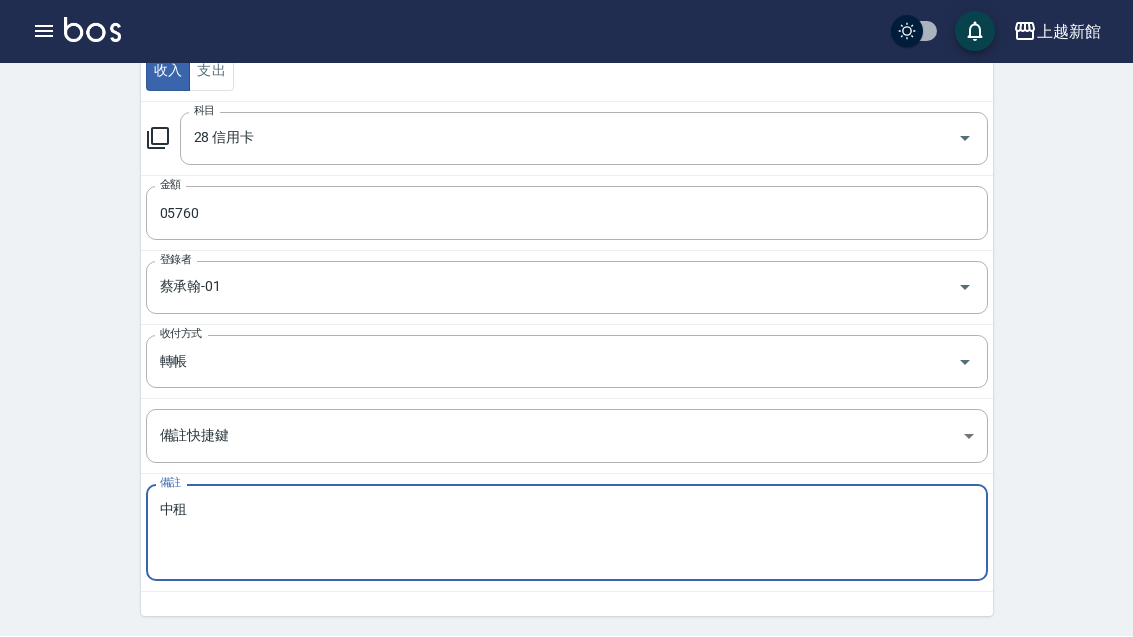 type on "中租" 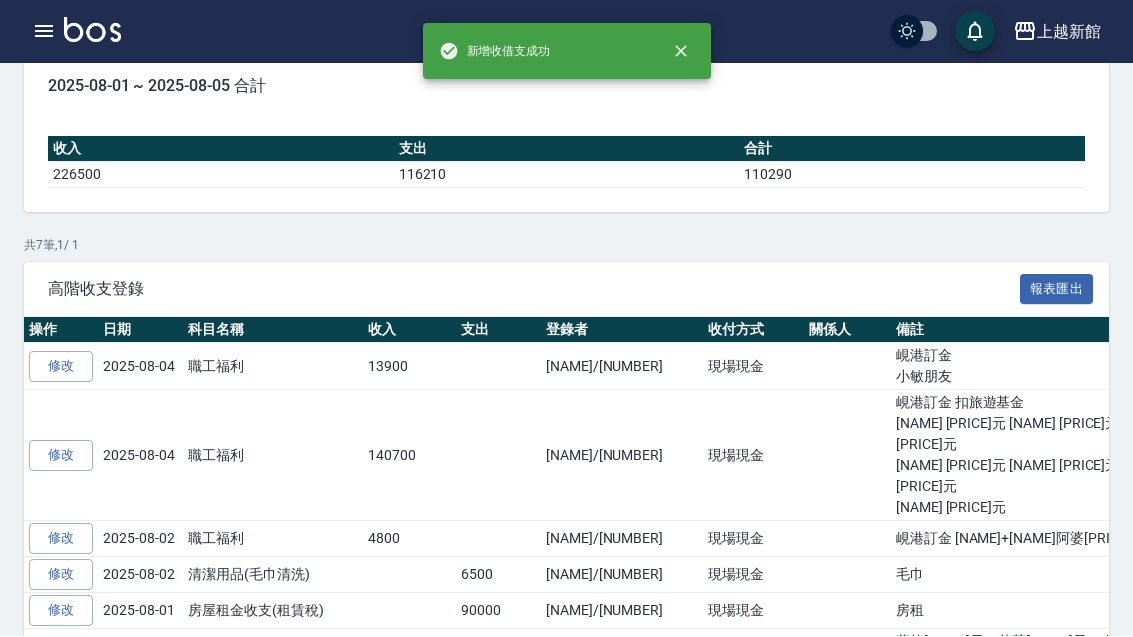 scroll, scrollTop: 0, scrollLeft: 0, axis: both 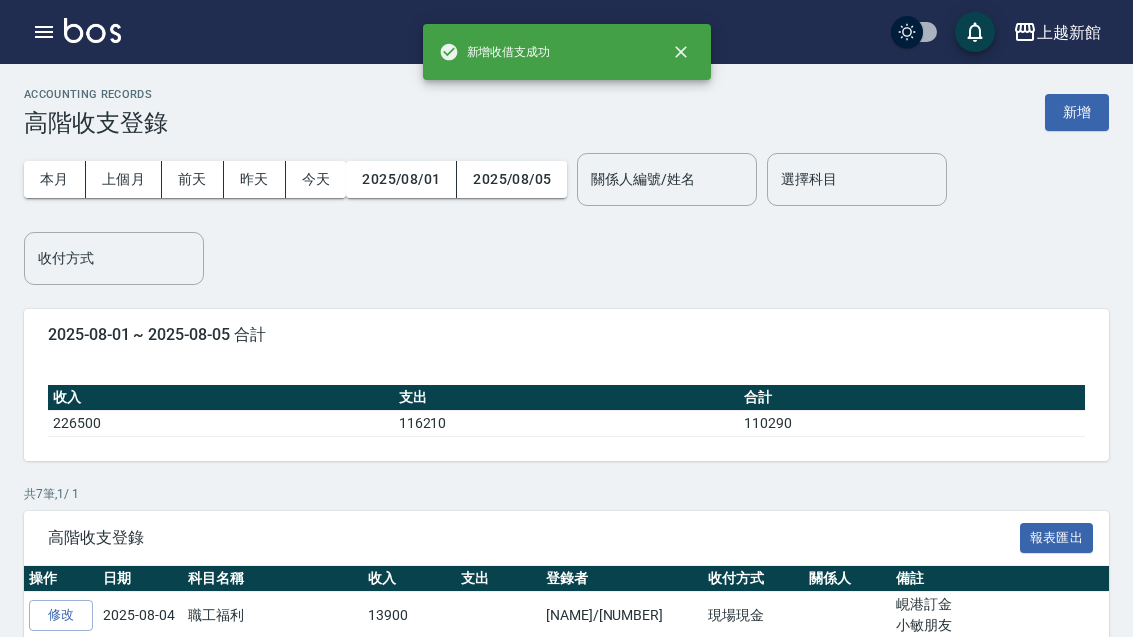 click on "新增" at bounding box center [1077, 112] 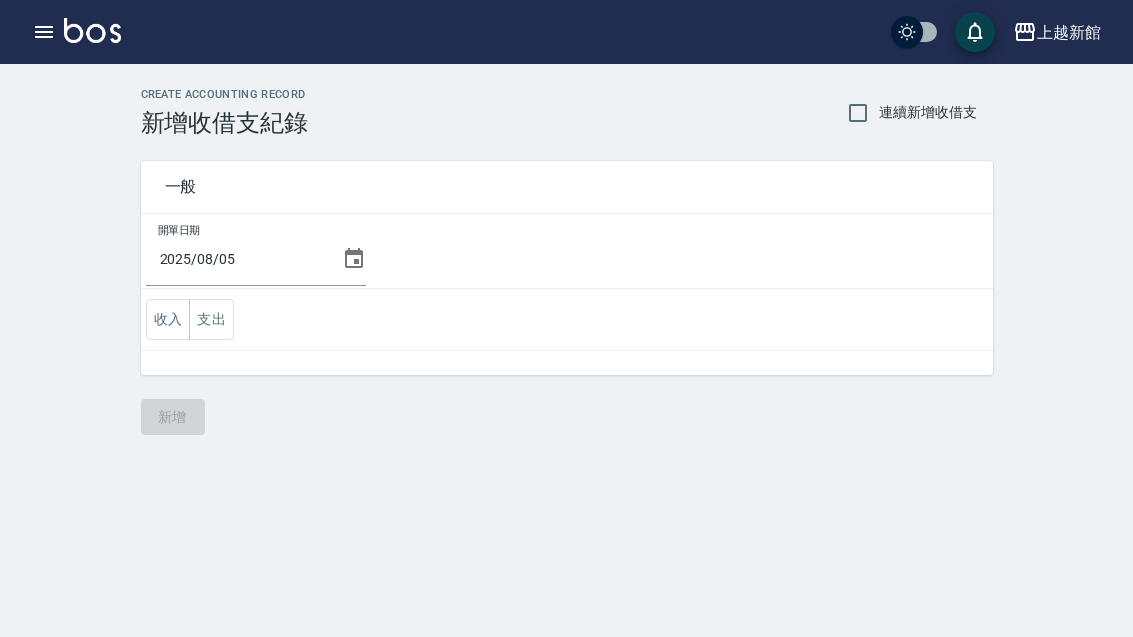 click on "2025/08/05" at bounding box center (240, 259) 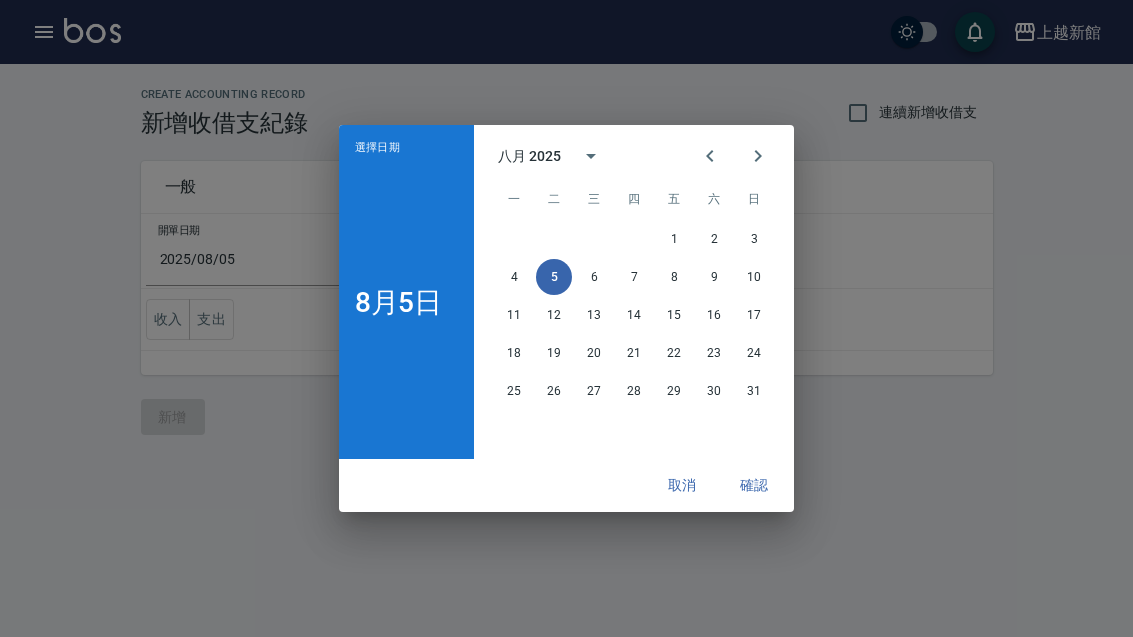 click 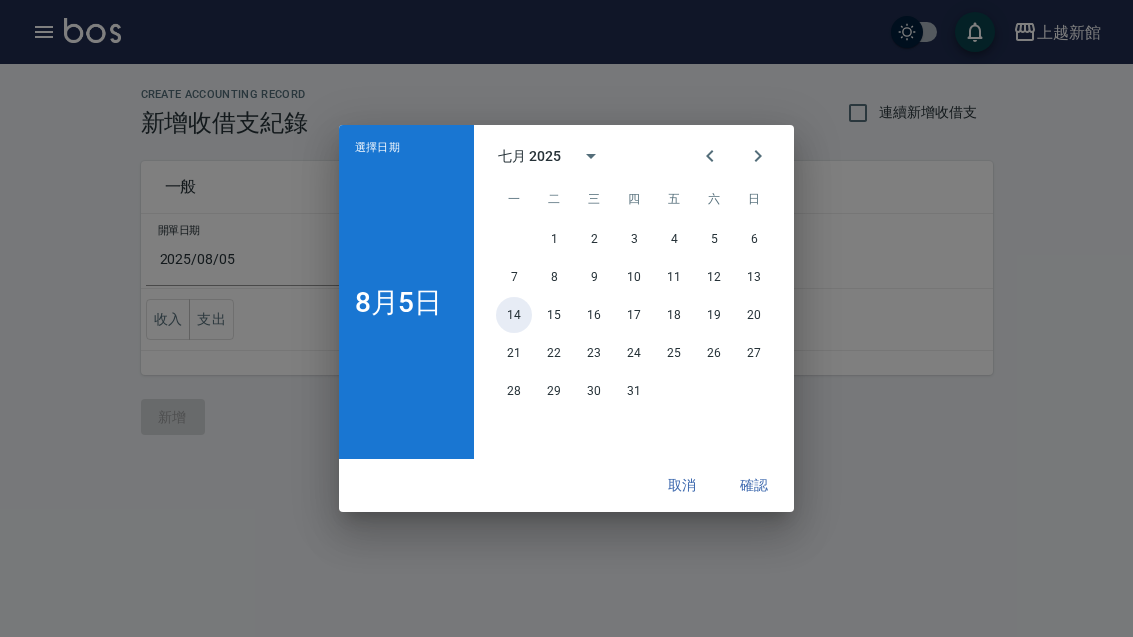 click on "14" at bounding box center (514, 315) 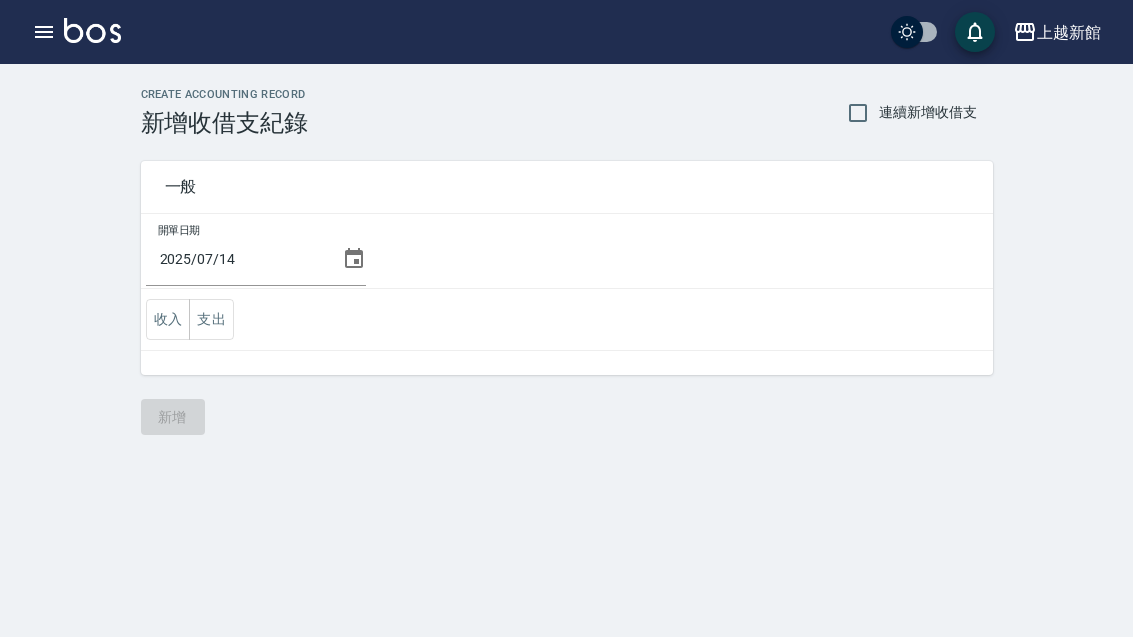 click on "收入" at bounding box center [168, 319] 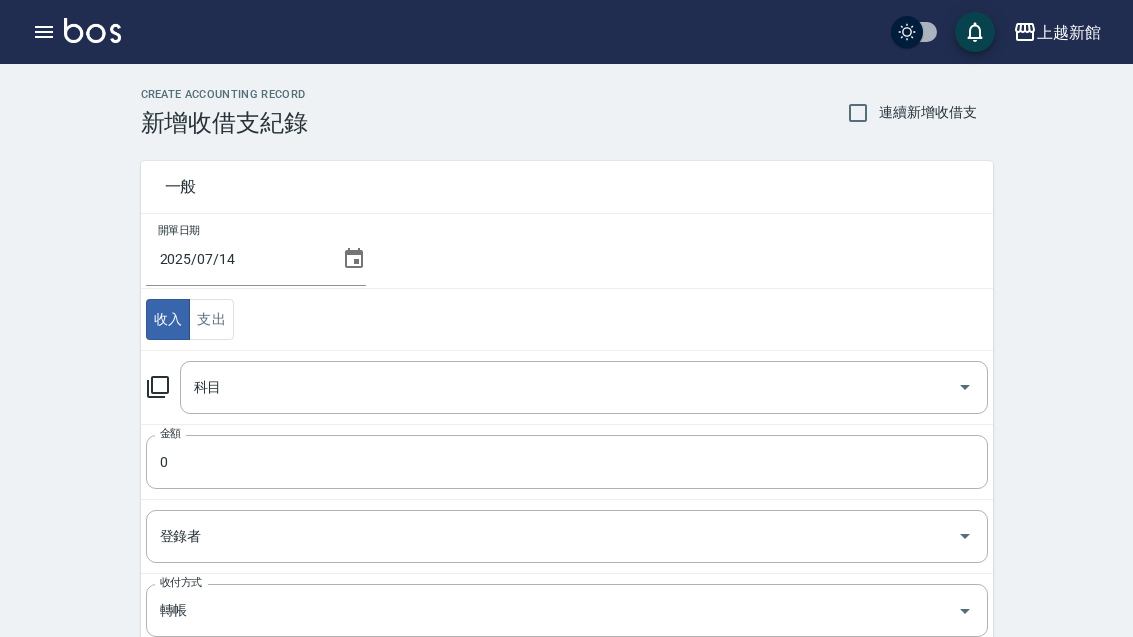 click on "科目" at bounding box center [569, 387] 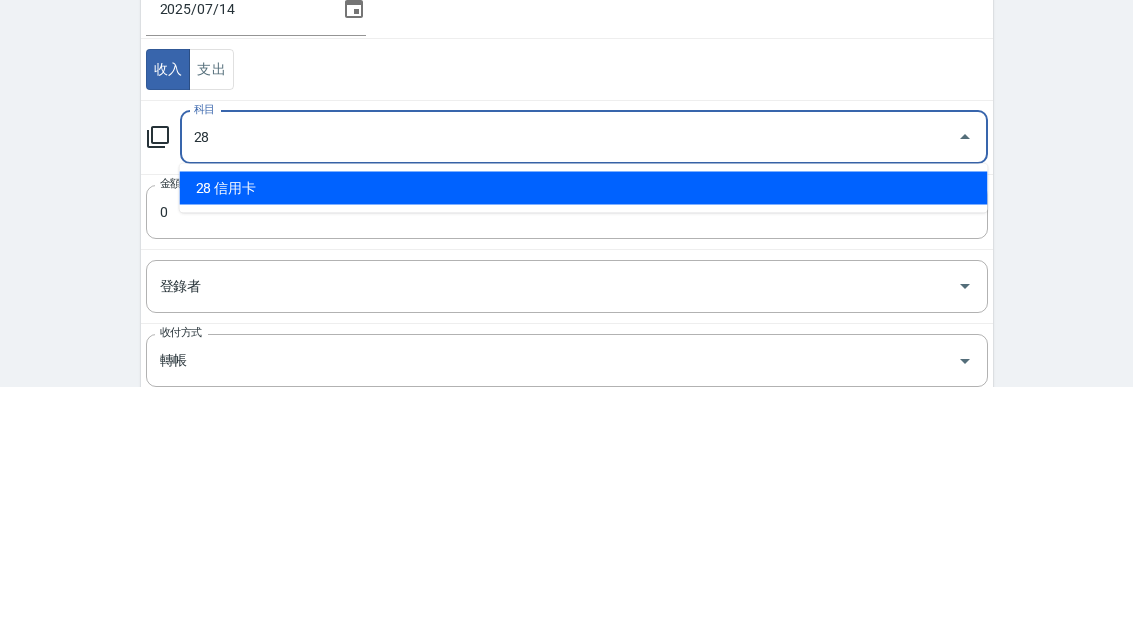 click on "28 信用卡" at bounding box center (584, 438) 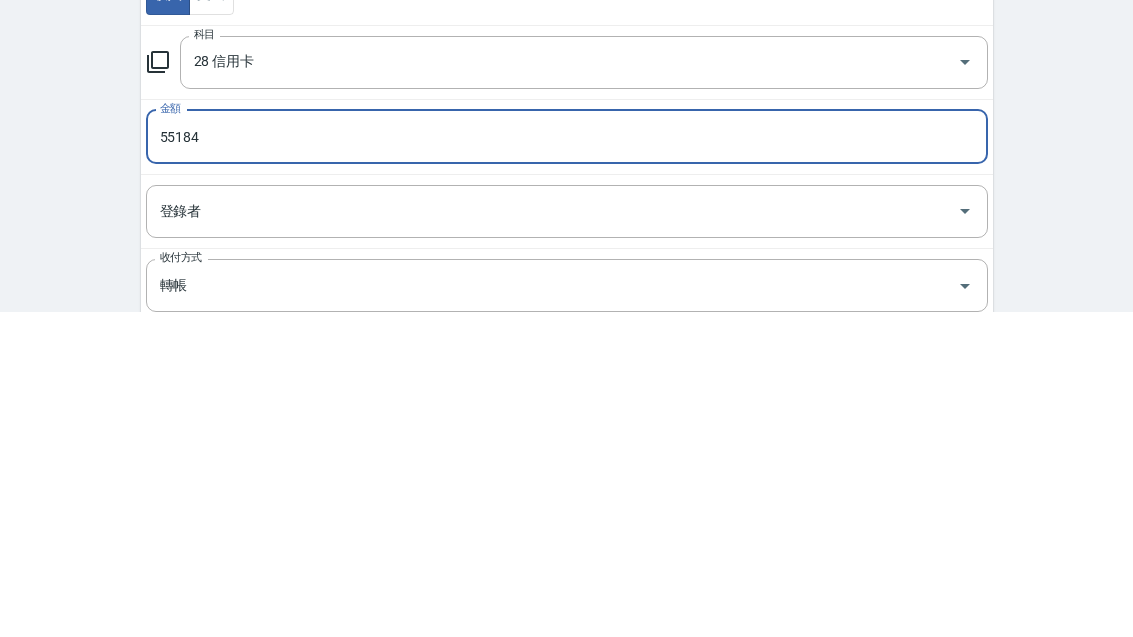 type on "55184" 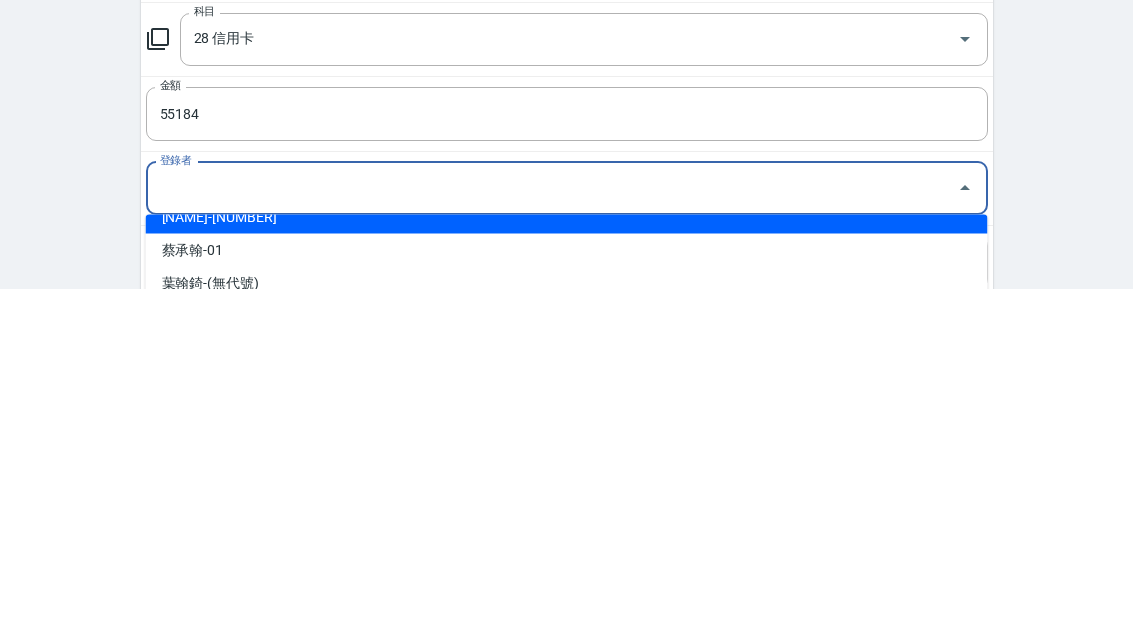 scroll, scrollTop: 26, scrollLeft: 0, axis: vertical 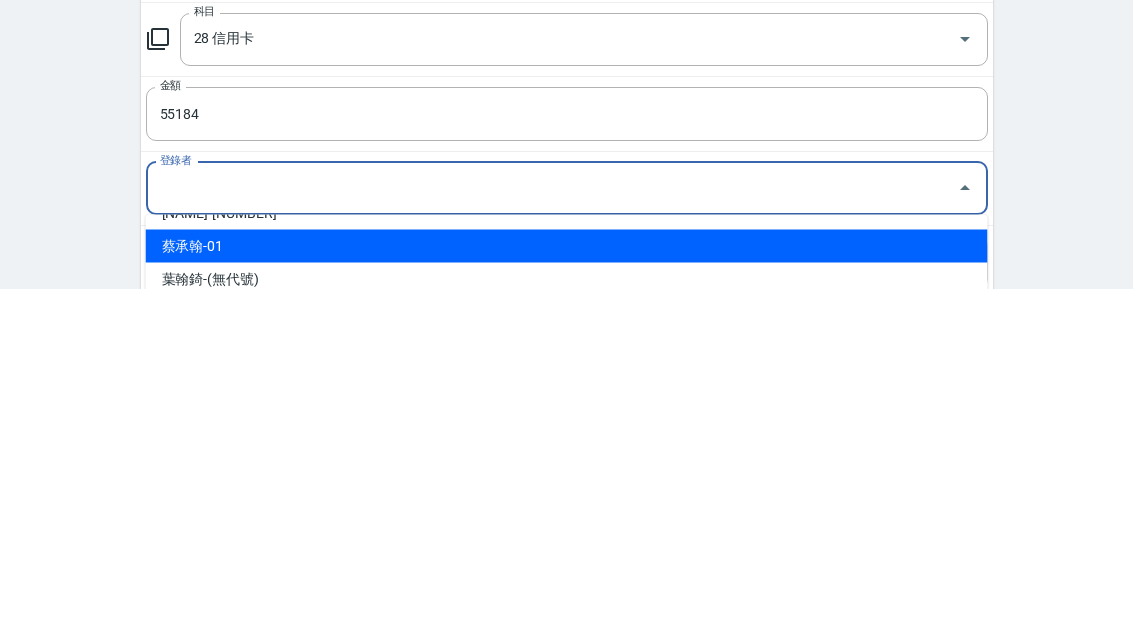 click on "蔡承翰-01" at bounding box center [567, 594] 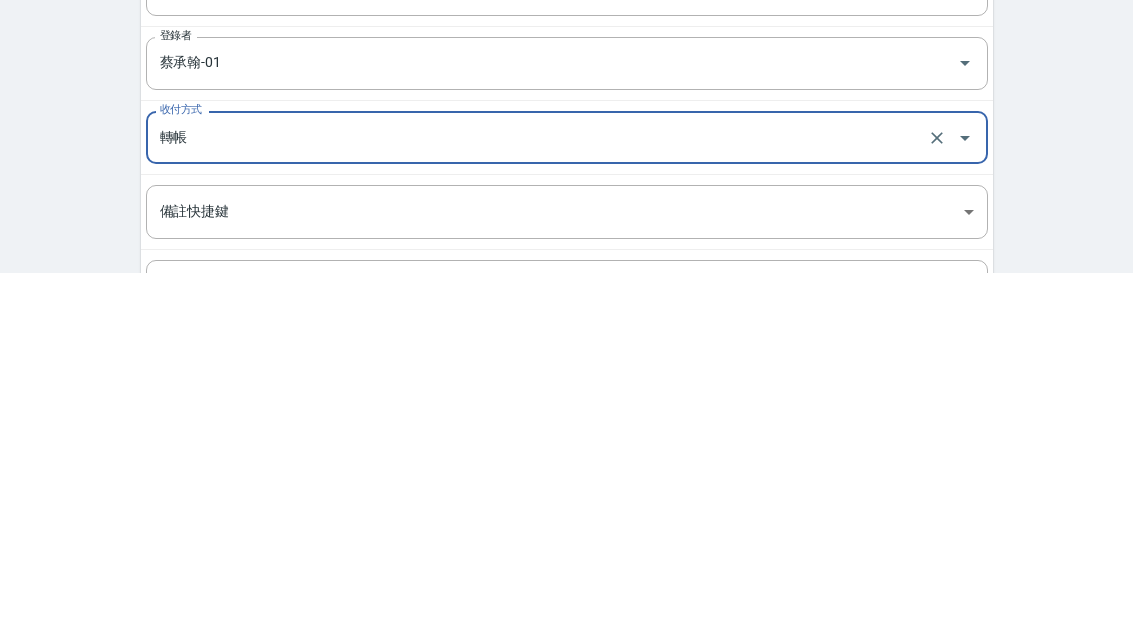 scroll, scrollTop: 248, scrollLeft: 0, axis: vertical 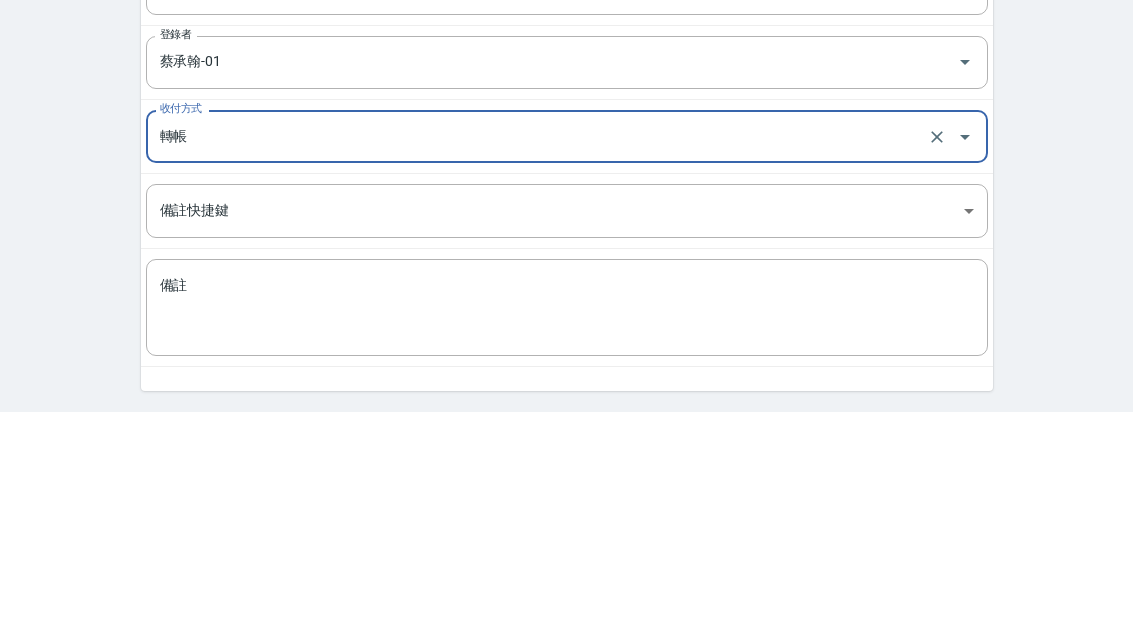 click on "轉帳" at bounding box center [539, 362] 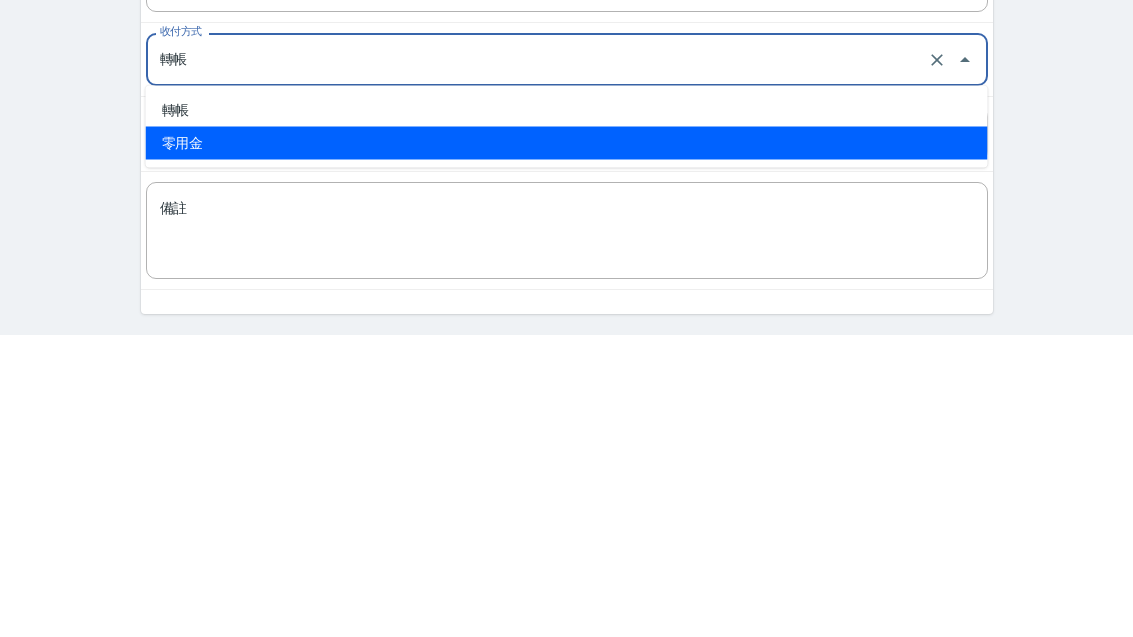 click on "備註" at bounding box center [567, 534] 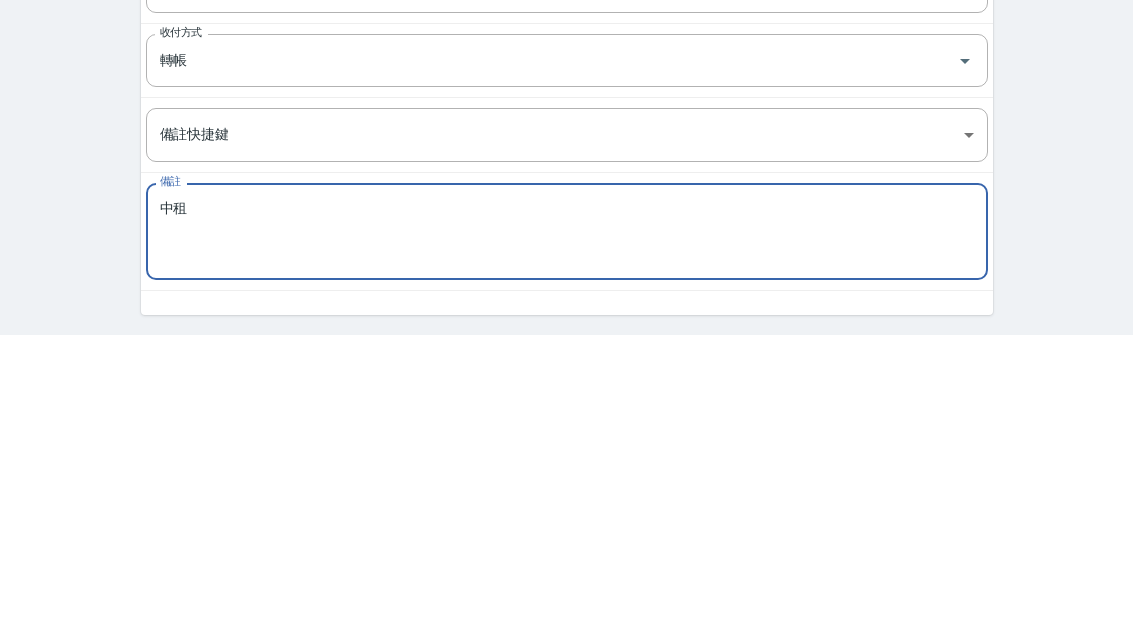 type on "中租" 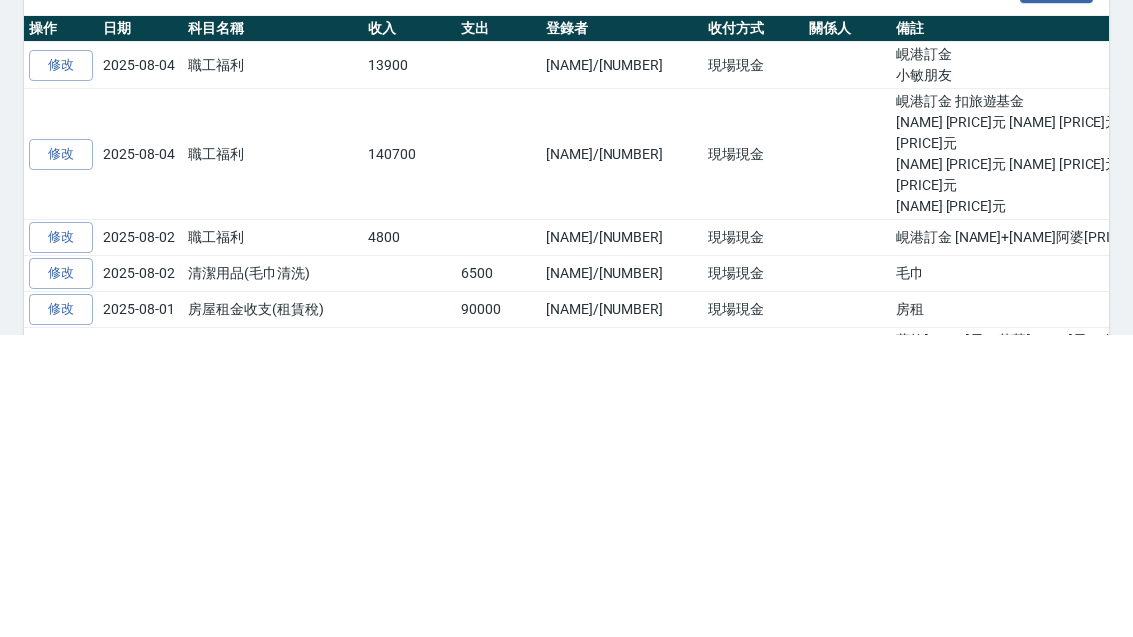 scroll, scrollTop: 0, scrollLeft: 0, axis: both 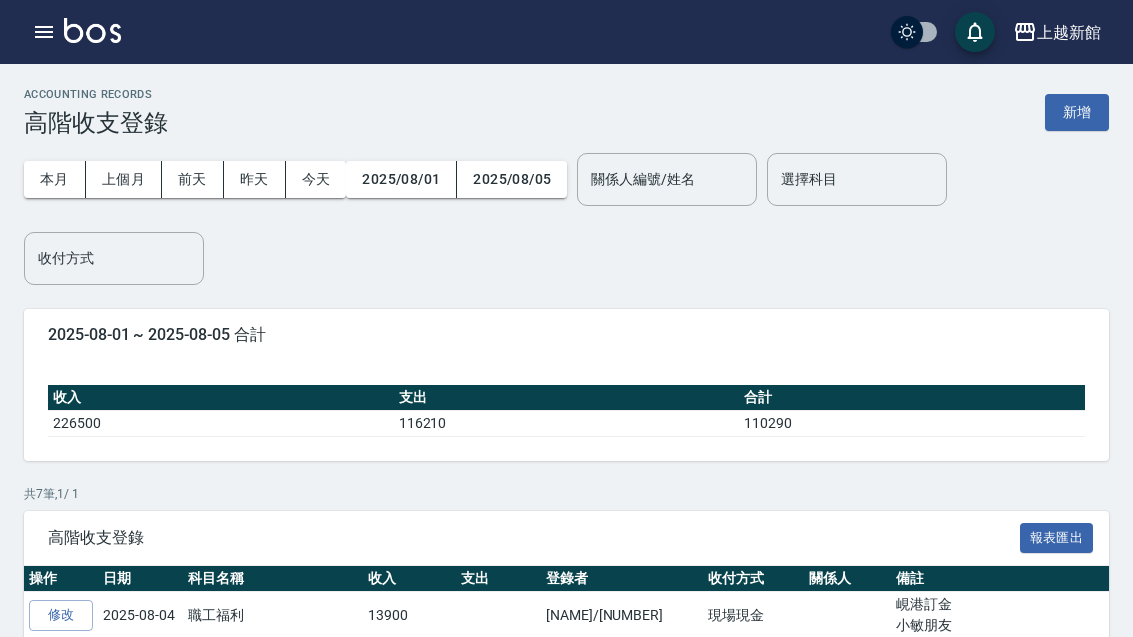 click on "新增" at bounding box center (1077, 112) 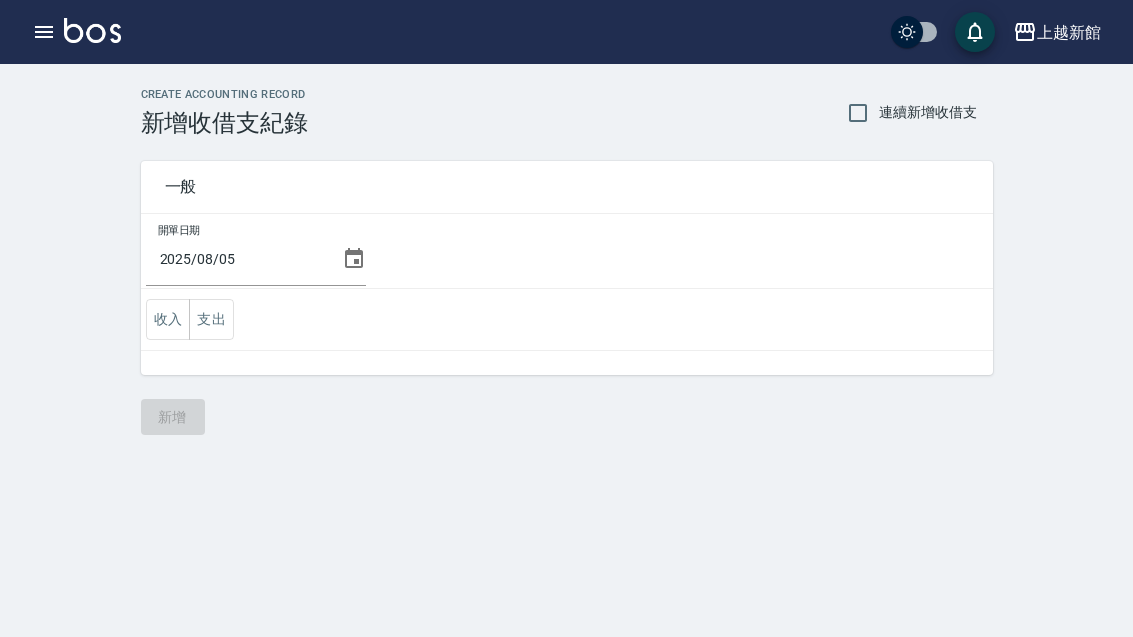 click on "2025/08/05" at bounding box center (240, 259) 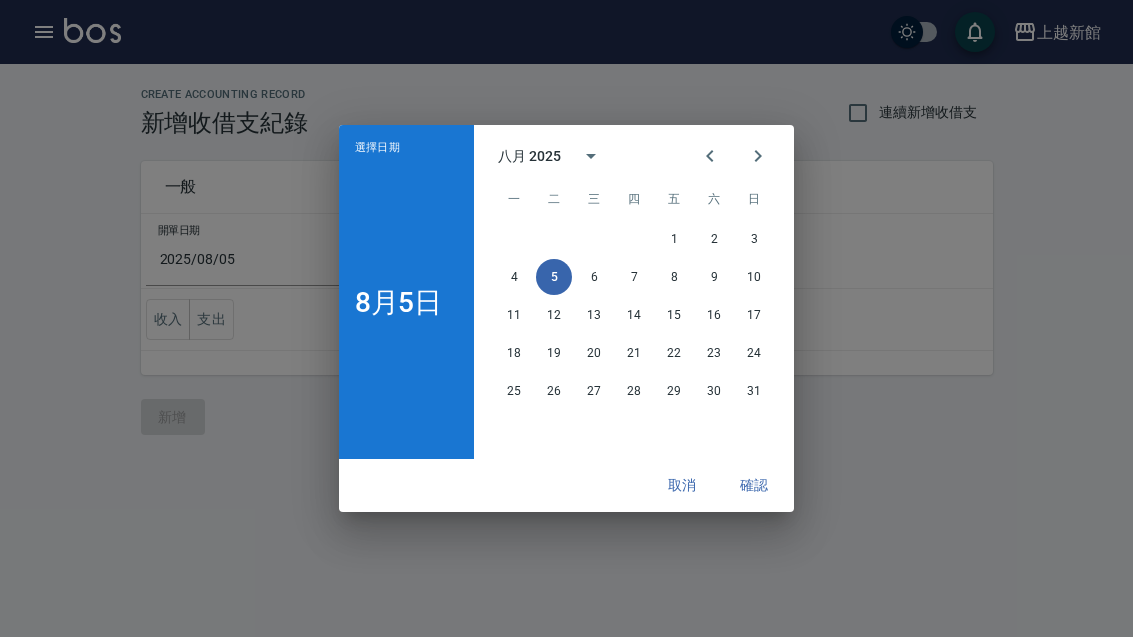 click at bounding box center [710, 156] 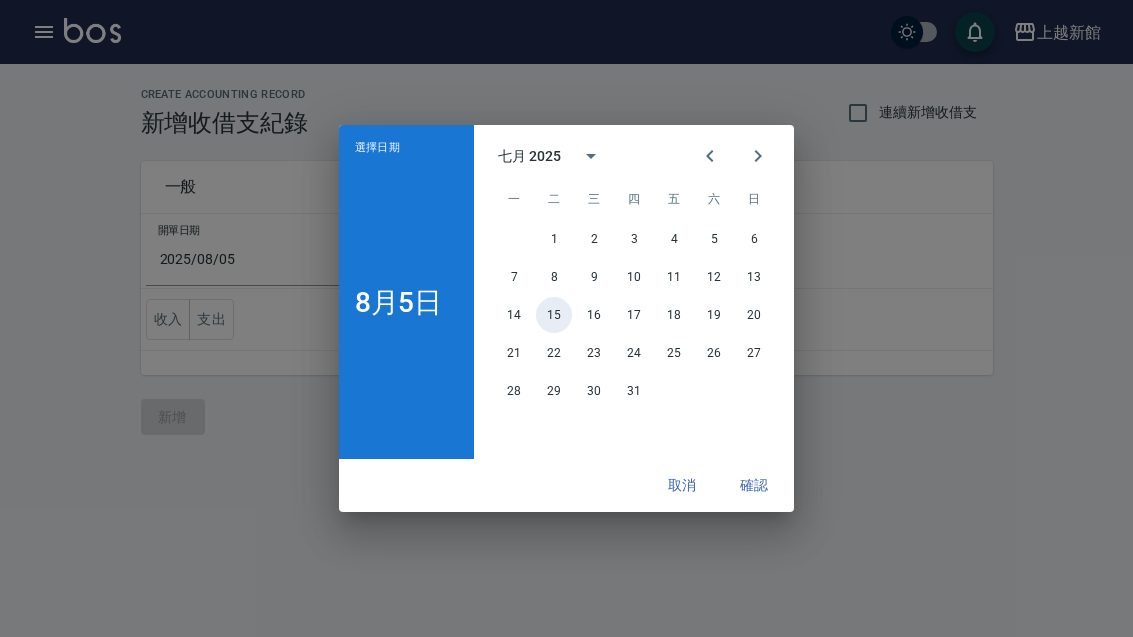 click on "15" at bounding box center [554, 315] 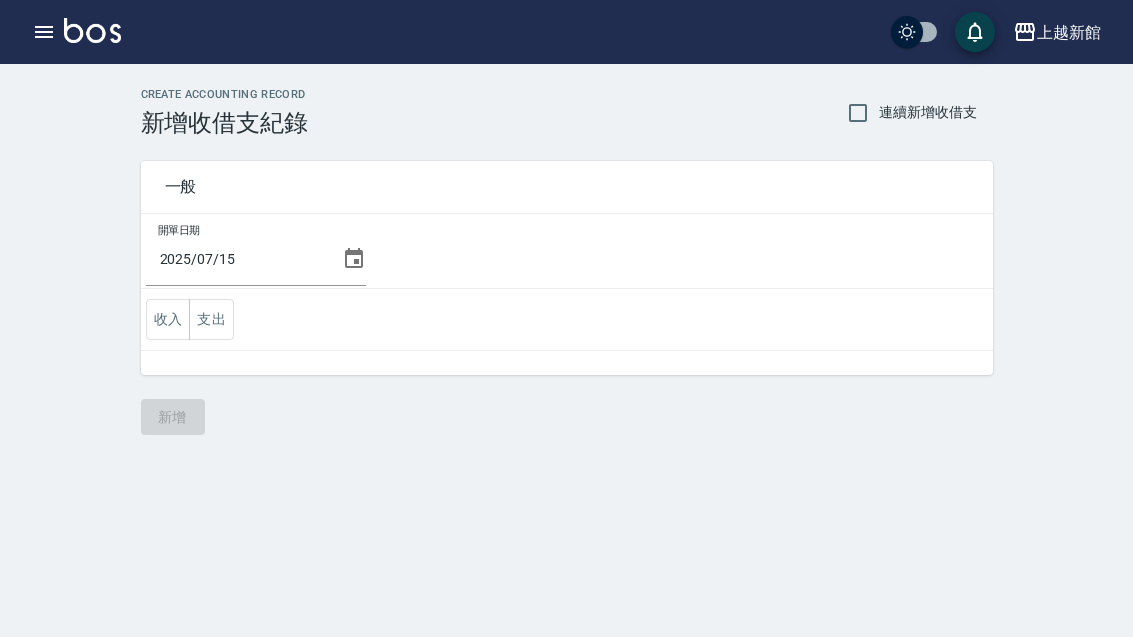 click on "收入" at bounding box center [168, 319] 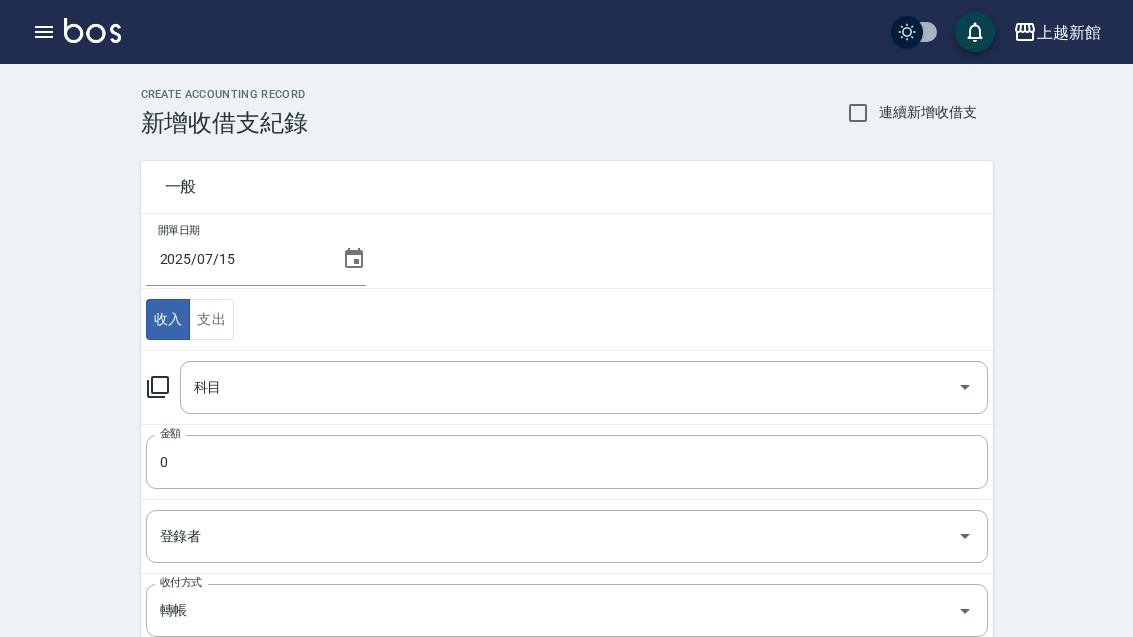 click on "科目" at bounding box center (569, 387) 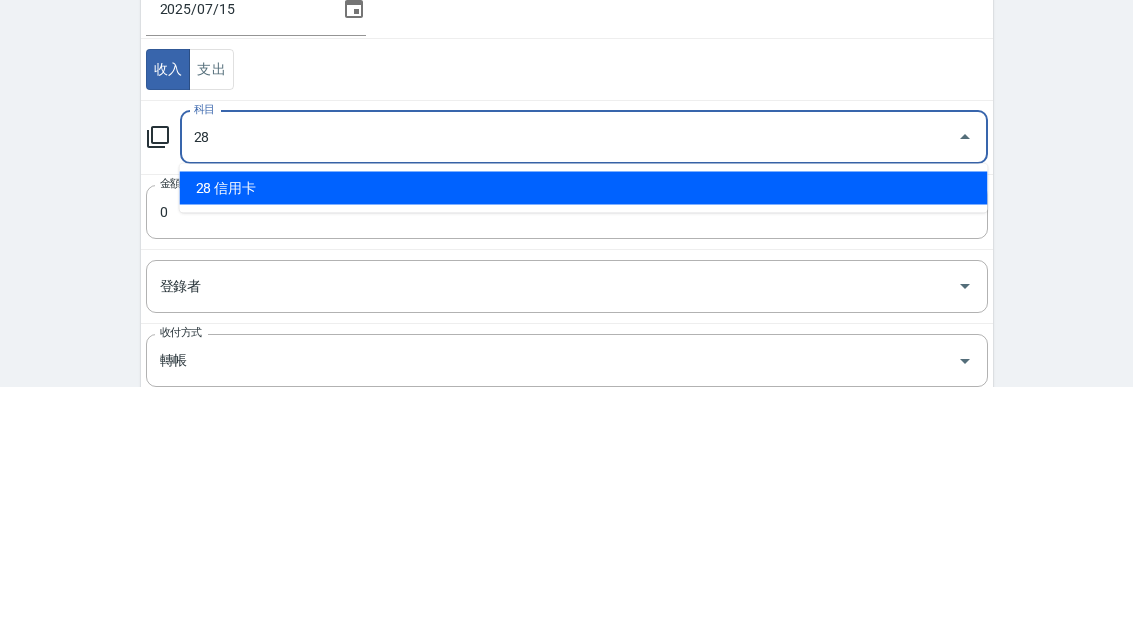 click on "28 信用卡" at bounding box center [584, 438] 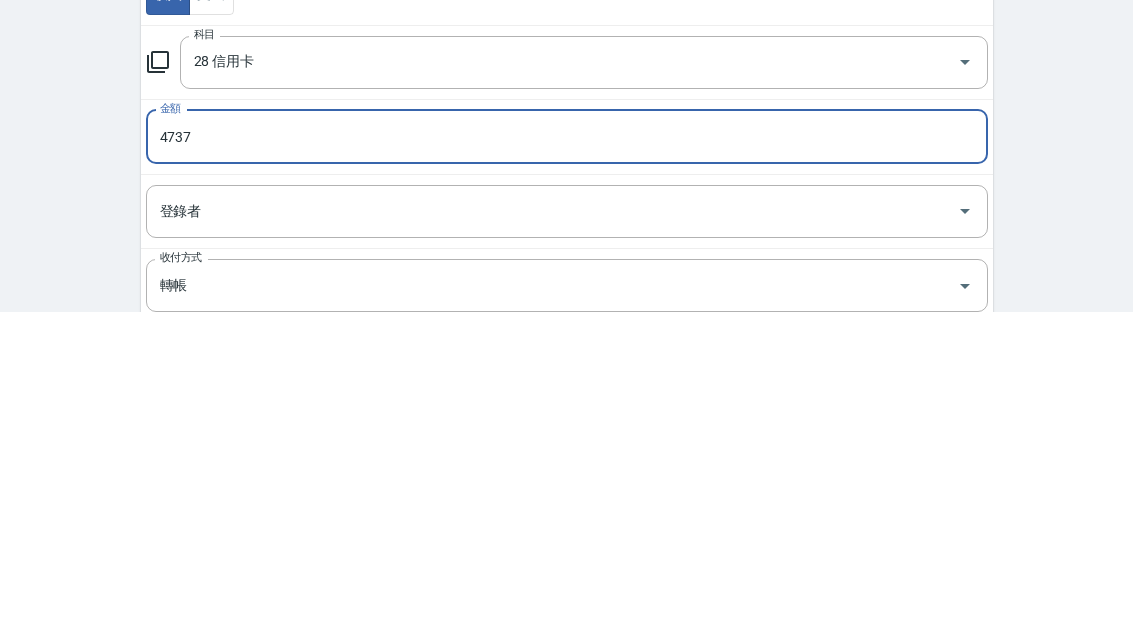 type on "4737" 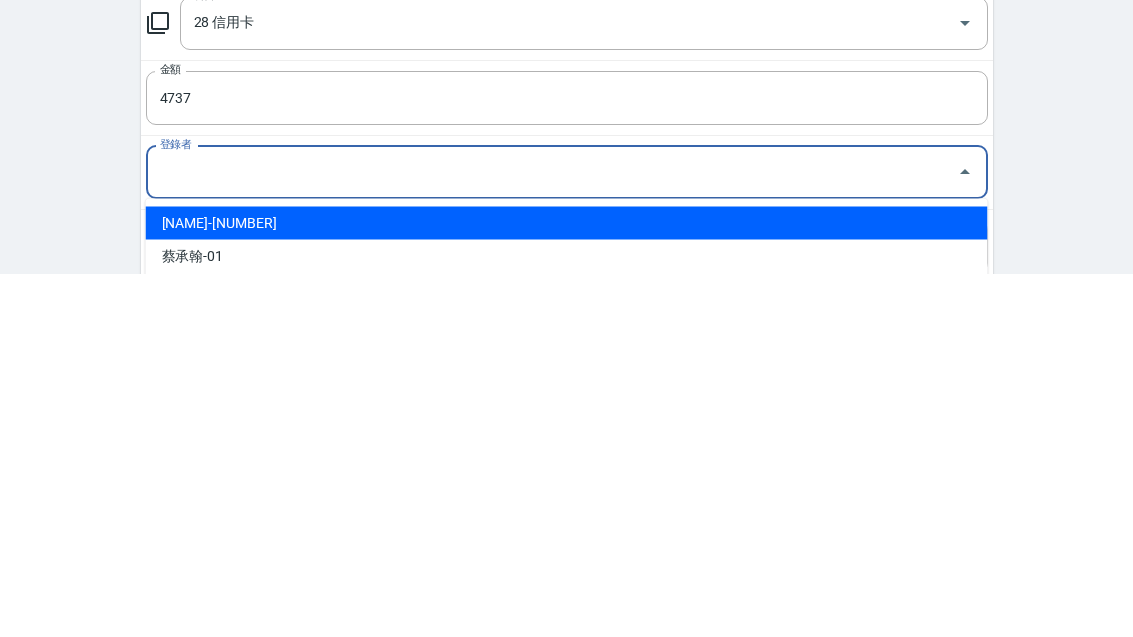 click on "蔡承翰-01" at bounding box center [567, 620] 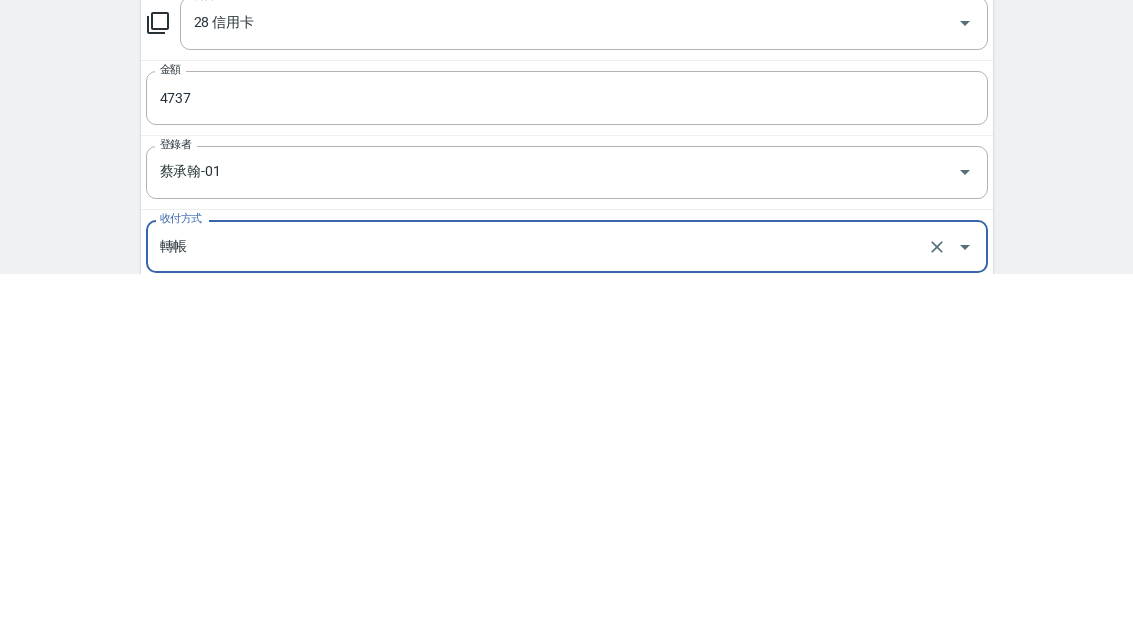 type on "蔡承翰-01" 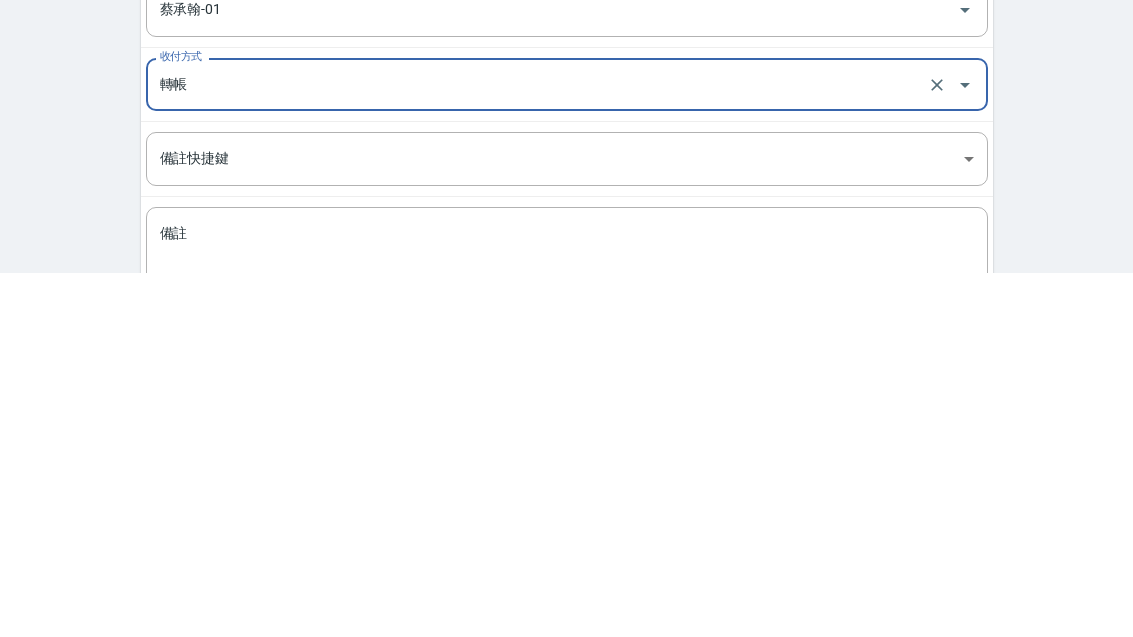 click on "備註" at bounding box center [567, 620] 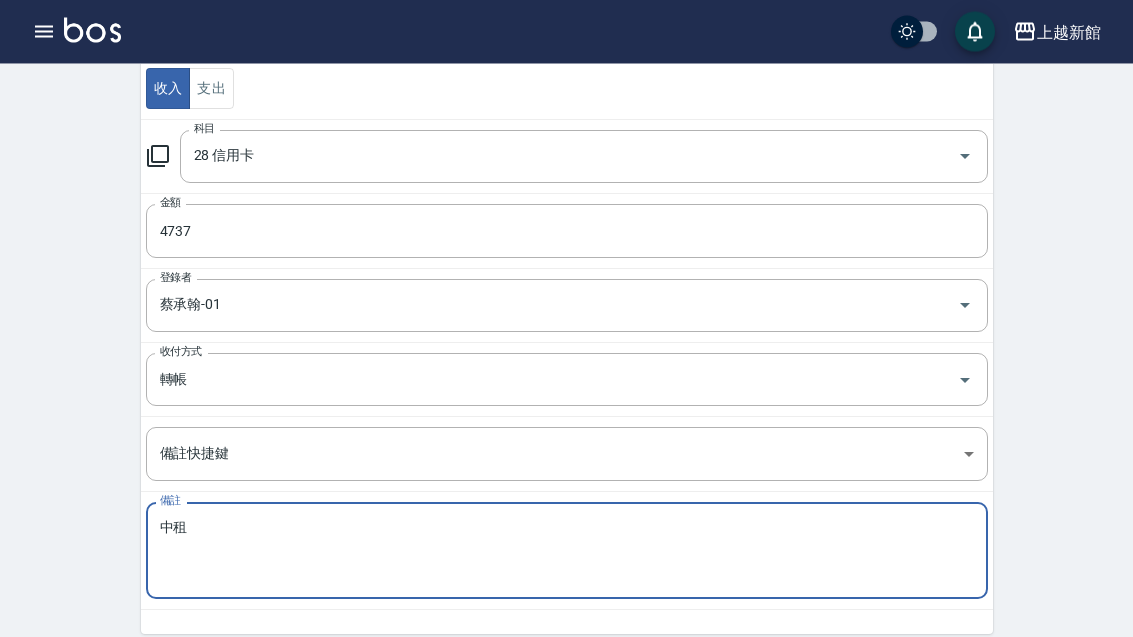 scroll, scrollTop: 231, scrollLeft: 0, axis: vertical 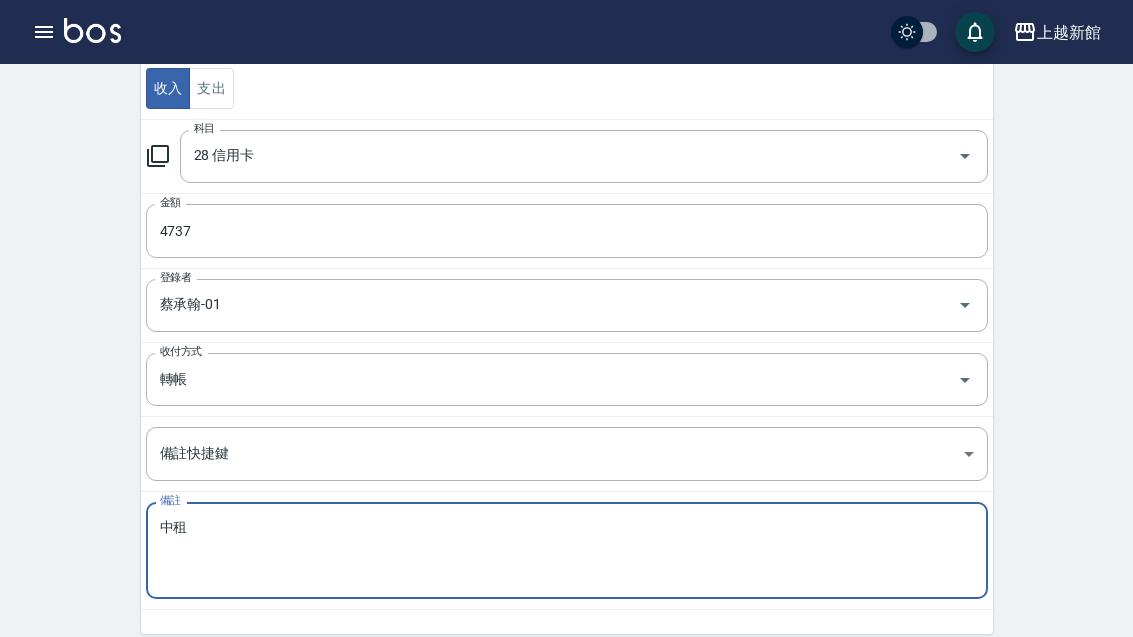 type on "中租" 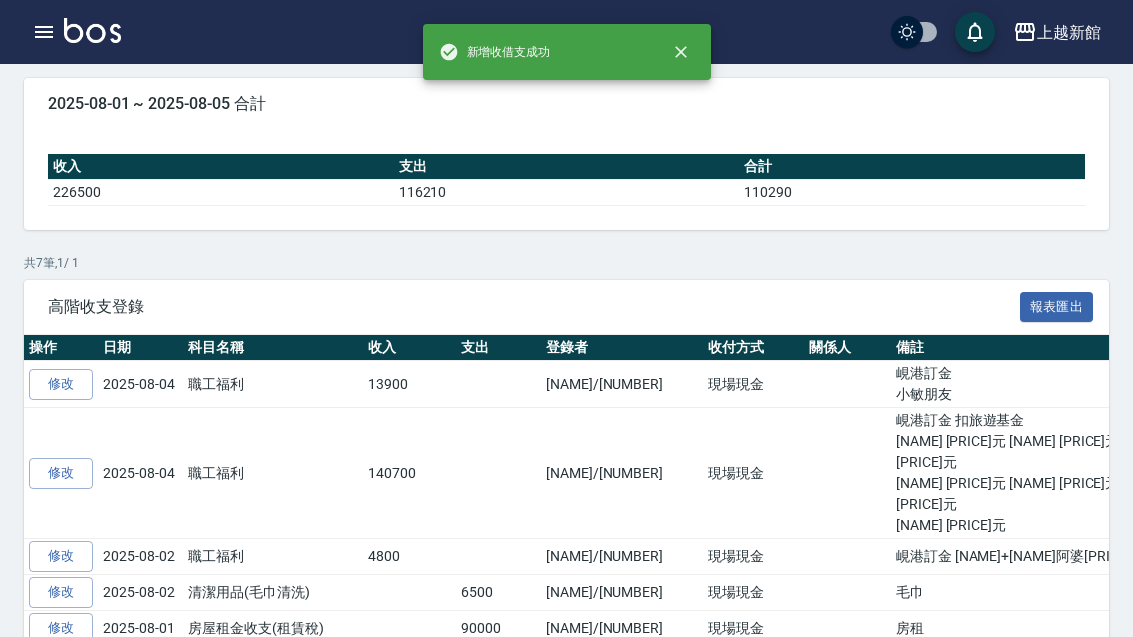 scroll, scrollTop: 0, scrollLeft: 0, axis: both 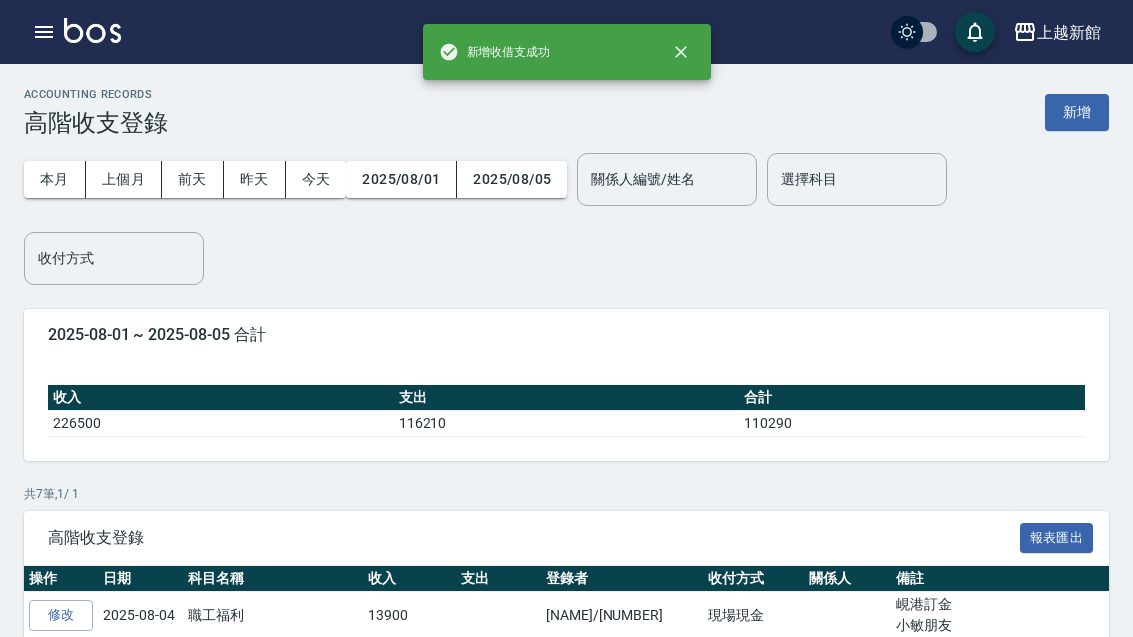 click on "新增" at bounding box center [1077, 112] 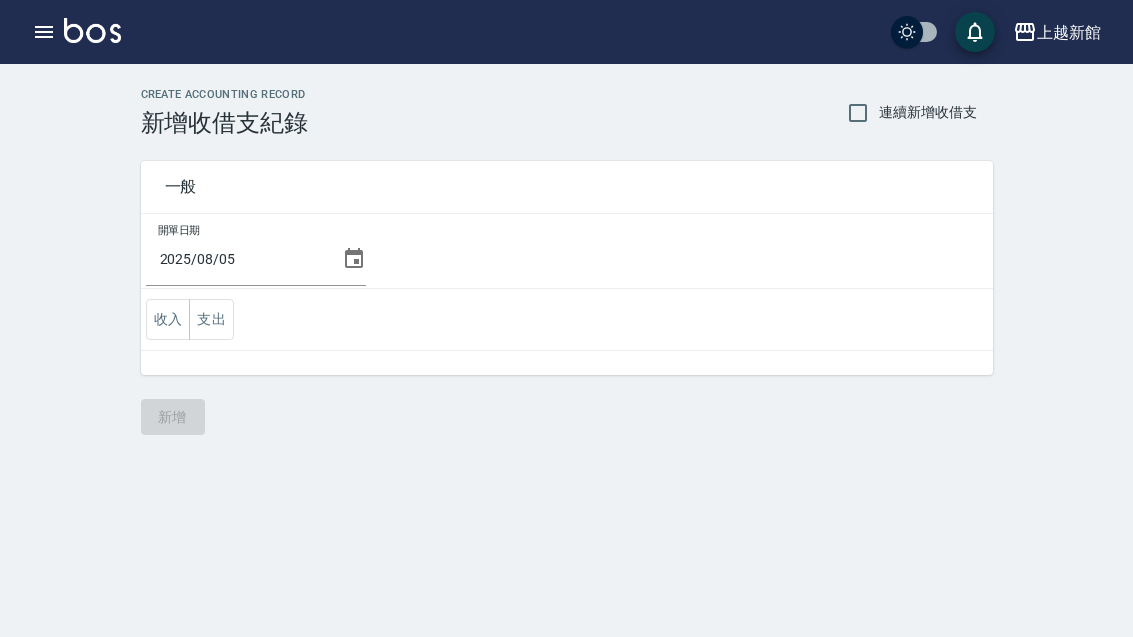 click on "2025/08/05" at bounding box center (240, 259) 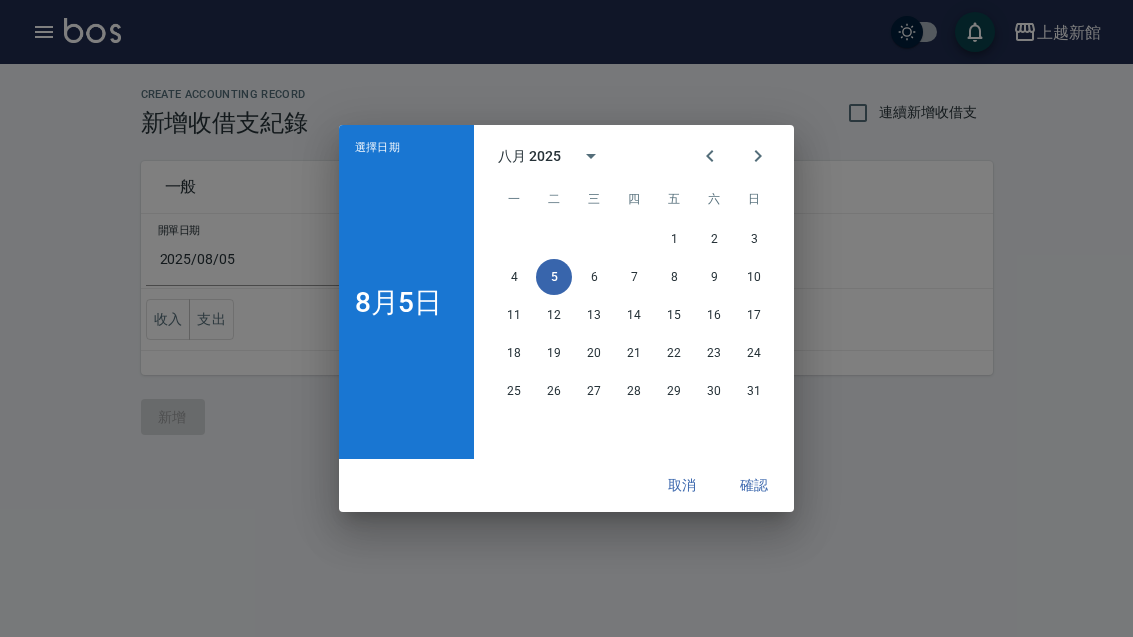 click 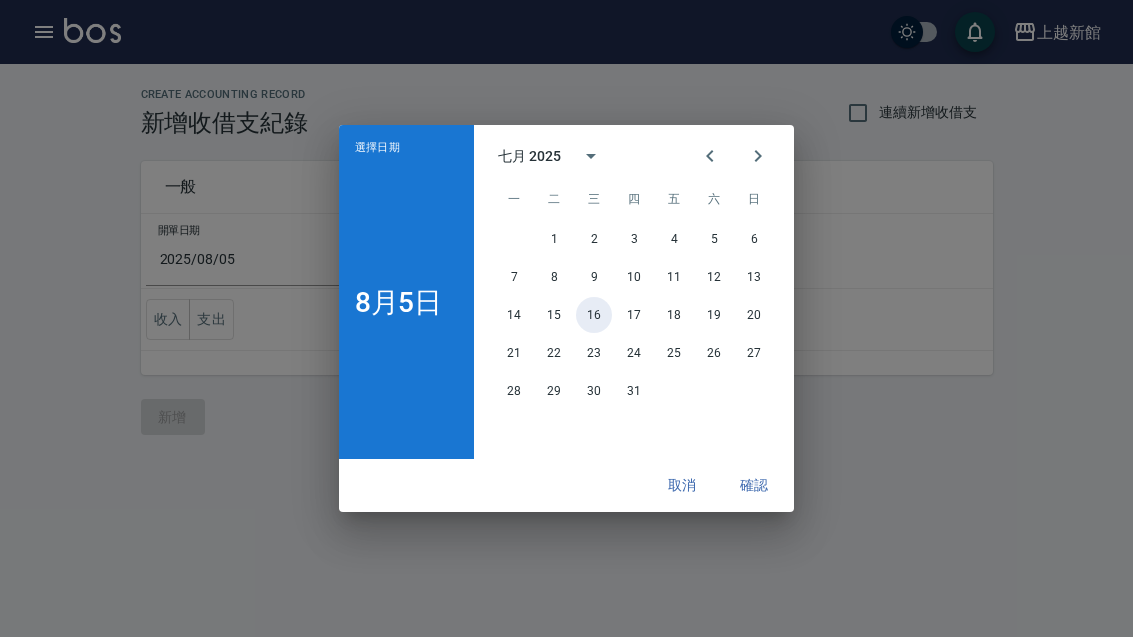 click on "16" at bounding box center [594, 315] 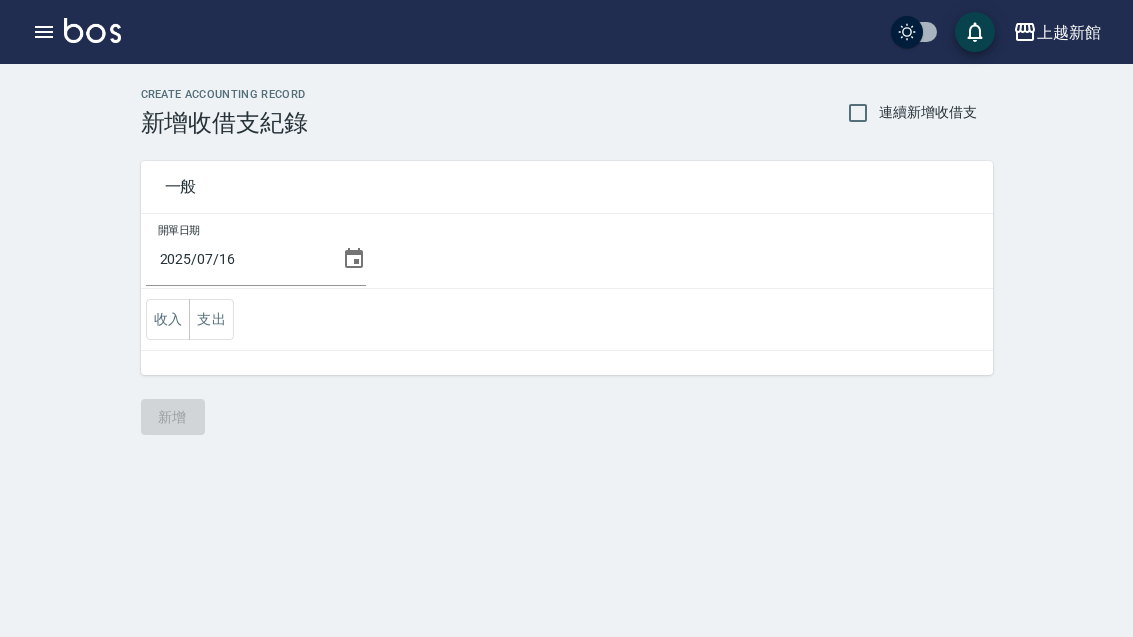 click on "支出" at bounding box center [211, 319] 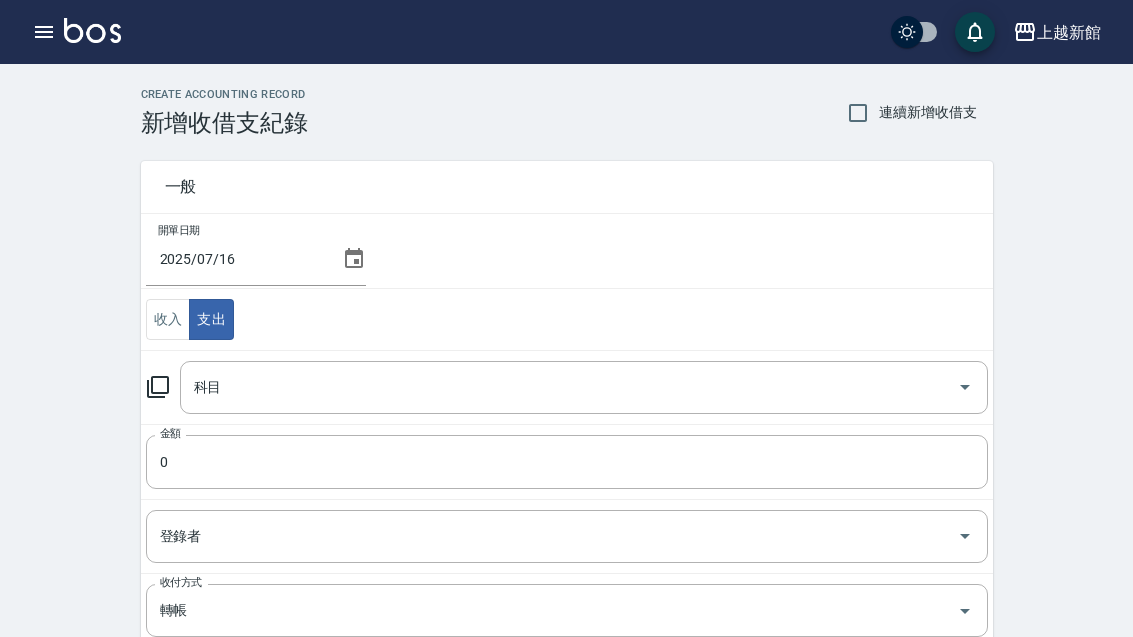 click on "收入" at bounding box center (168, 319) 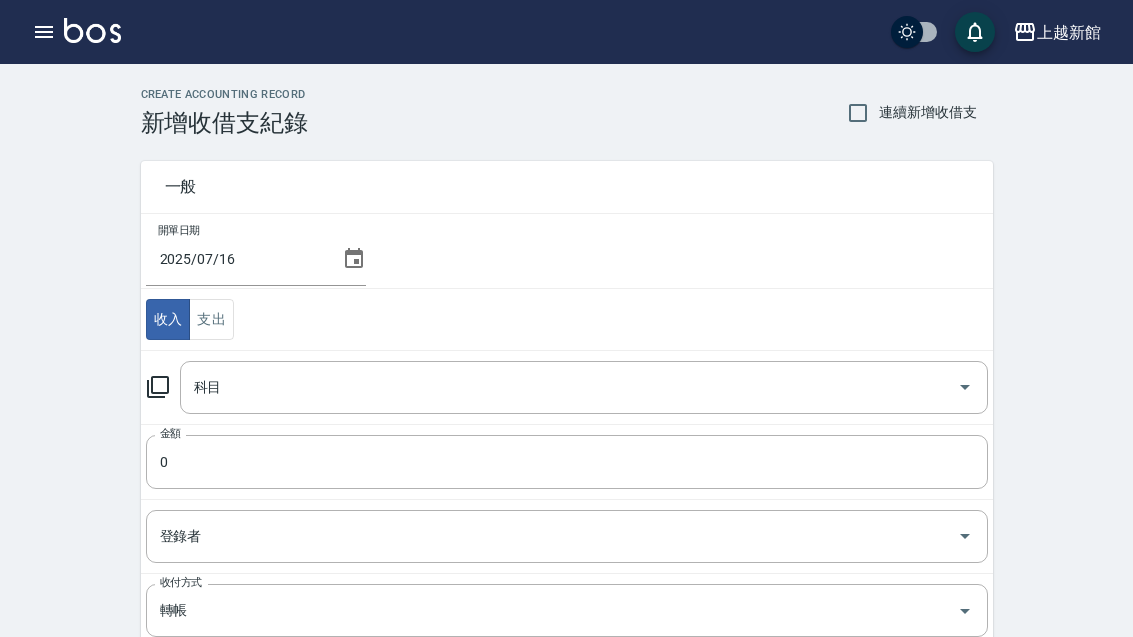 click on "科目" at bounding box center [569, 387] 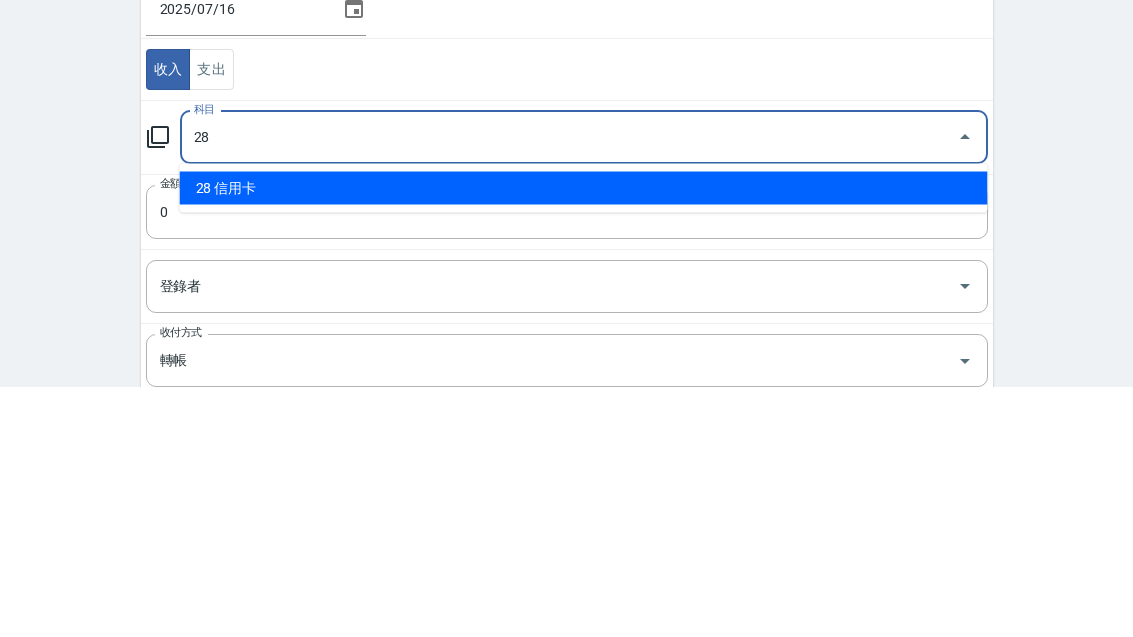 click on "28 信用卡" at bounding box center (584, 438) 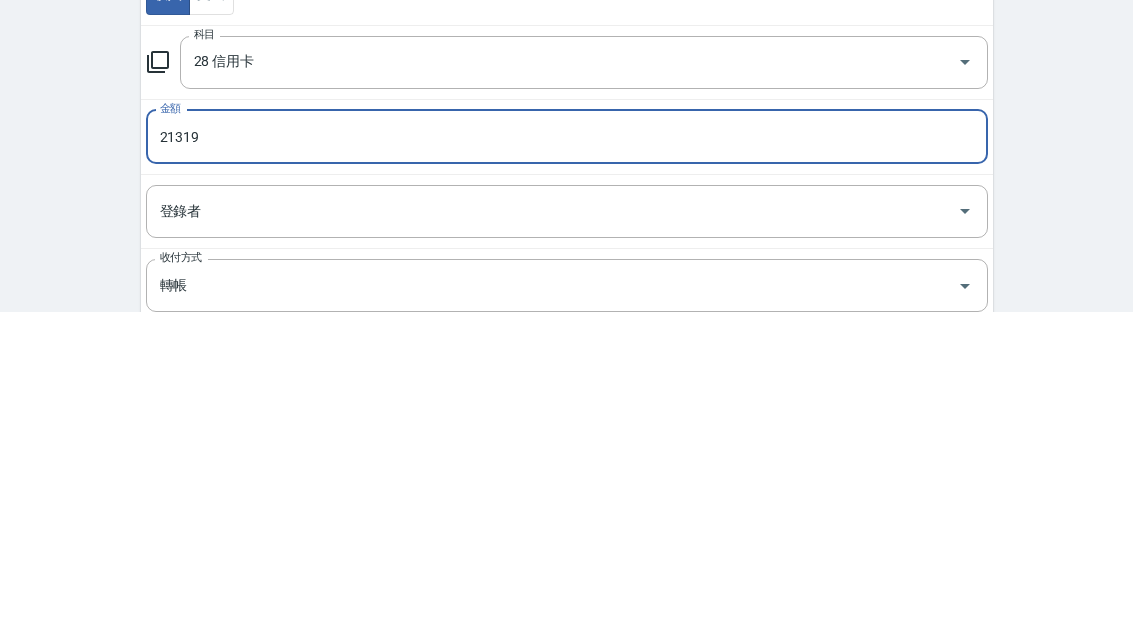 scroll, scrollTop: 248, scrollLeft: 0, axis: vertical 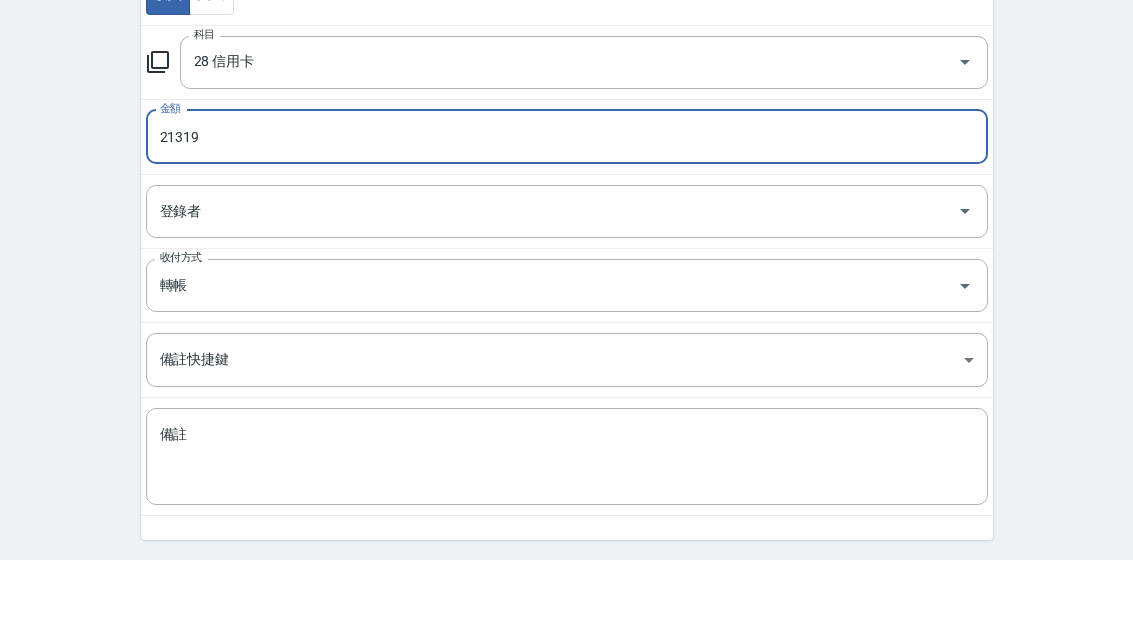 type on "21319" 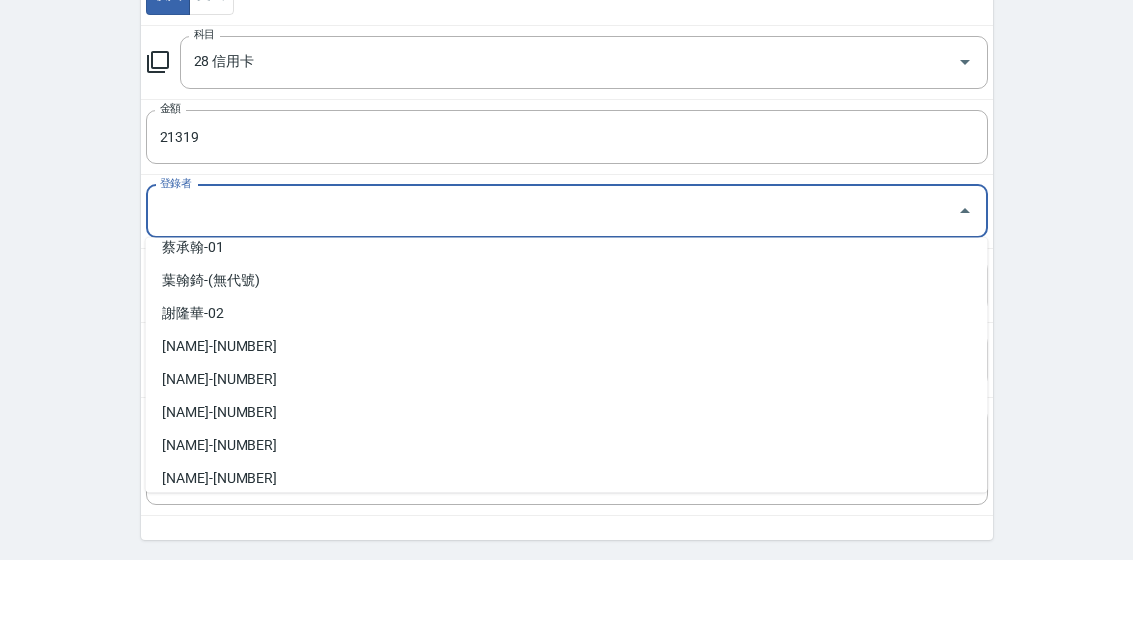 scroll, scrollTop: 55, scrollLeft: 0, axis: vertical 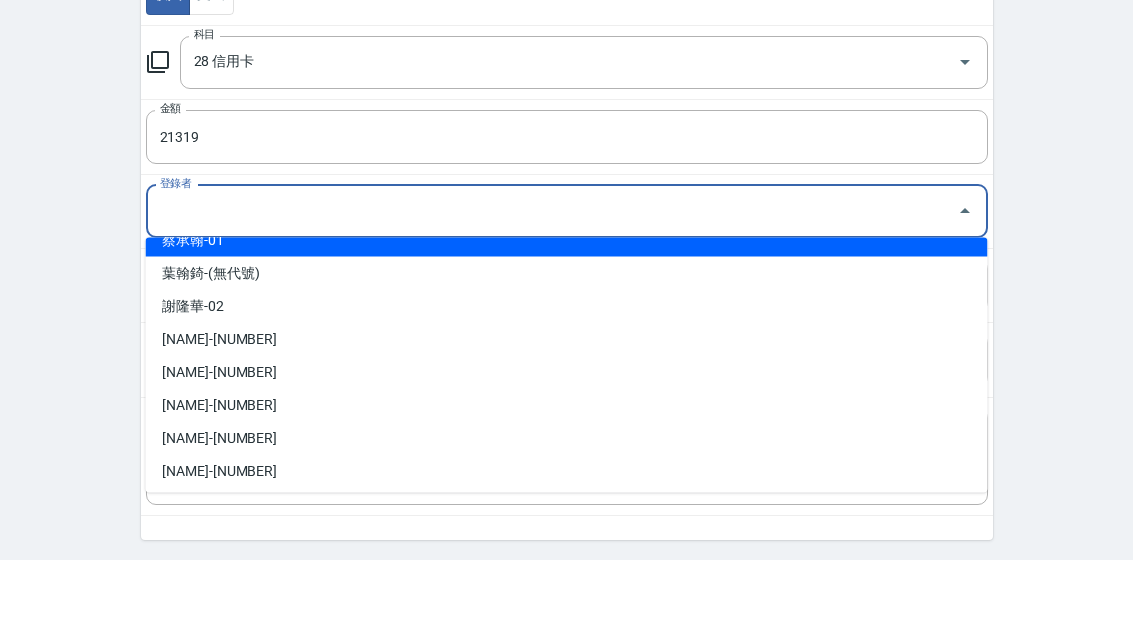 click on "蔡承翰-01" at bounding box center [567, 317] 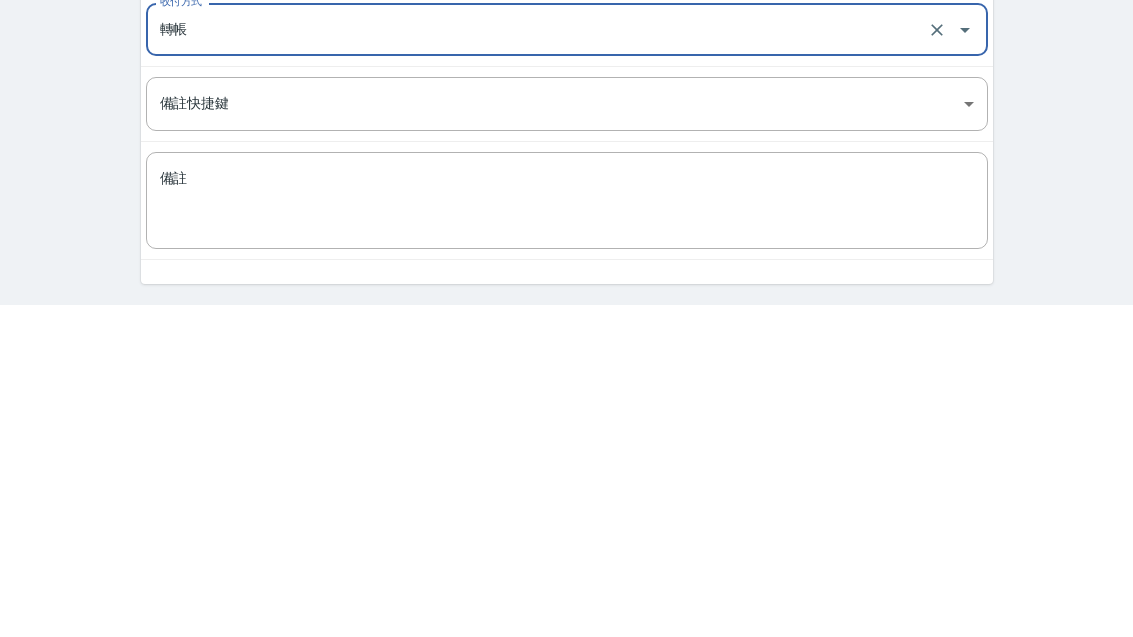 click on "備註" at bounding box center [567, 534] 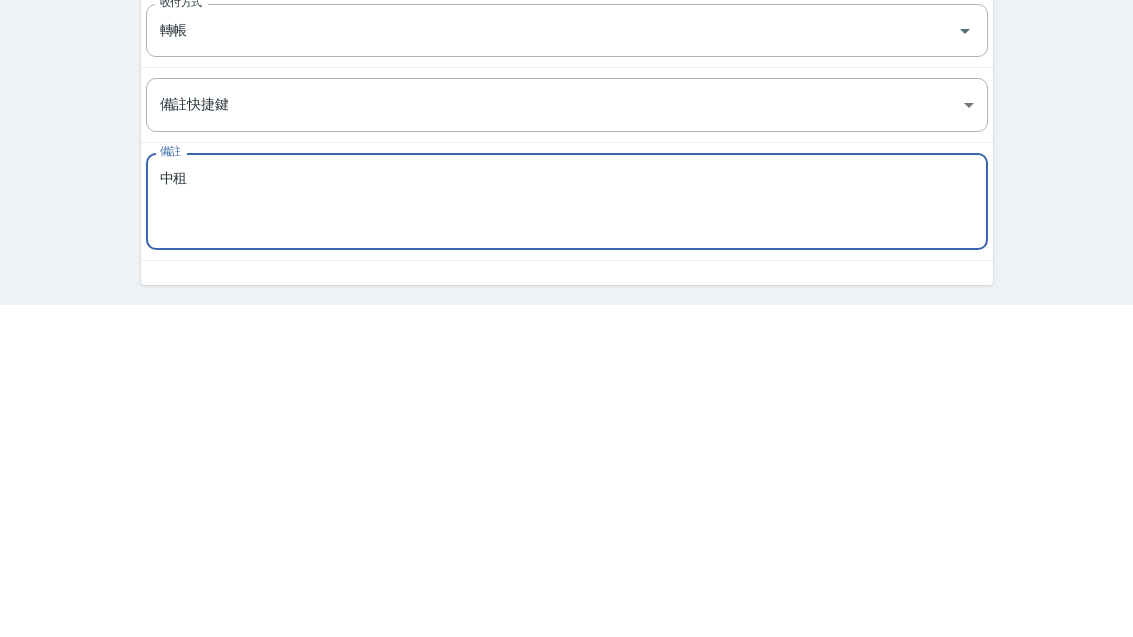 type on "中租" 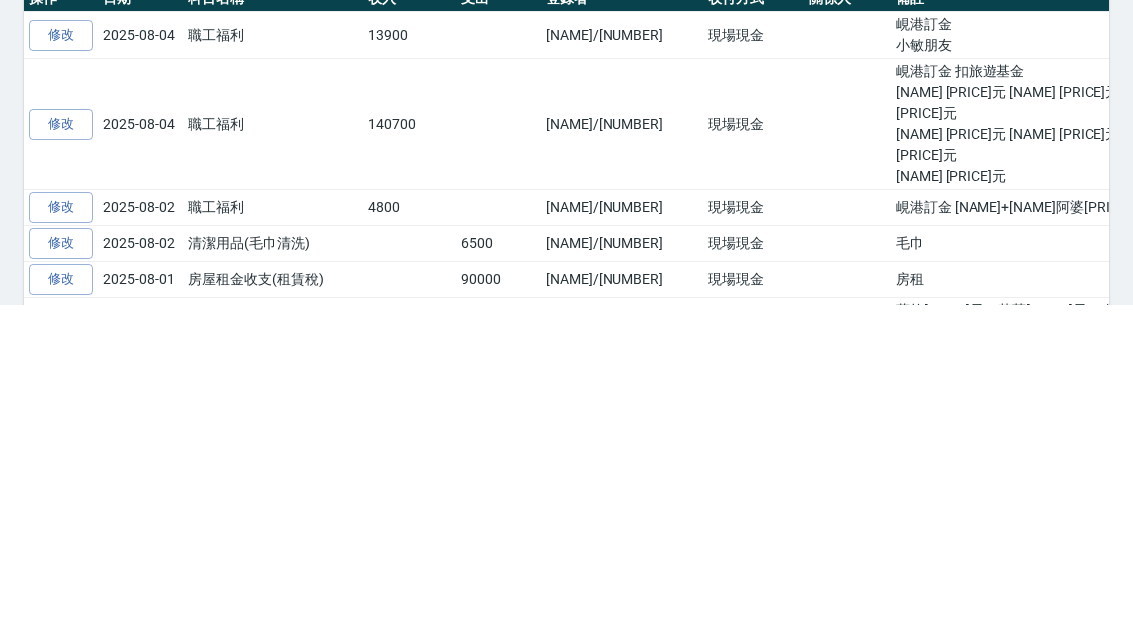 scroll, scrollTop: 0, scrollLeft: 0, axis: both 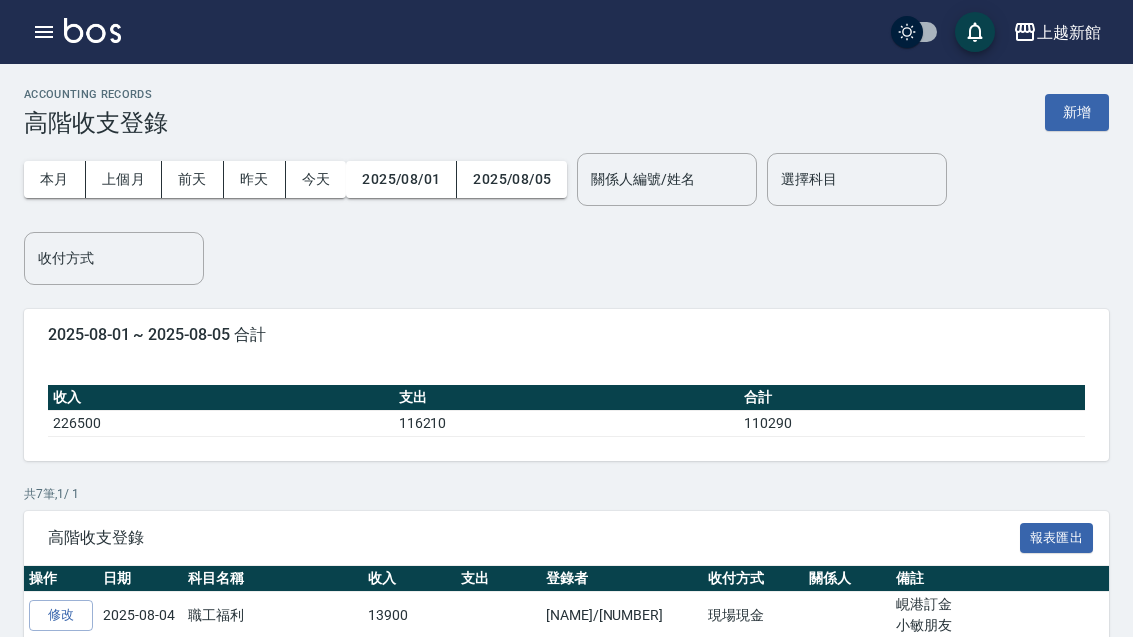 click on "新增" at bounding box center [1077, 112] 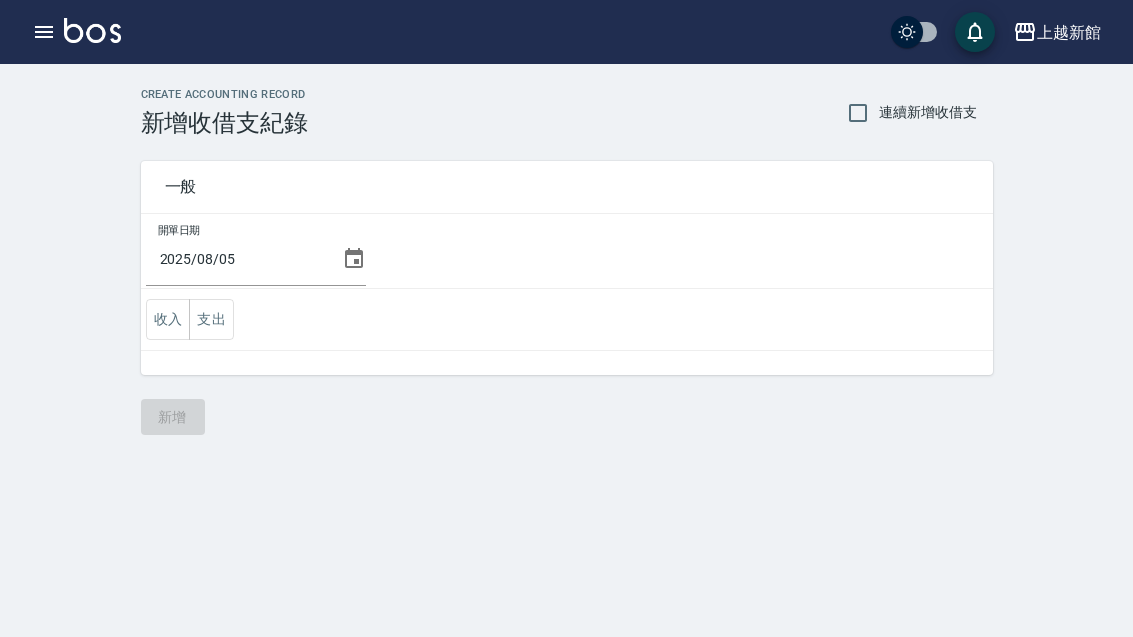 click 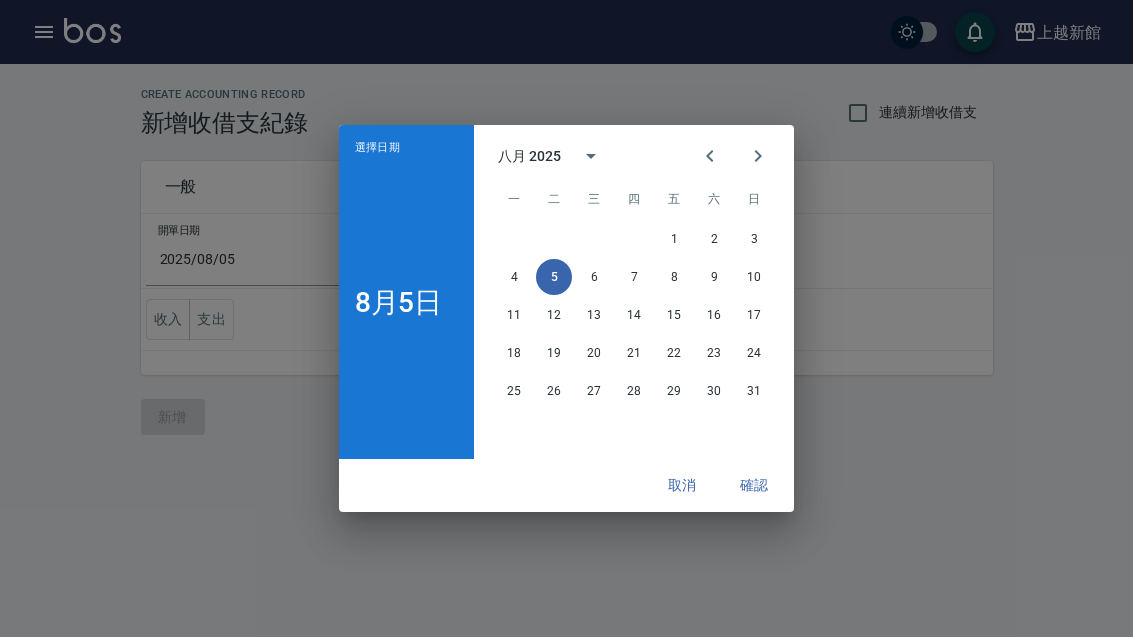 click at bounding box center (710, 156) 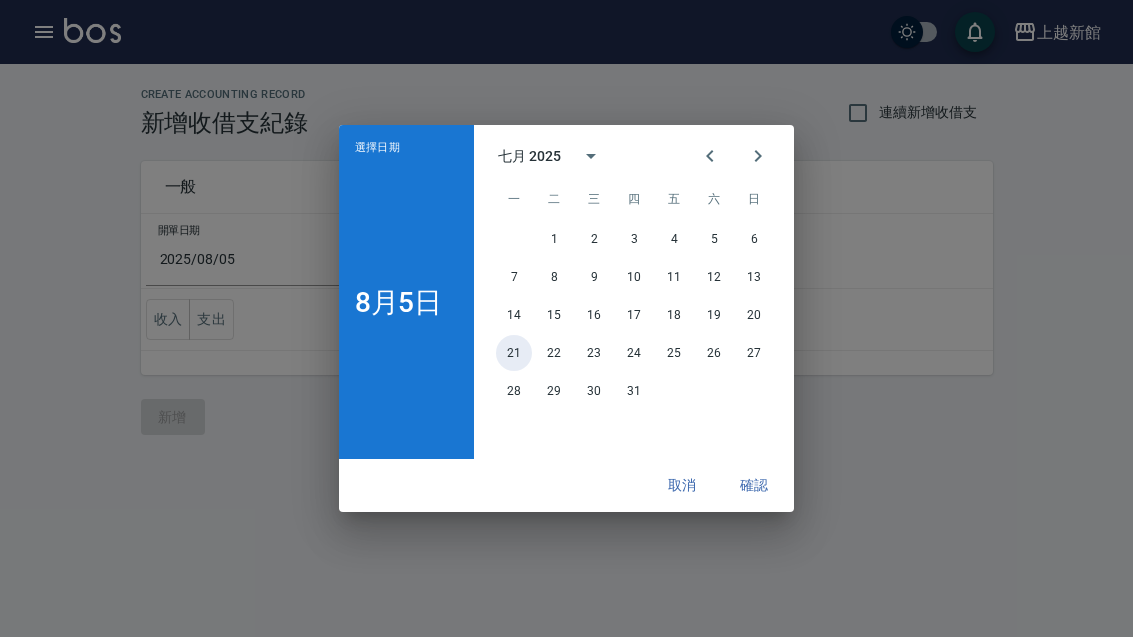 click on "21" at bounding box center [514, 353] 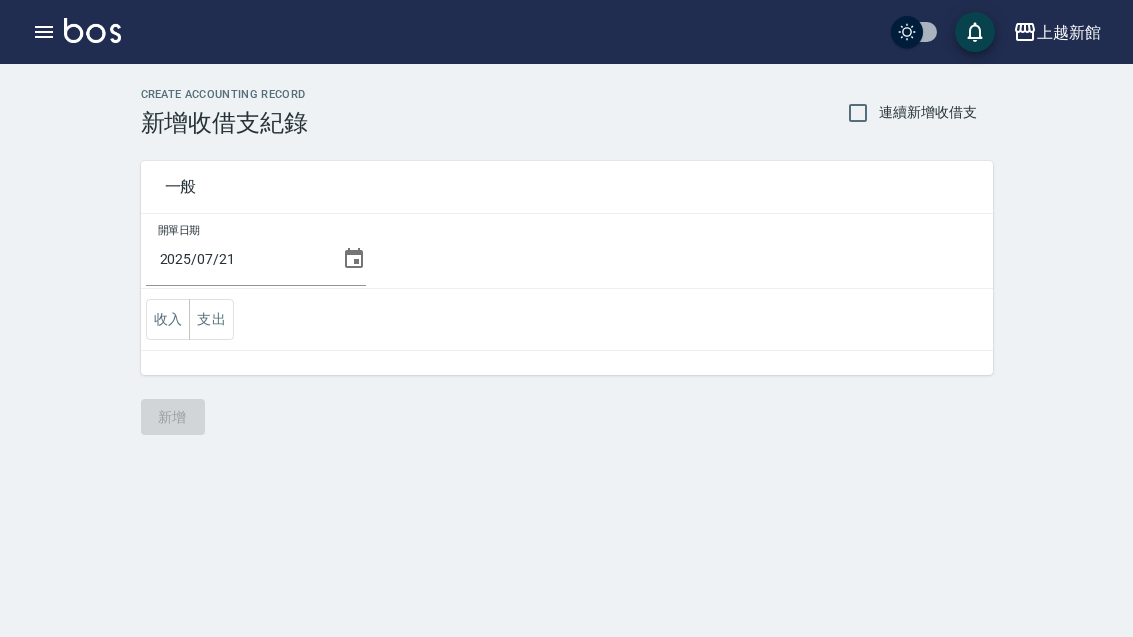 click on "收入" at bounding box center [168, 319] 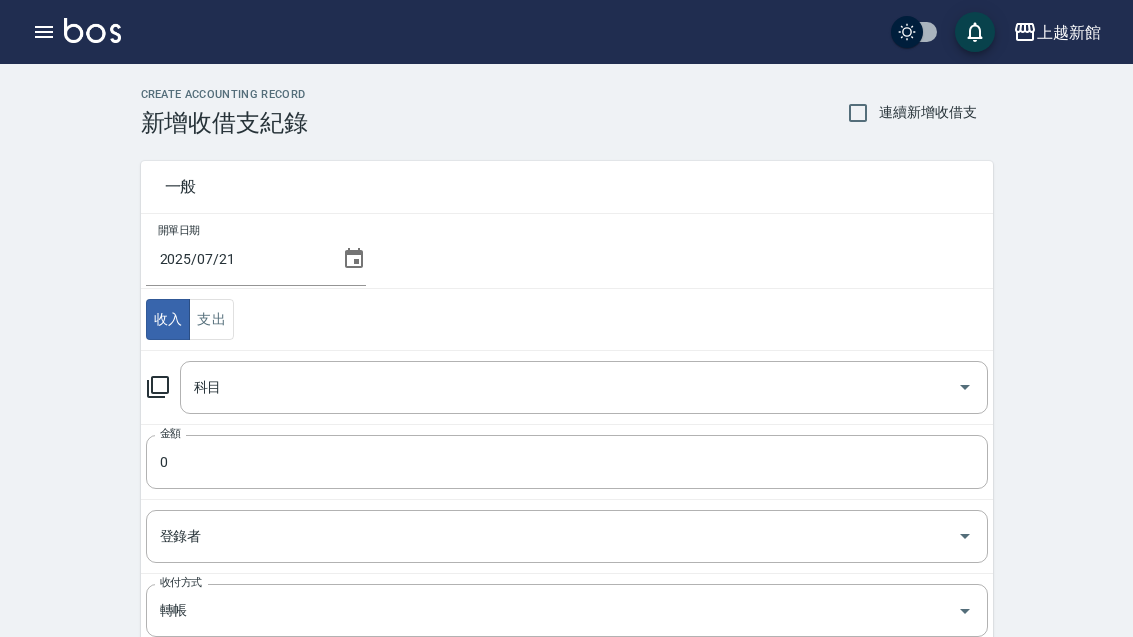 click on "科目" at bounding box center [569, 387] 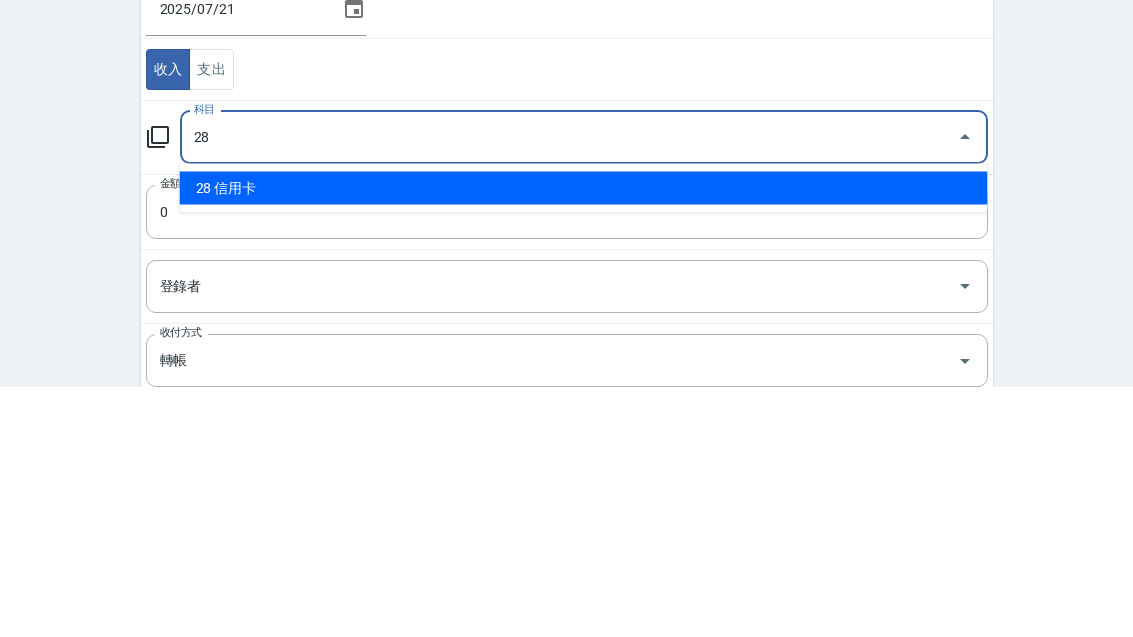 click on "28 信用卡" at bounding box center (584, 438) 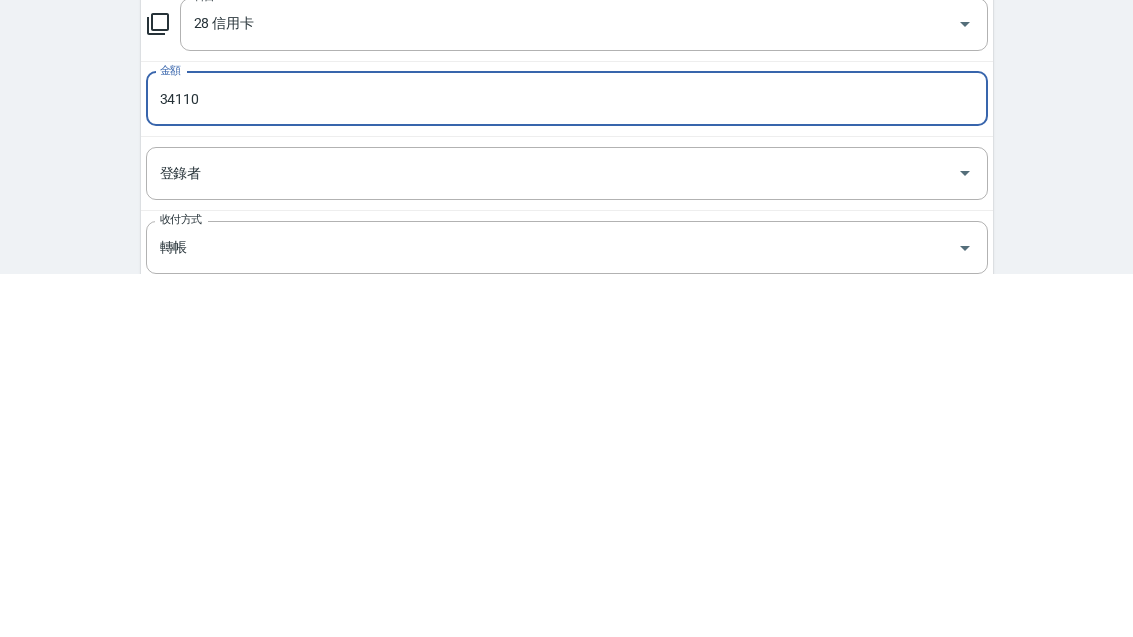 type on "34110" 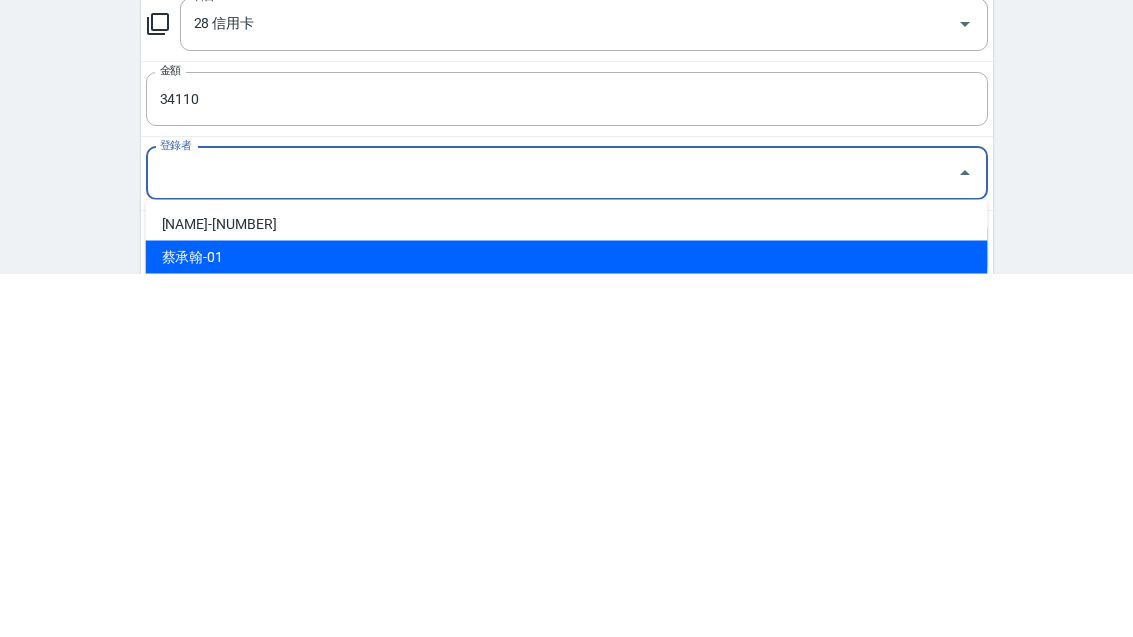 click on "蔡承翰-01" at bounding box center [567, 620] 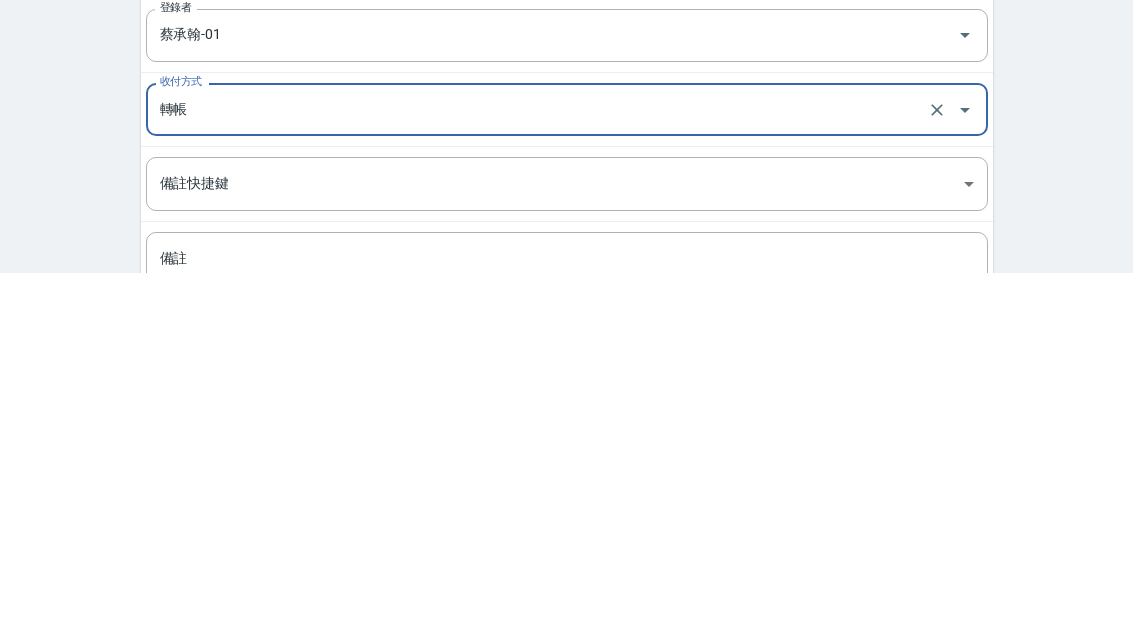 scroll, scrollTop: 223, scrollLeft: 0, axis: vertical 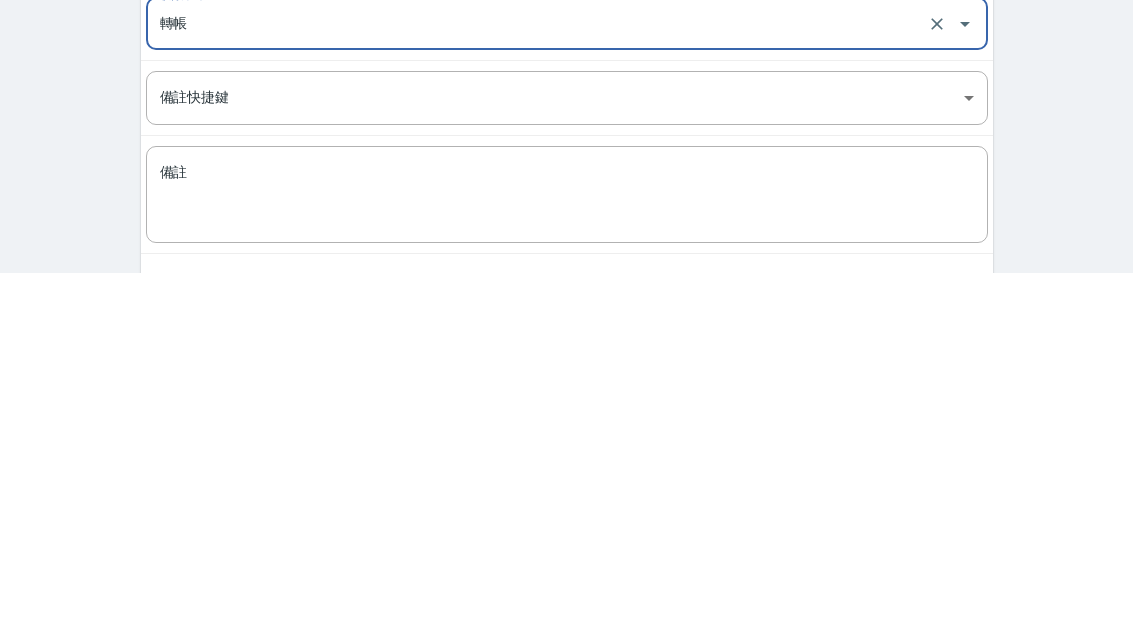 click on "備註" at bounding box center [567, 559] 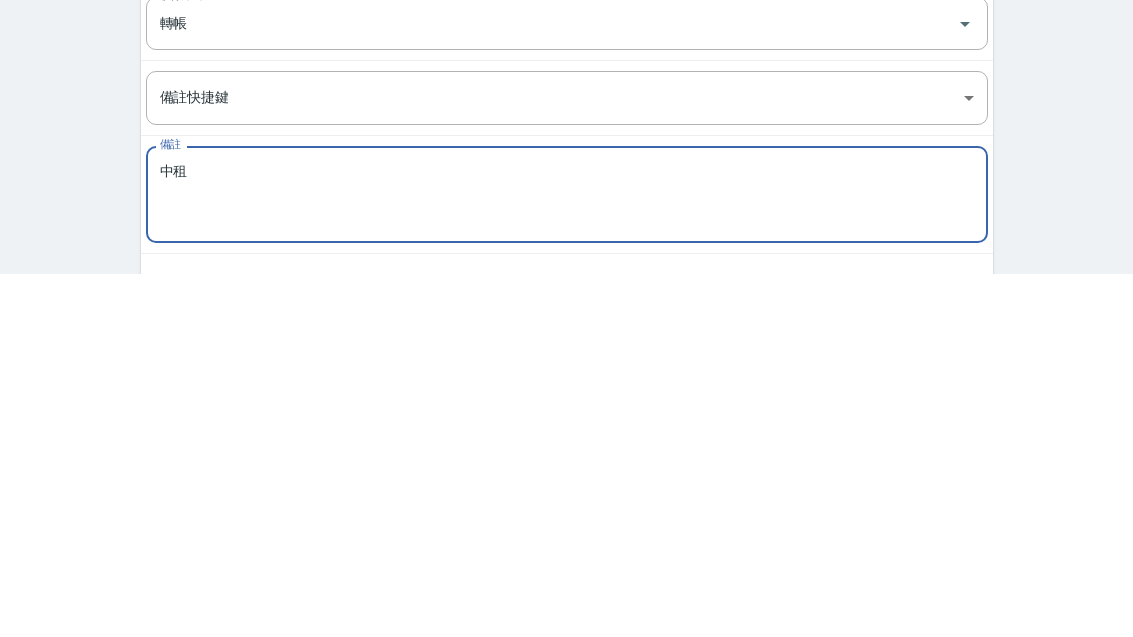 scroll, scrollTop: 248, scrollLeft: 0, axis: vertical 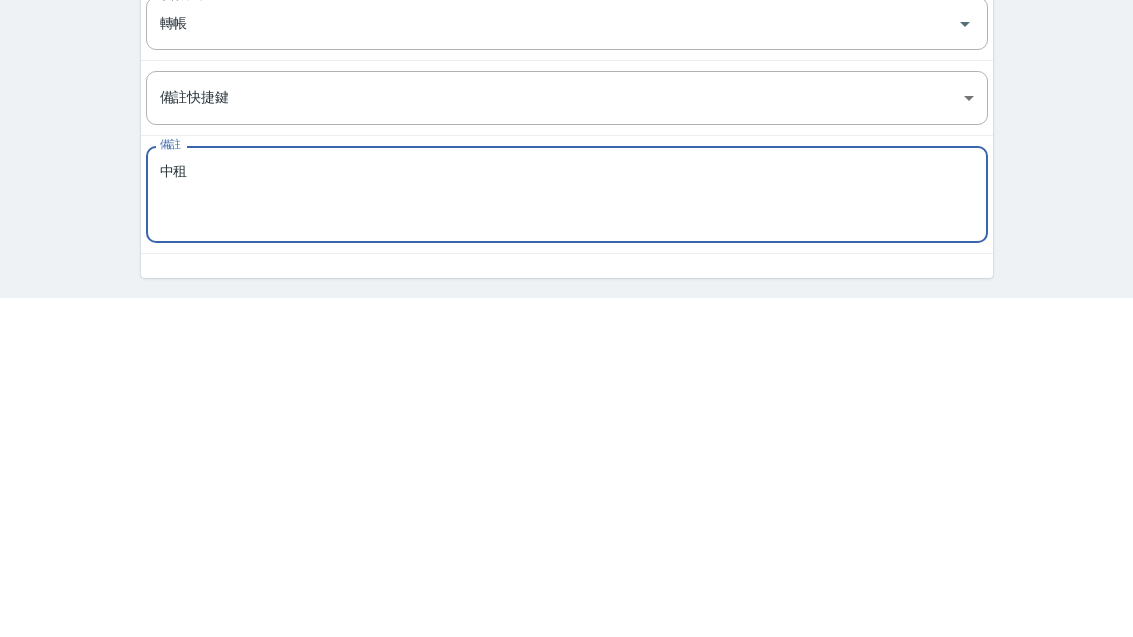 type on "中租" 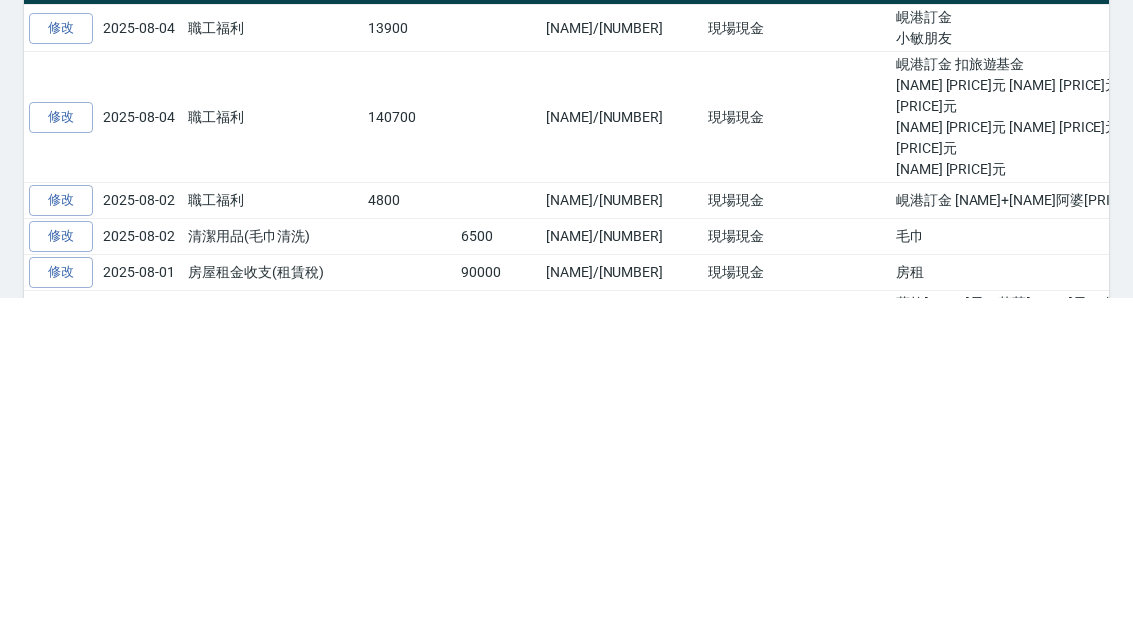 scroll, scrollTop: 0, scrollLeft: 0, axis: both 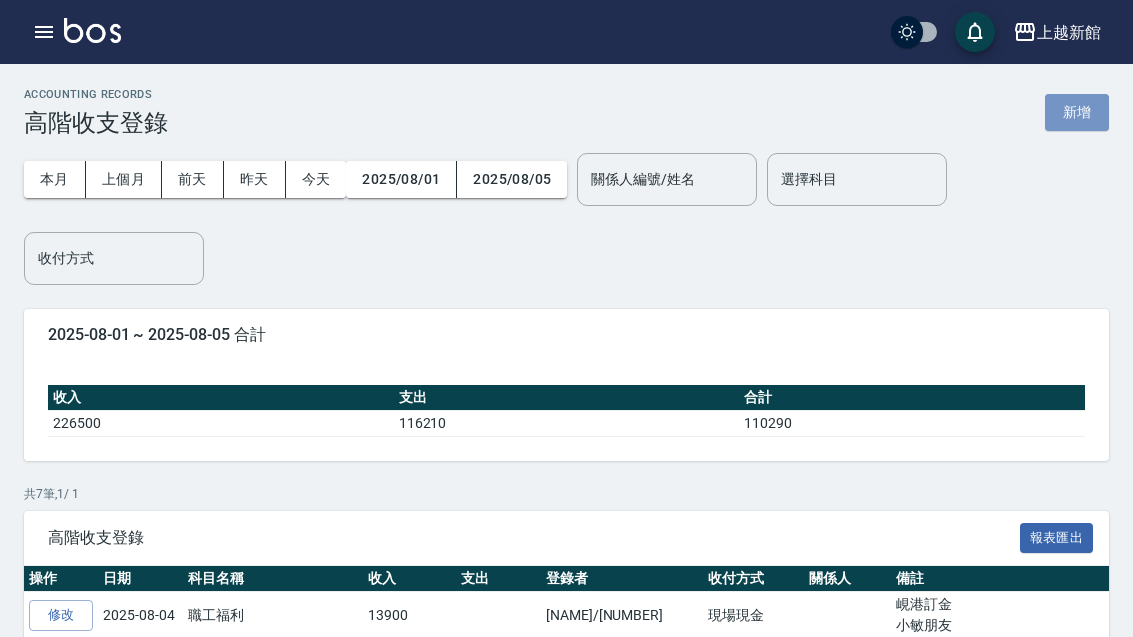 click on "新增" at bounding box center [1077, 112] 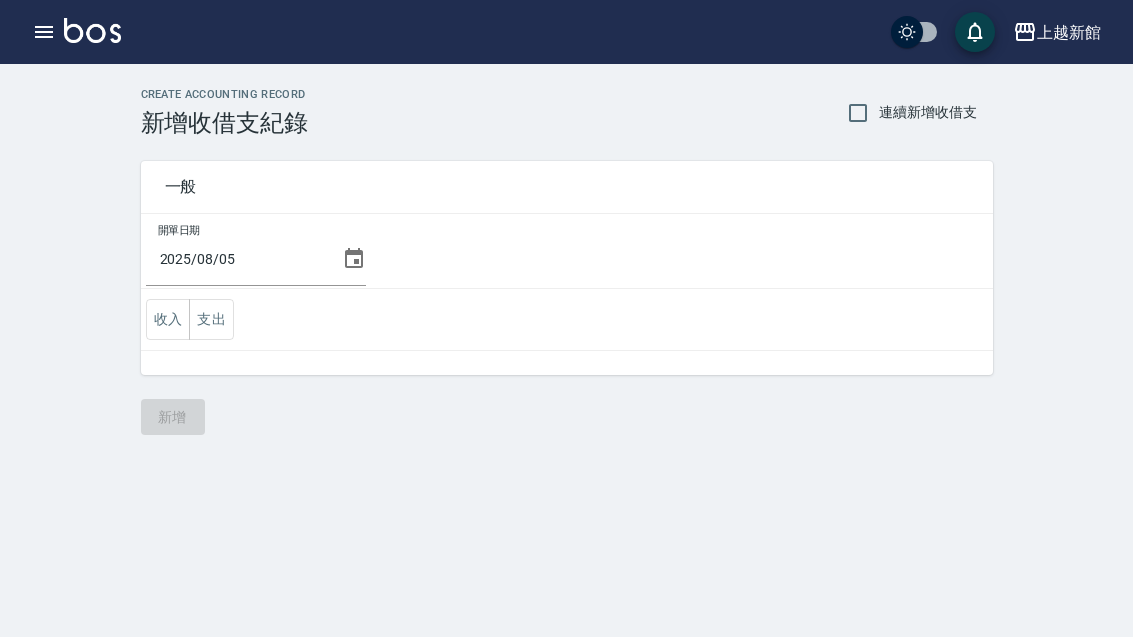 click on "2025/08/05" at bounding box center [240, 259] 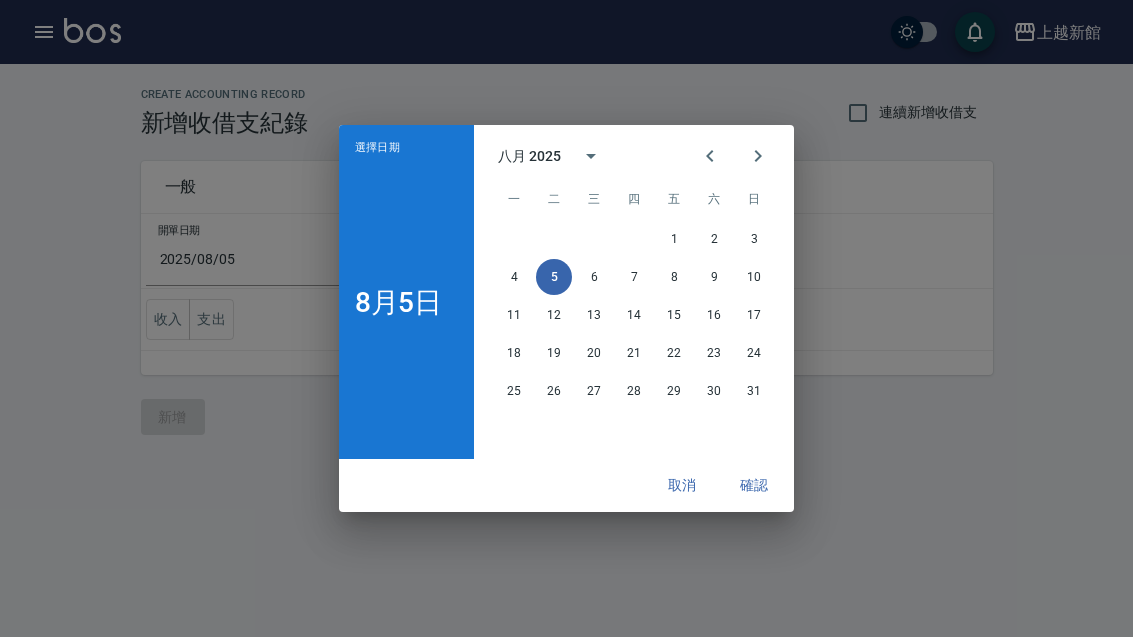click 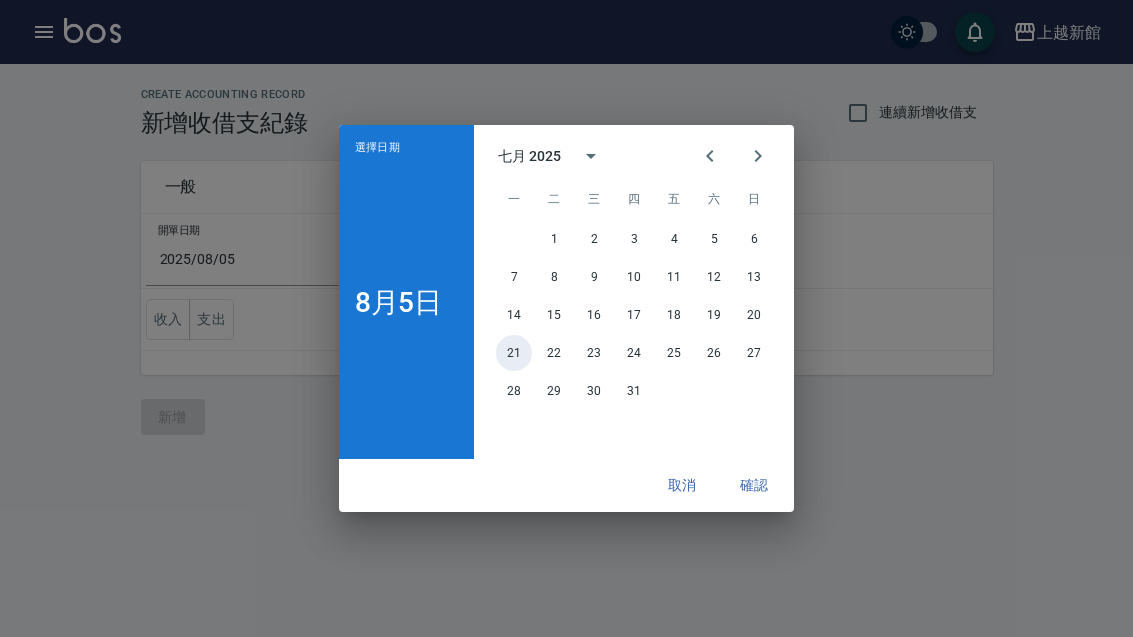 click on "21" at bounding box center [514, 353] 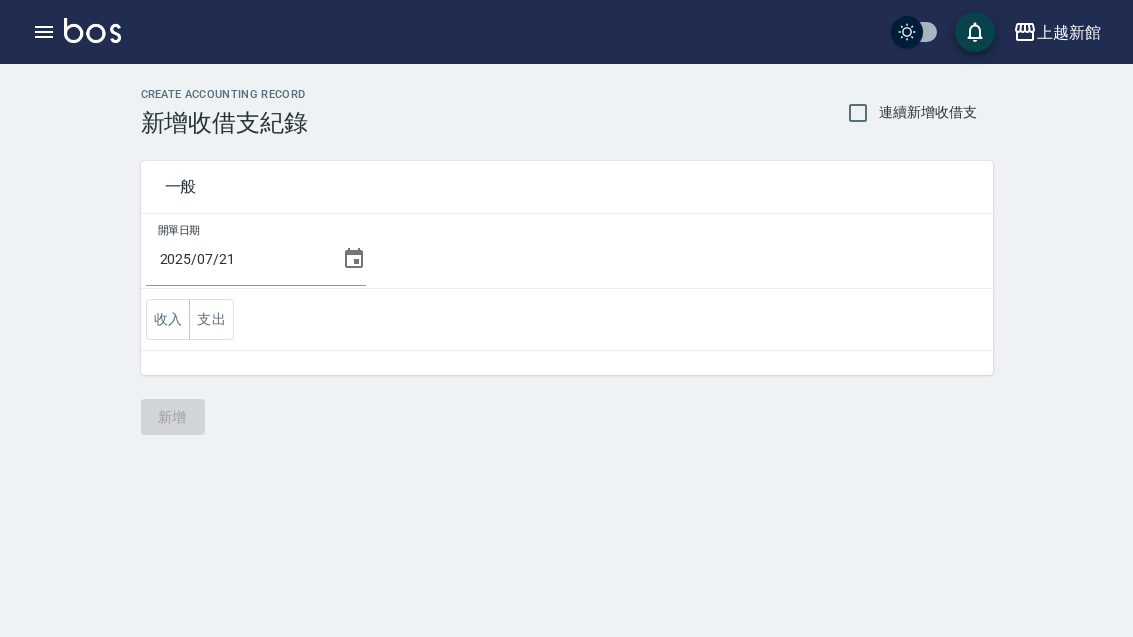 click on "收入" at bounding box center (168, 319) 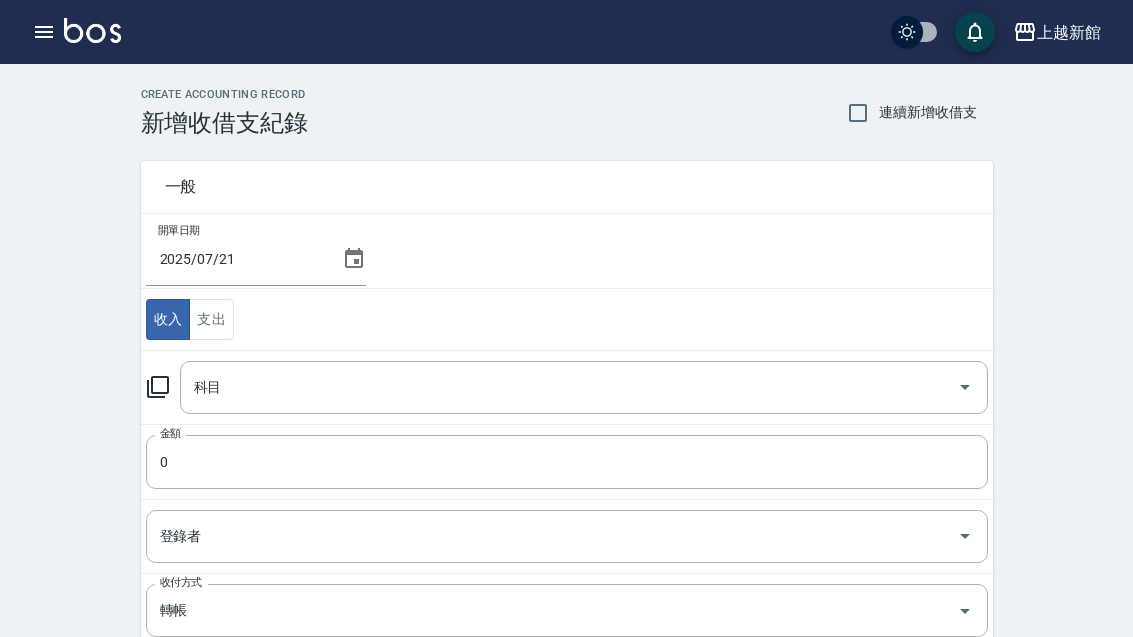click on "科目" at bounding box center (569, 387) 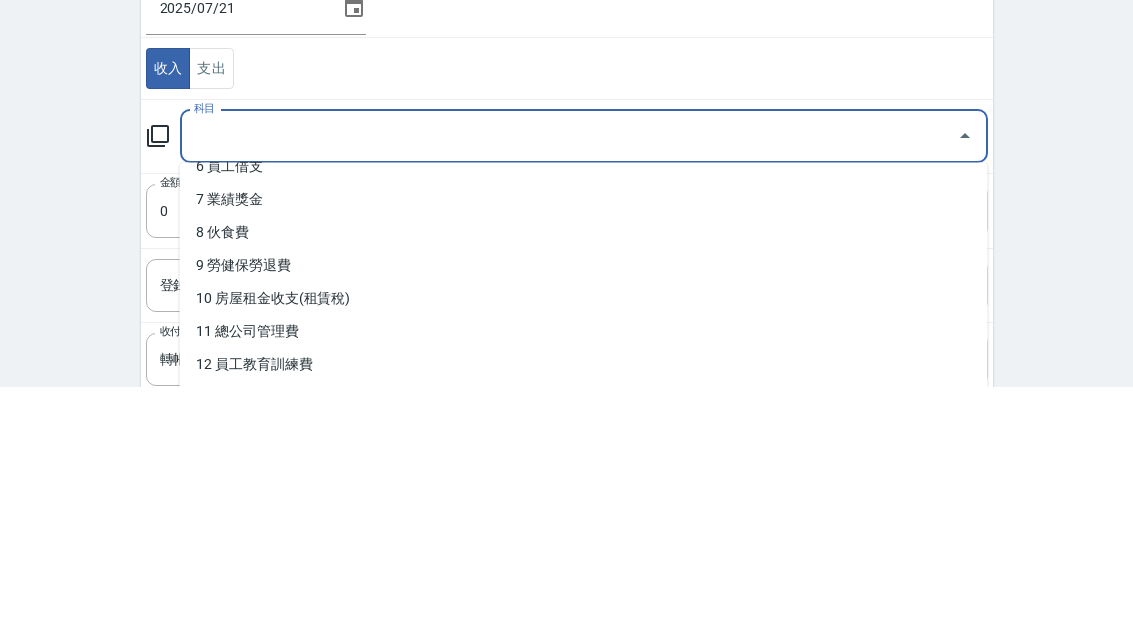 scroll, scrollTop: 237, scrollLeft: 0, axis: vertical 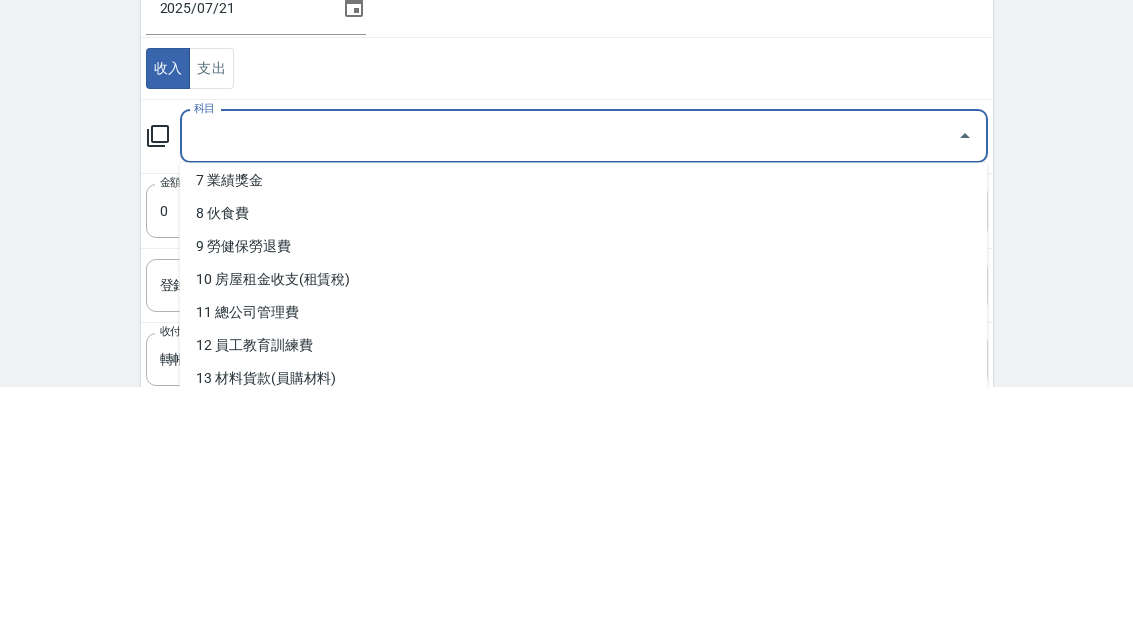 type on "4" 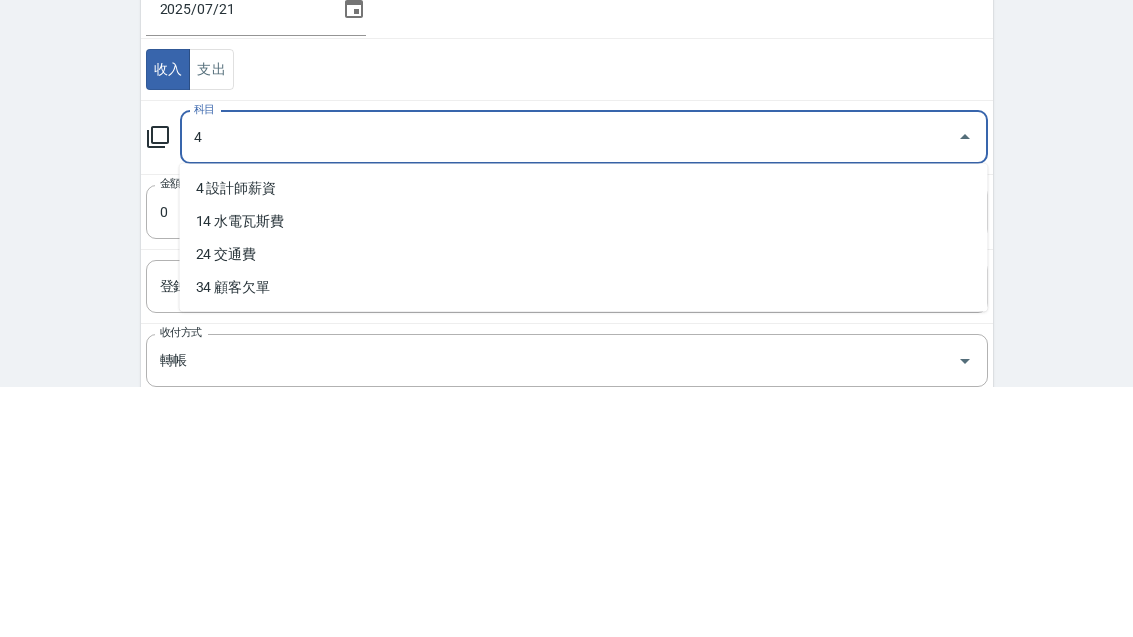 scroll, scrollTop: 0, scrollLeft: 0, axis: both 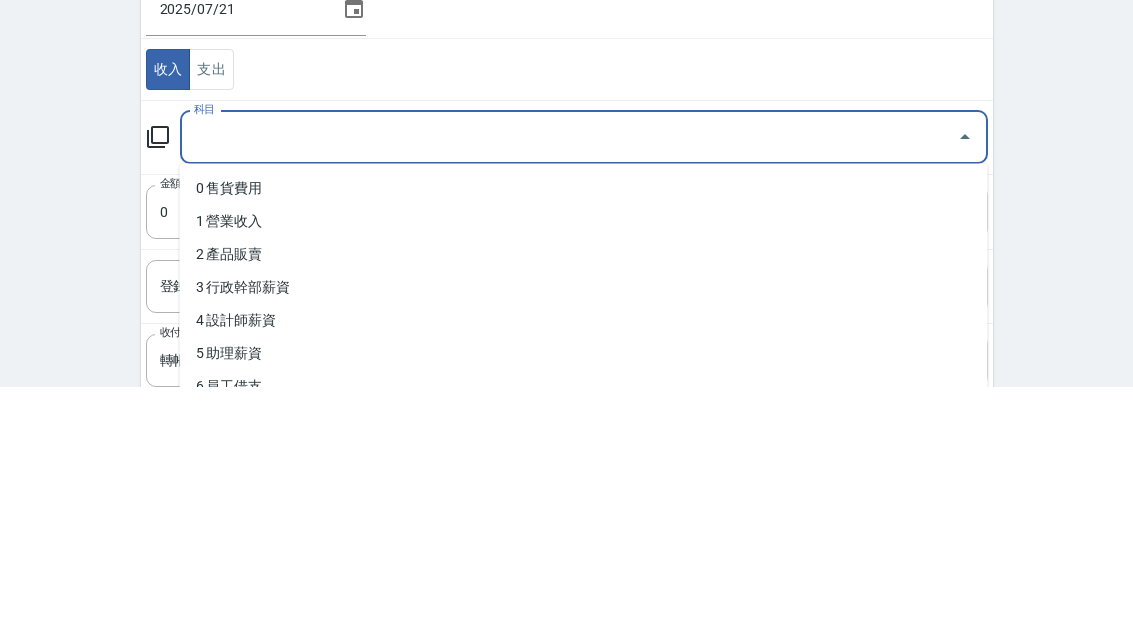 type on "4" 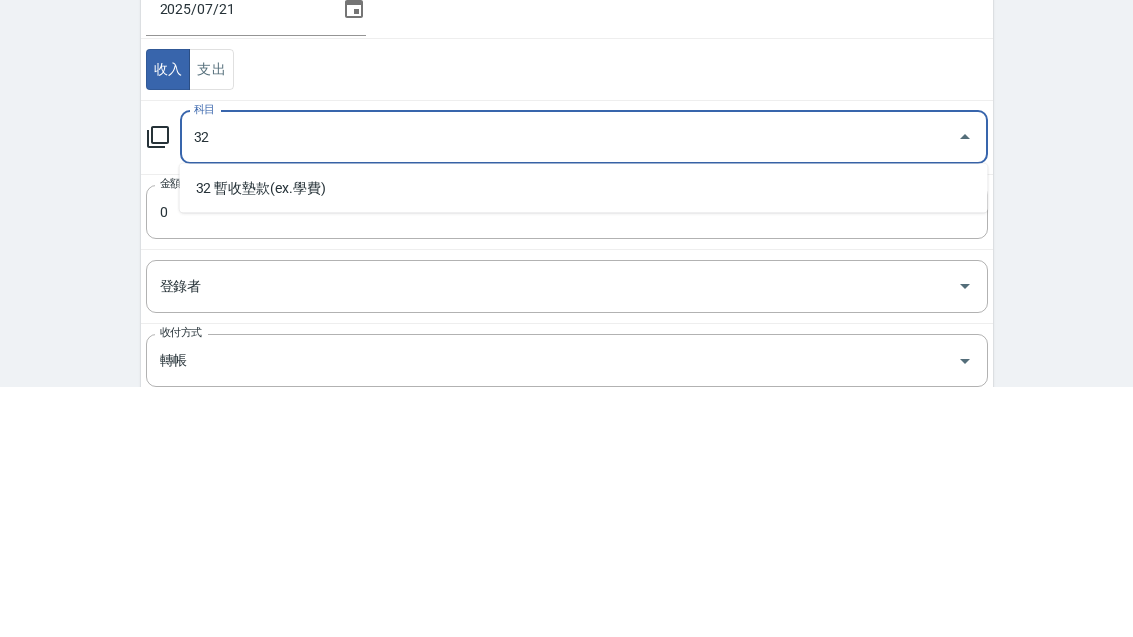 type on "3" 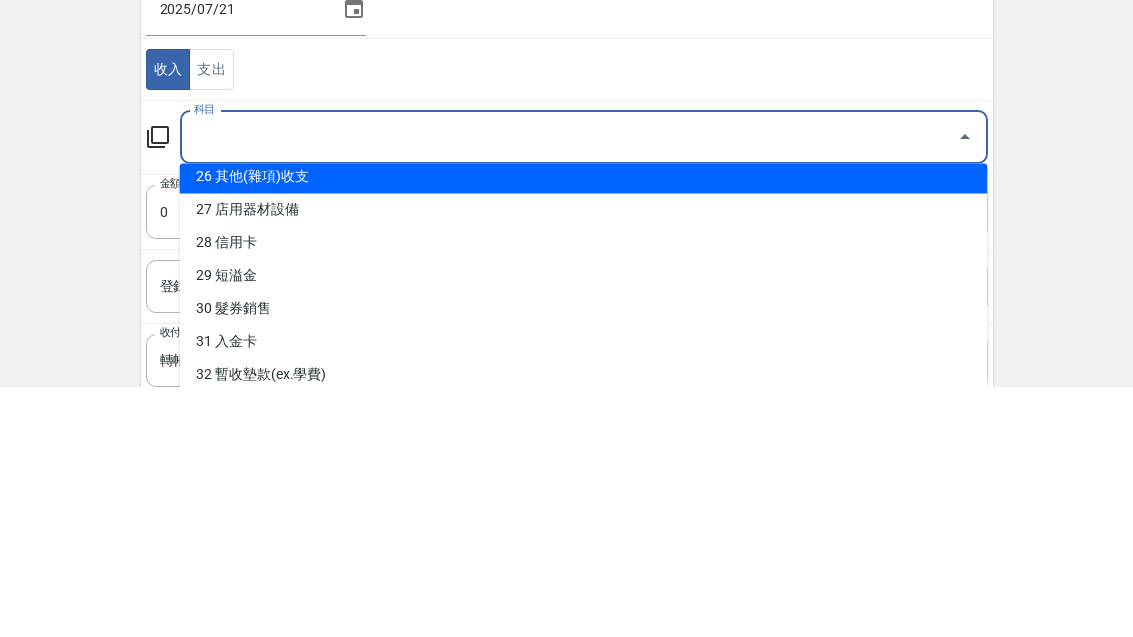 scroll, scrollTop: 870, scrollLeft: 0, axis: vertical 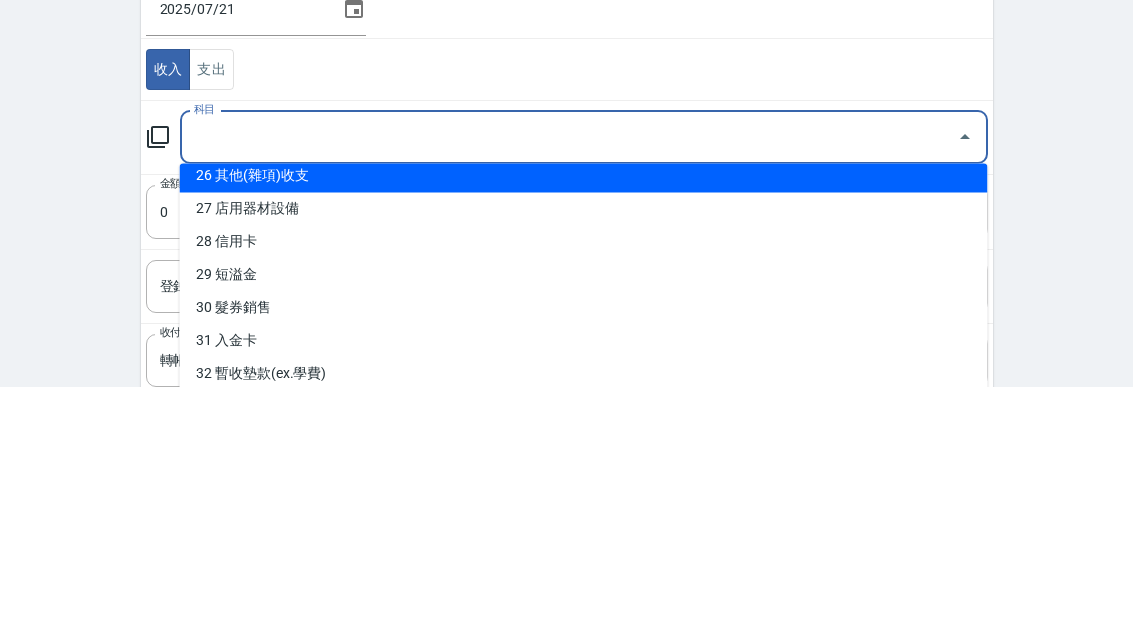 click on "26 其他(雜項)收支" at bounding box center [584, 426] 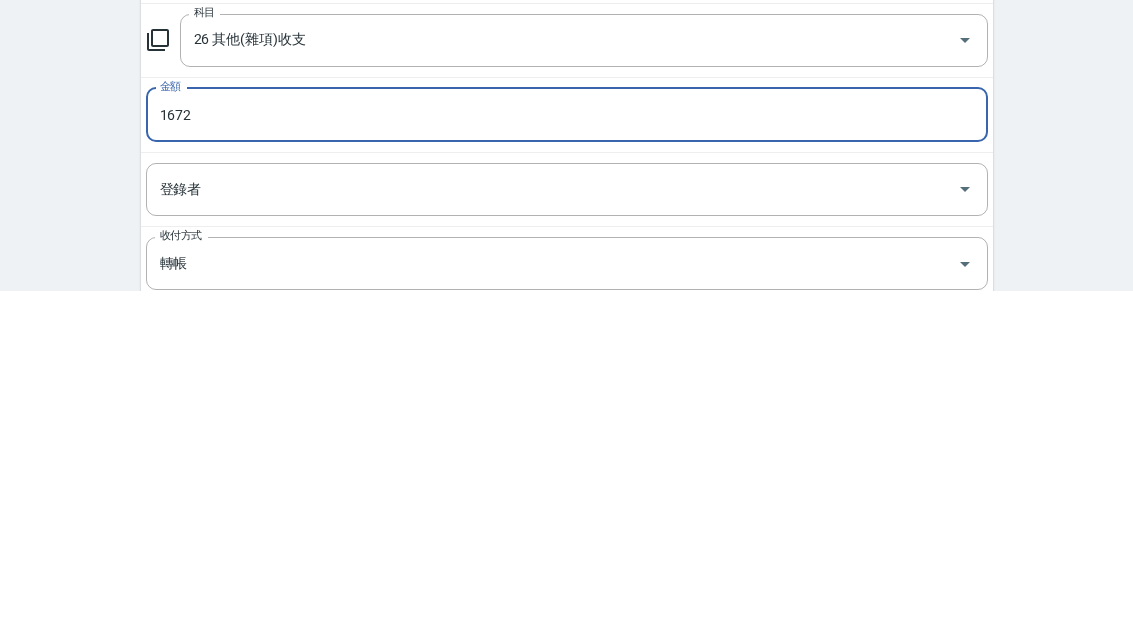 type on "1672" 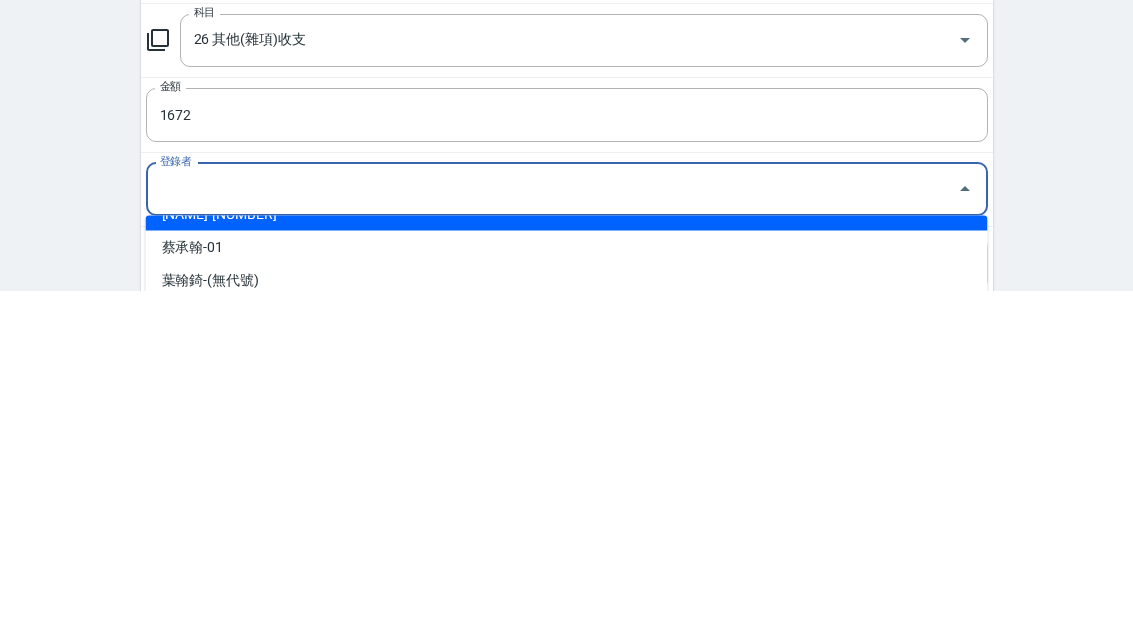 scroll, scrollTop: 27, scrollLeft: 0, axis: vertical 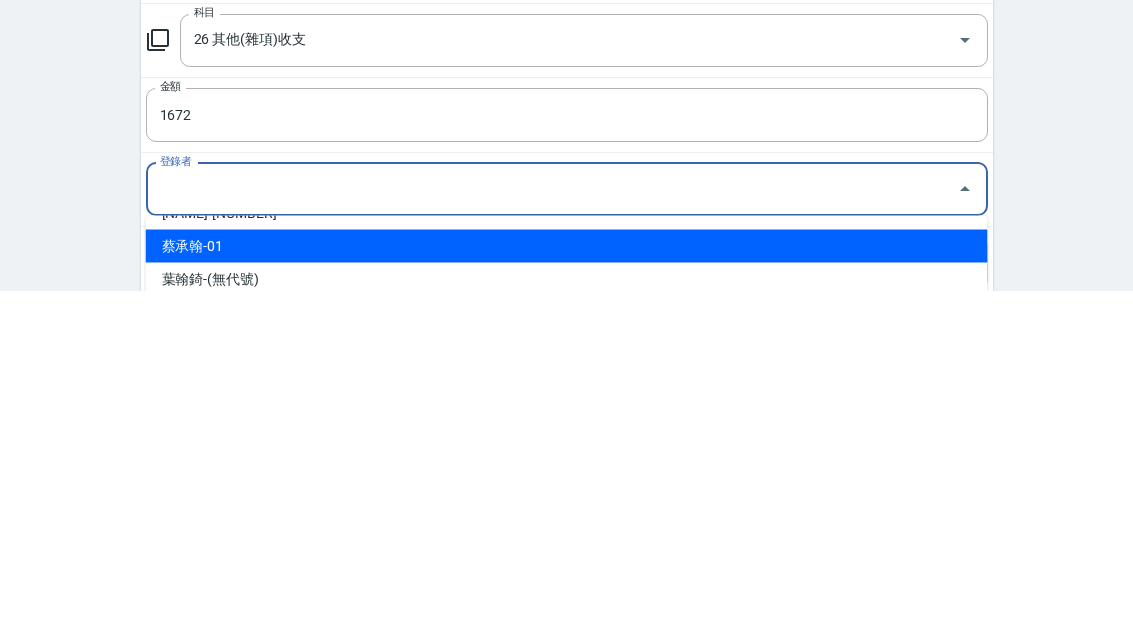 click on "蔡承翰-01" at bounding box center [567, 593] 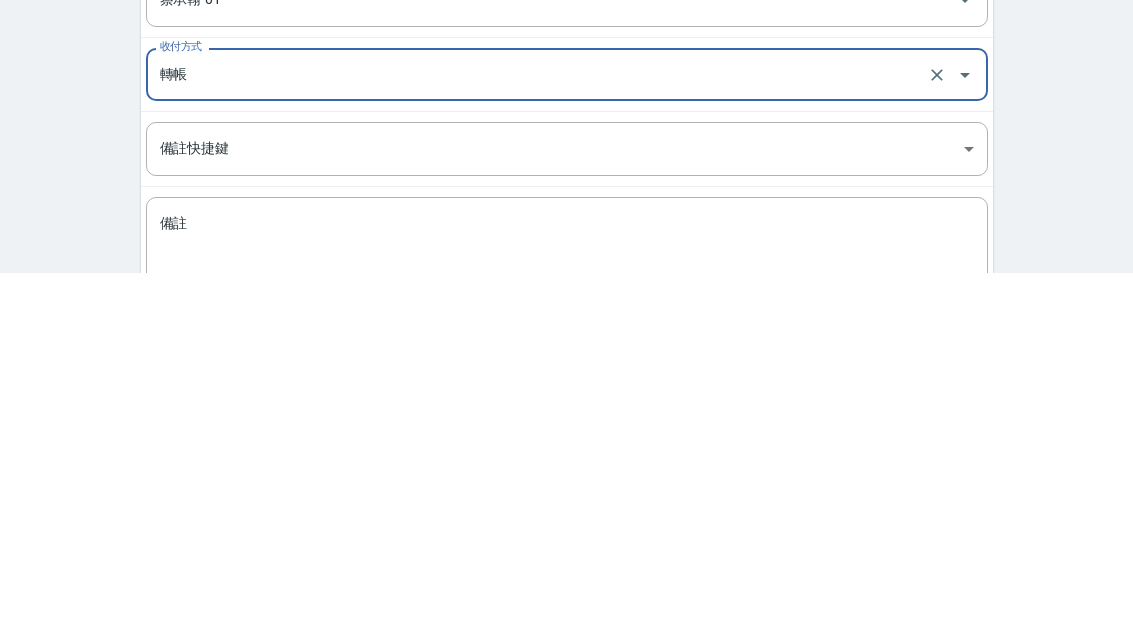 scroll, scrollTop: 185, scrollLeft: 0, axis: vertical 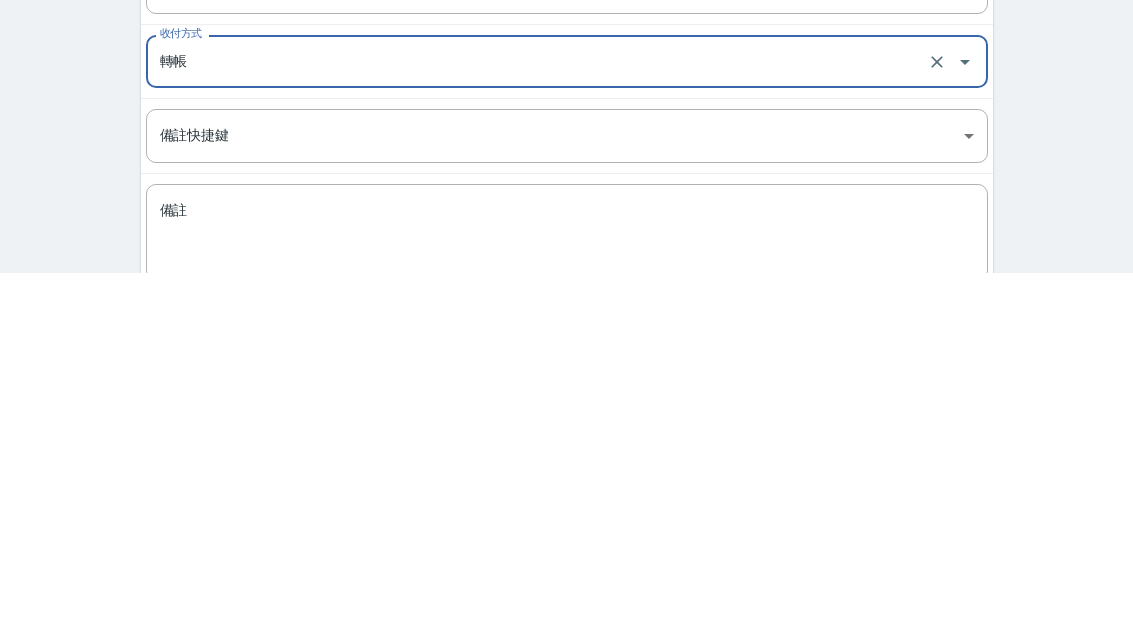 click on "備註" at bounding box center [567, 597] 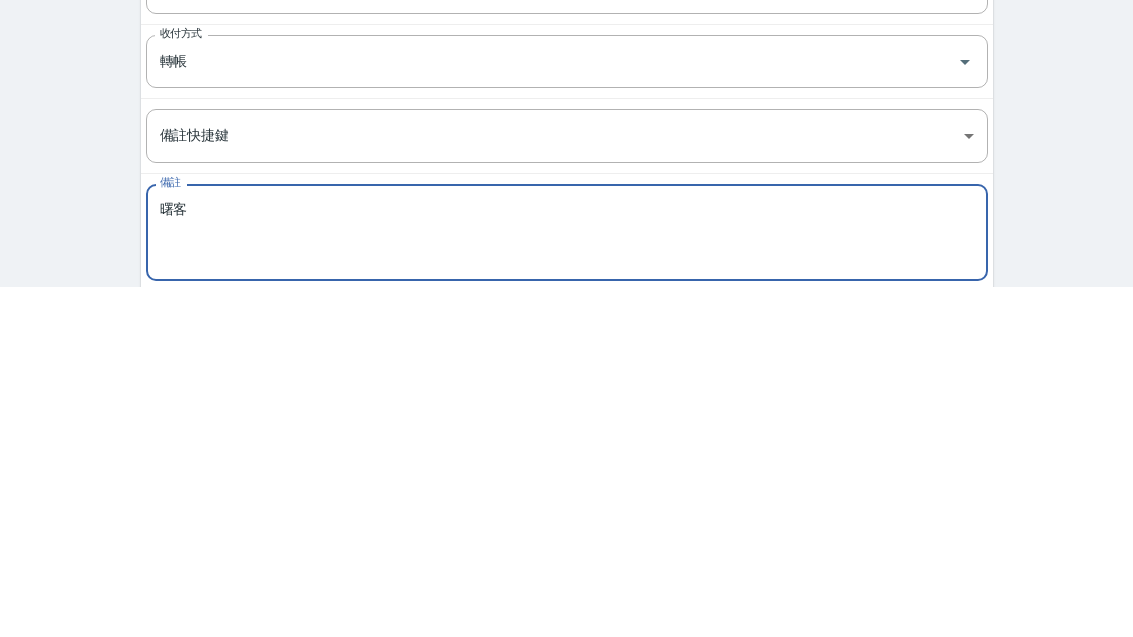 scroll, scrollTop: 248, scrollLeft: 0, axis: vertical 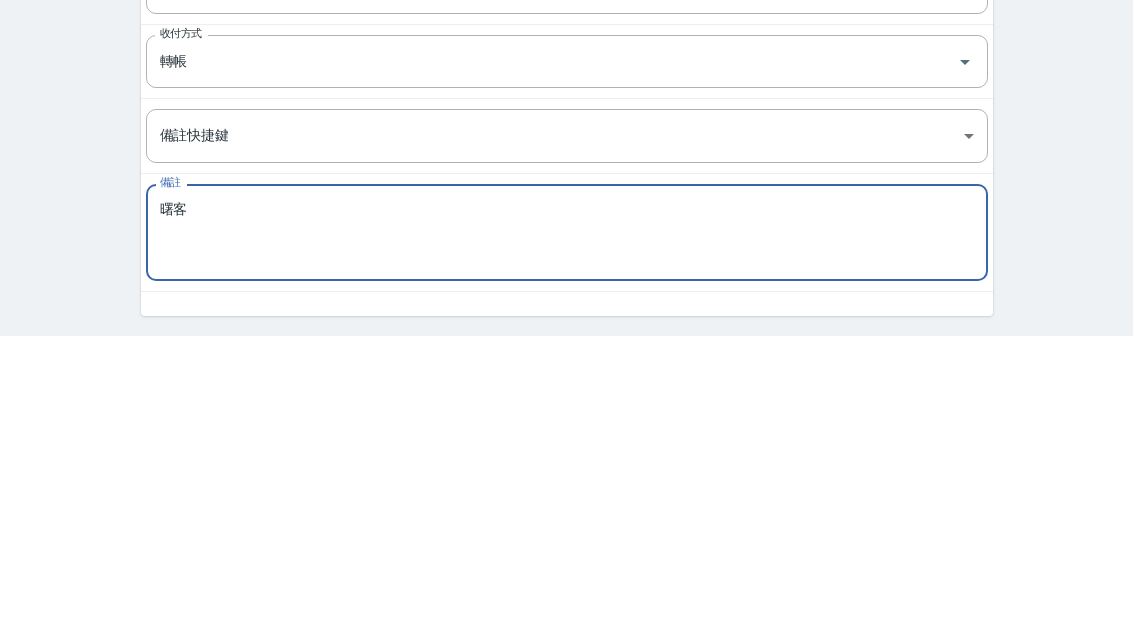 type on "曙客" 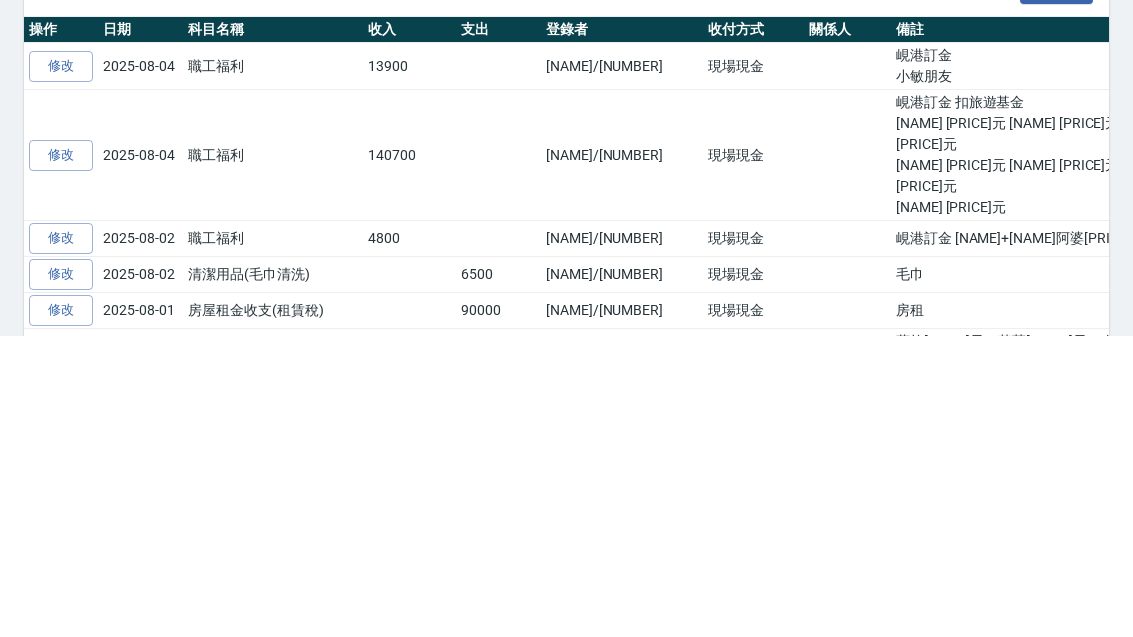 scroll, scrollTop: 0, scrollLeft: 0, axis: both 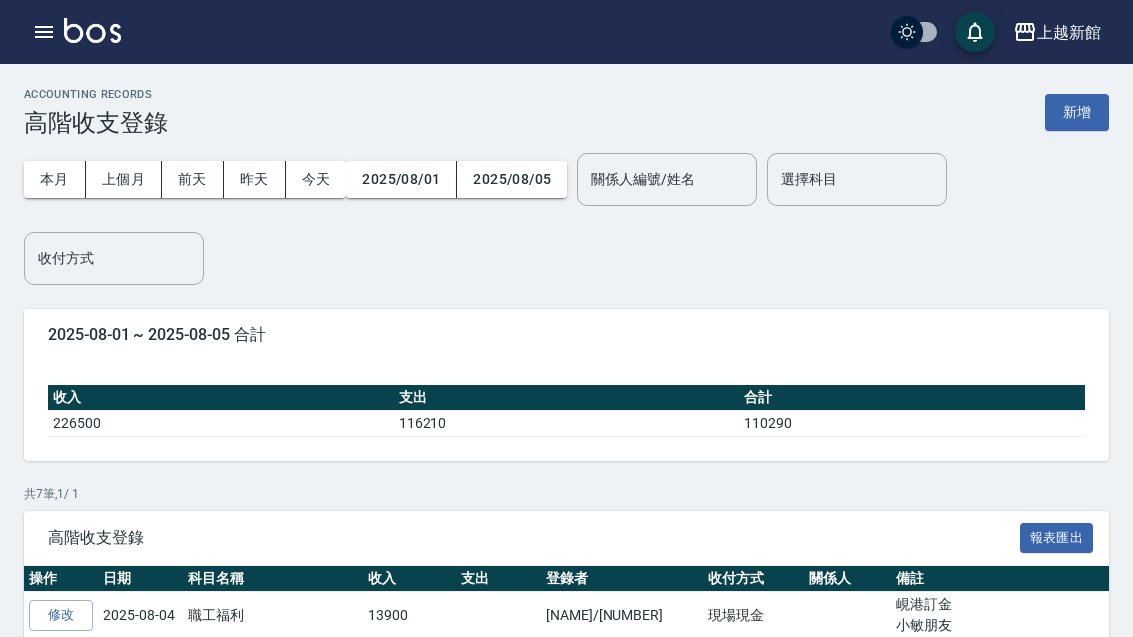 click on "新增" at bounding box center (1077, 112) 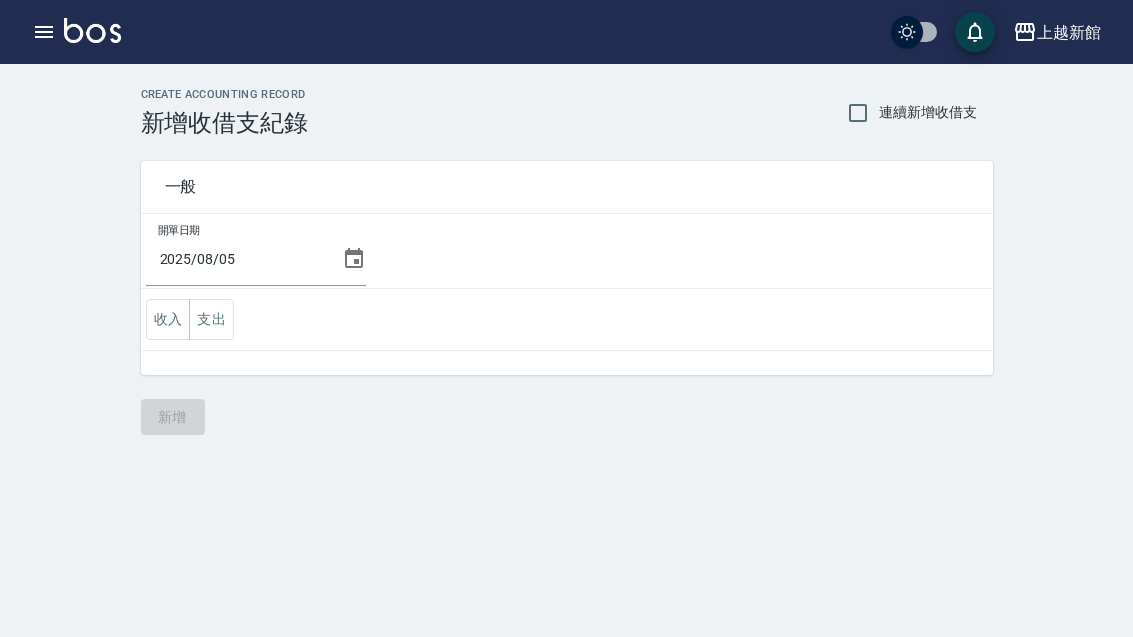 click 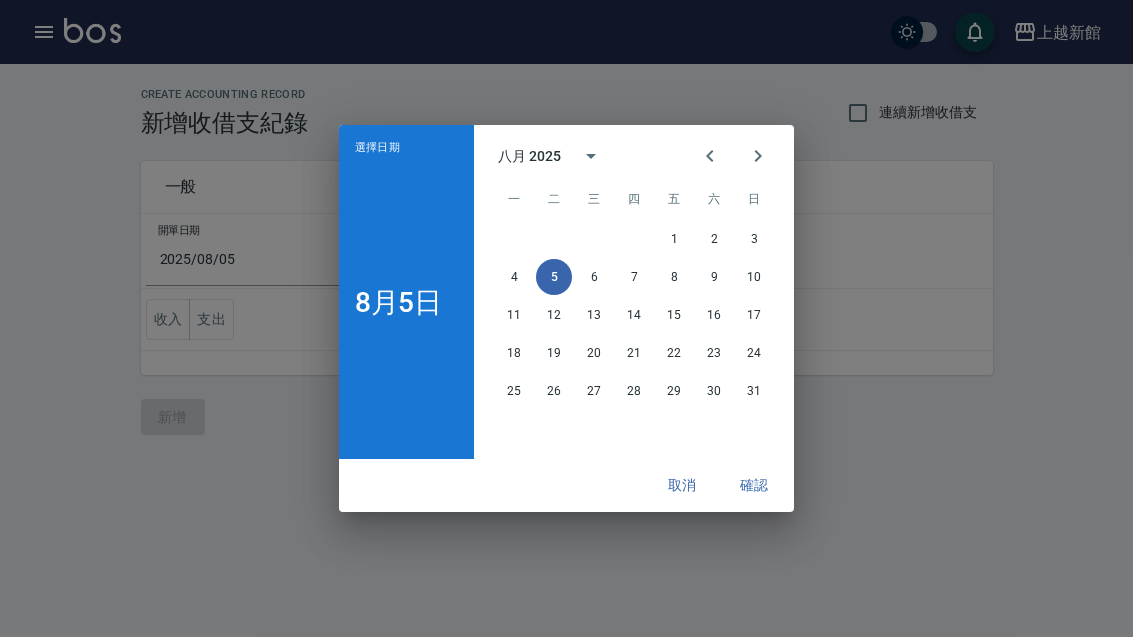 click 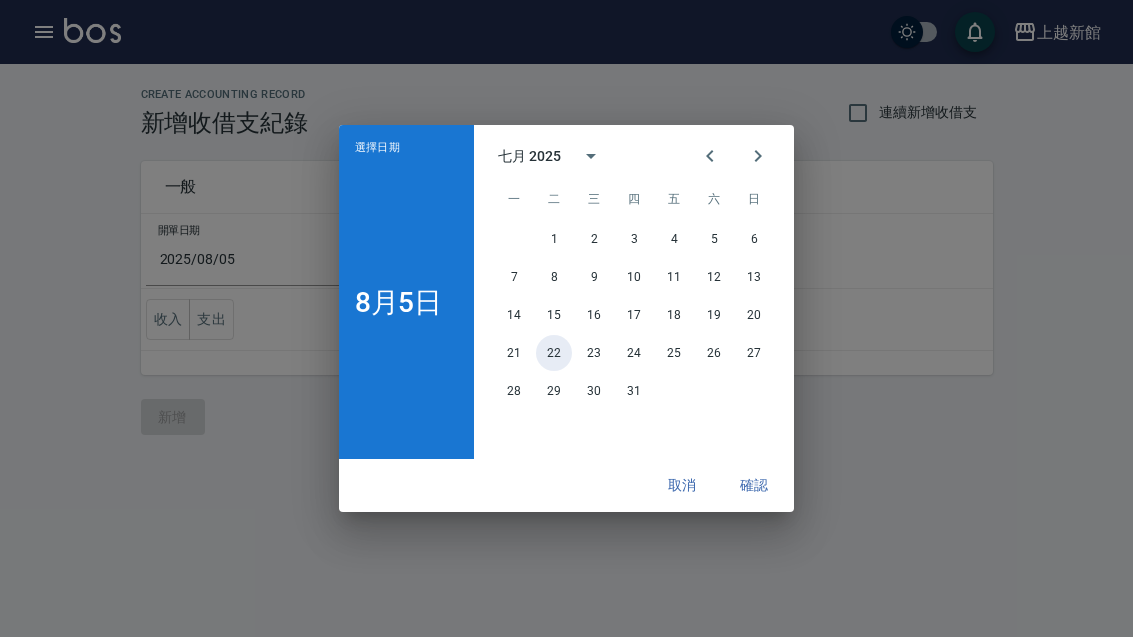 click on "22" at bounding box center [554, 353] 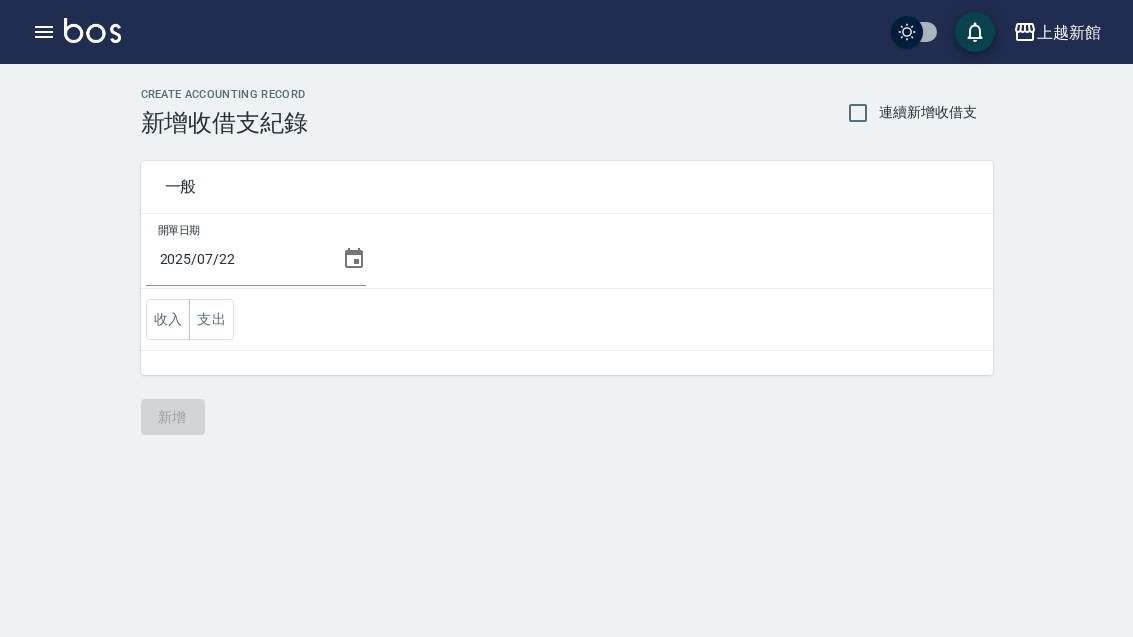 click on "收入" at bounding box center [168, 319] 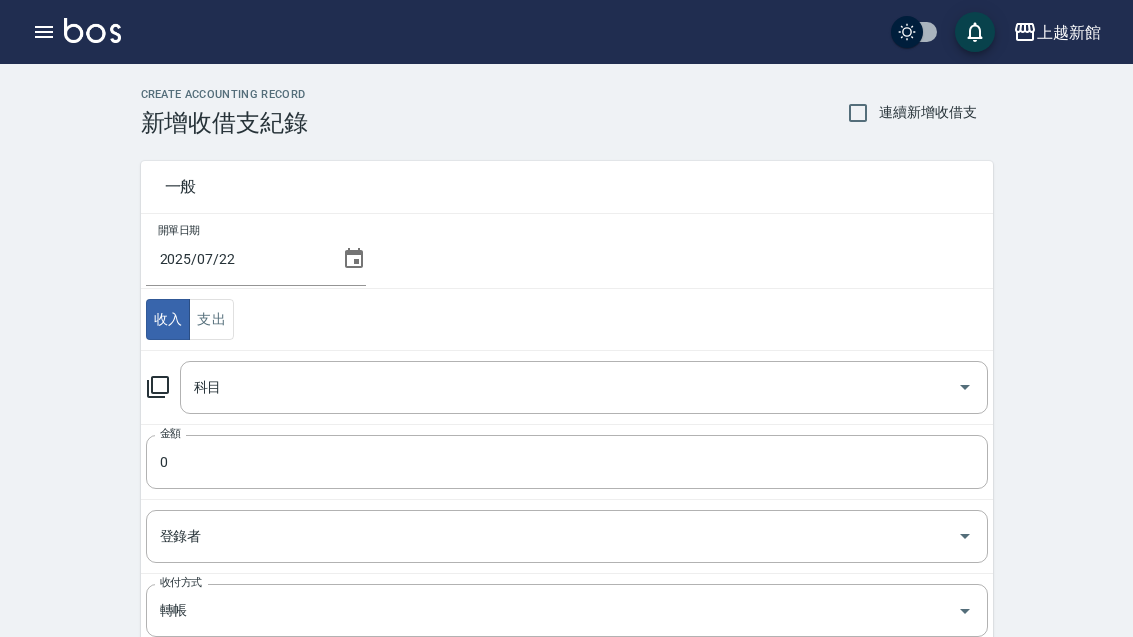 click on "科目" at bounding box center [569, 387] 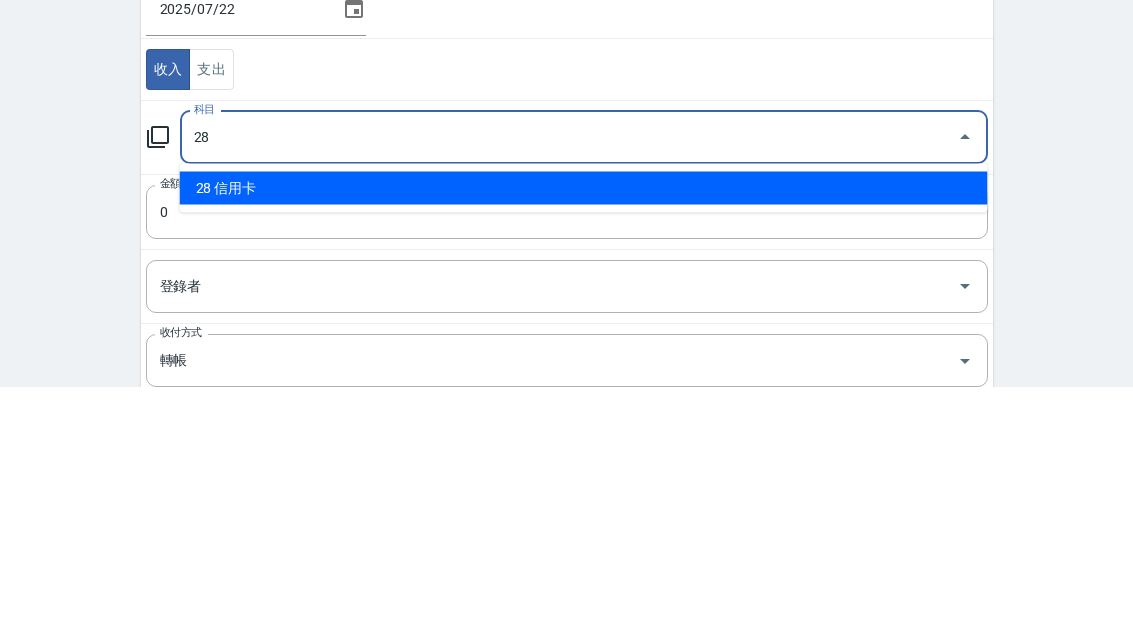 click on "28 信用卡" at bounding box center (584, 438) 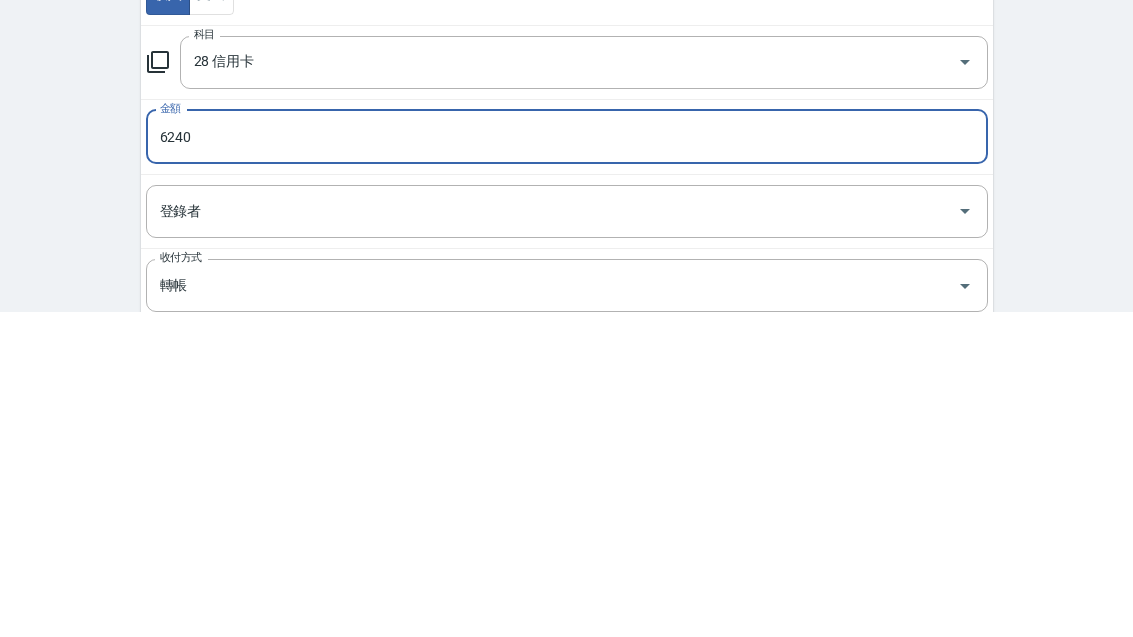 type on "6240" 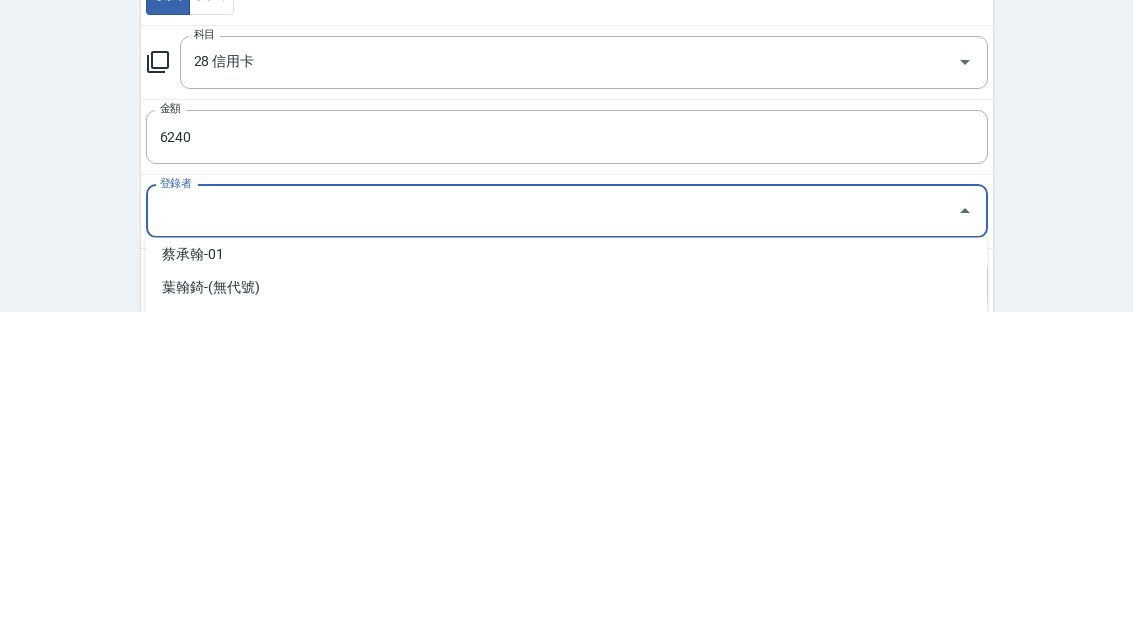 scroll, scrollTop: 47, scrollLeft: 0, axis: vertical 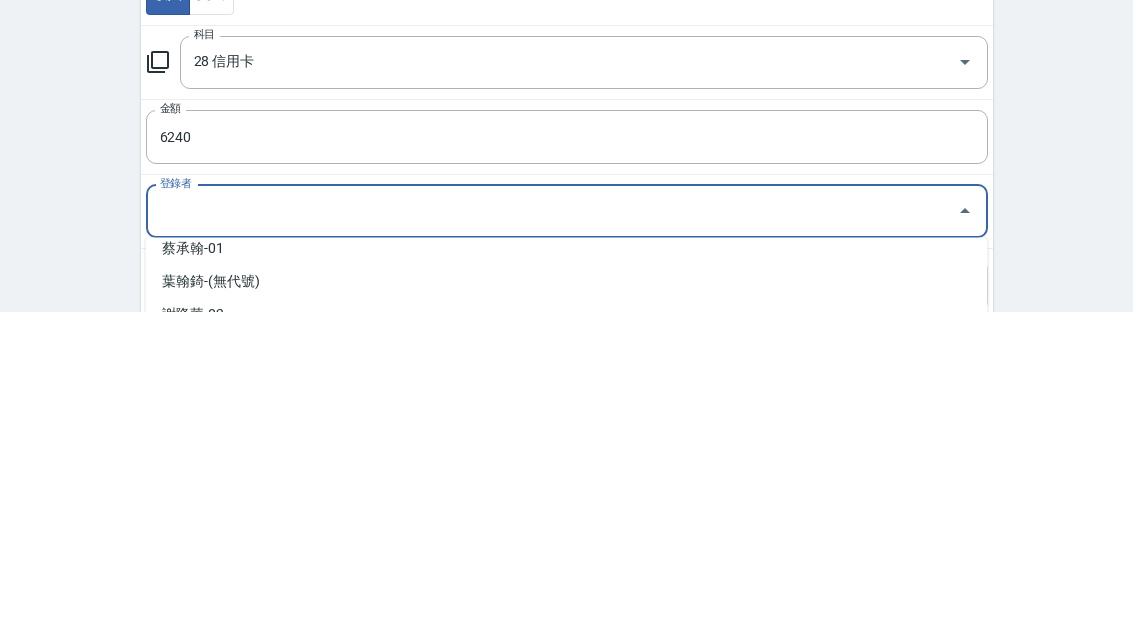 click on "蔡承翰-01" at bounding box center [567, 573] 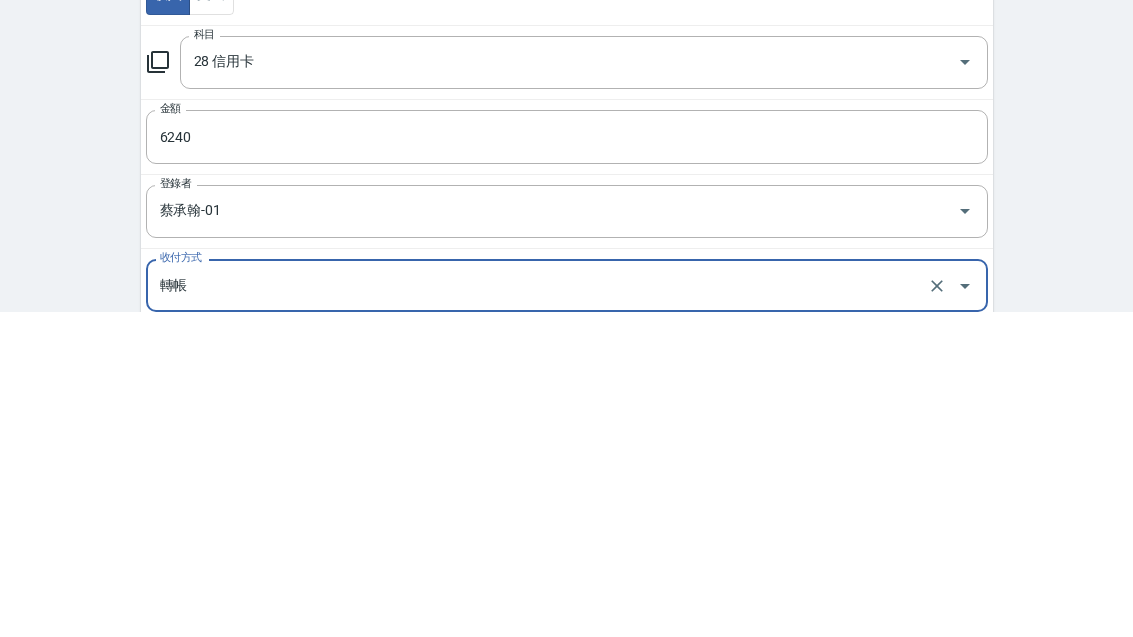 type on "蔡承翰-01" 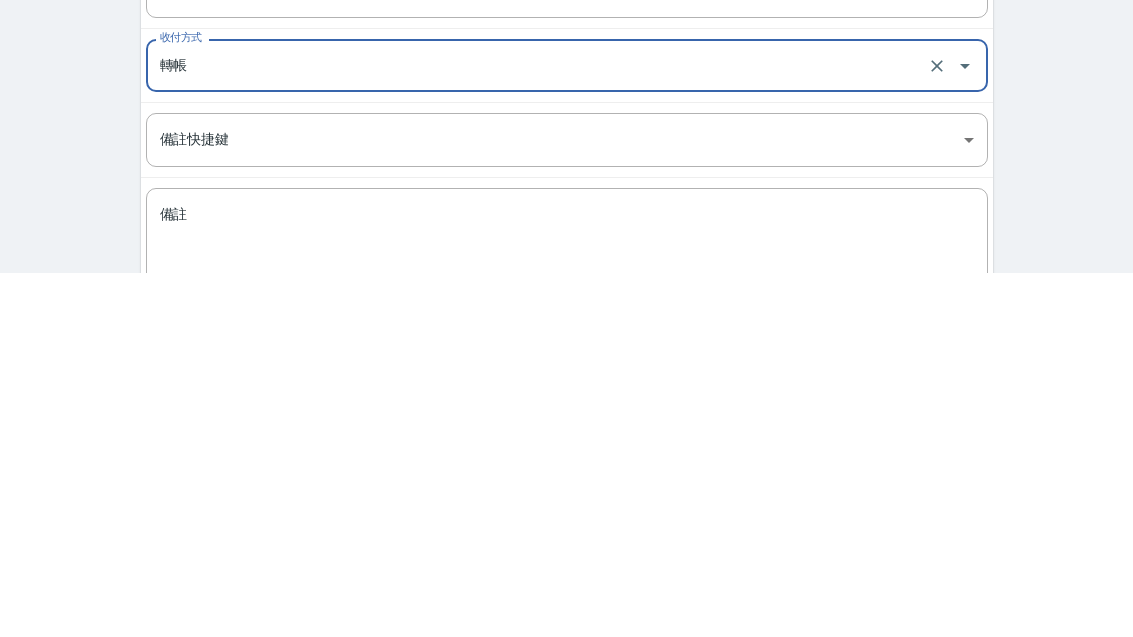 scroll, scrollTop: 196, scrollLeft: 0, axis: vertical 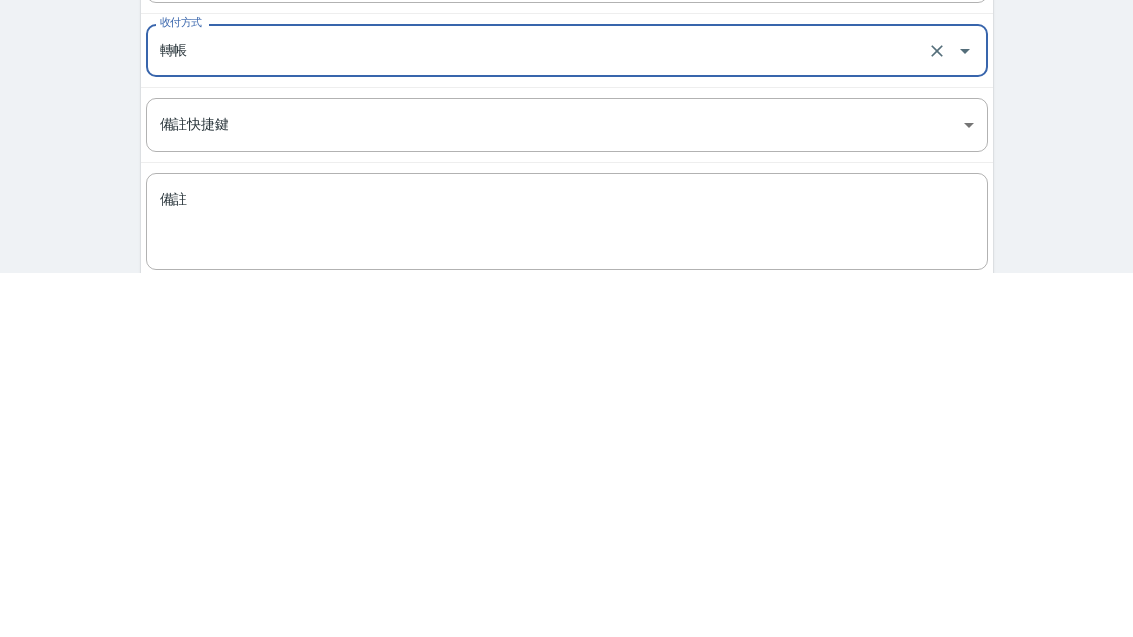 click on "備註" at bounding box center (567, 586) 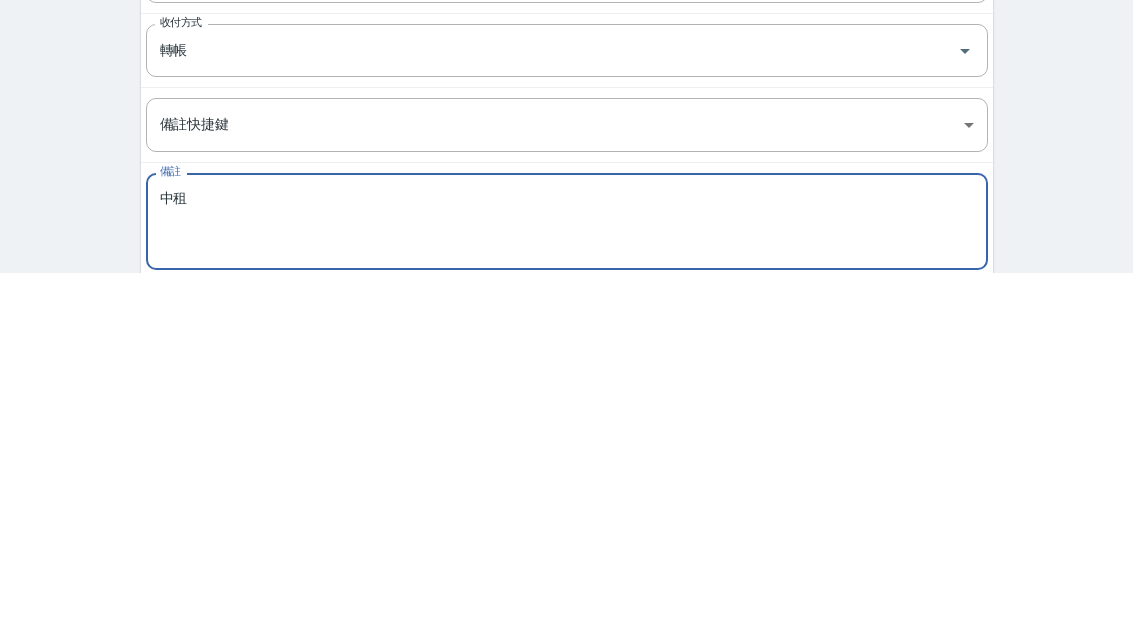 scroll, scrollTop: 248, scrollLeft: 0, axis: vertical 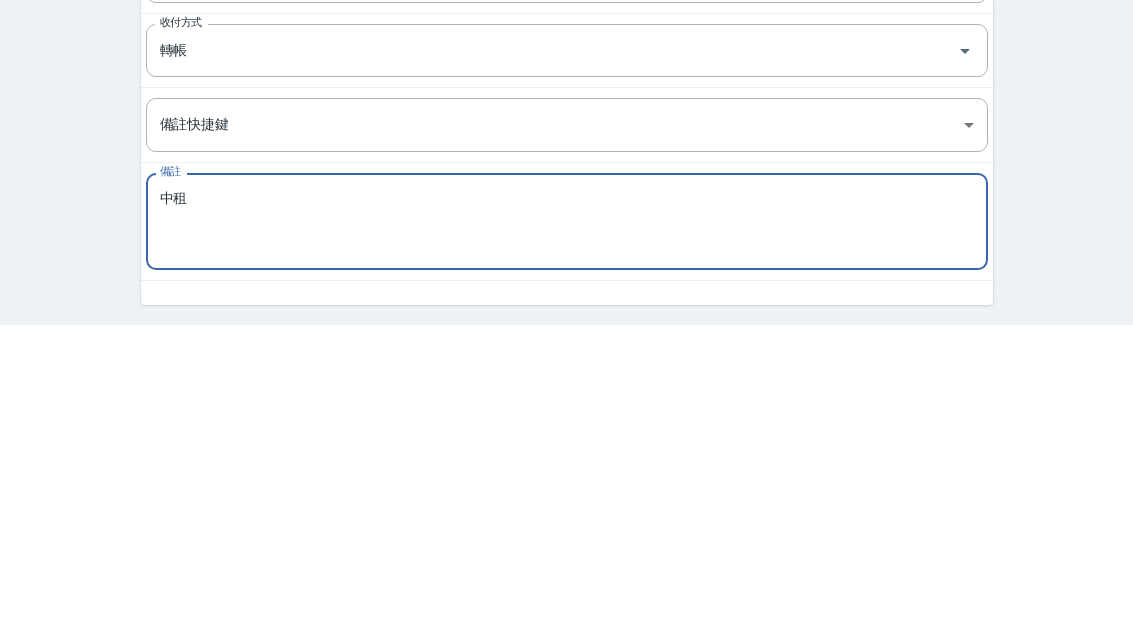 type on "中租" 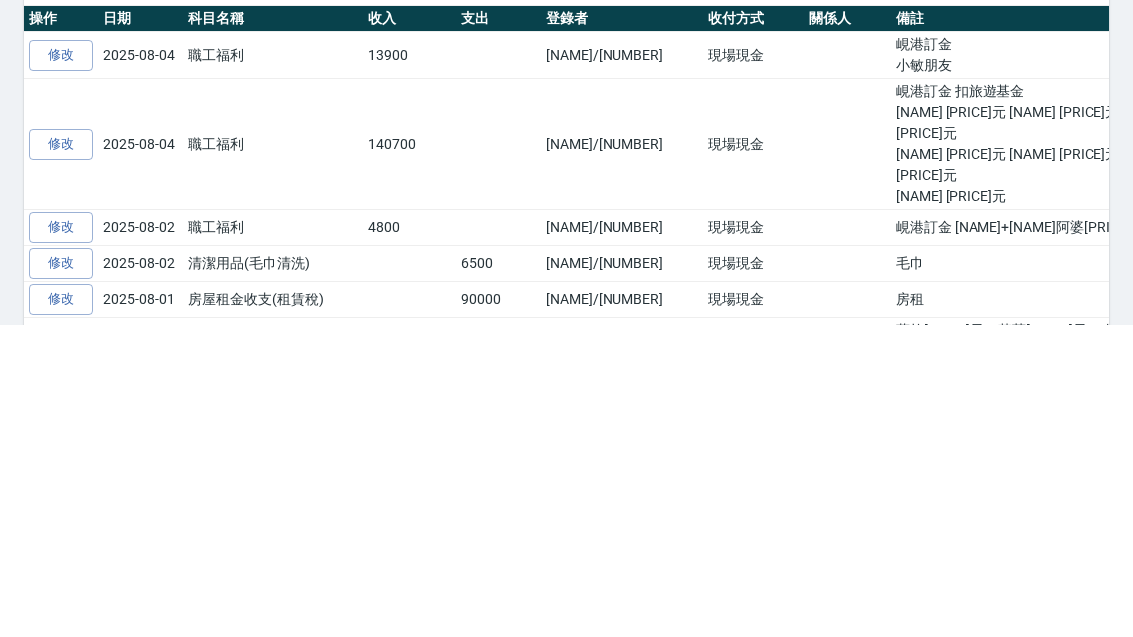 scroll, scrollTop: 0, scrollLeft: 0, axis: both 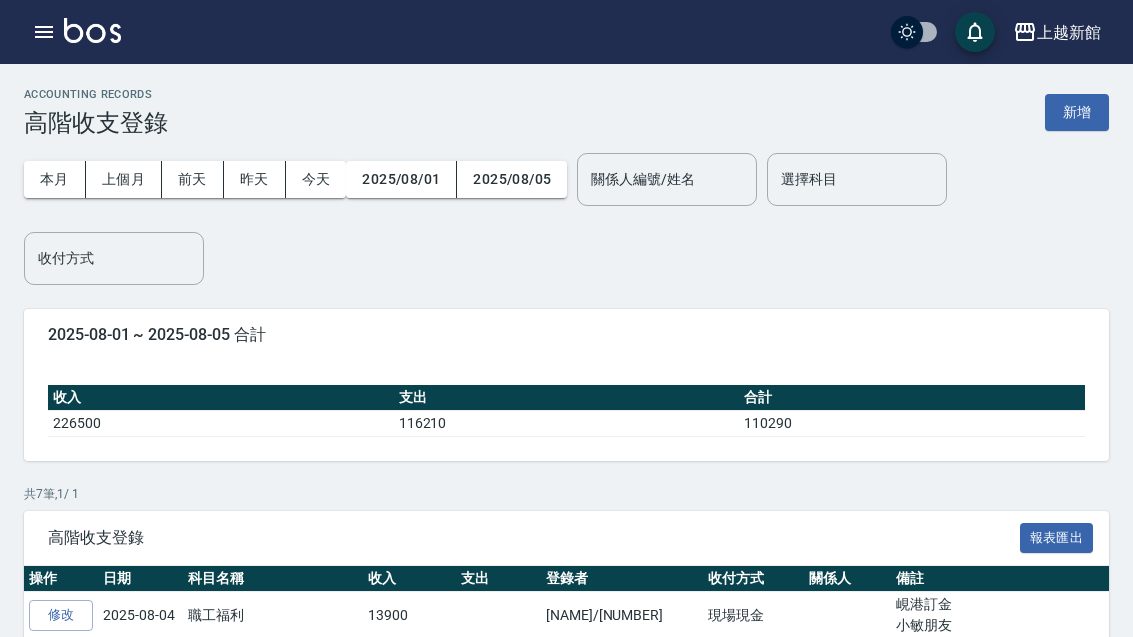 click on "新增" at bounding box center [1077, 112] 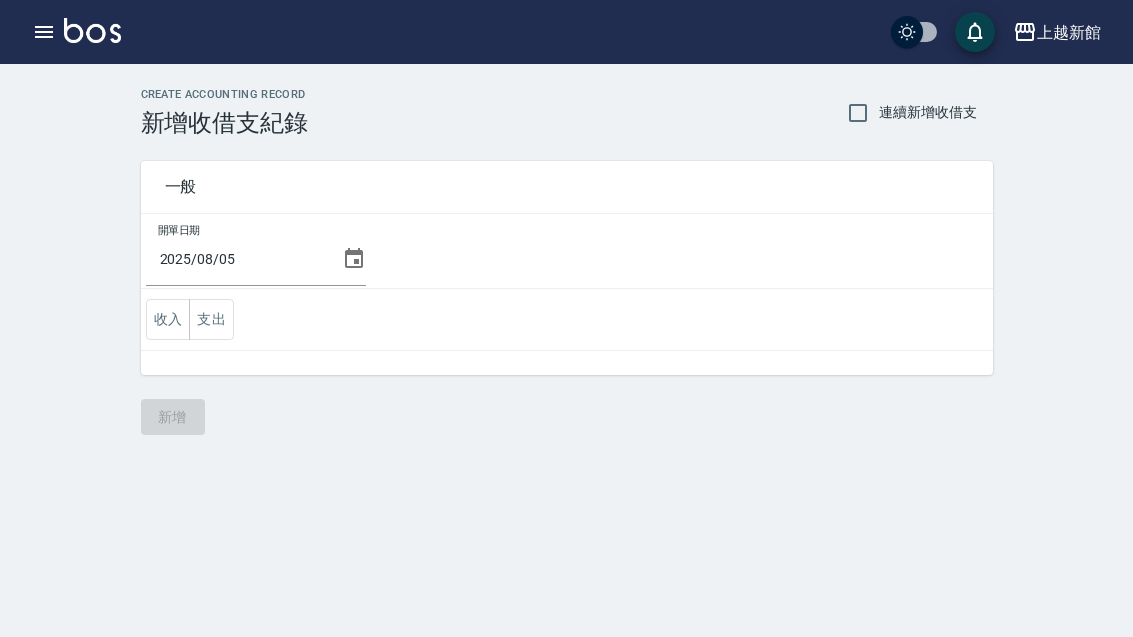 click 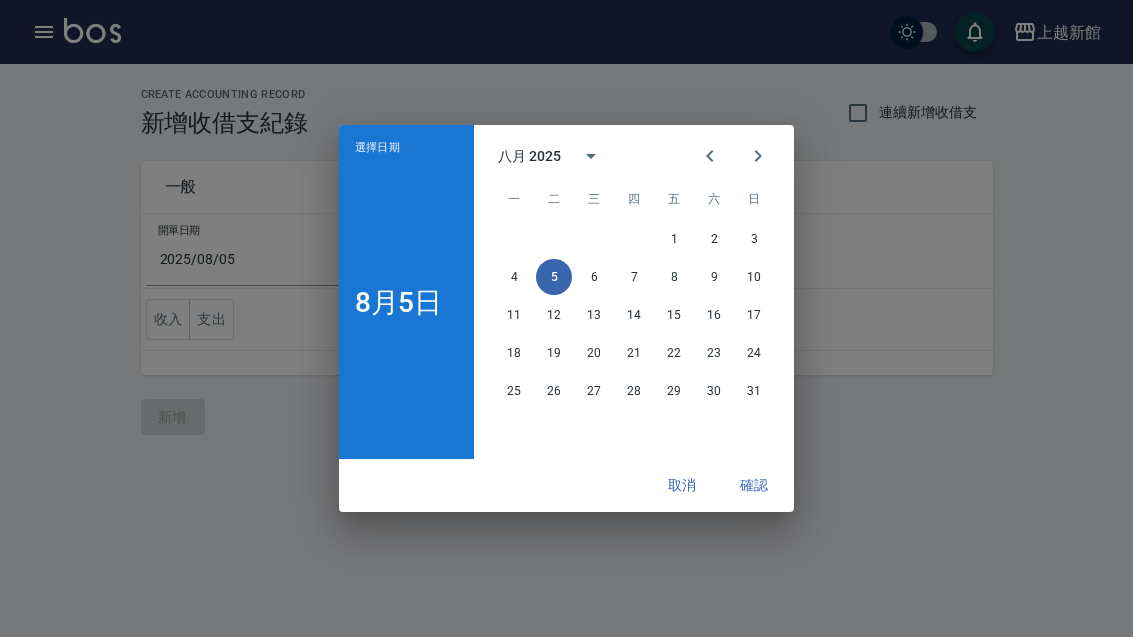 click at bounding box center (710, 156) 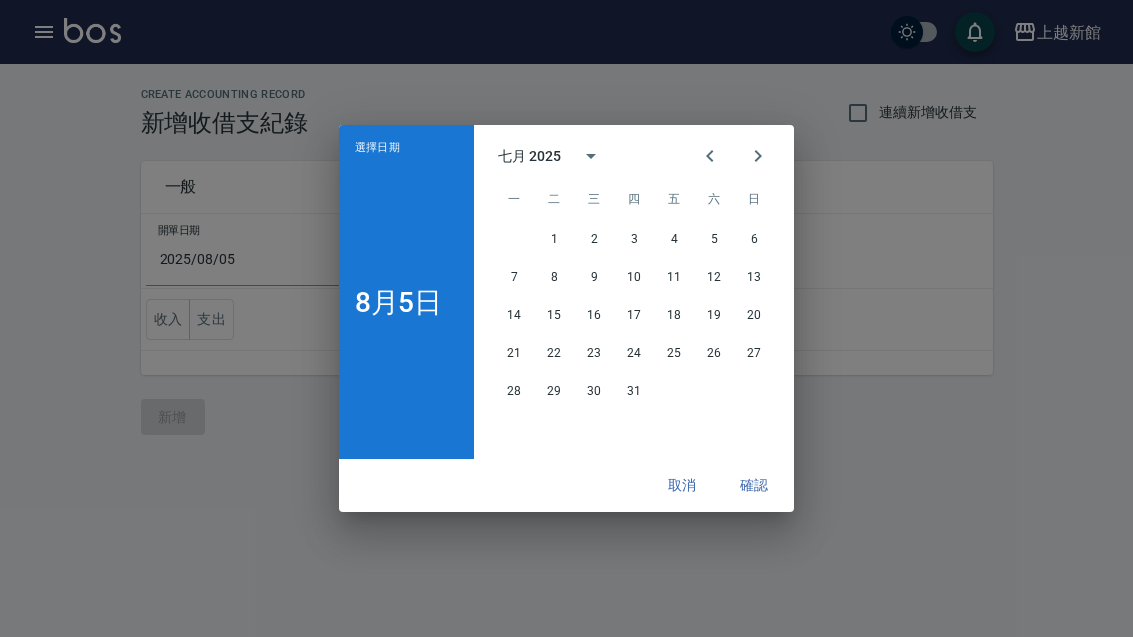 click 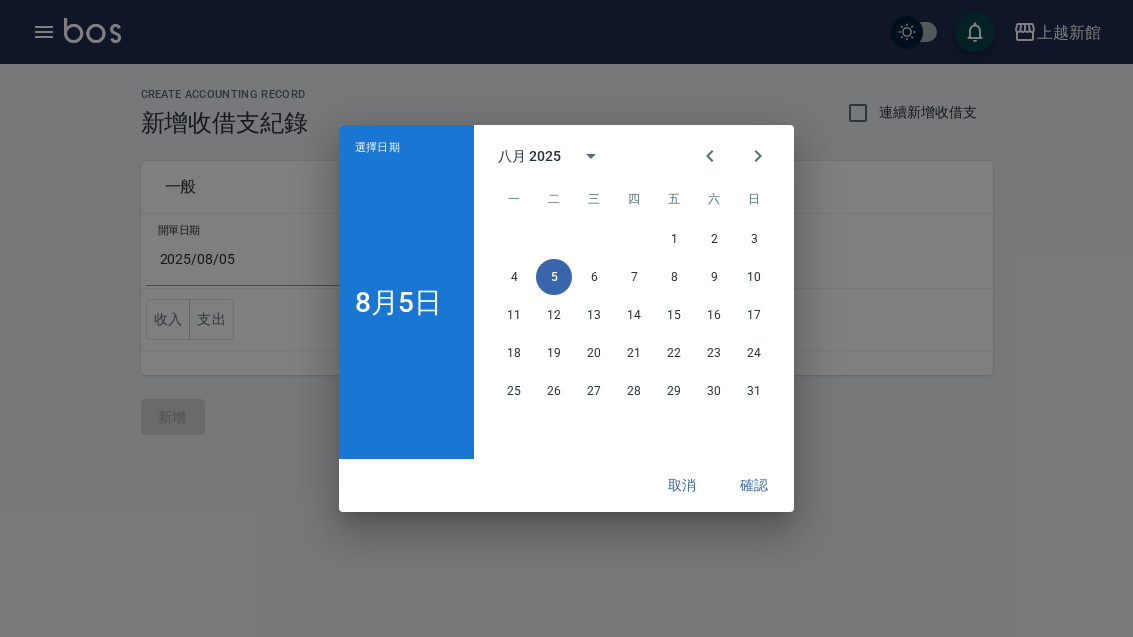 click at bounding box center [710, 156] 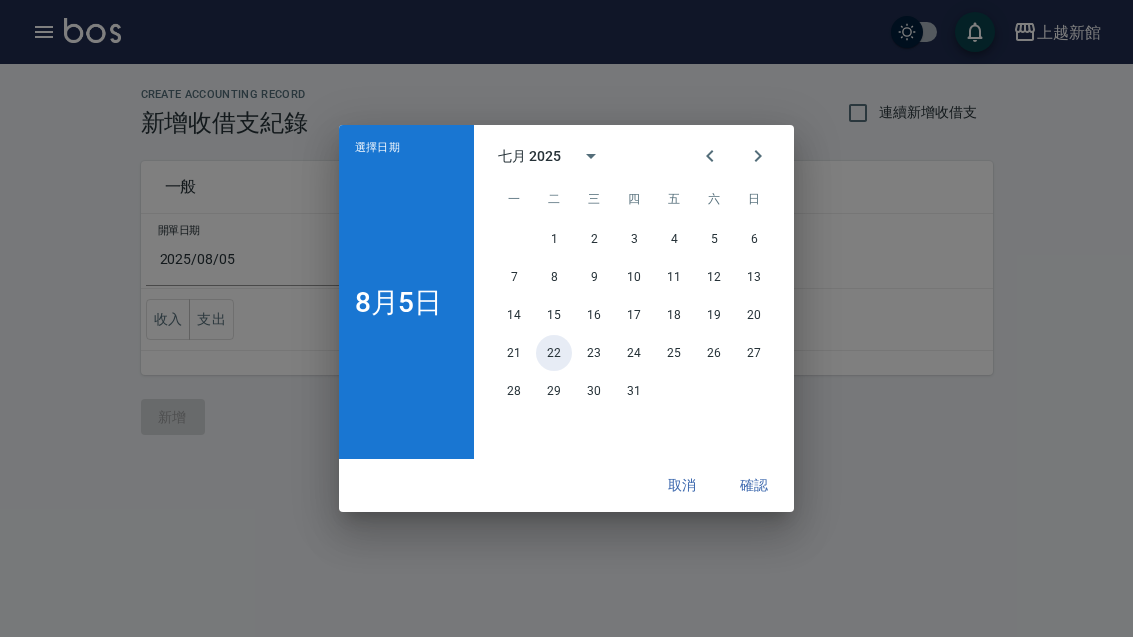 click on "22" at bounding box center (554, 353) 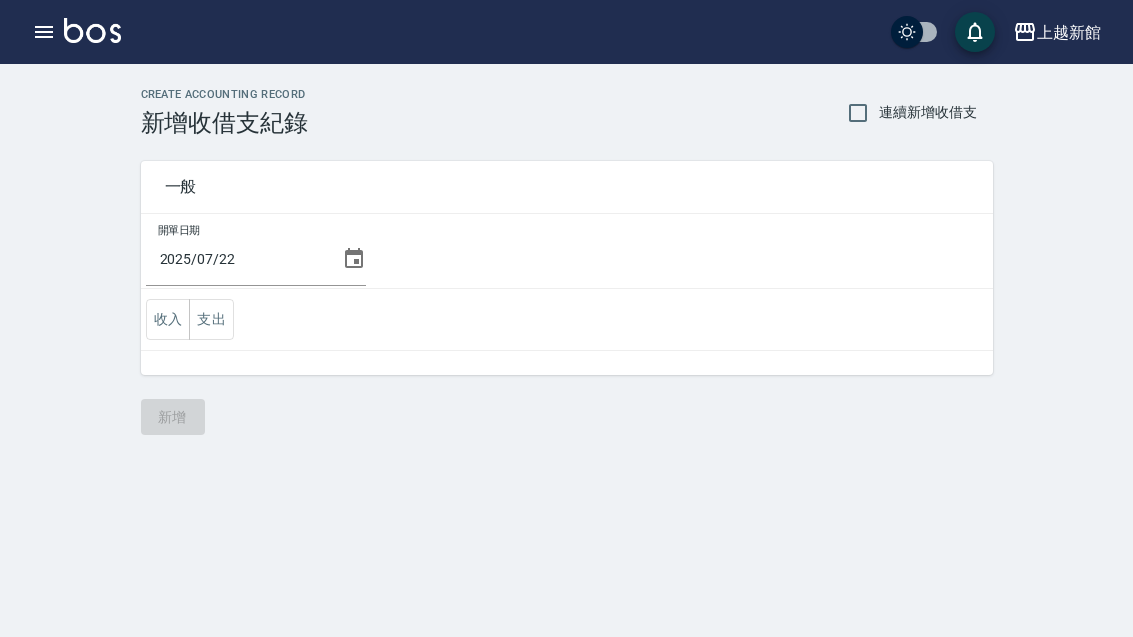 click on "收入" at bounding box center (168, 319) 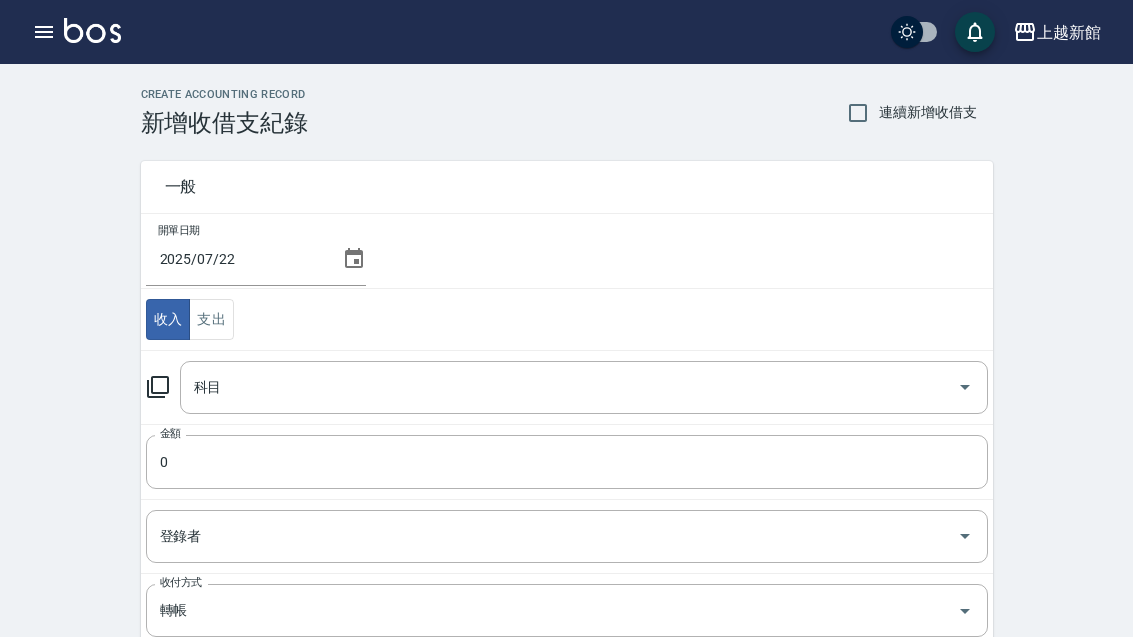 click on "科目" at bounding box center (569, 387) 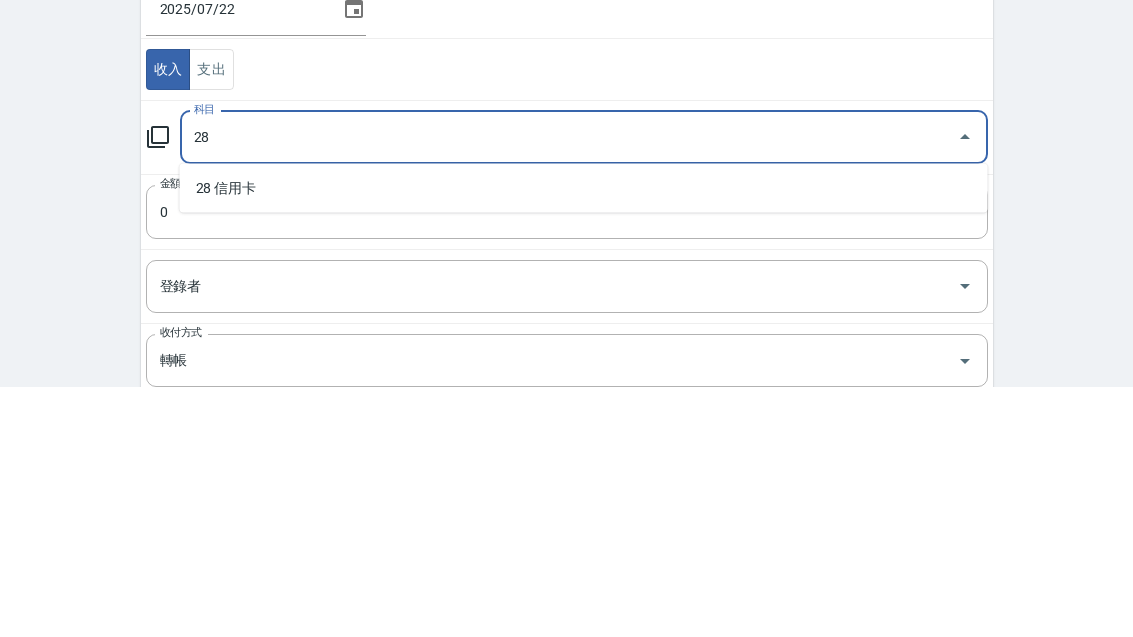 click on "28 信用卡" at bounding box center (584, 438) 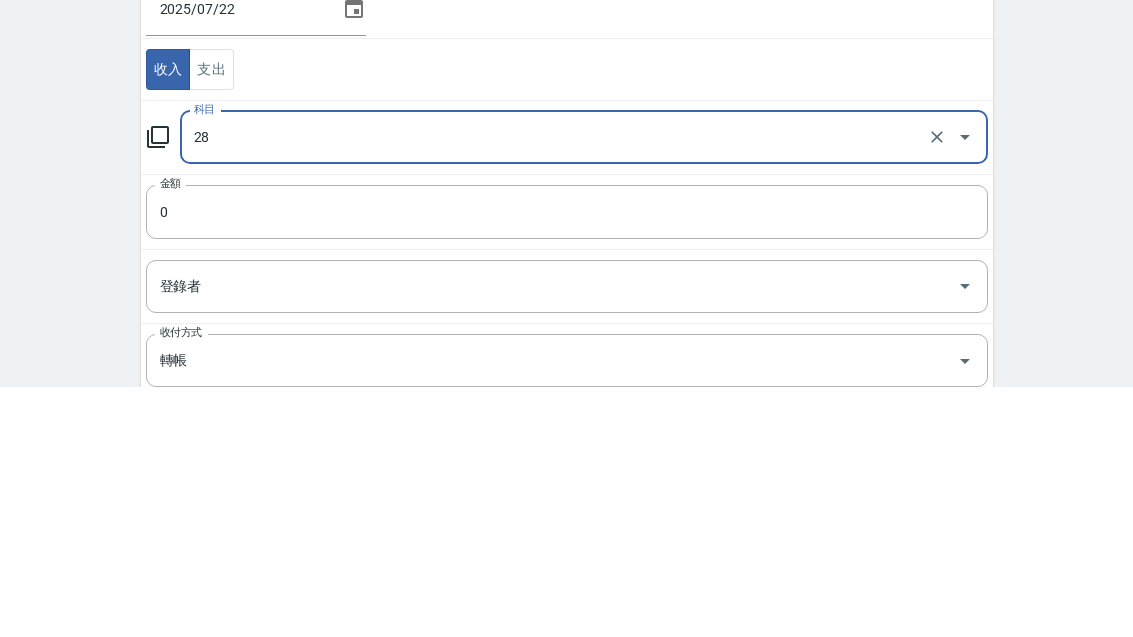 type on "28 信用卡" 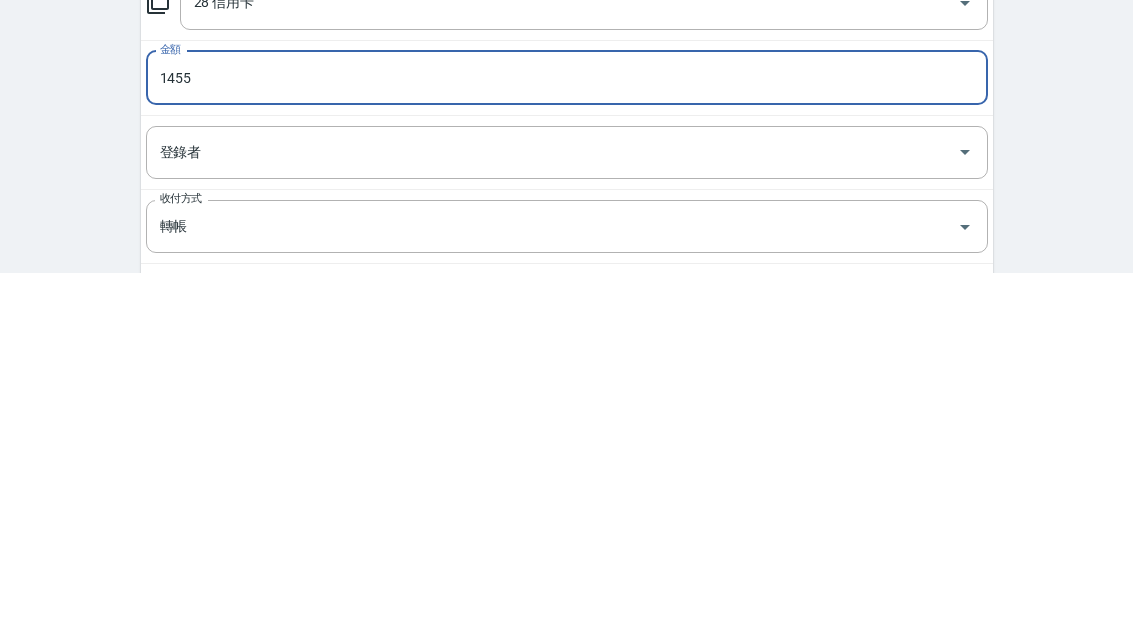 scroll, scrollTop: 40, scrollLeft: 0, axis: vertical 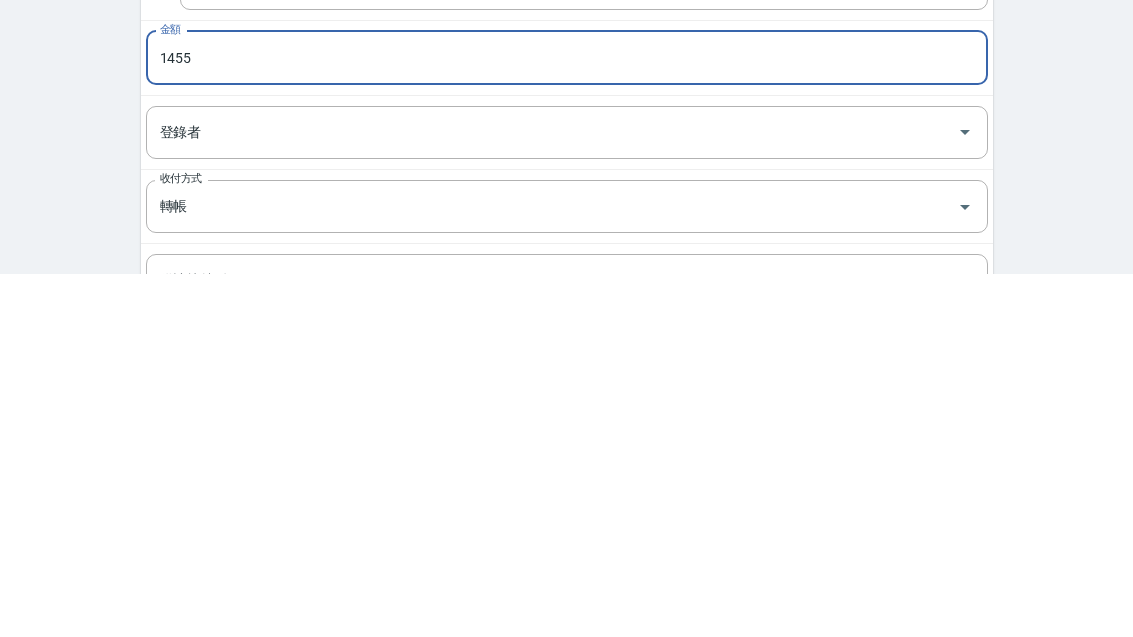 type on "1455" 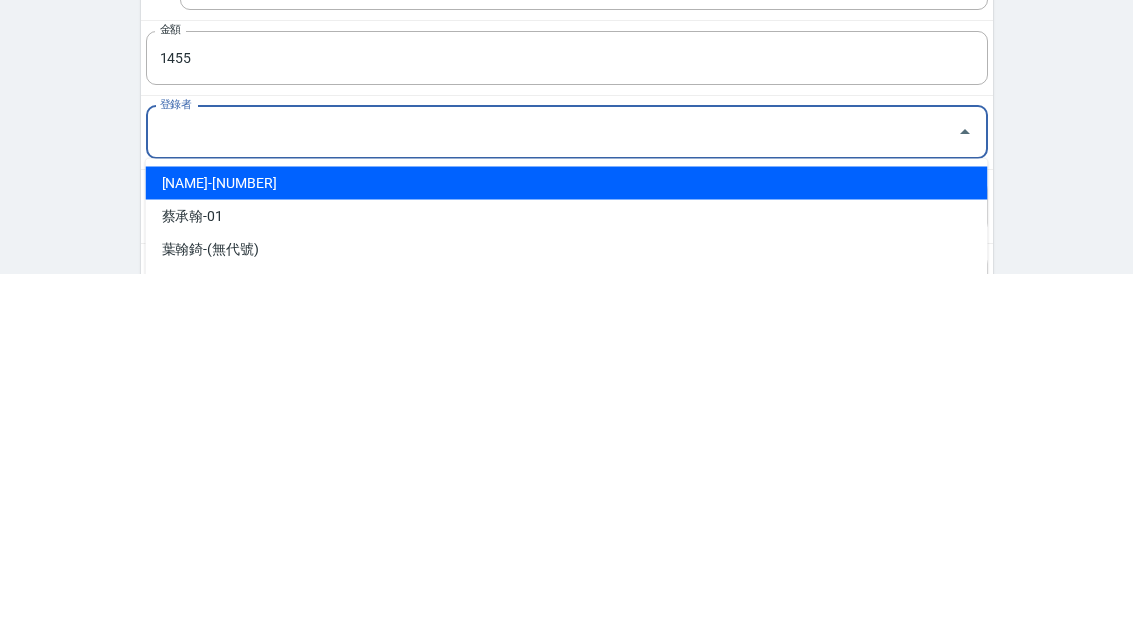 click on "蔡承翰-01" at bounding box center (567, 580) 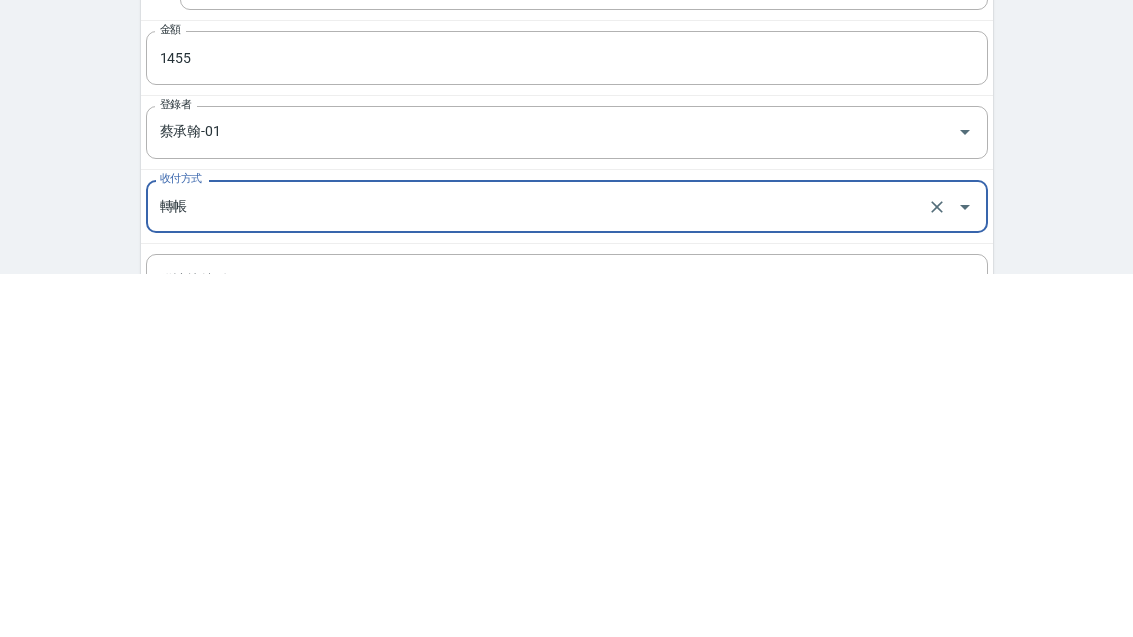 type on "蔡承翰-01" 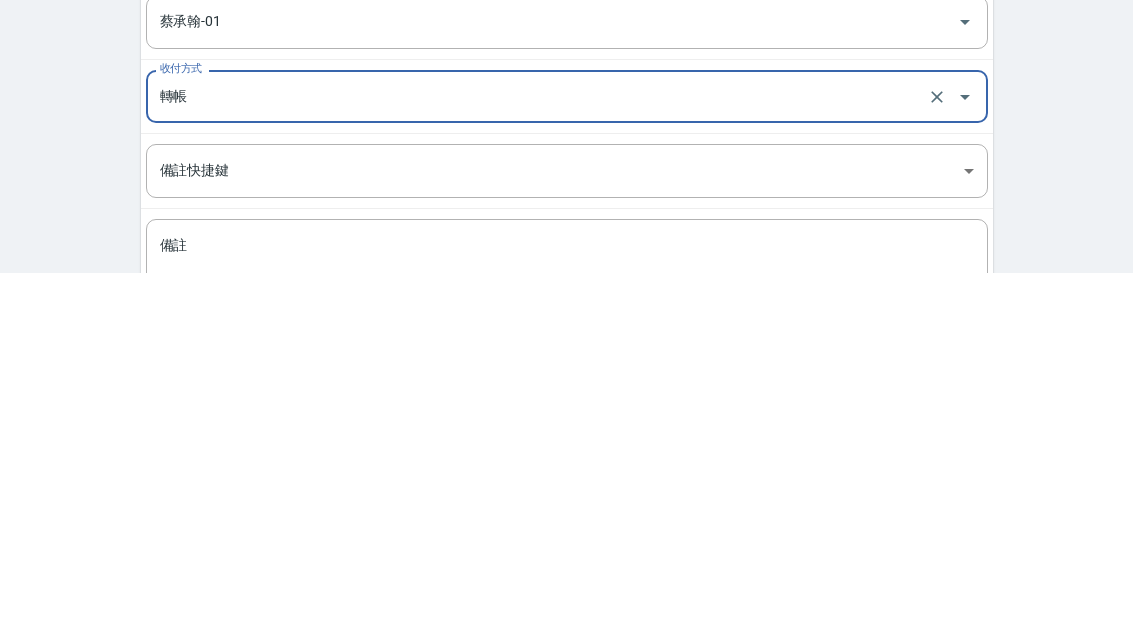 scroll, scrollTop: 159, scrollLeft: 0, axis: vertical 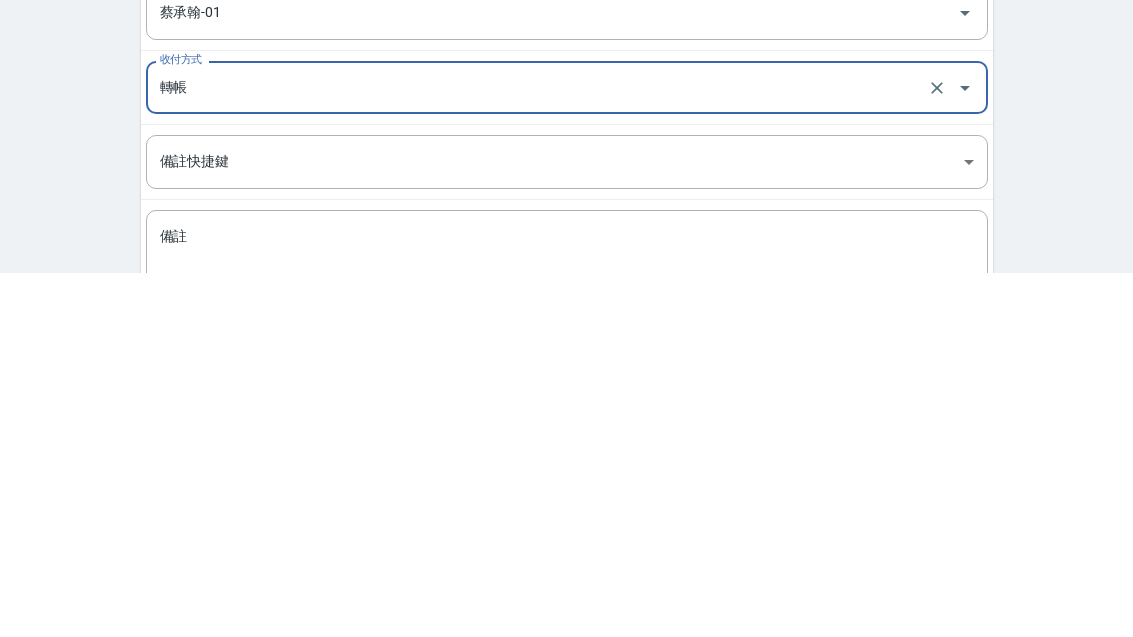 click on "備註" at bounding box center [567, 623] 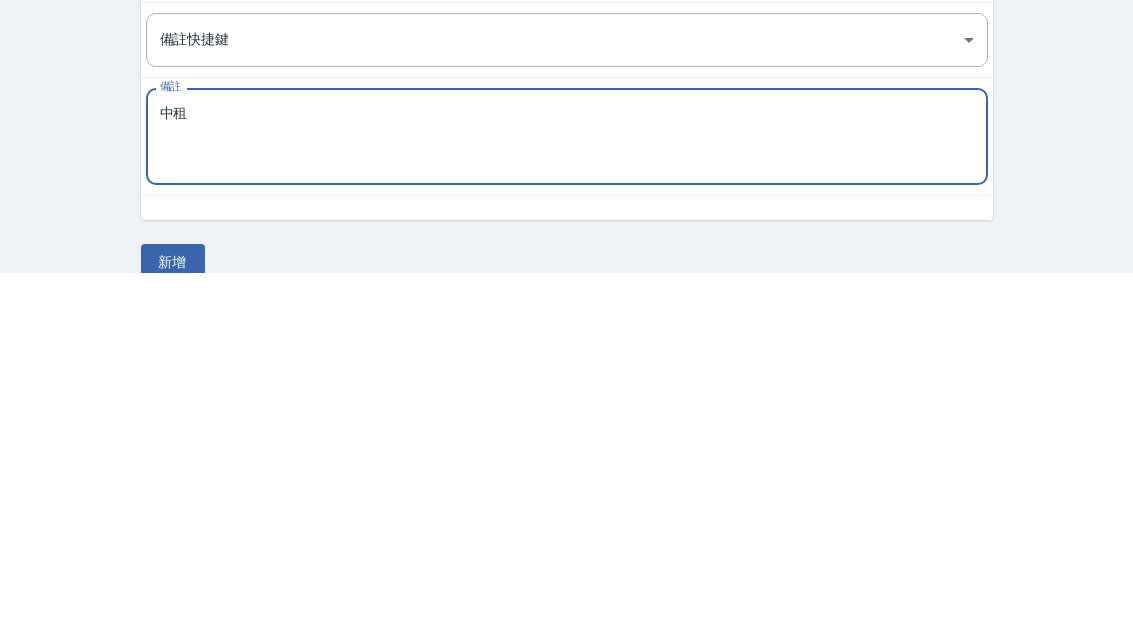 scroll, scrollTop: 248, scrollLeft: 0, axis: vertical 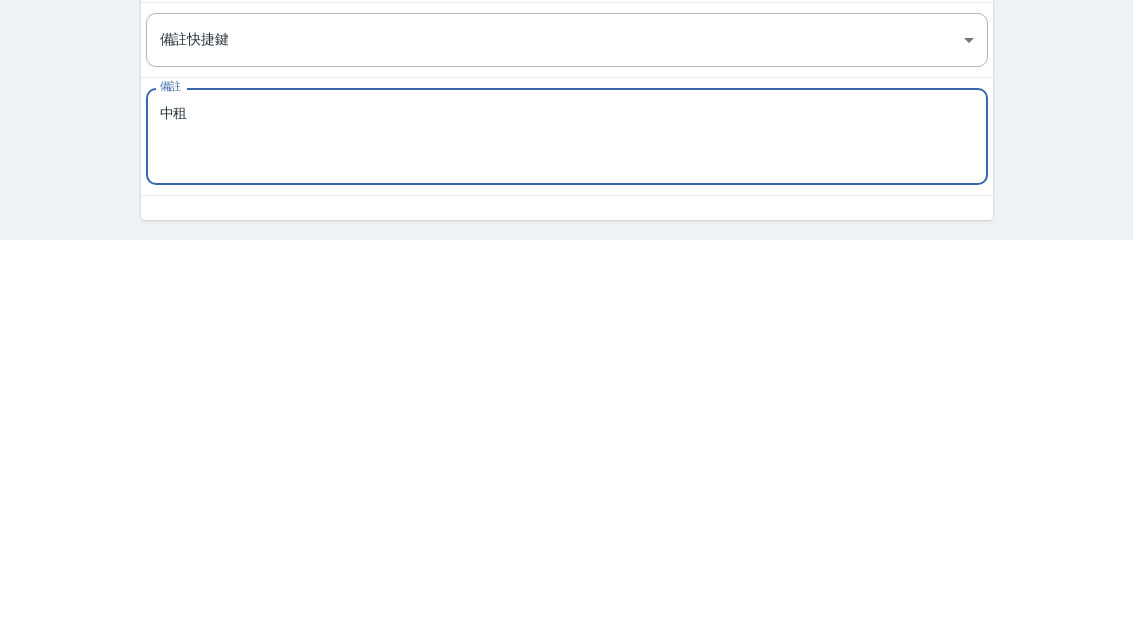 type on "中租" 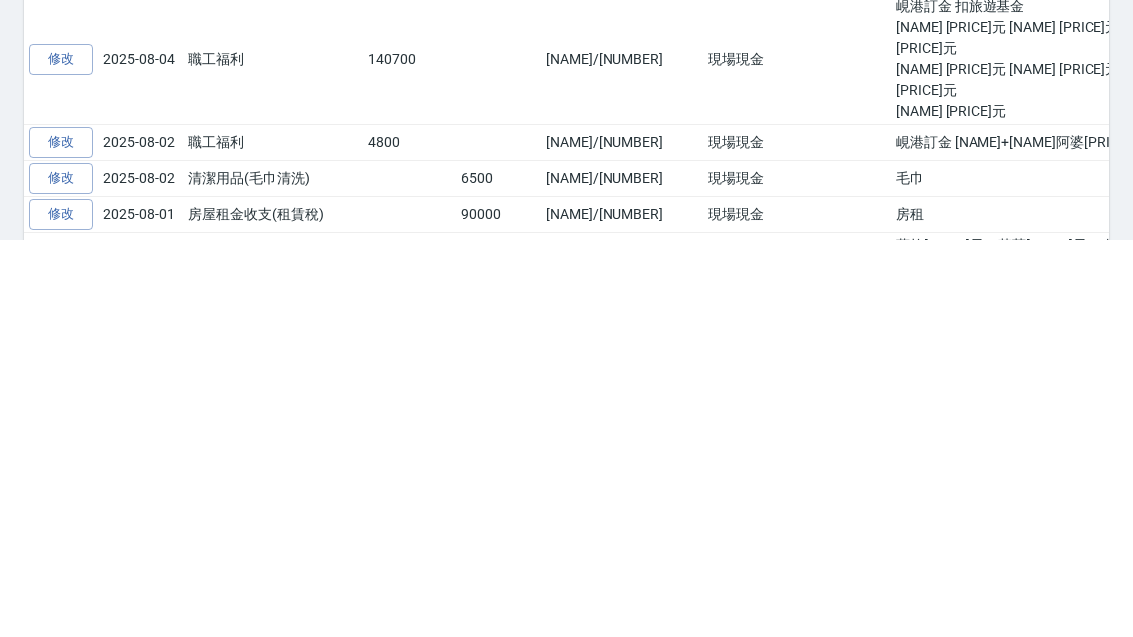 scroll, scrollTop: 0, scrollLeft: 0, axis: both 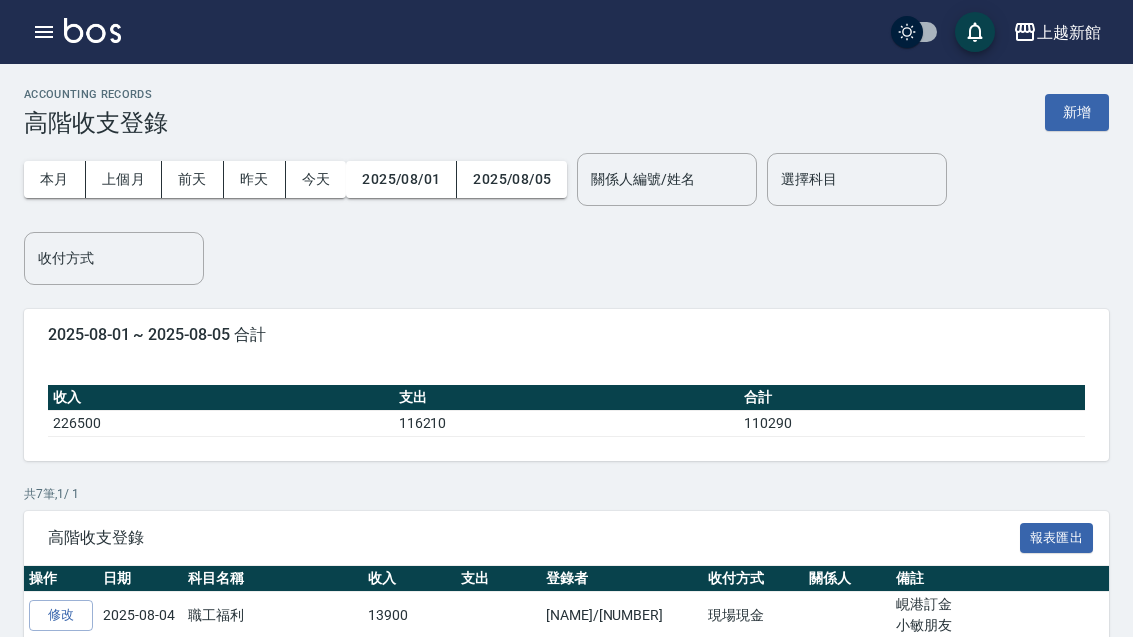 click on "新增" at bounding box center (1077, 112) 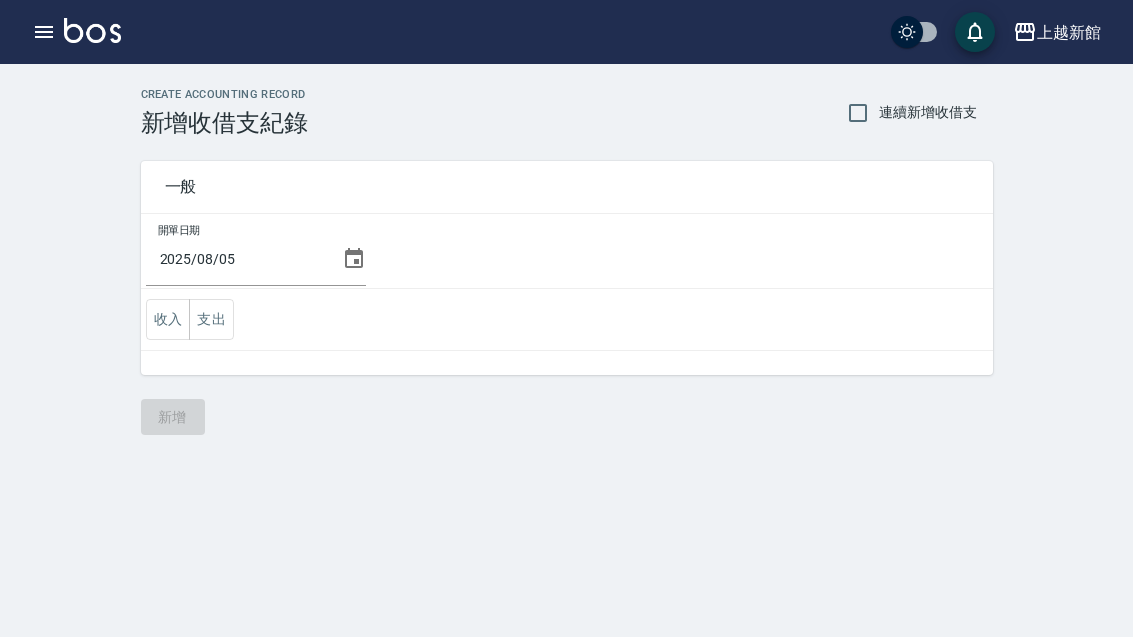 click 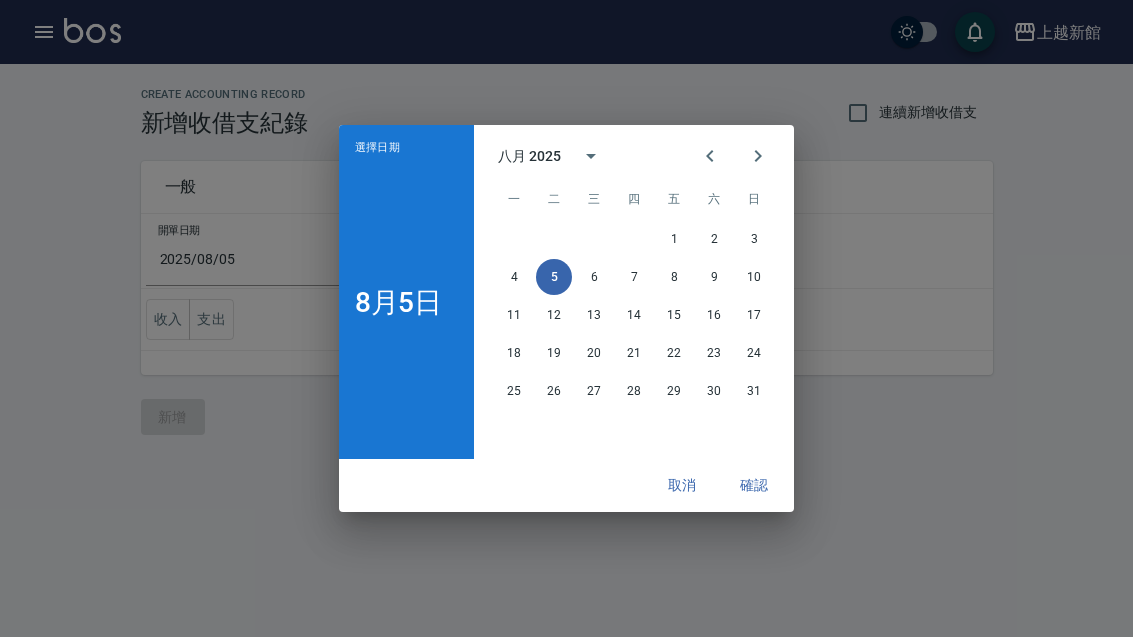 click 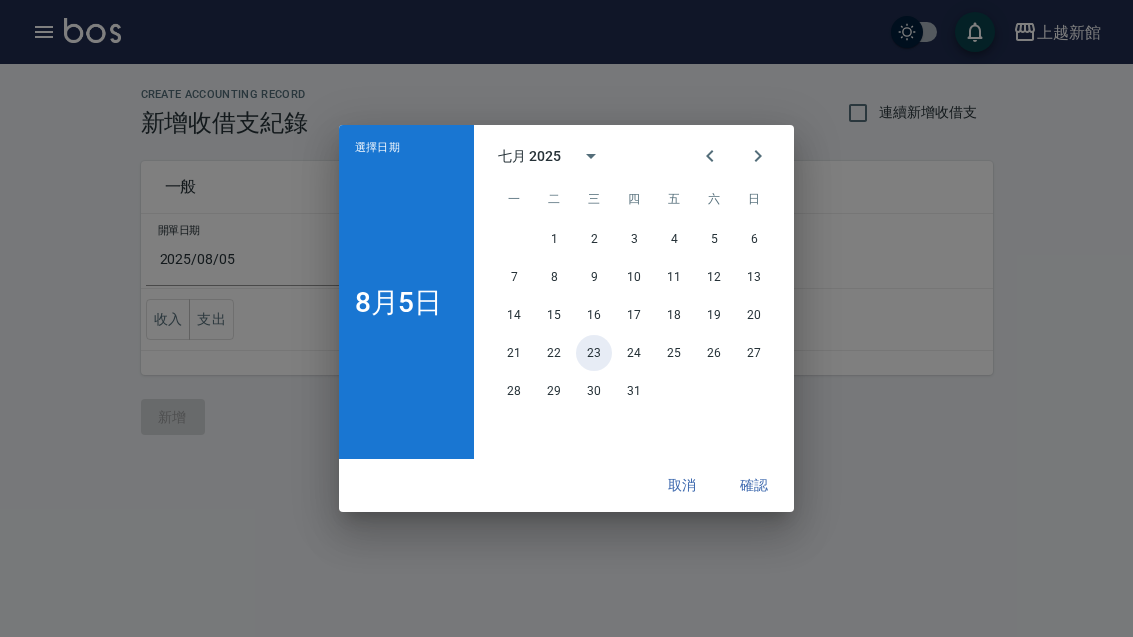 click on "23" at bounding box center [594, 353] 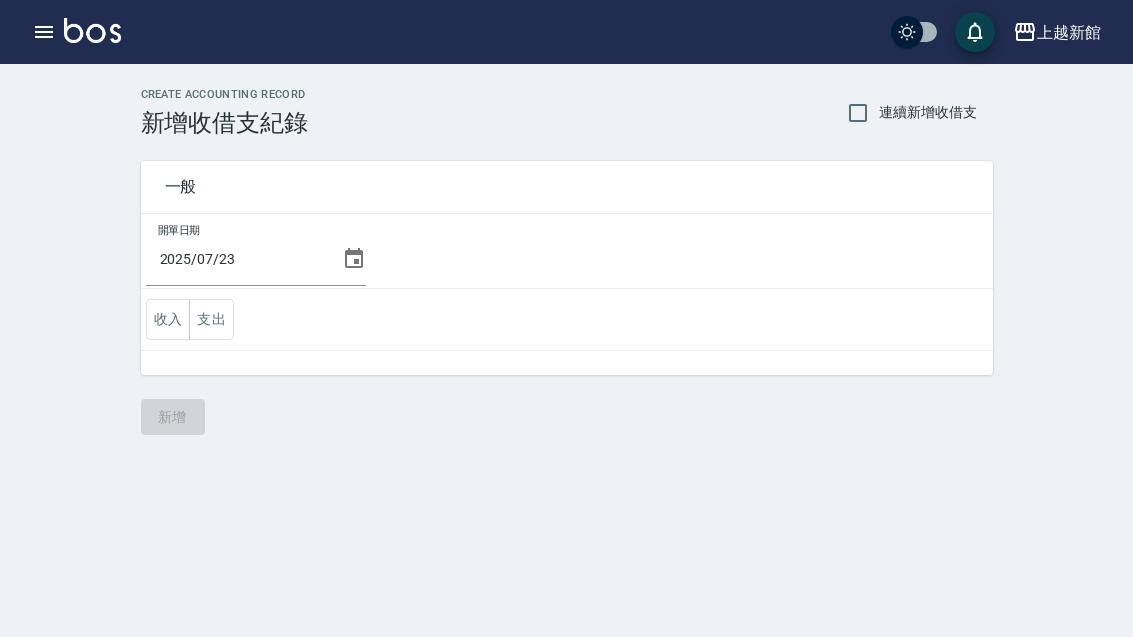 click on "收入" at bounding box center [168, 319] 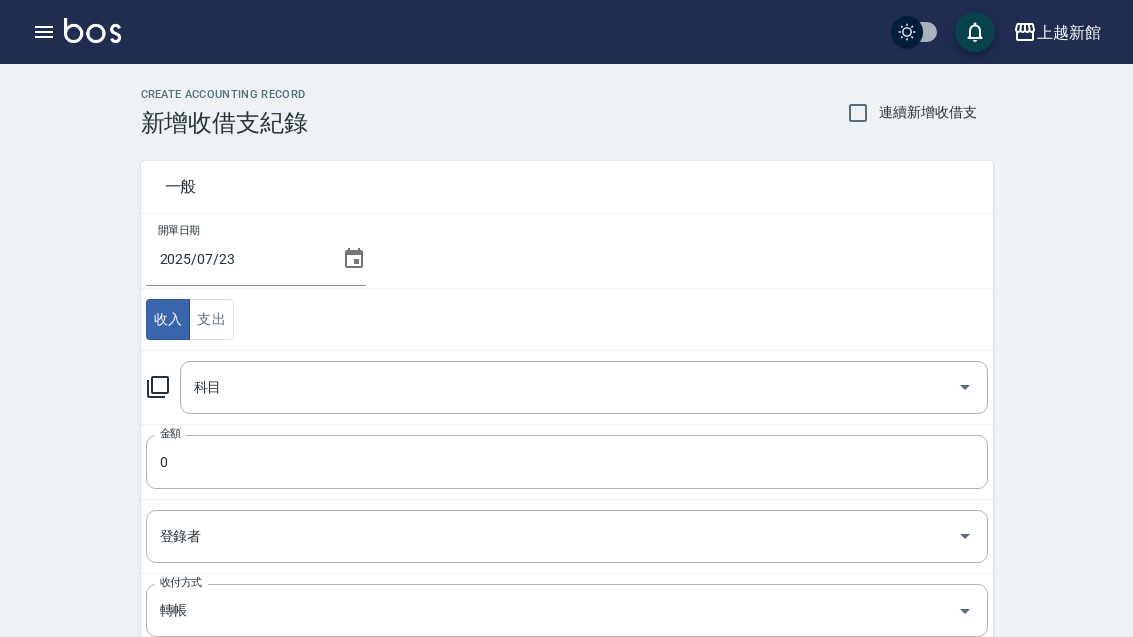 click on "科目" at bounding box center [569, 387] 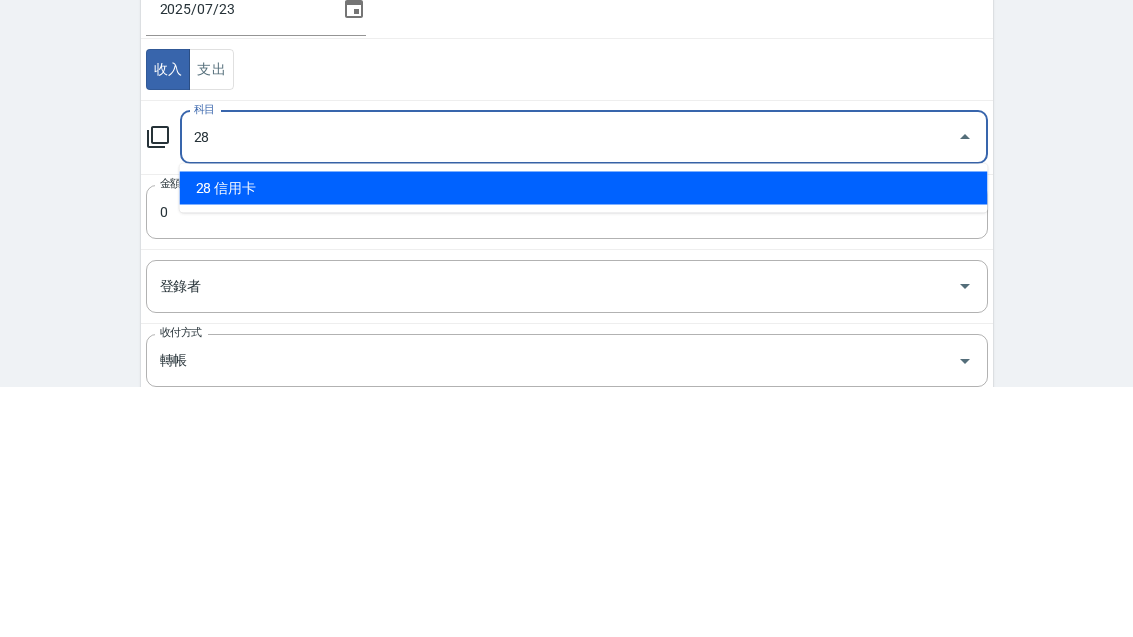 click on "28 信用卡" at bounding box center (584, 438) 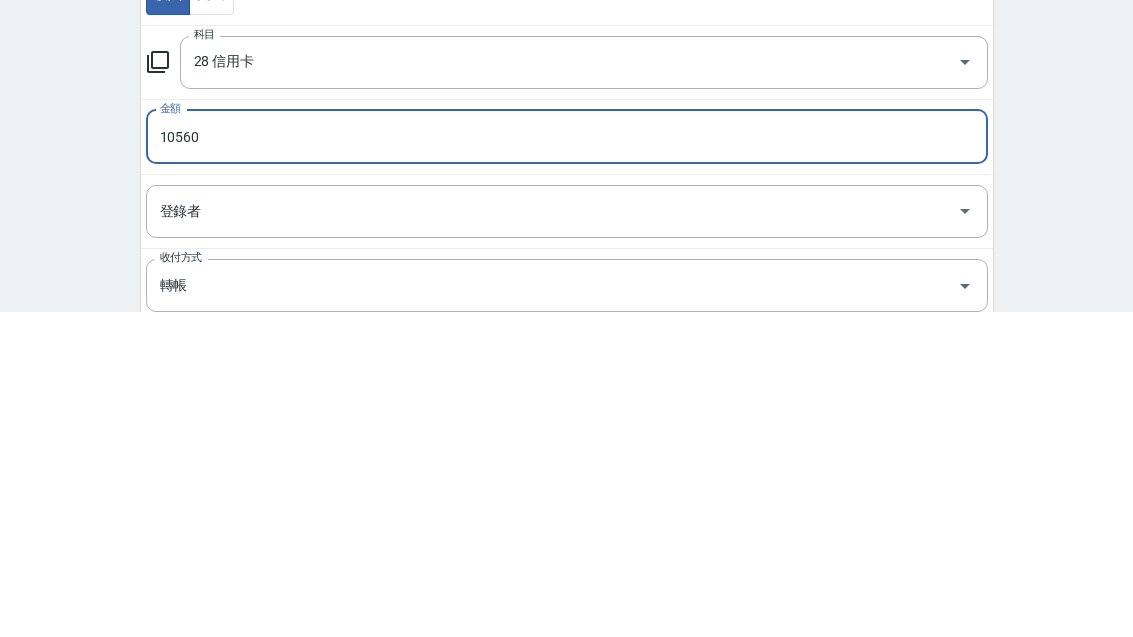 type on "10560" 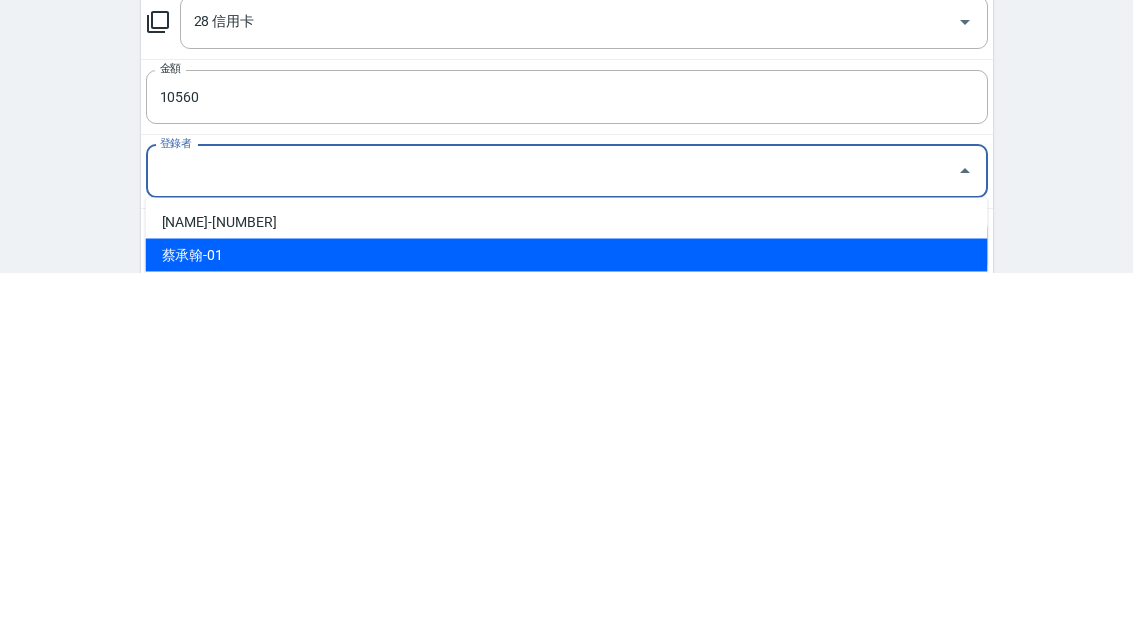 click on "蔡承翰-01" at bounding box center [567, 619] 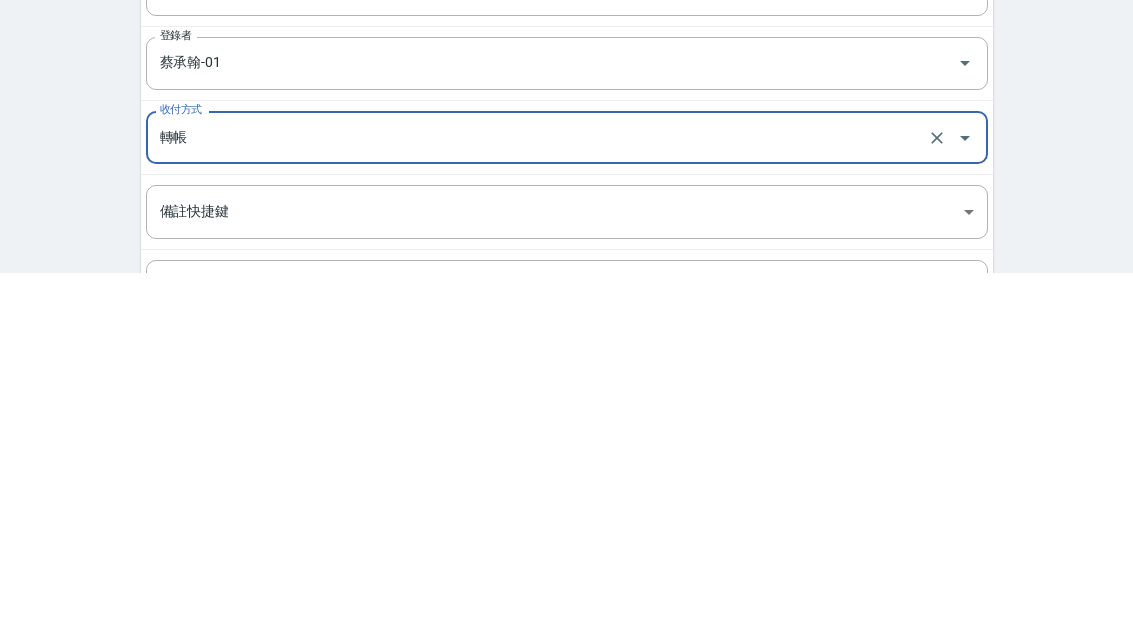 scroll, scrollTop: 248, scrollLeft: 0, axis: vertical 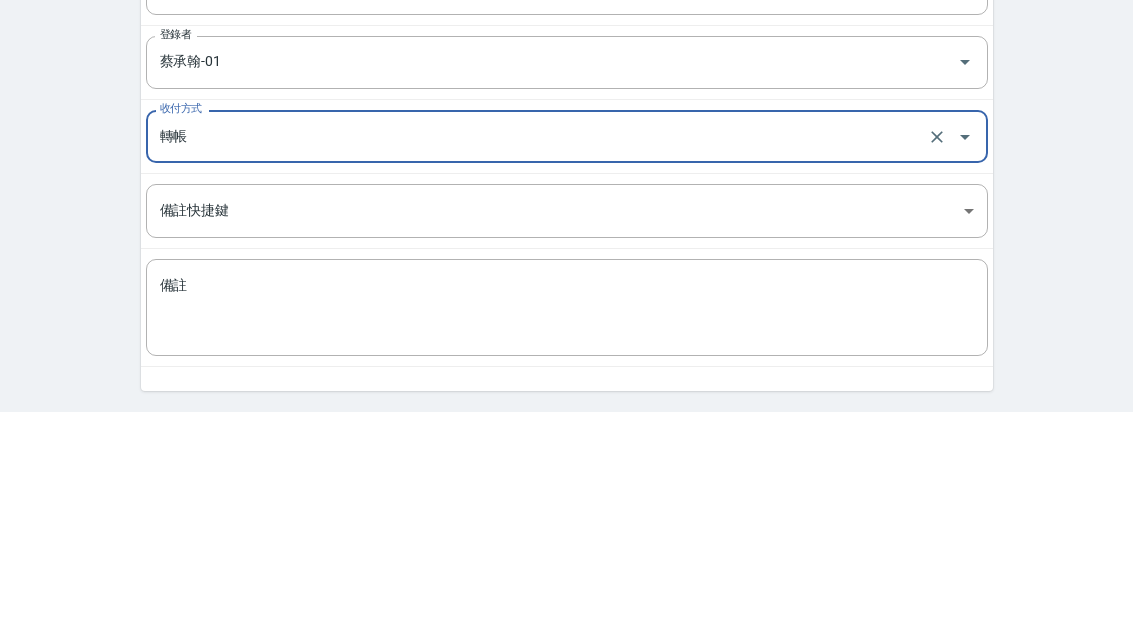 click on "上越新館 登出 櫃檯作業 打帳單 帳單列表 掛單列表 座位開單 營業儀表板 現金收支登錄 高階收支登錄 材料自購登錄 每日結帳 排班表 現場電腦打卡 掃碼打卡 預約管理 預約管理 單日預約紀錄 單週預約紀錄 報表及分析 報表目錄 消費分析儀表板 店家區間累計表 店家日報表 店家排行榜 互助日報表 互助月報表 互助排行榜 互助點數明細 互助業績報表 全店業績分析表 每日業績分析表 營業統計分析表 營業項目月分析表 設計師業績表 設計師日報表 設計師業績分析表 設計師業績月報表 設計師抽成報表 設計師排行榜 商品銷售排行榜 商品消耗明細 商品進銷貨報表 商品庫存表 商品庫存盤點表 會員卡銷售報表 服務扣項明細表 單一服務項目查詢 店販抽成明細 店販分類抽成明細 顧客入金餘額表 顧客卡券餘額表 每日非現金明細 每日收支明細 收支分類明細表 收支匯款表 x" at bounding box center [566, 227] 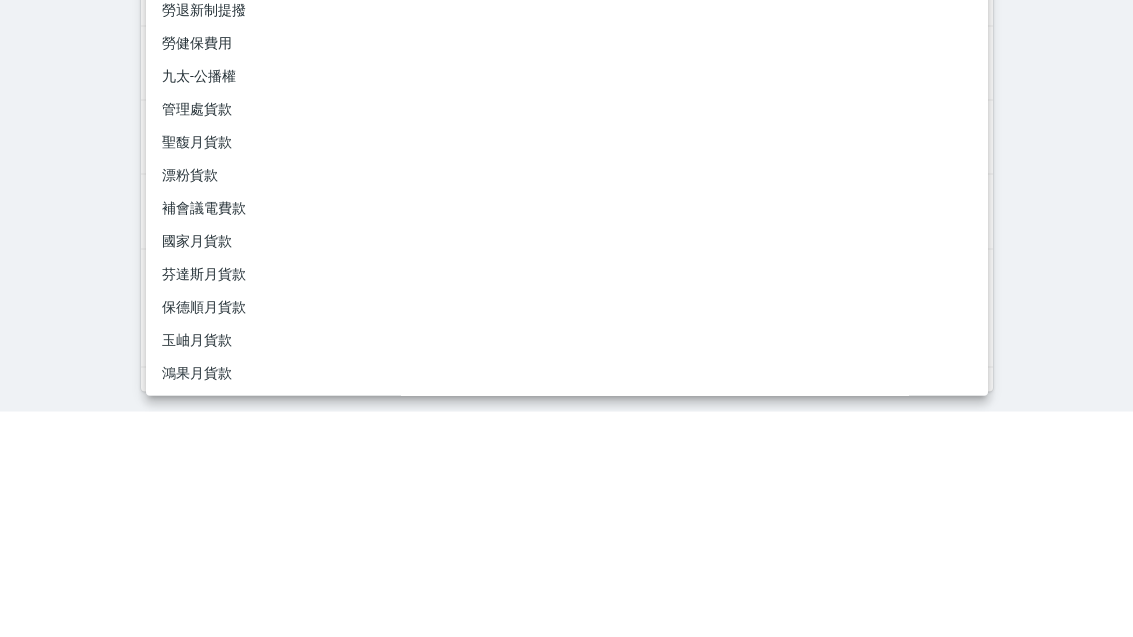 click at bounding box center [566, 318] 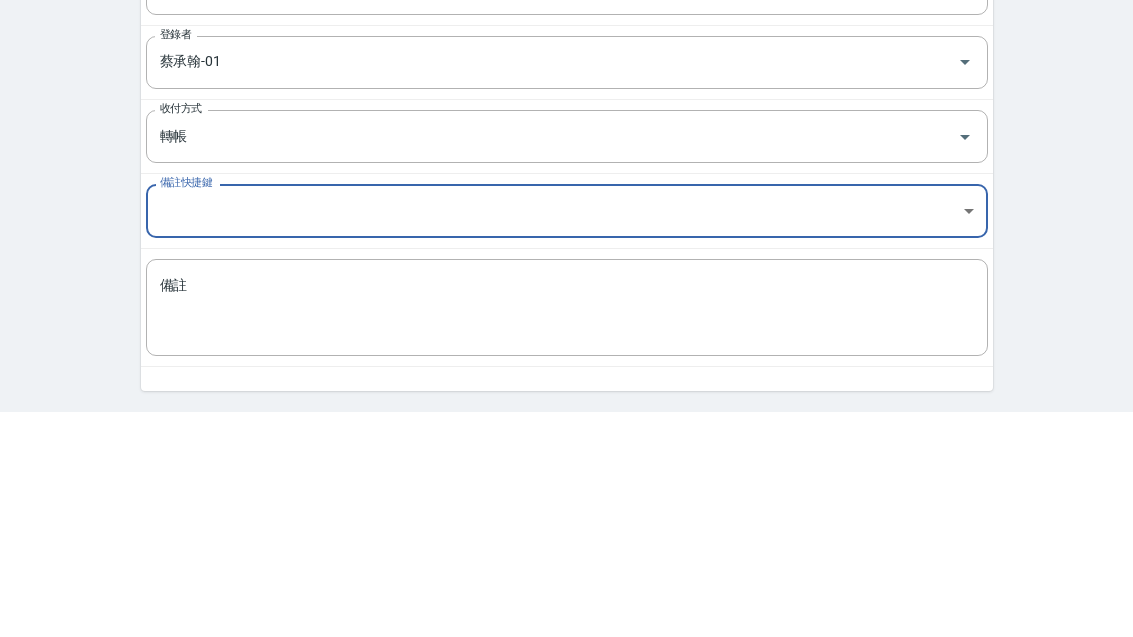 click on "備註" at bounding box center [567, 534] 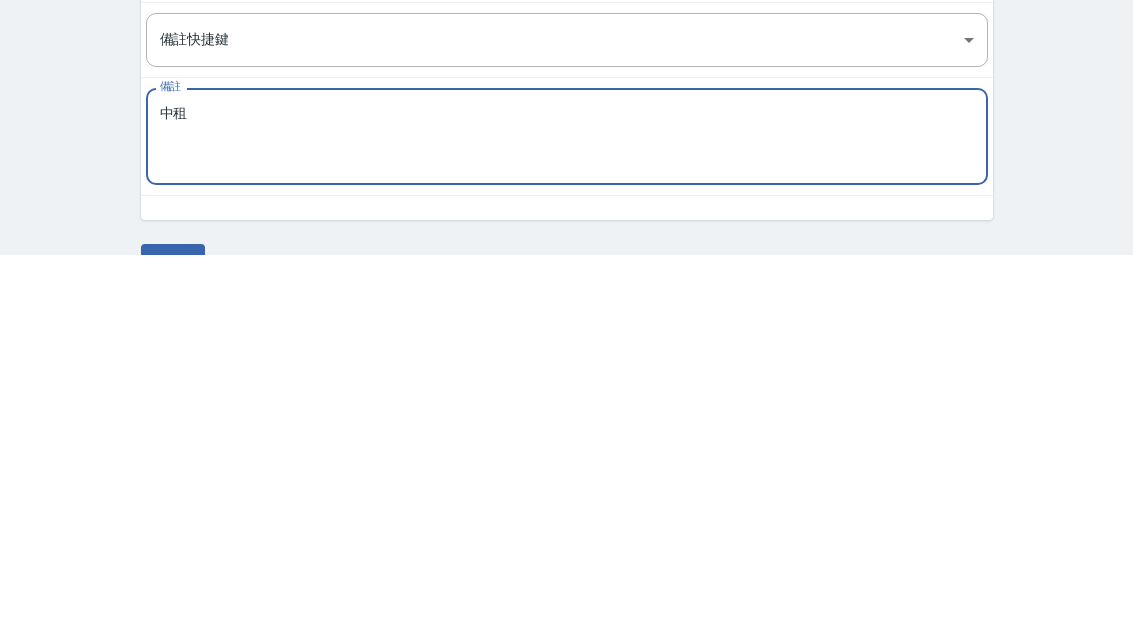 scroll, scrollTop: 312, scrollLeft: 0, axis: vertical 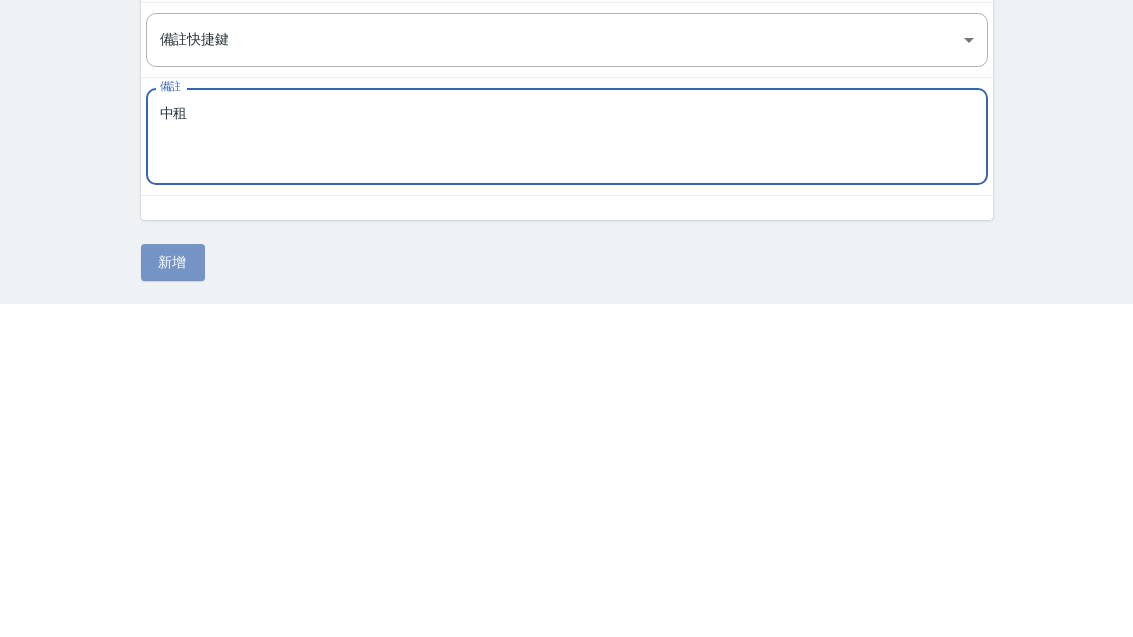 type on "中租" 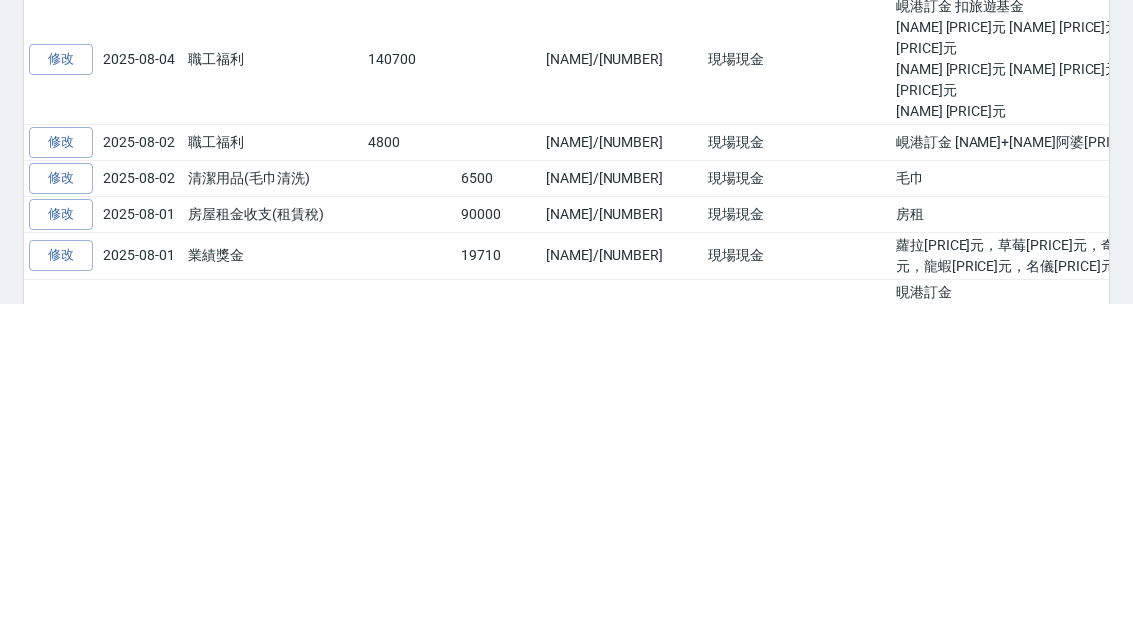 scroll, scrollTop: 0, scrollLeft: 0, axis: both 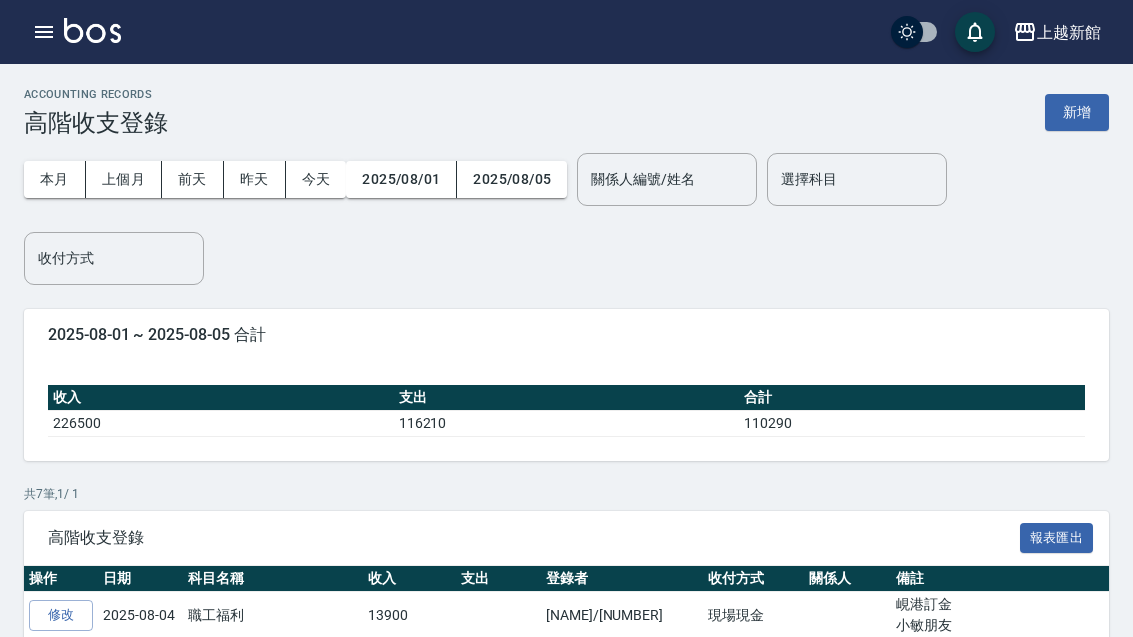 click on "新增" at bounding box center (1077, 112) 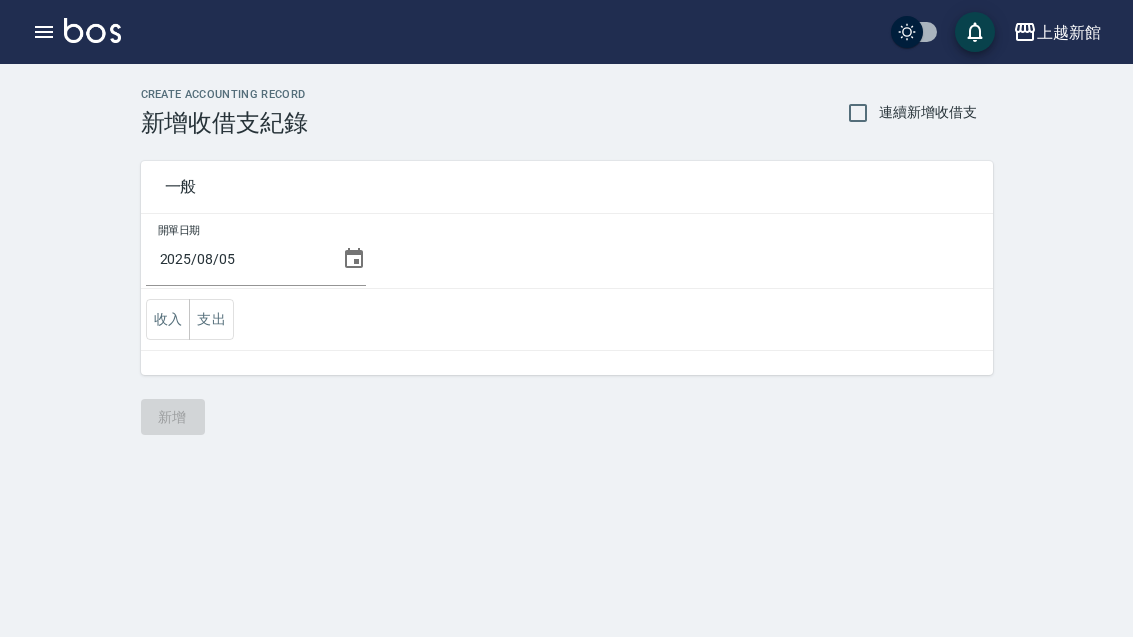 click 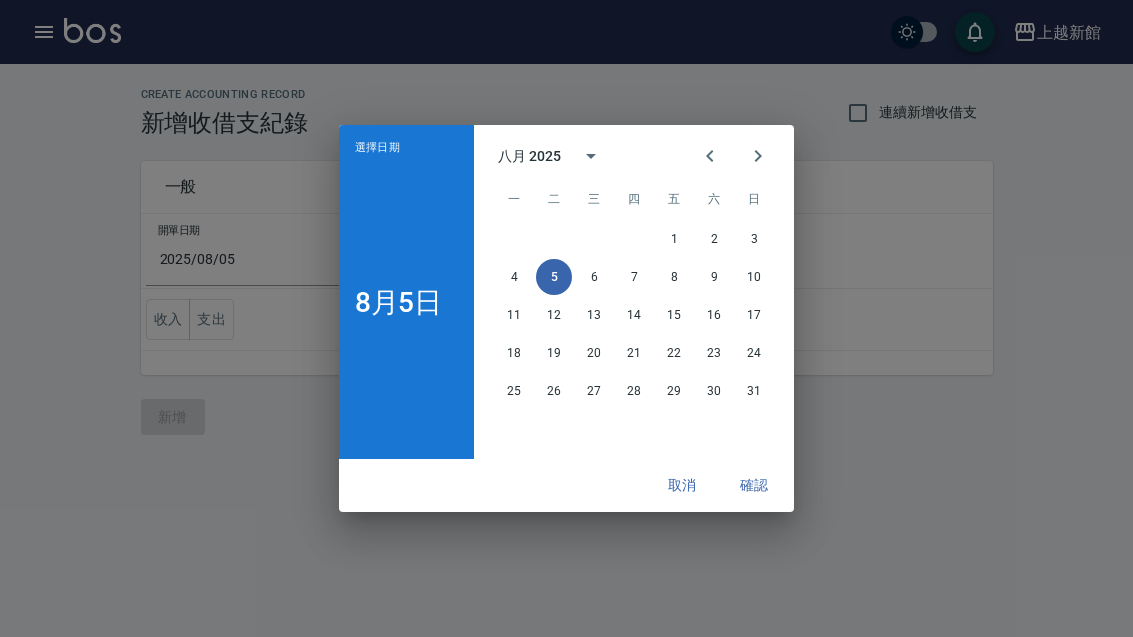 click at bounding box center [710, 156] 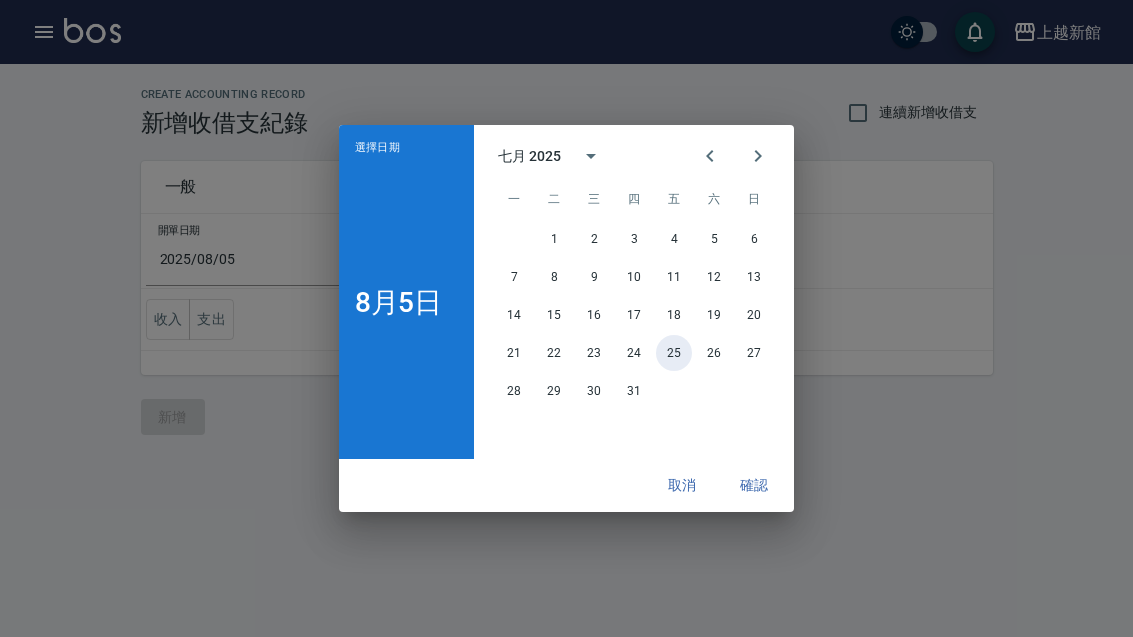 click on "25" at bounding box center (674, 353) 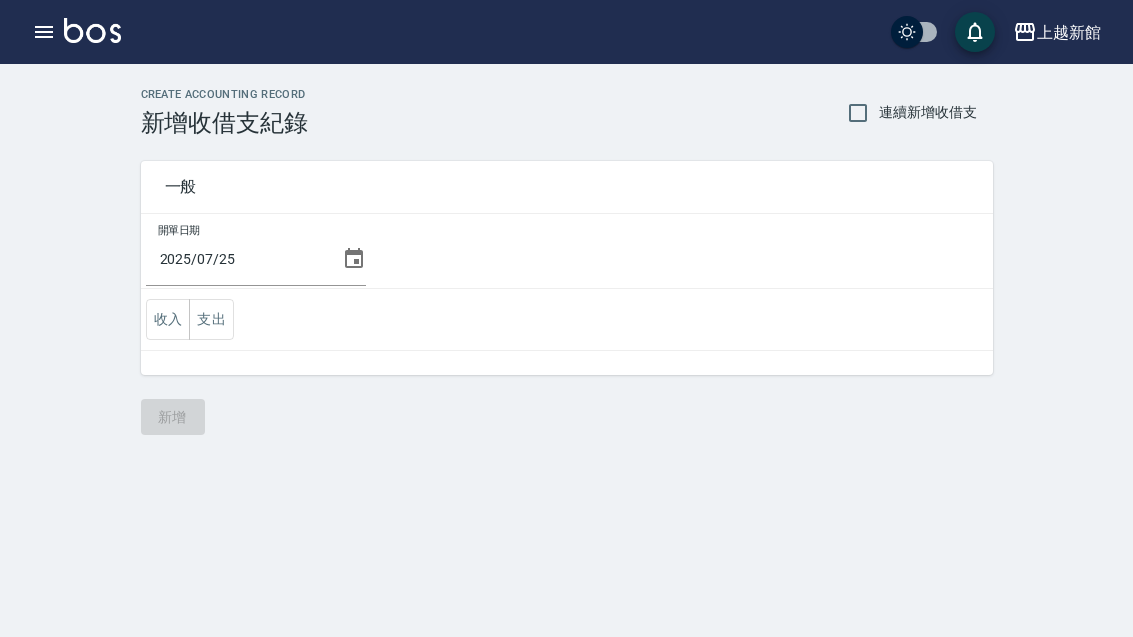 click on "支出" at bounding box center (211, 319) 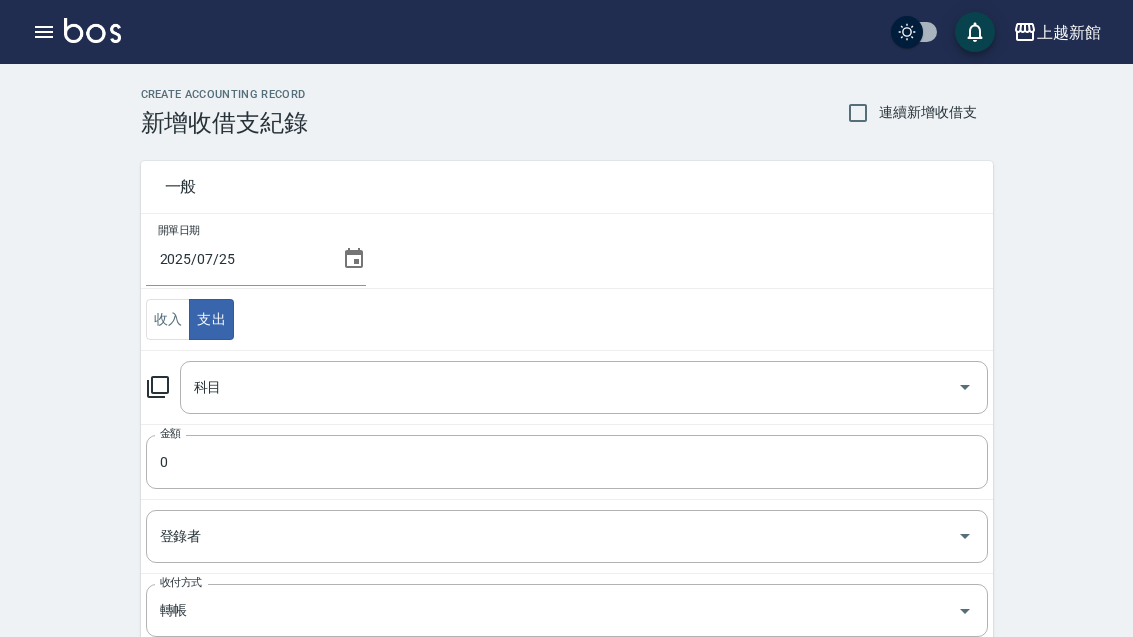 click on "科目" at bounding box center [569, 387] 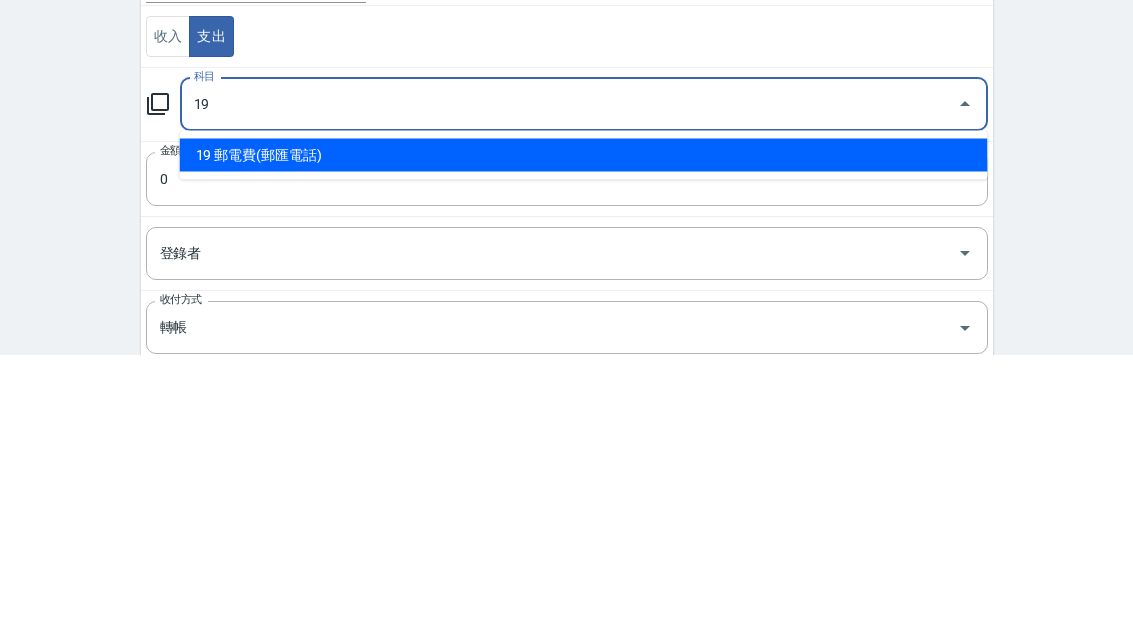 click on "19 郵電費(郵匯電話)" at bounding box center [584, 438] 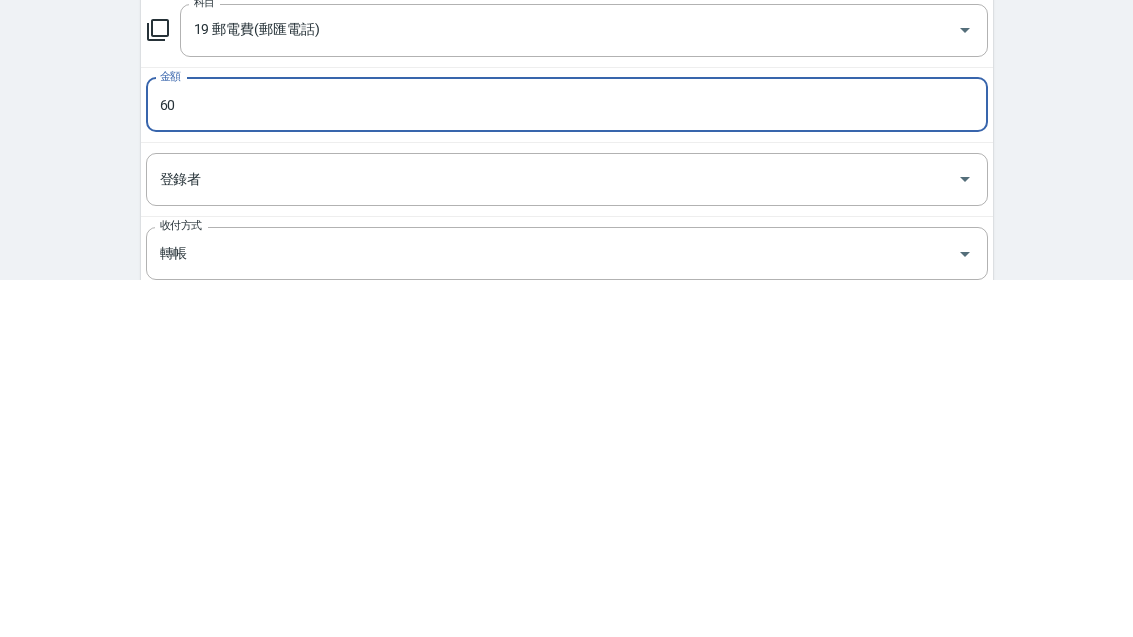 type on "60" 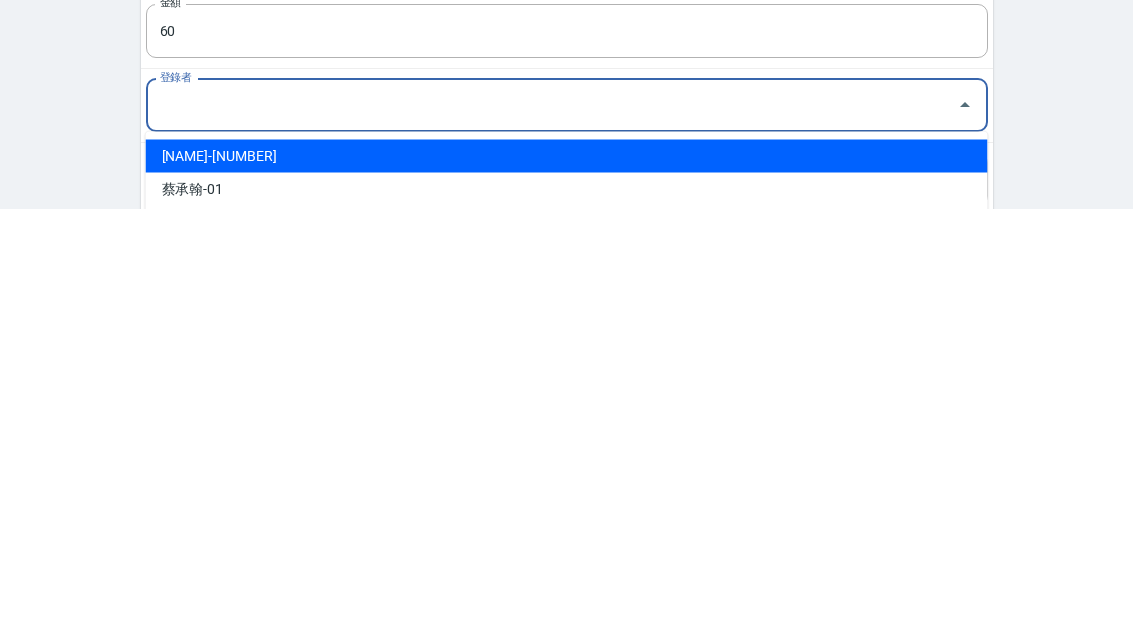 scroll, scrollTop: 13, scrollLeft: 0, axis: vertical 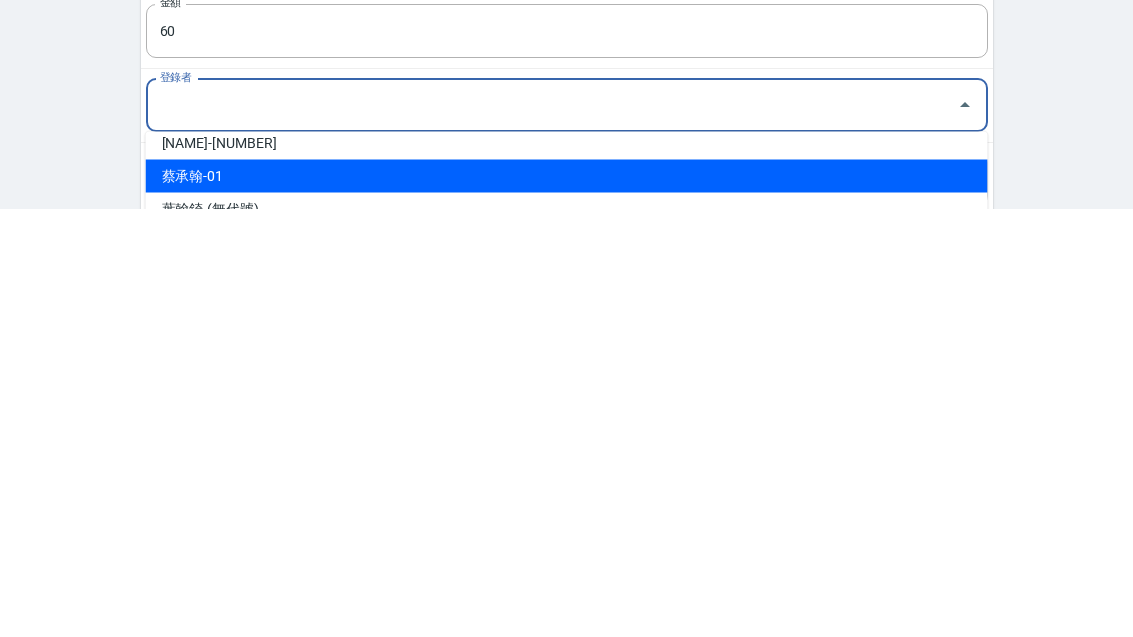 click on "蔡承翰-01" at bounding box center (567, 604) 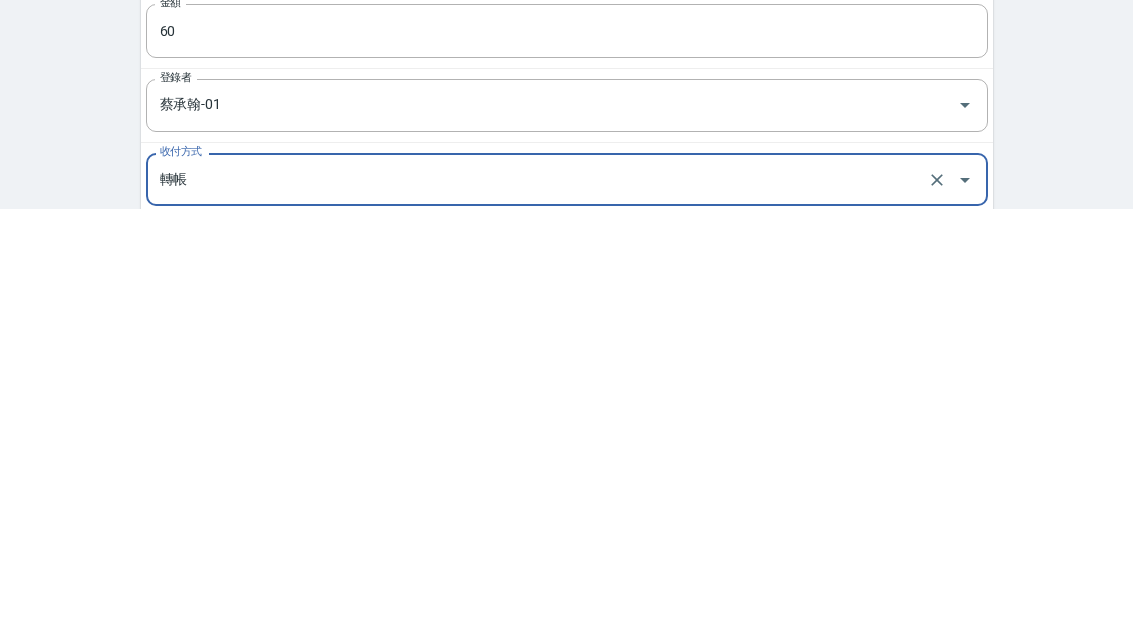 scroll, scrollTop: 77, scrollLeft: 0, axis: vertical 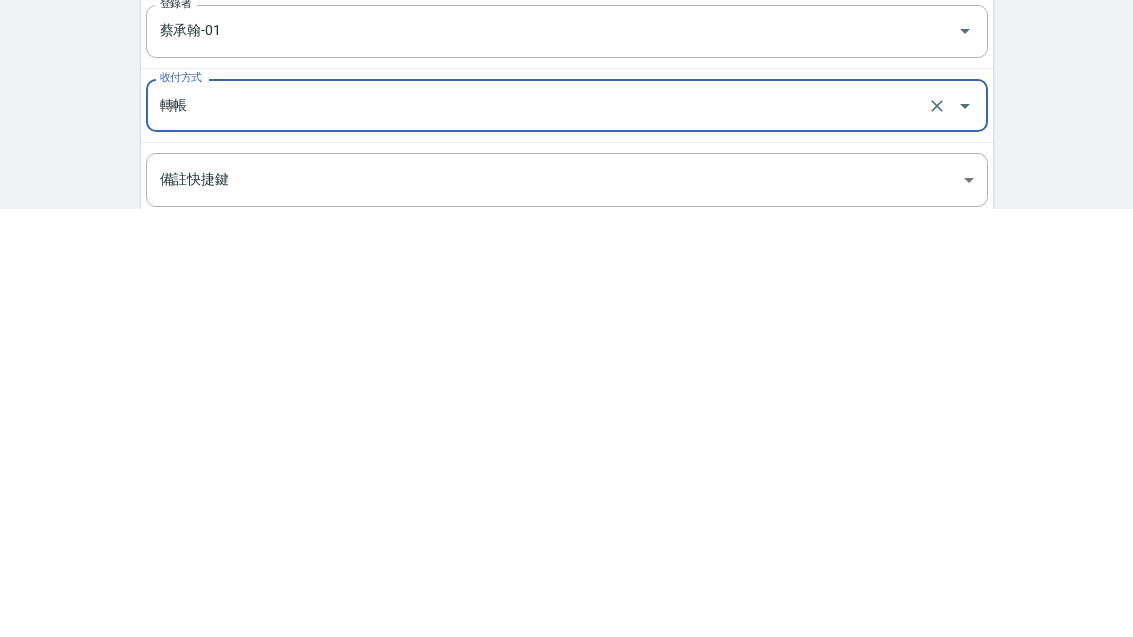click on "備註" at bounding box center (567, 705) 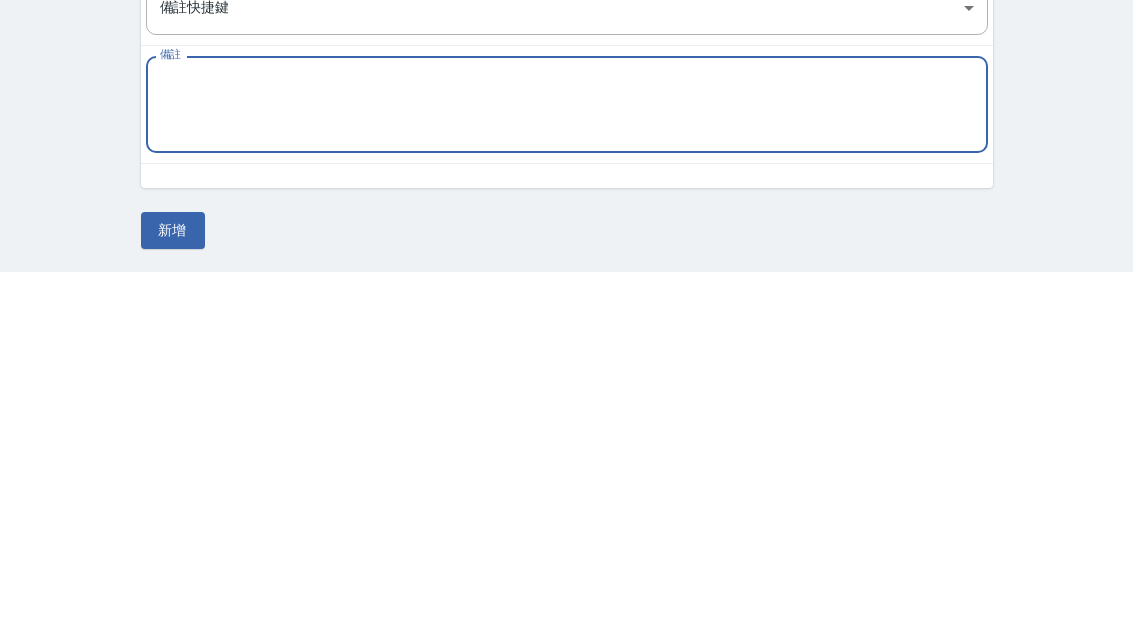 type on "ㄐ" 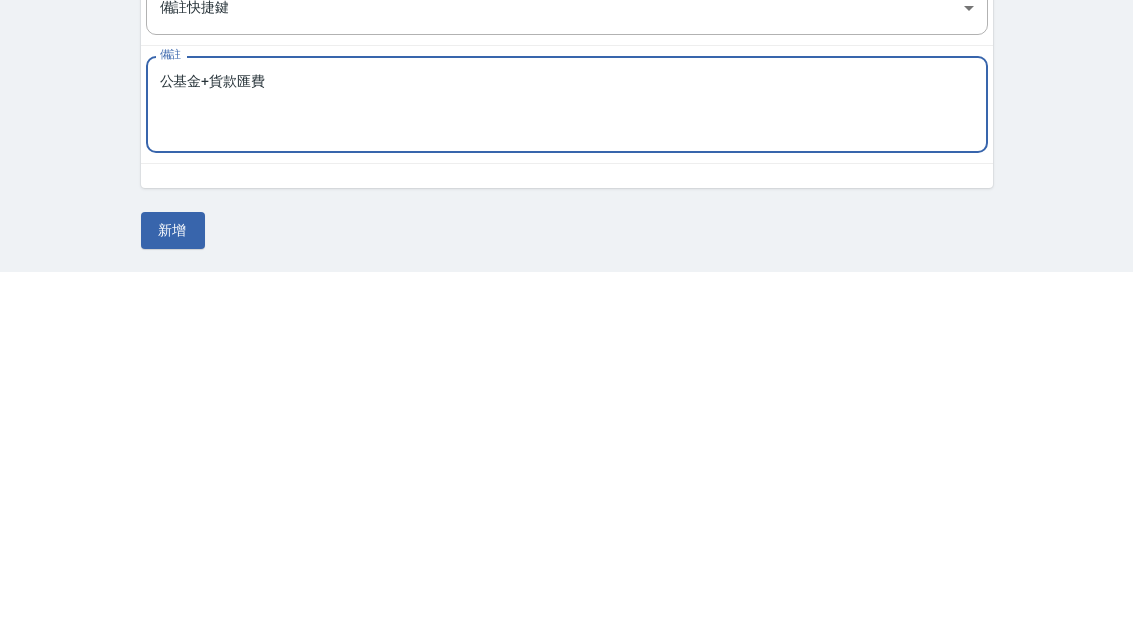 type on "公基金+貨款匯費" 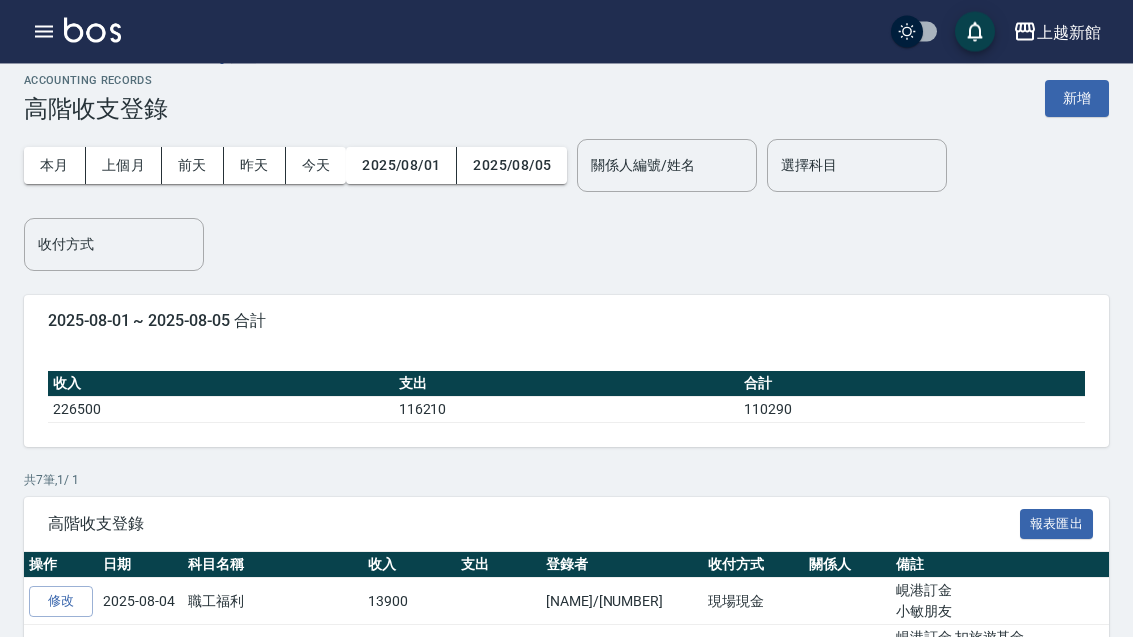 scroll, scrollTop: 0, scrollLeft: 0, axis: both 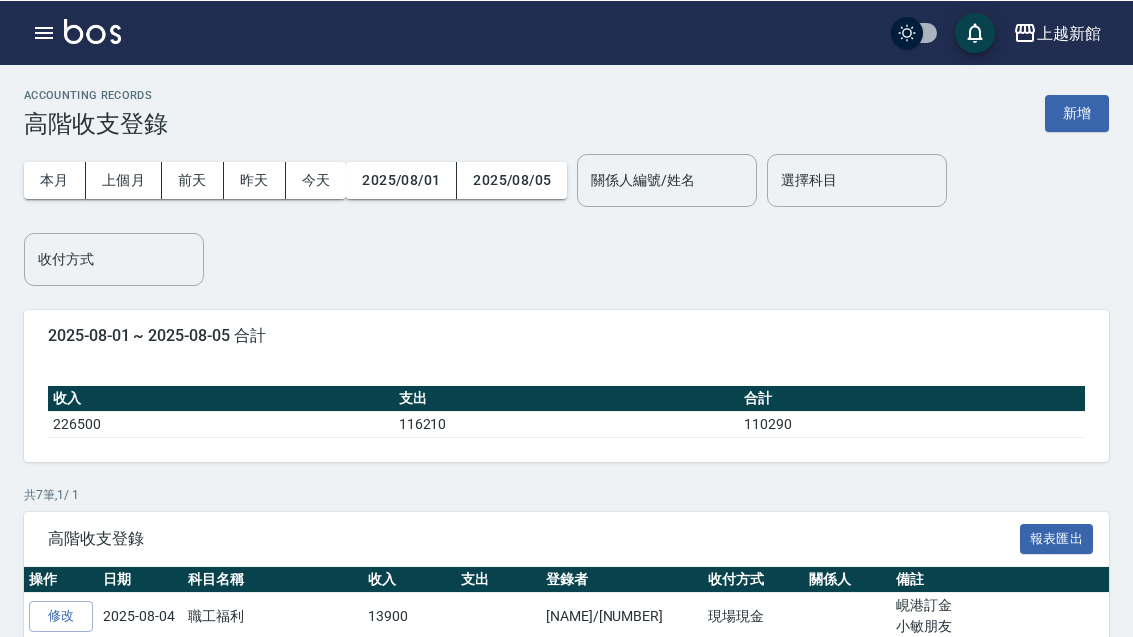 click on "新增" at bounding box center (1077, 112) 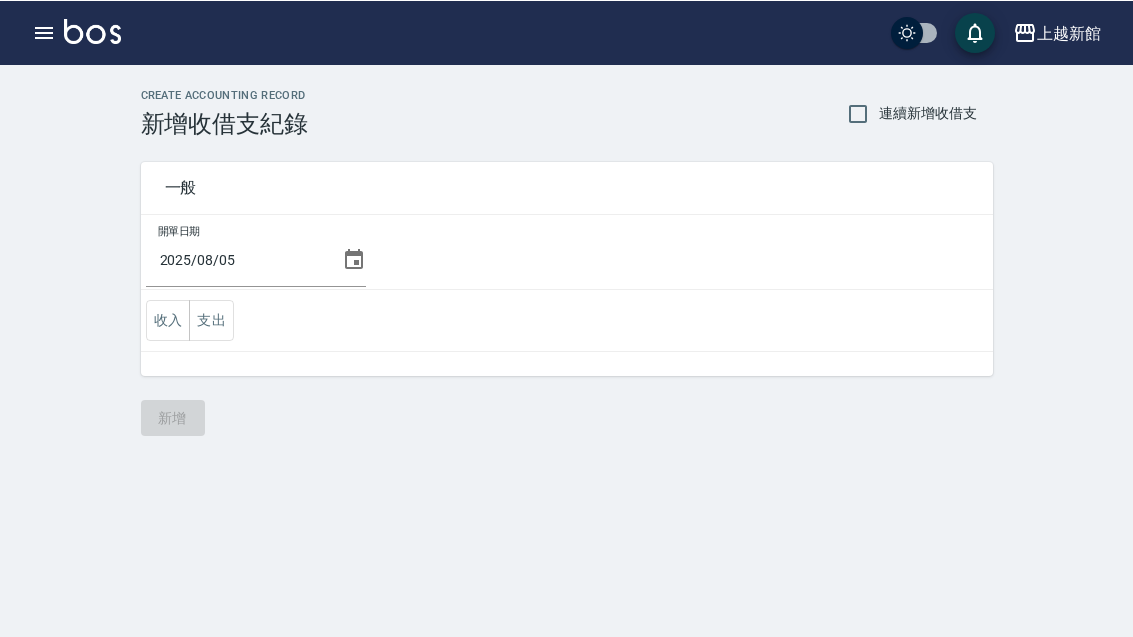 click 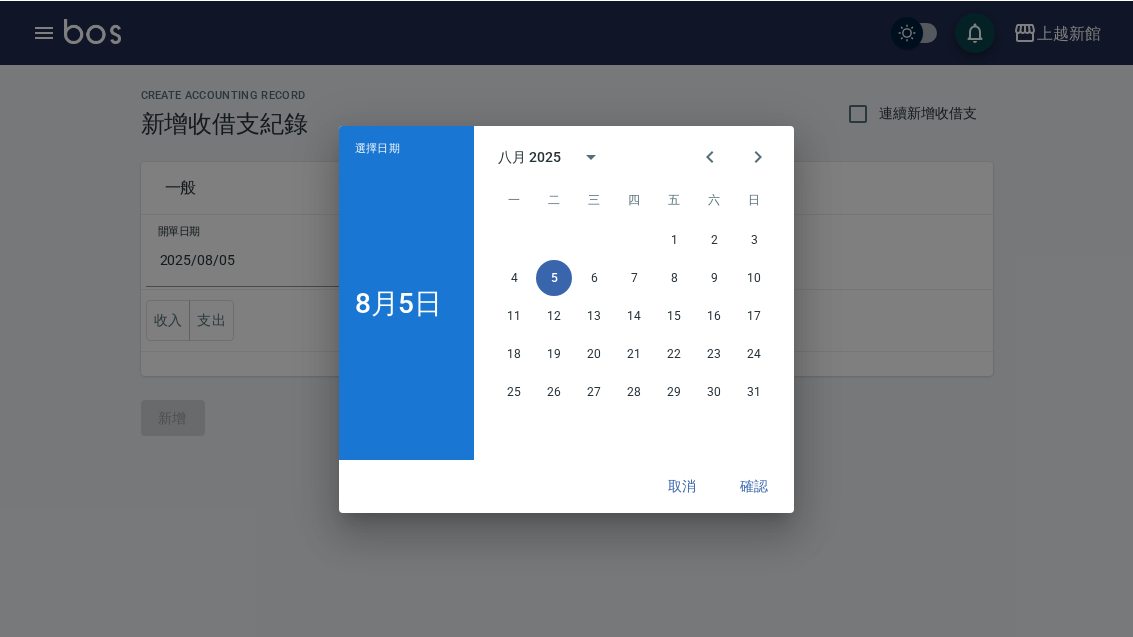 click 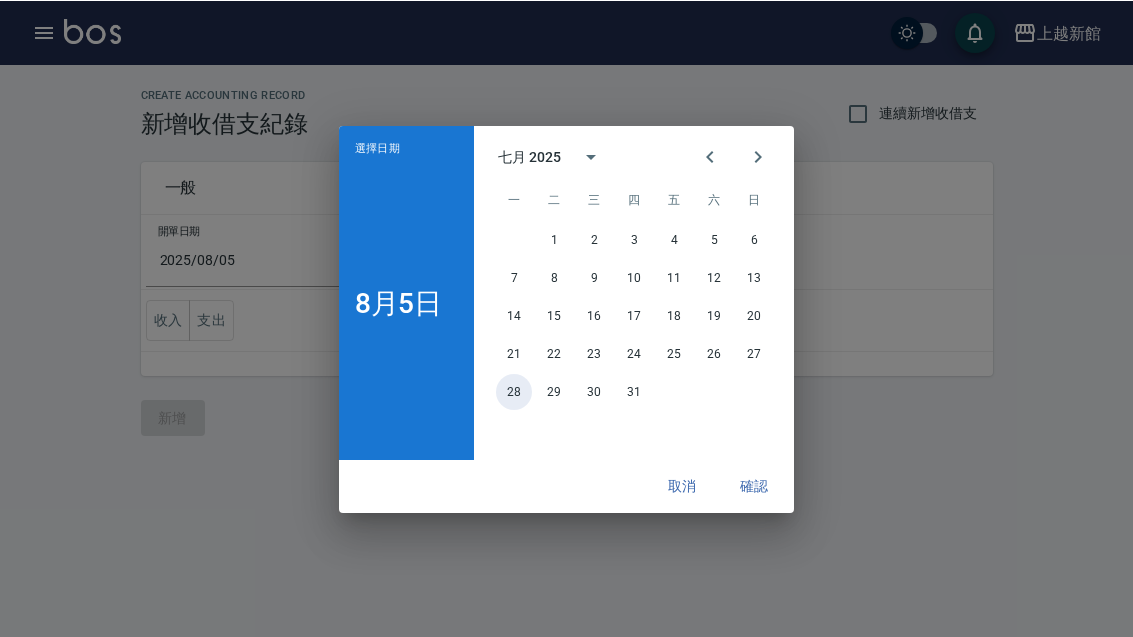 click on "28" at bounding box center [514, 391] 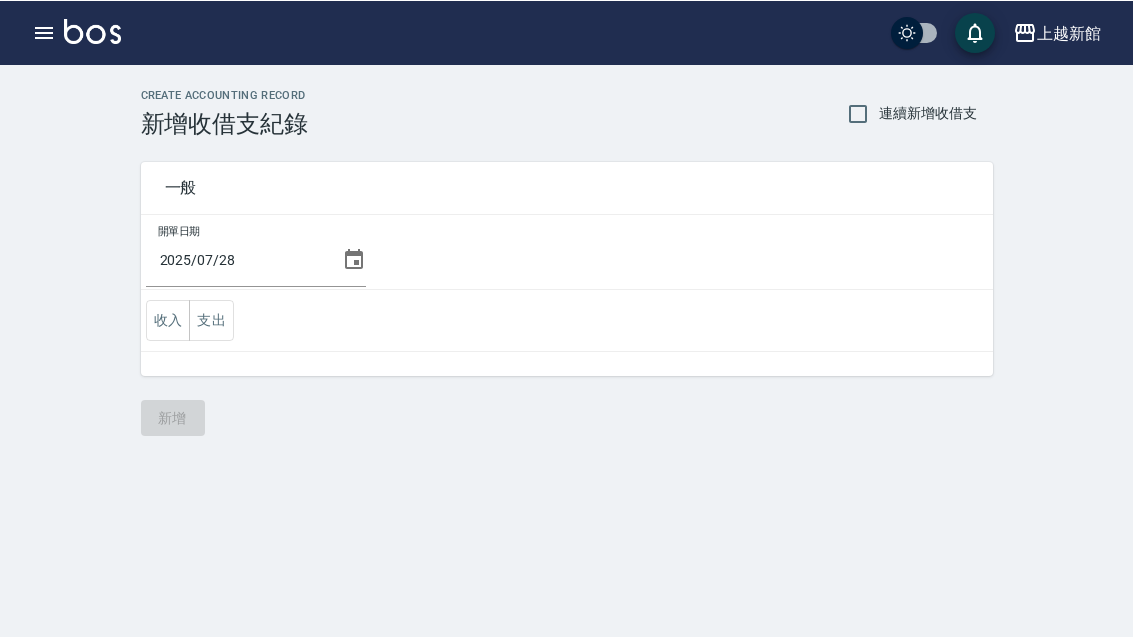click on "支出" at bounding box center (211, 319) 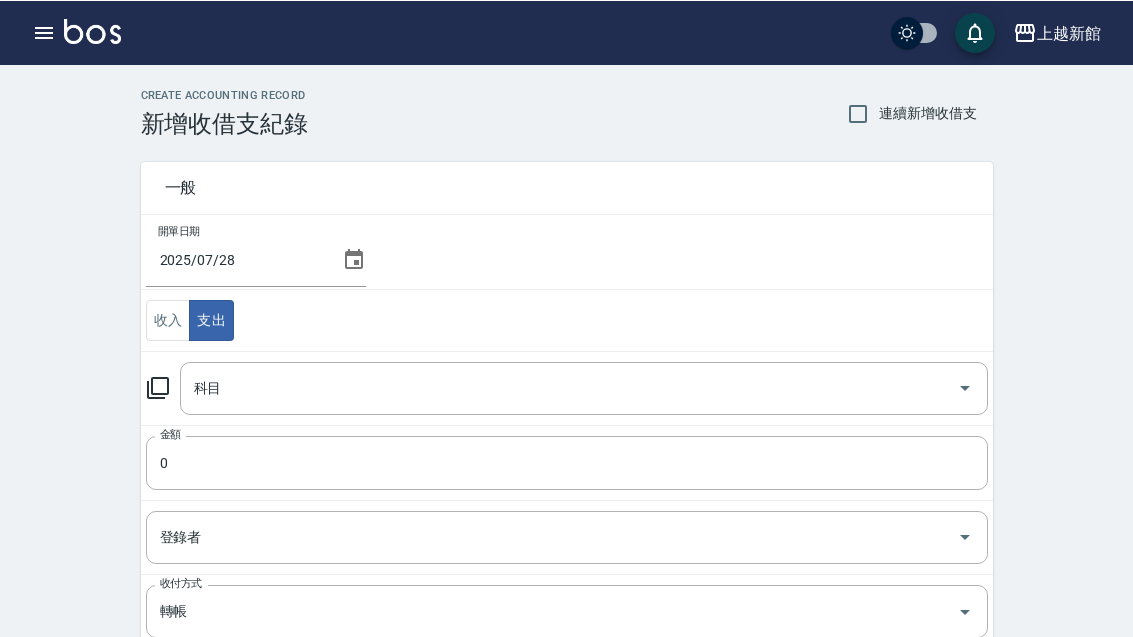 click on "收入" at bounding box center [168, 319] 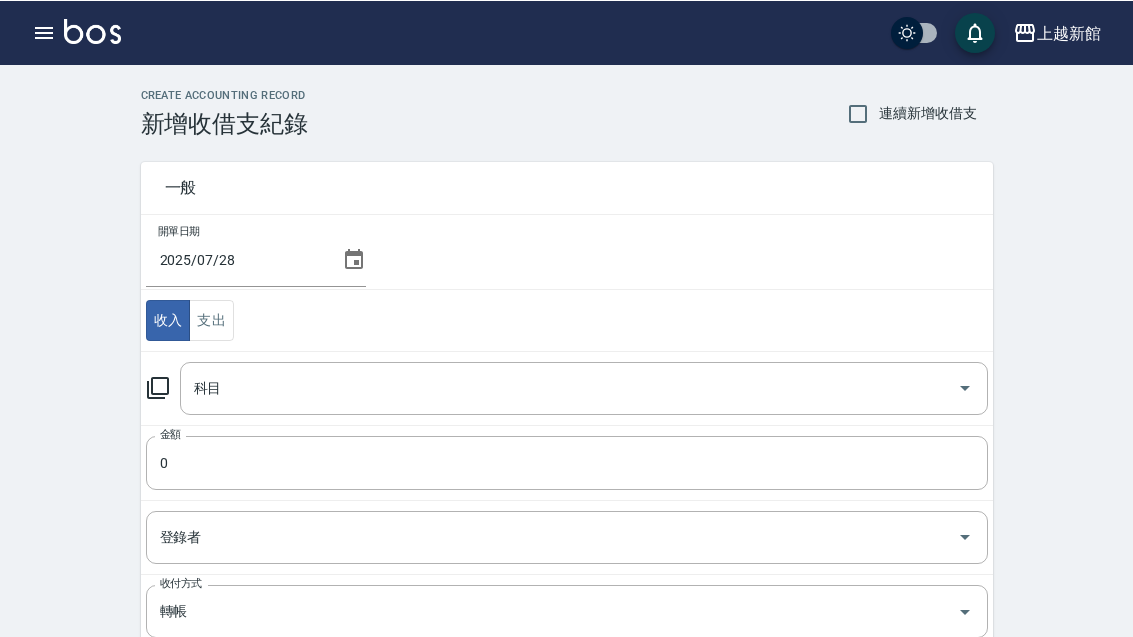 click on "科目" at bounding box center (569, 387) 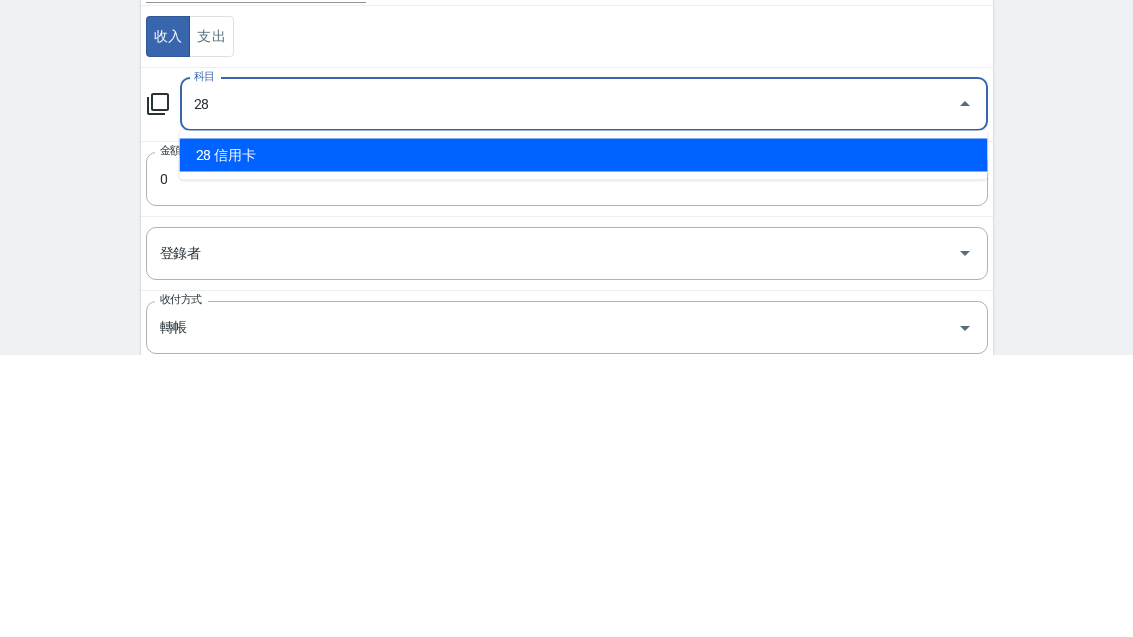 click on "28 信用卡" at bounding box center (584, 438) 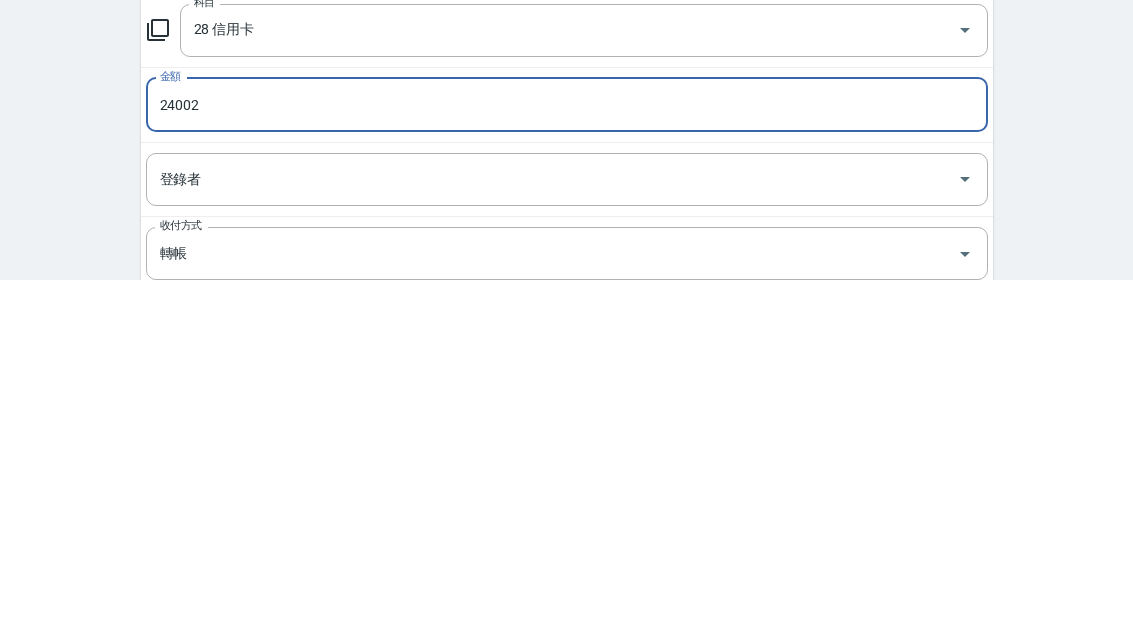 type on "24002" 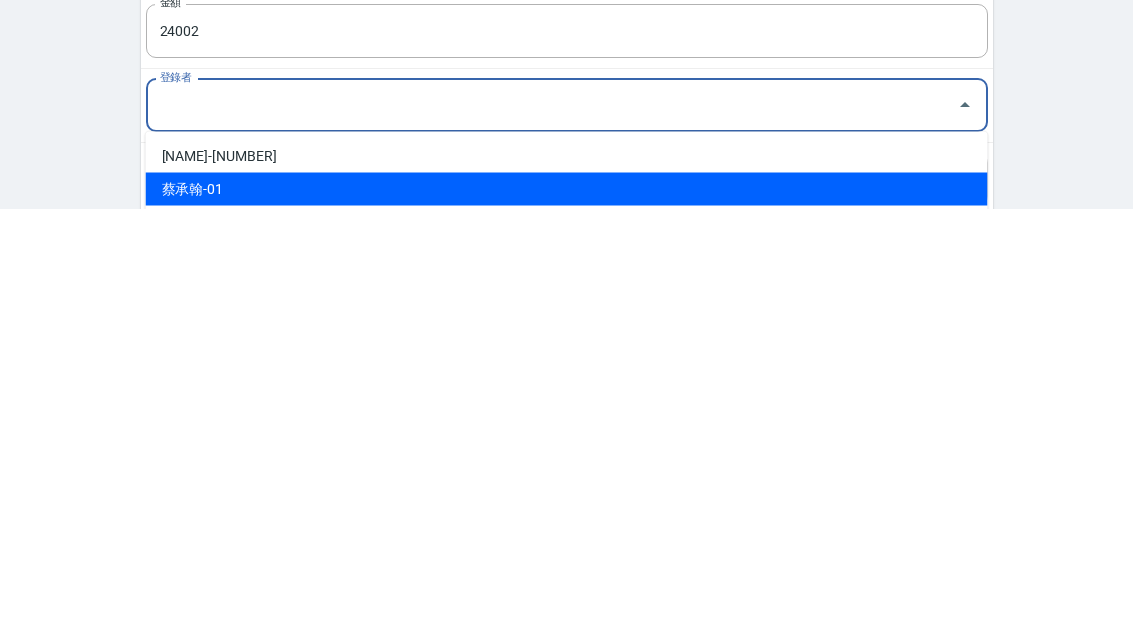 click on "蔡承翰-01" at bounding box center [567, 617] 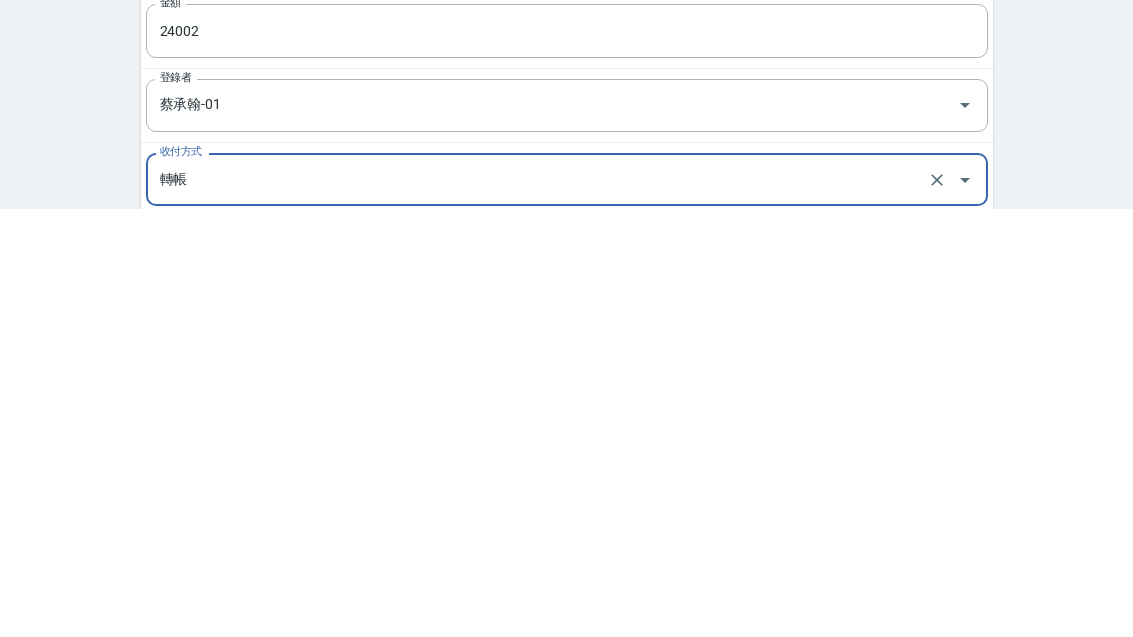 scroll, scrollTop: 77, scrollLeft: 0, axis: vertical 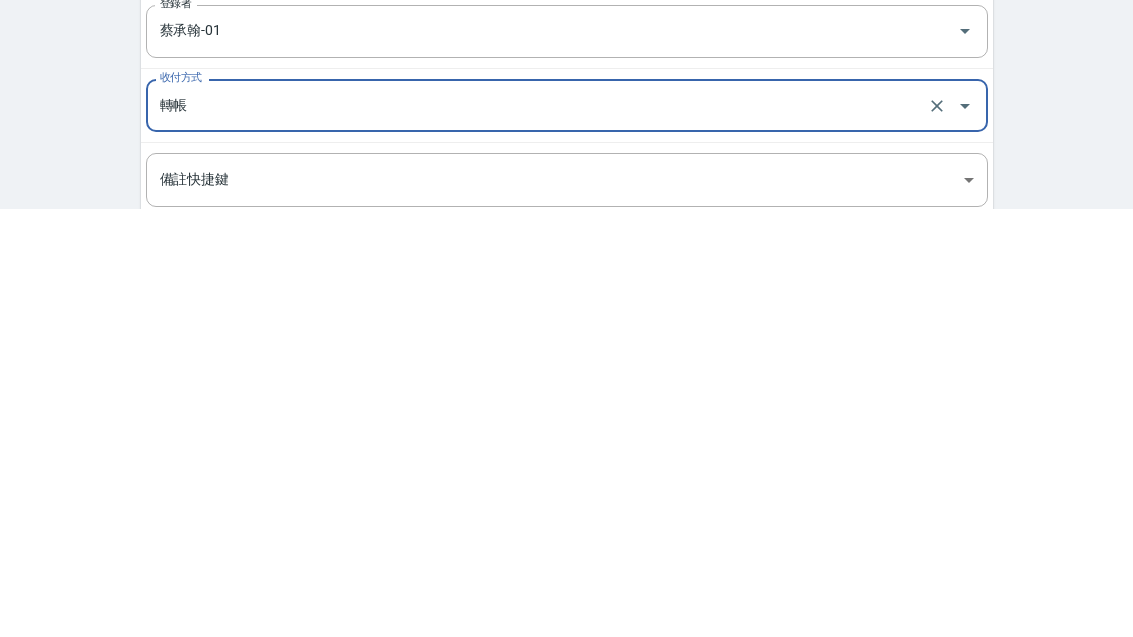 click on "備註" at bounding box center (567, 705) 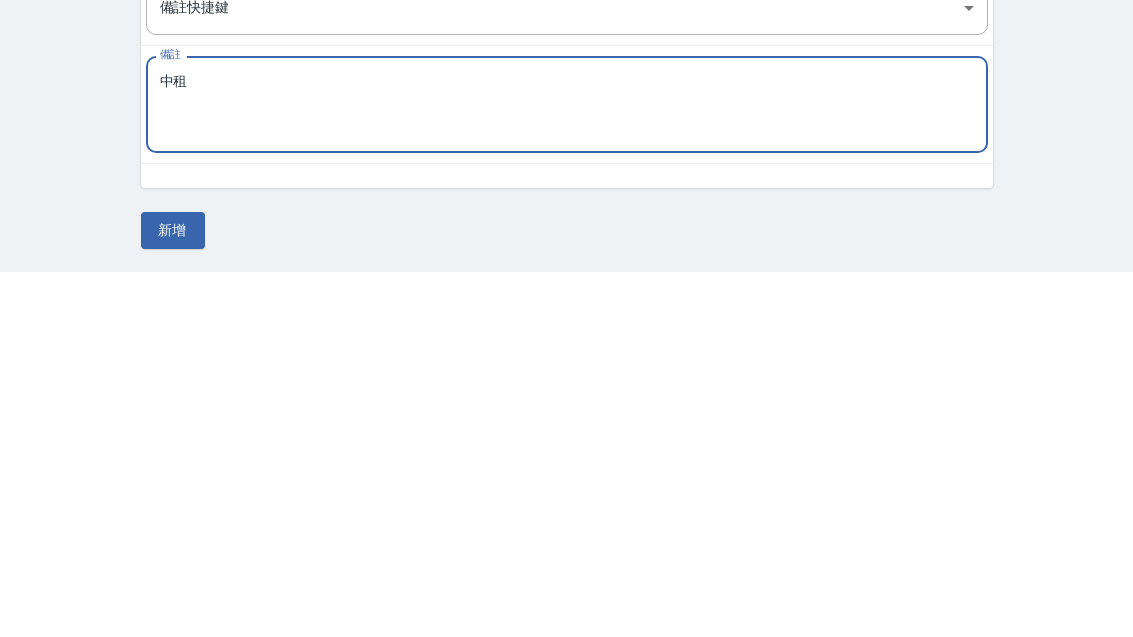 type on "中租" 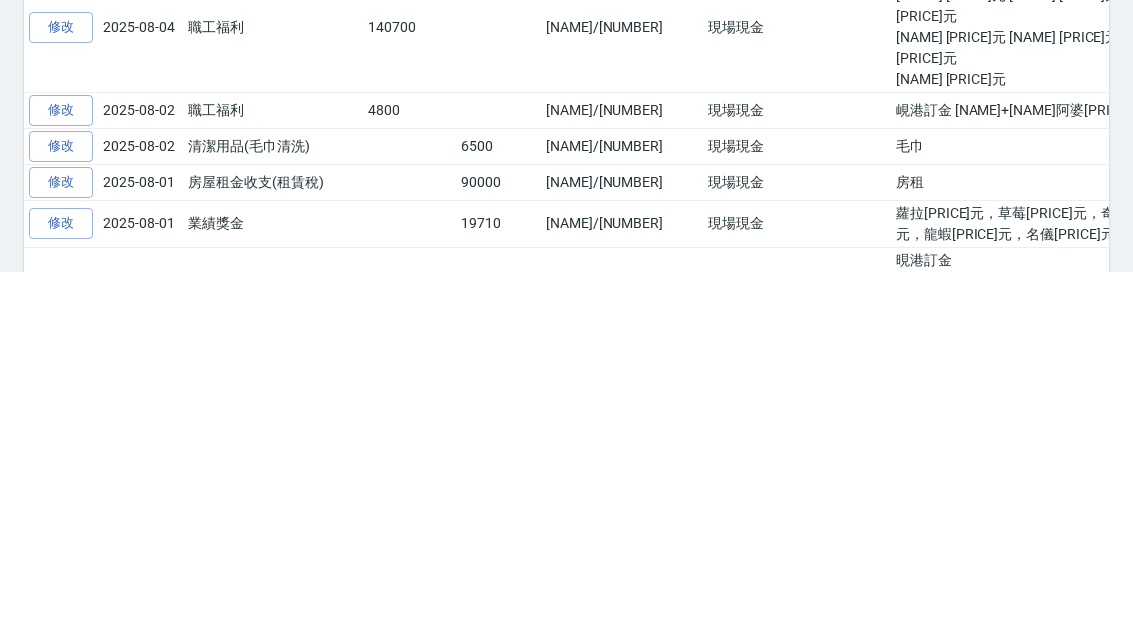 scroll, scrollTop: 0, scrollLeft: 0, axis: both 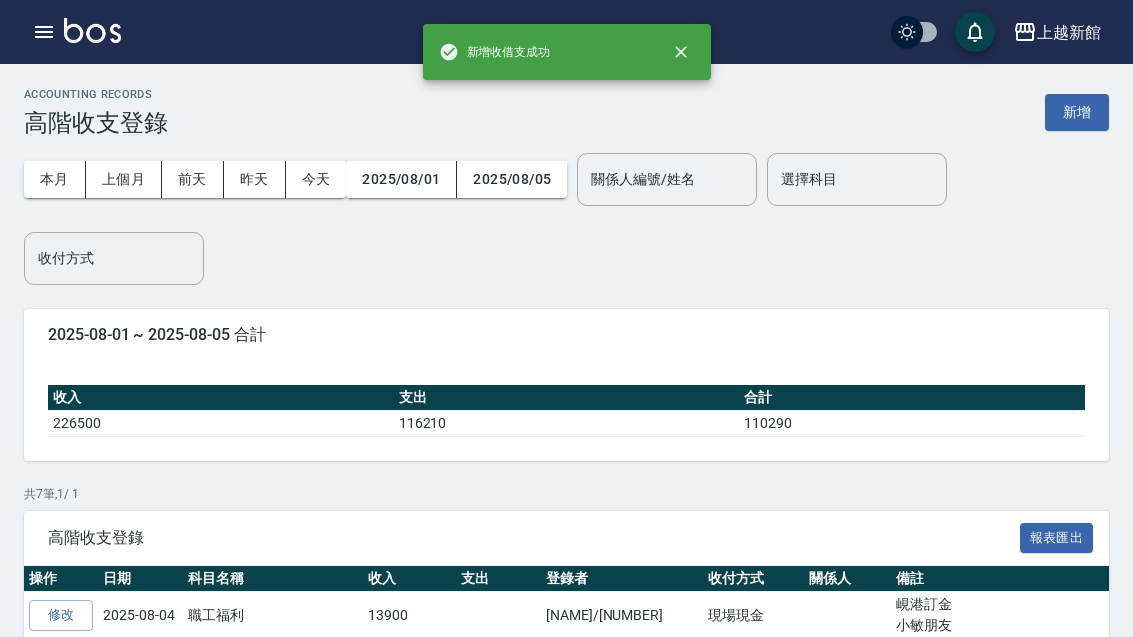 click on "新增" at bounding box center [1077, 112] 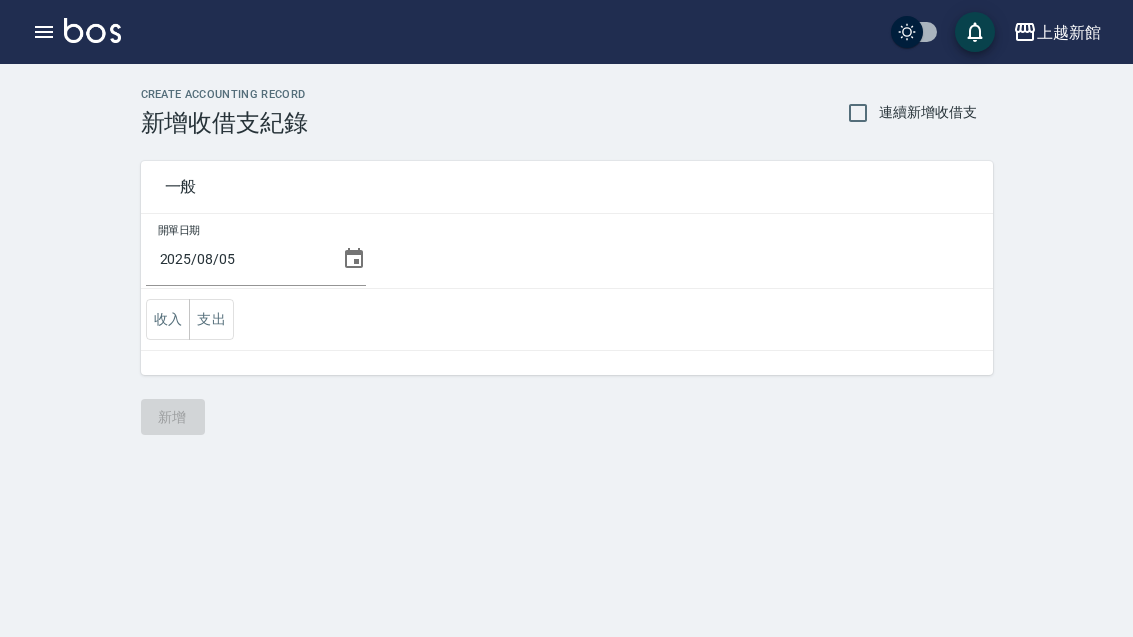 click 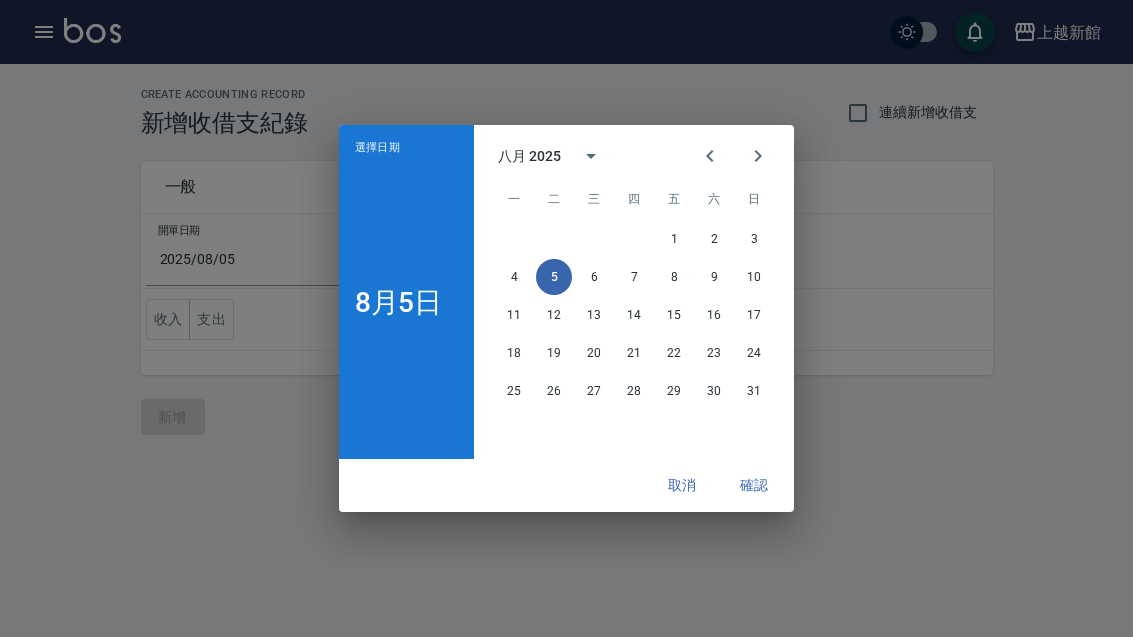 click 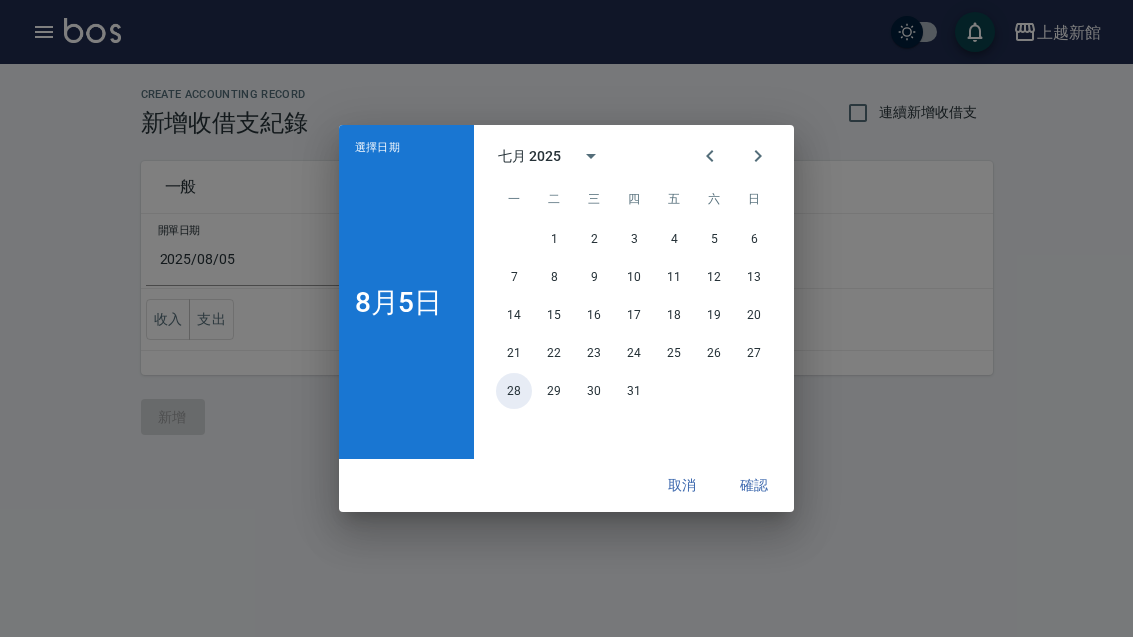 click on "28" at bounding box center (514, 391) 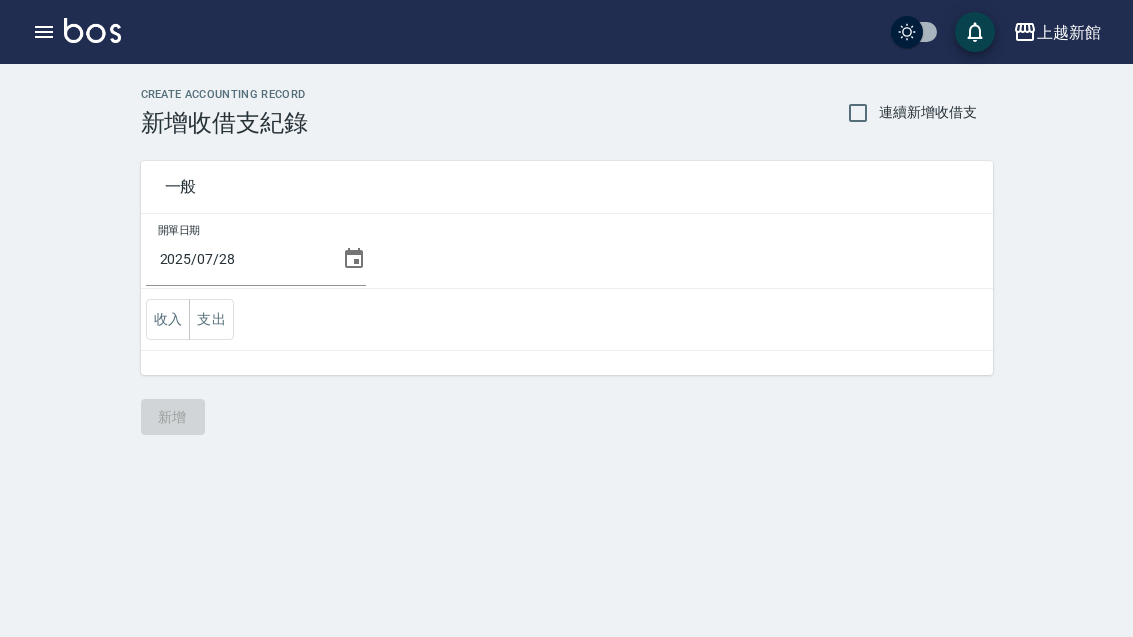click on "收入" at bounding box center [168, 319] 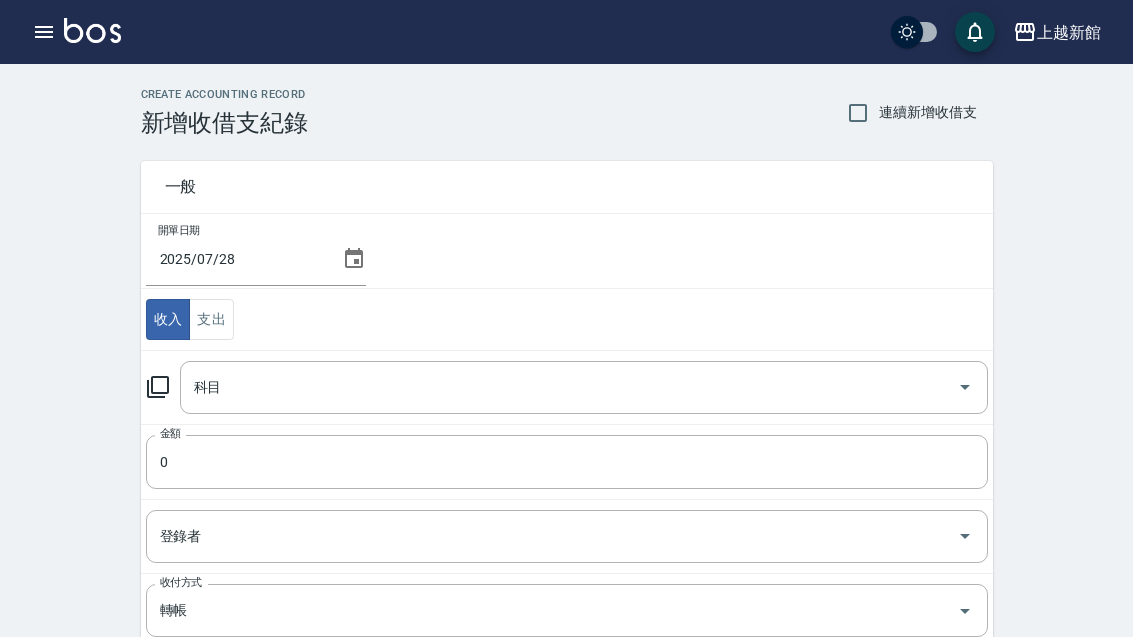 click on "科目" at bounding box center (569, 387) 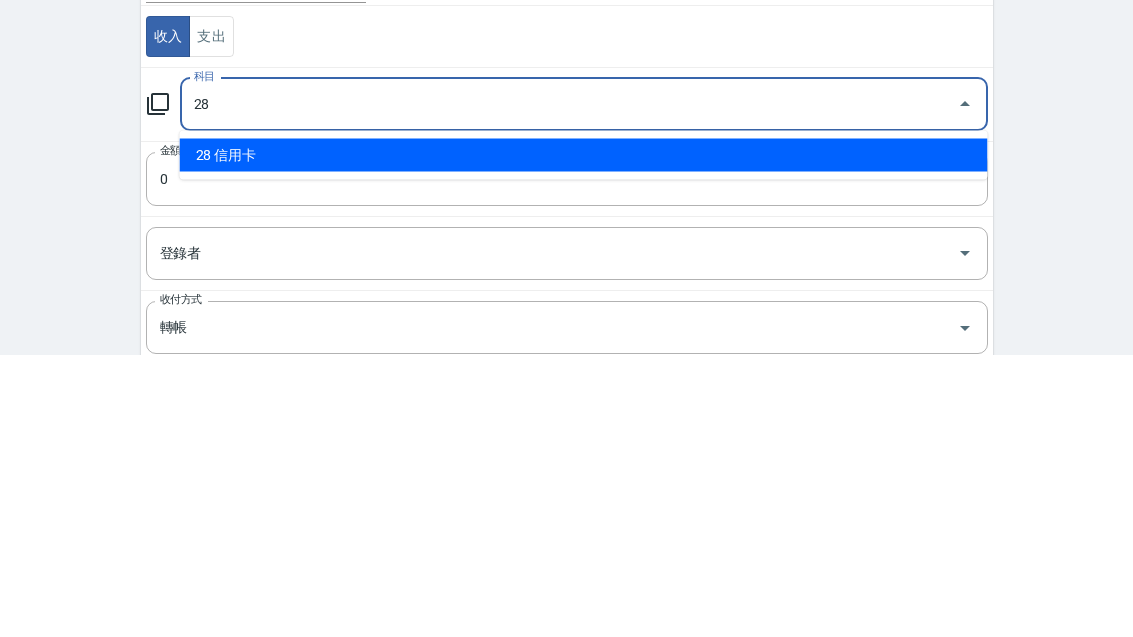 click on "28 信用卡" at bounding box center [584, 438] 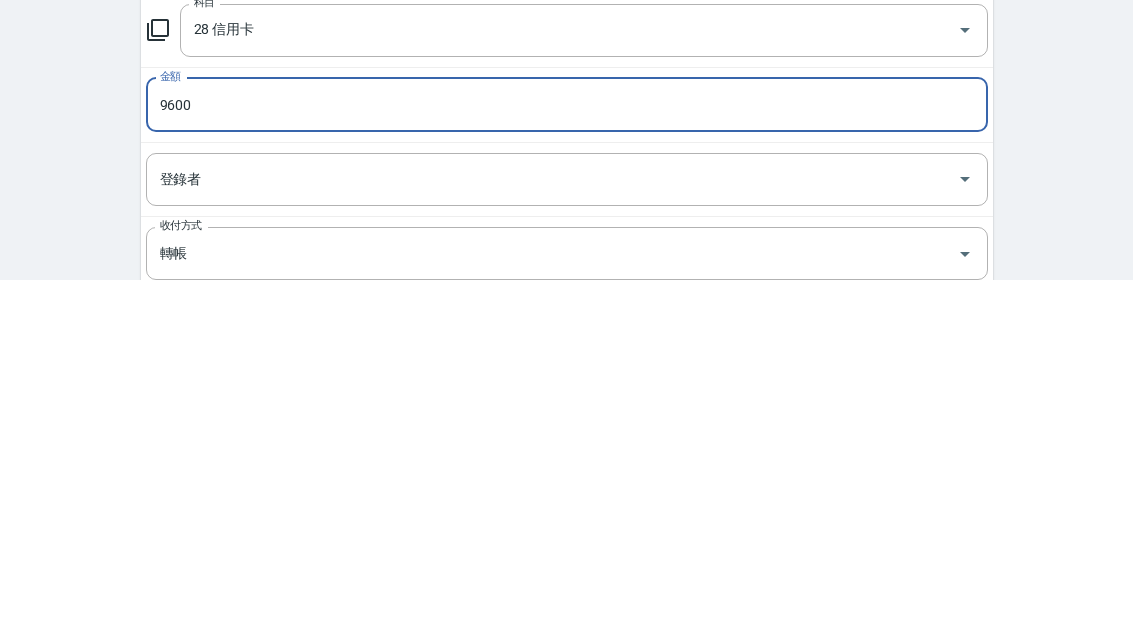 type on "9600" 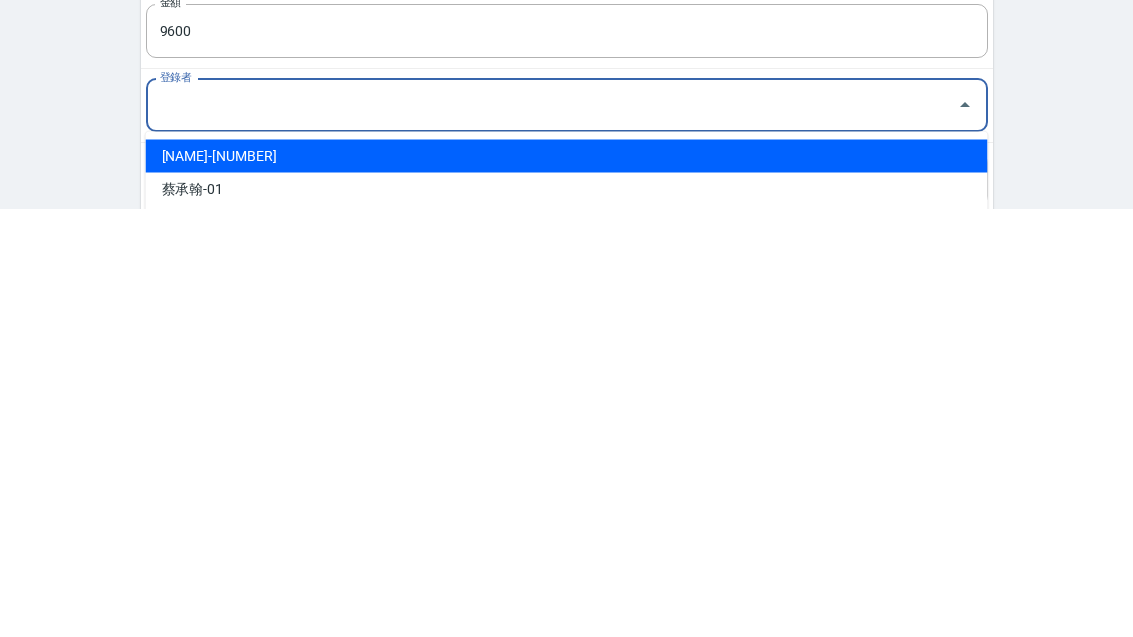 click on "蔡承翰-01" at bounding box center [567, 617] 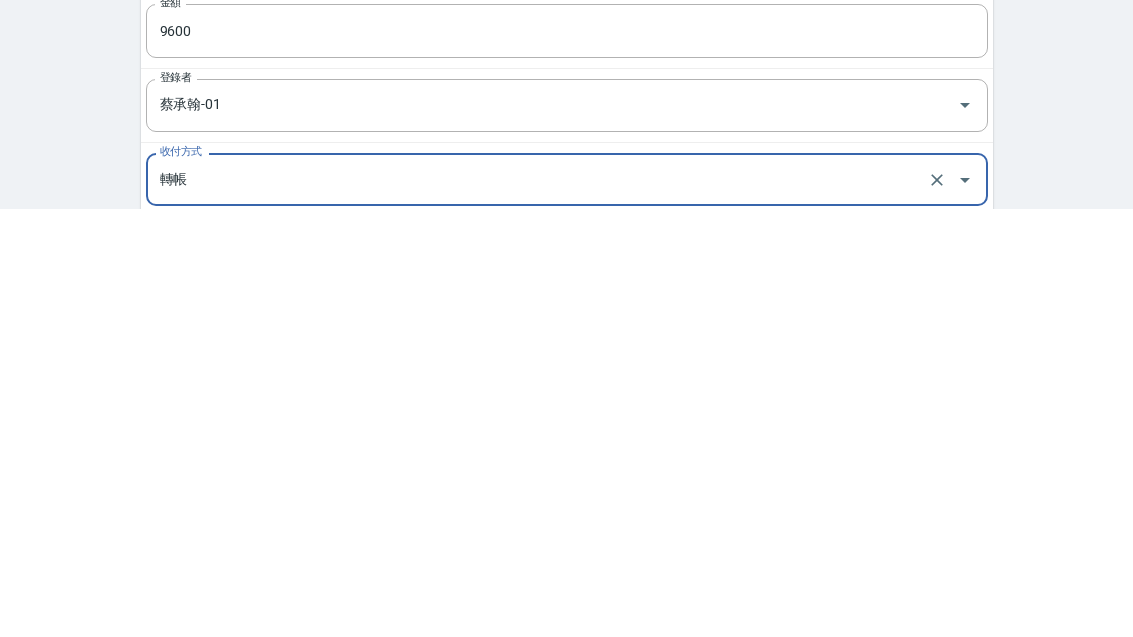 type on "蔡承翰-01" 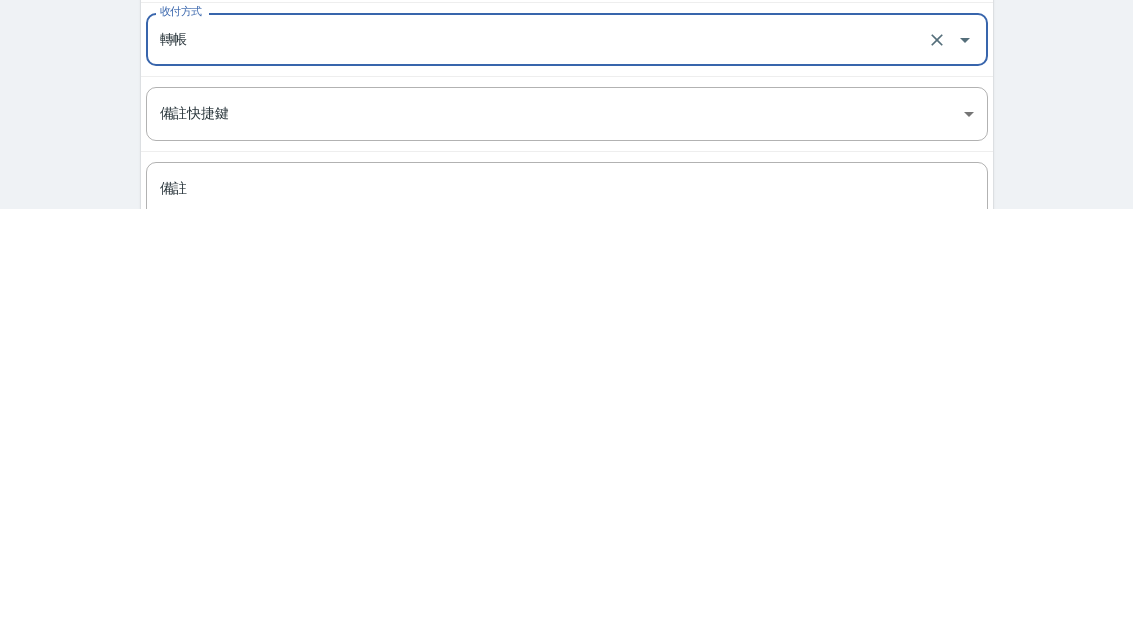 click on "備註" at bounding box center (567, 639) 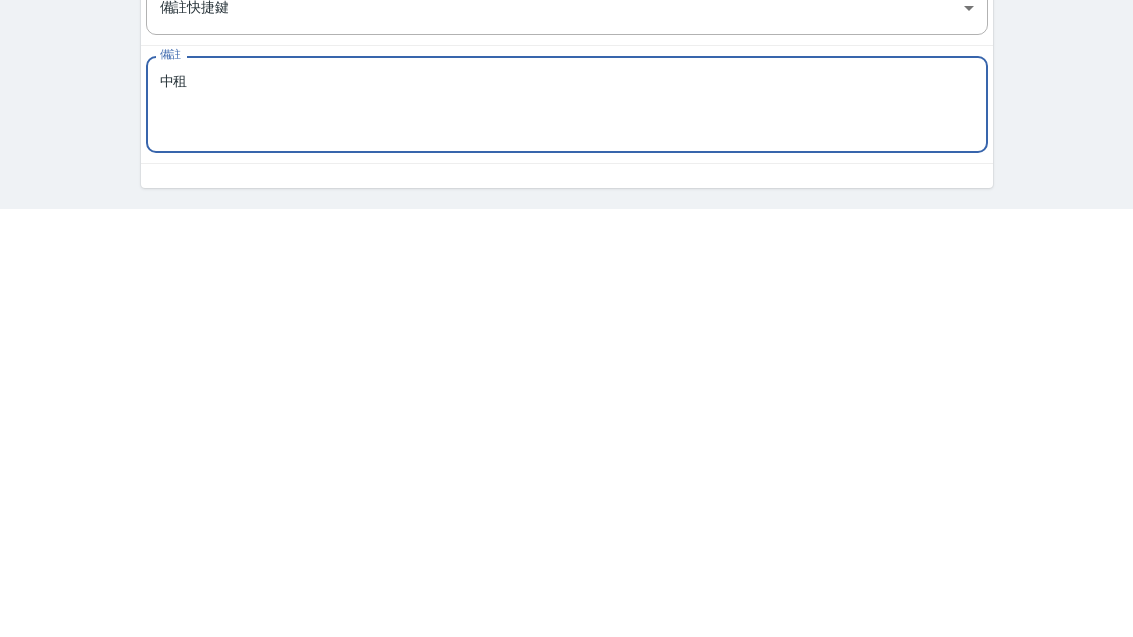 scroll, scrollTop: 312, scrollLeft: 0, axis: vertical 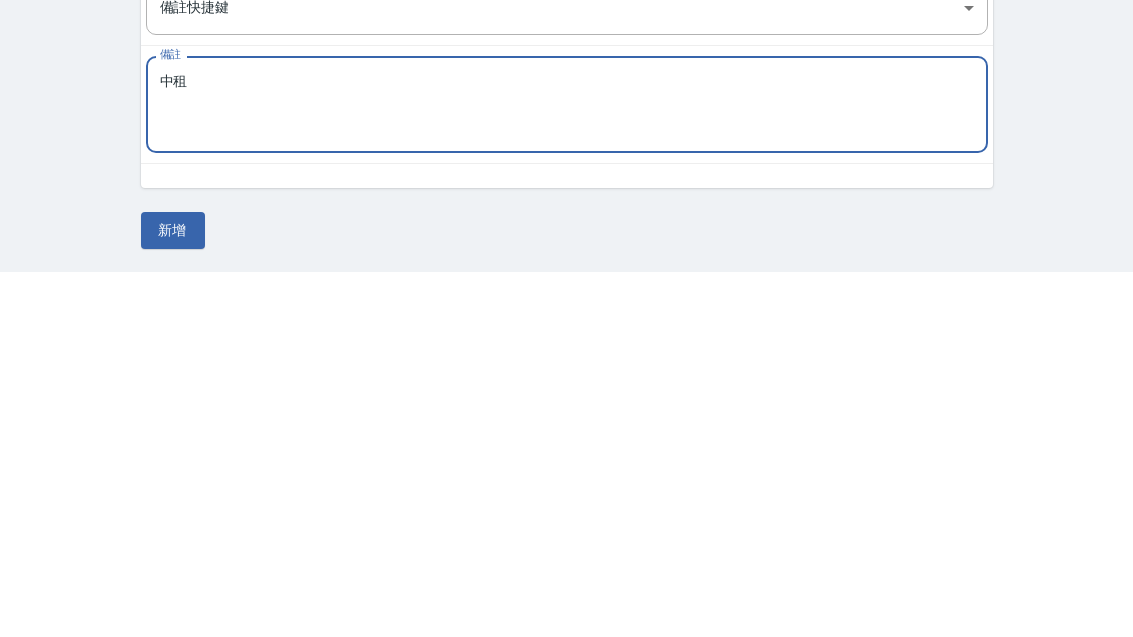 type on "中租" 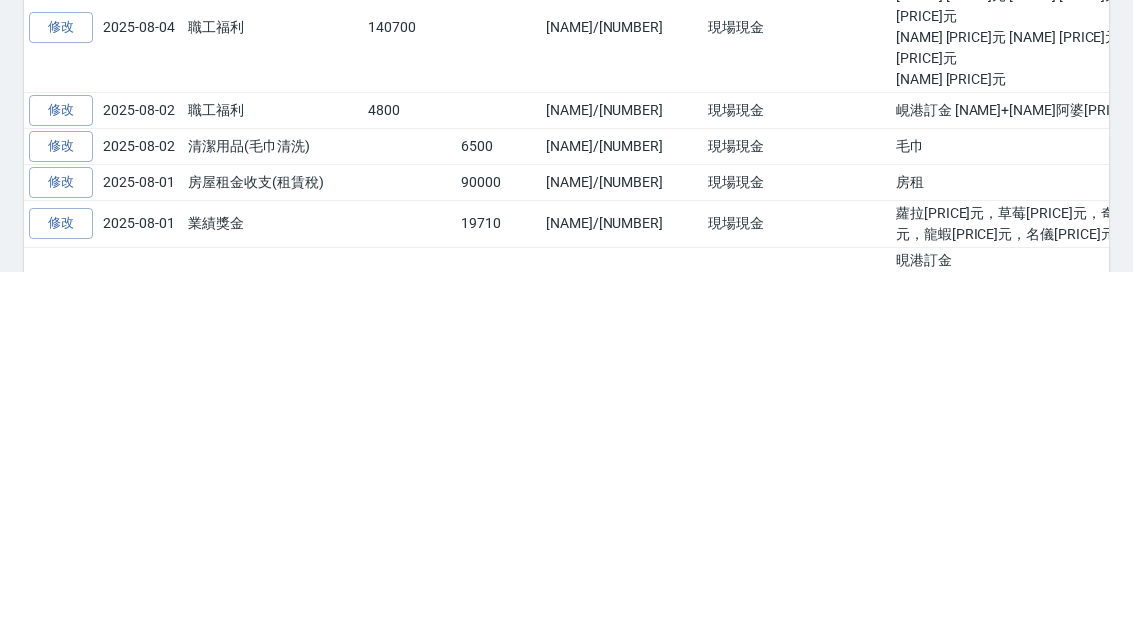 scroll, scrollTop: 0, scrollLeft: 0, axis: both 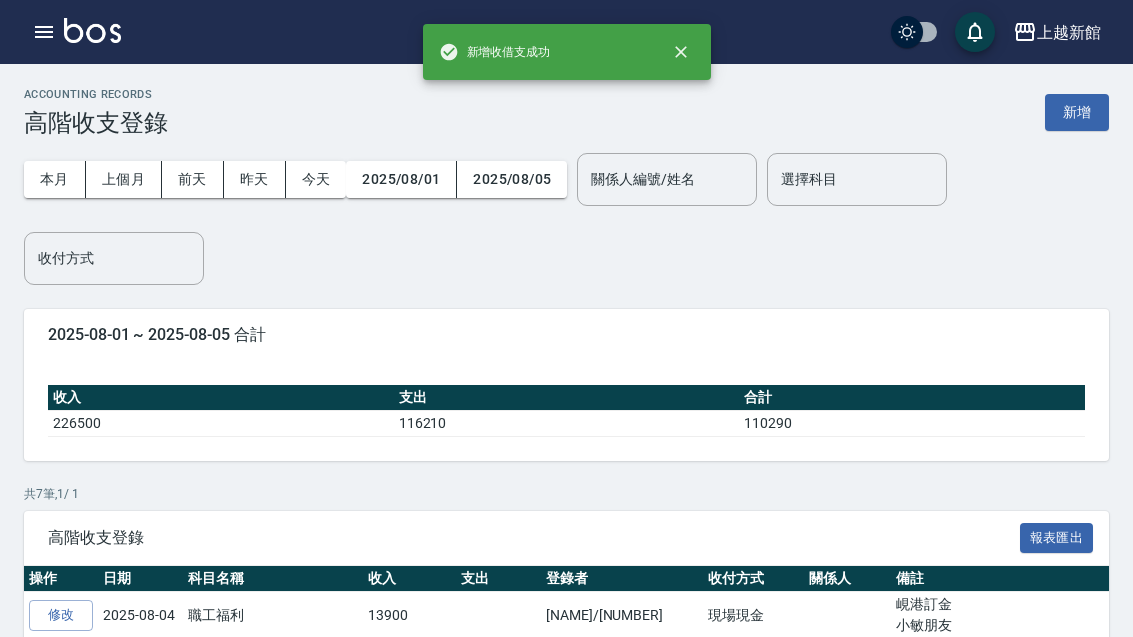 click on "新增" at bounding box center [1077, 112] 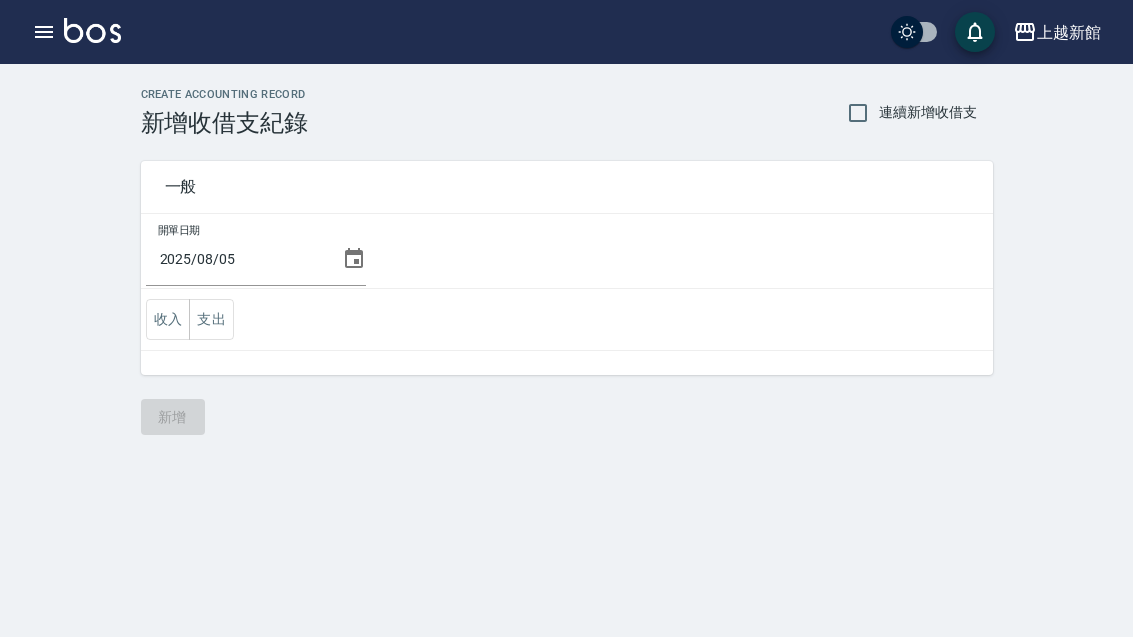 click 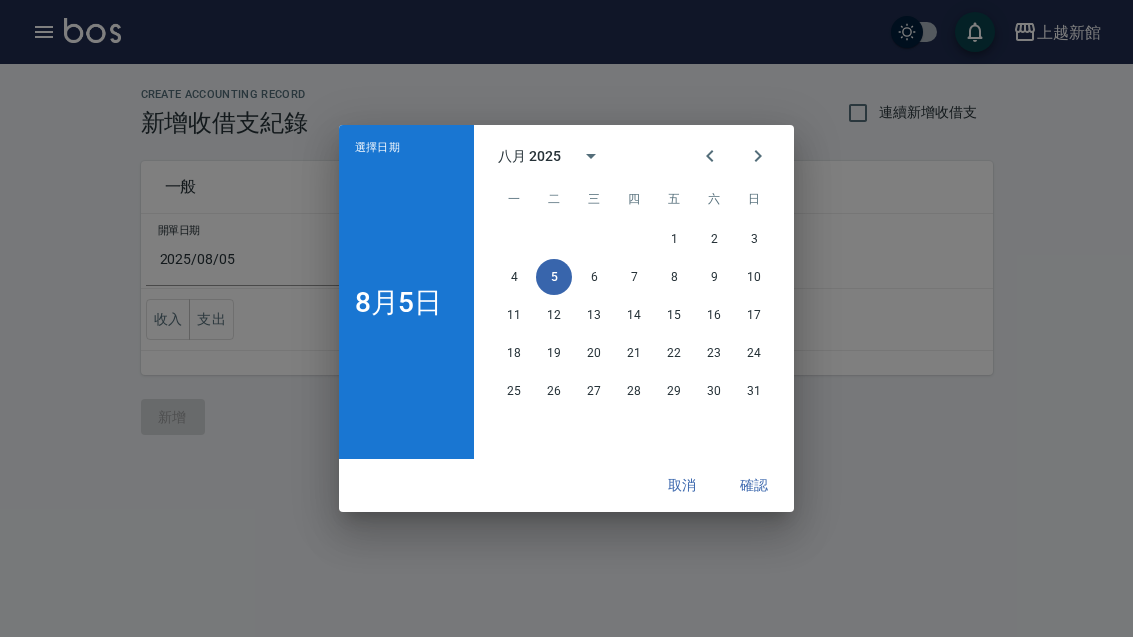 click at bounding box center [710, 156] 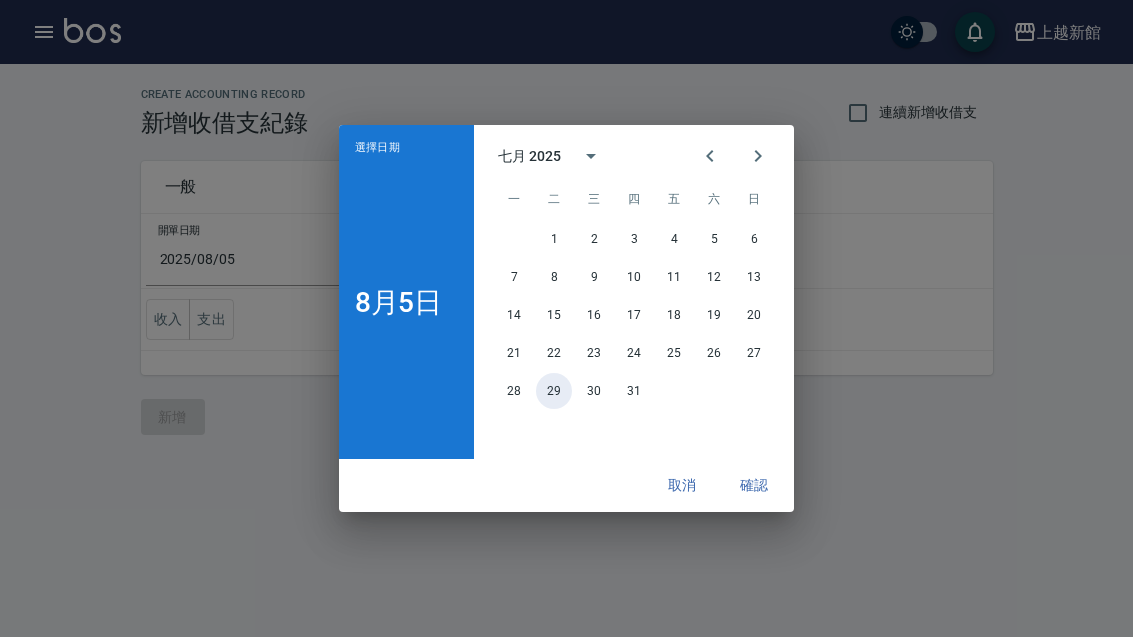 click on "29" at bounding box center [554, 391] 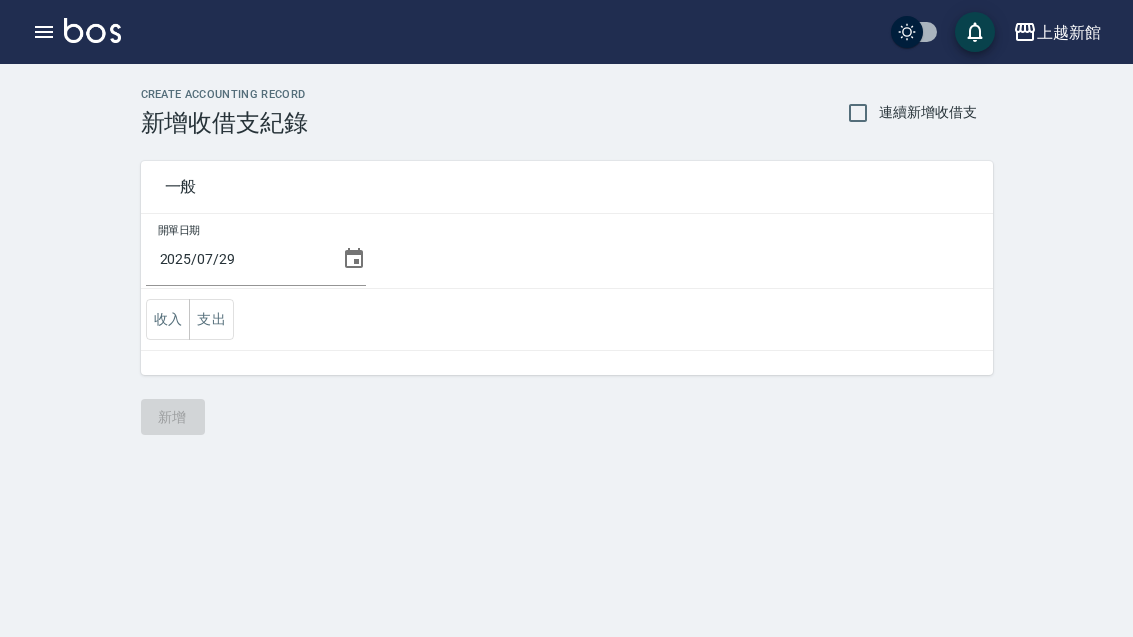 click on "收入" at bounding box center (168, 319) 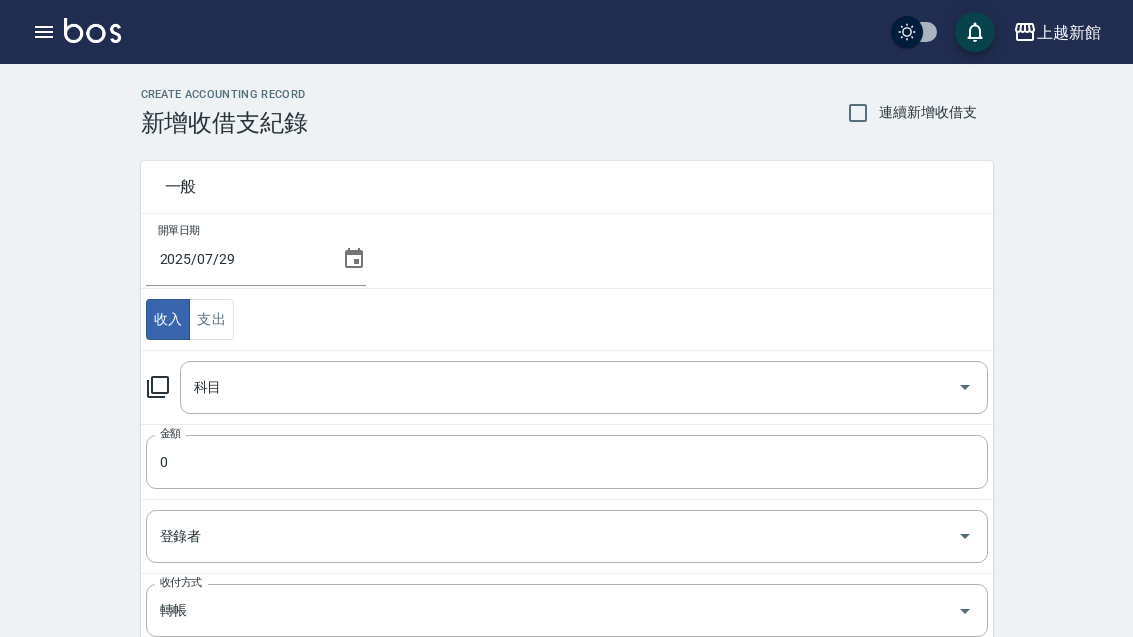 click on "科目" at bounding box center (569, 387) 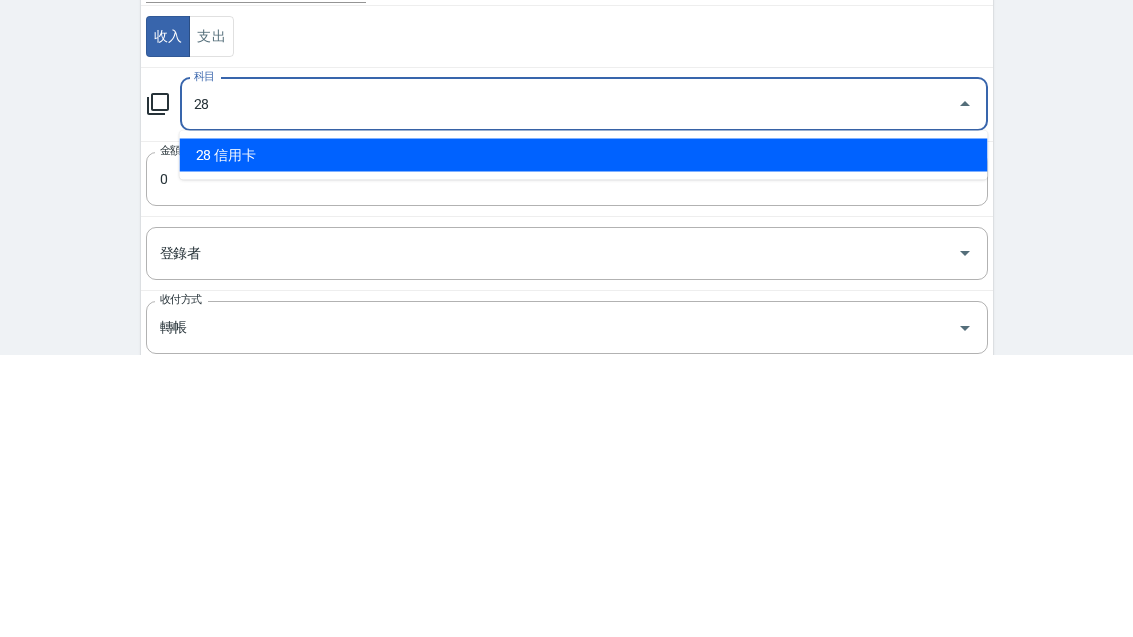 click on "28 信用卡" at bounding box center [584, 438] 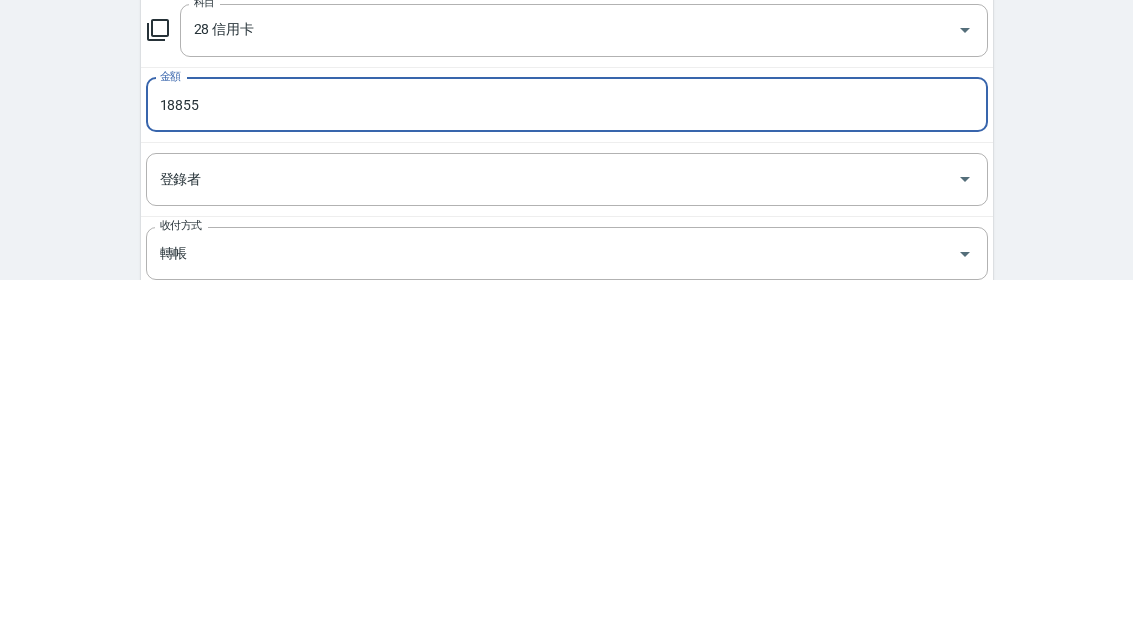 type on "18855" 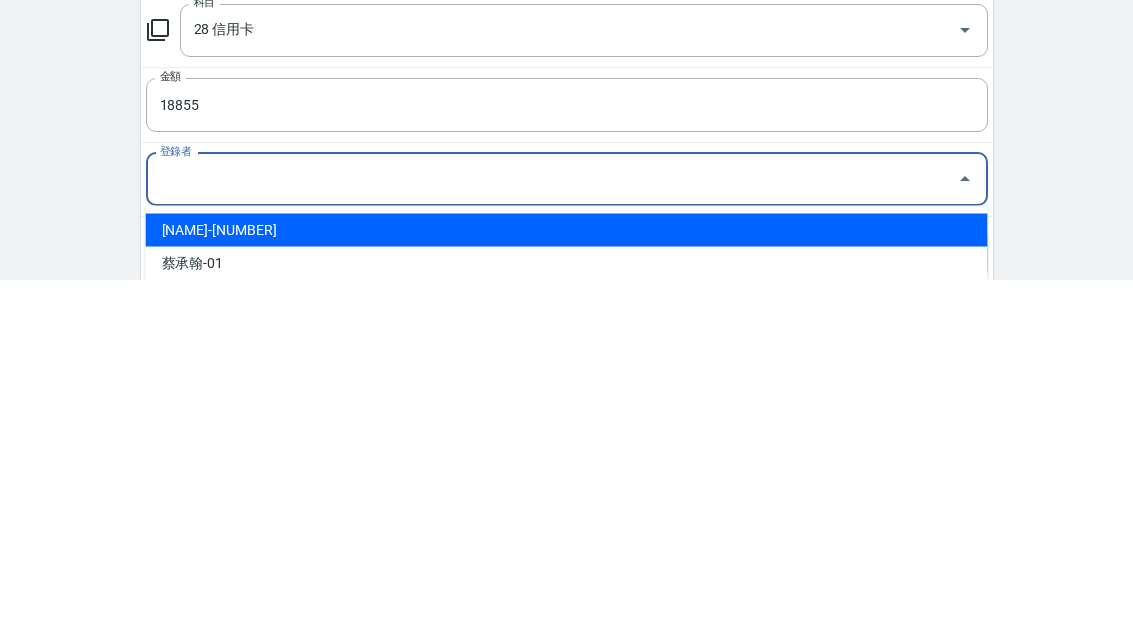 scroll, scrollTop: 3, scrollLeft: 0, axis: vertical 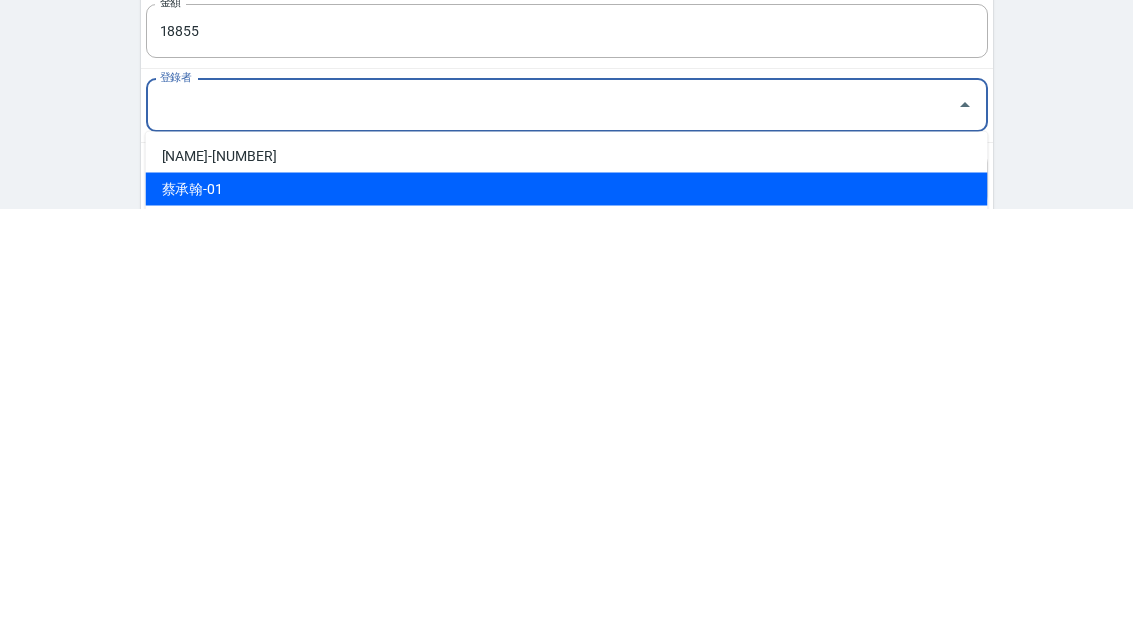 click on "蔡承翰-01" at bounding box center [567, 617] 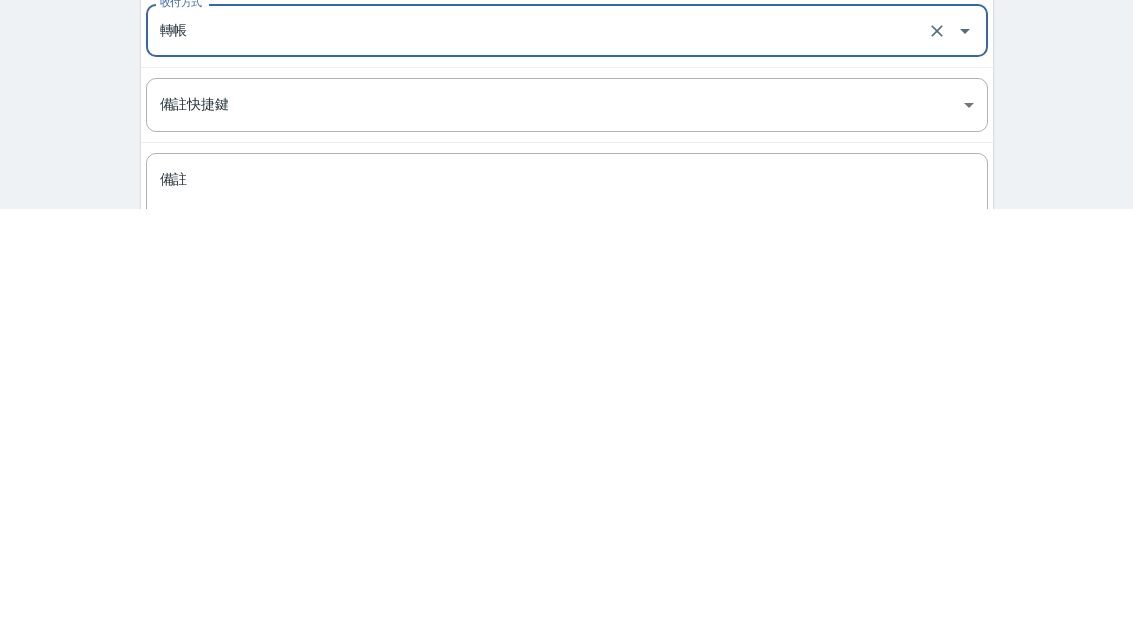 click on "備註" at bounding box center [567, 630] 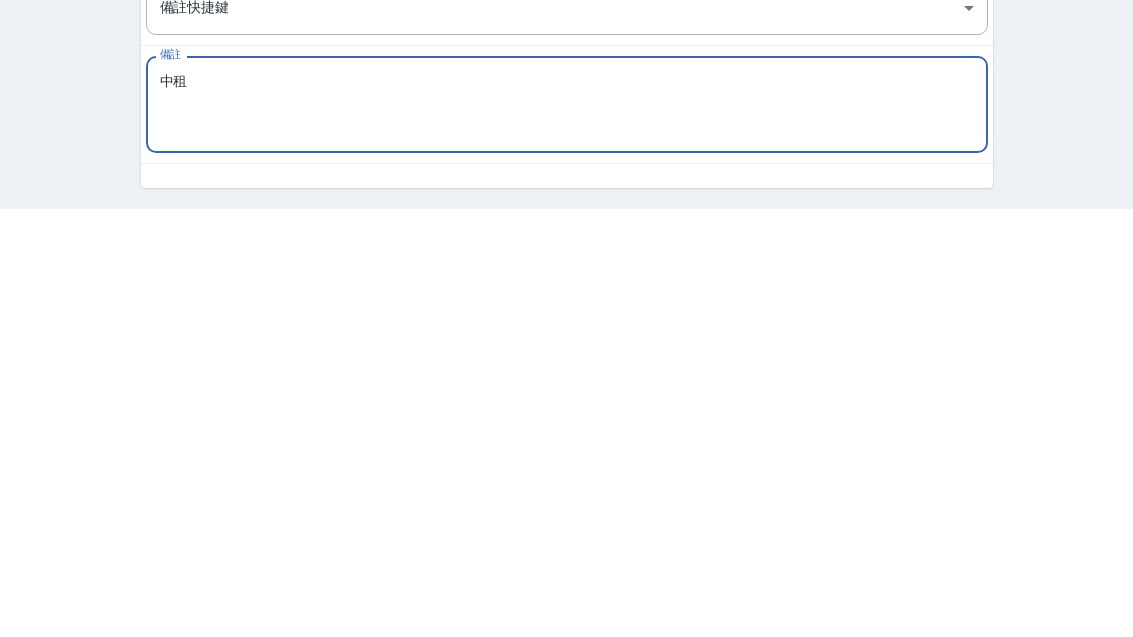 scroll, scrollTop: 312, scrollLeft: 0, axis: vertical 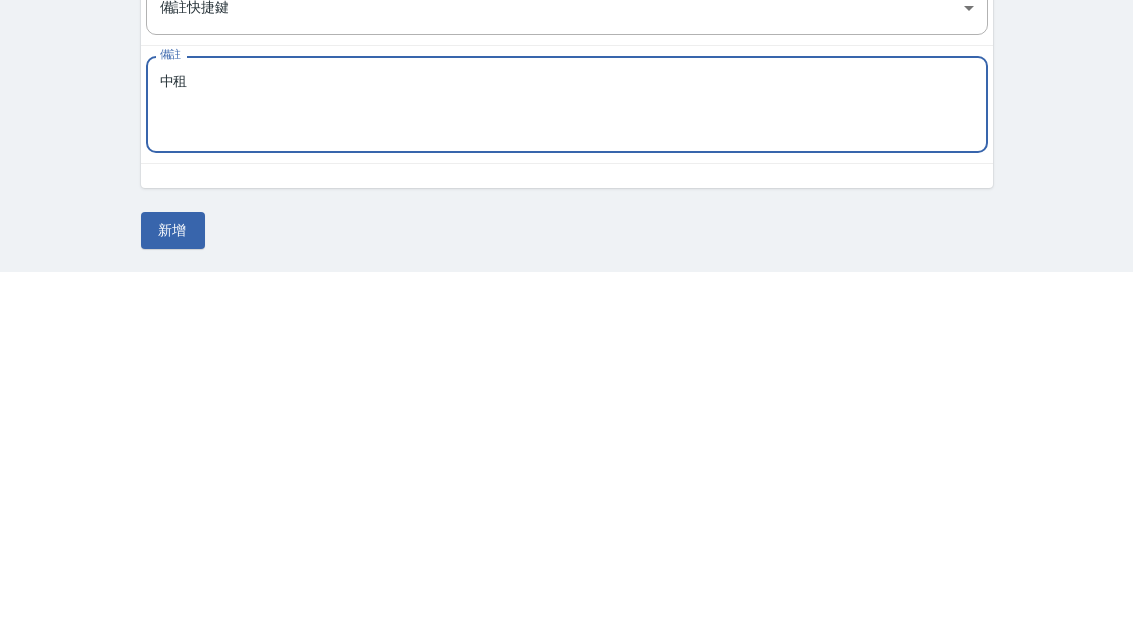 type on "中租" 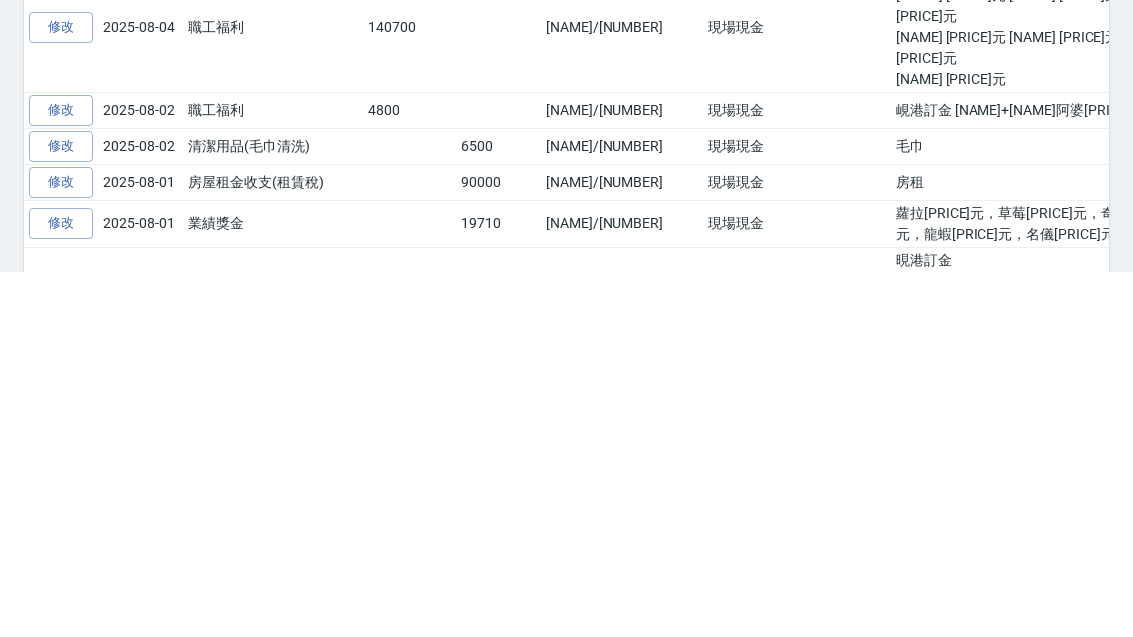 scroll, scrollTop: 0, scrollLeft: 0, axis: both 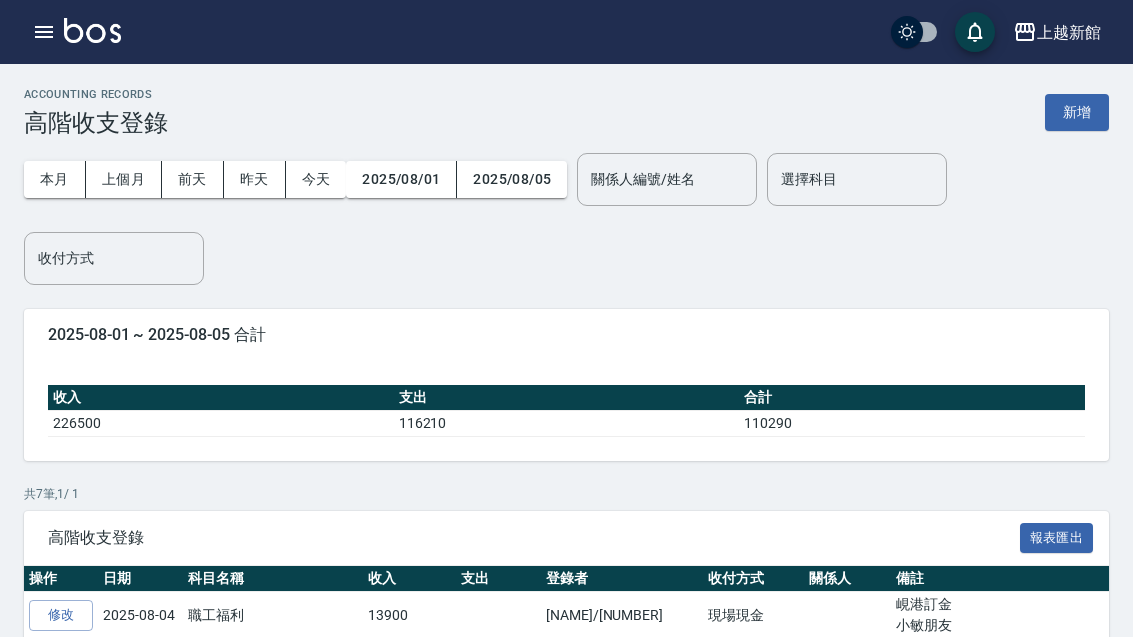 click on "收付方式" at bounding box center (114, 258) 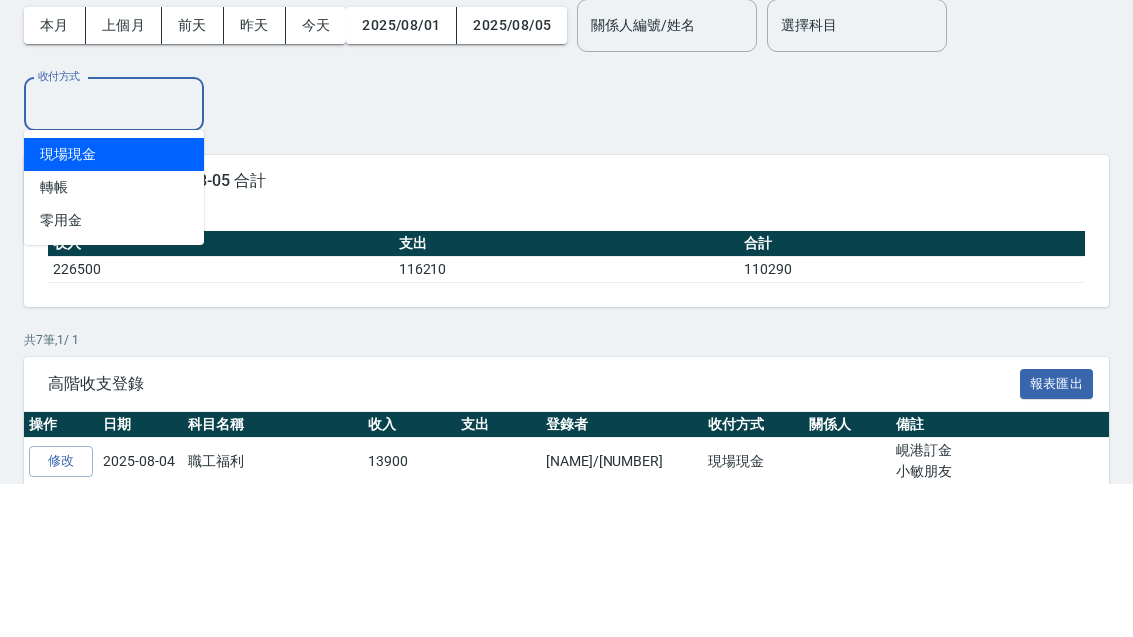 click on "本月 上個月 前天 昨天 今天 2025/08/01 2025/08/05 關係人編號/姓名 關係人編號/姓名 選擇科目 選擇科目 收付方式 收付方式" at bounding box center [566, 211] 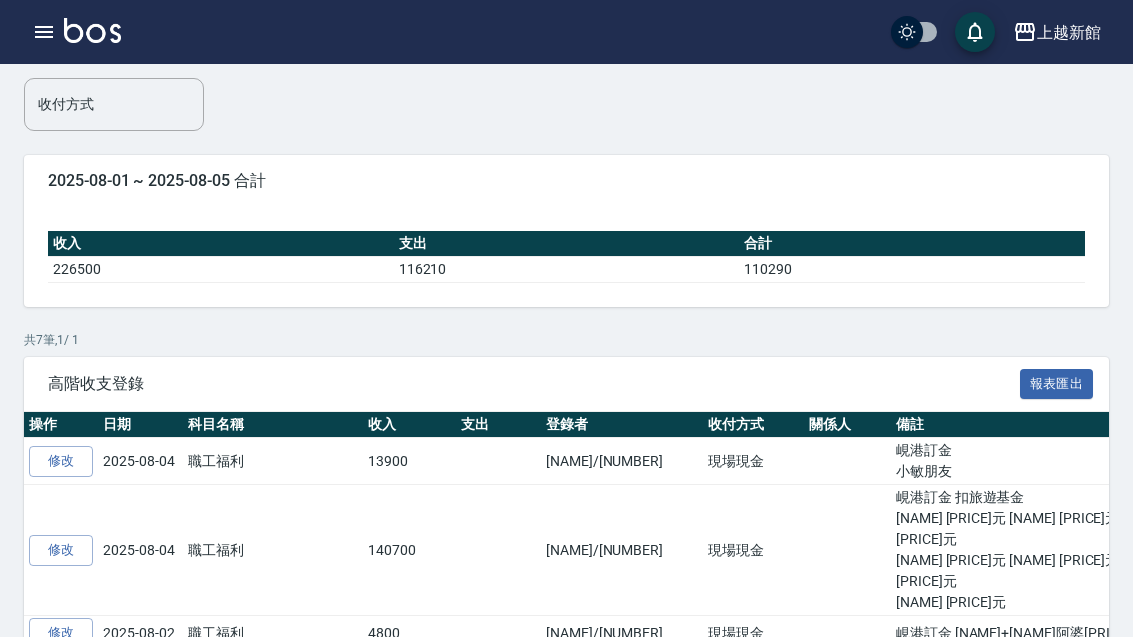 click at bounding box center [44, 32] 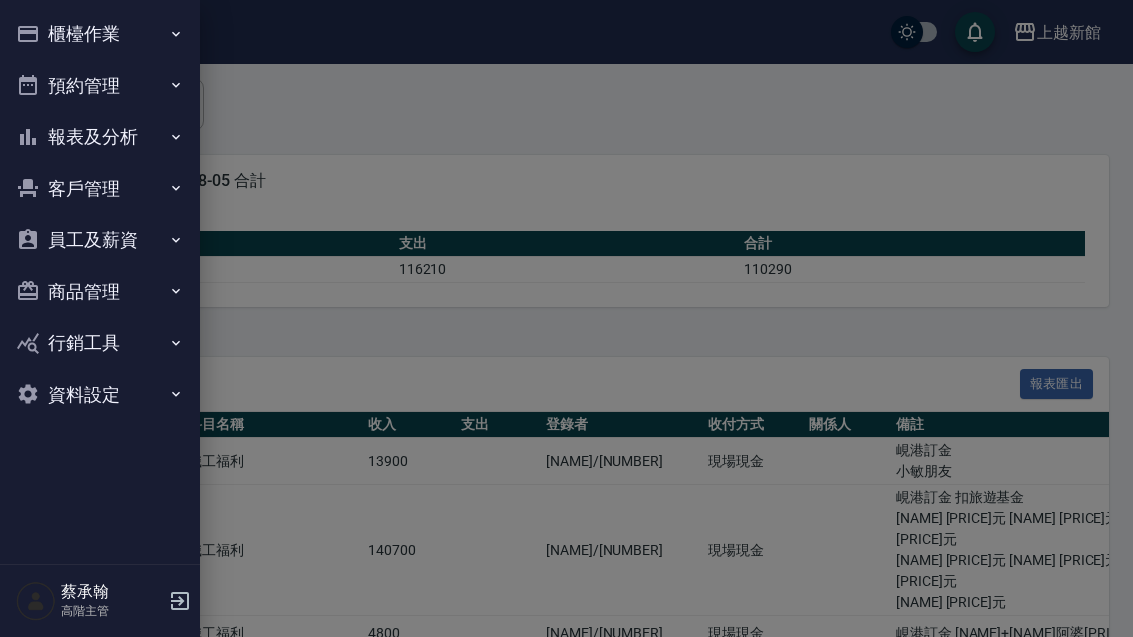 click on "櫃檯作業" at bounding box center [100, 34] 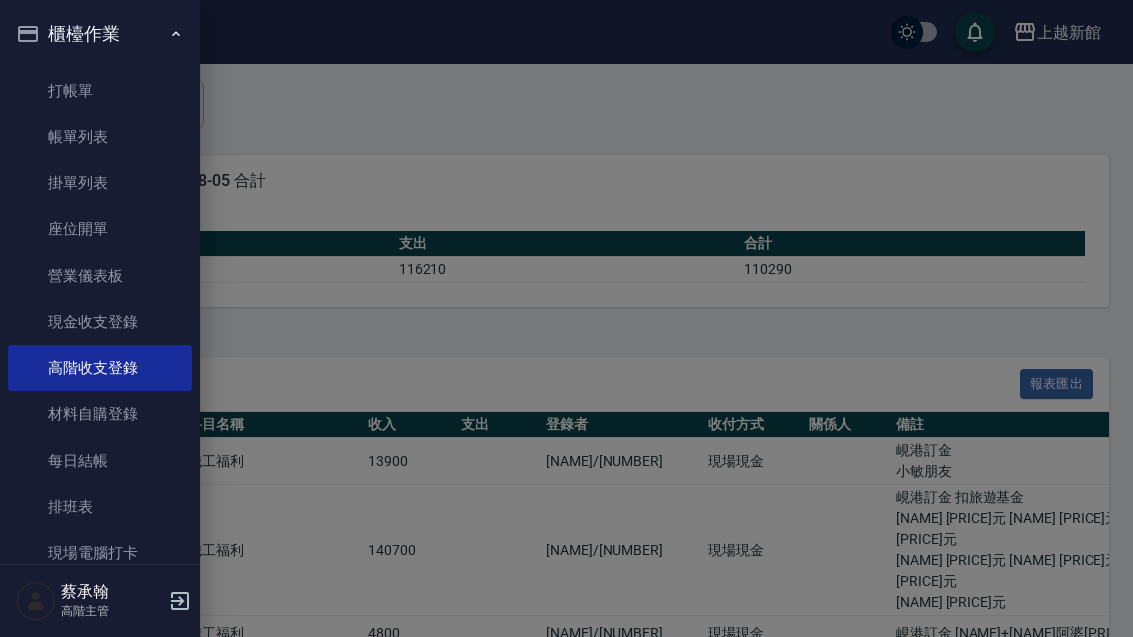 click on "高階收支登錄" at bounding box center [100, 368] 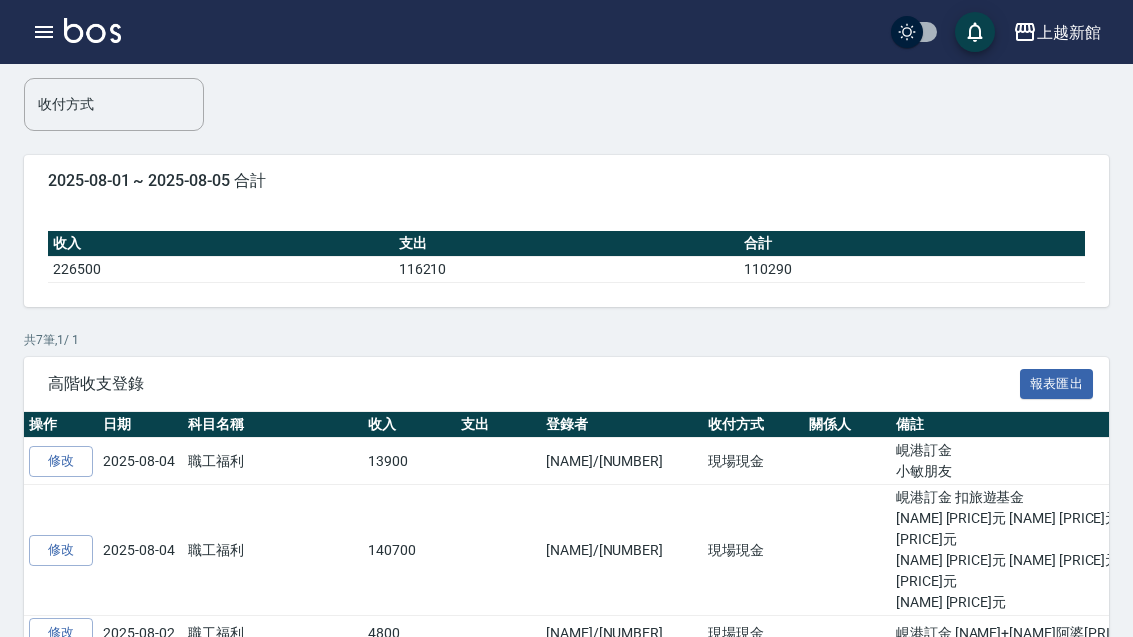 click 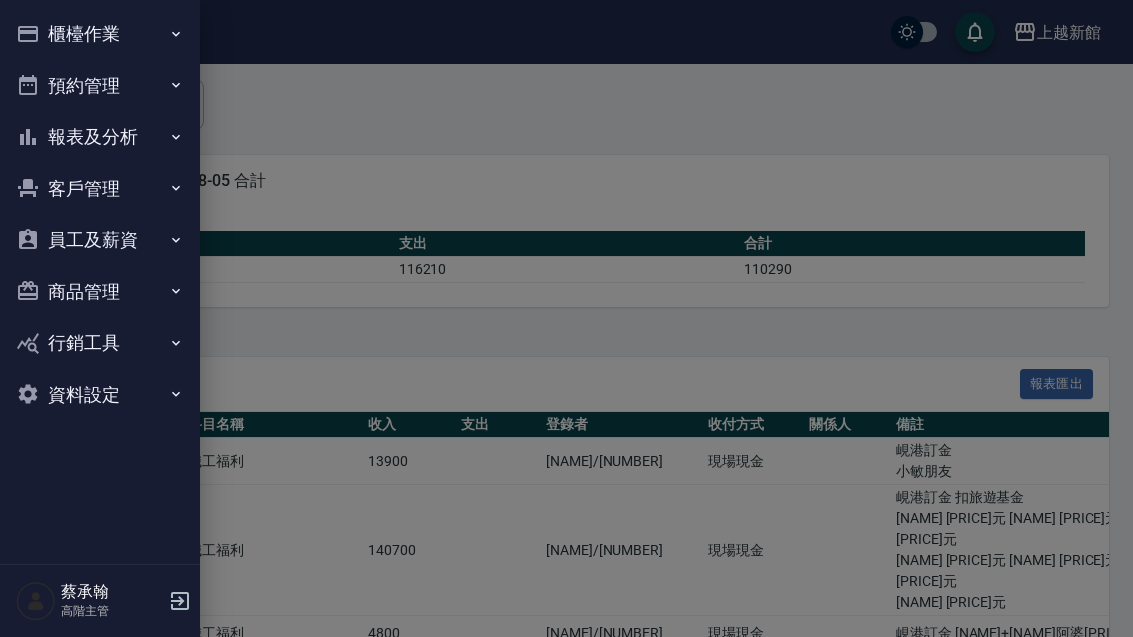 click on "櫃檯作業" at bounding box center [100, 34] 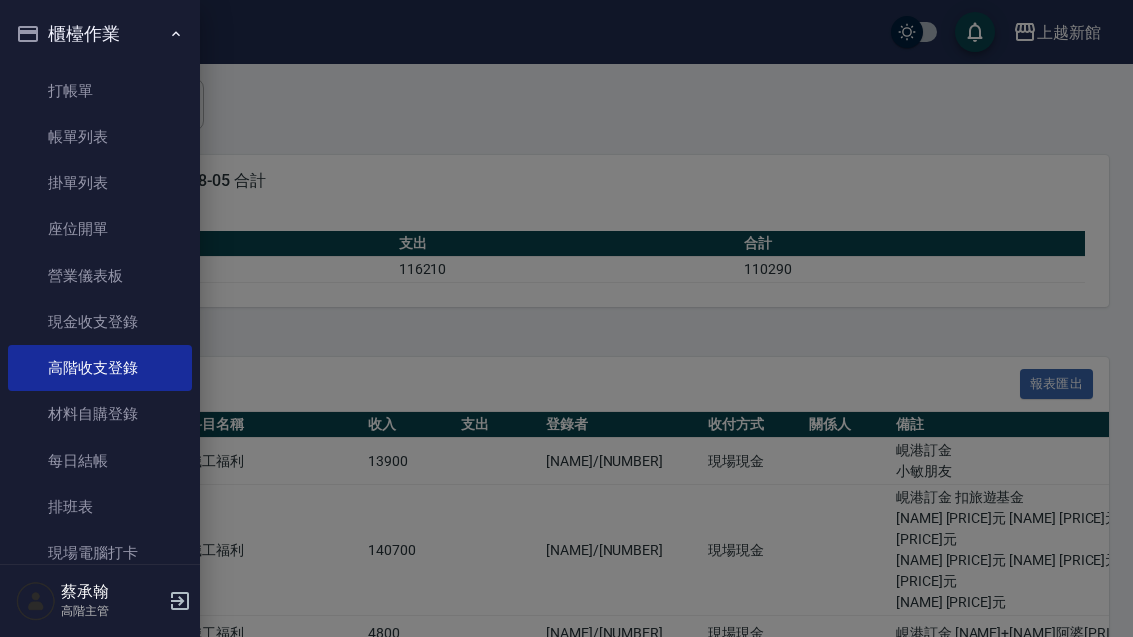 click on "高階收支登錄" at bounding box center (100, 368) 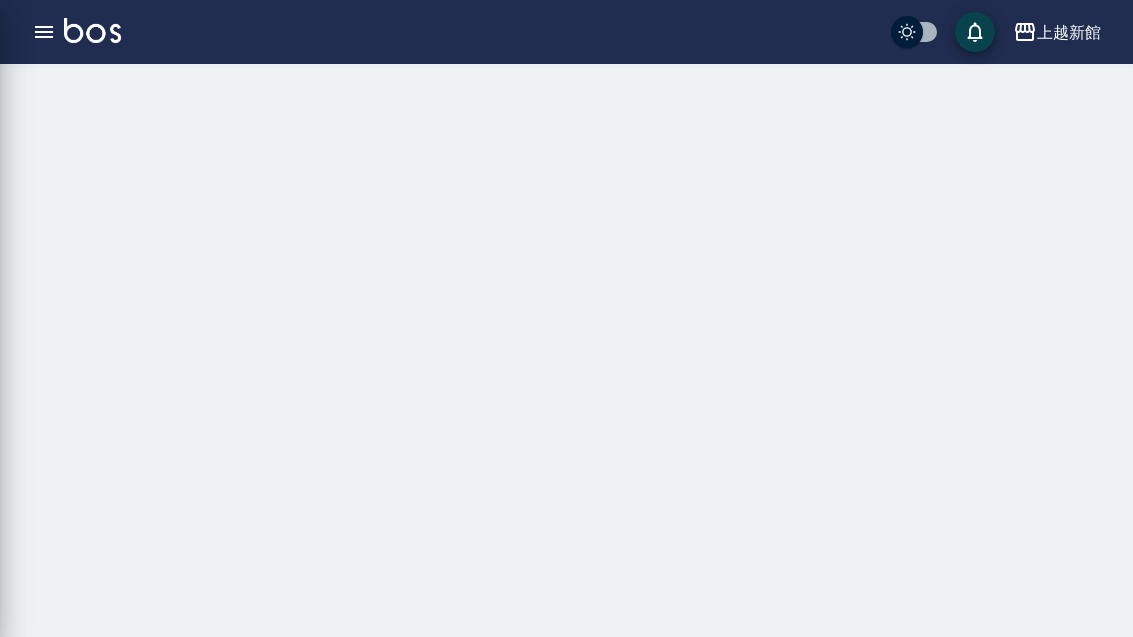 scroll, scrollTop: 0, scrollLeft: 0, axis: both 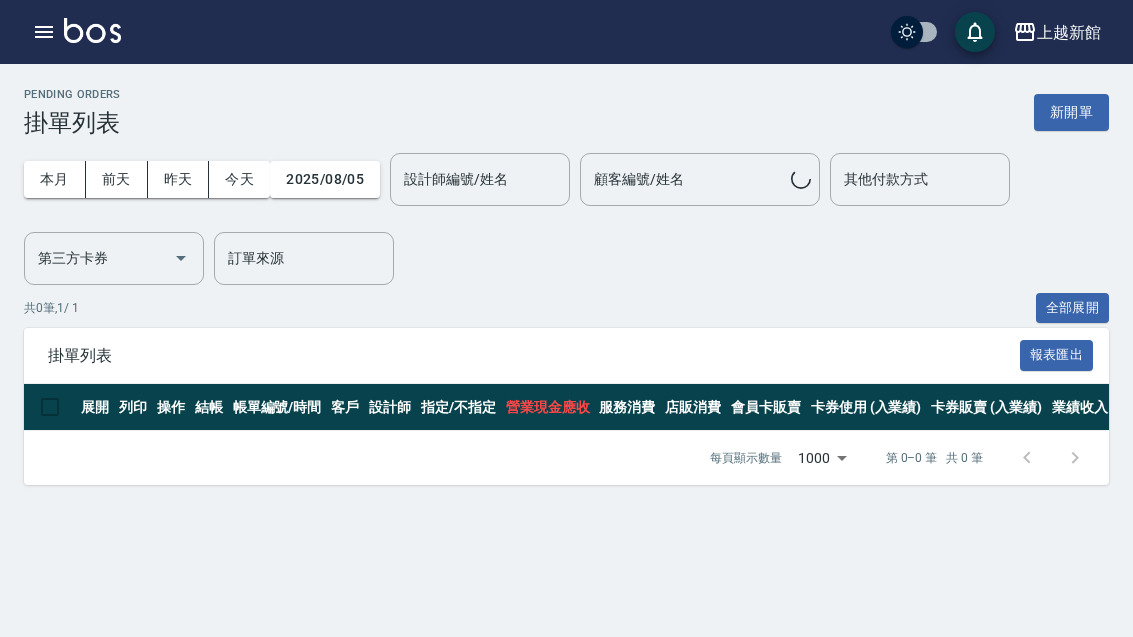 click 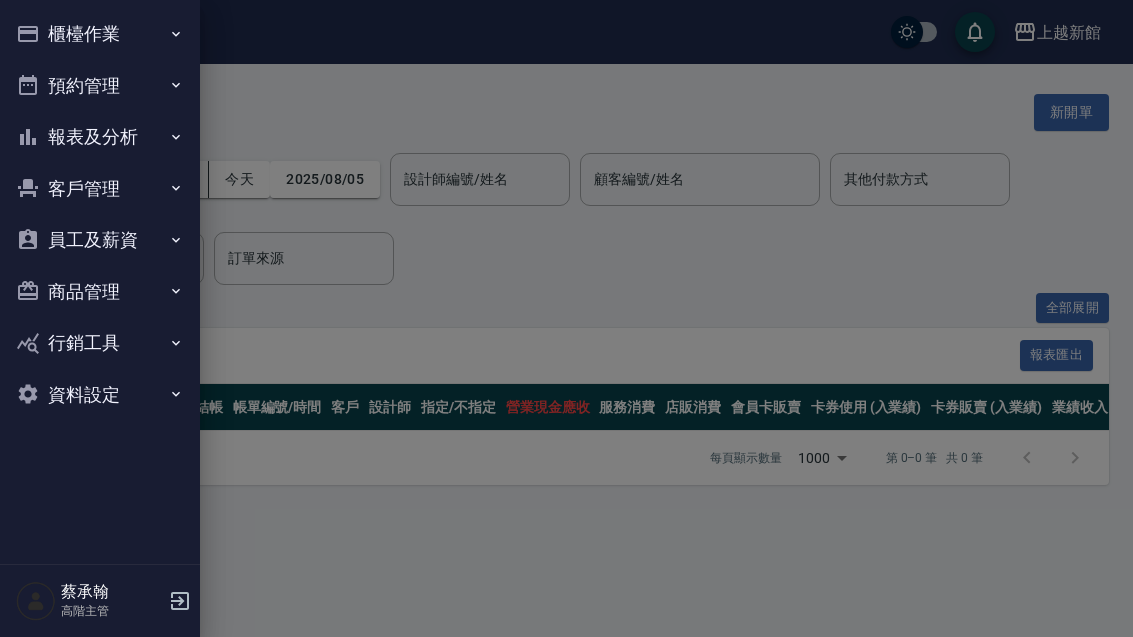 click on "櫃檯作業" at bounding box center [100, 34] 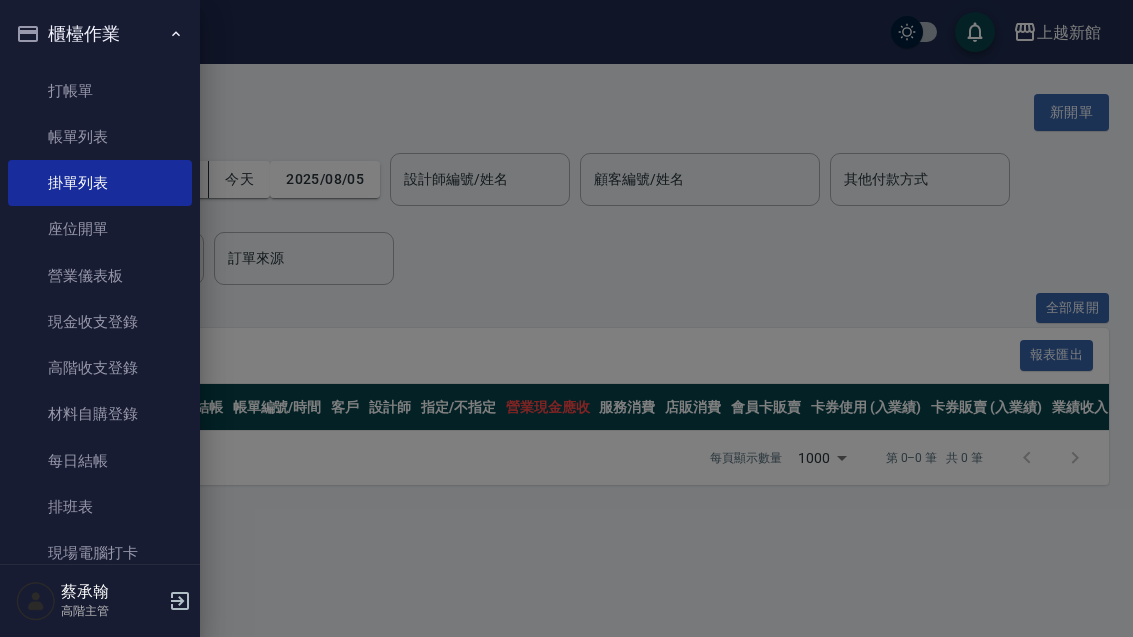 click on "高階收支登錄" at bounding box center (100, 368) 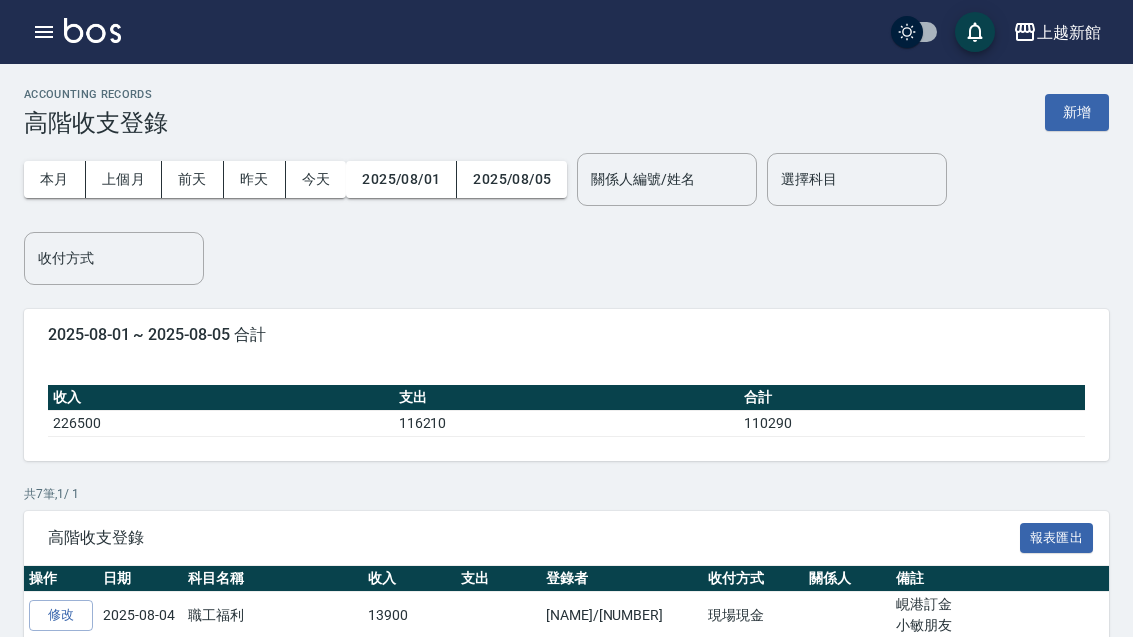 click on "上個月" at bounding box center (124, 179) 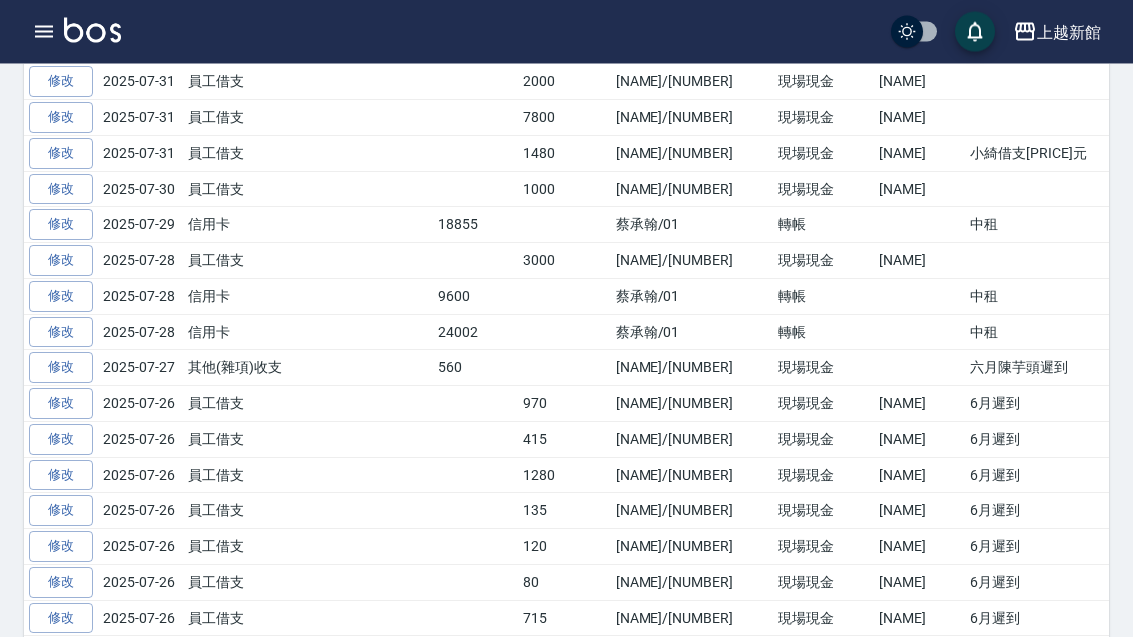 scroll, scrollTop: 783, scrollLeft: 0, axis: vertical 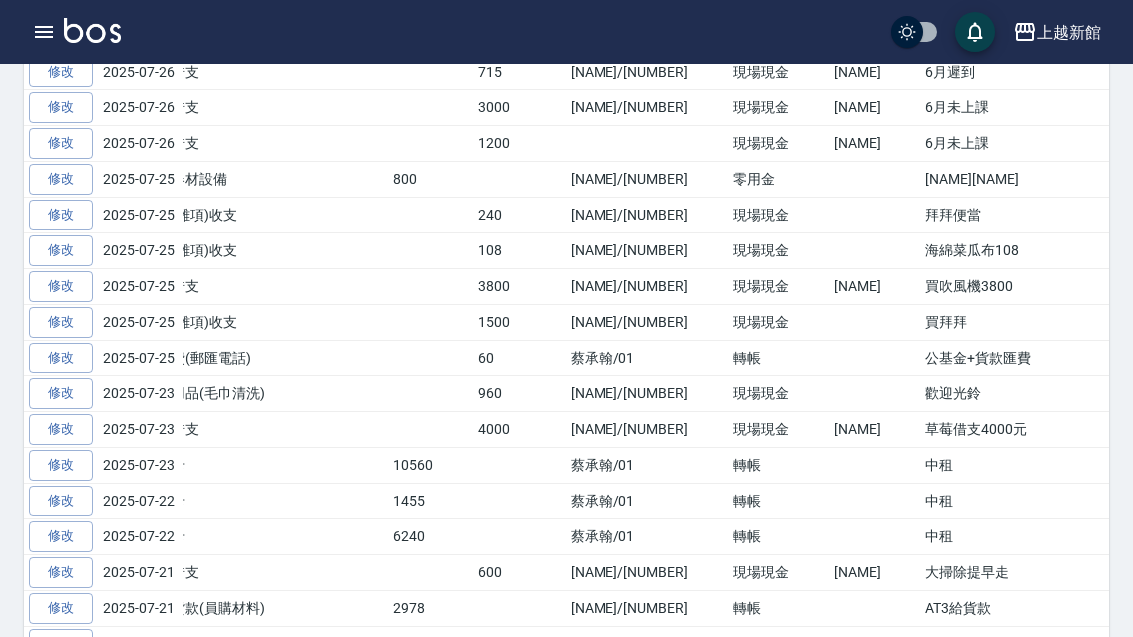 click 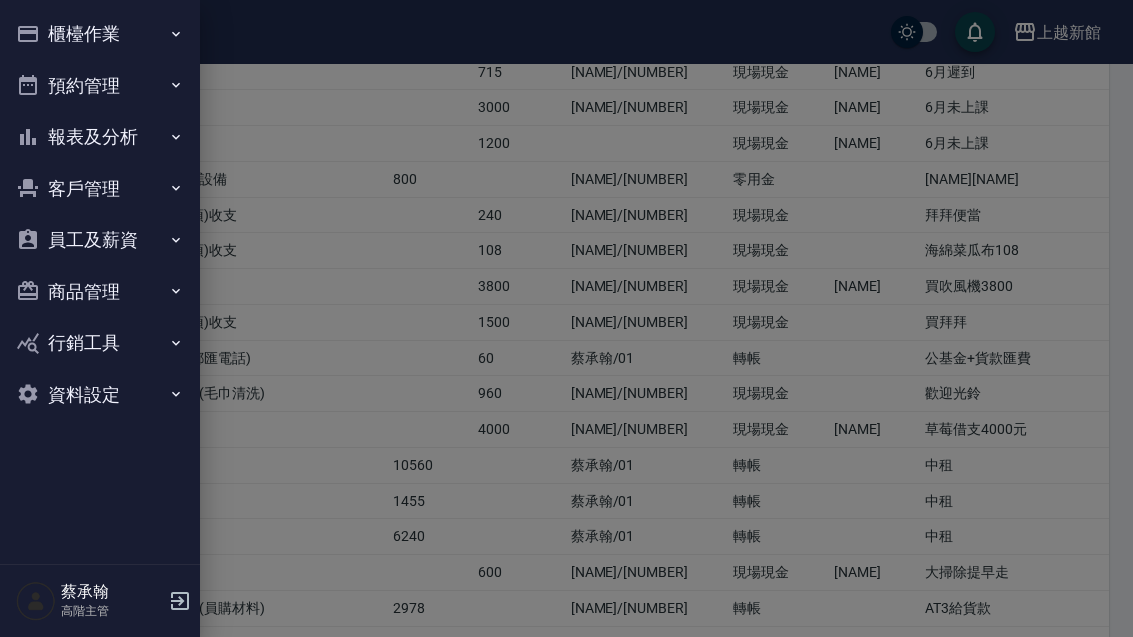 click on "櫃檯作業" at bounding box center (100, 34) 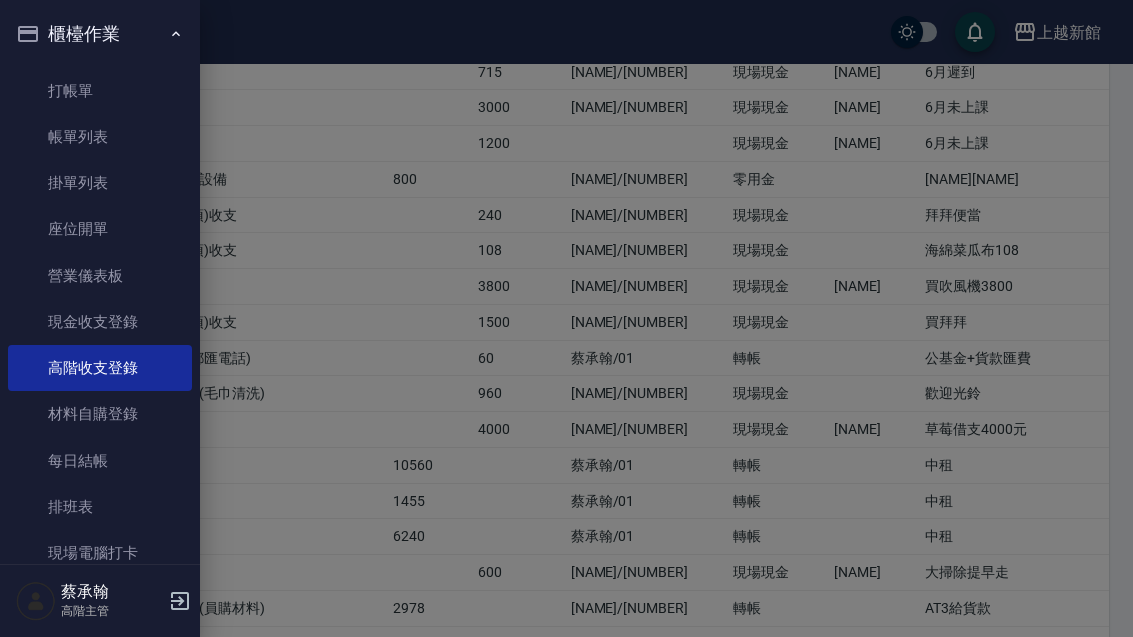 click on "櫃檯作業" at bounding box center (100, 34) 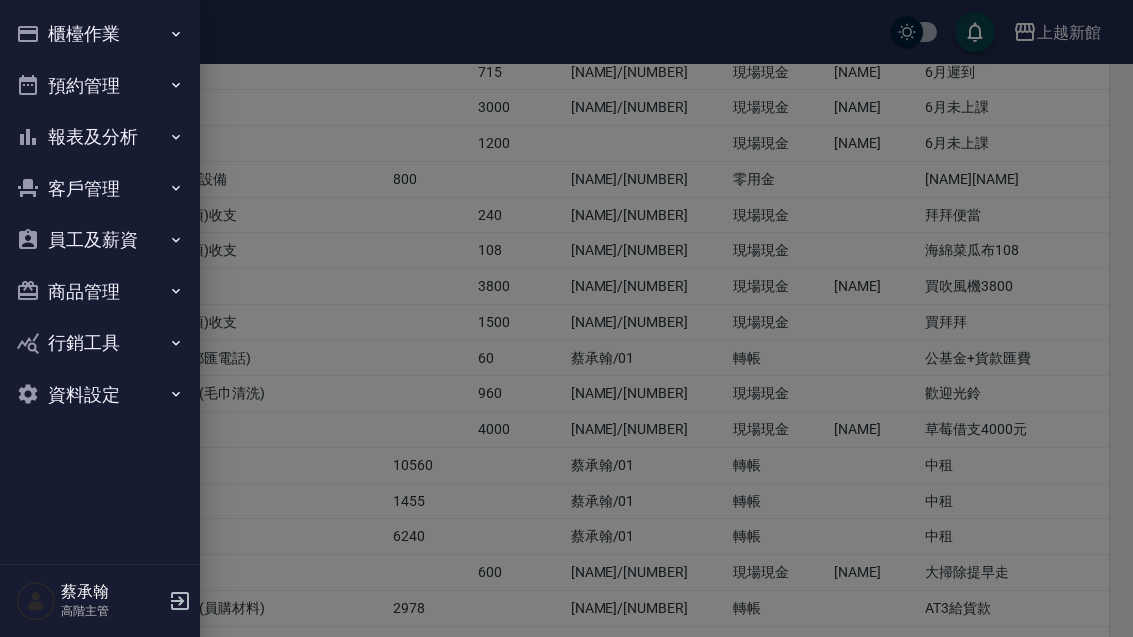 click on "員工及薪資" at bounding box center (100, 240) 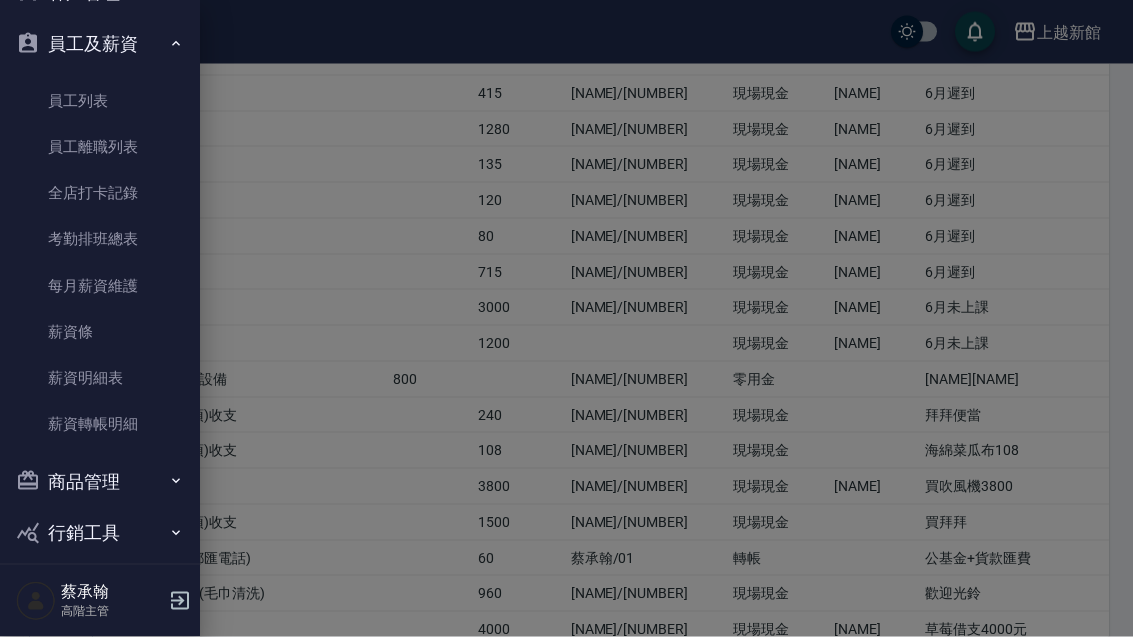 click at bounding box center (566, 318) 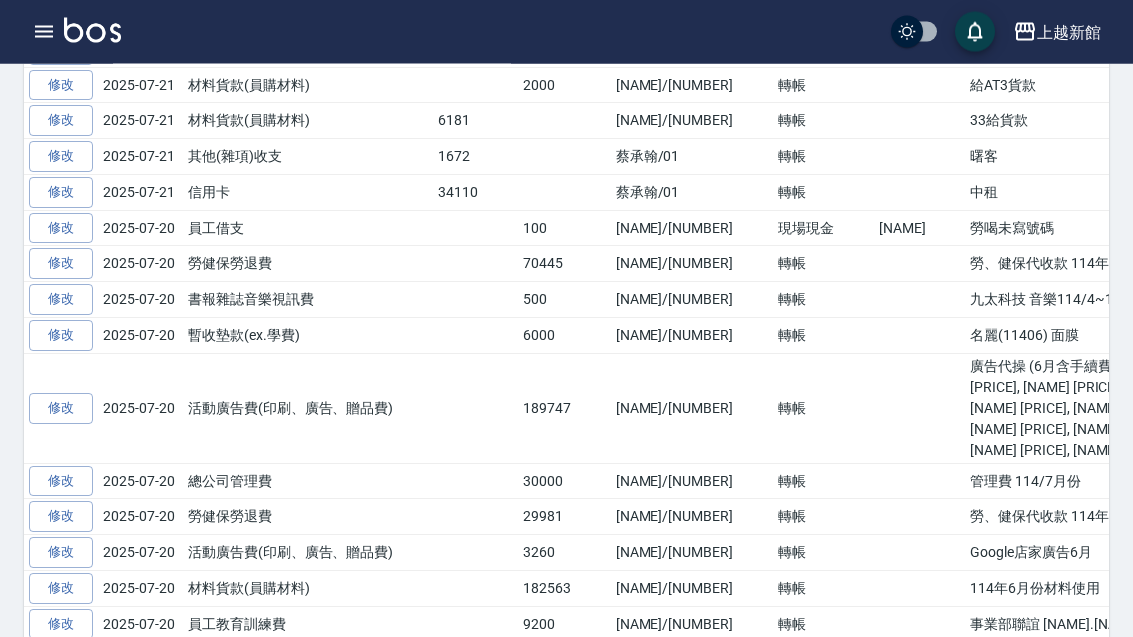 scroll, scrollTop: 1671, scrollLeft: 0, axis: vertical 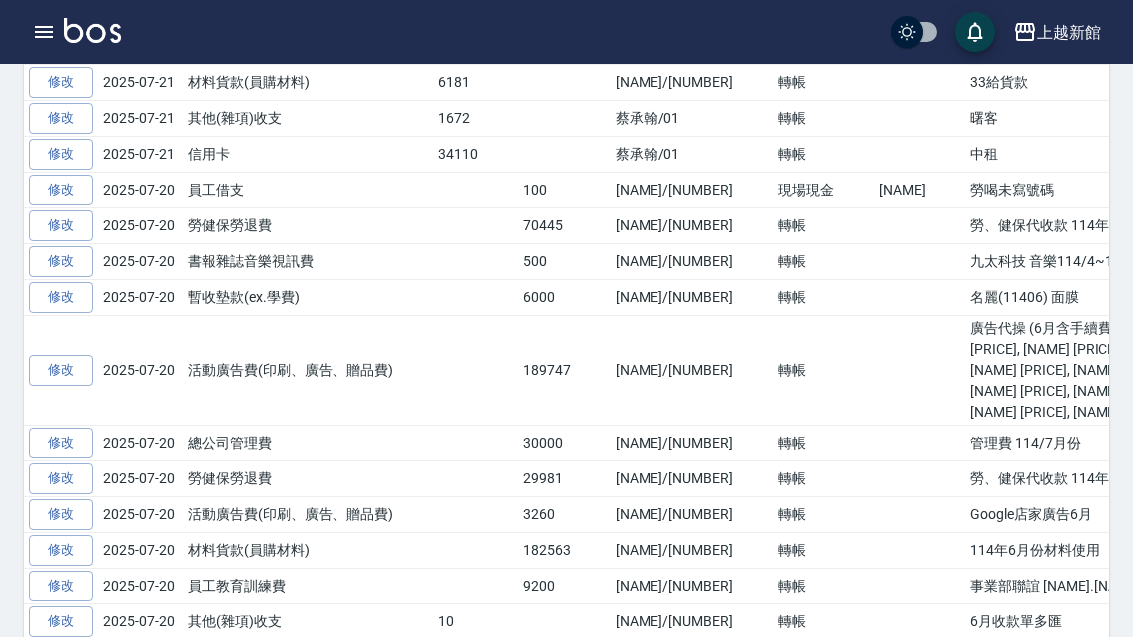 click at bounding box center (44, 32) 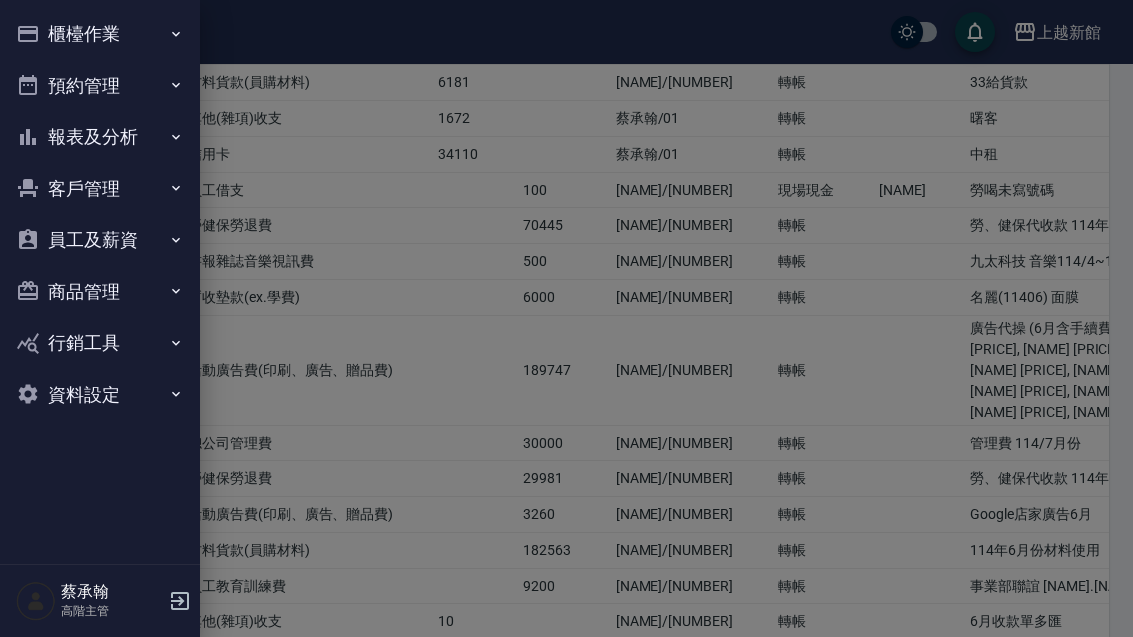 click on "櫃檯作業" at bounding box center (100, 34) 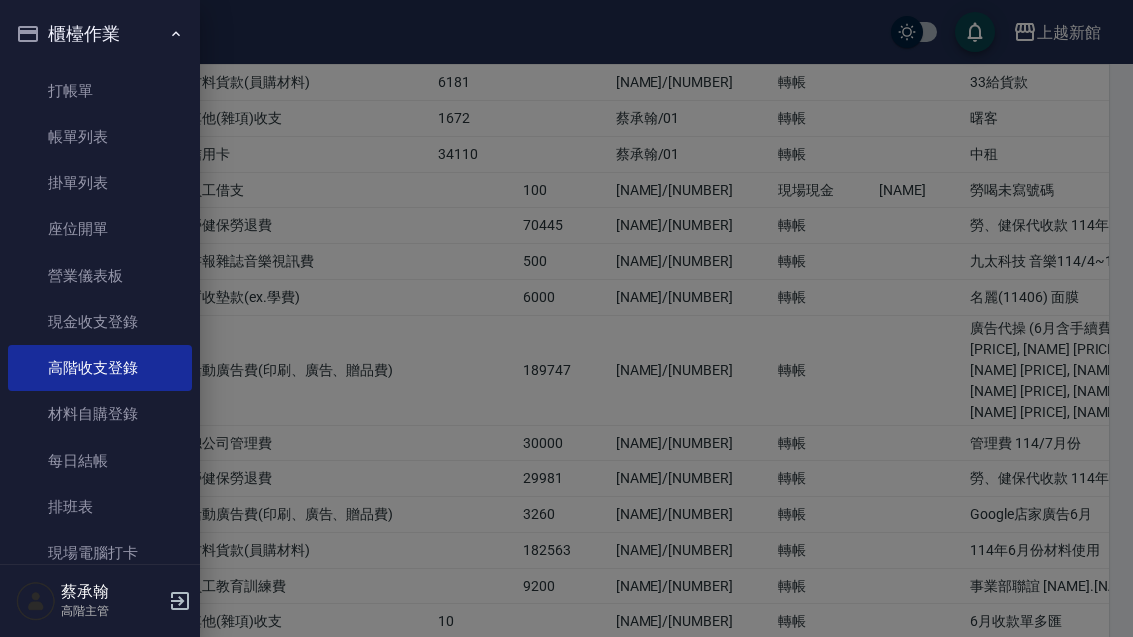 click on "每日結帳" at bounding box center [100, 461] 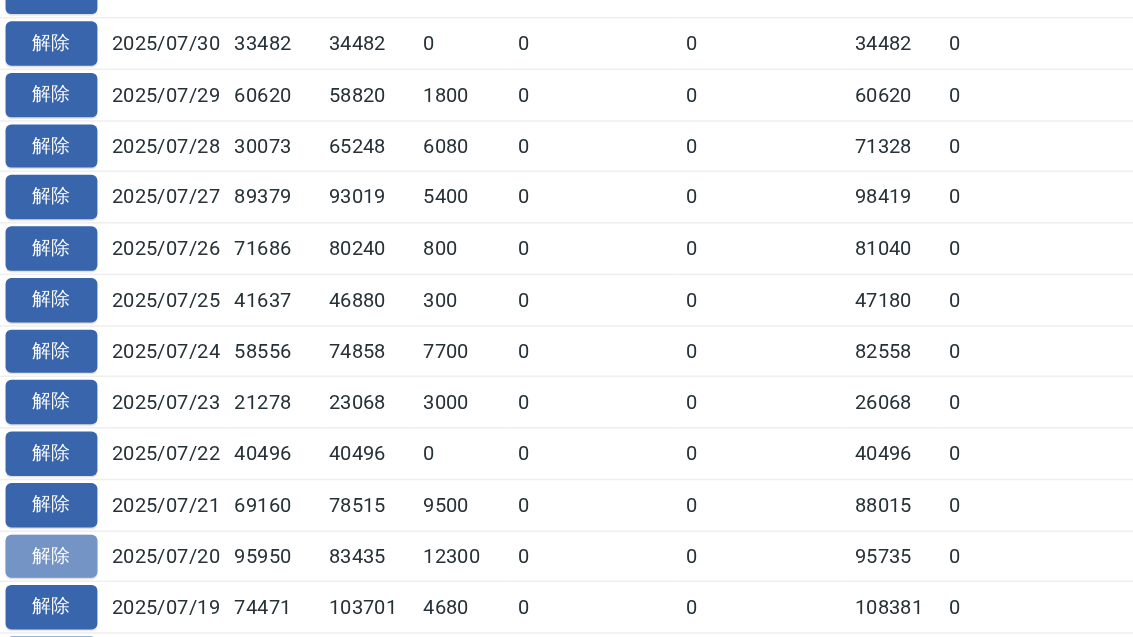 scroll, scrollTop: 1163, scrollLeft: 0, axis: vertical 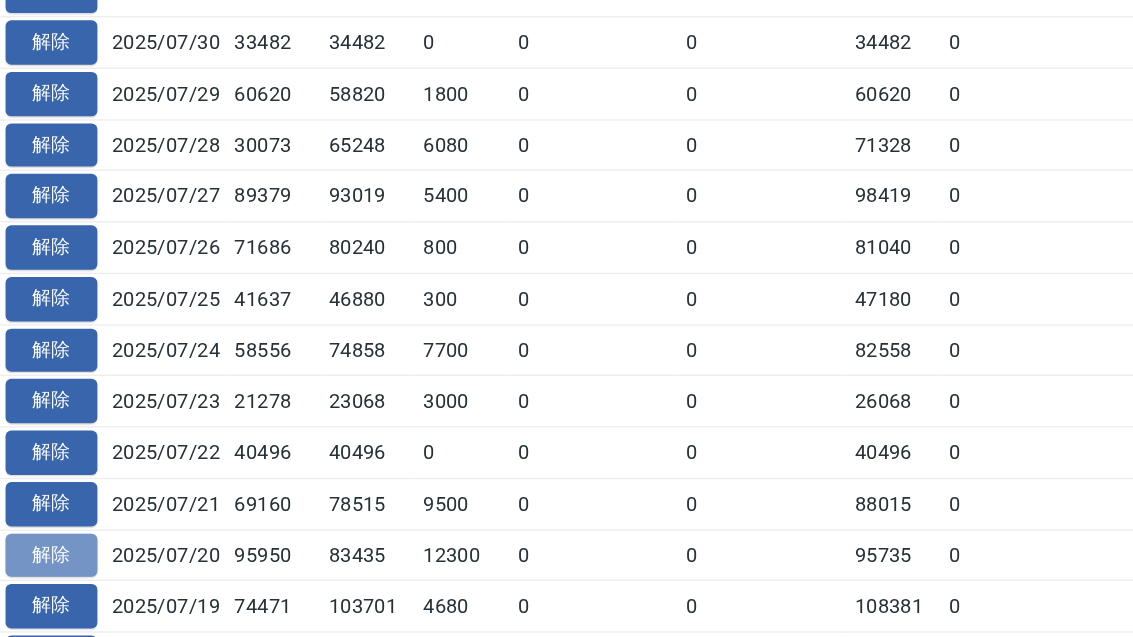 click on "解除" at bounding box center (61, 535) 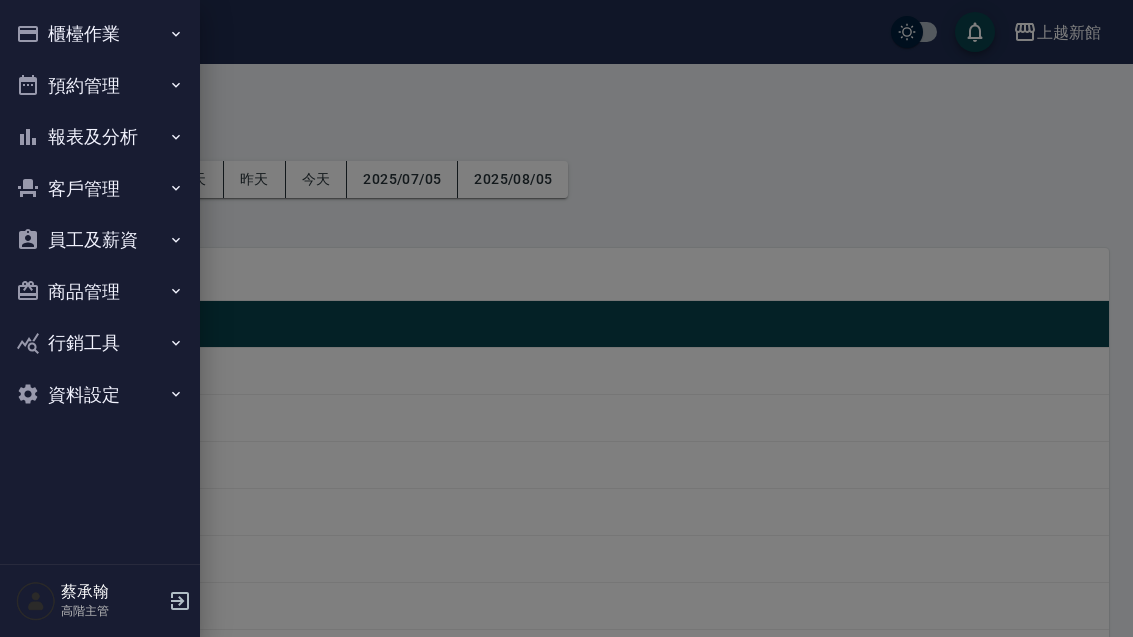 scroll, scrollTop: 0, scrollLeft: 0, axis: both 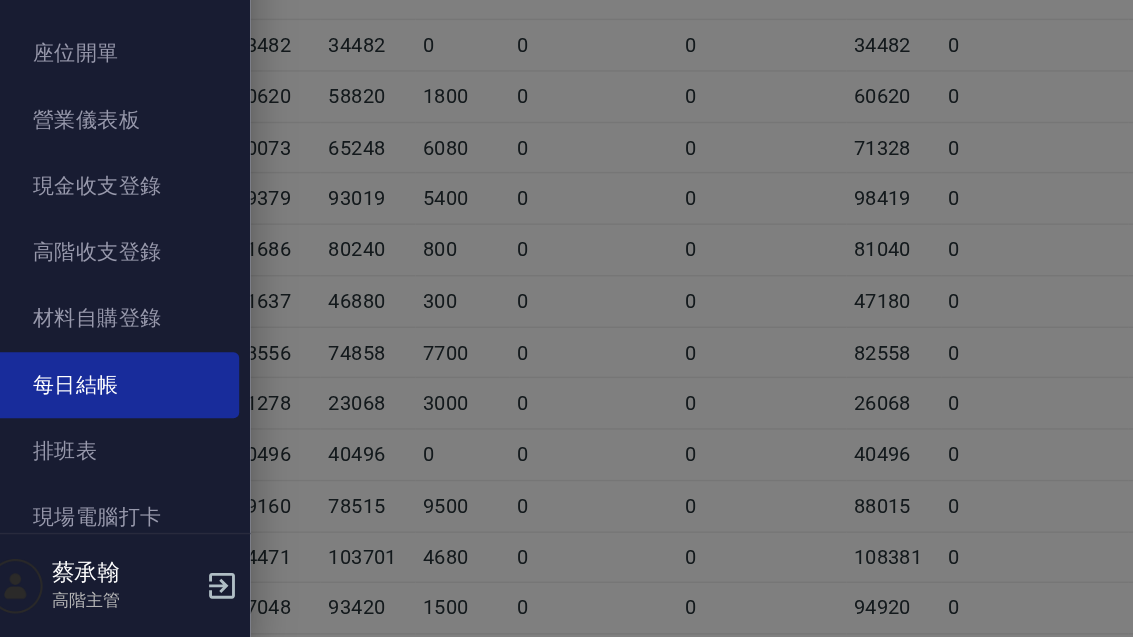 click on "高階收支登錄" at bounding box center (100, 368) 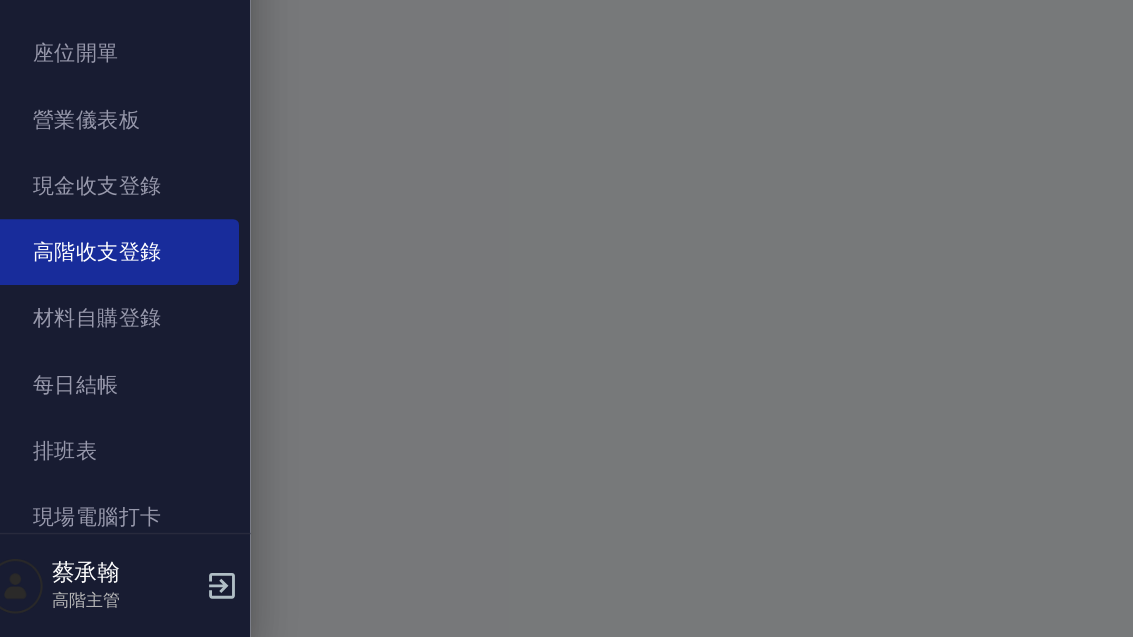 scroll, scrollTop: 0, scrollLeft: 0, axis: both 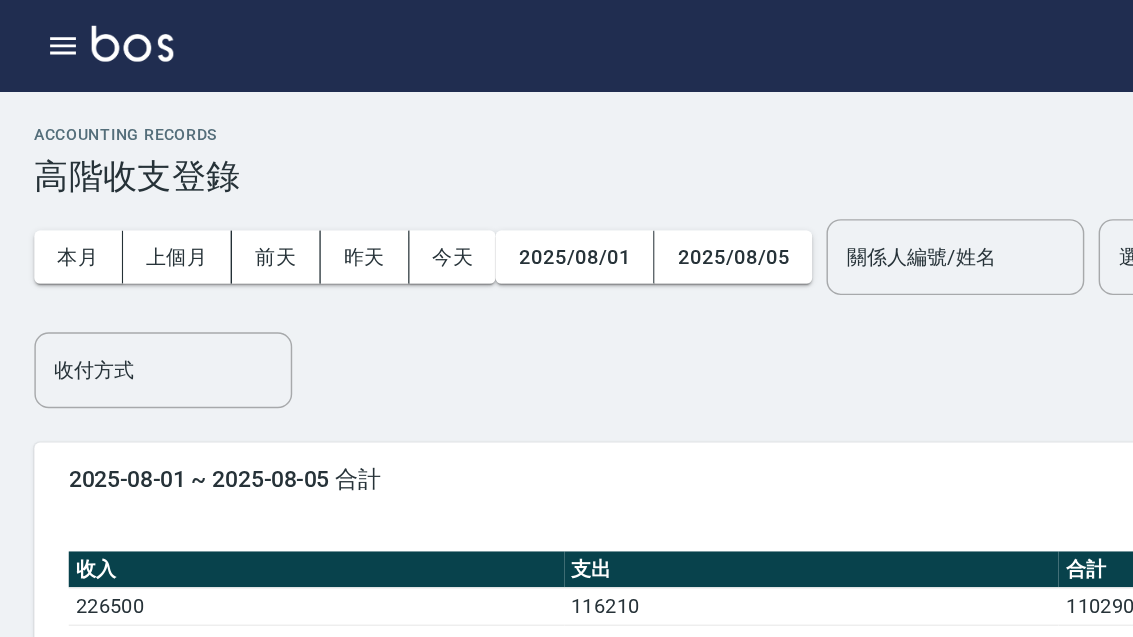 click on "上個月" at bounding box center [124, 179] 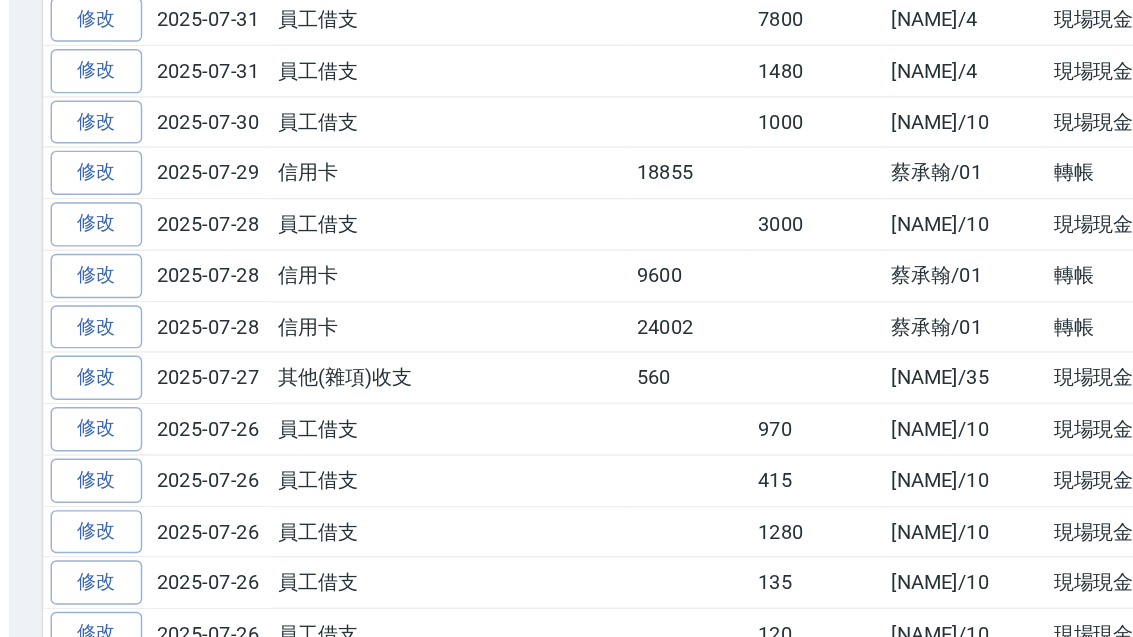 scroll, scrollTop: 514, scrollLeft: 0, axis: vertical 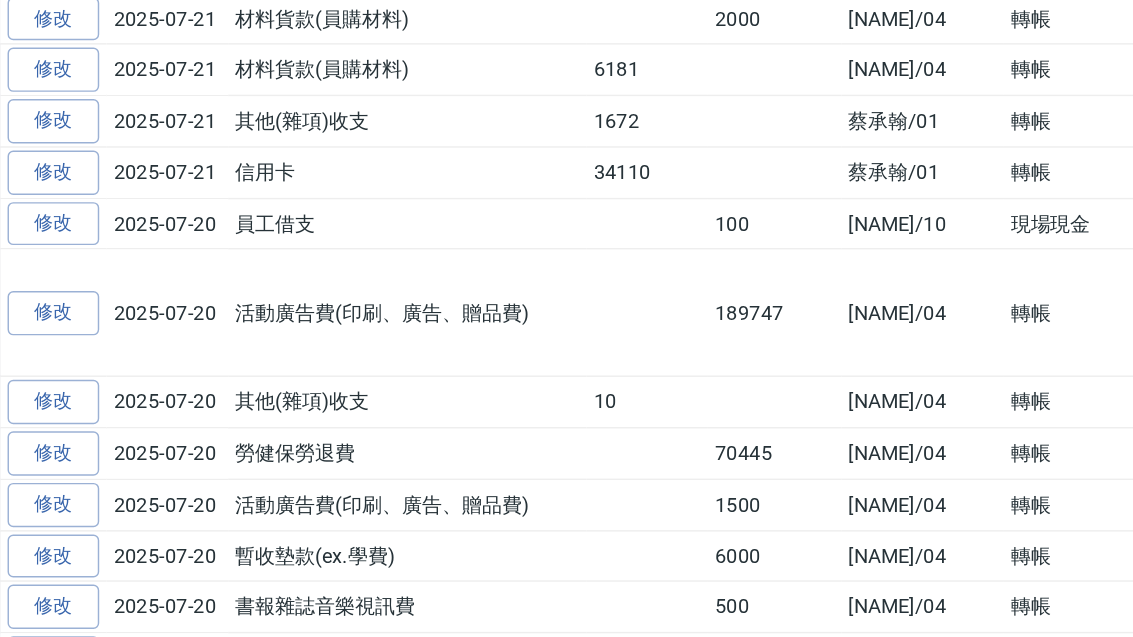 click on "修改" at bounding box center (61, 406) 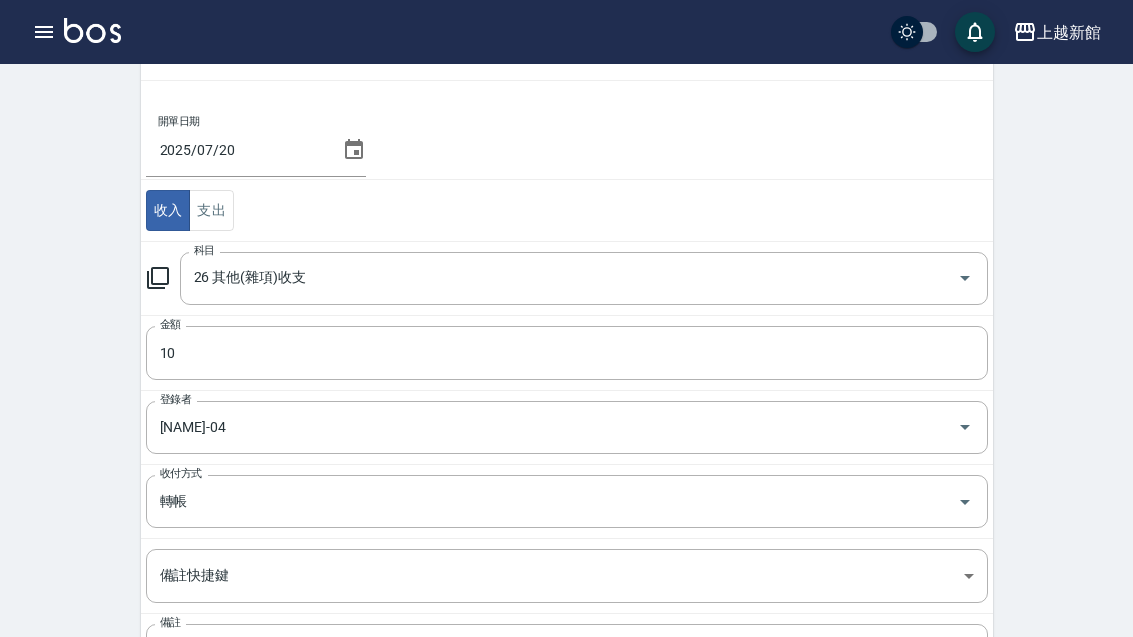 scroll, scrollTop: 272, scrollLeft: 0, axis: vertical 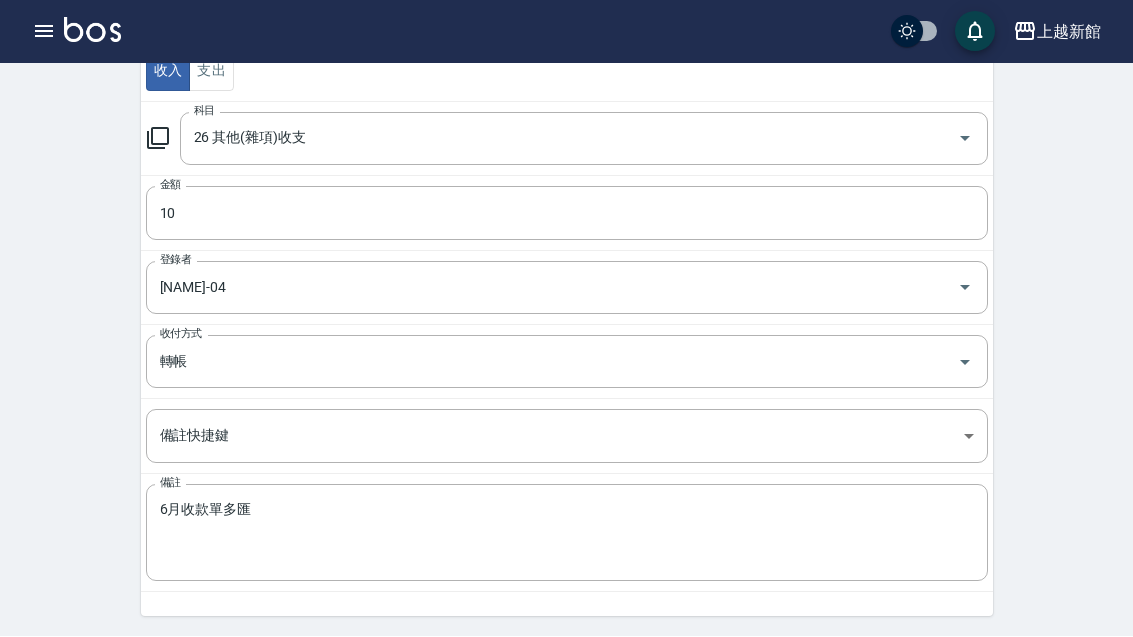 click 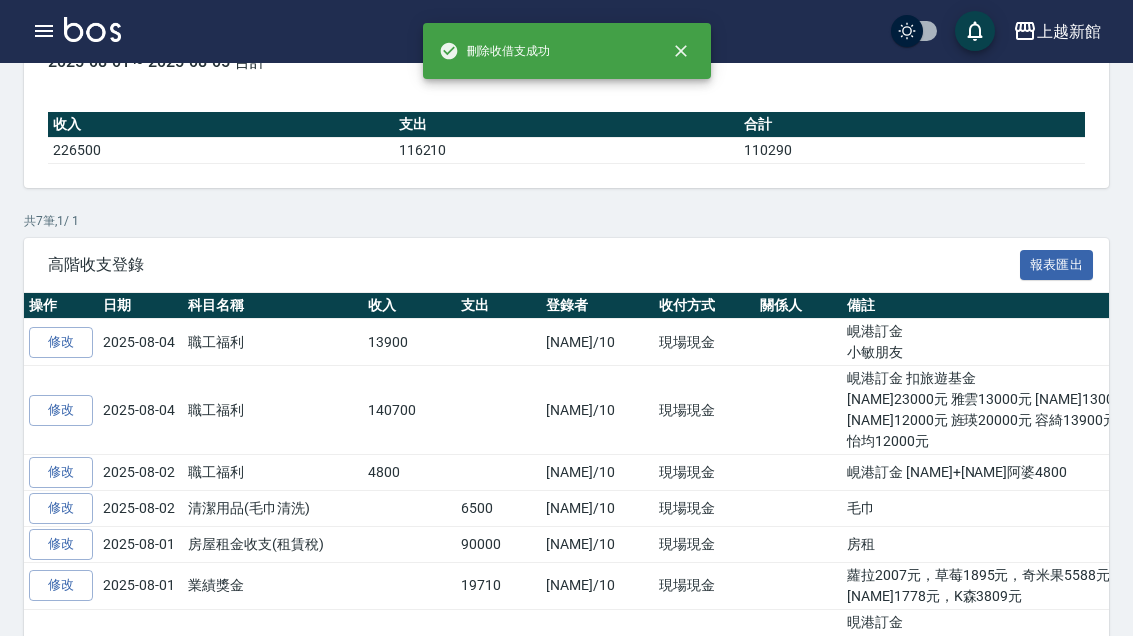 scroll, scrollTop: 0, scrollLeft: 0, axis: both 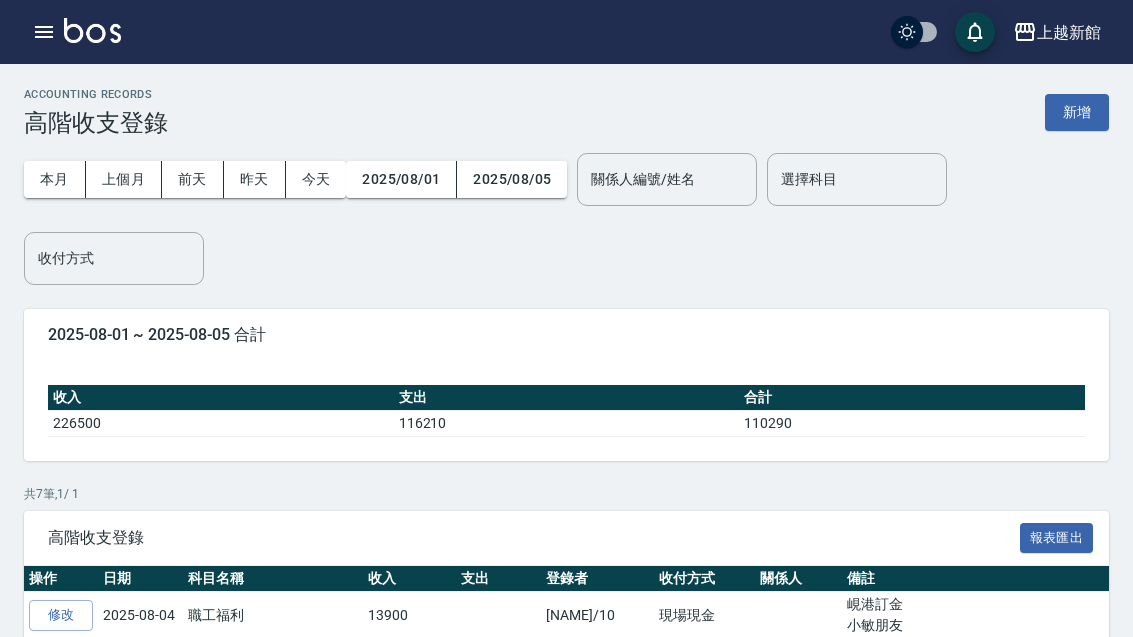 click 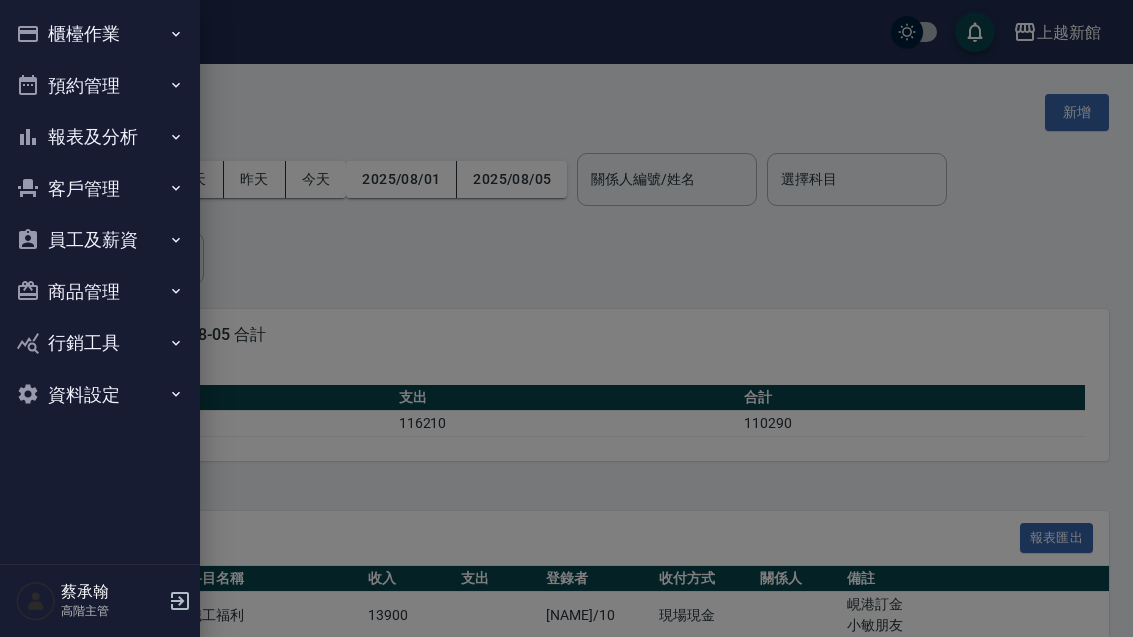 click on "櫃檯作業" at bounding box center (100, 34) 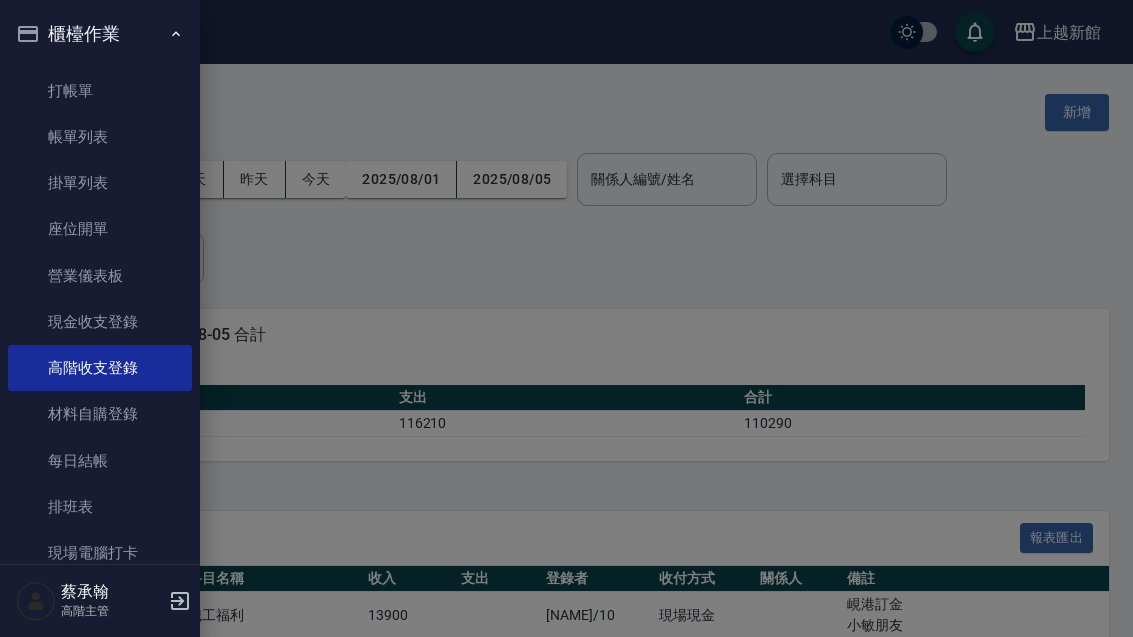click on "每日結帳" at bounding box center (100, 461) 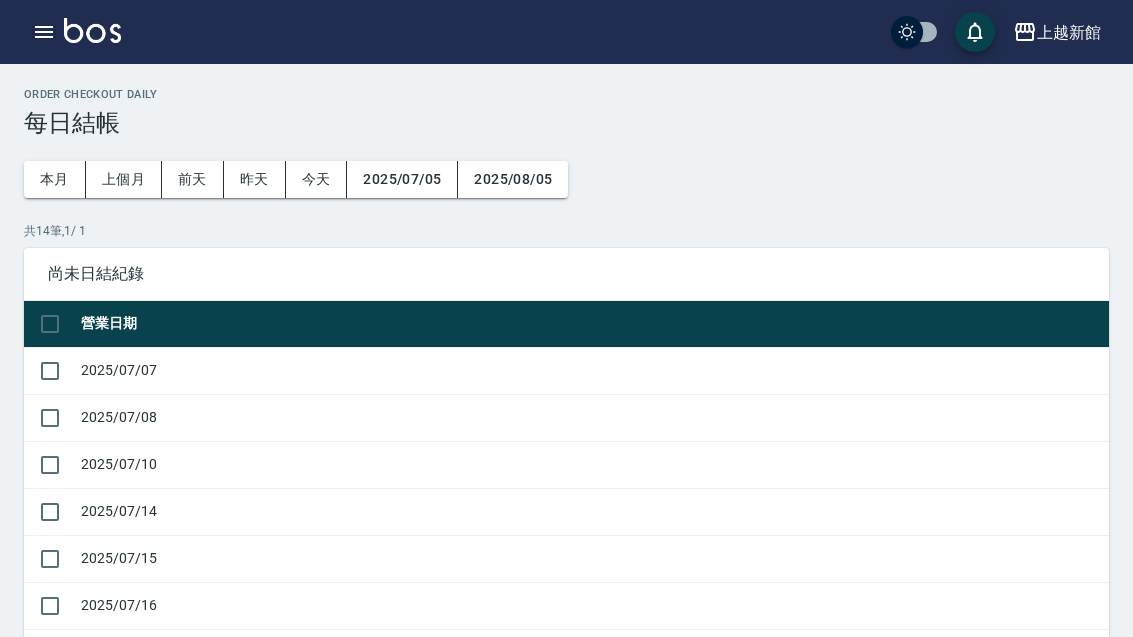 click on "2025/07/07" at bounding box center [592, 370] 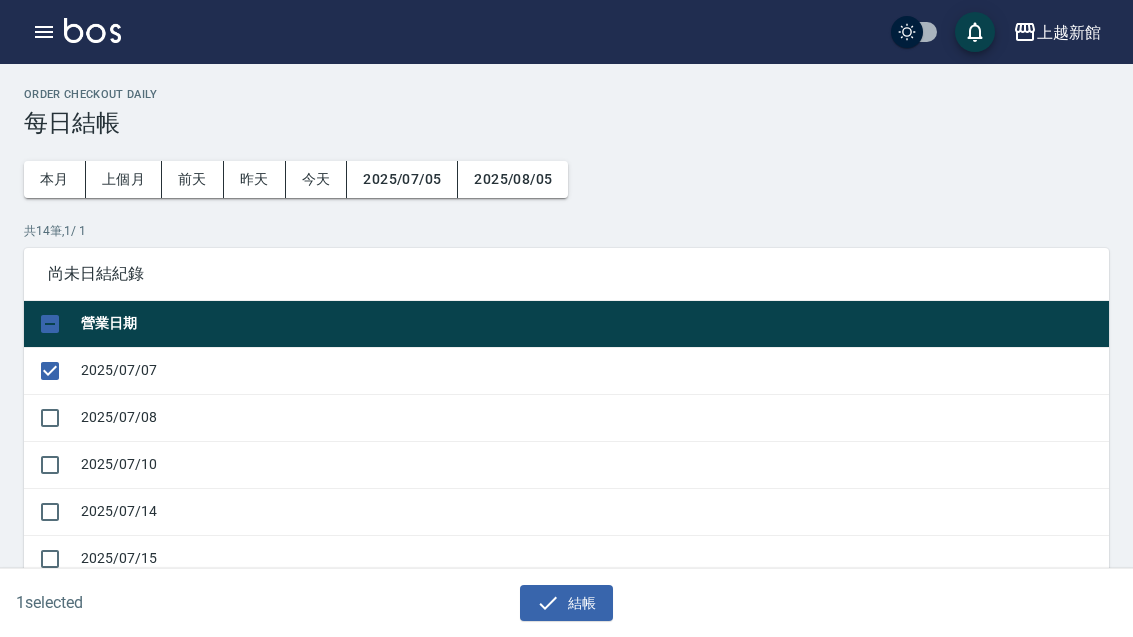 click at bounding box center (50, 418) 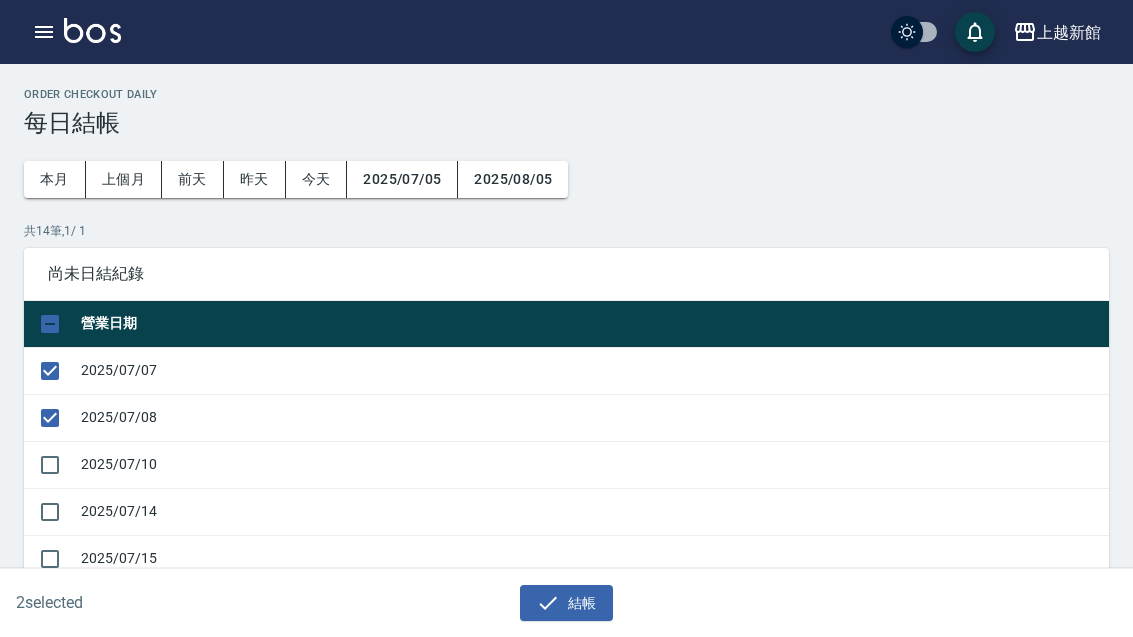 click at bounding box center (50, 465) 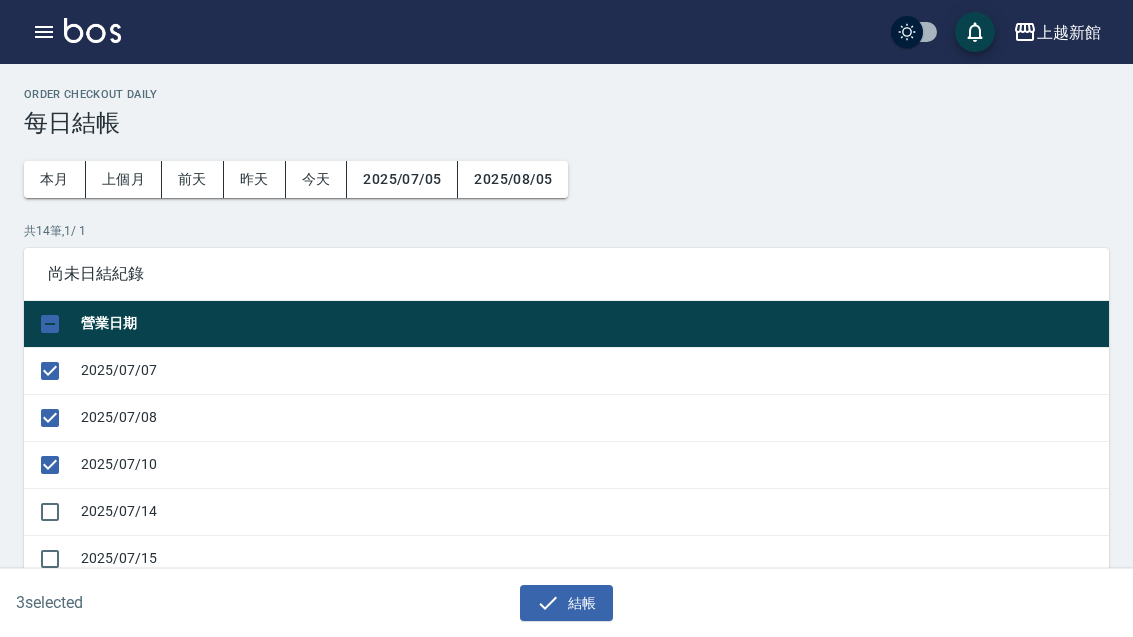 click at bounding box center (50, 512) 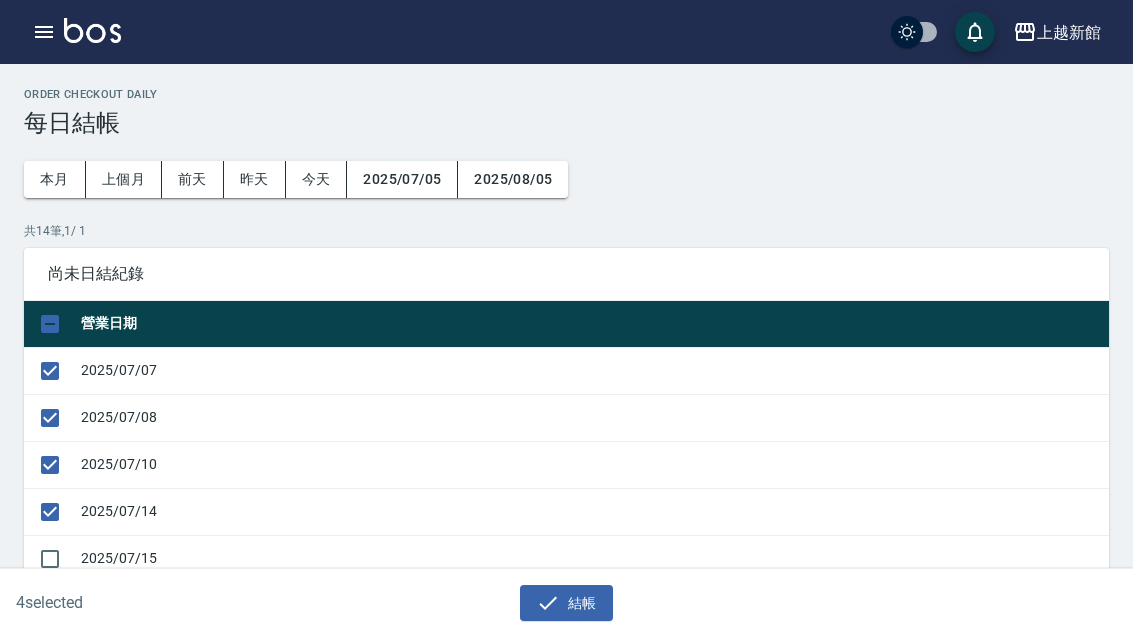 click at bounding box center (50, 559) 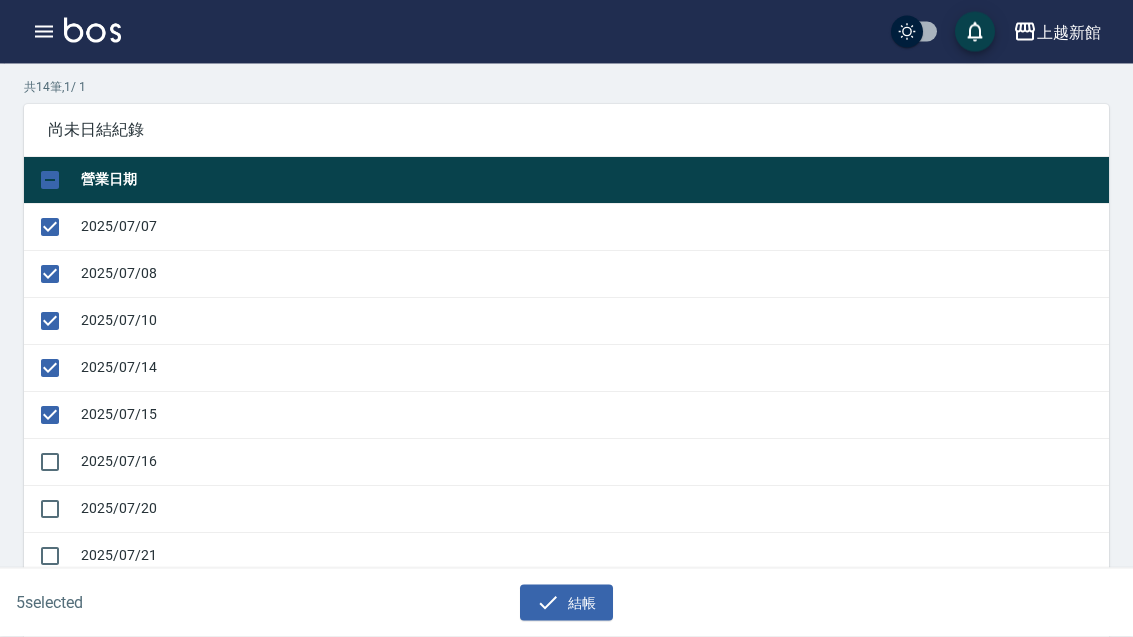 scroll, scrollTop: 144, scrollLeft: 0, axis: vertical 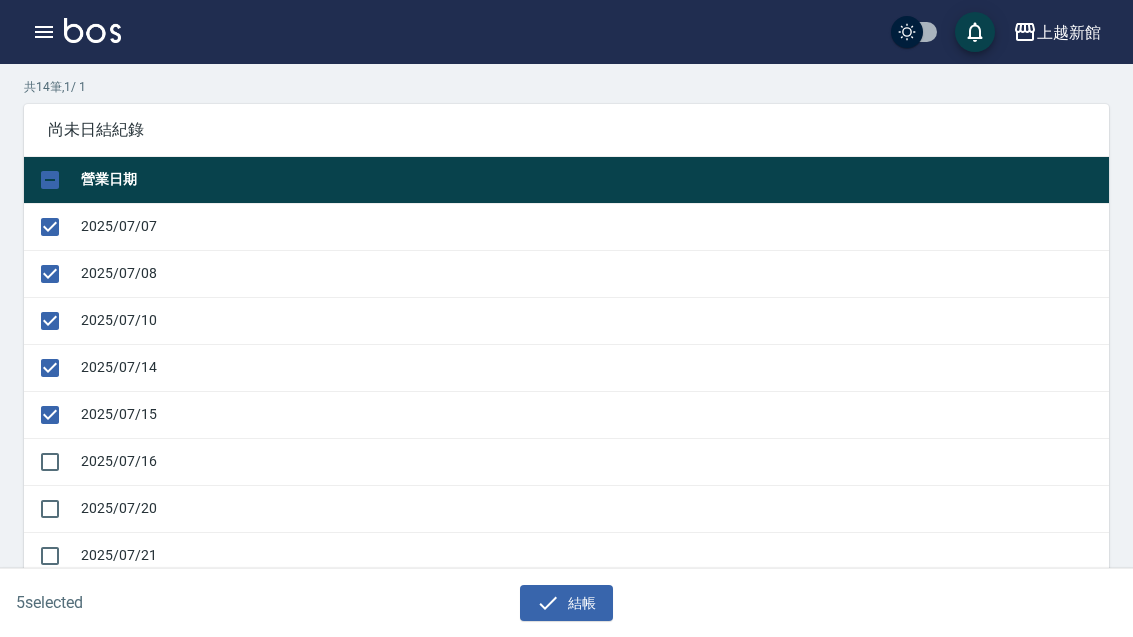 click at bounding box center (50, 462) 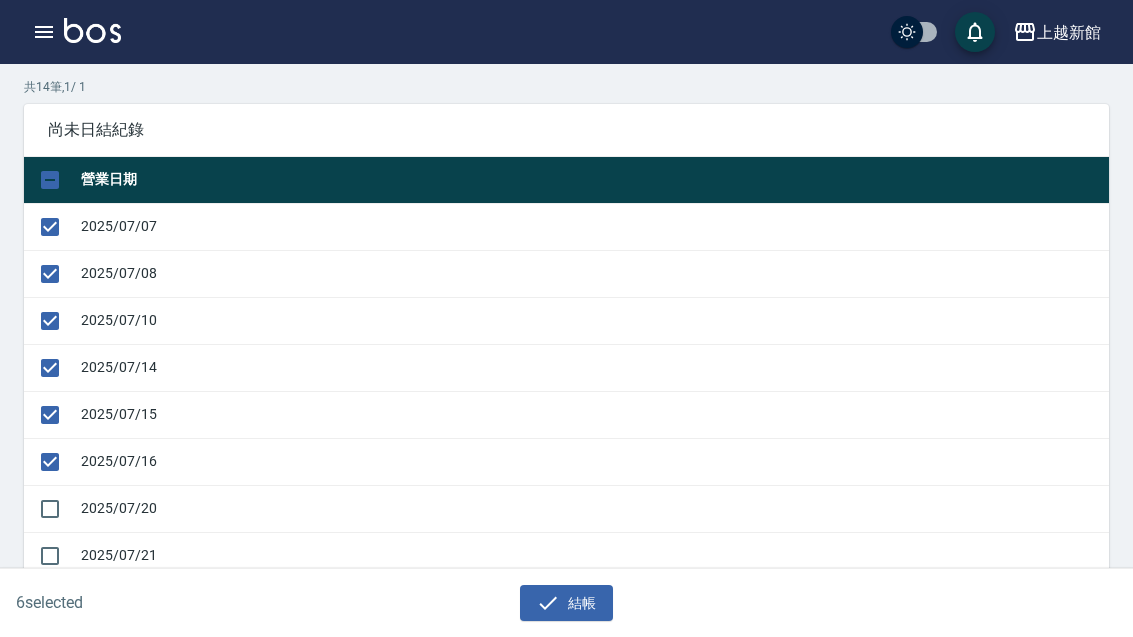 click at bounding box center (50, 509) 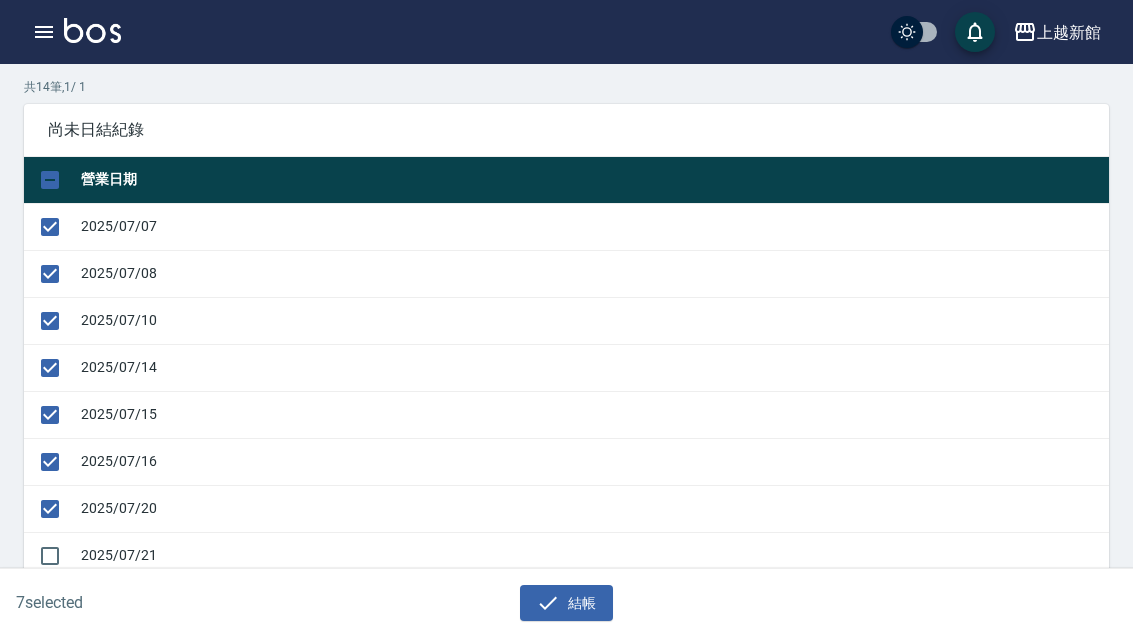 click at bounding box center (50, 556) 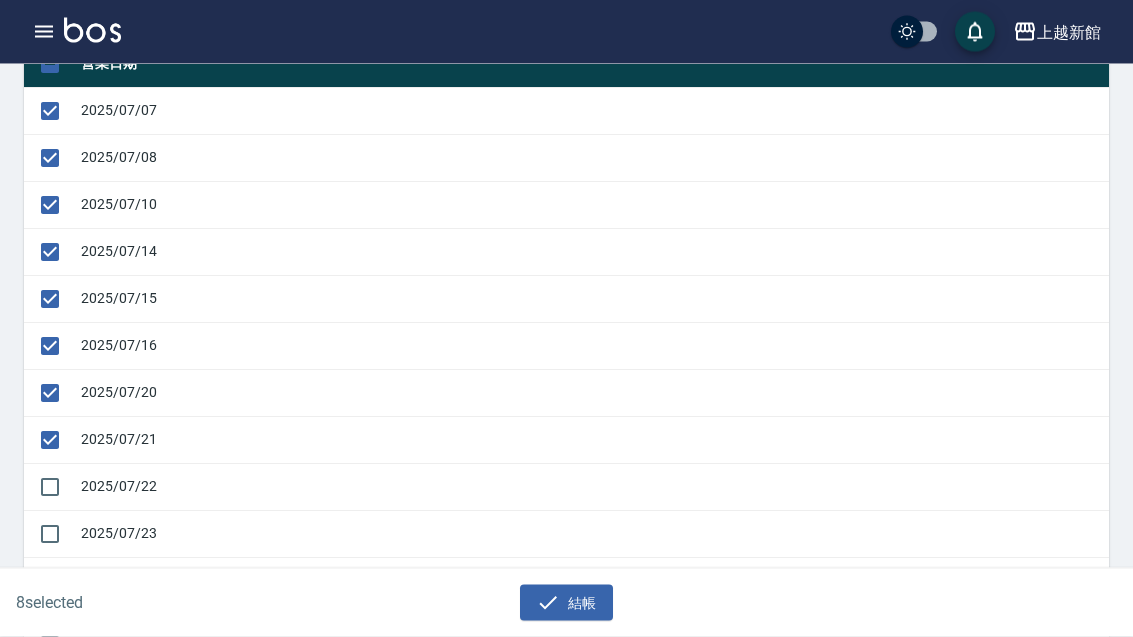 click at bounding box center (50, 488) 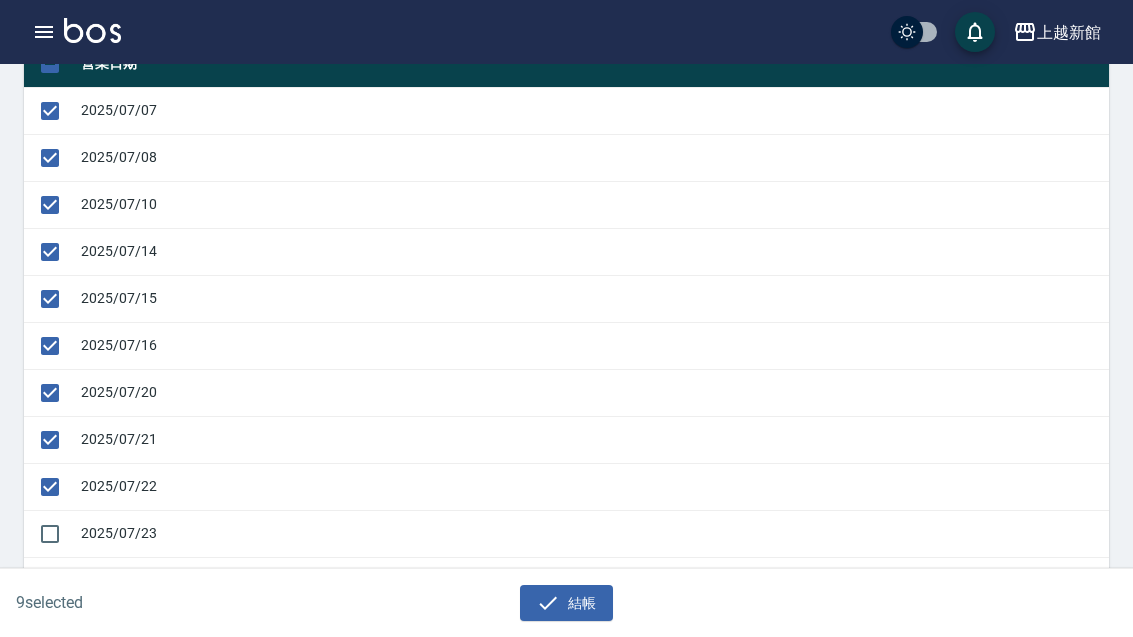 click at bounding box center [50, 534] 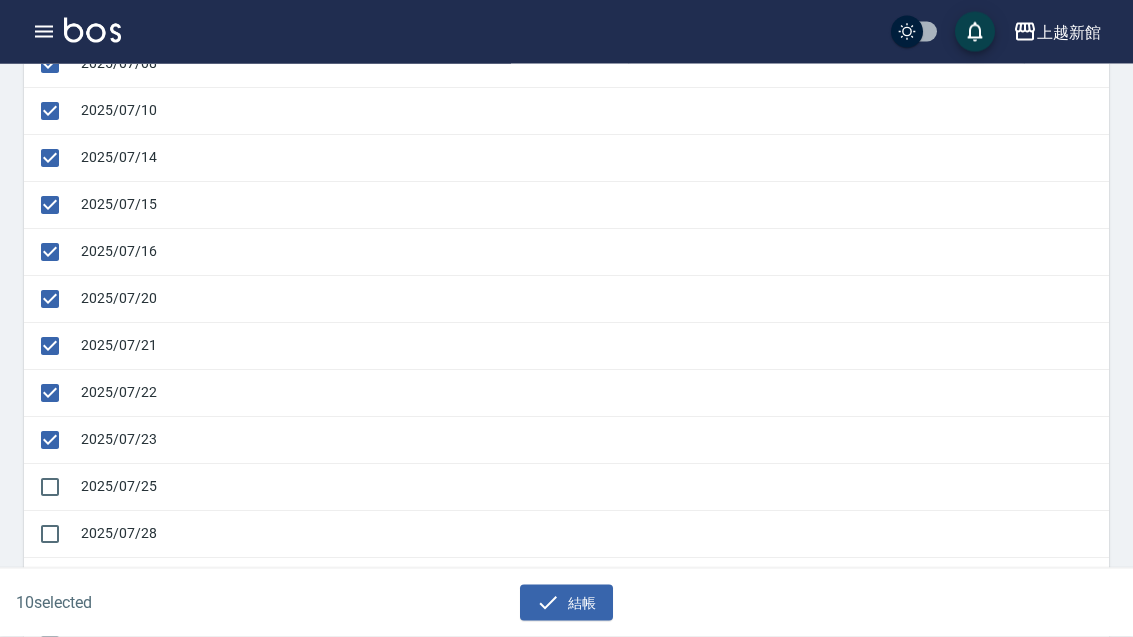 click at bounding box center (50, 488) 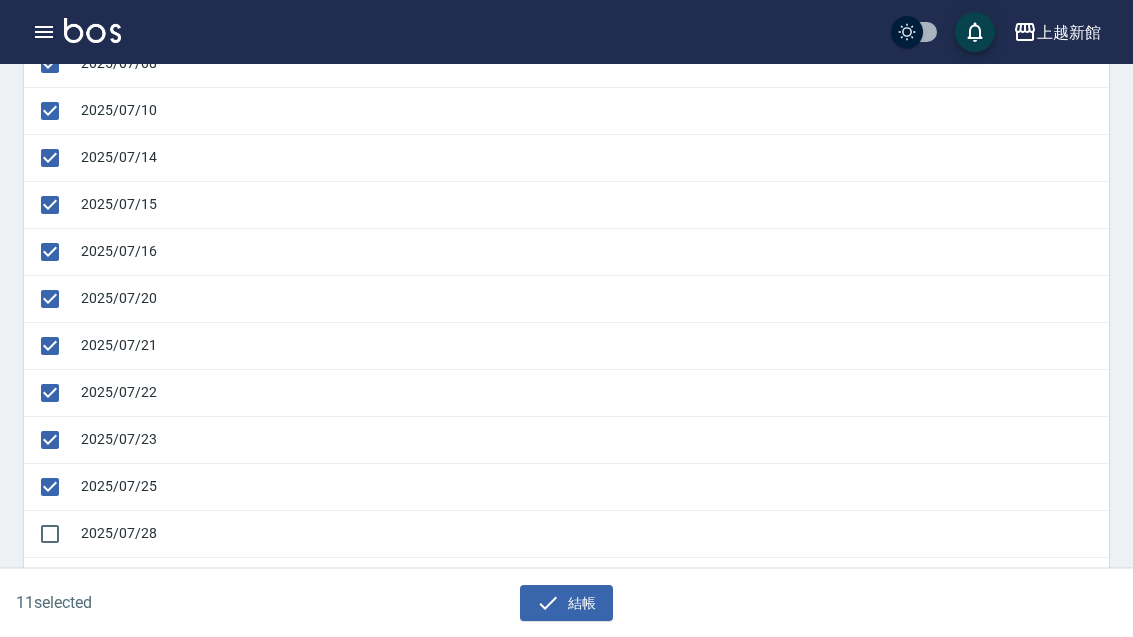 click at bounding box center [50, 534] 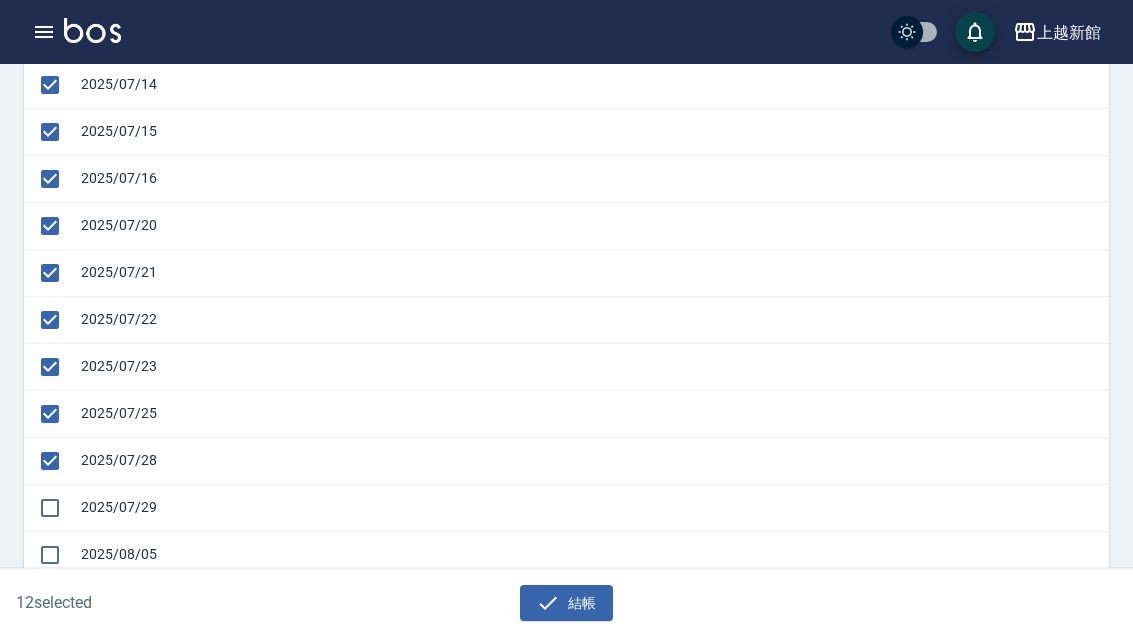 scroll, scrollTop: 438, scrollLeft: 0, axis: vertical 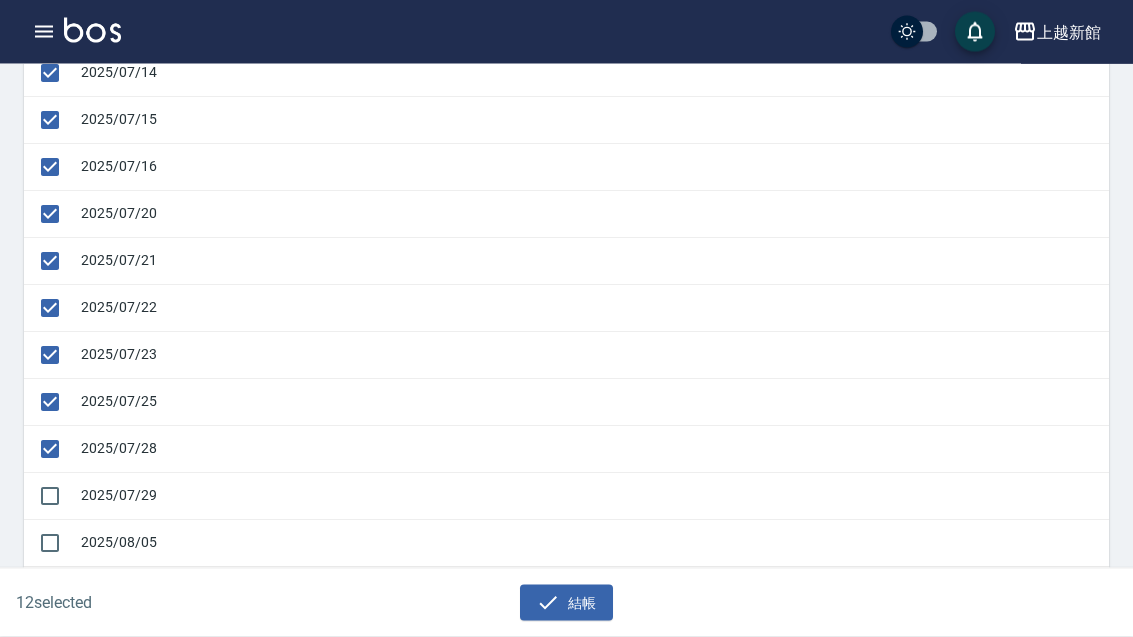 click at bounding box center (50, 497) 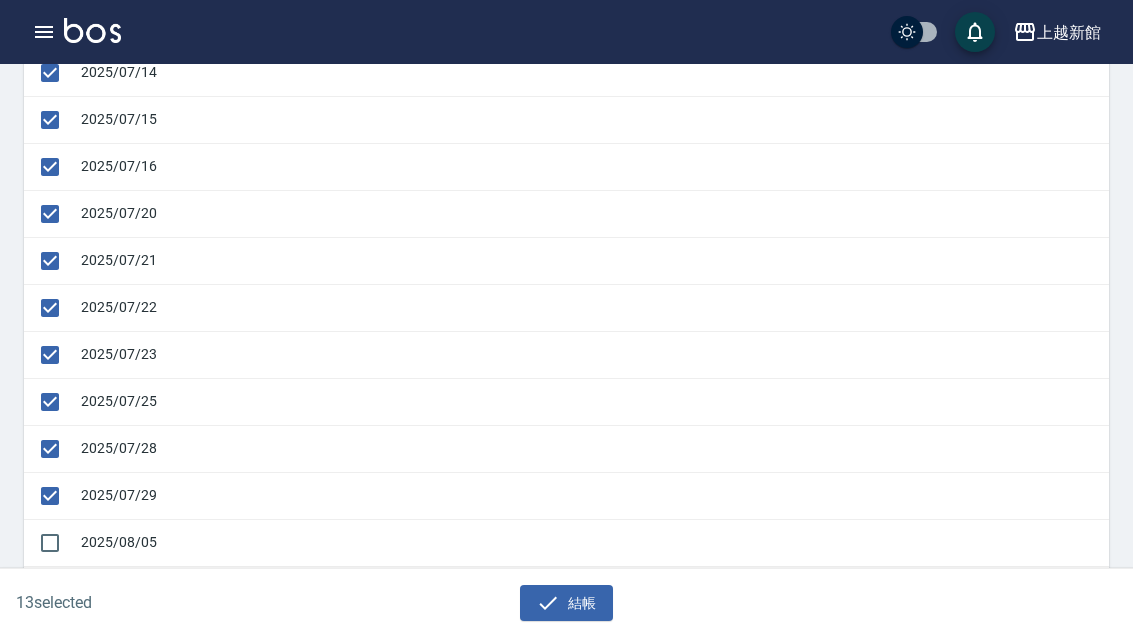 click on "結帳" at bounding box center [566, 603] 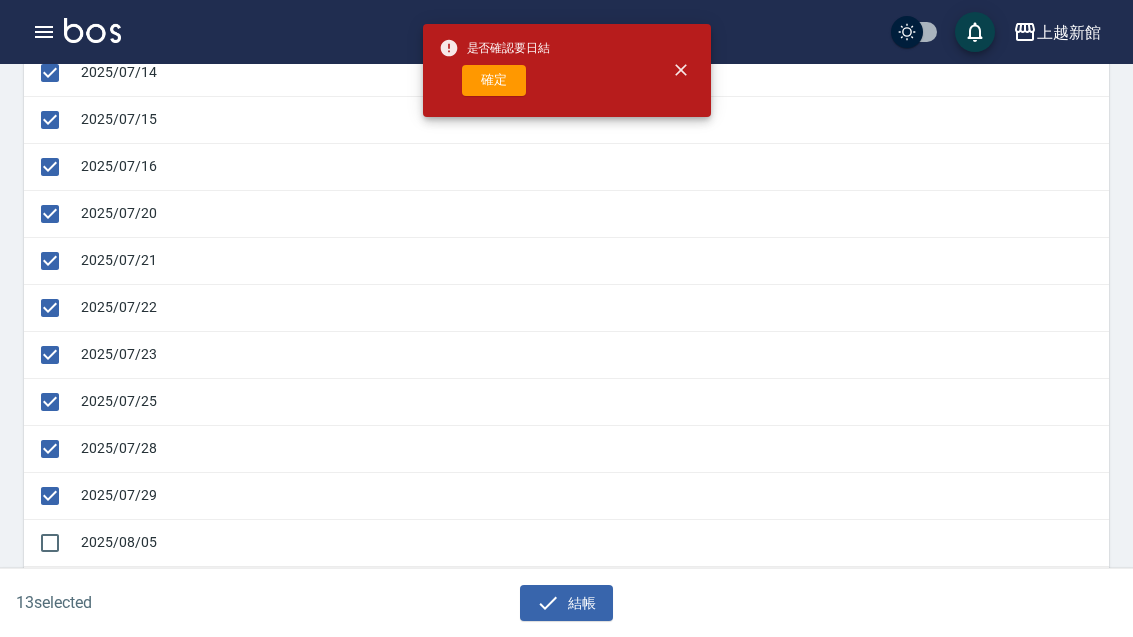click on "確定" at bounding box center [494, 80] 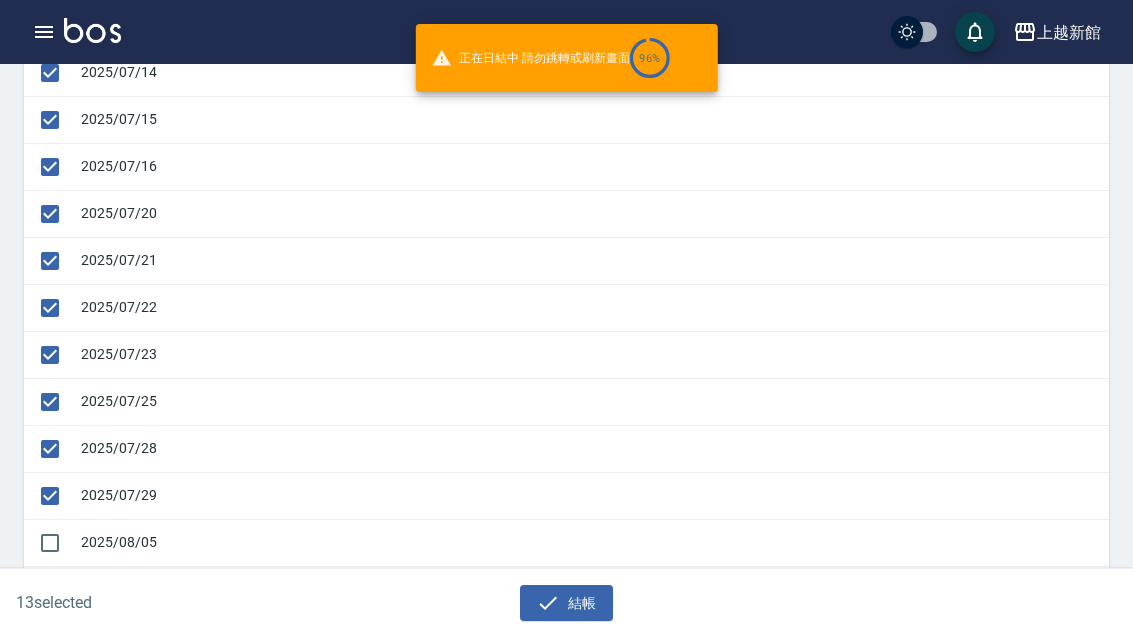 checkbox on "false" 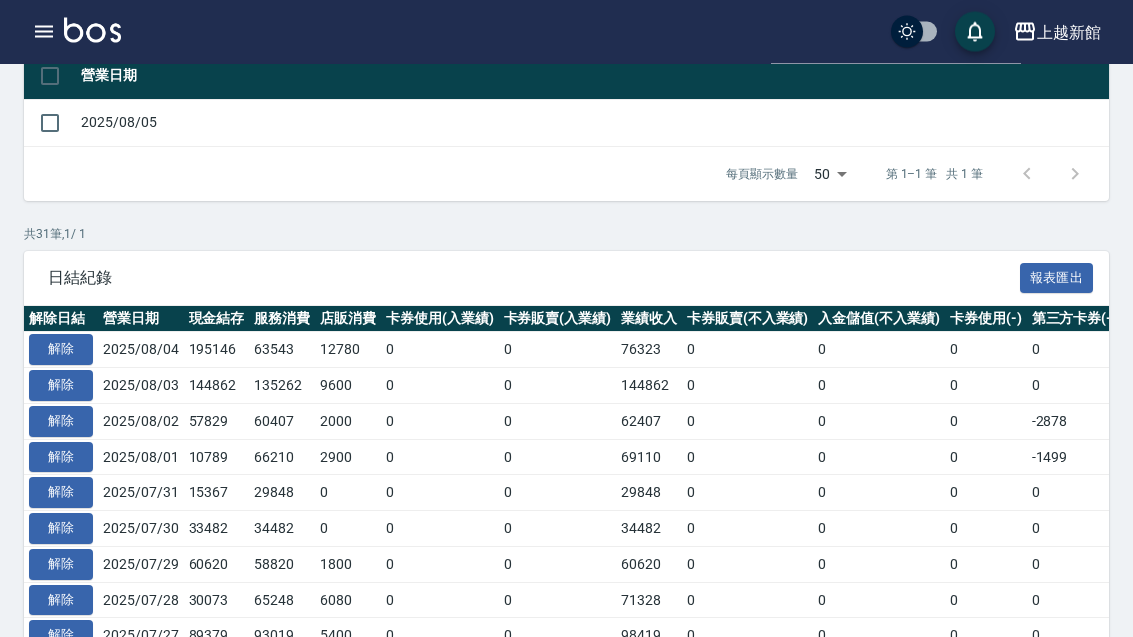 scroll, scrollTop: 177, scrollLeft: 0, axis: vertical 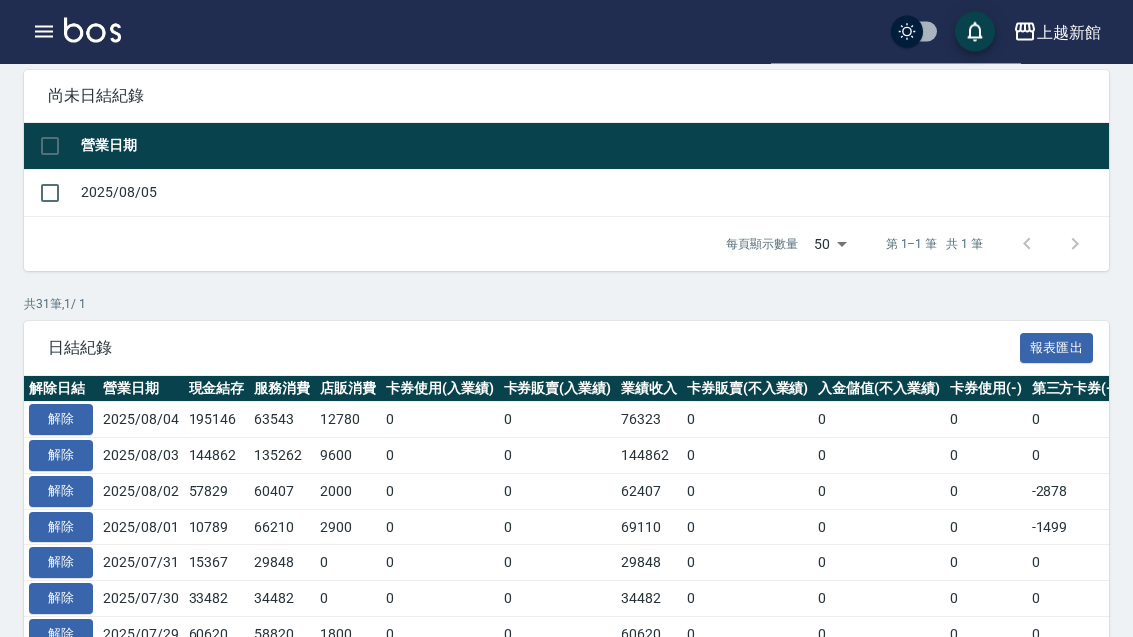click at bounding box center (92, 30) 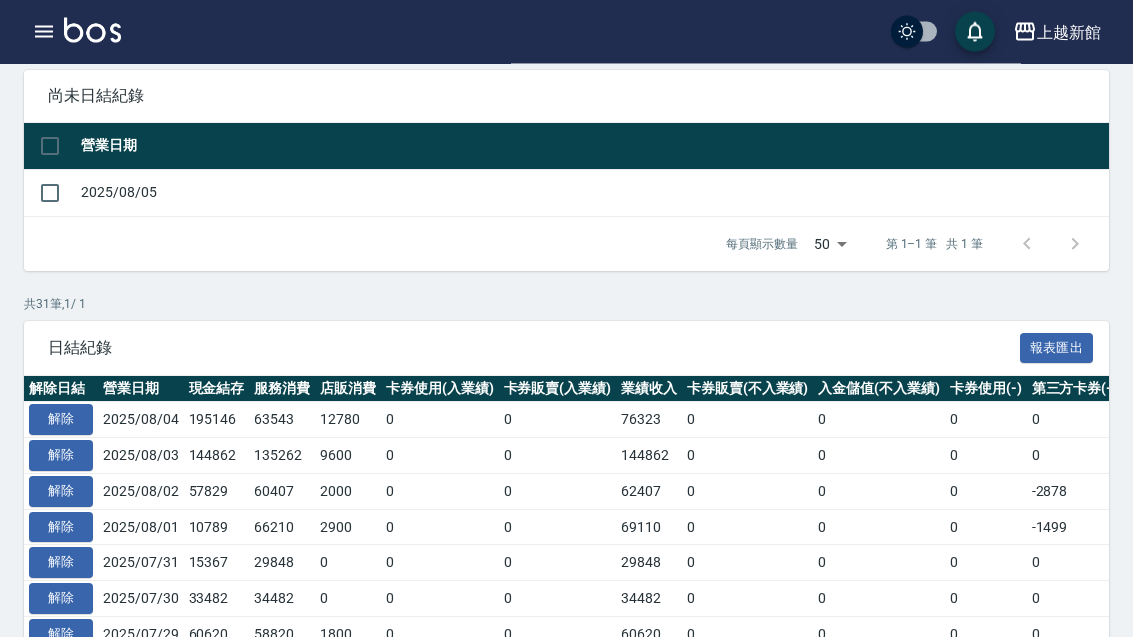 scroll, scrollTop: 0, scrollLeft: 0, axis: both 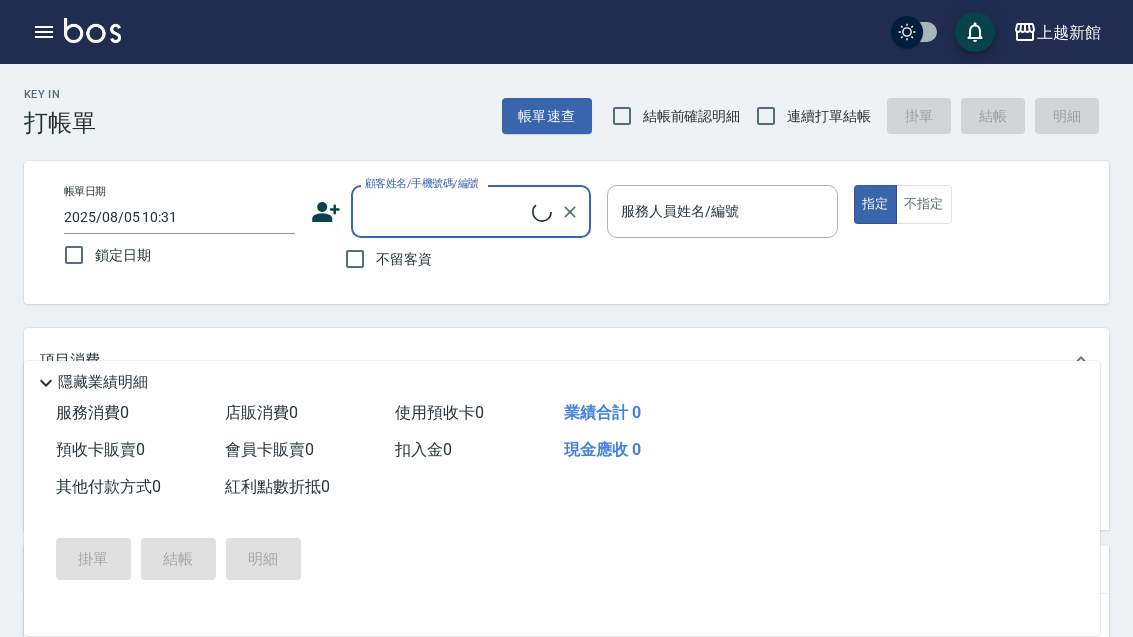 click at bounding box center (44, 32) 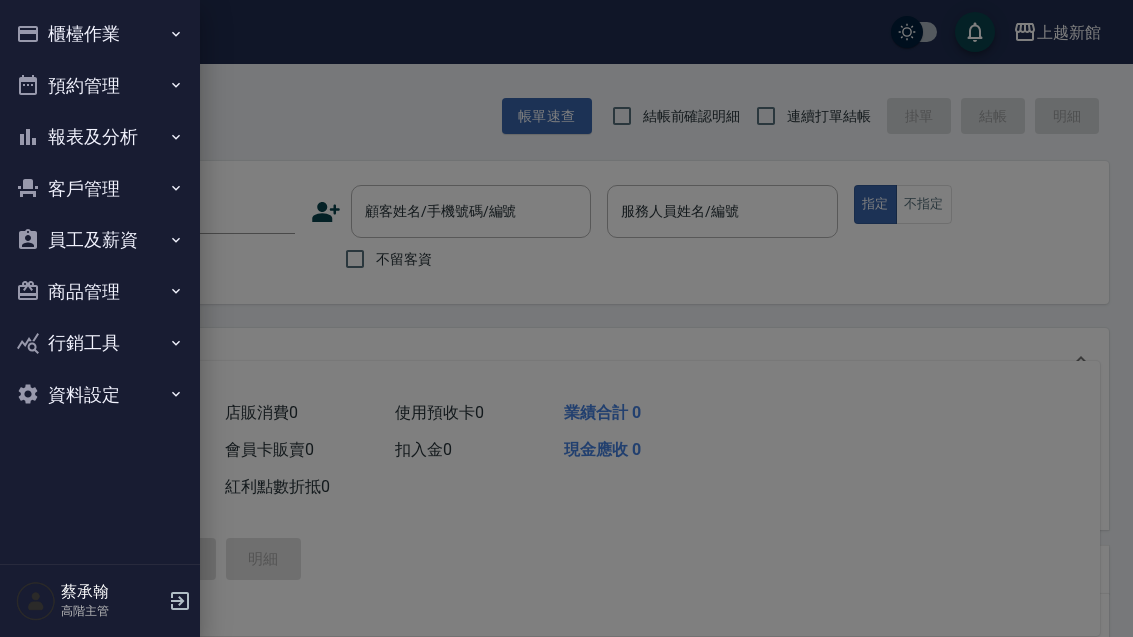 click on "報表及分析" at bounding box center (100, 137) 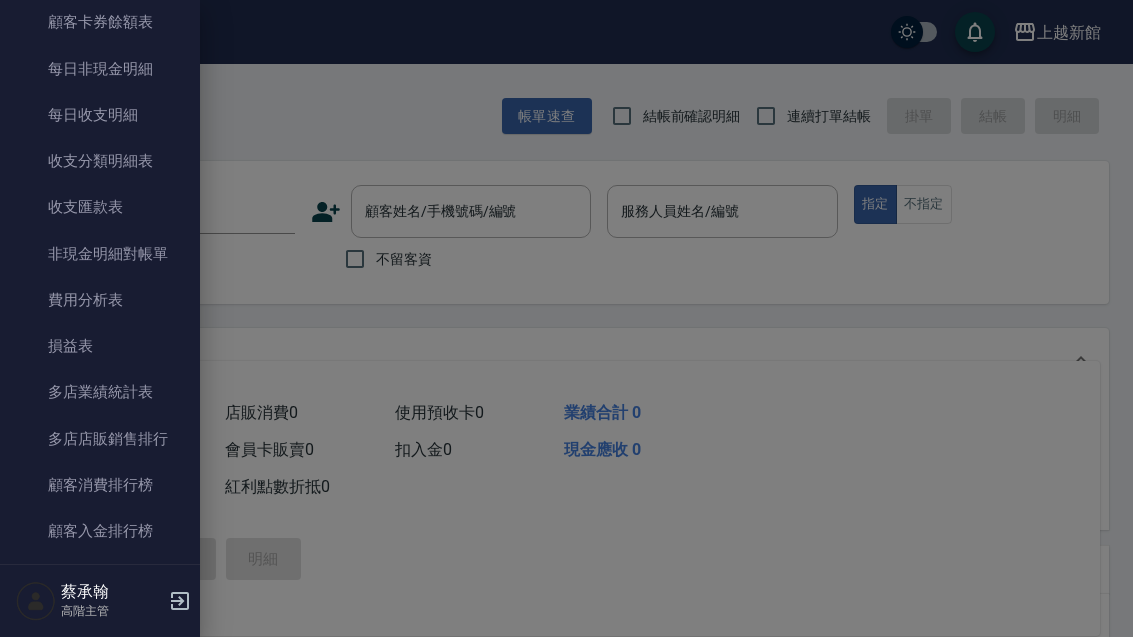 scroll, scrollTop: 1655, scrollLeft: 0, axis: vertical 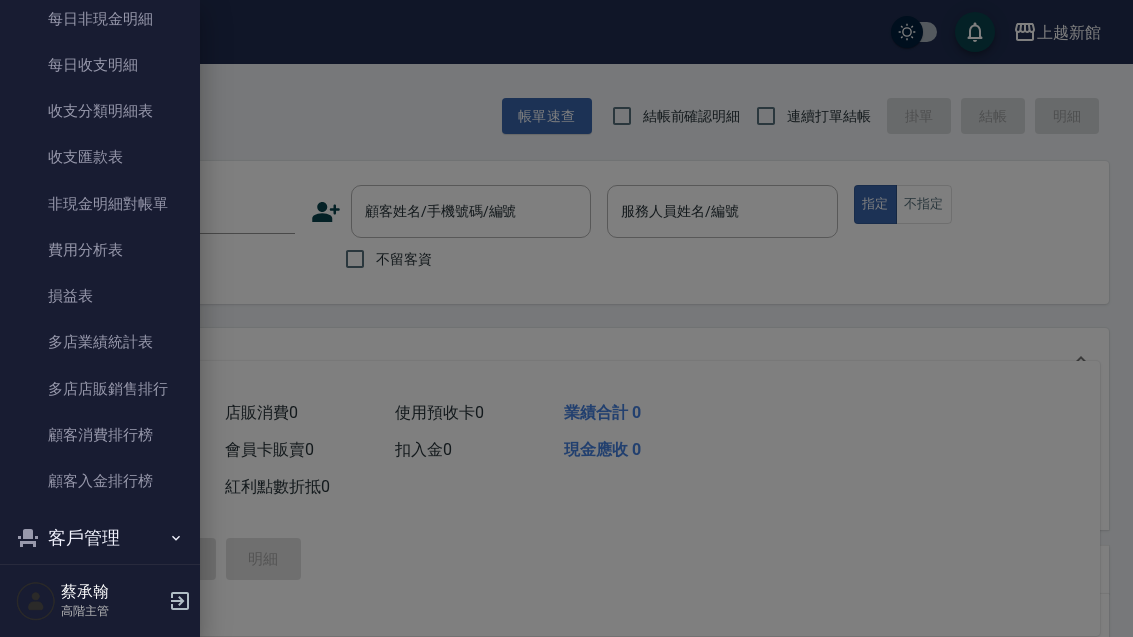 click on "費用分析表" at bounding box center [100, 250] 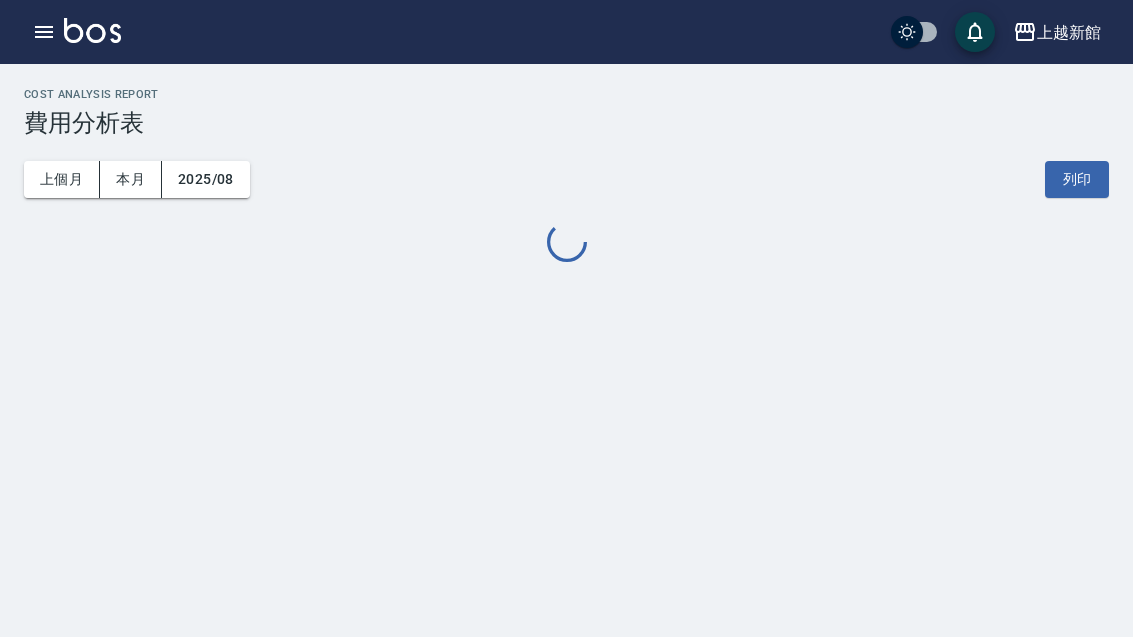 click on "上個月" at bounding box center (62, 179) 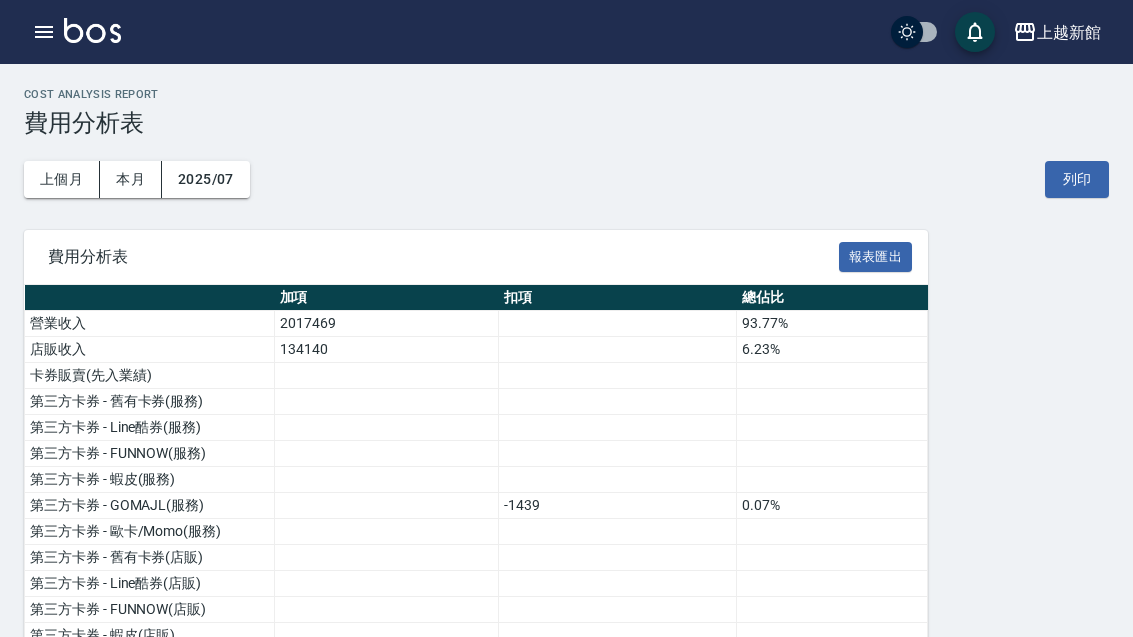scroll, scrollTop: 303, scrollLeft: 0, axis: vertical 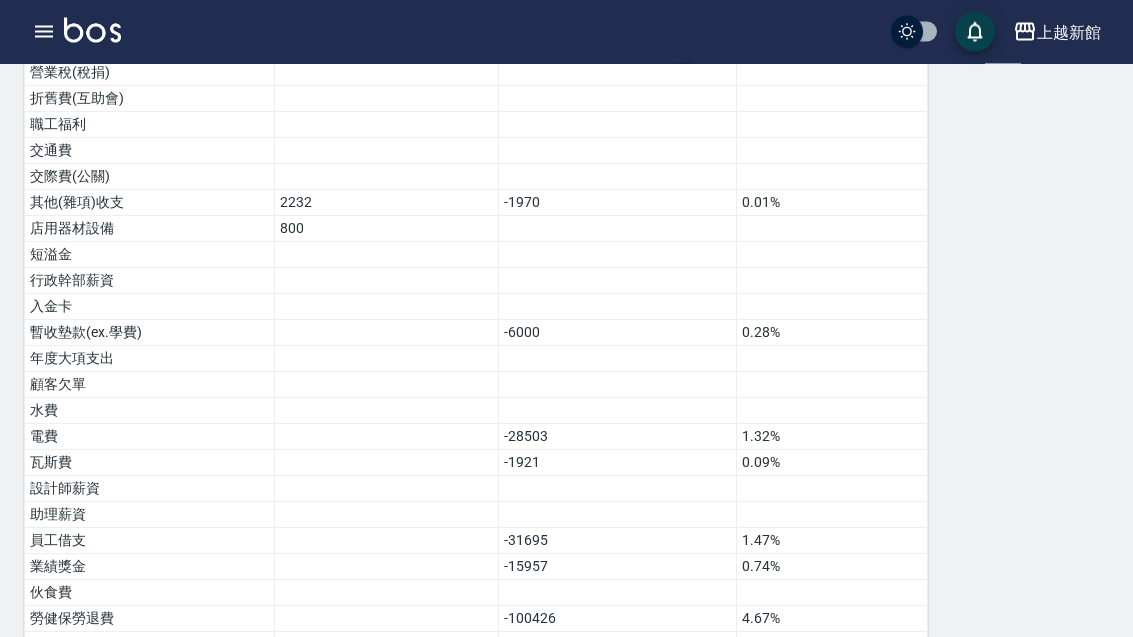 click 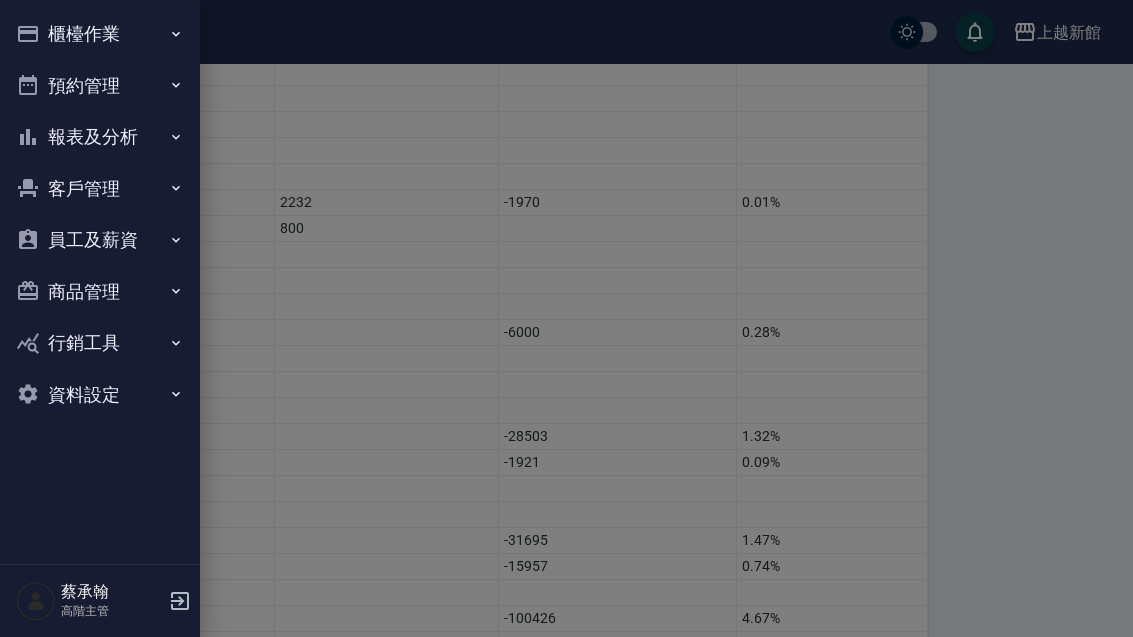 click on "報表及分析" at bounding box center (100, 137) 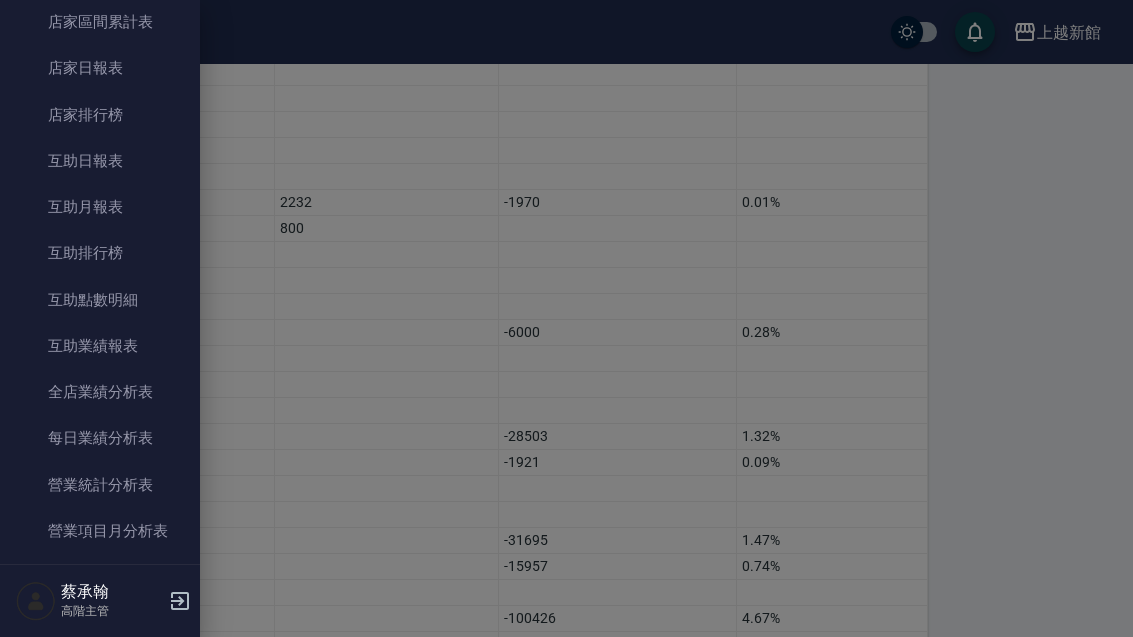 scroll, scrollTop: 265, scrollLeft: 0, axis: vertical 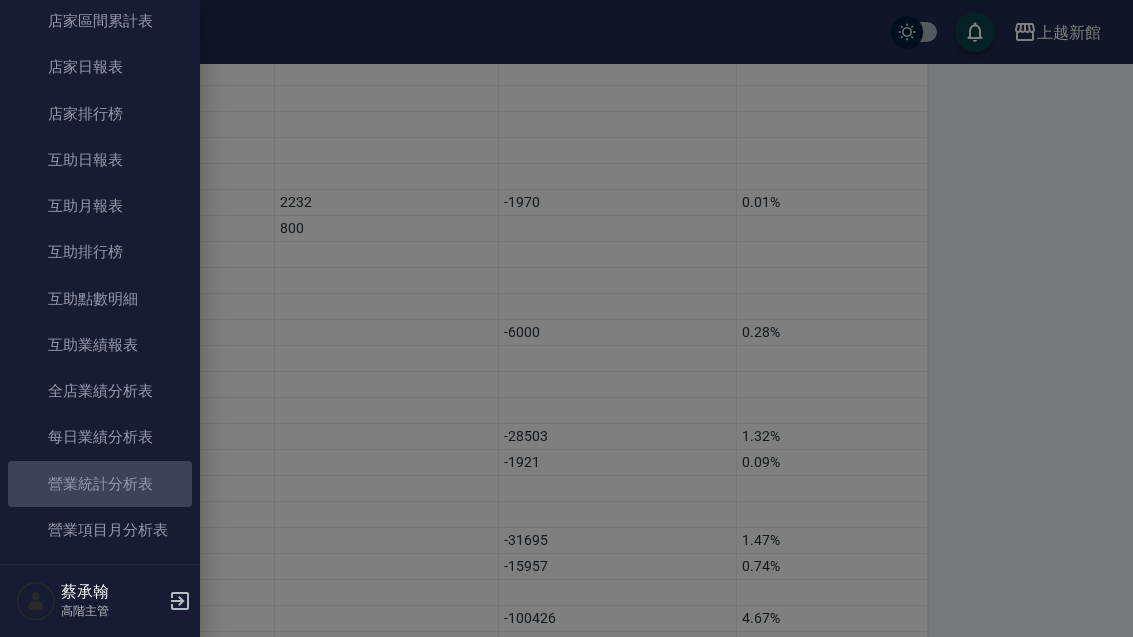 click on "營業統計分析表" at bounding box center (100, 484) 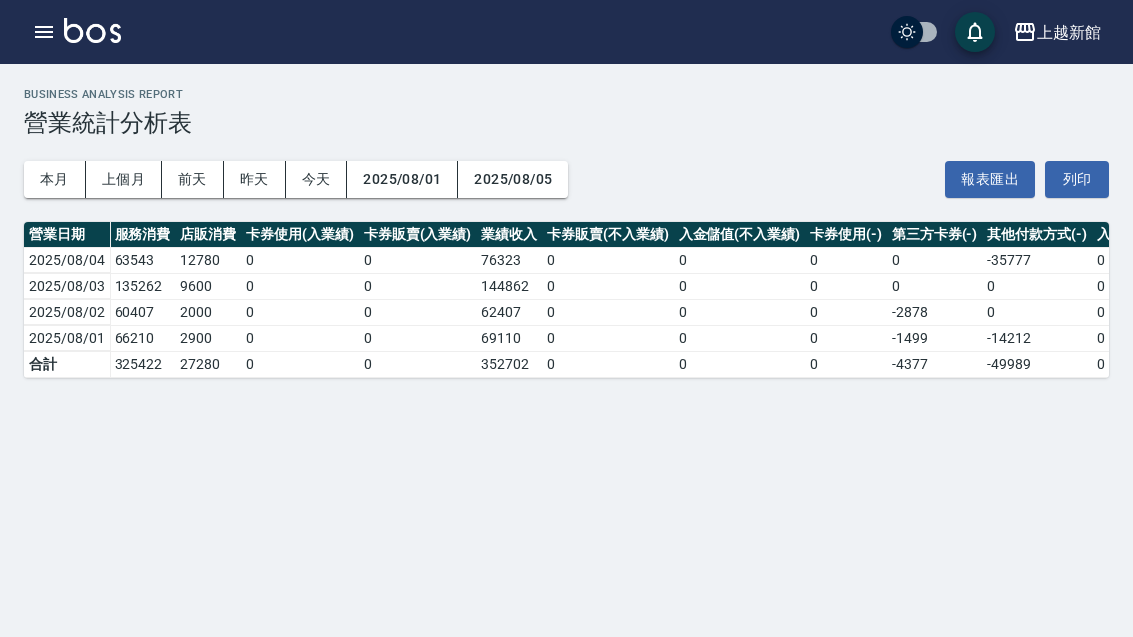 click on "上個月" at bounding box center [124, 179] 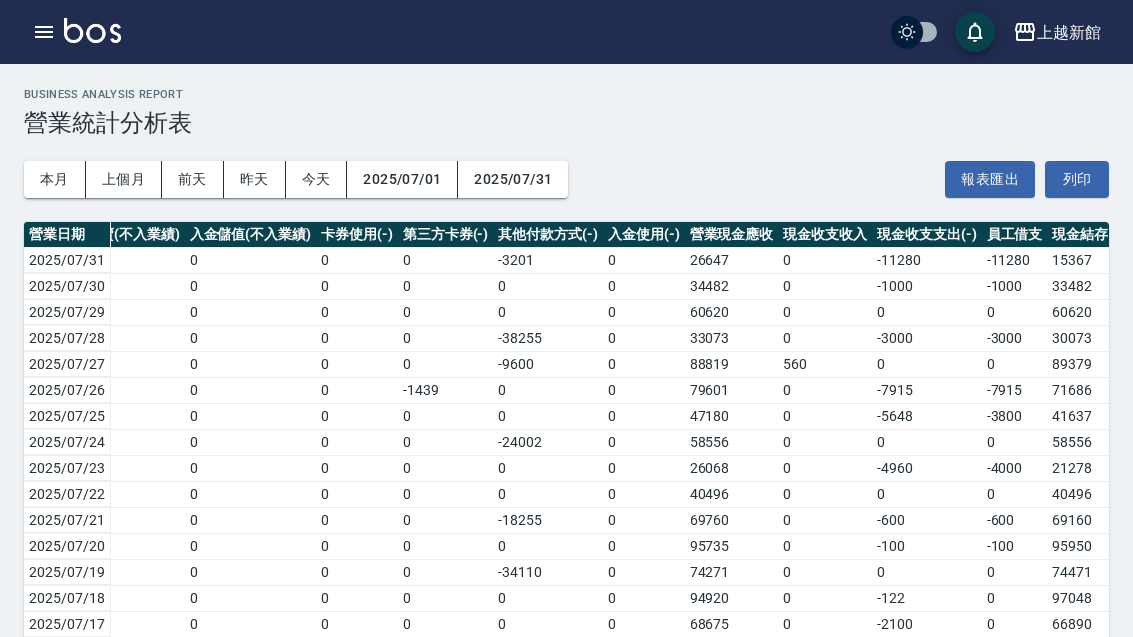 scroll, scrollTop: 0, scrollLeft: 488, axis: horizontal 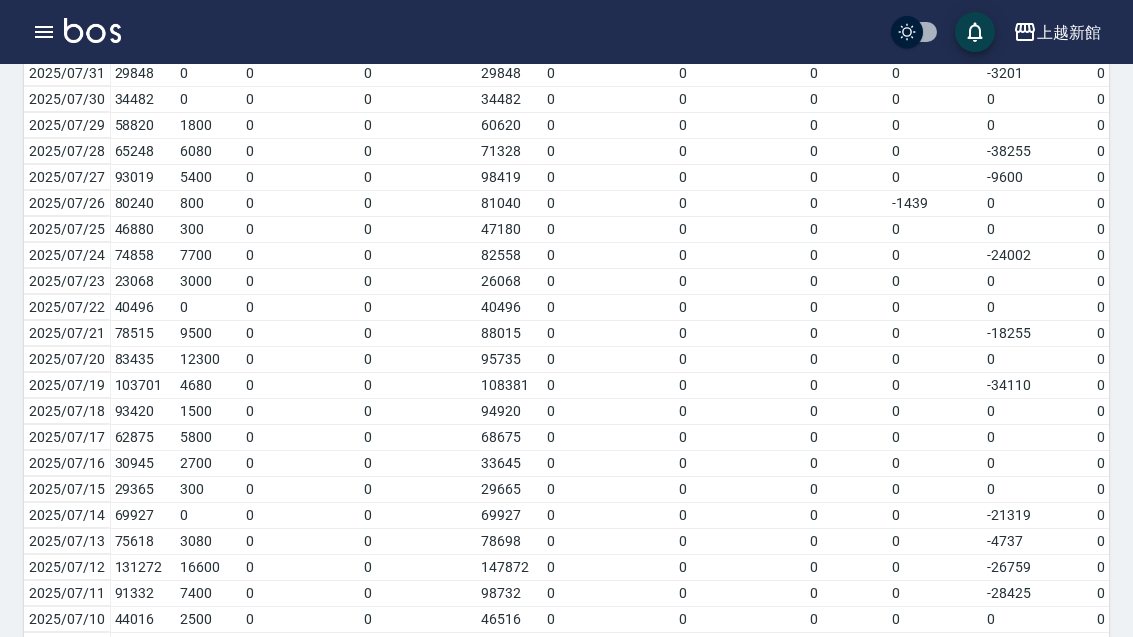 click at bounding box center [44, 32] 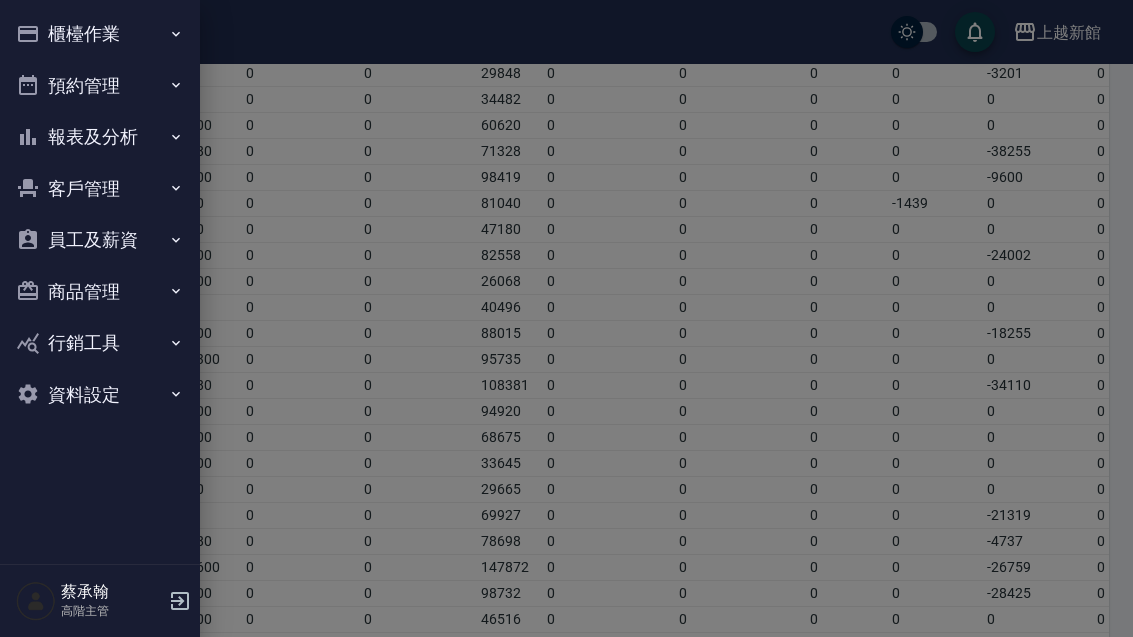 click on "櫃檯作業" at bounding box center (100, 34) 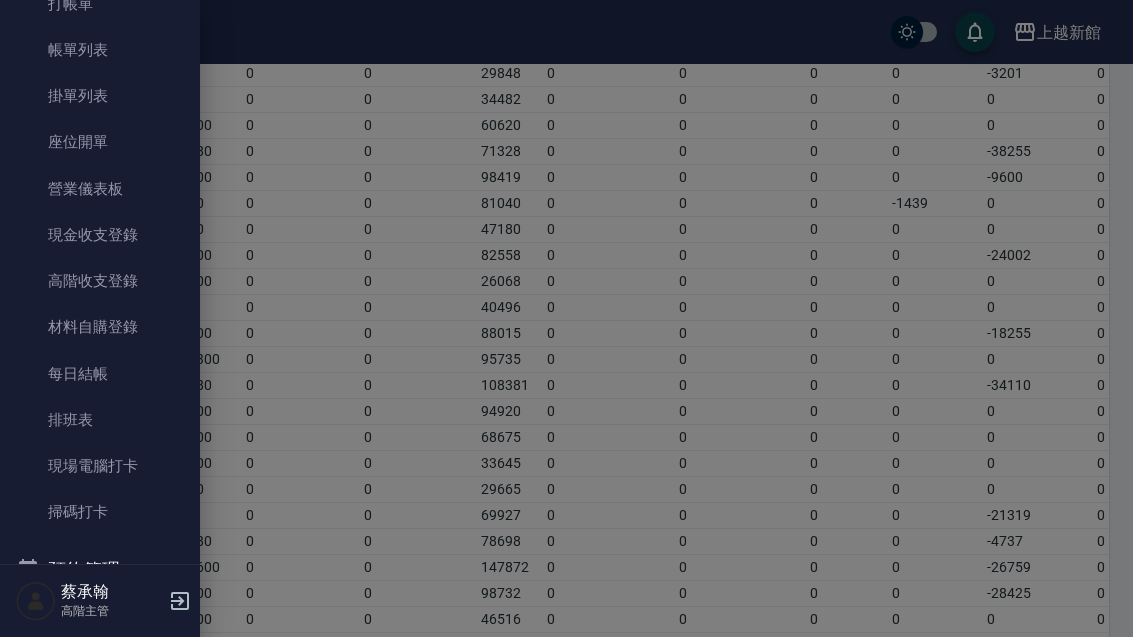 scroll, scrollTop: 91, scrollLeft: 0, axis: vertical 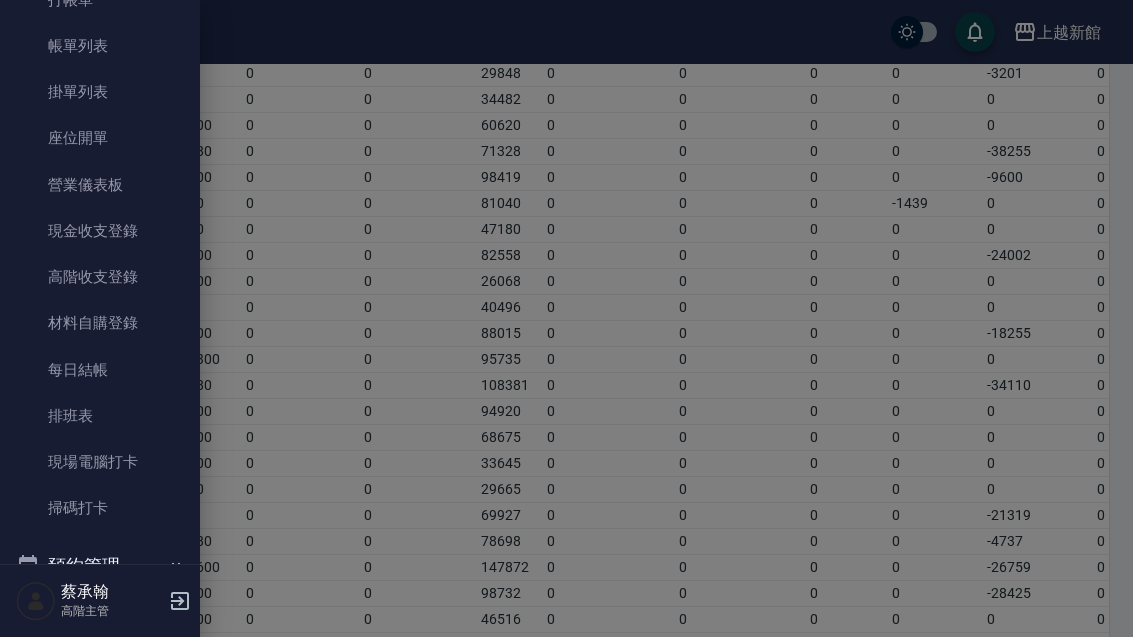 click on "高階收支登錄" at bounding box center [100, 277] 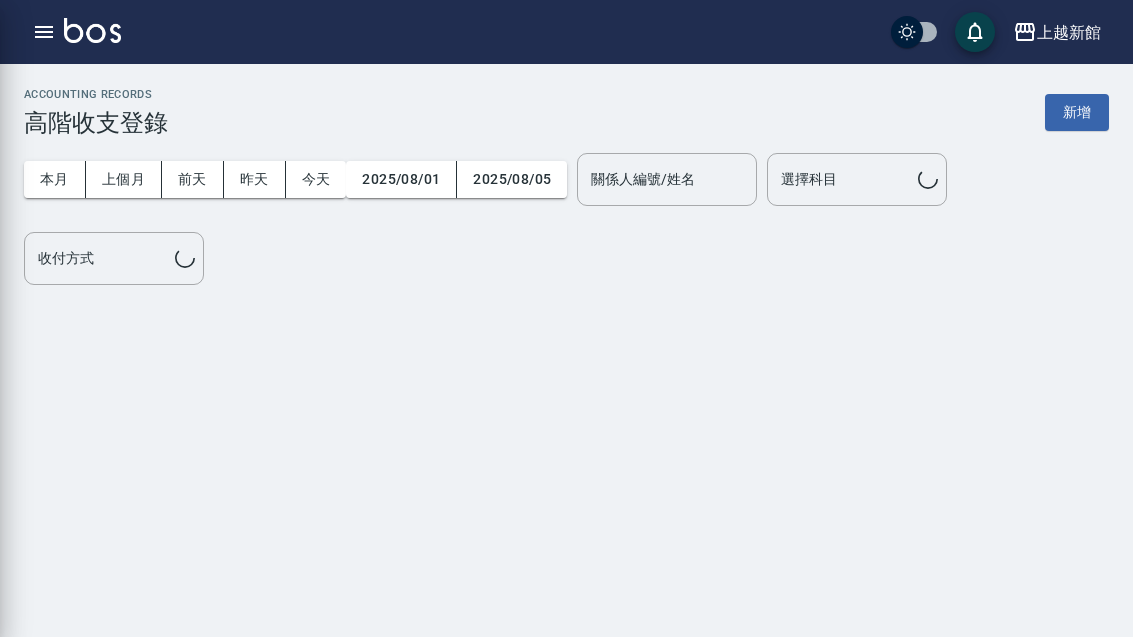 scroll, scrollTop: 0, scrollLeft: 0, axis: both 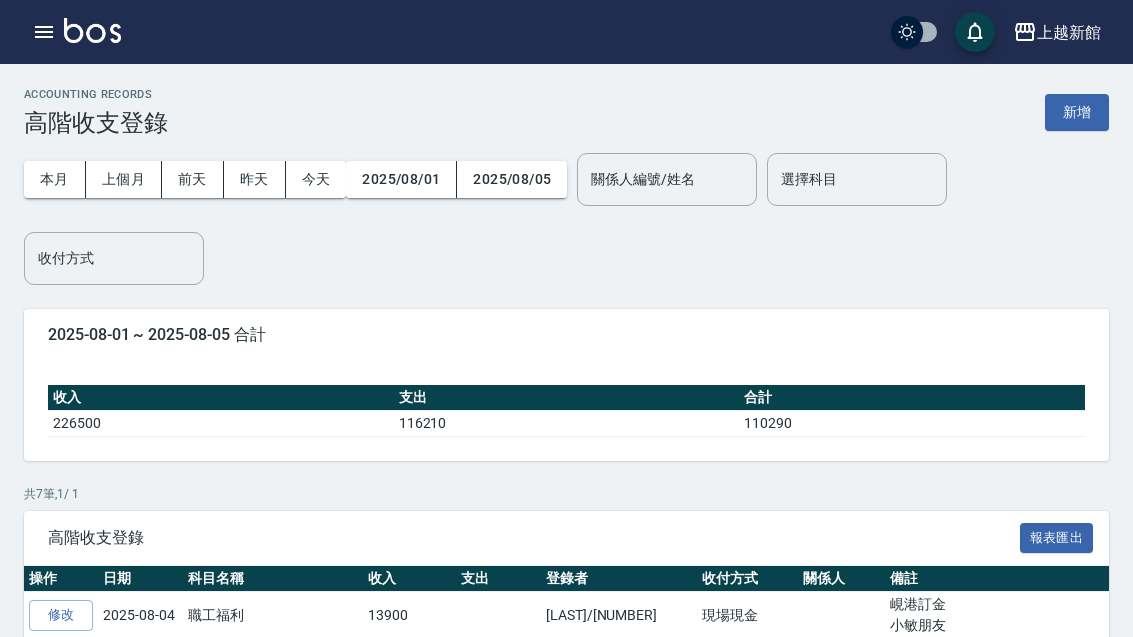 click on "上個月" at bounding box center [124, 179] 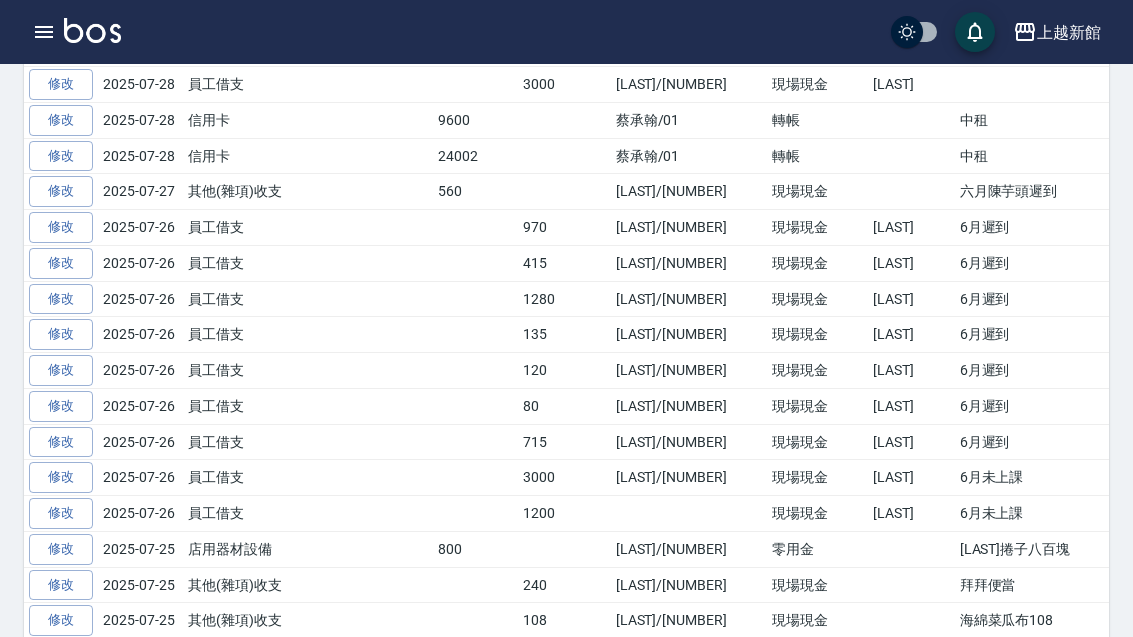 scroll, scrollTop: 780, scrollLeft: 0, axis: vertical 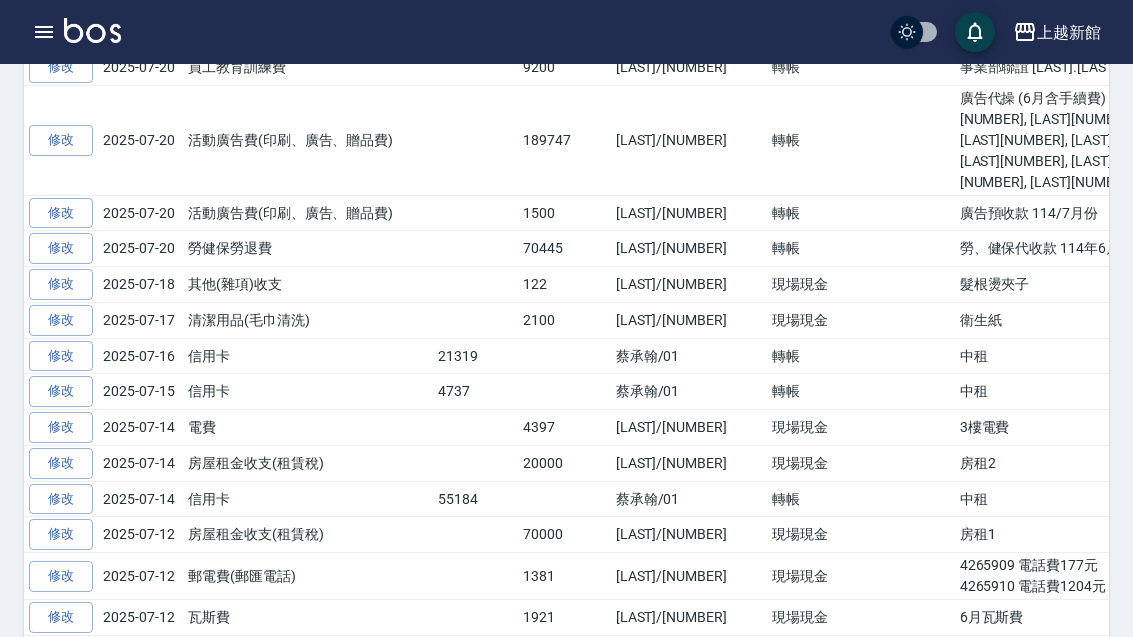 click at bounding box center (44, 32) 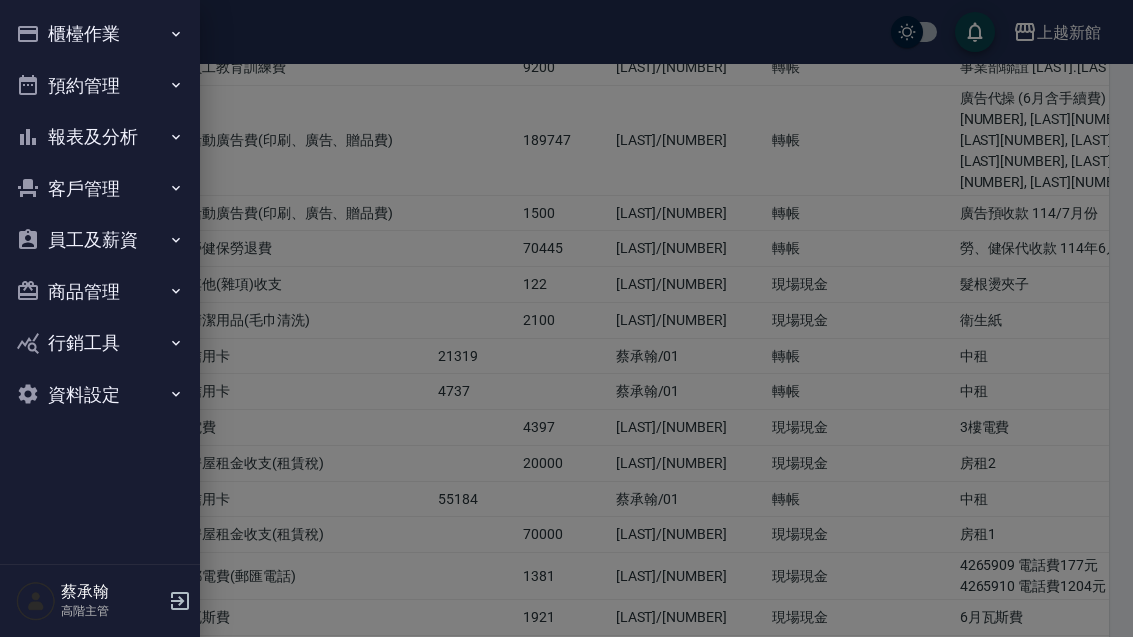 click on "員工及薪資" at bounding box center [100, 240] 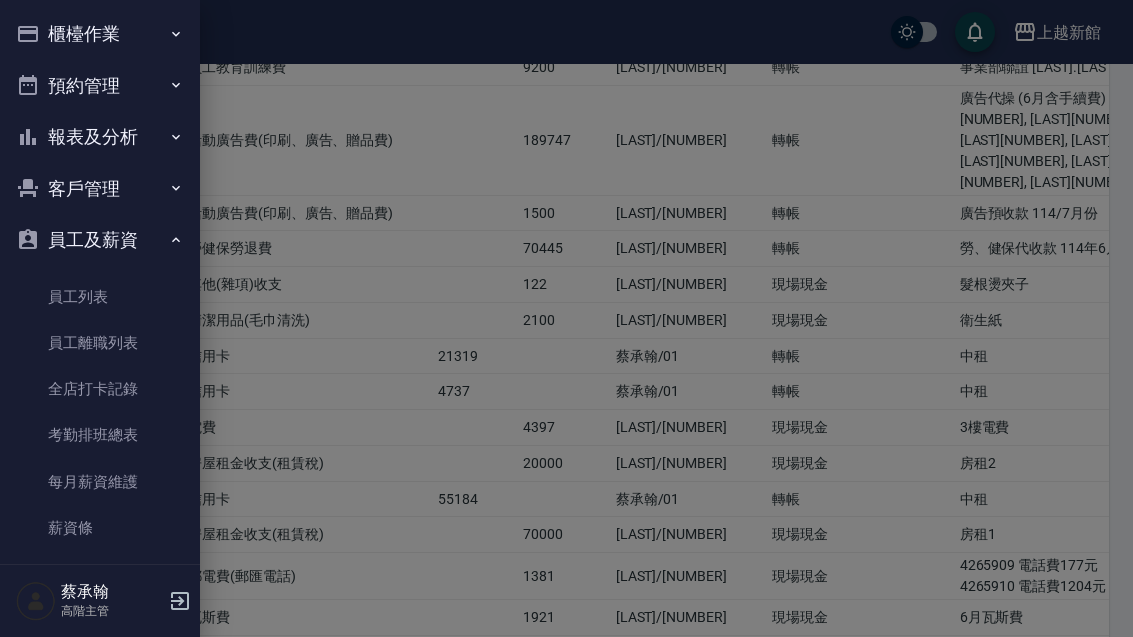 click on "報表及分析" at bounding box center [100, 137] 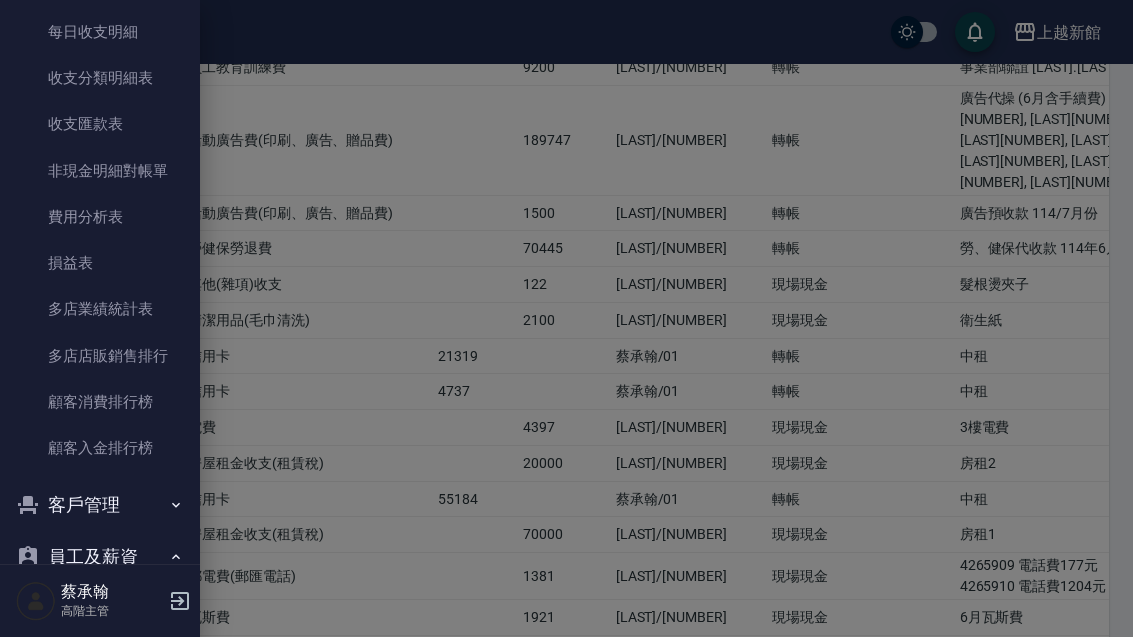 scroll, scrollTop: 1690, scrollLeft: 0, axis: vertical 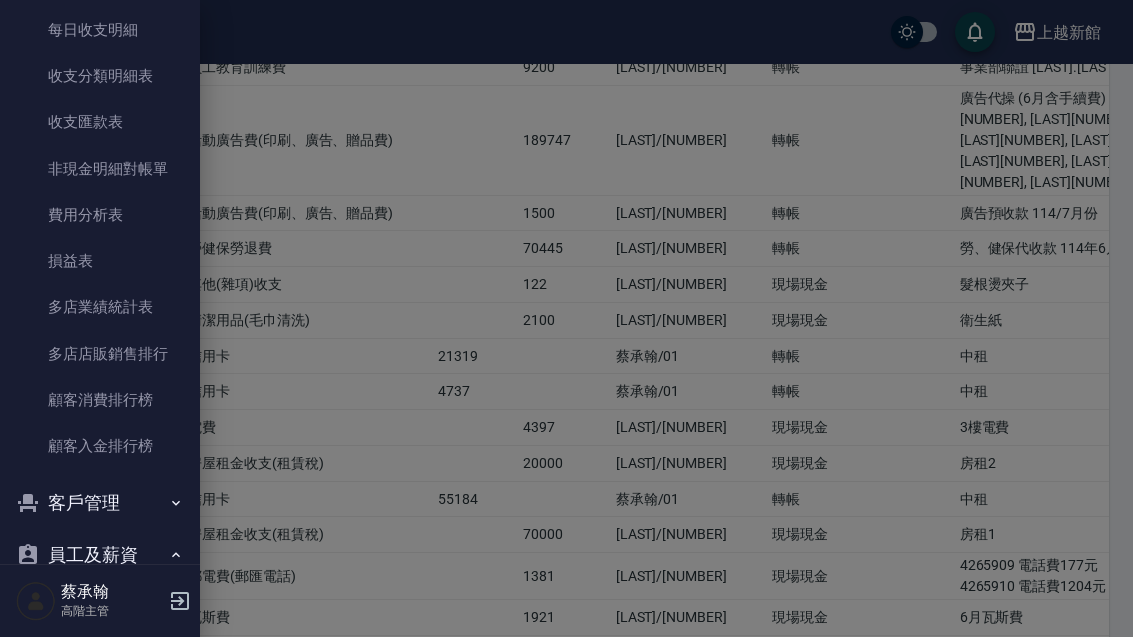 click on "費用分析表" at bounding box center (100, 215) 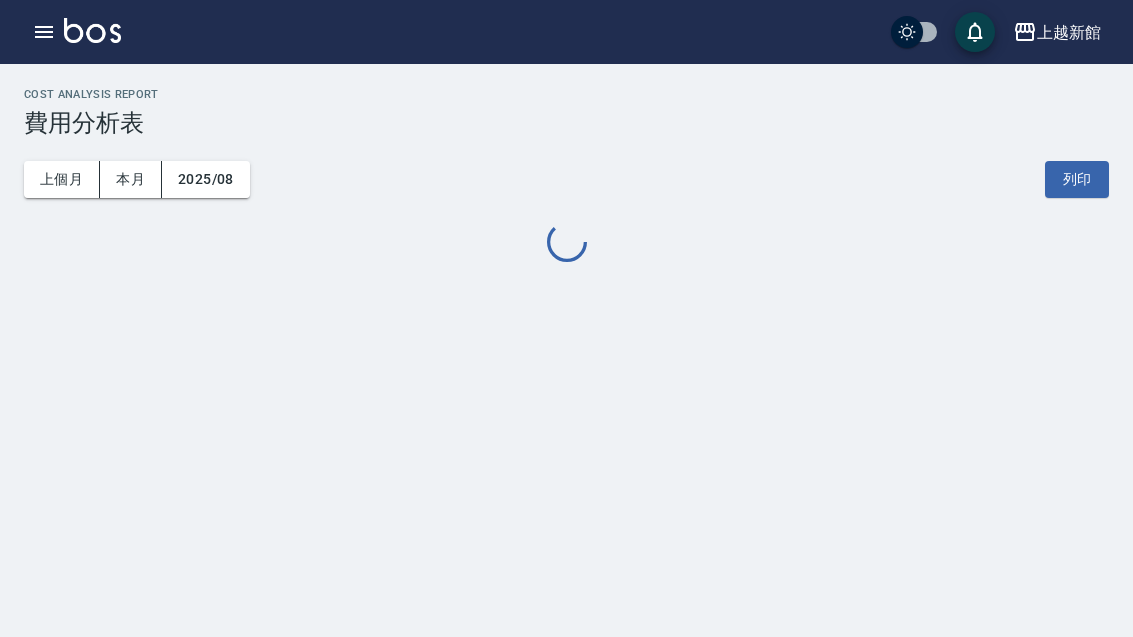 click on "本月" at bounding box center (131, 179) 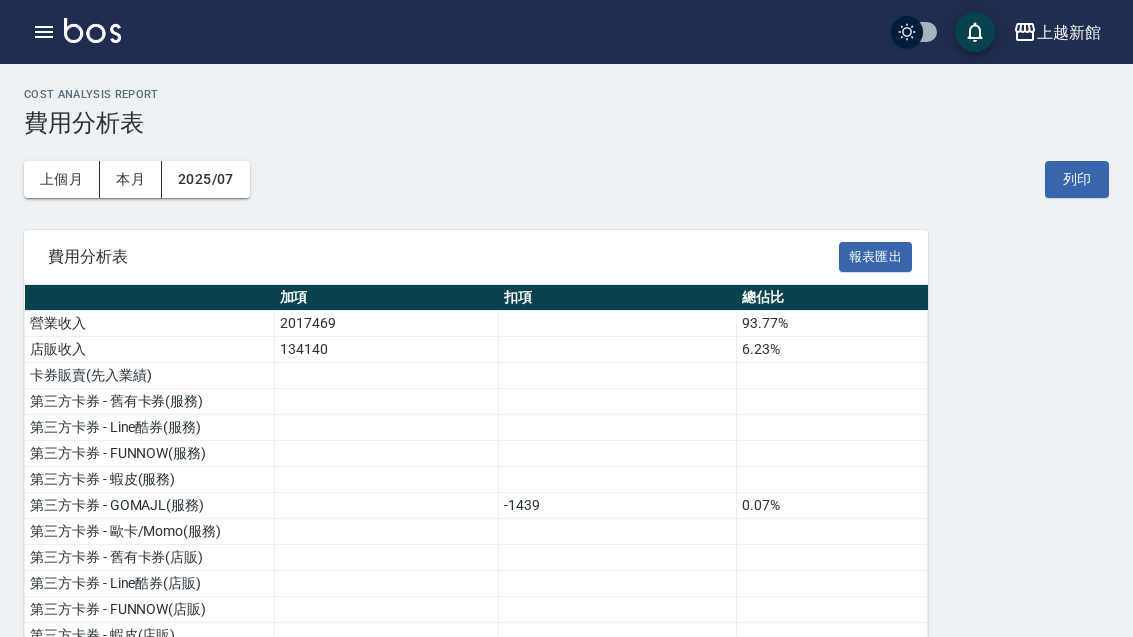 scroll, scrollTop: 191, scrollLeft: 0, axis: vertical 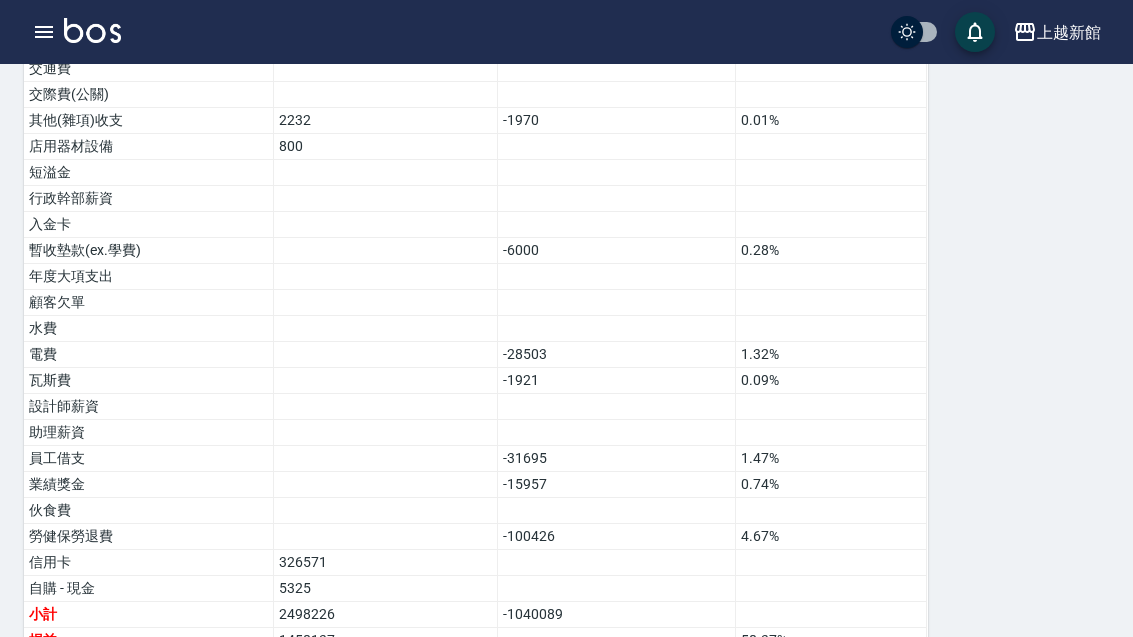click at bounding box center [44, 32] 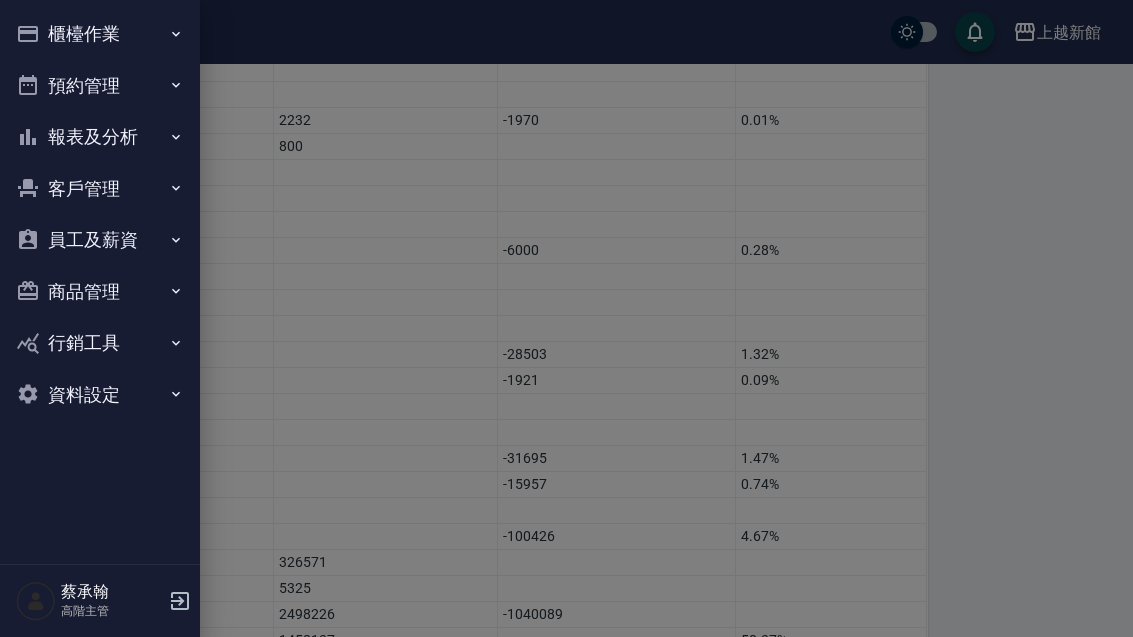 click on "櫃檯作業" at bounding box center [100, 34] 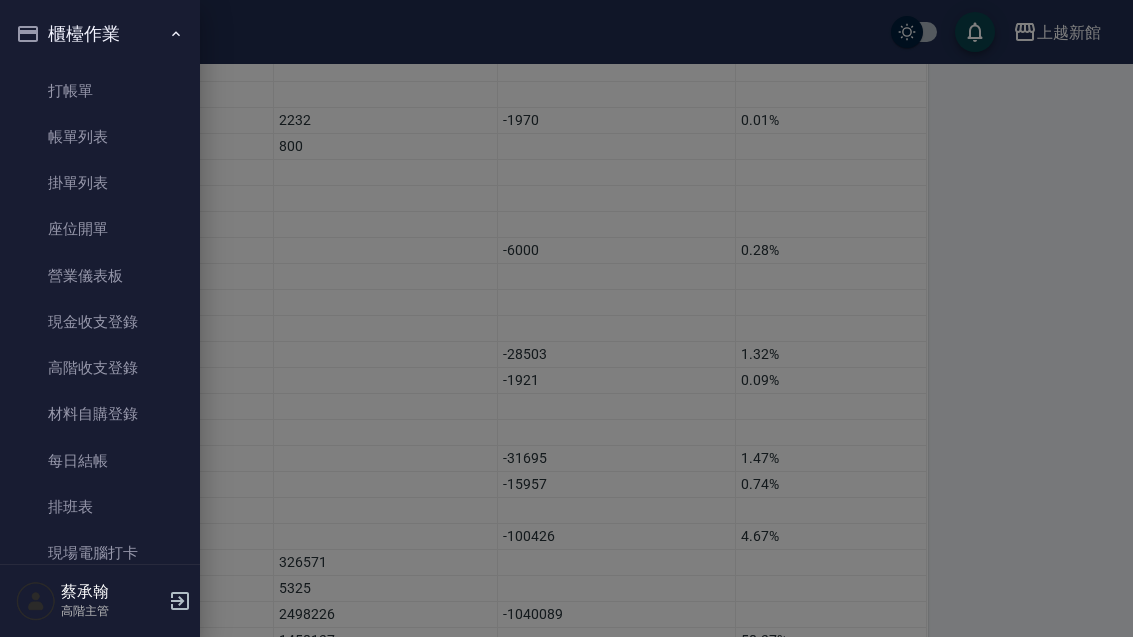 click on "櫃檯作業" at bounding box center [100, 34] 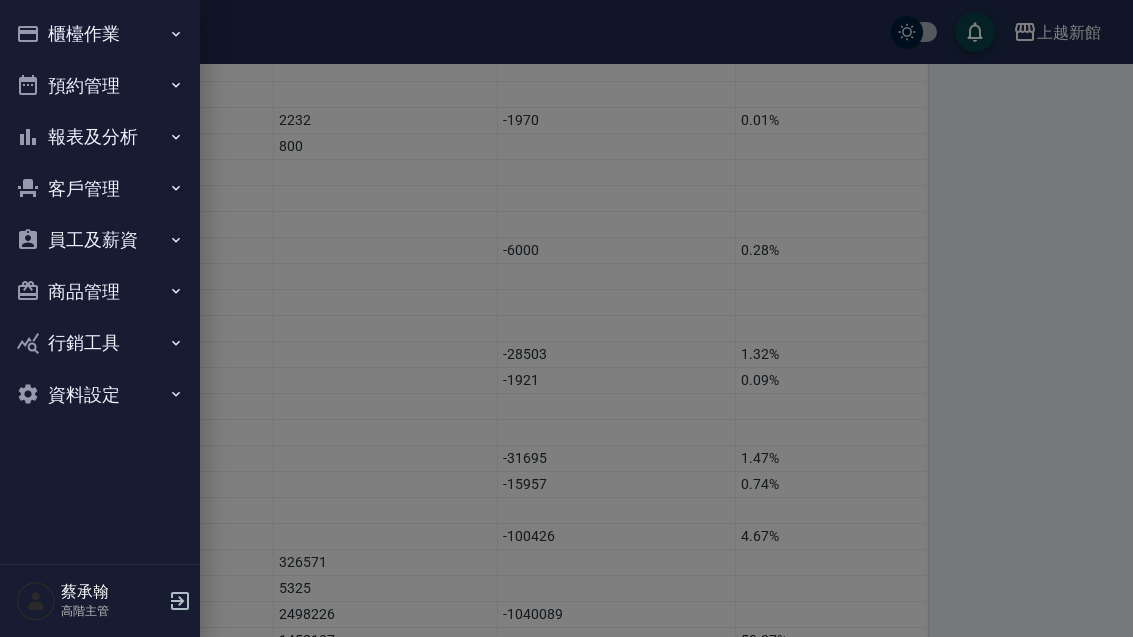 click on "報表及分析" at bounding box center [100, 137] 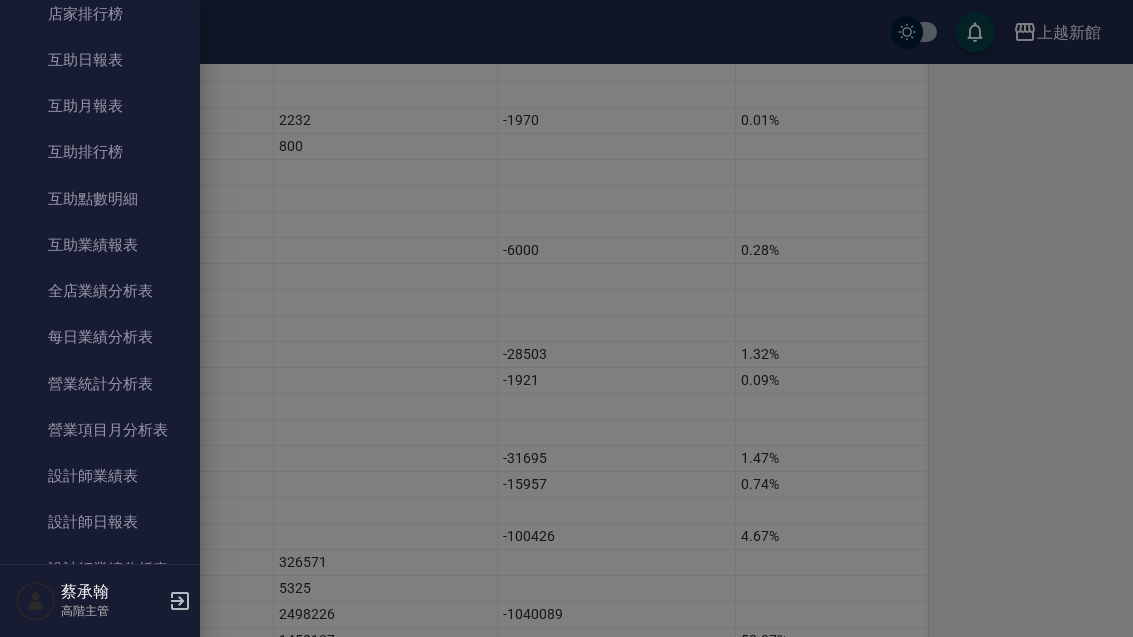 scroll, scrollTop: 371, scrollLeft: 0, axis: vertical 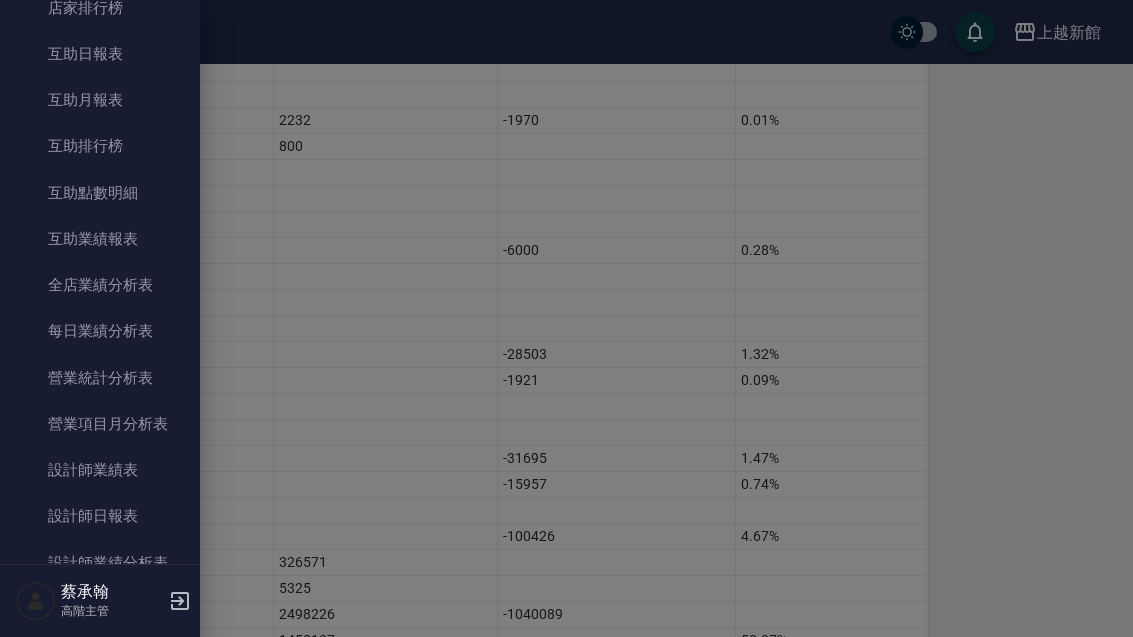 click on "營業統計分析表" at bounding box center [100, 378] 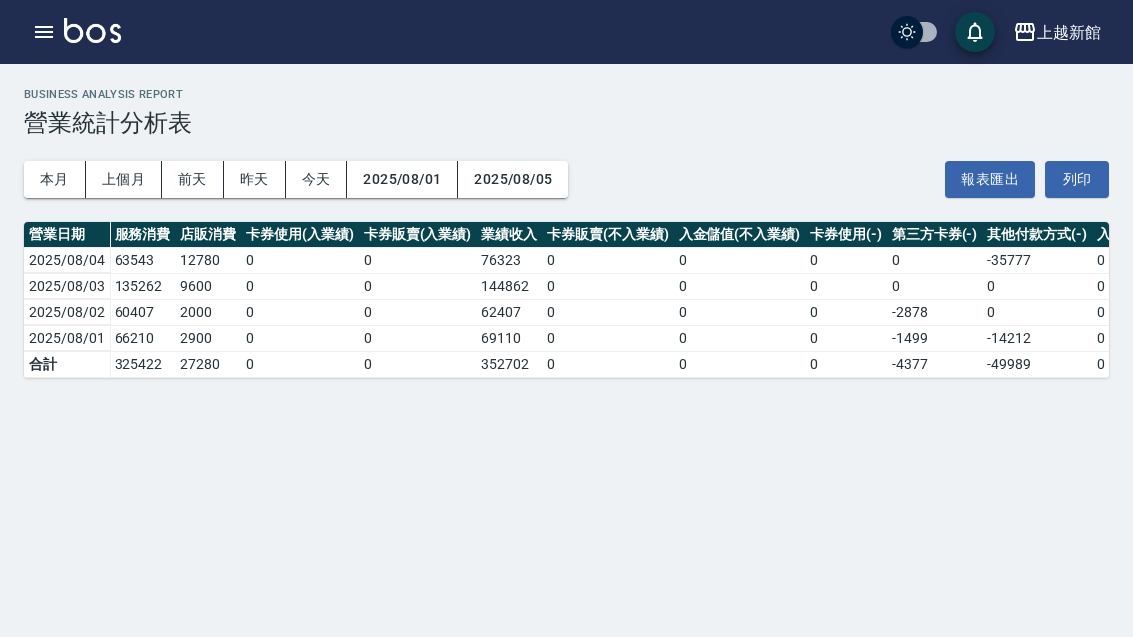 click on "上個月" at bounding box center [124, 179] 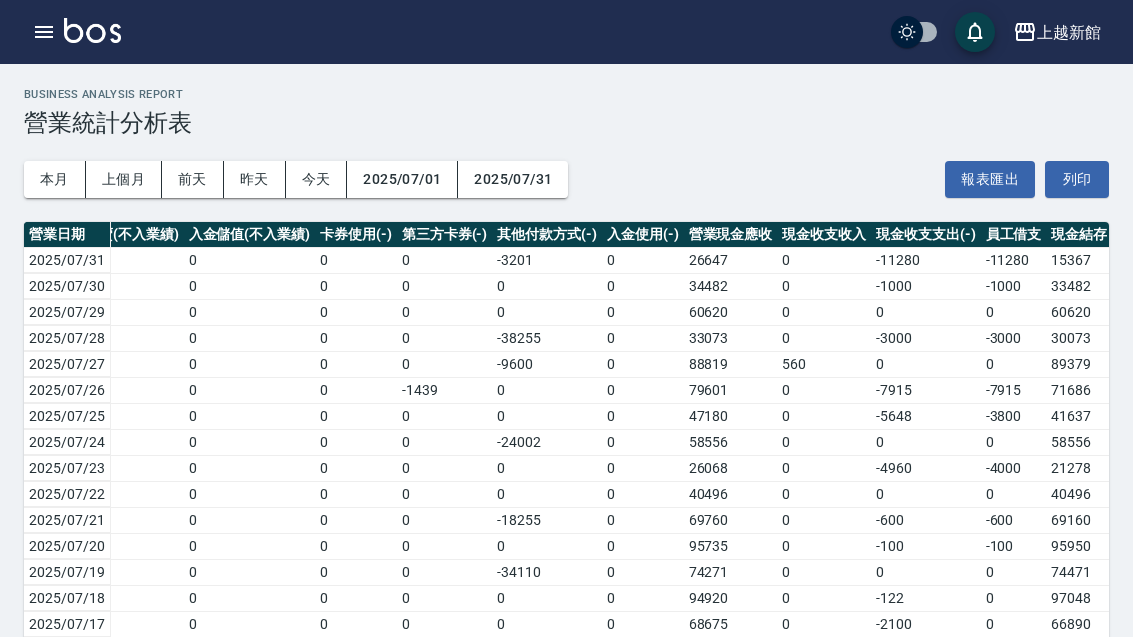 scroll, scrollTop: 0, scrollLeft: 488, axis: horizontal 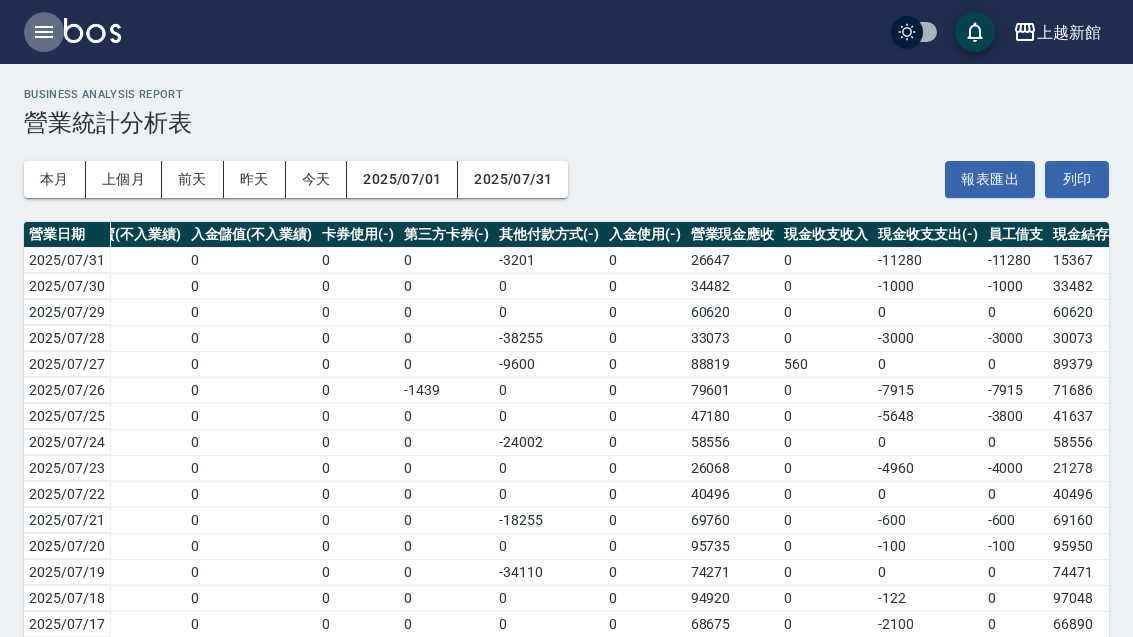 click 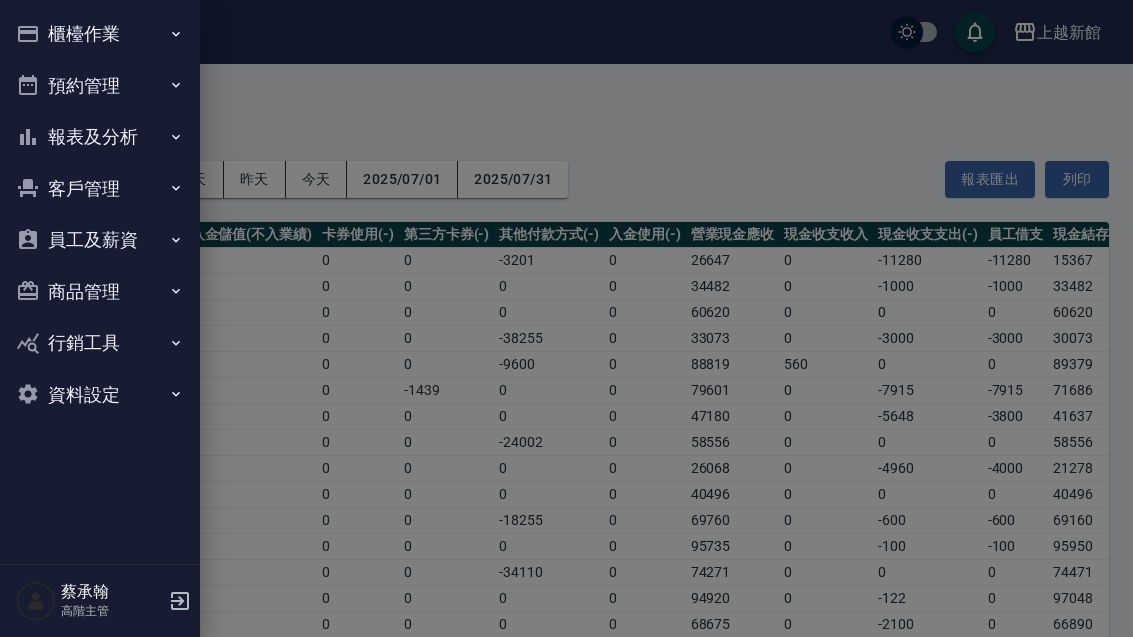 click at bounding box center [566, 318] 